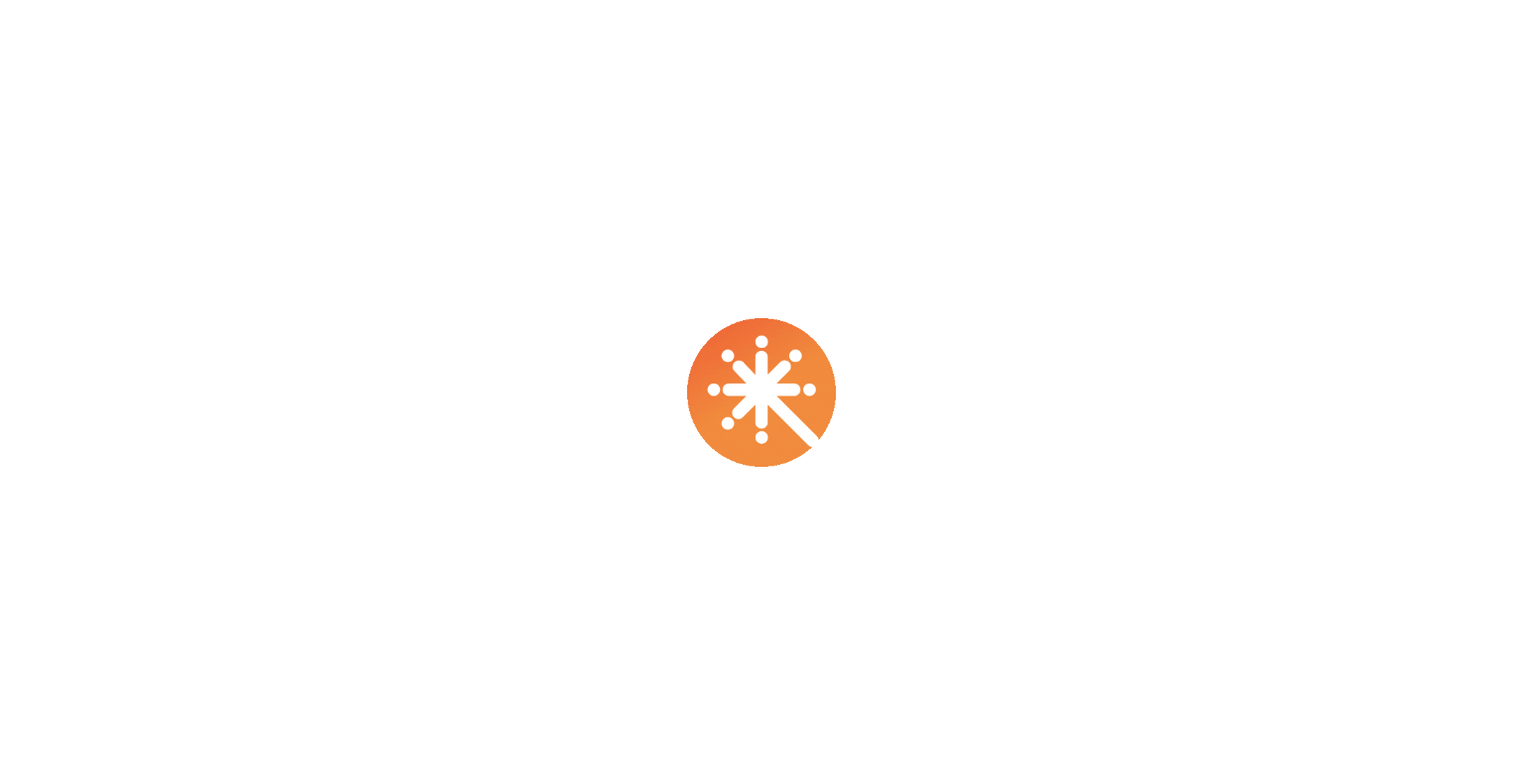 scroll, scrollTop: 0, scrollLeft: 0, axis: both 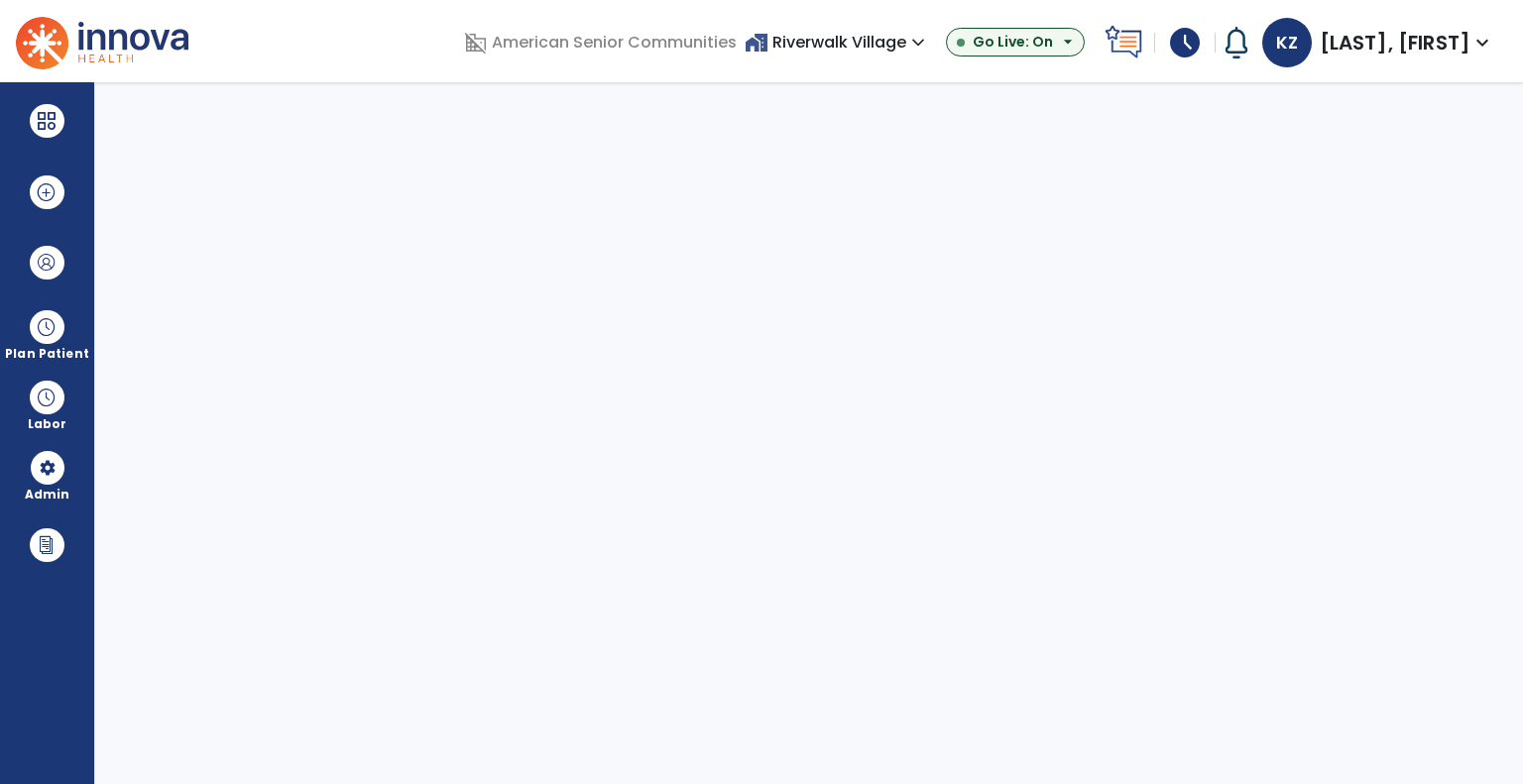 select on "***" 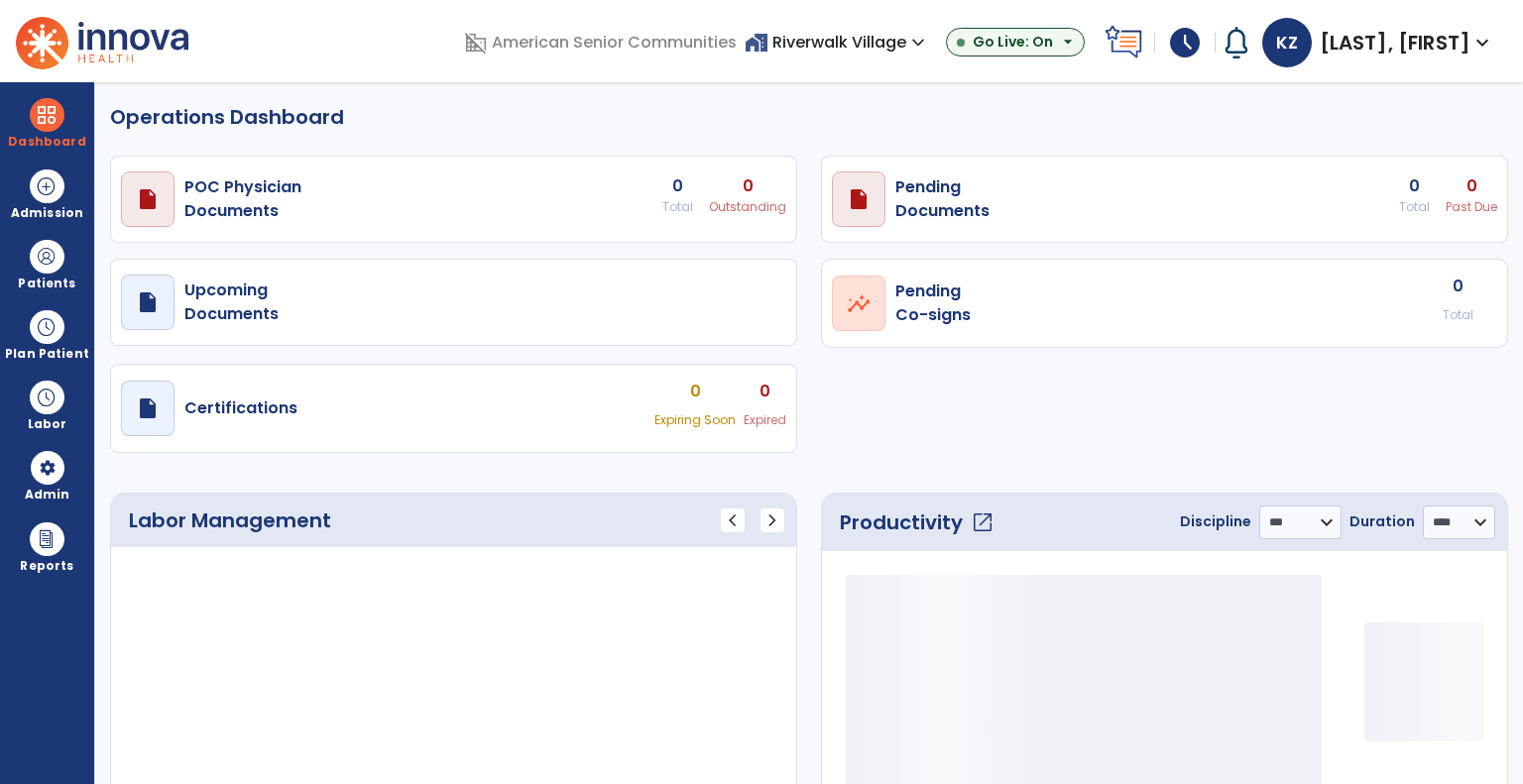 select on "***" 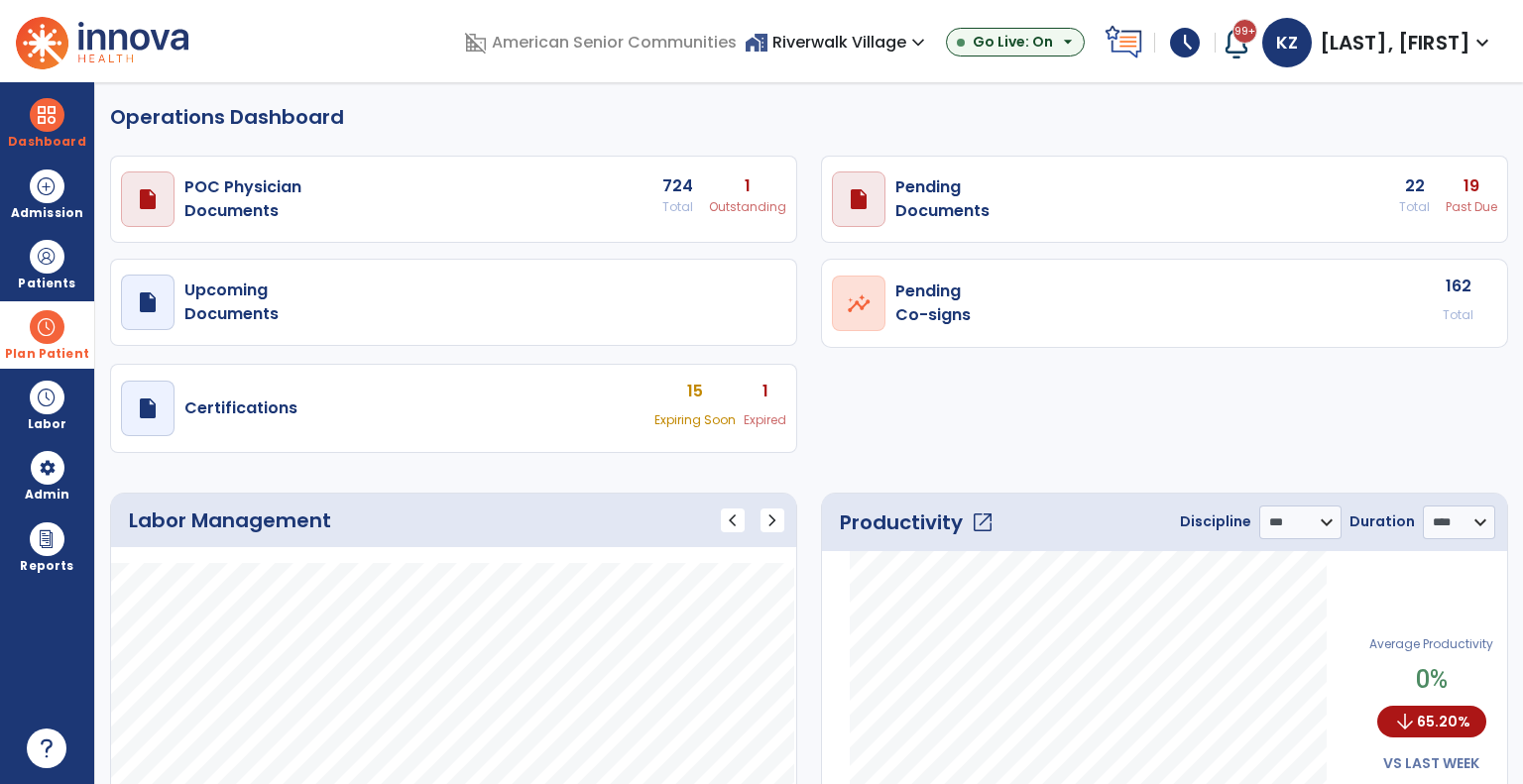 click at bounding box center (47, 327) 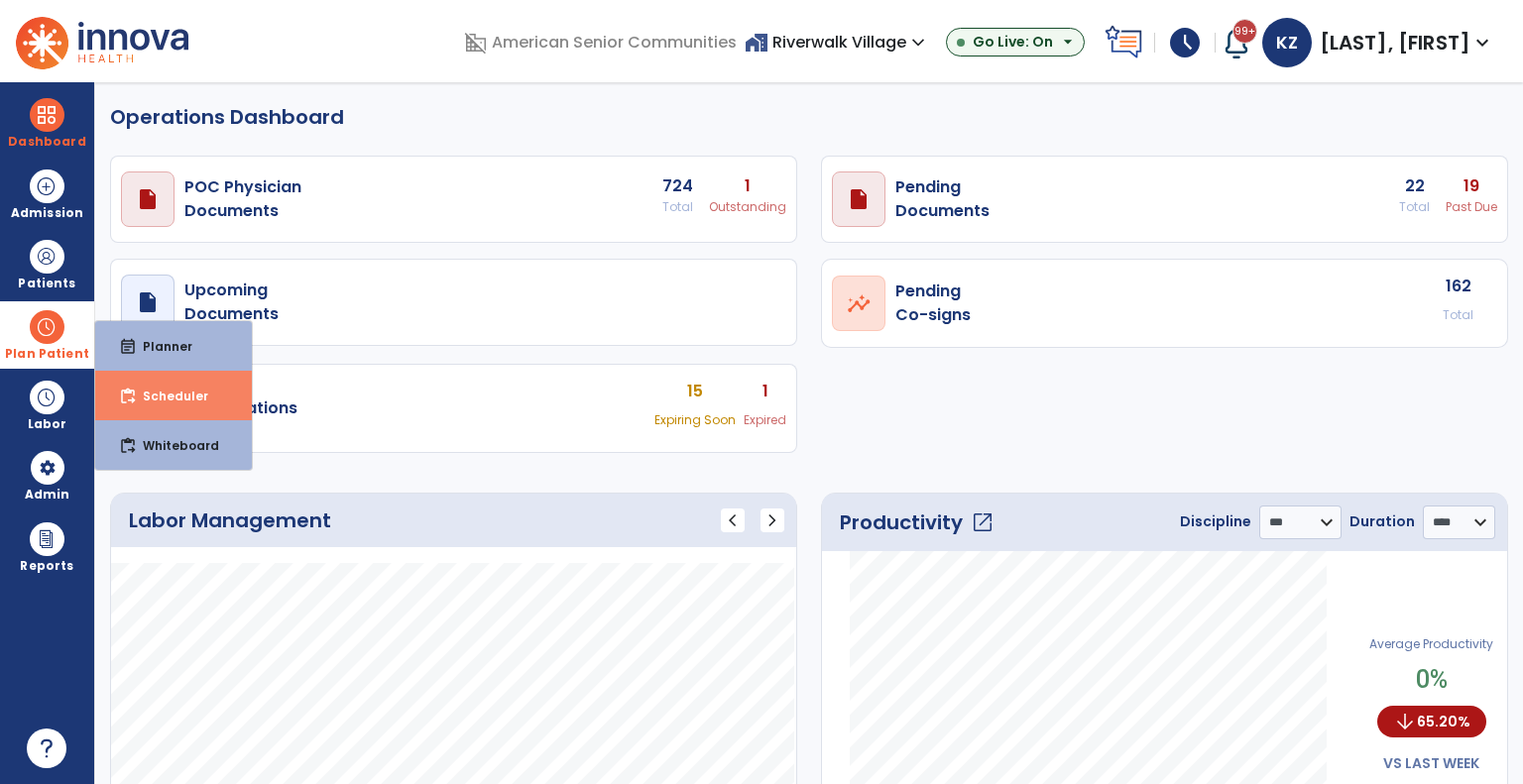 click on "Scheduler" at bounding box center [168, 395] 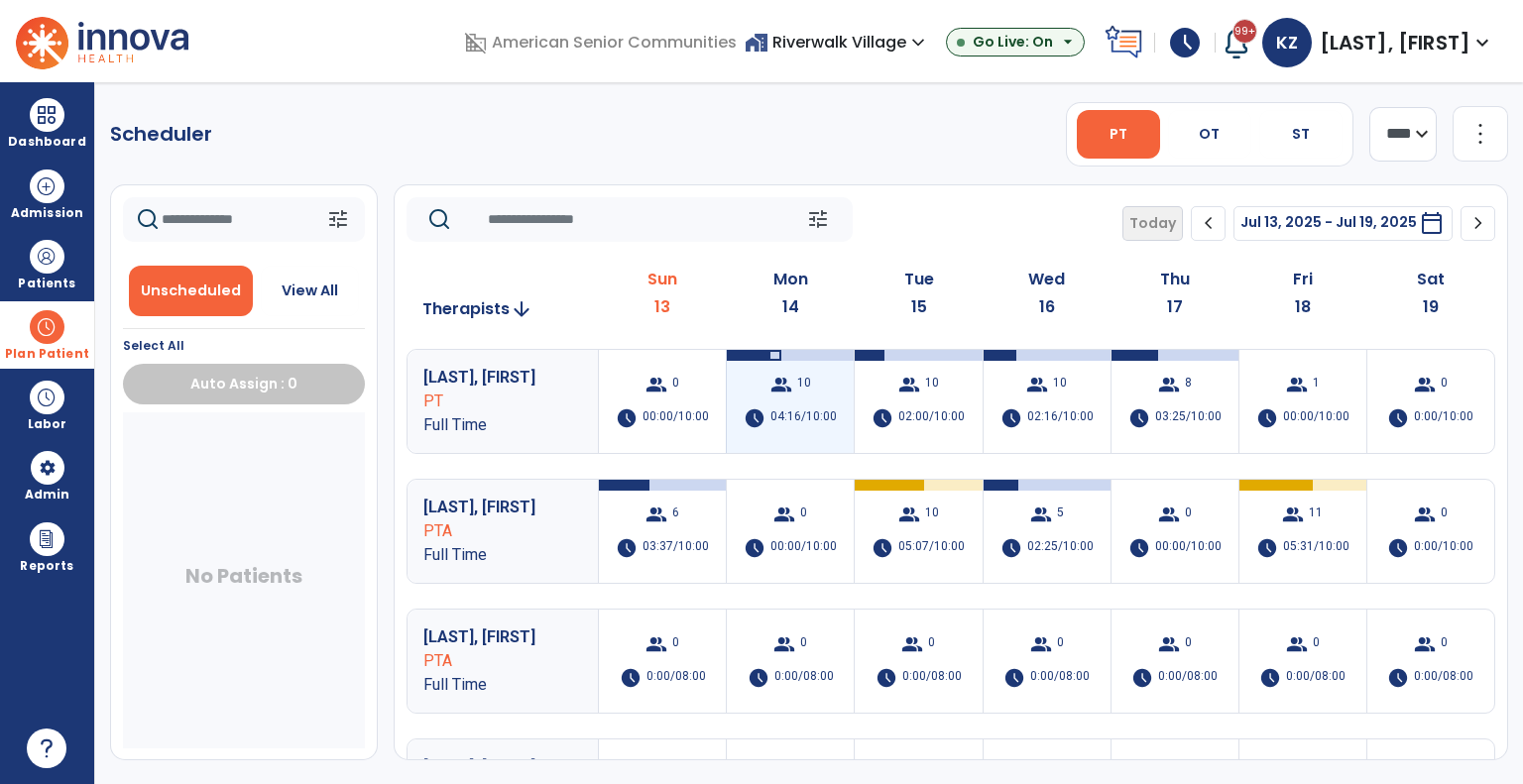 click on "04:16/10:00" at bounding box center [803, 418] 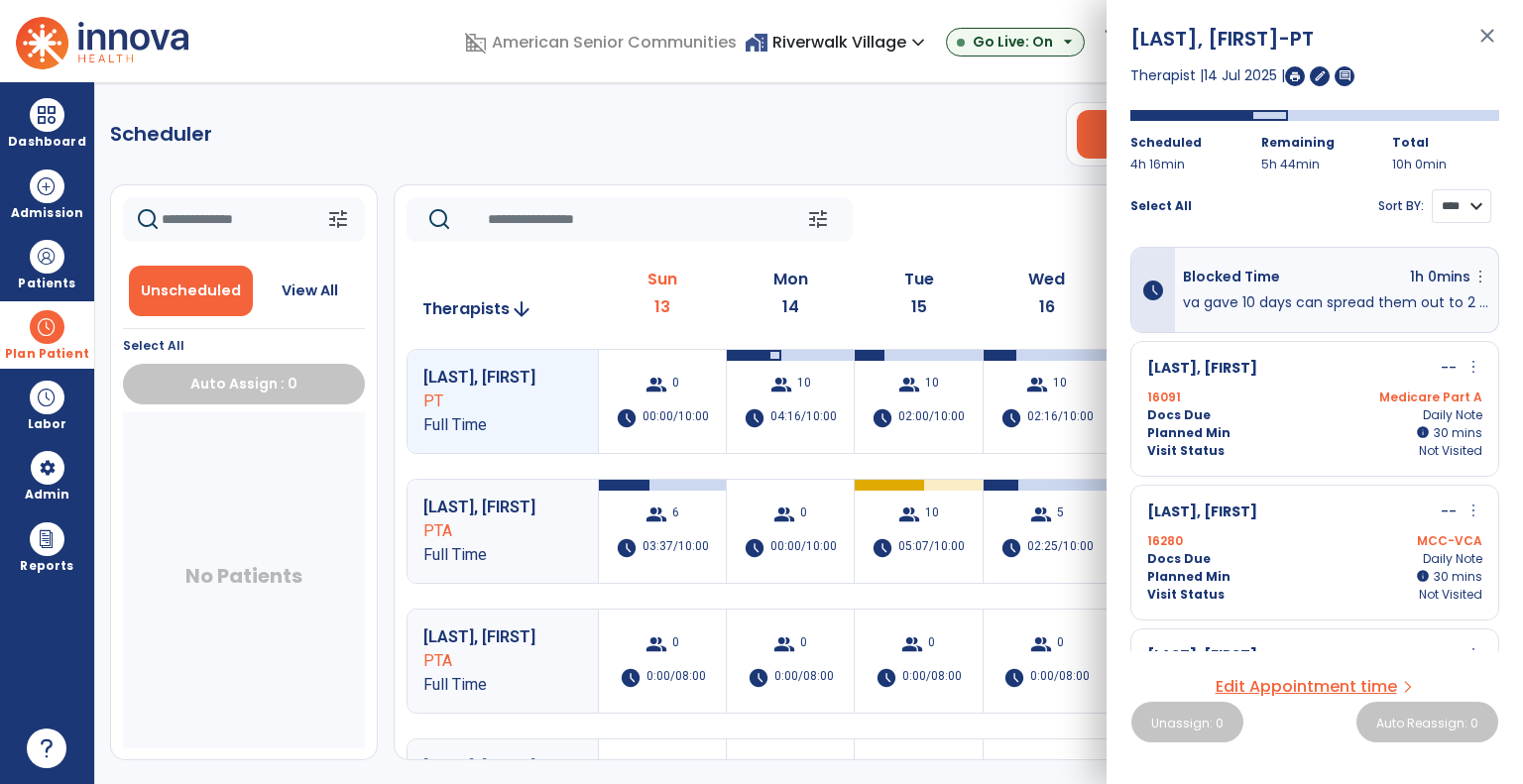 click on "**** ****" at bounding box center [1462, 206] 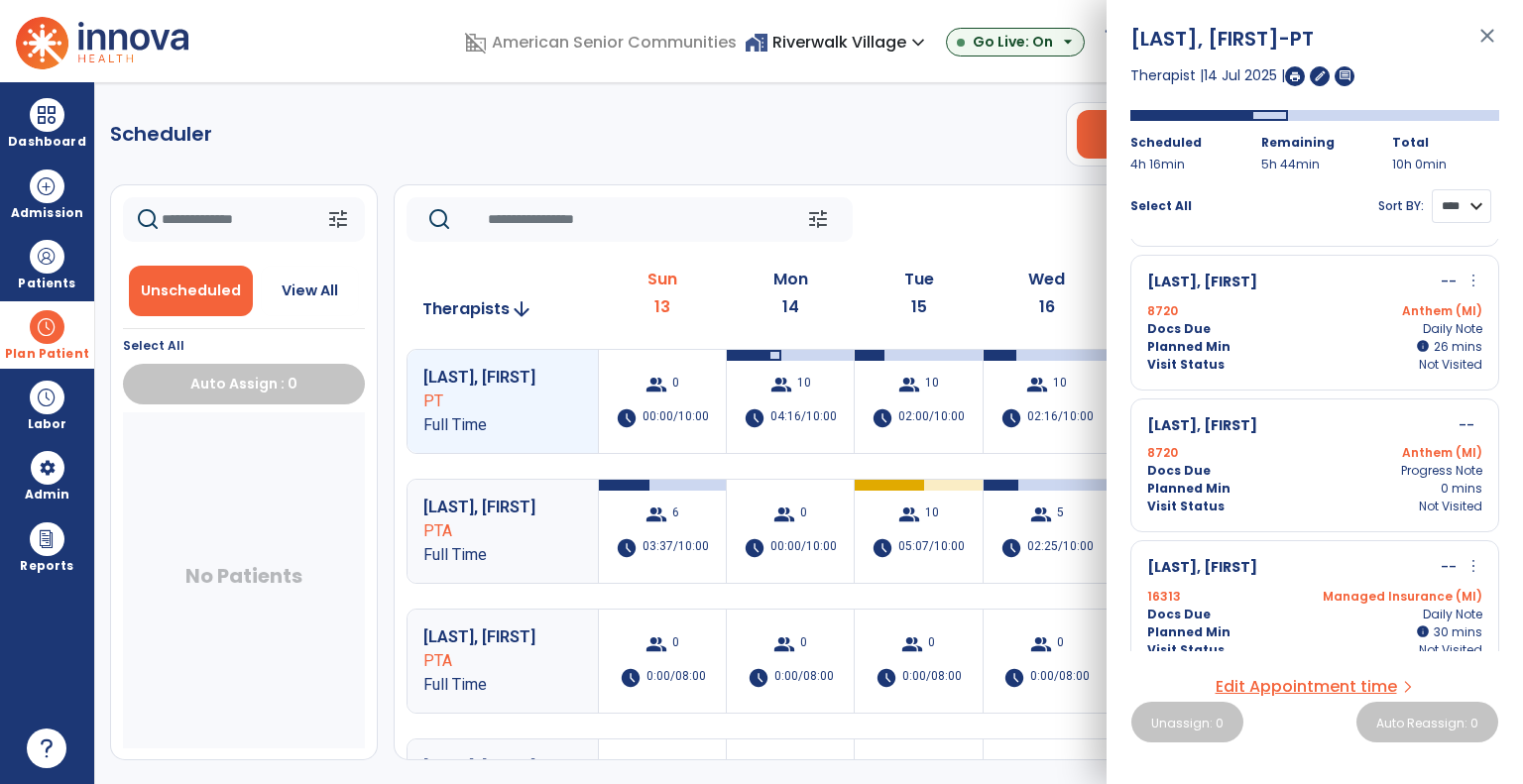 scroll, scrollTop: 1108, scrollLeft: 0, axis: vertical 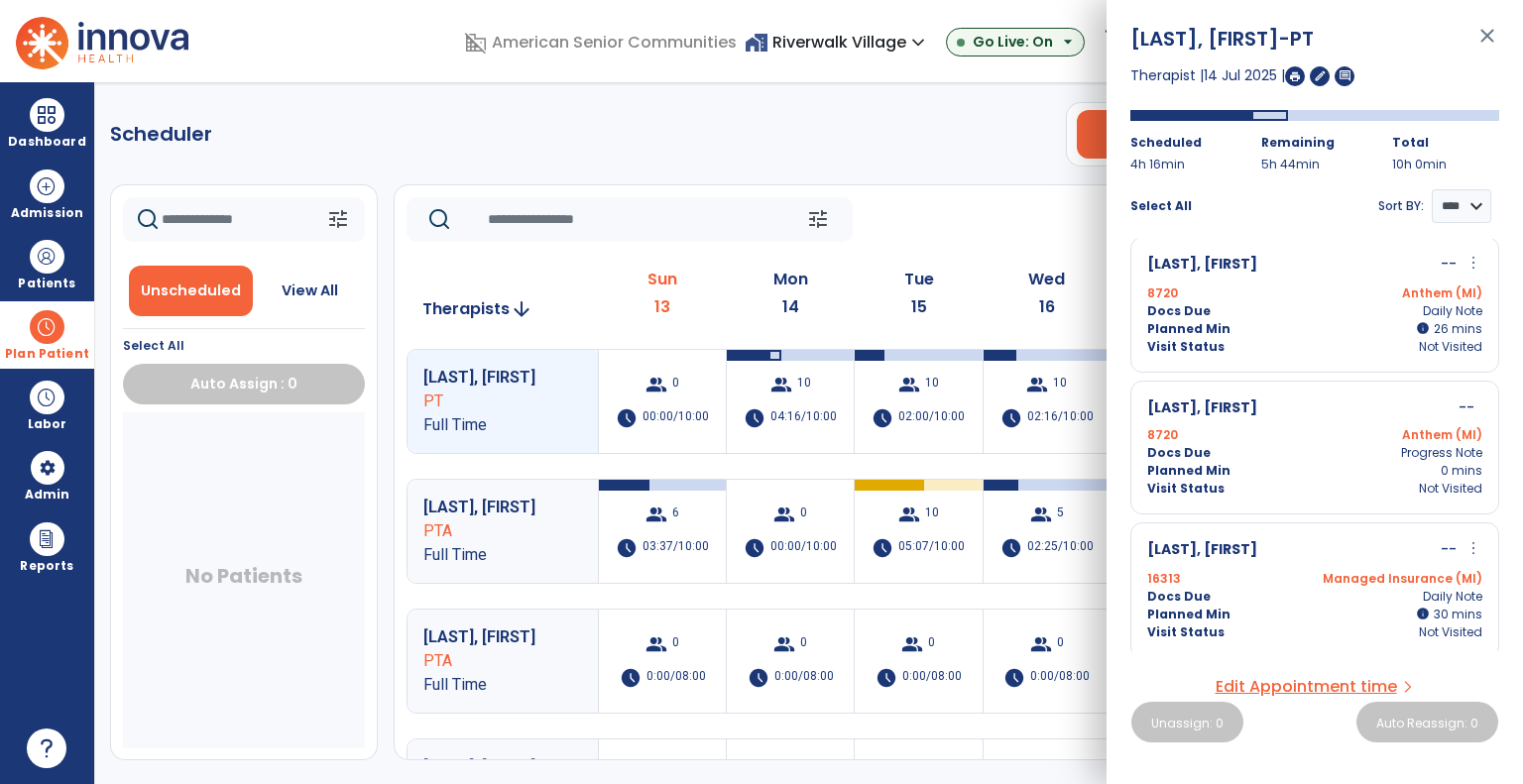 click on "tune   Today  chevron_left Jul 13, 2025 - Jul 19, 2025  *********  calendar_today  chevron_right" 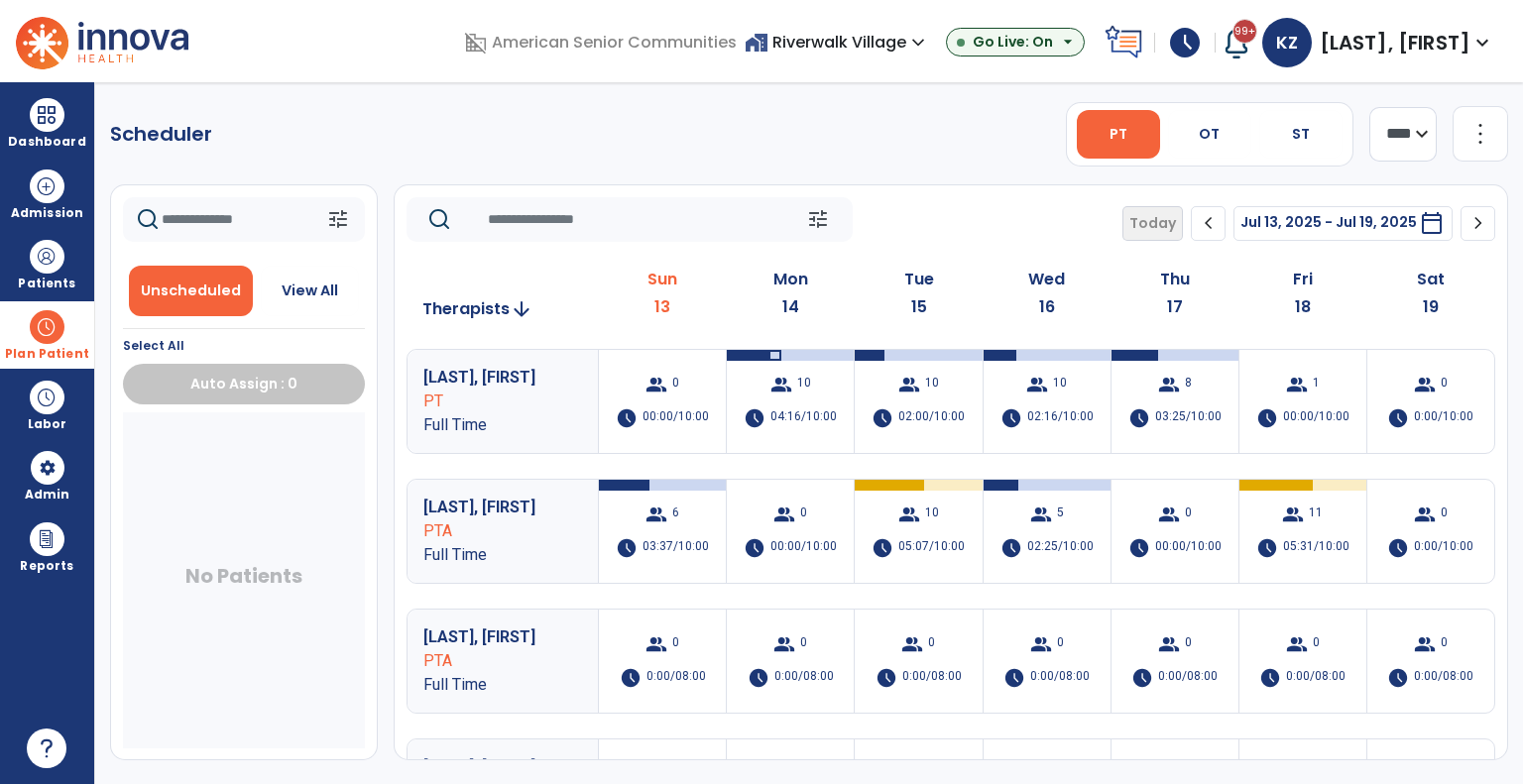 click at bounding box center [47, 327] 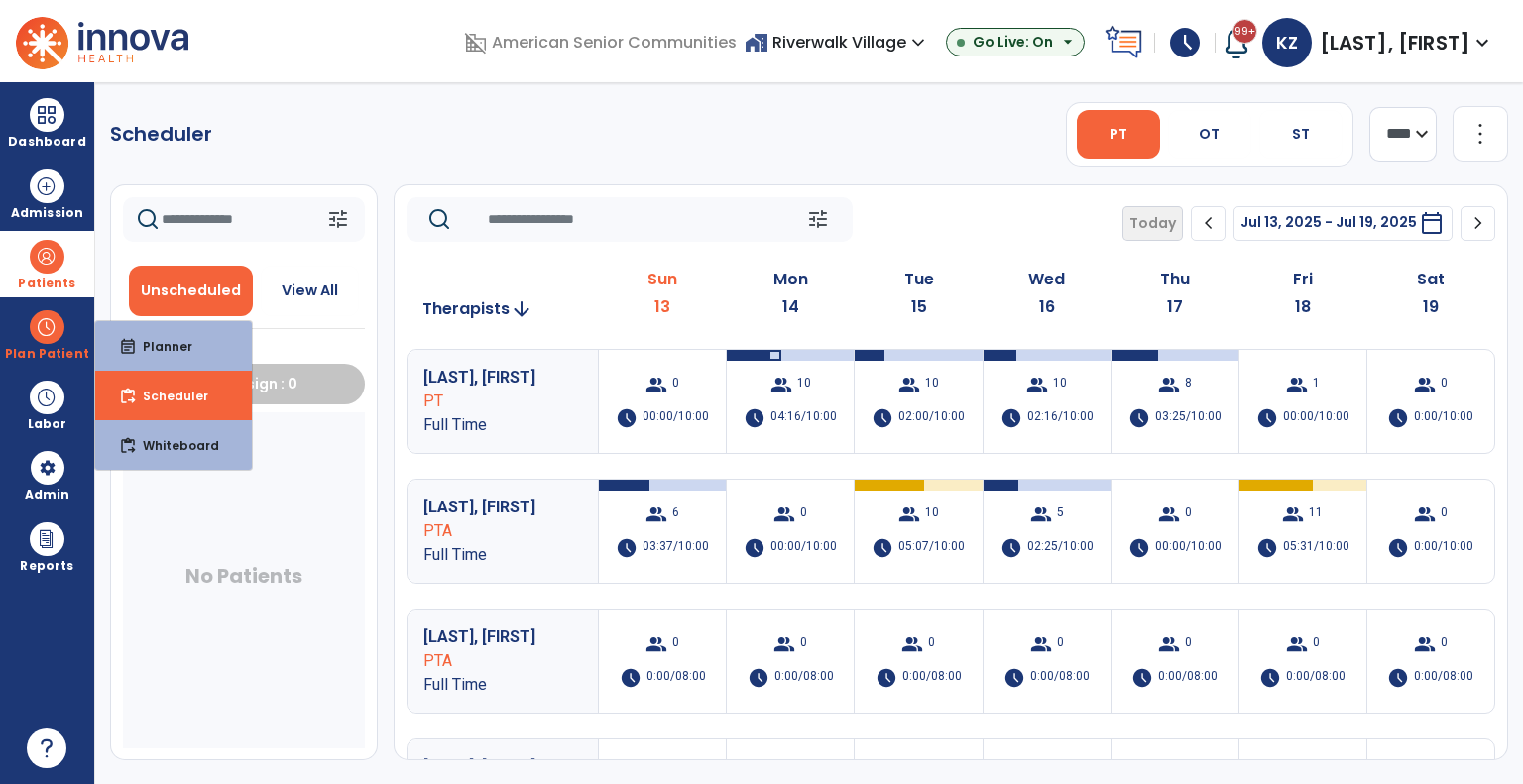 click at bounding box center (47, 257) 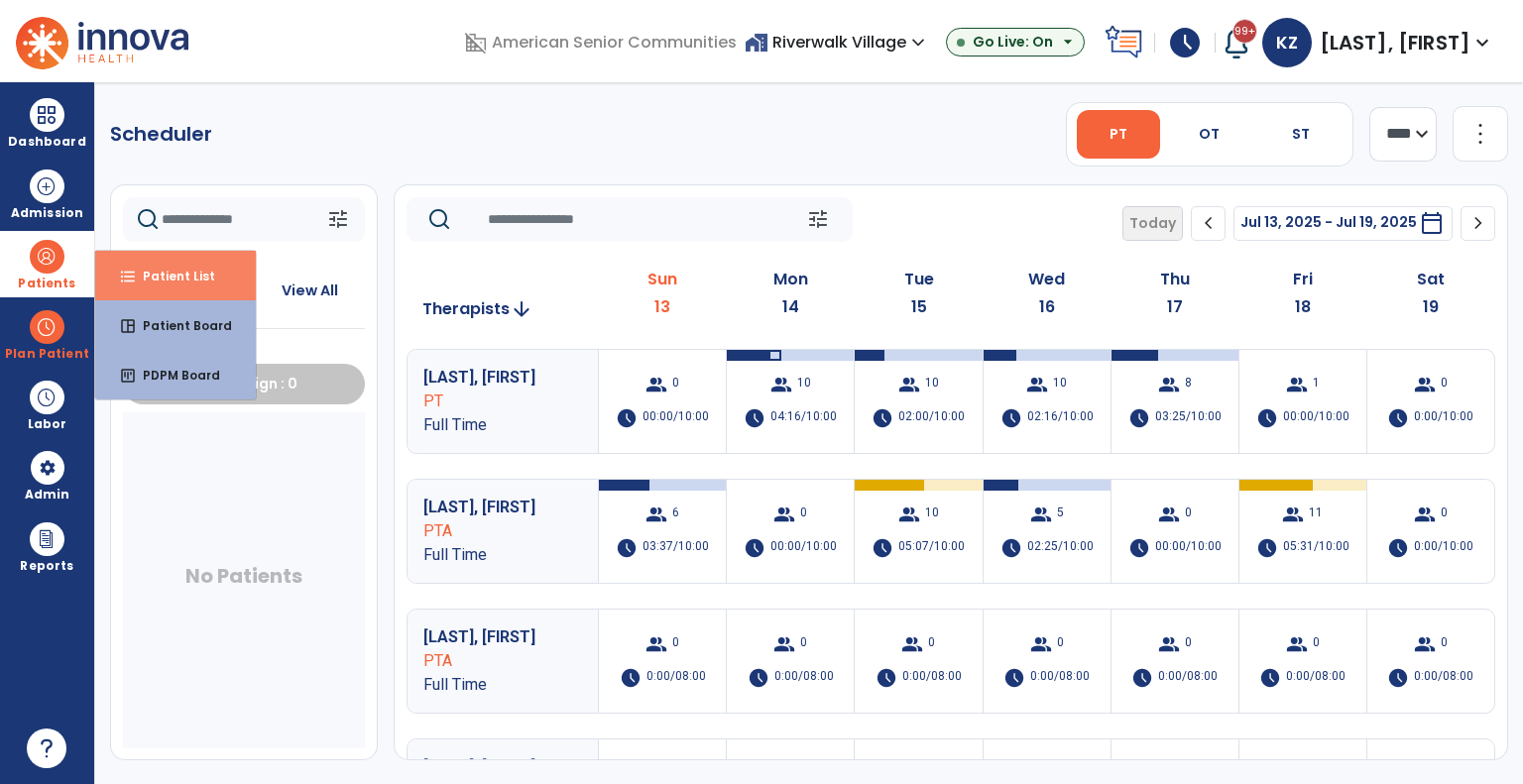 click on "Patient List" at bounding box center (171, 276) 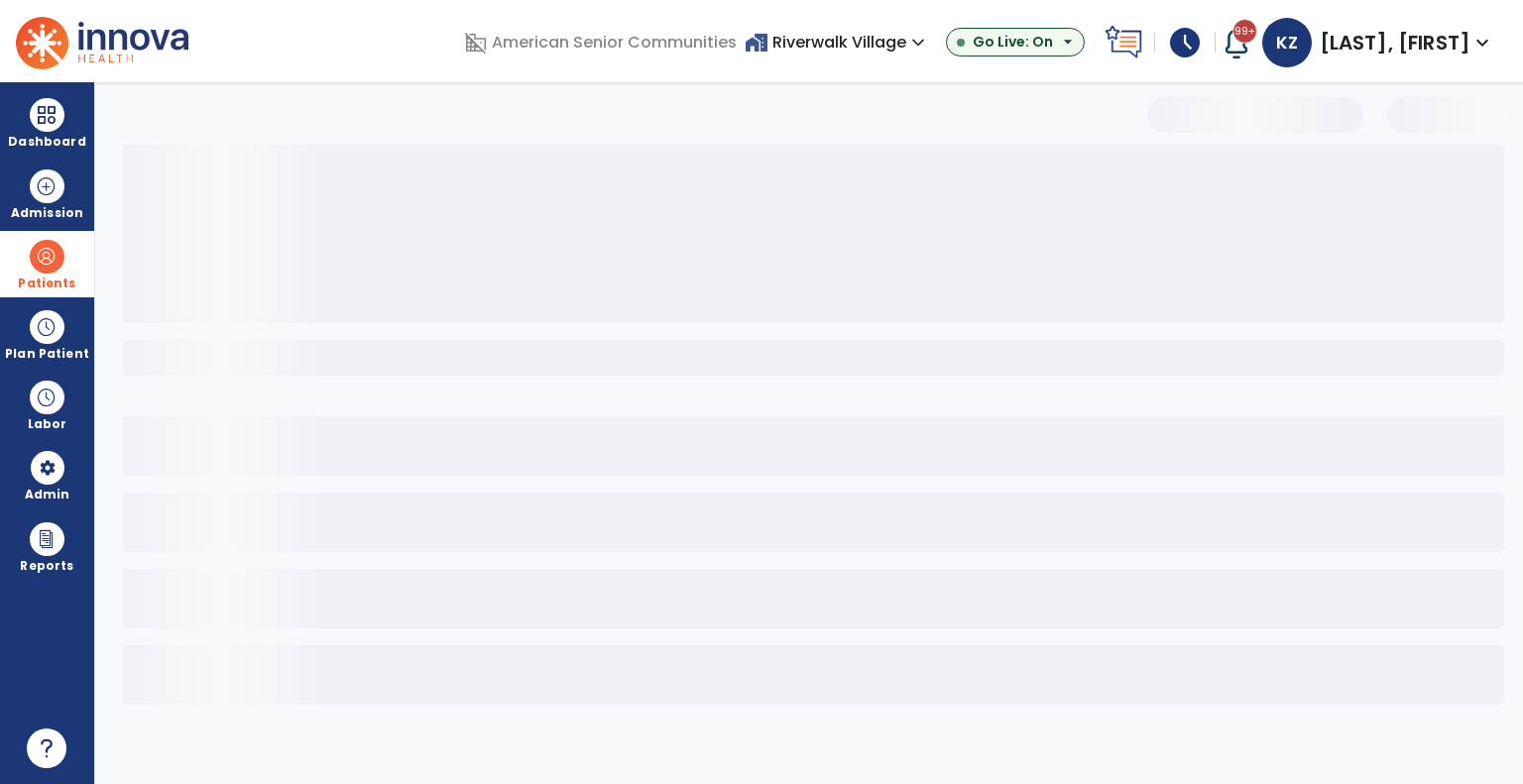 select on "***" 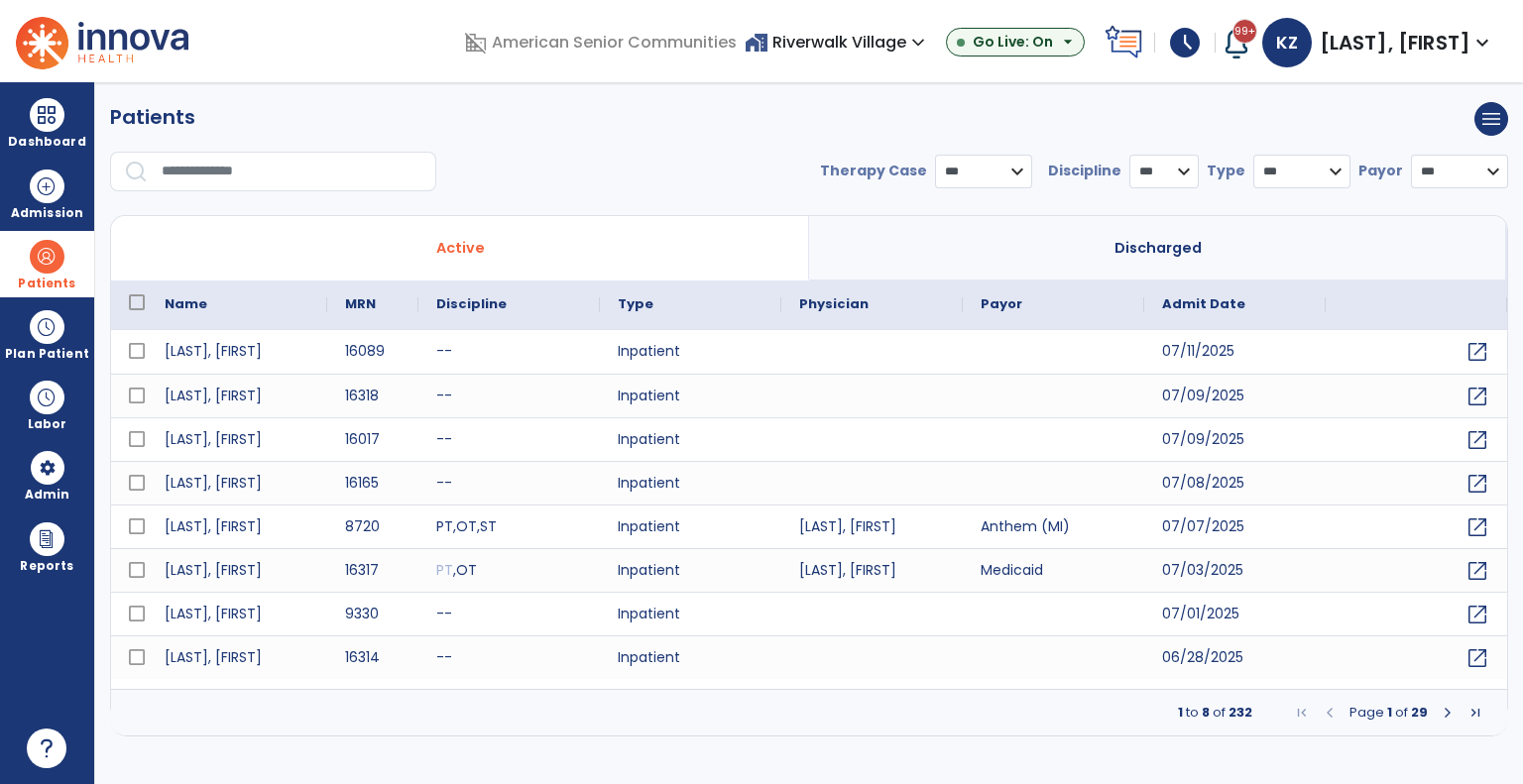click at bounding box center [292, 171] 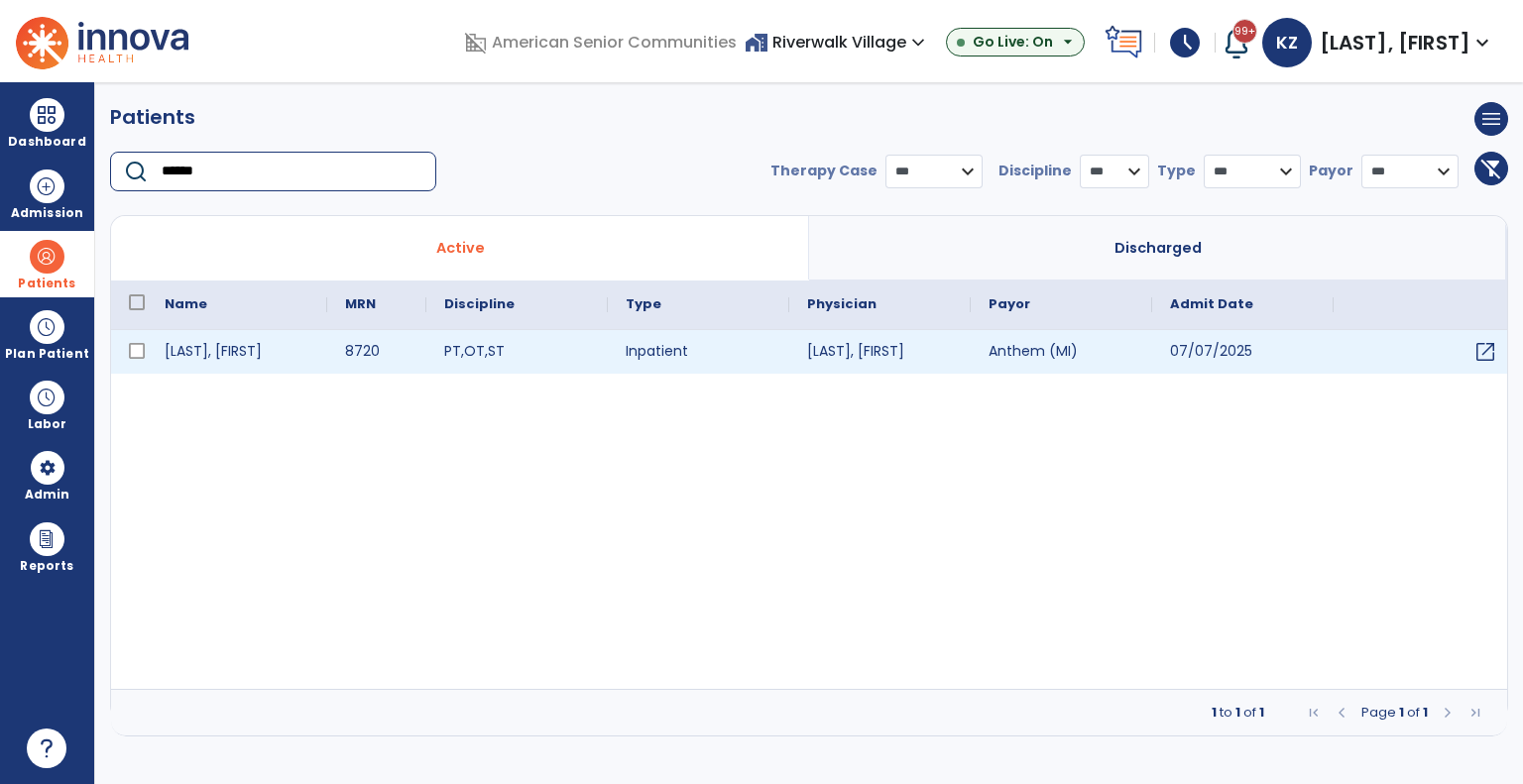 type on "******" 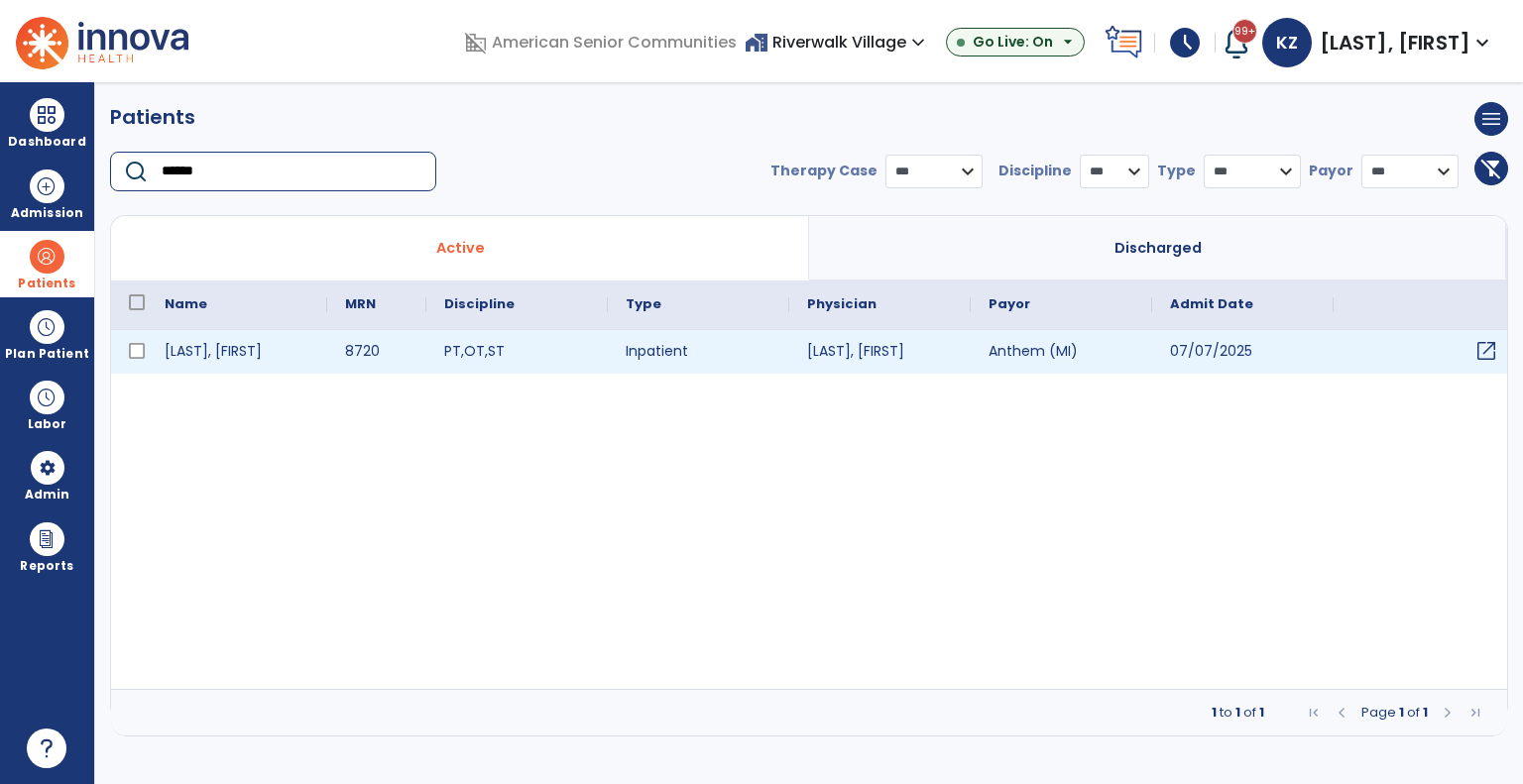 click on "open_in_new" at bounding box center (1486, 351) 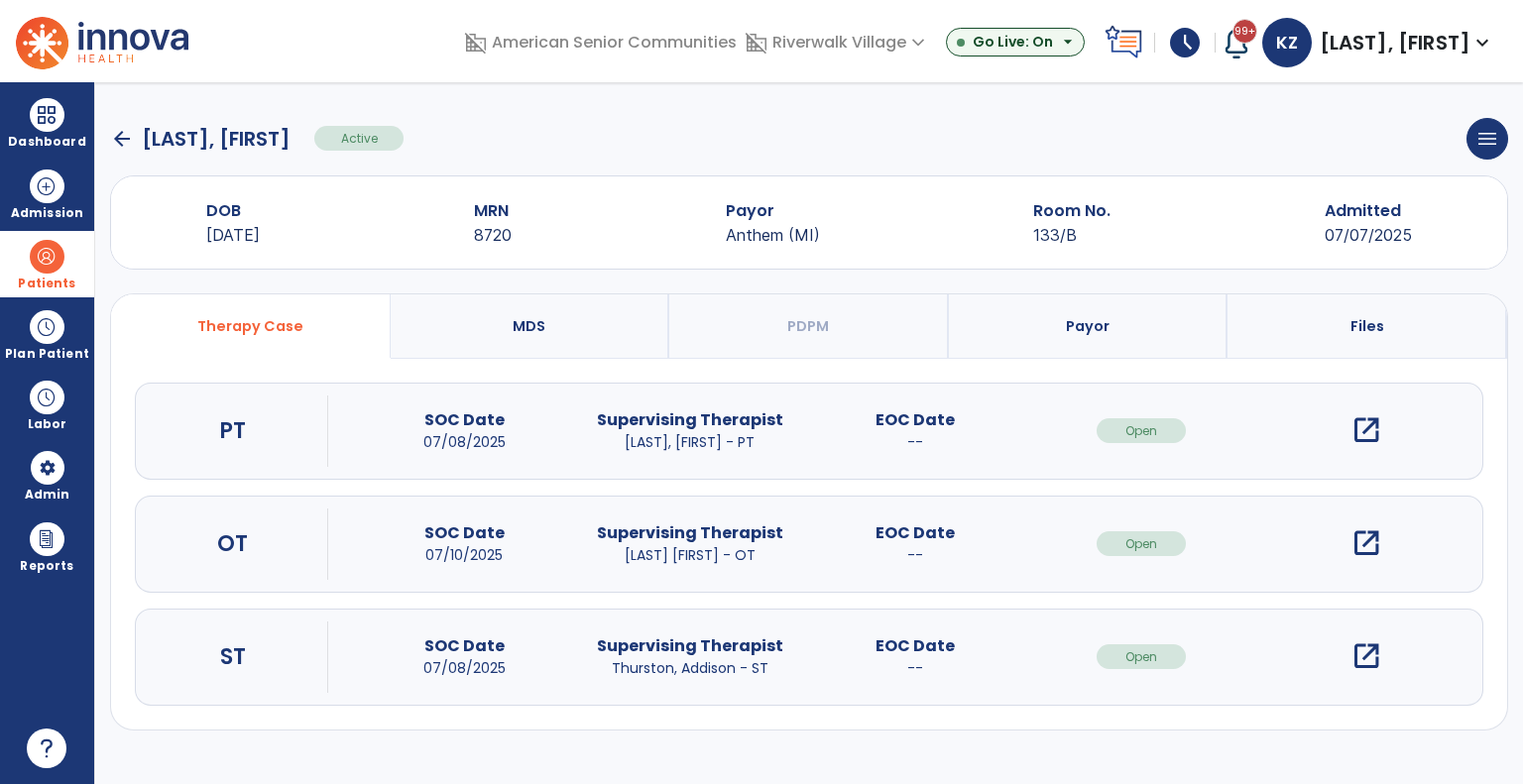 click on "open_in_new" at bounding box center [1366, 656] 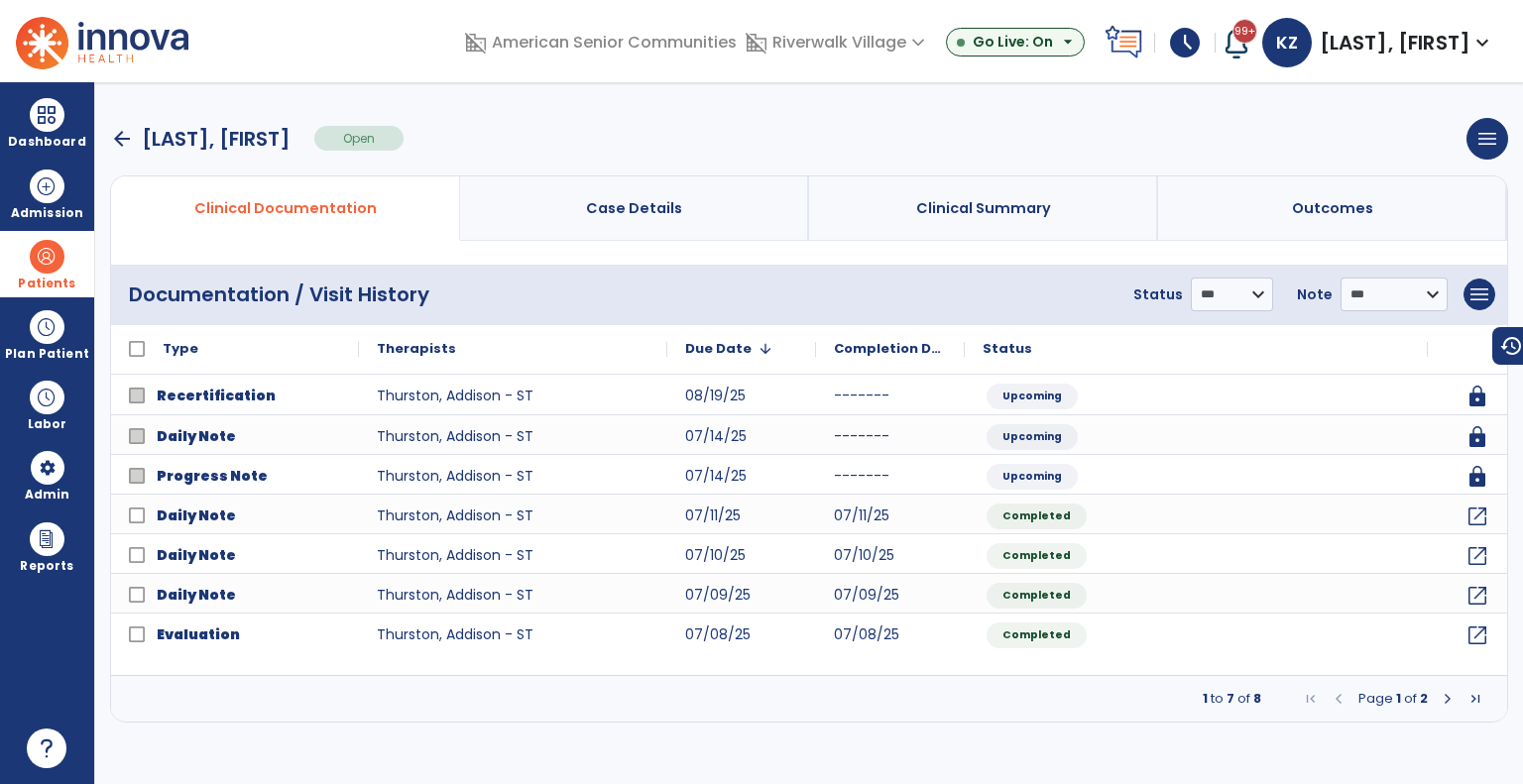 click on "Patients" at bounding box center (47, 264) 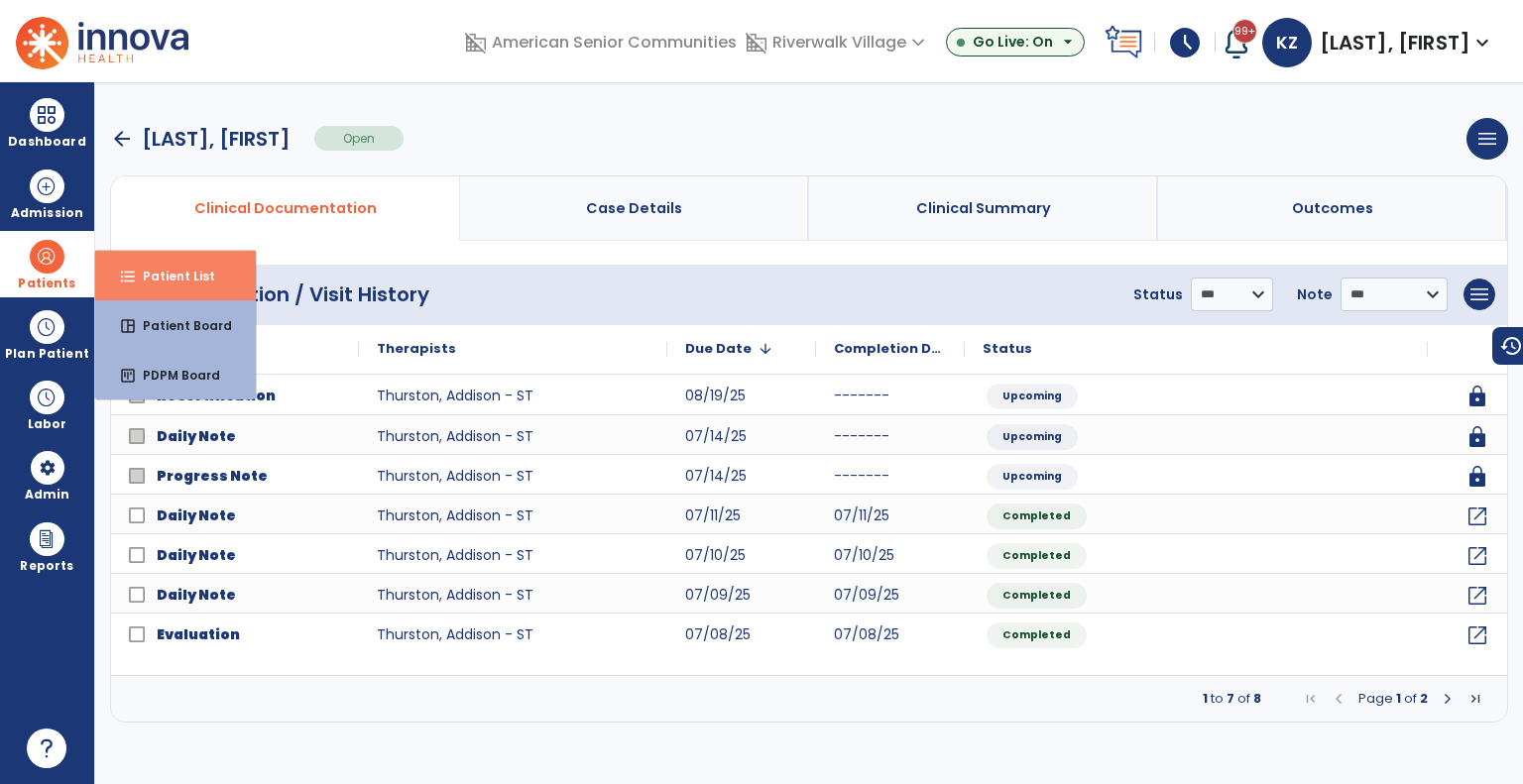 click on "Patient List" at bounding box center [171, 276] 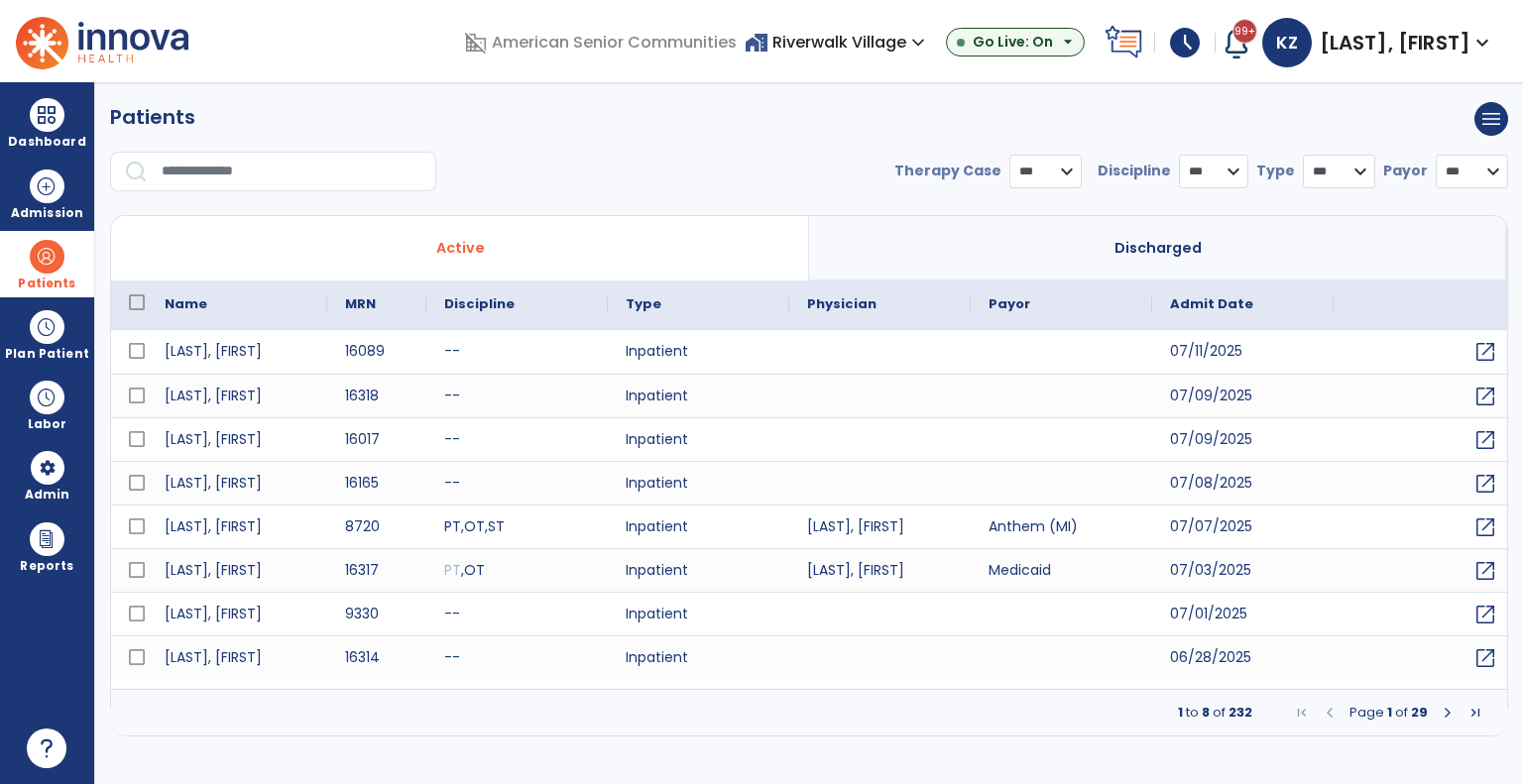 select on "***" 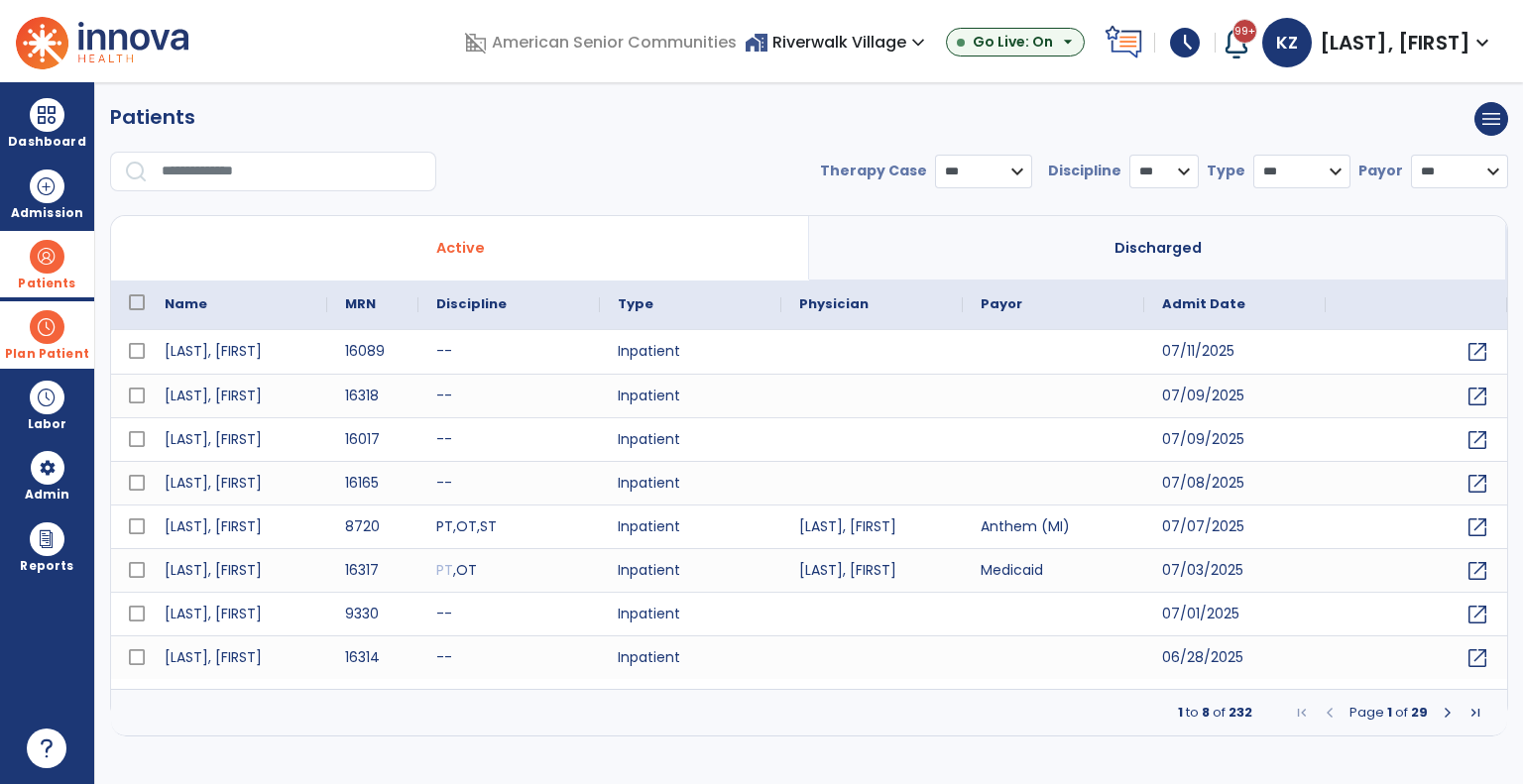 click on "Plan Patient" at bounding box center [47, 283] 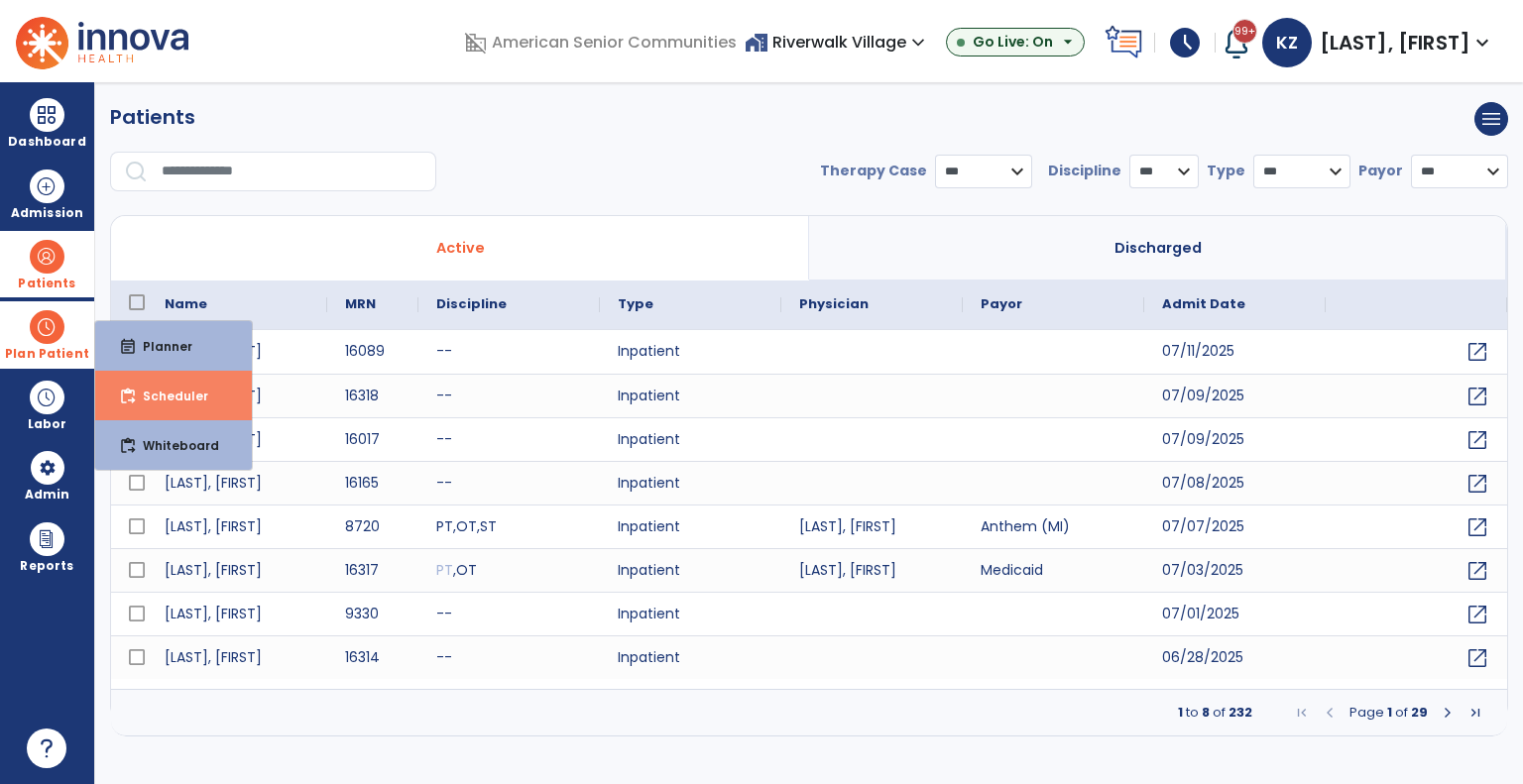 click on "content_paste_go  Scheduler" at bounding box center [174, 395] 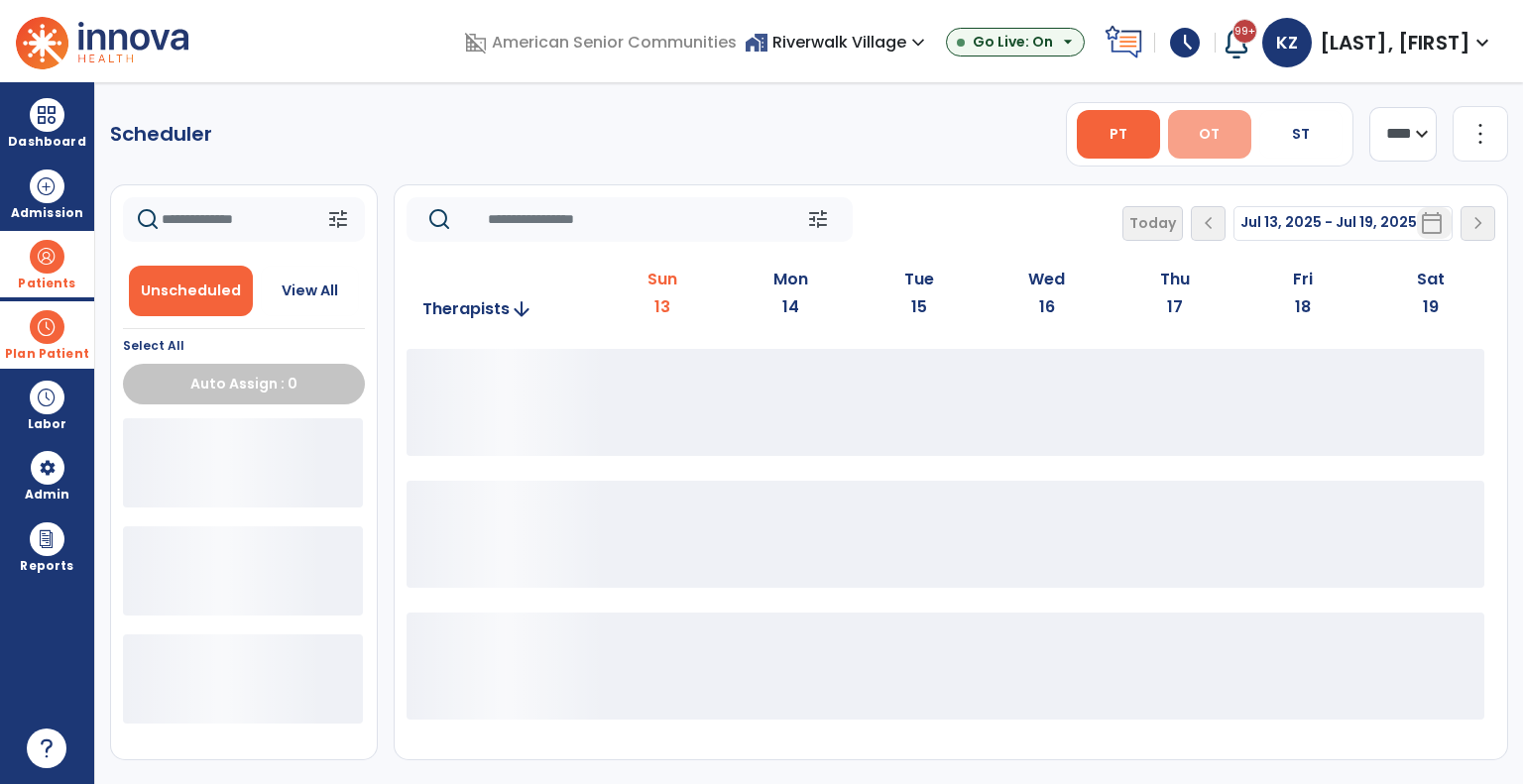click on "OT" at bounding box center (1209, 134) 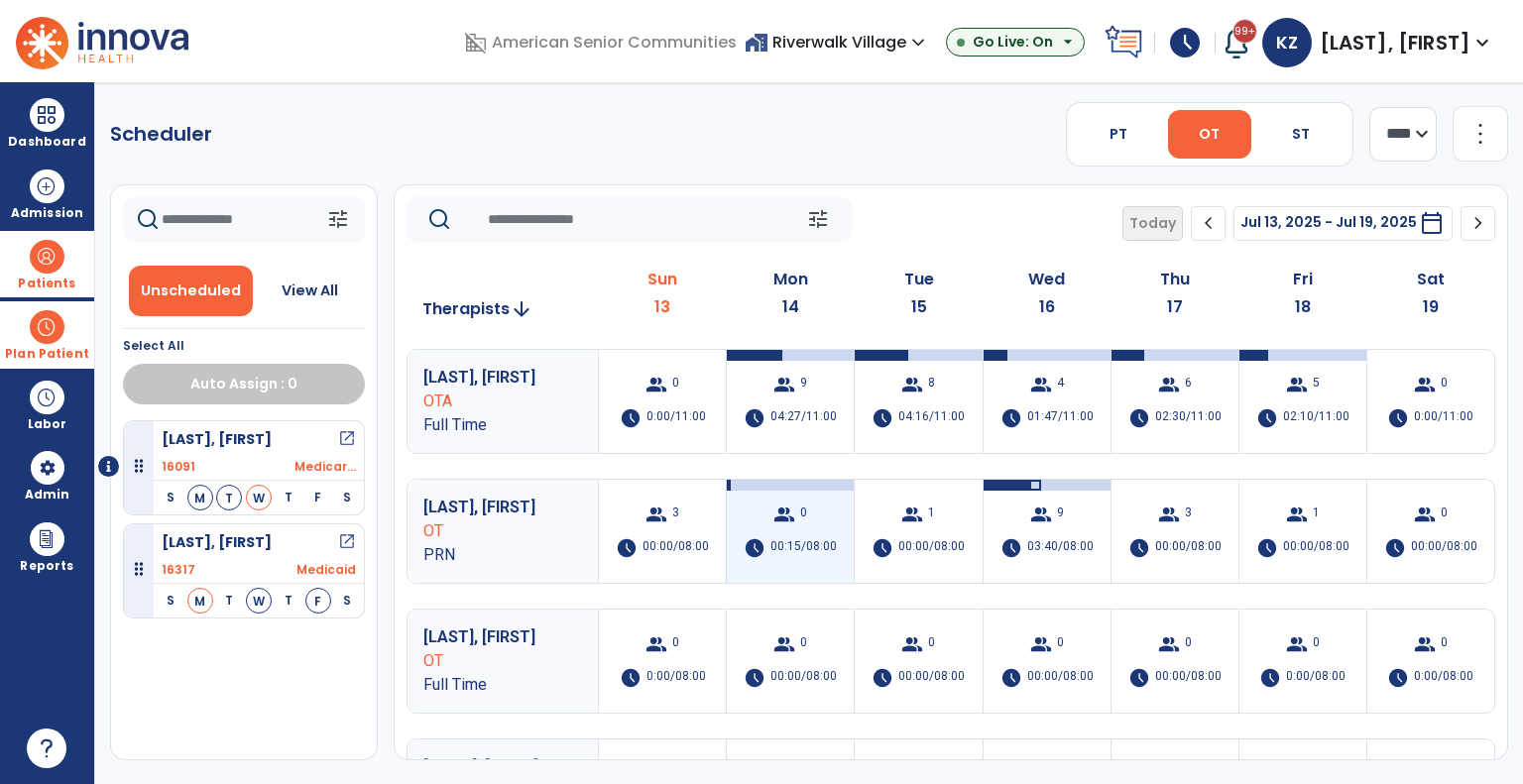 click on "00:15/08:00" at bounding box center (803, 548) 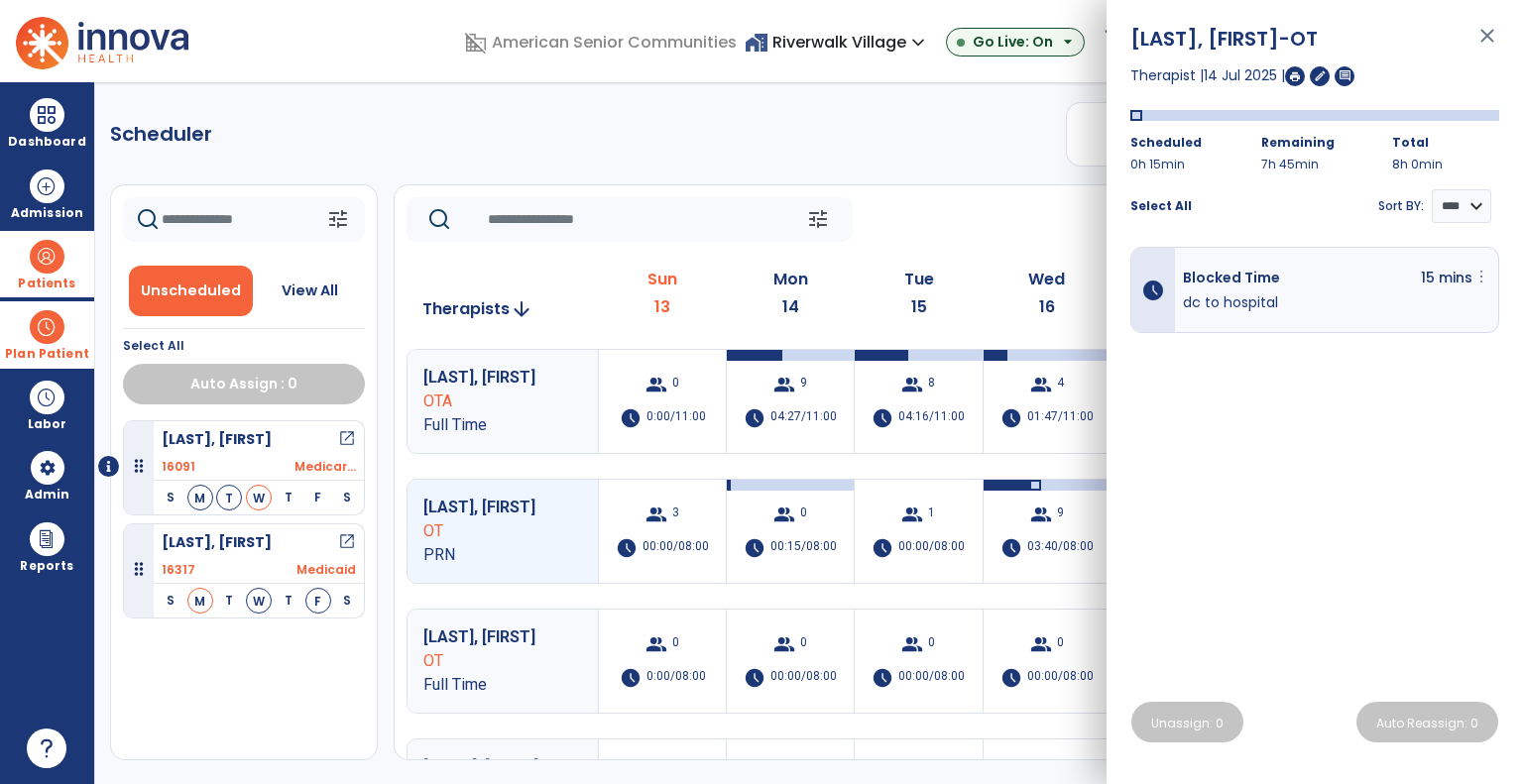 click on "more_vert" at bounding box center [1481, 277] 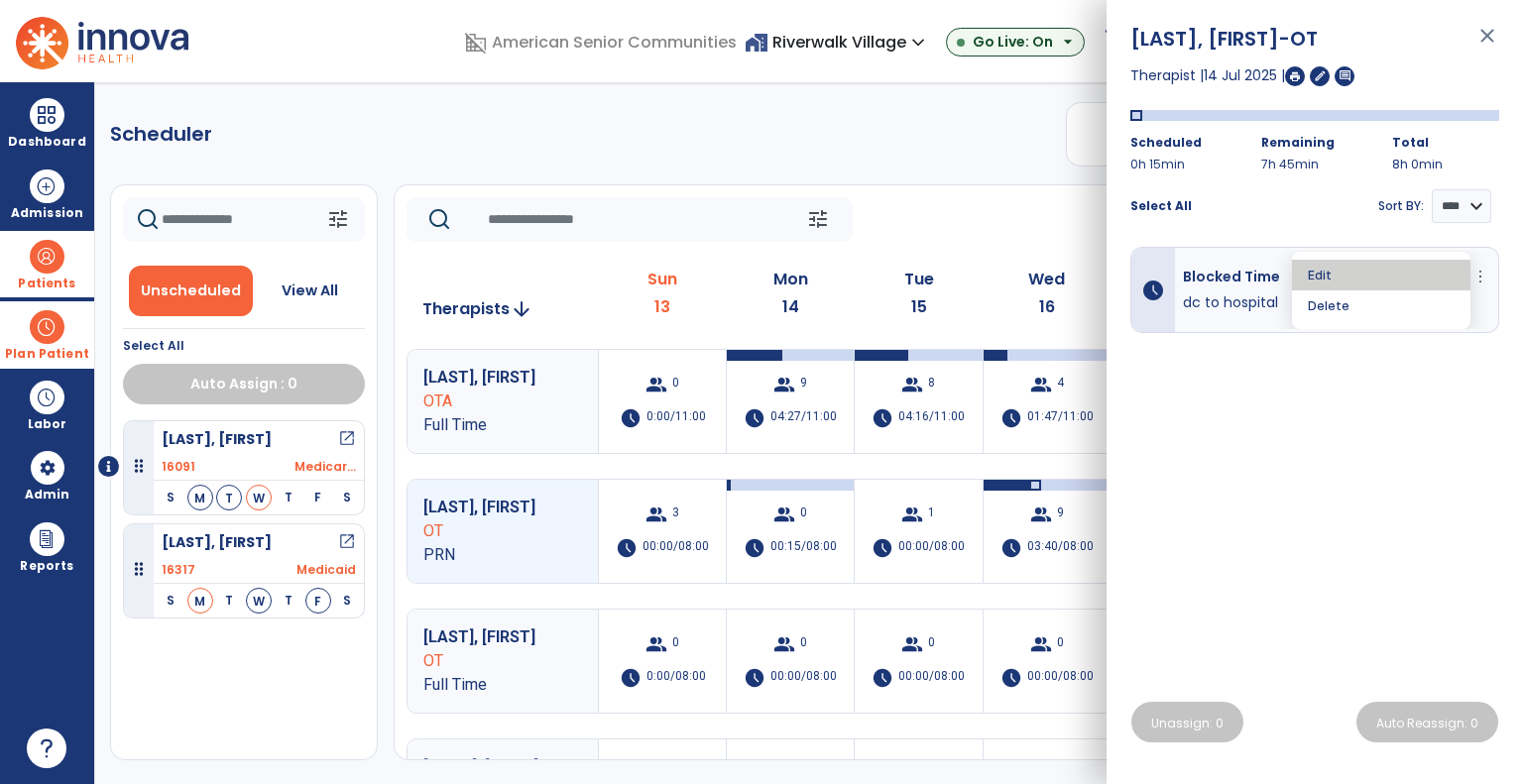 click on "Edit" at bounding box center (1381, 275) 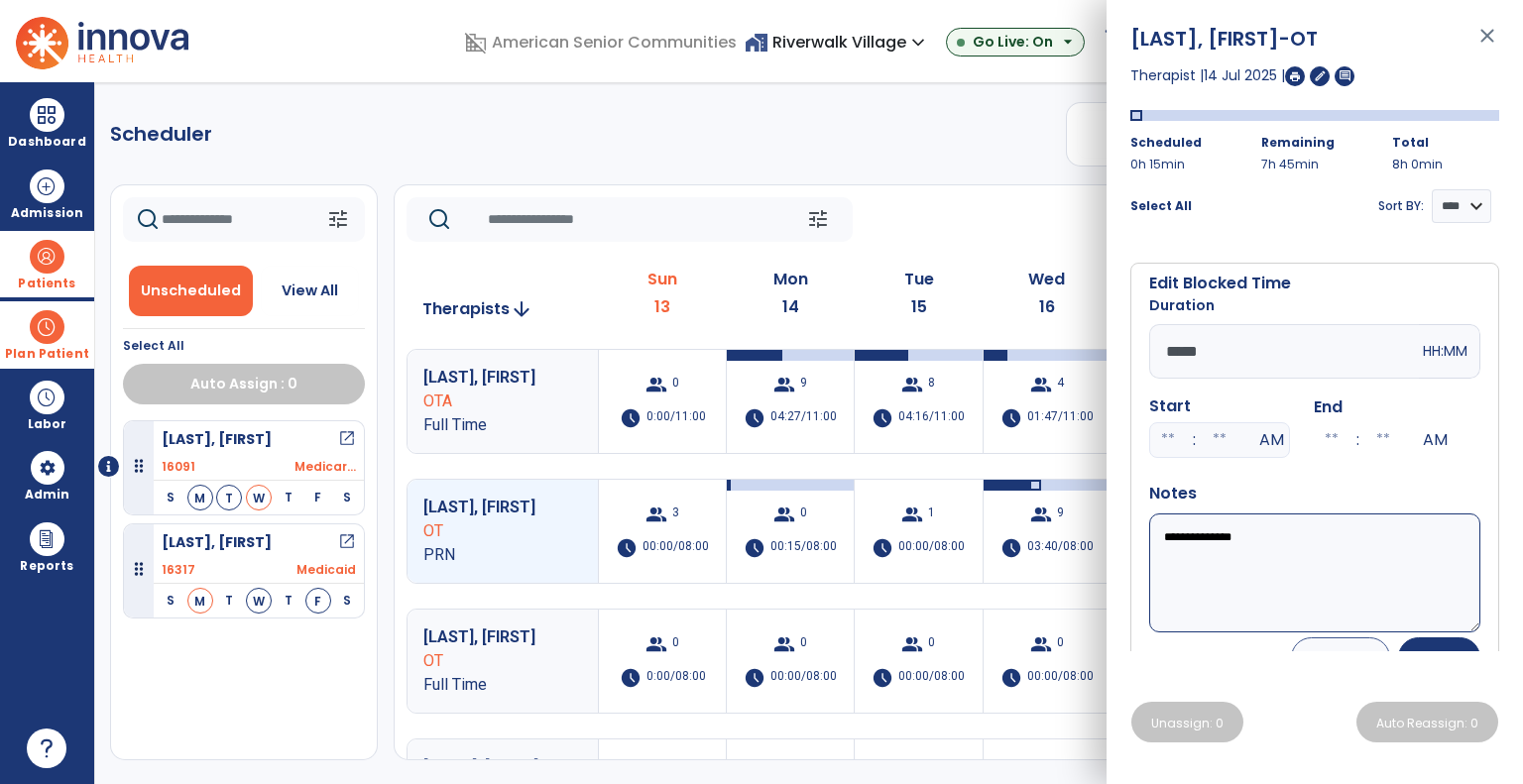 click on "**********" at bounding box center (1315, 573) 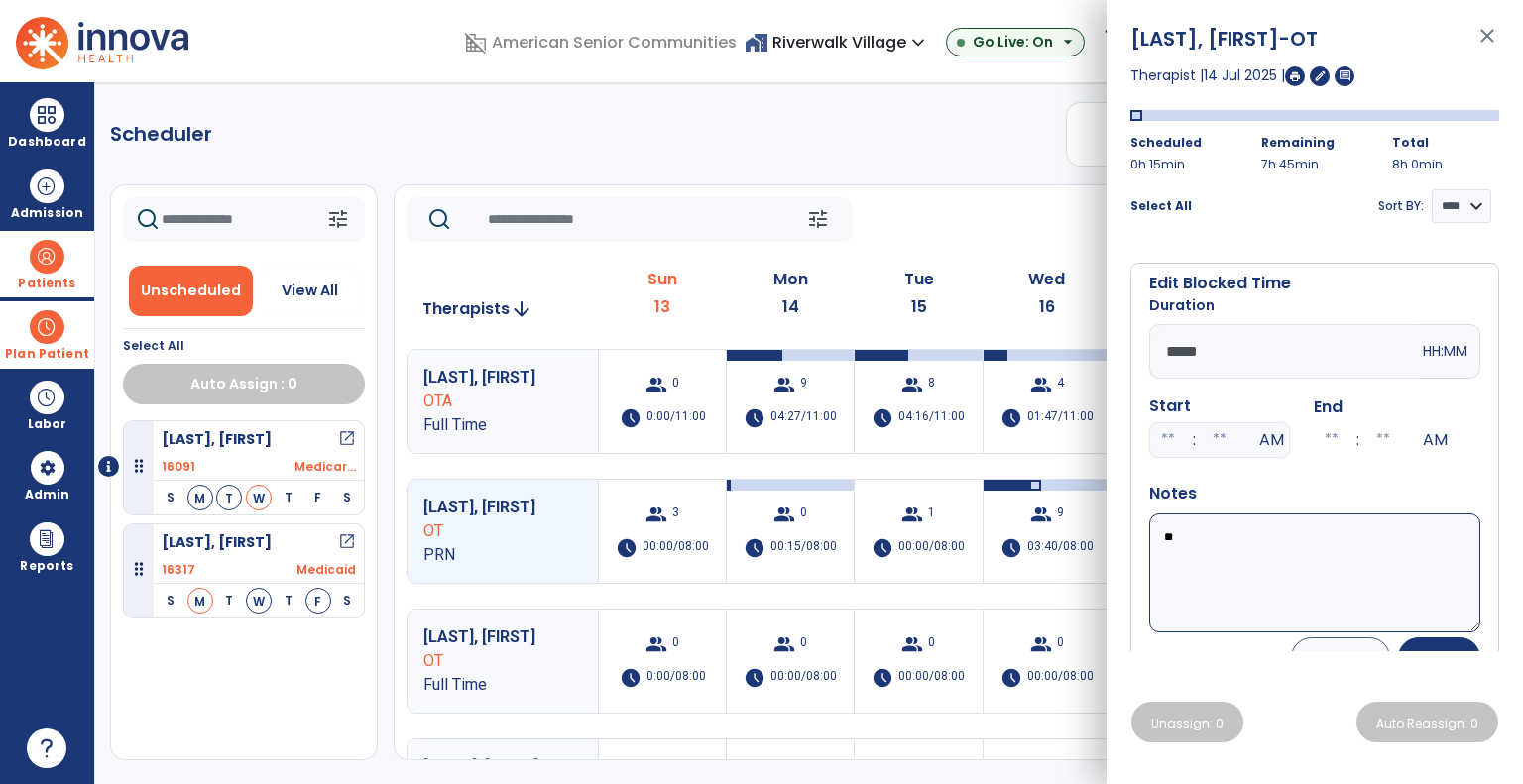 type on "*" 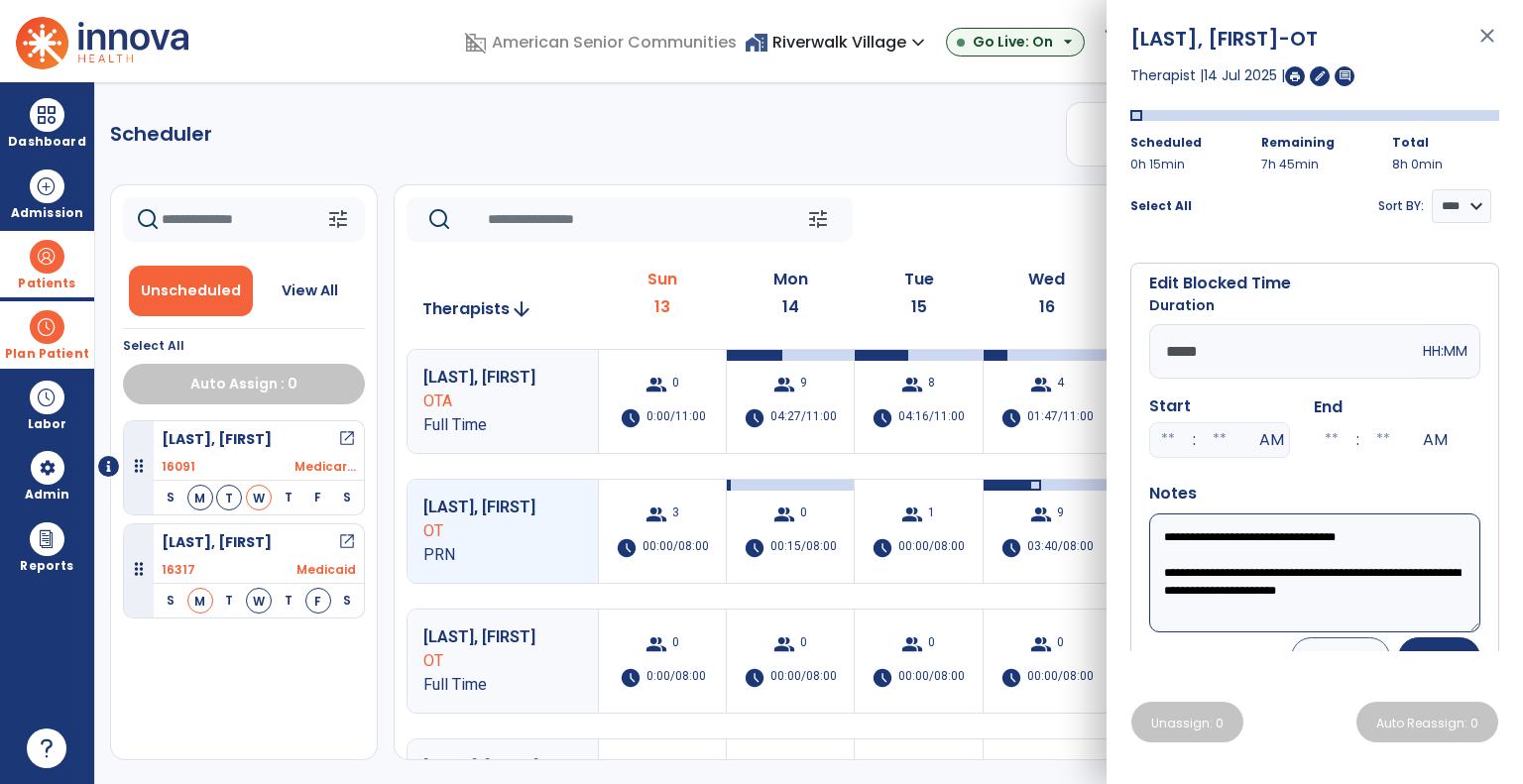 scroll, scrollTop: 34, scrollLeft: 0, axis: vertical 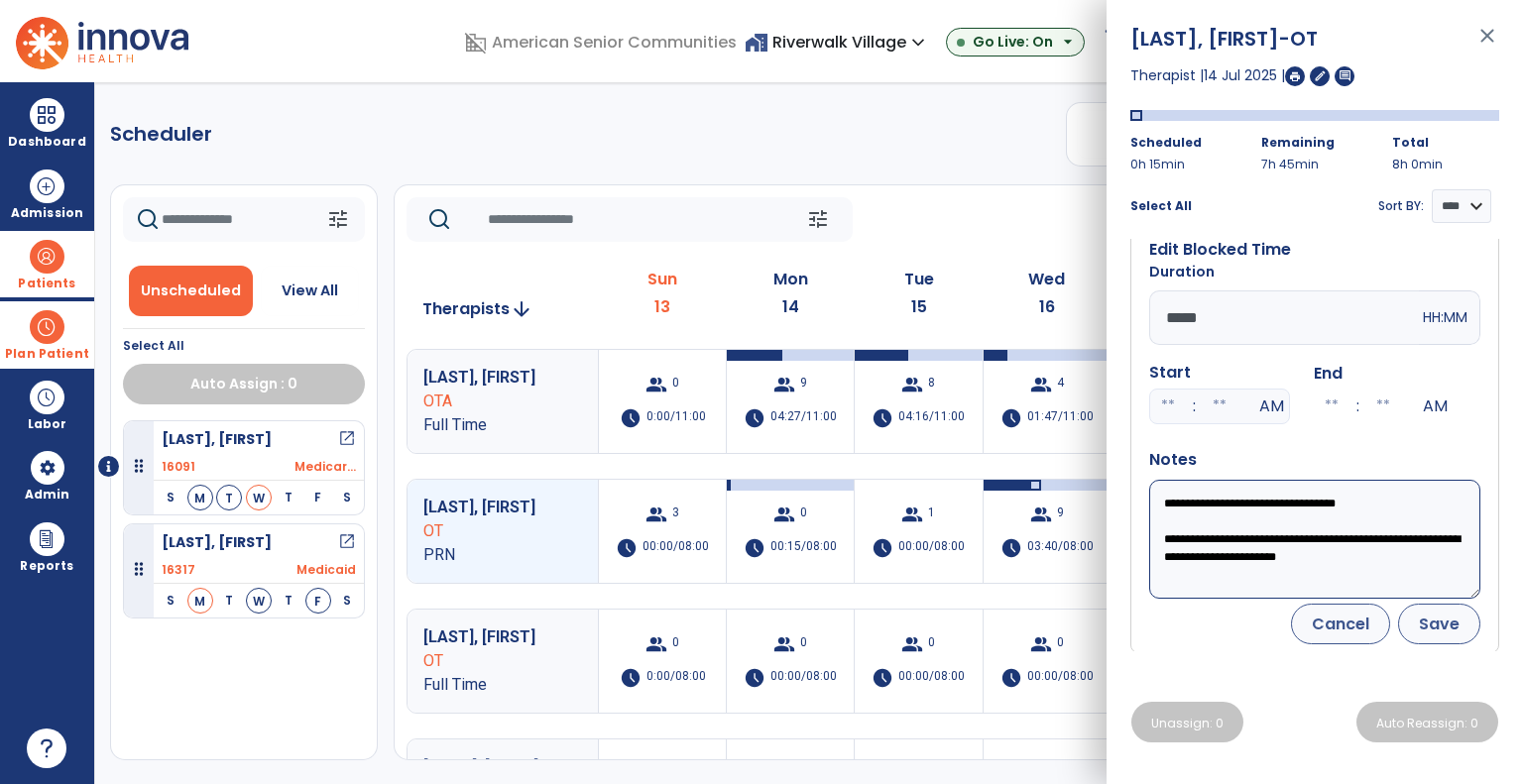 type on "**********" 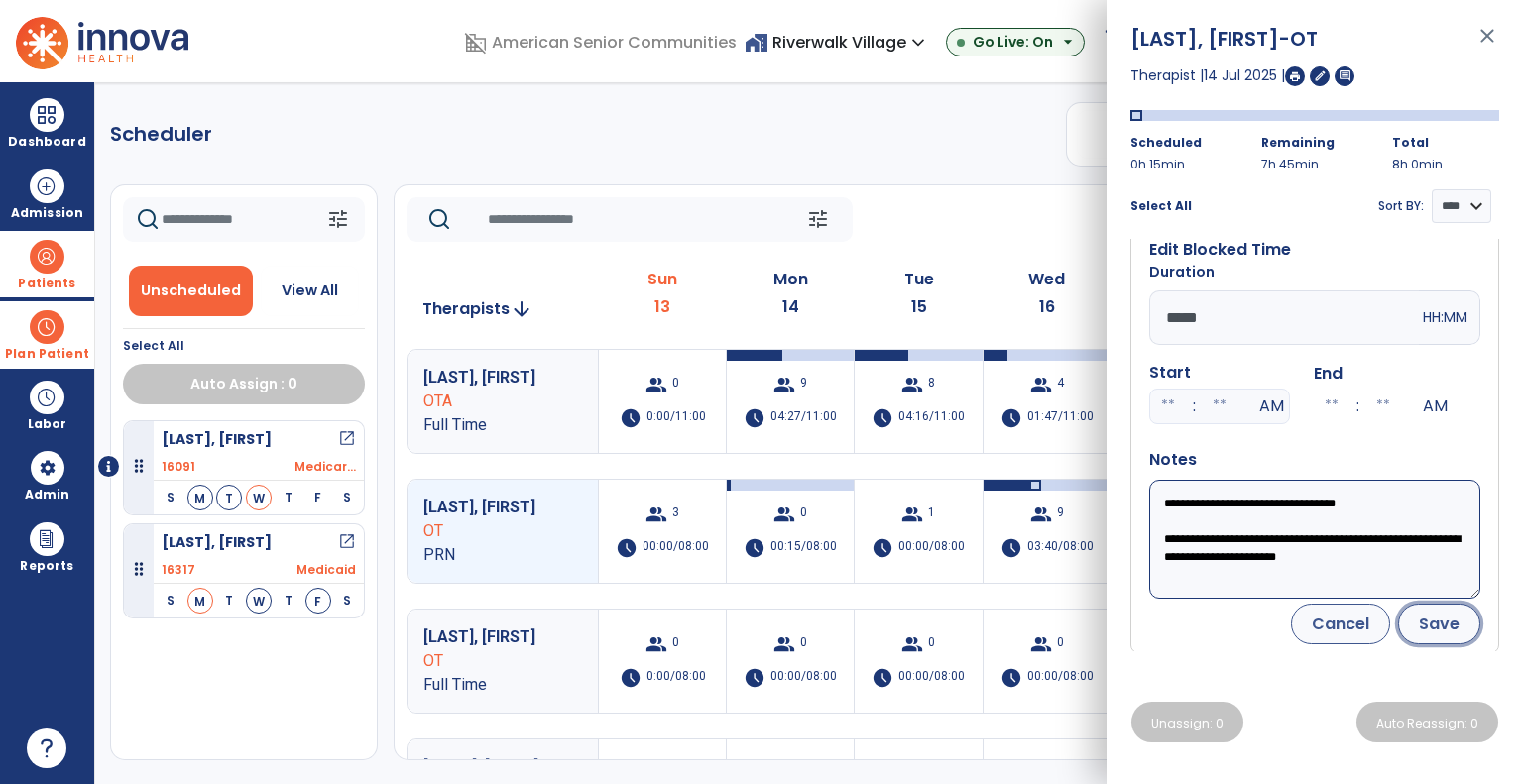 click on "Save" at bounding box center (1439, 623) 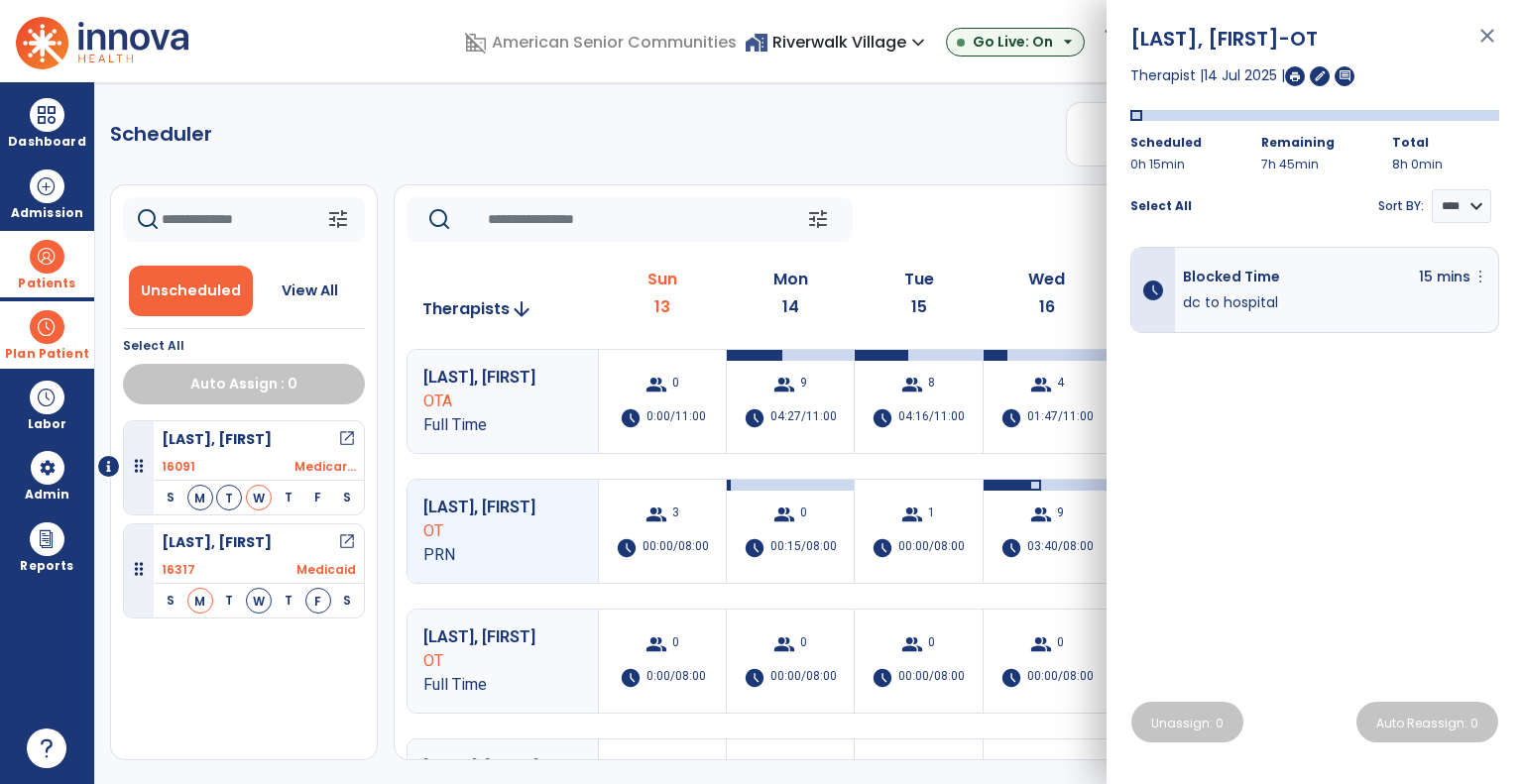scroll, scrollTop: 0, scrollLeft: 0, axis: both 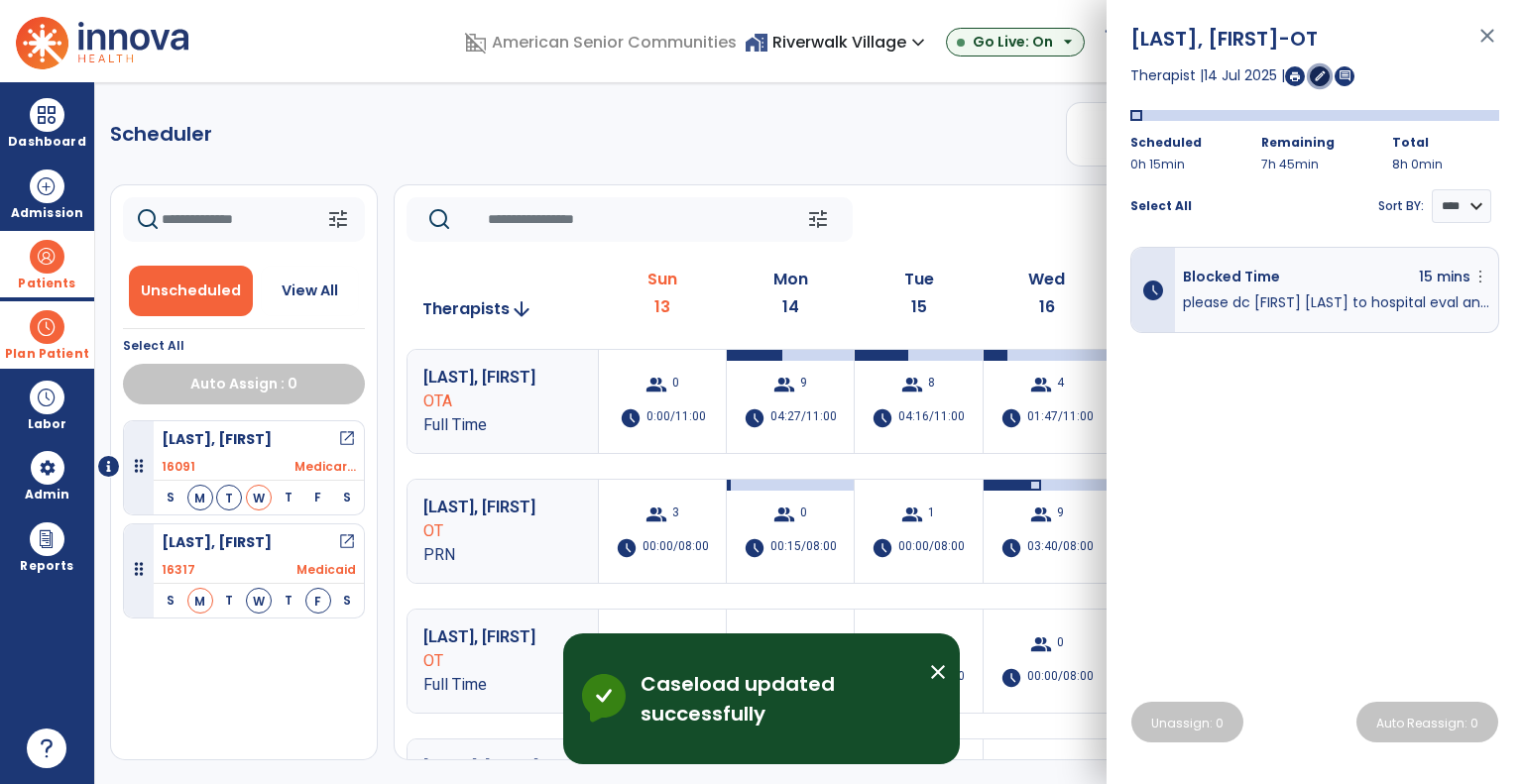 click on "edit" at bounding box center (1320, 75) 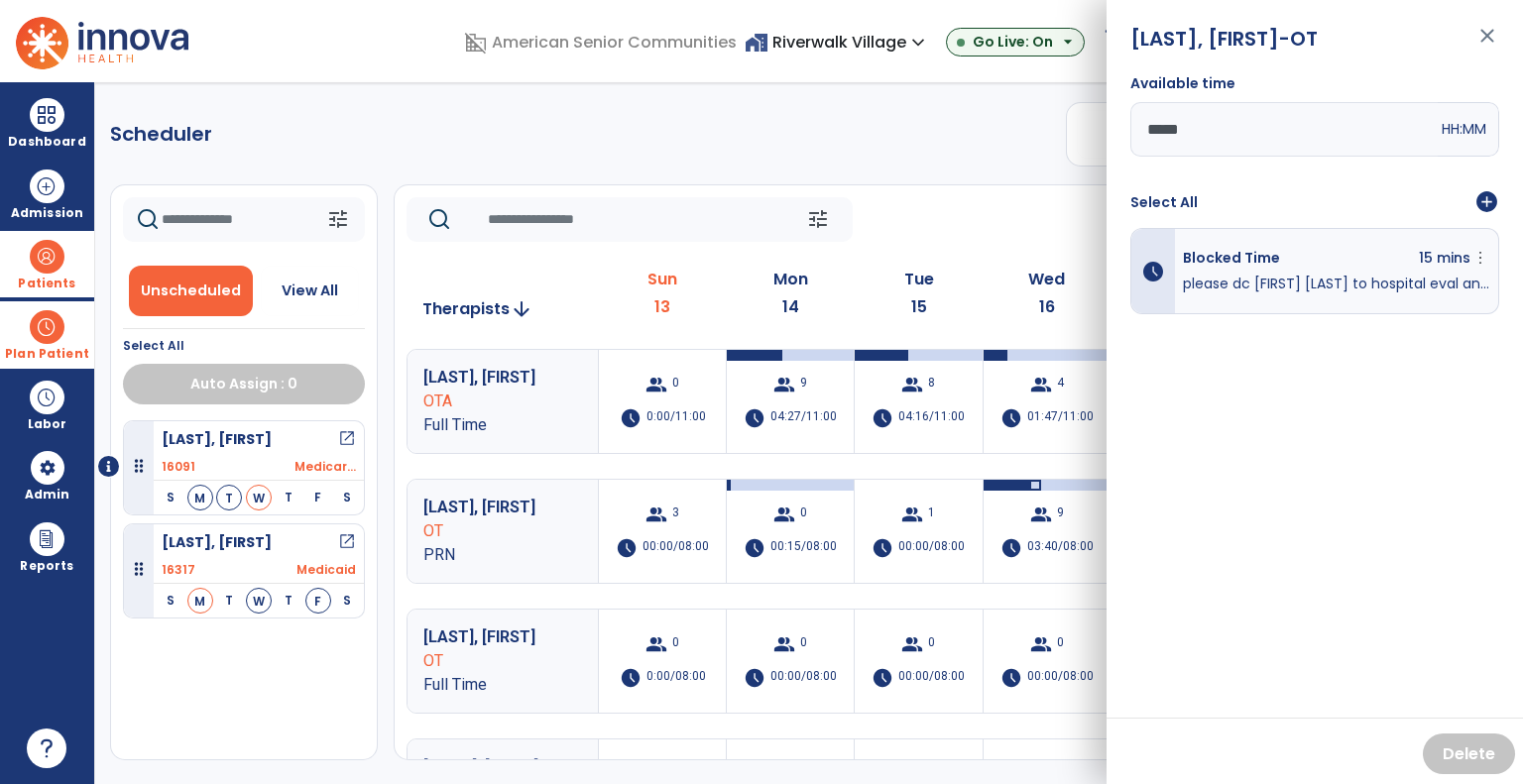click on "add_circle" at bounding box center [1486, 202] 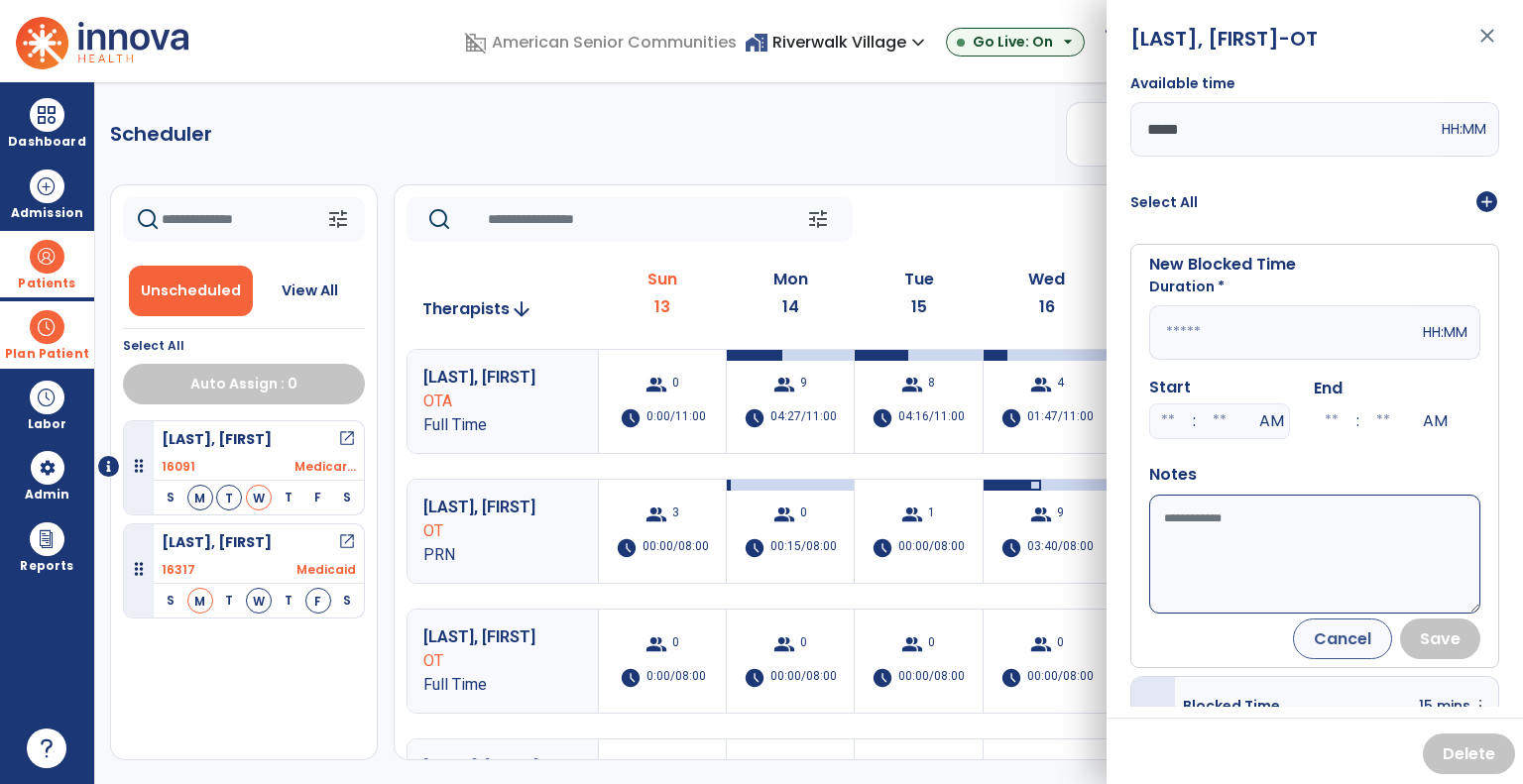 click at bounding box center (1284, 332) 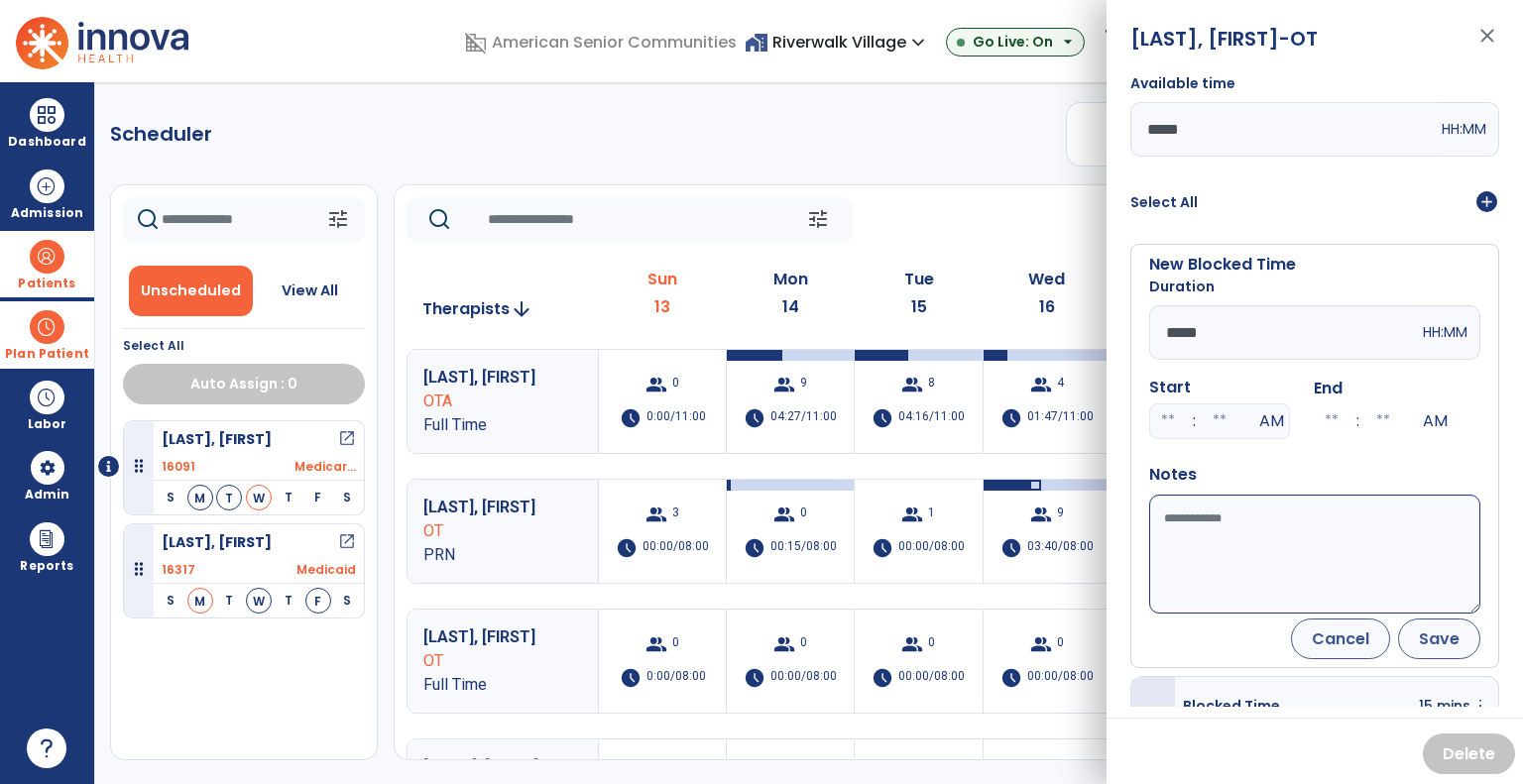 type on "*****" 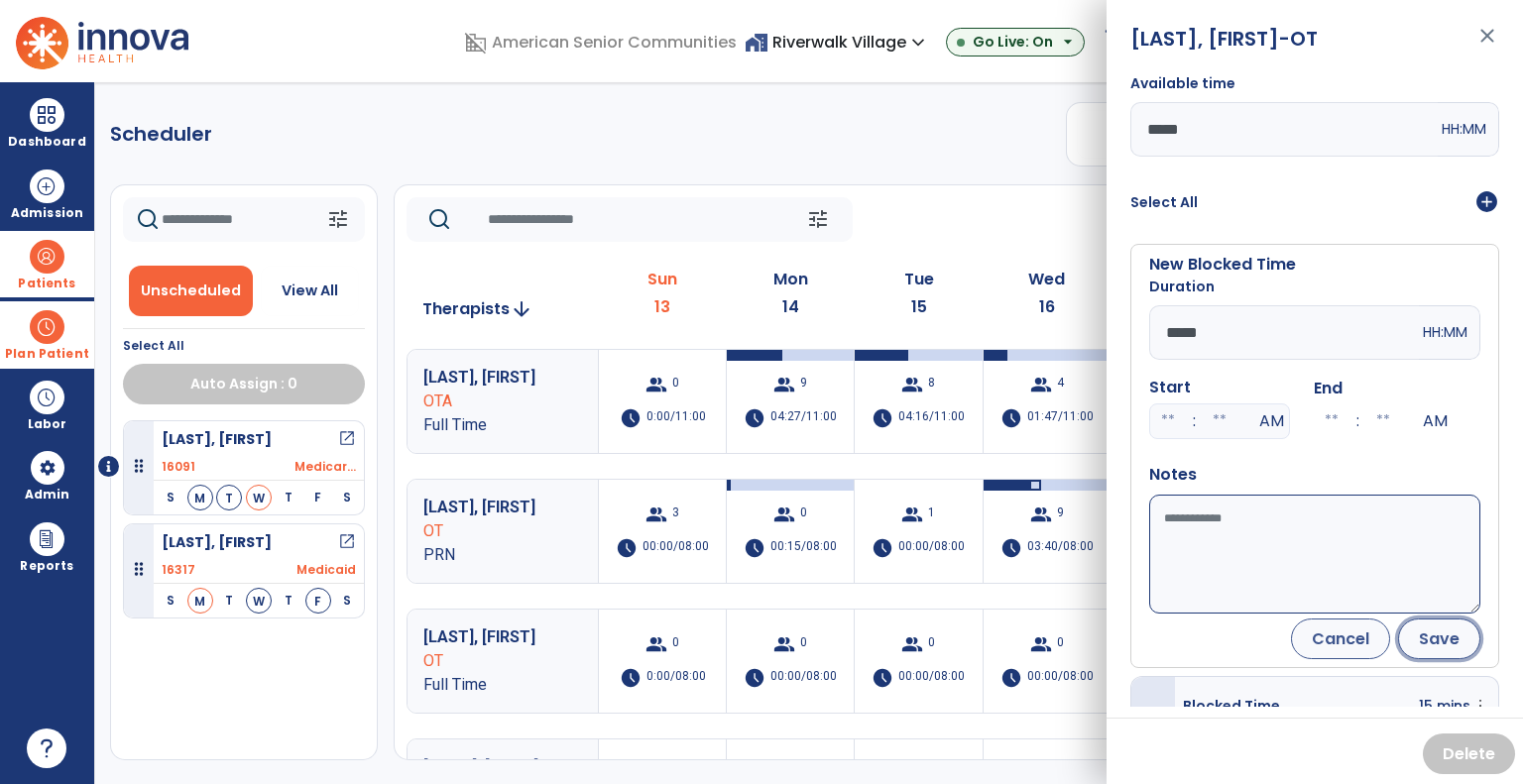 click on "Save" at bounding box center (1439, 638) 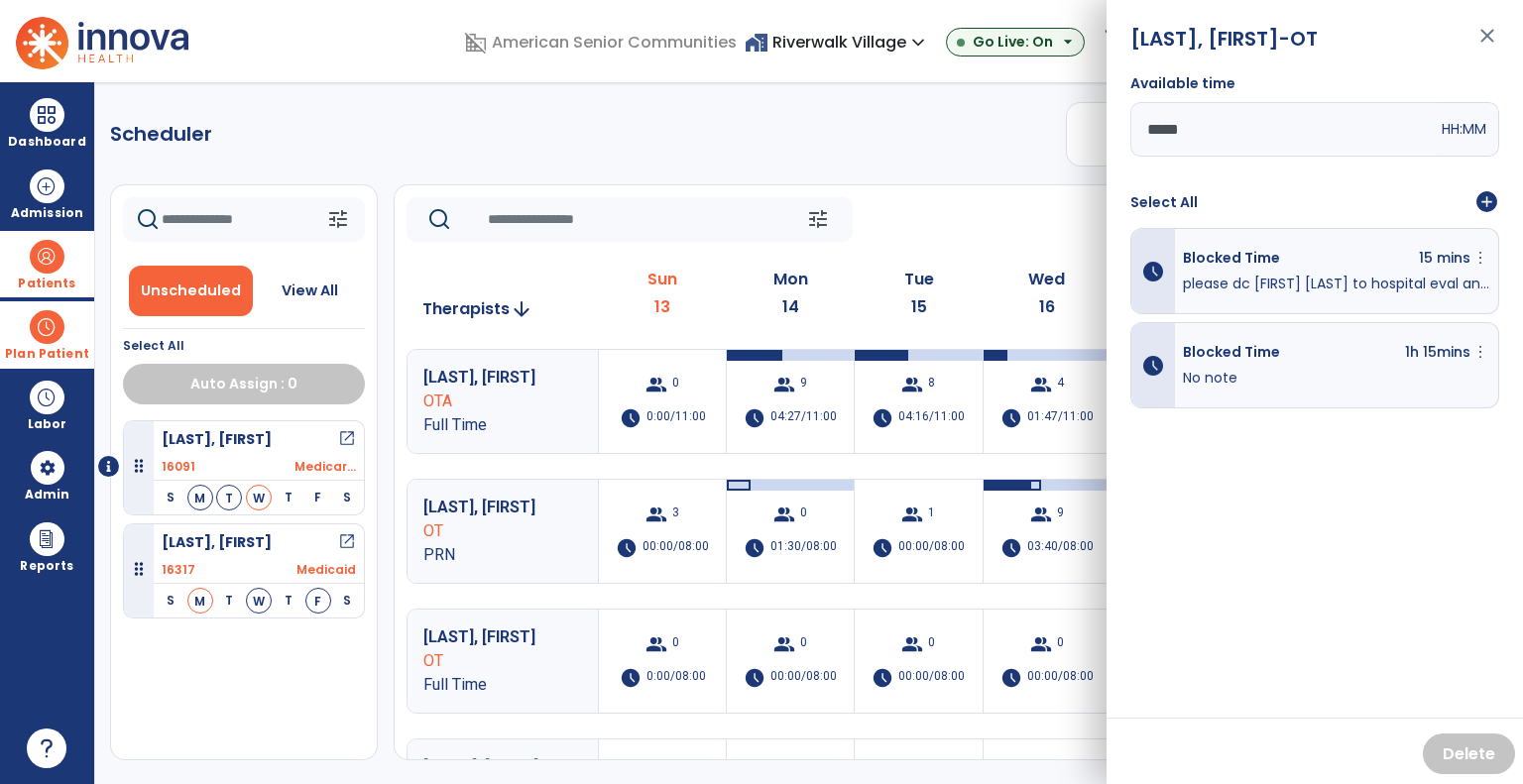 click on "tune   Today  chevron_left Jul 13, 2025 - Jul 19, 2025  *********  calendar_today  chevron_right" 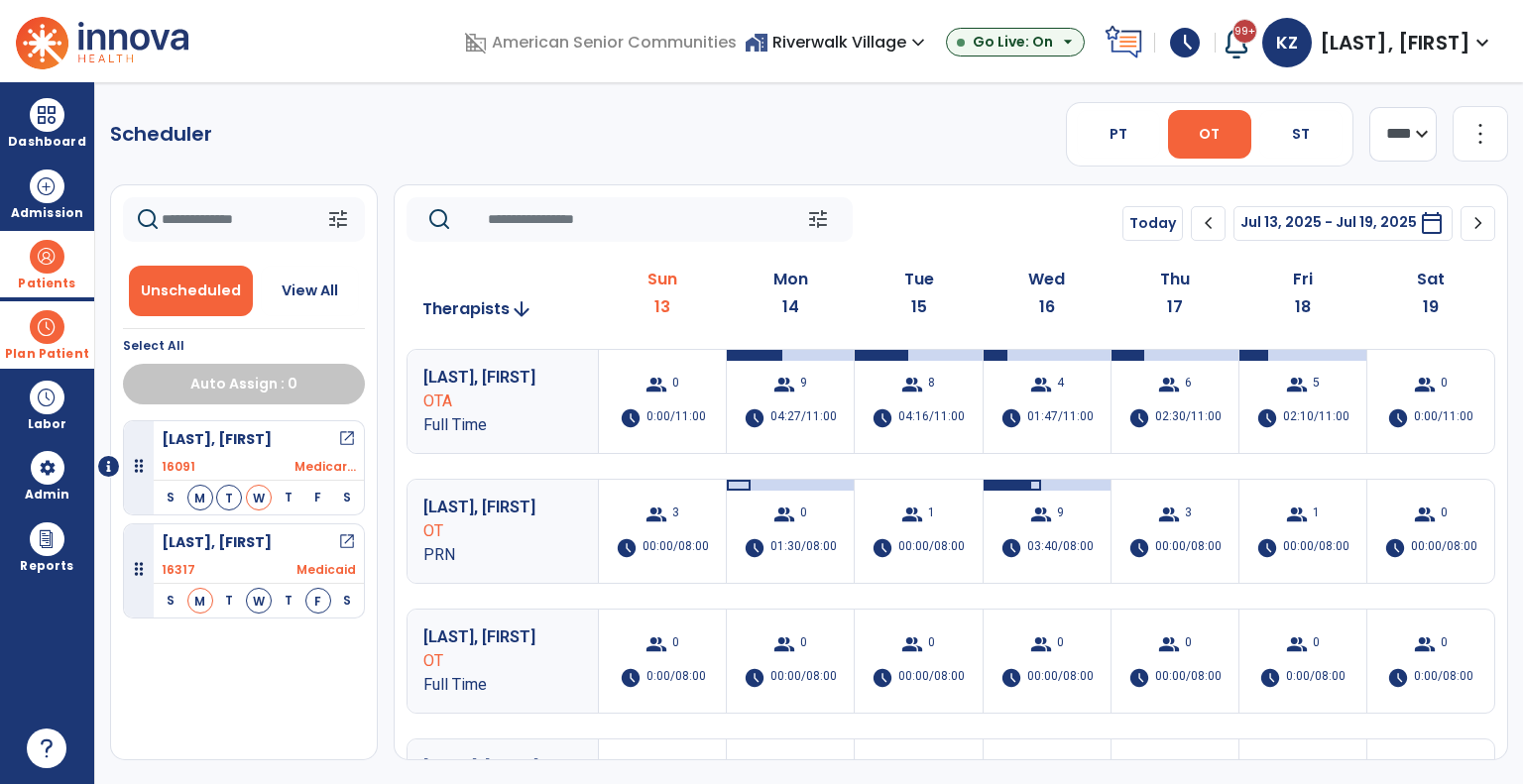 click on "Plan Patient" at bounding box center (47, 334) 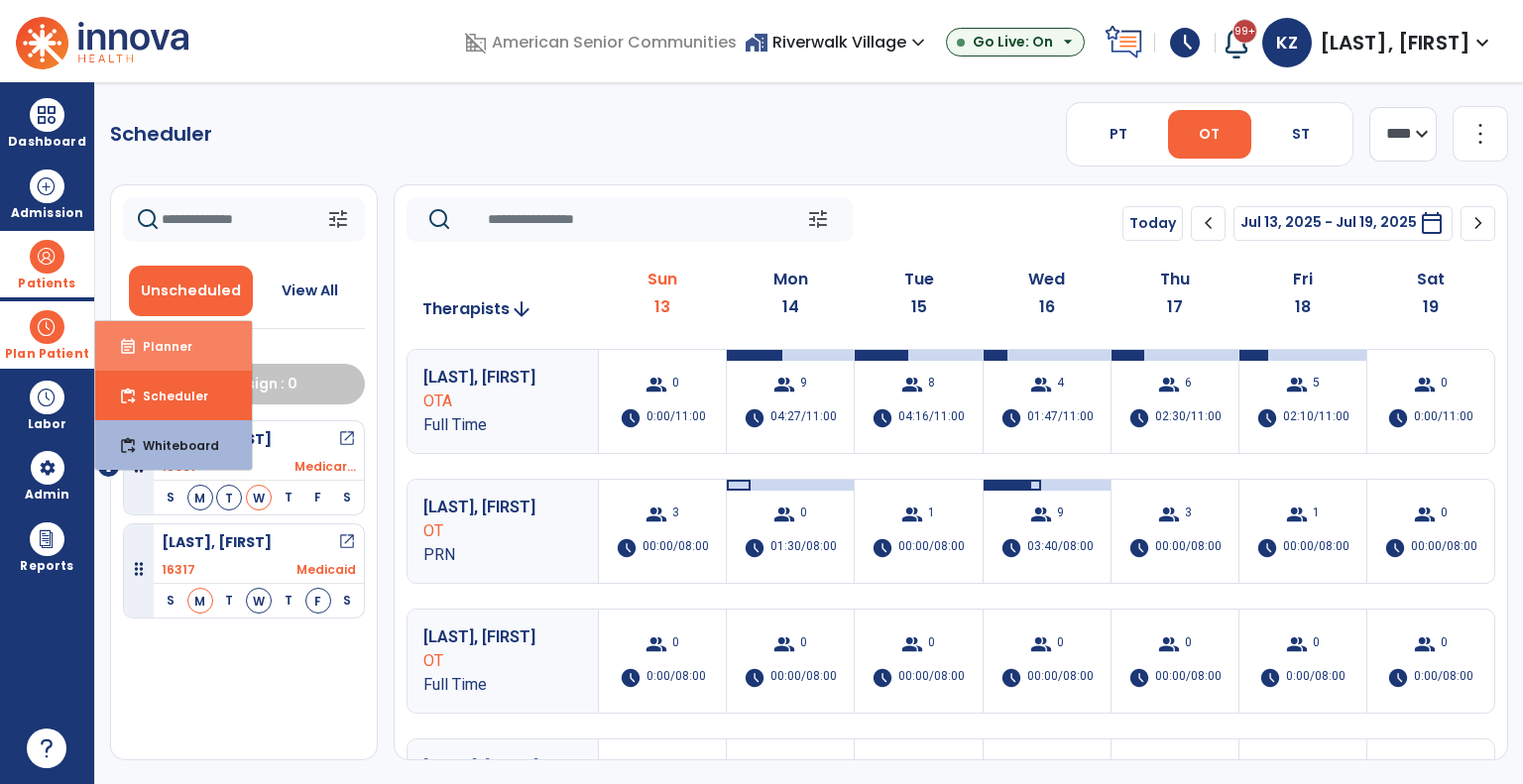 click on "Planner" at bounding box center [160, 346] 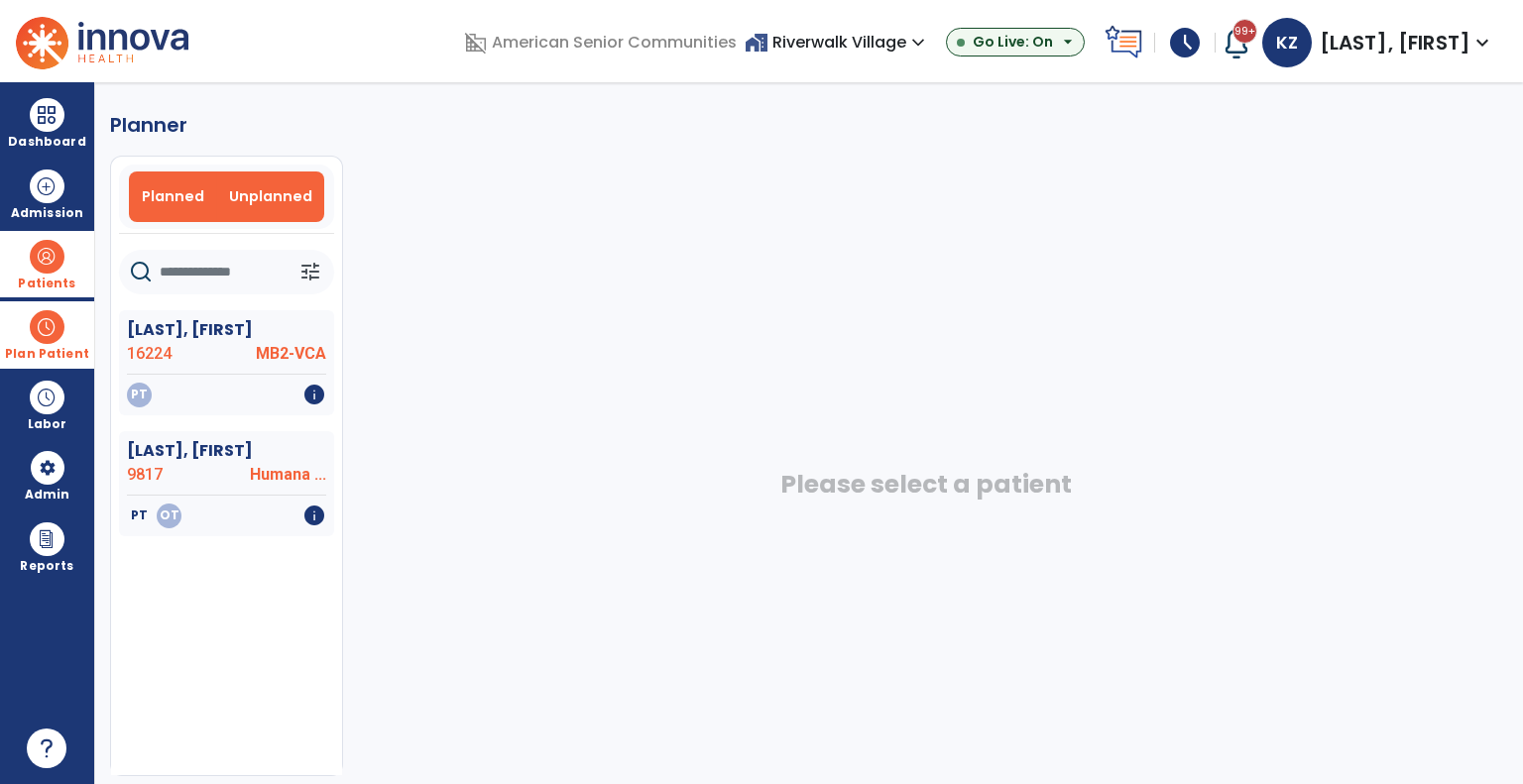 click on "Planned" at bounding box center (174, 196) 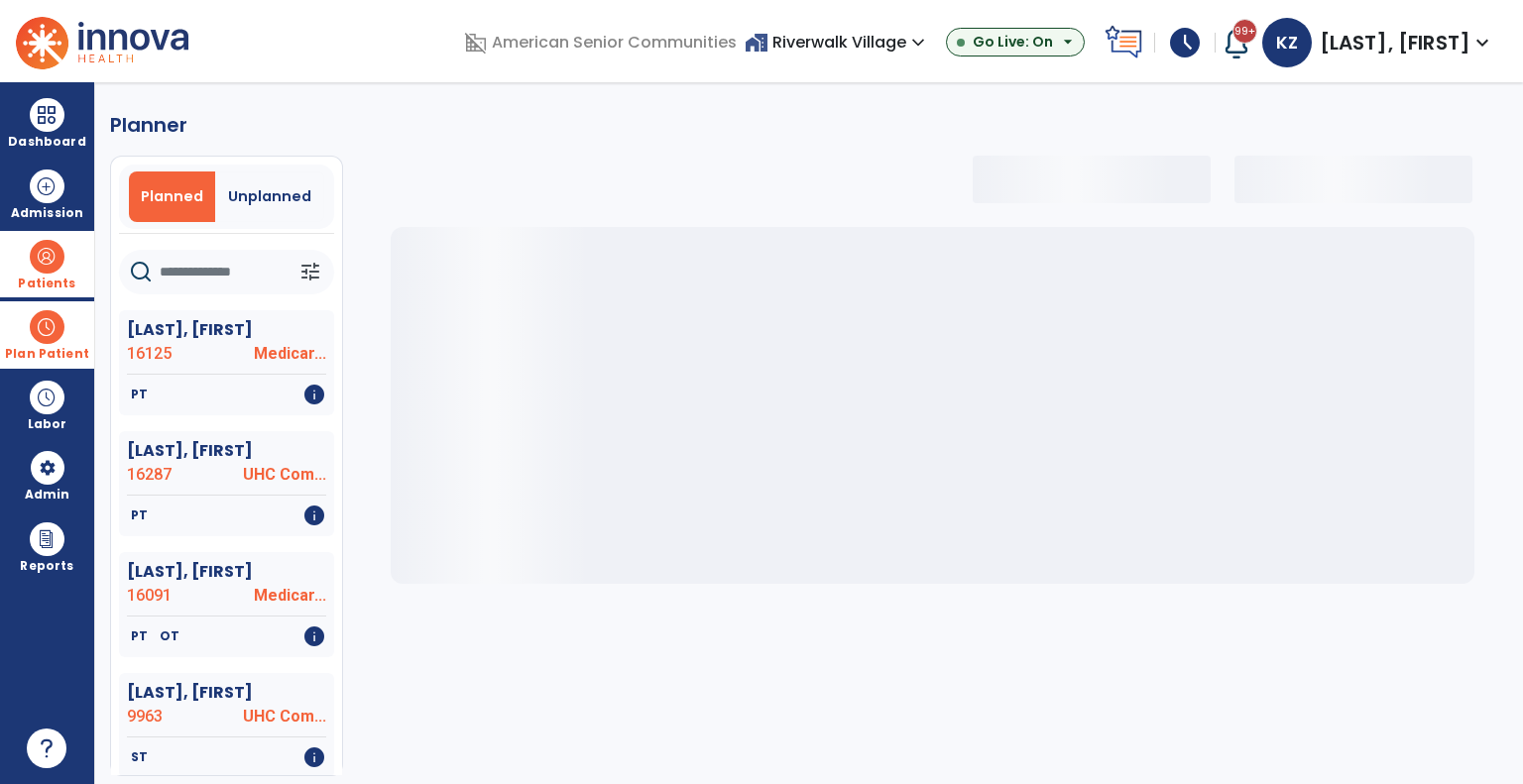 click 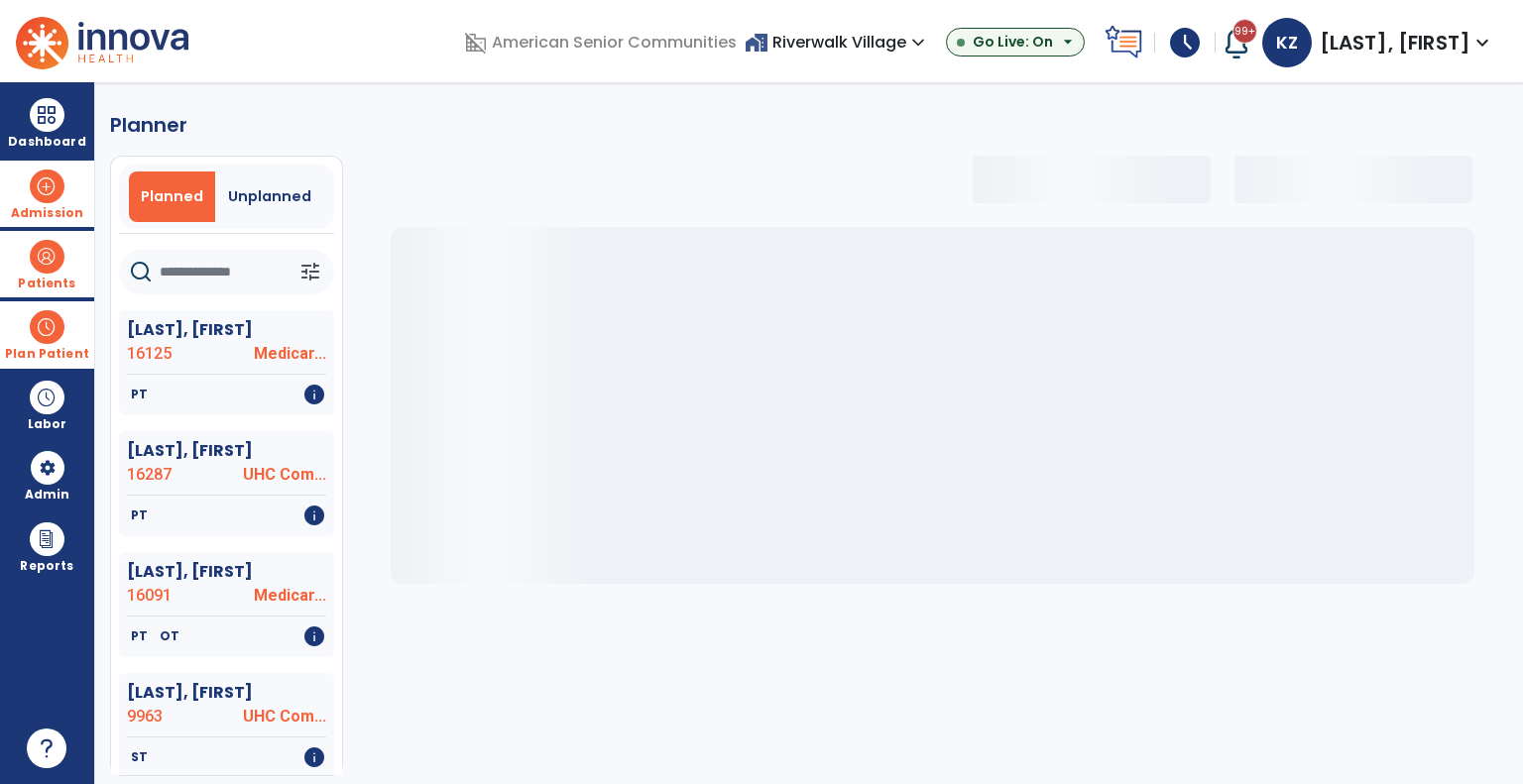 select on "***" 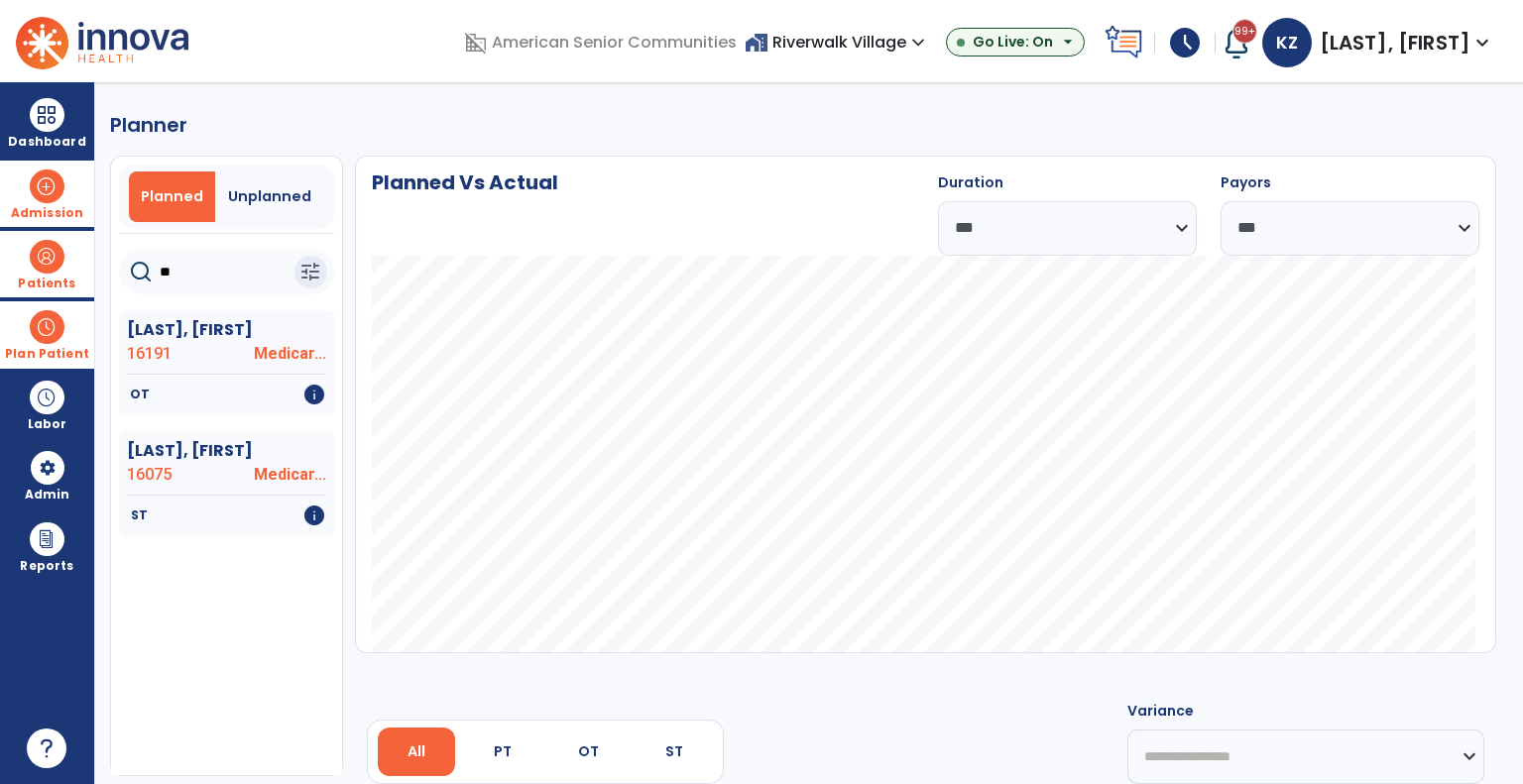 type on "*" 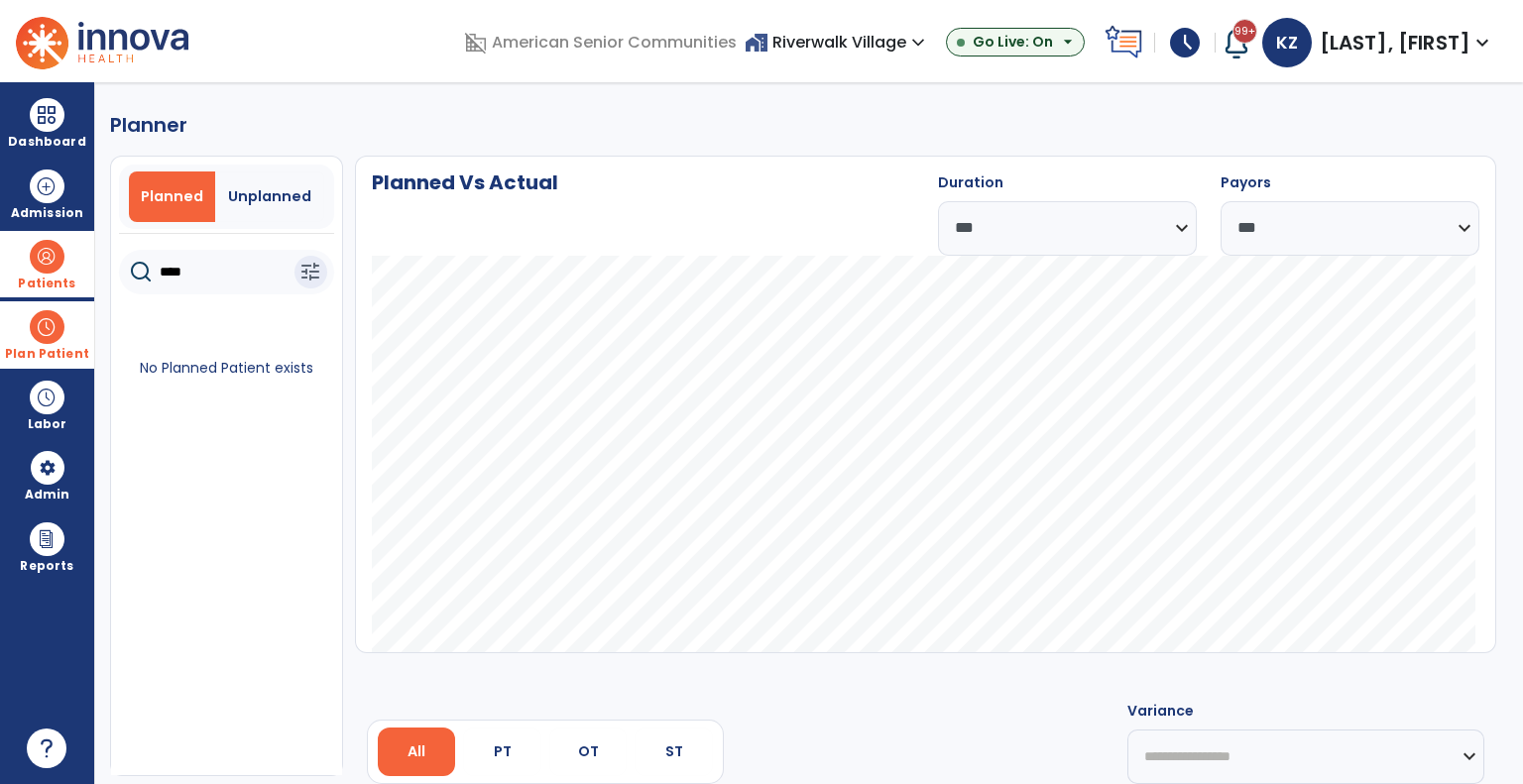 type on "****" 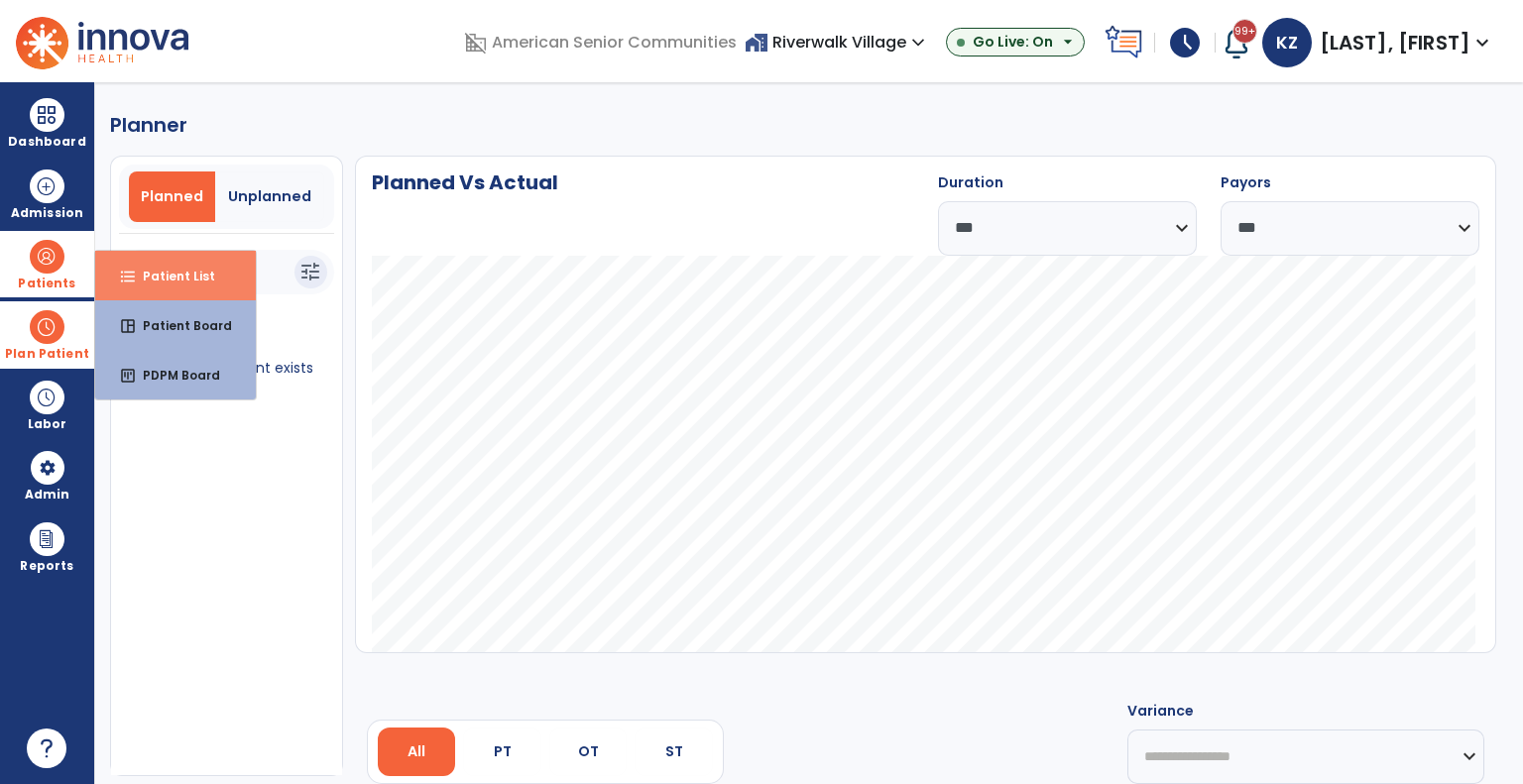 click on "format_list_bulleted  Patient List" at bounding box center [176, 276] 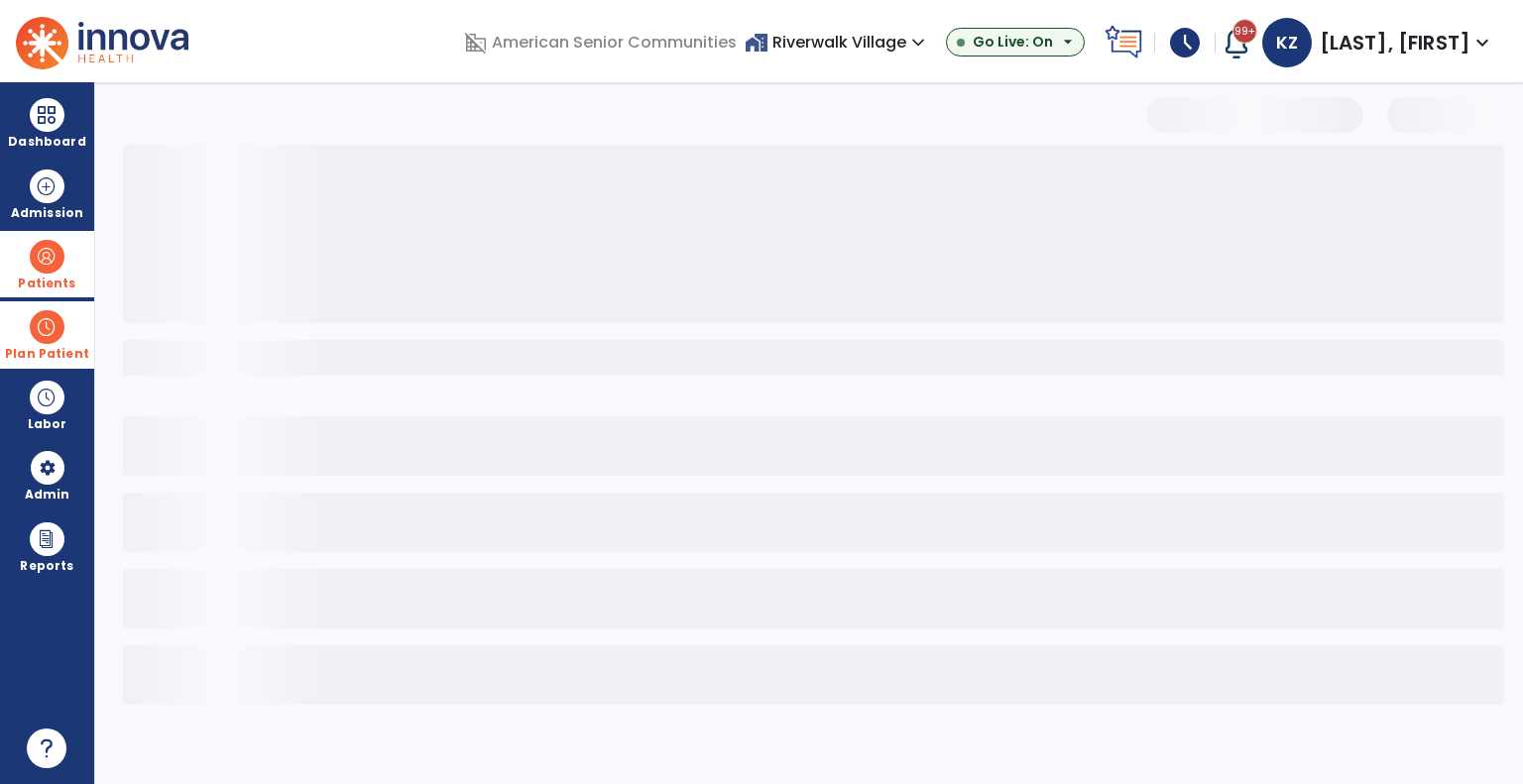 select on "***" 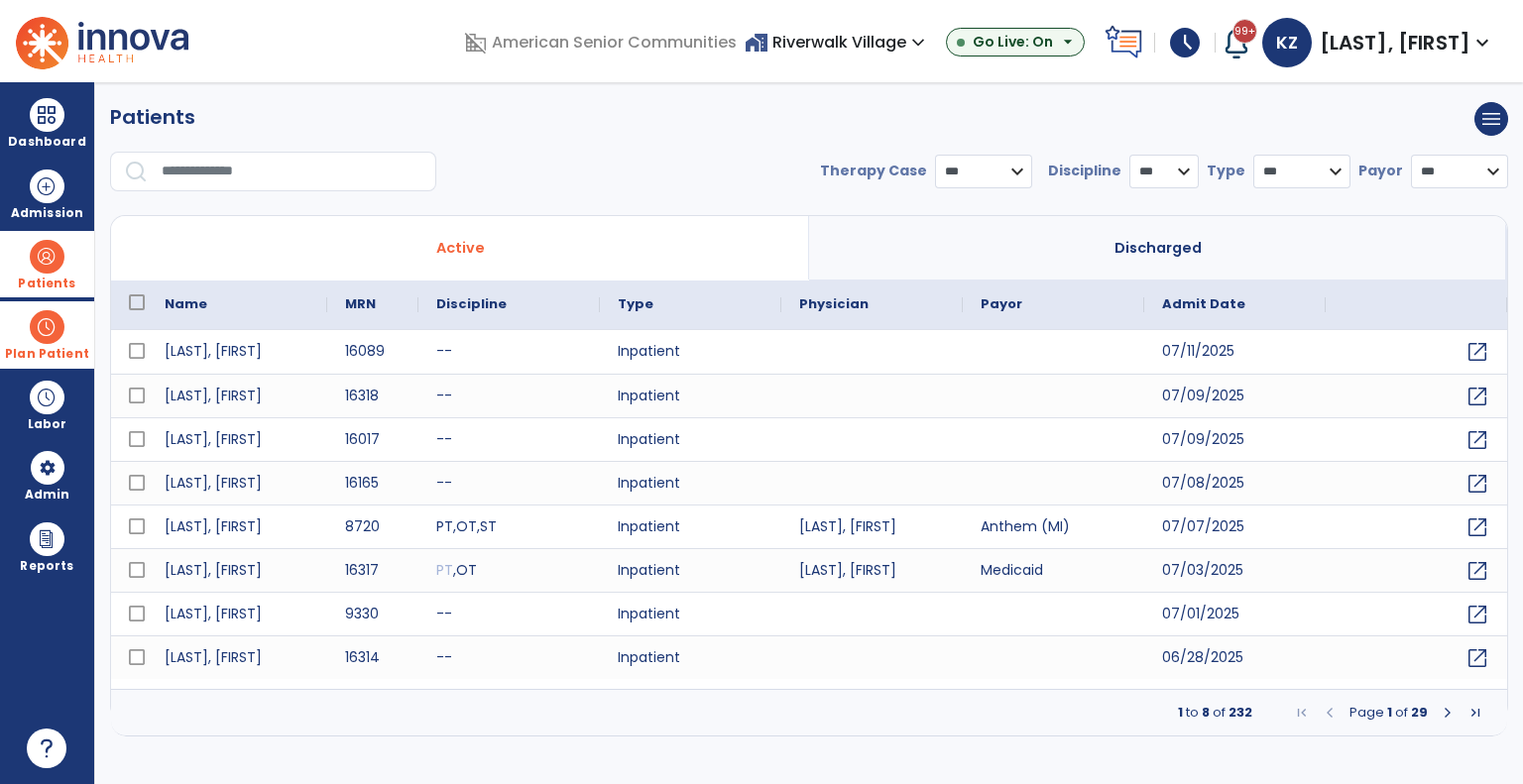 click at bounding box center (292, 171) 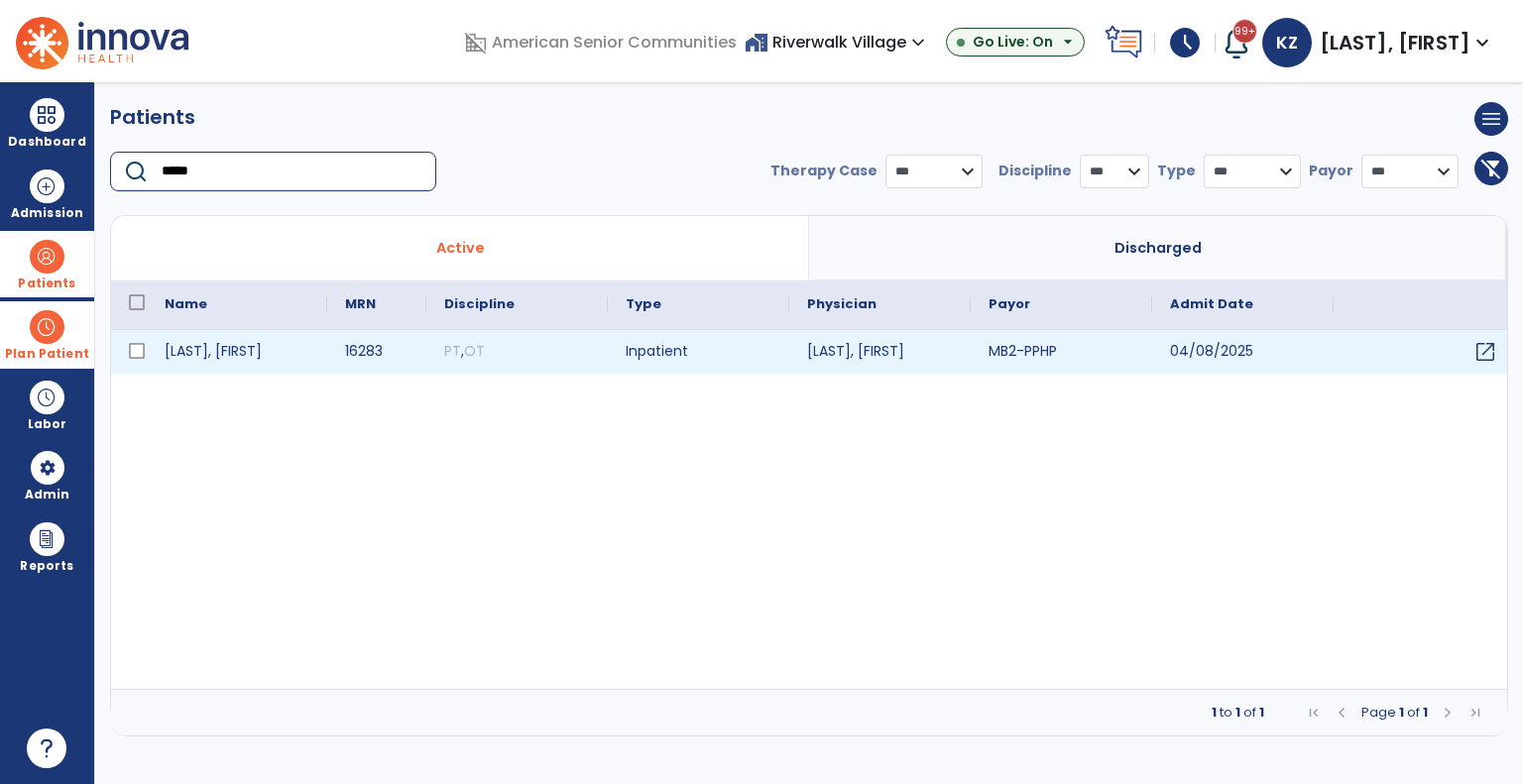 type on "*****" 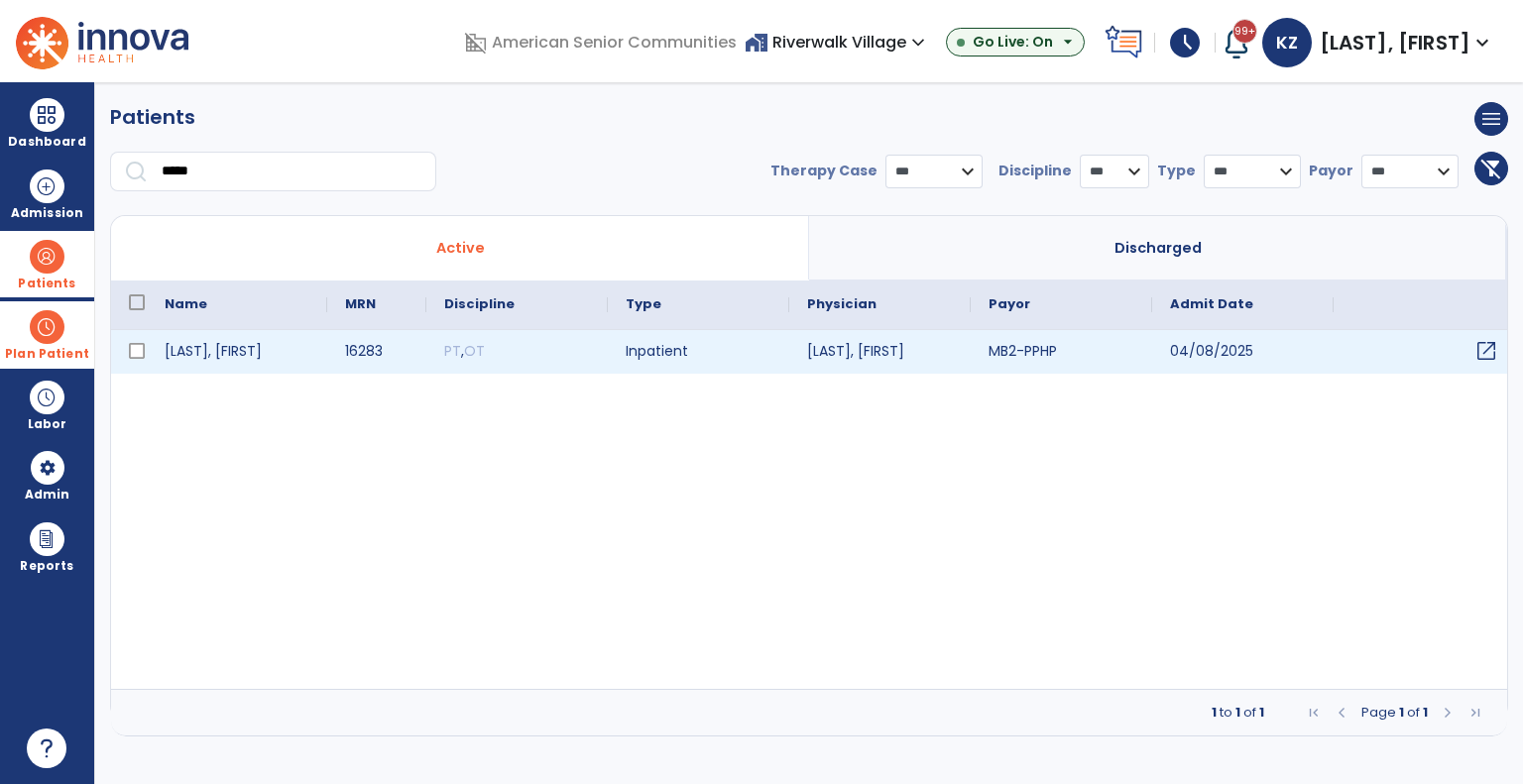 click on "open_in_new" at bounding box center (1486, 351) 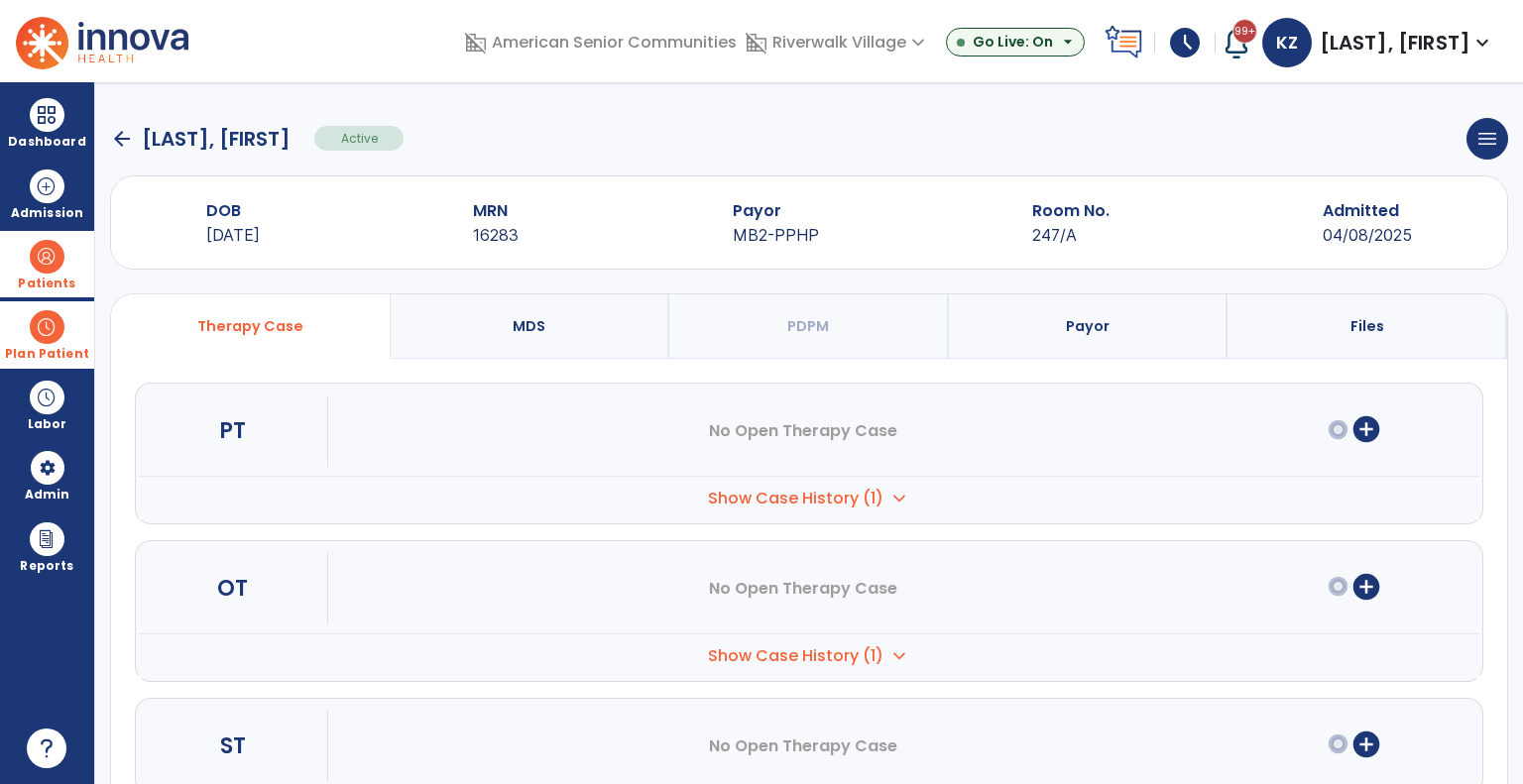 click on "add_circle" at bounding box center (1366, 587) 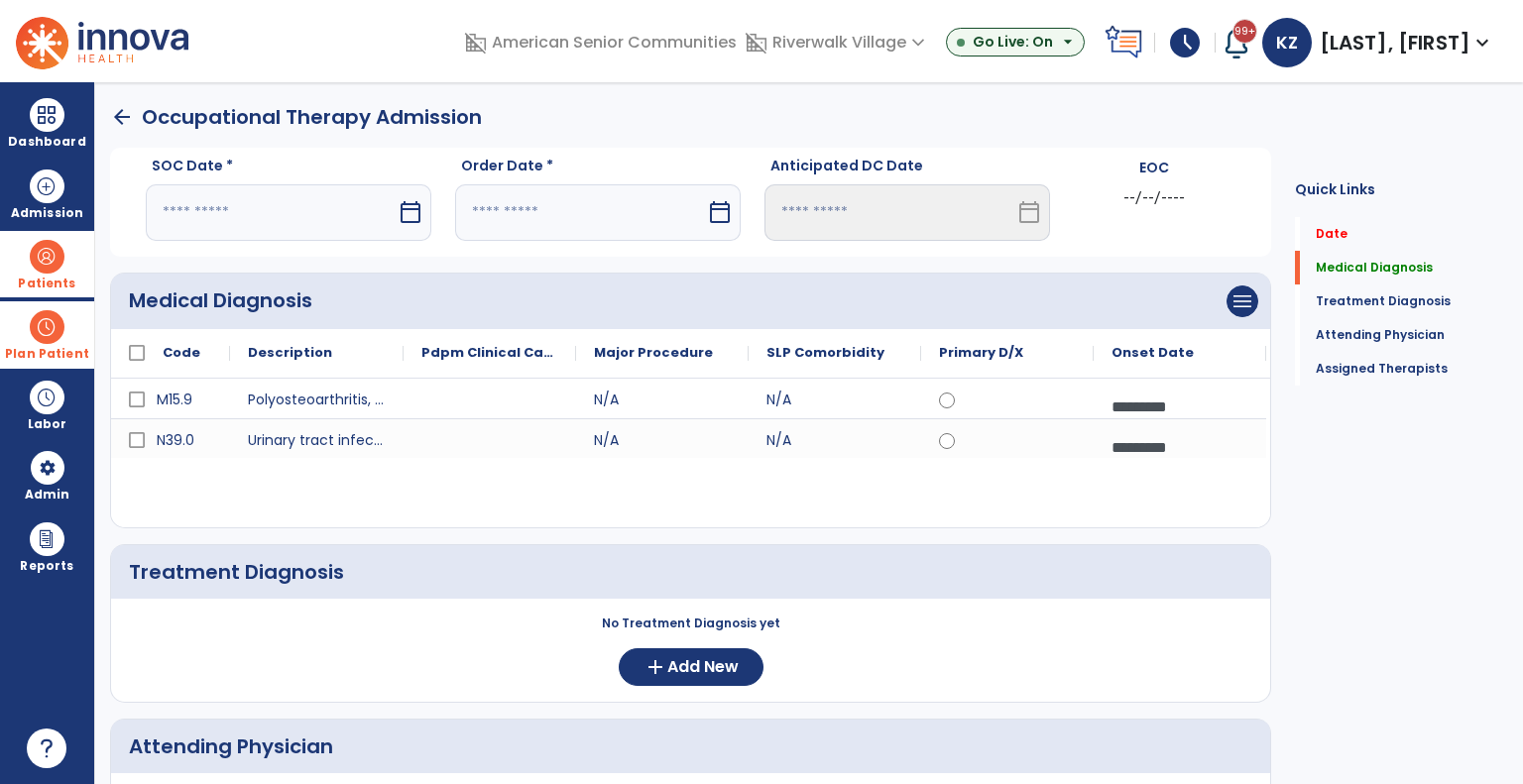 click on "calendar_today" at bounding box center [410, 212] 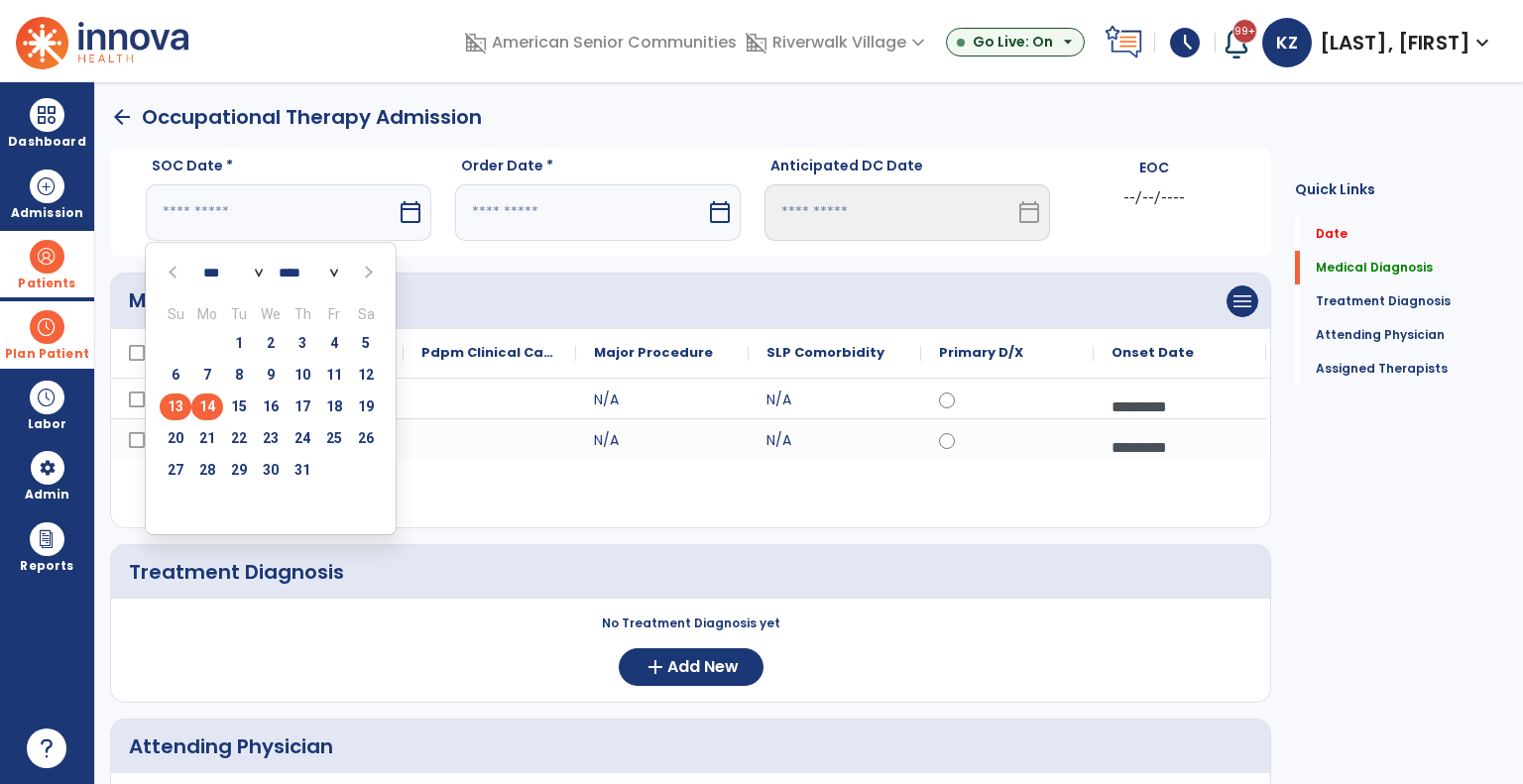 click on "14" at bounding box center (207, 406) 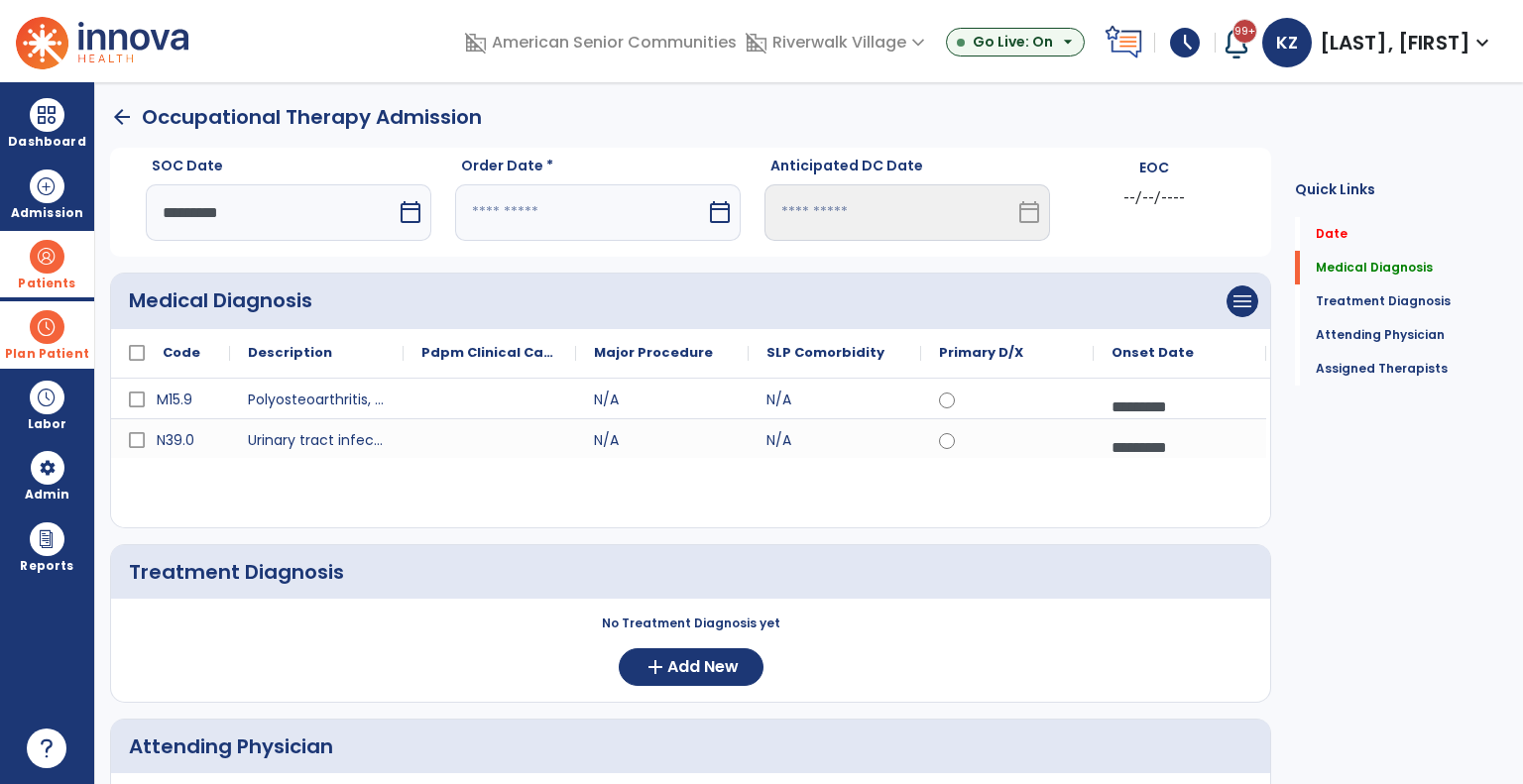 click on "calendar_today" at bounding box center [720, 212] 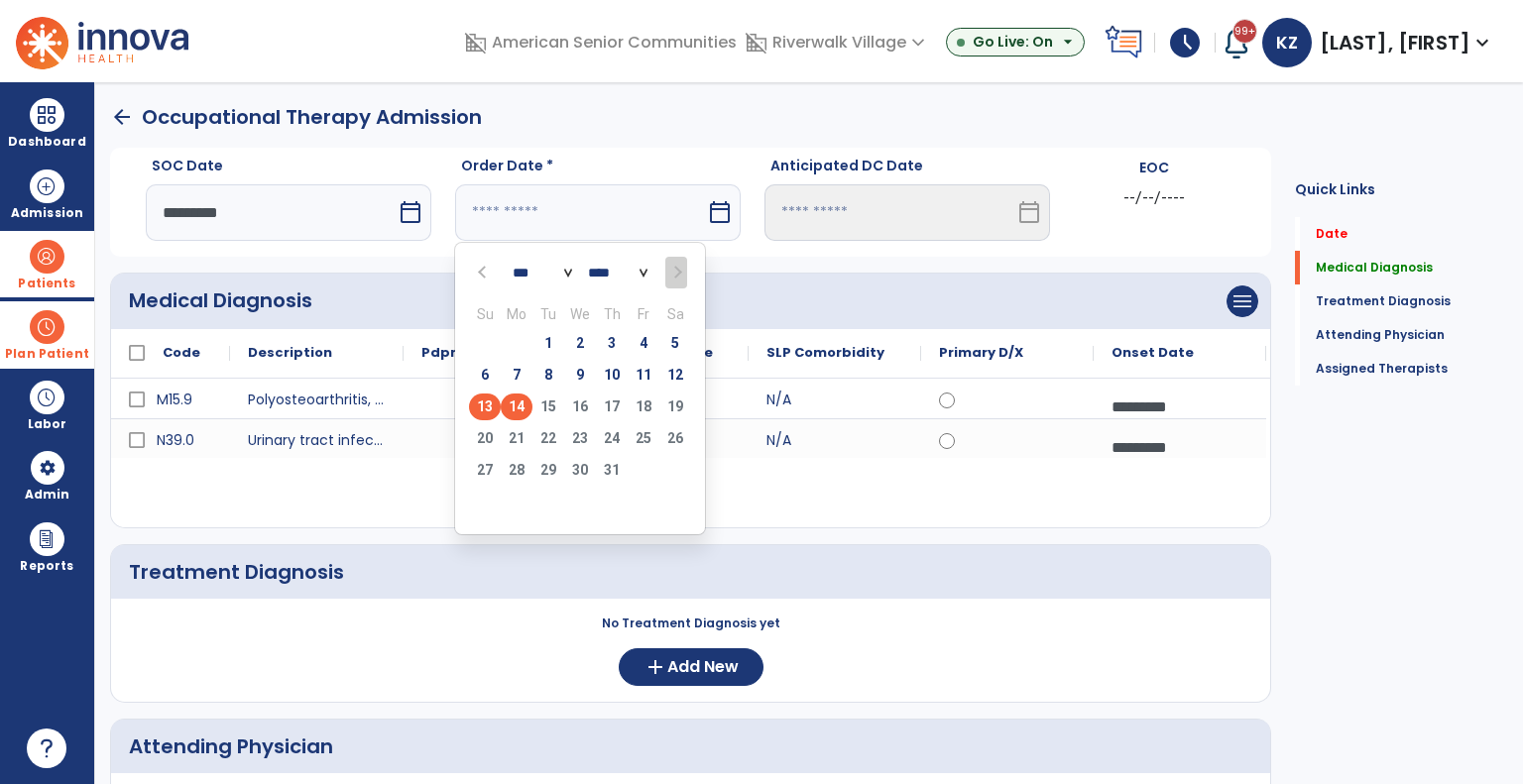 click on "14" at bounding box center (517, 406) 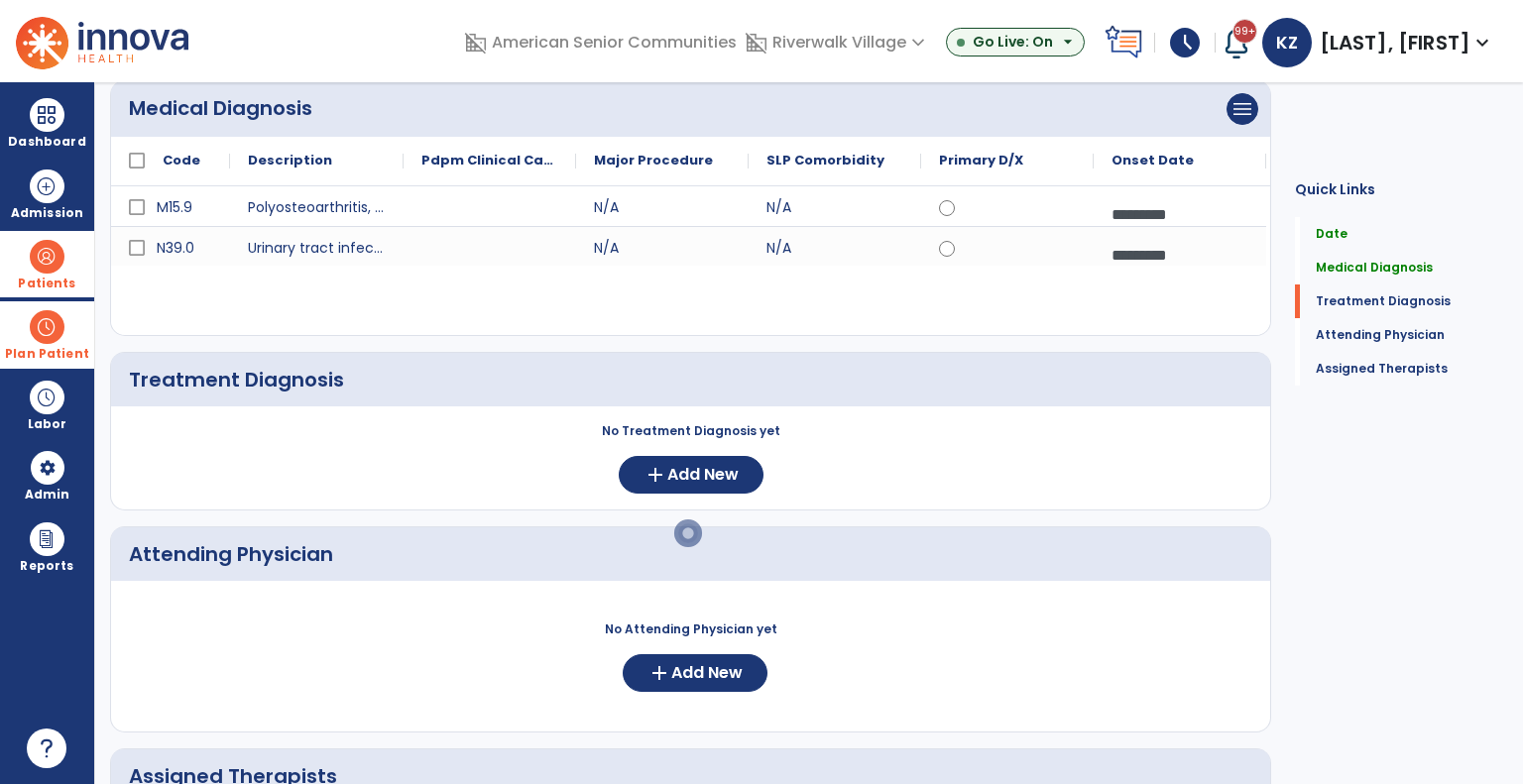 scroll, scrollTop: 297, scrollLeft: 0, axis: vertical 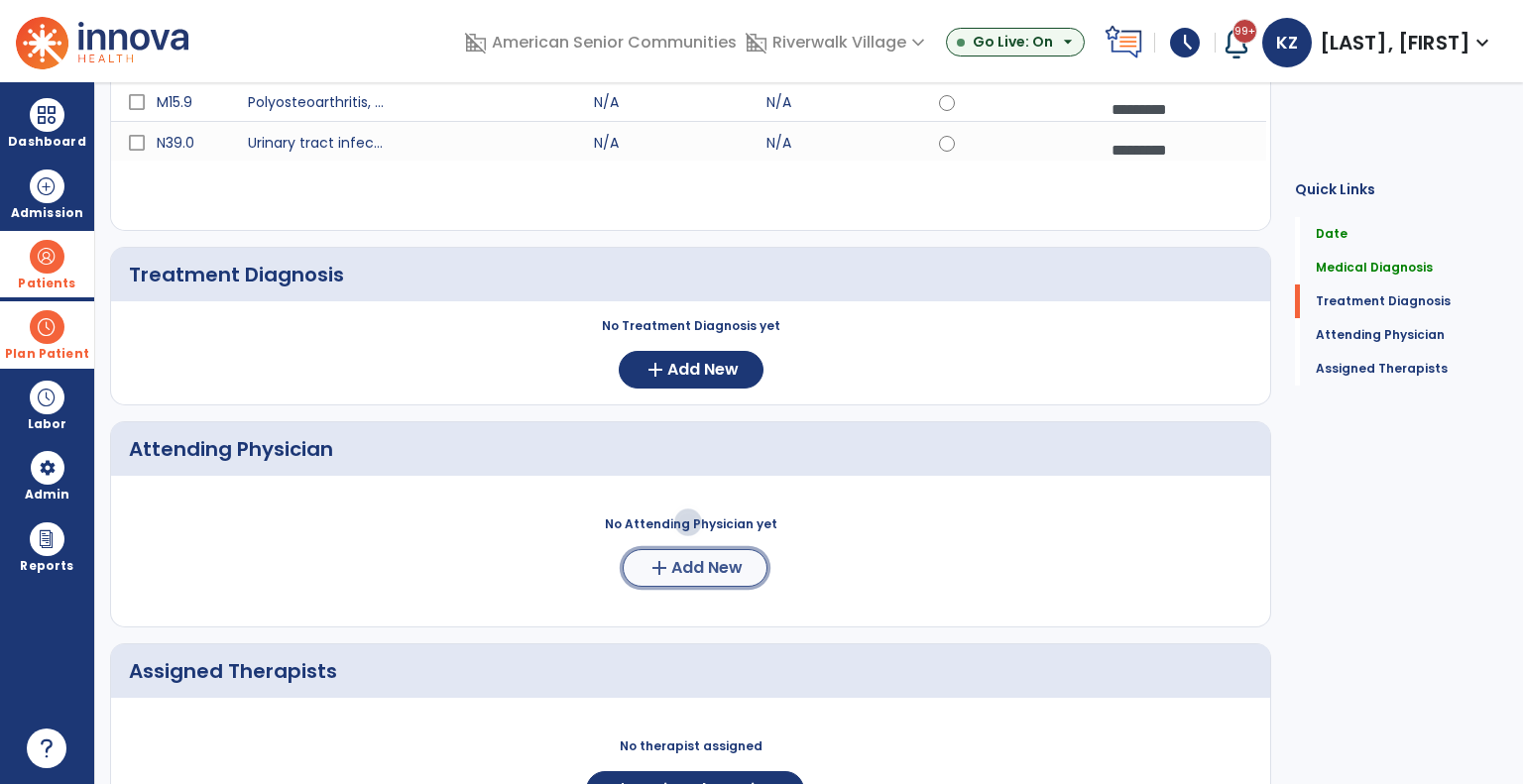 click on "Add New" 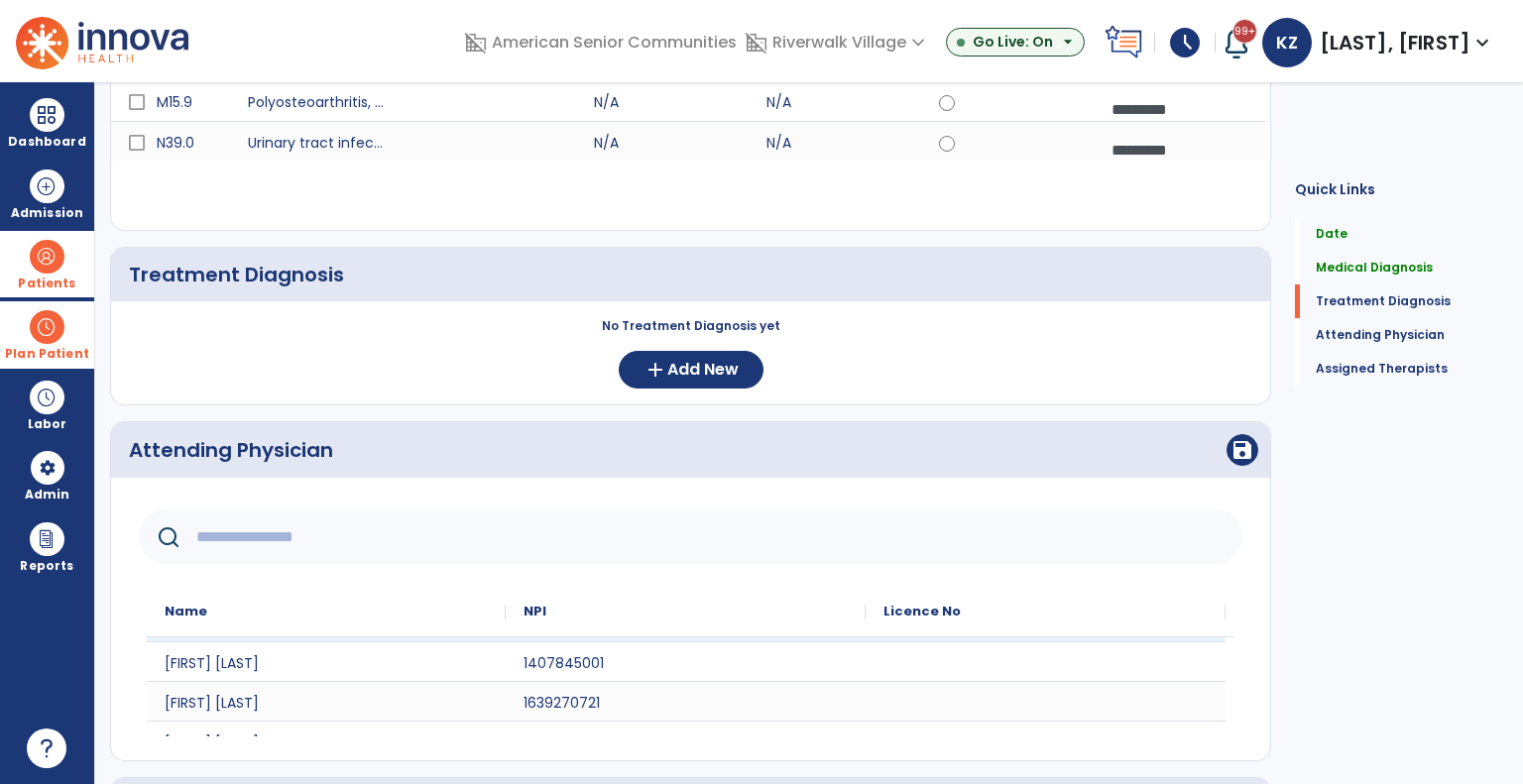 scroll, scrollTop: 99, scrollLeft: 0, axis: vertical 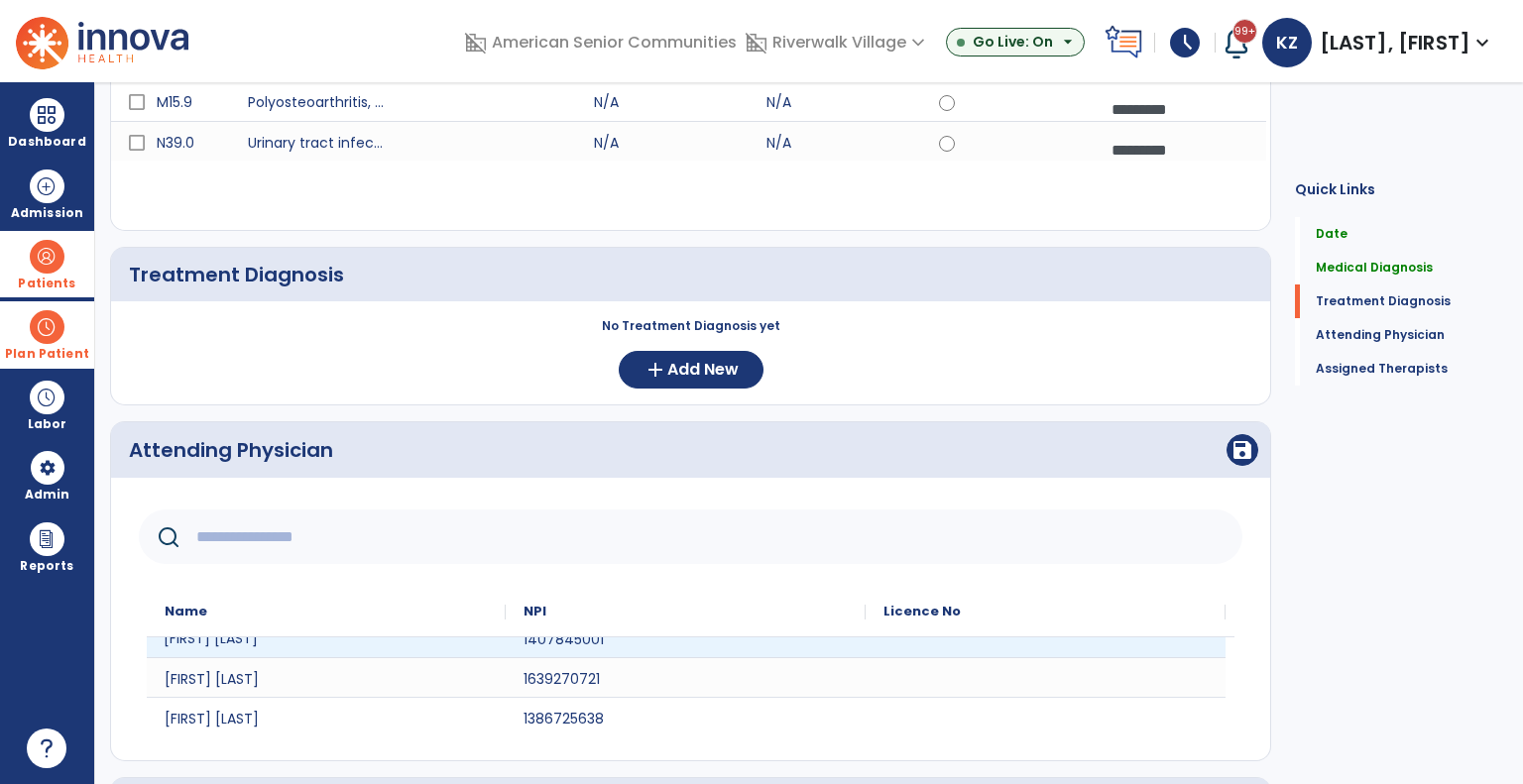 click on "[FIRST] [LAST]" 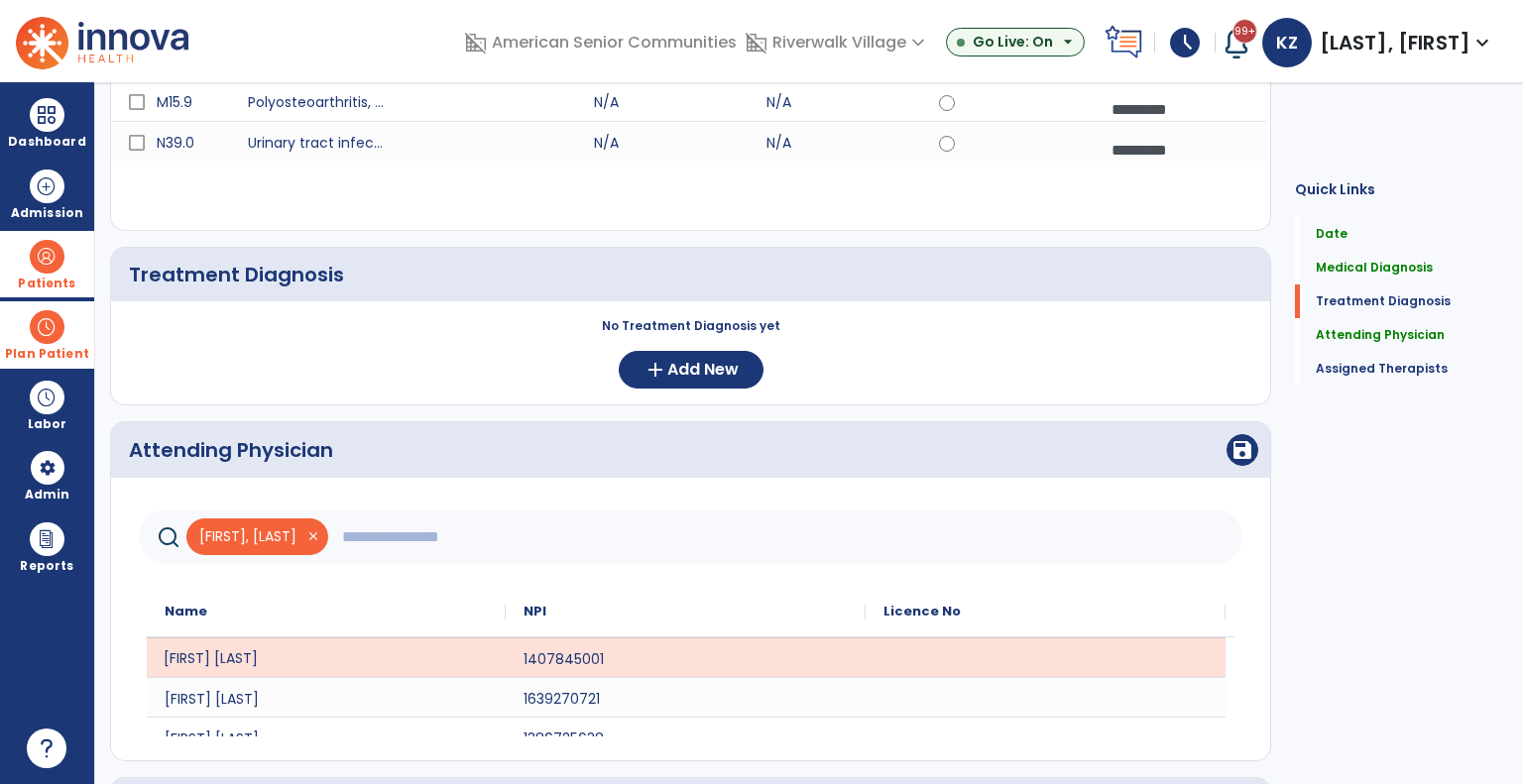 scroll, scrollTop: 79, scrollLeft: 0, axis: vertical 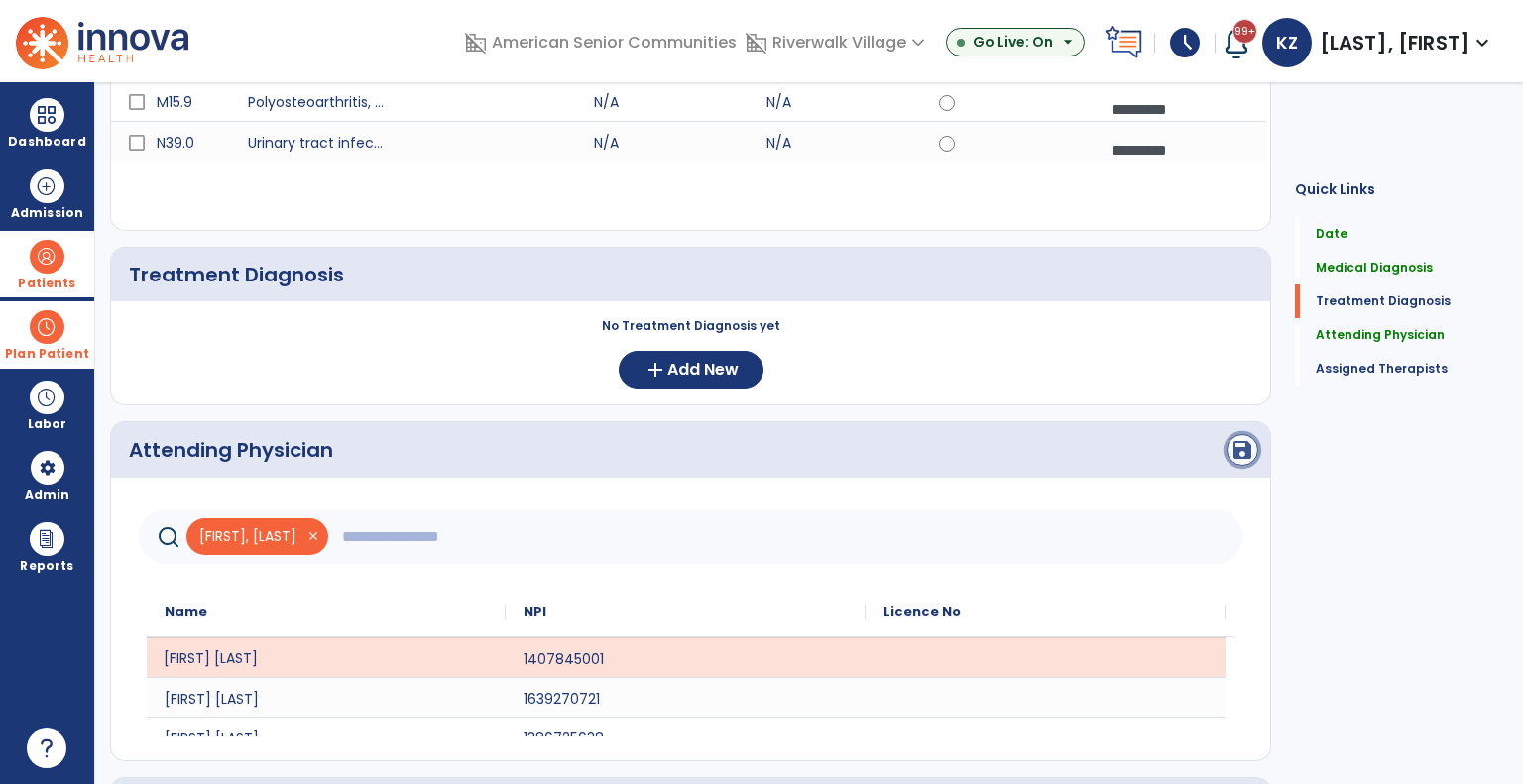 click on "save" 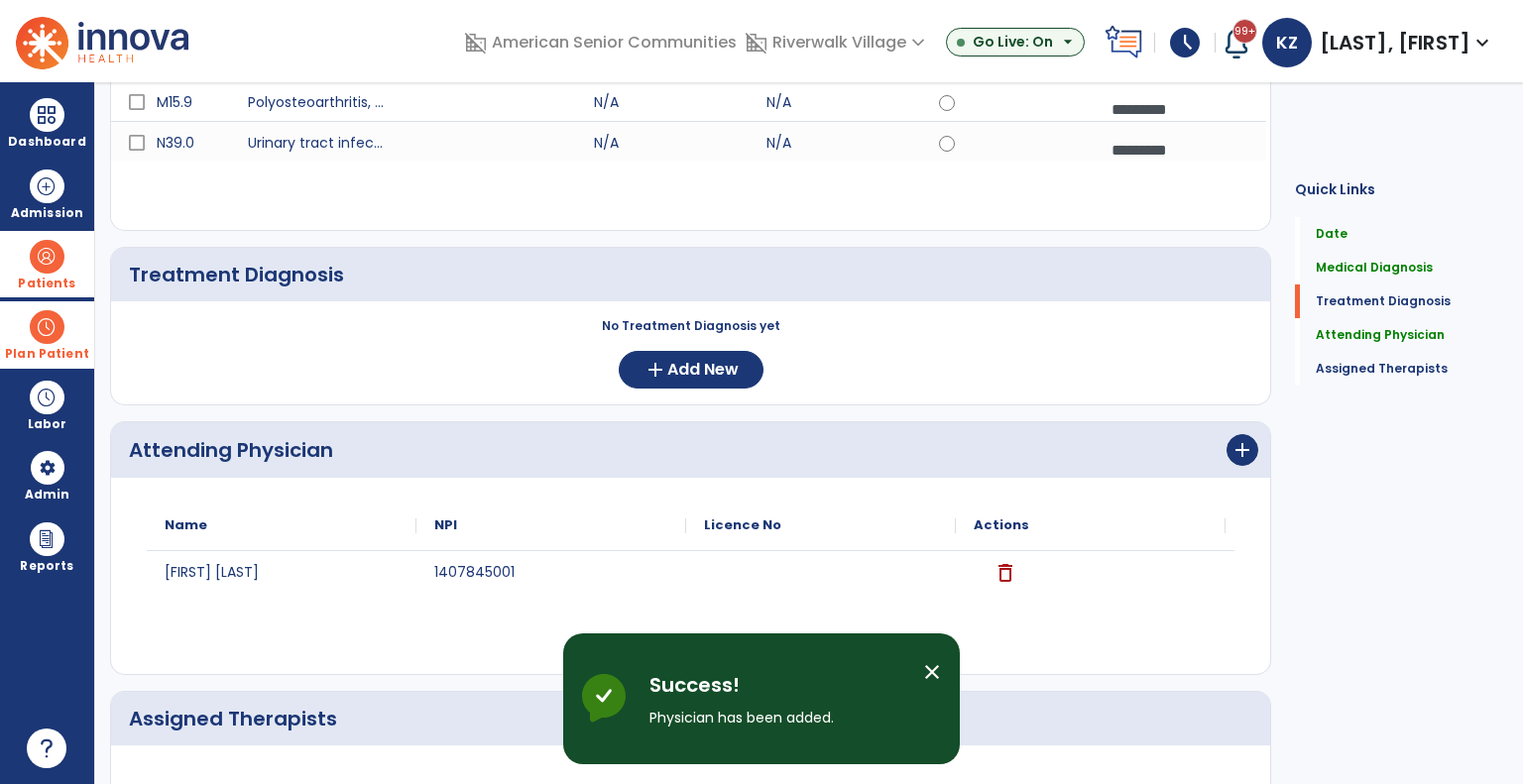 scroll, scrollTop: 0, scrollLeft: 0, axis: both 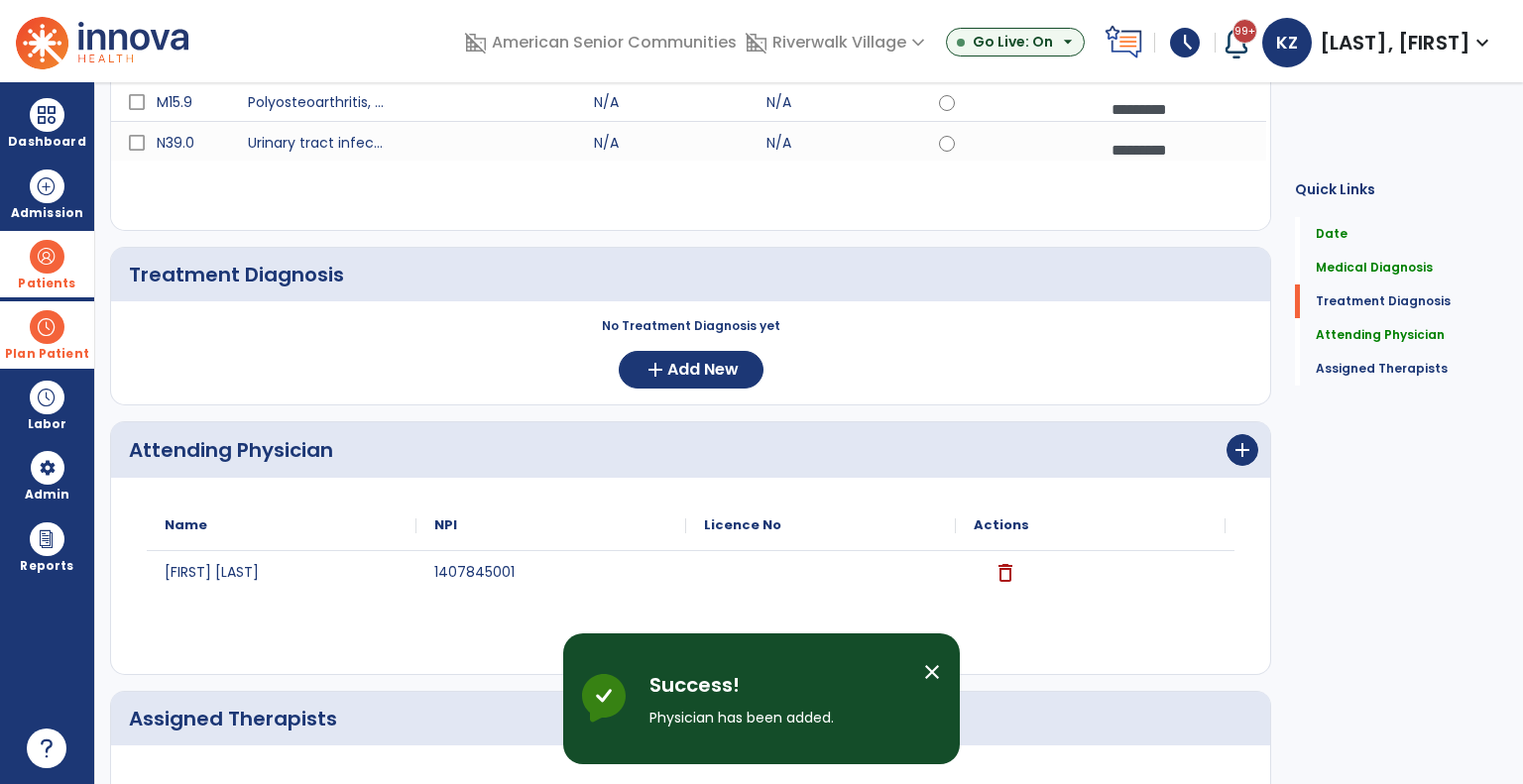 click on "close" at bounding box center (932, 672) 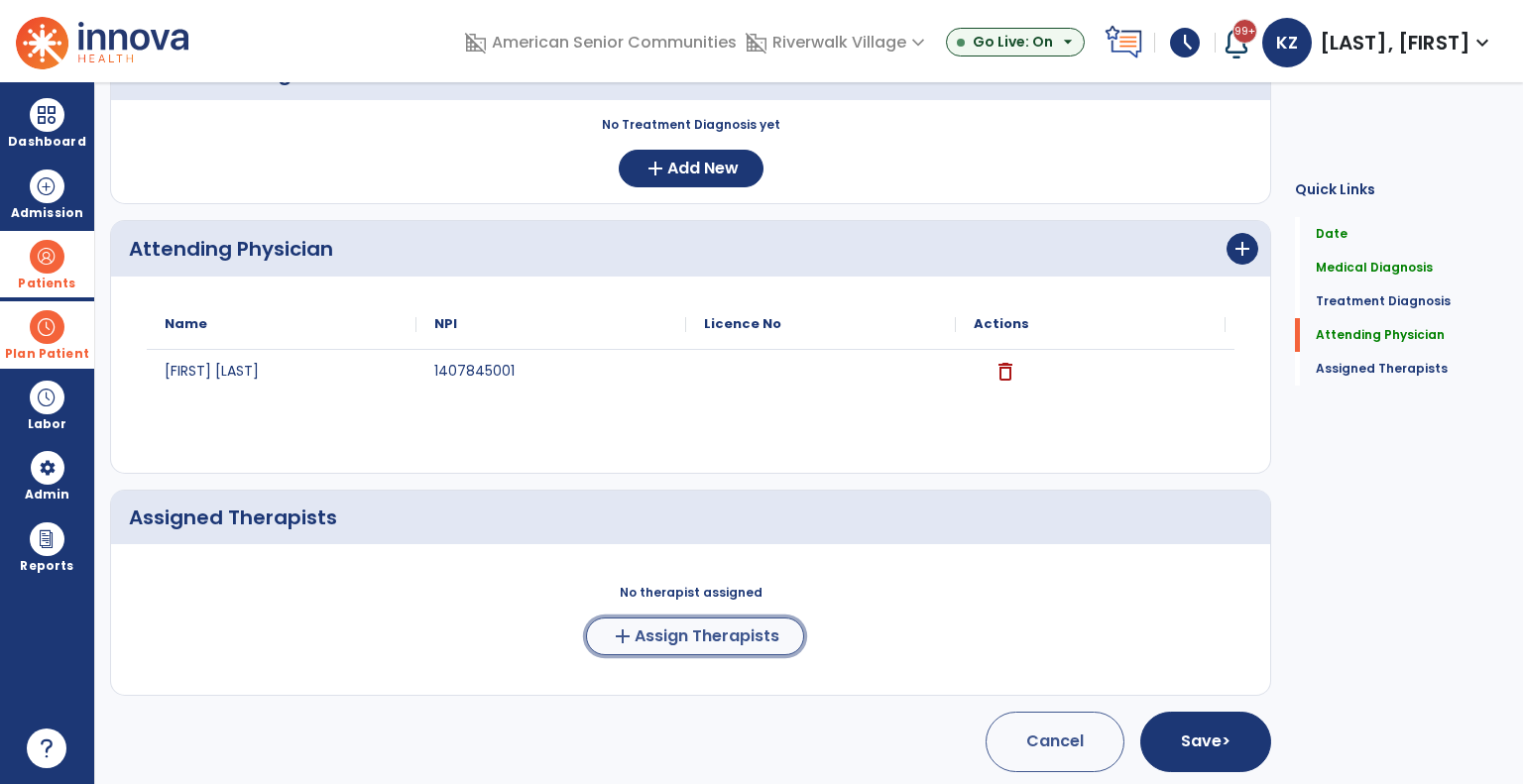 click on "Assign Therapists" 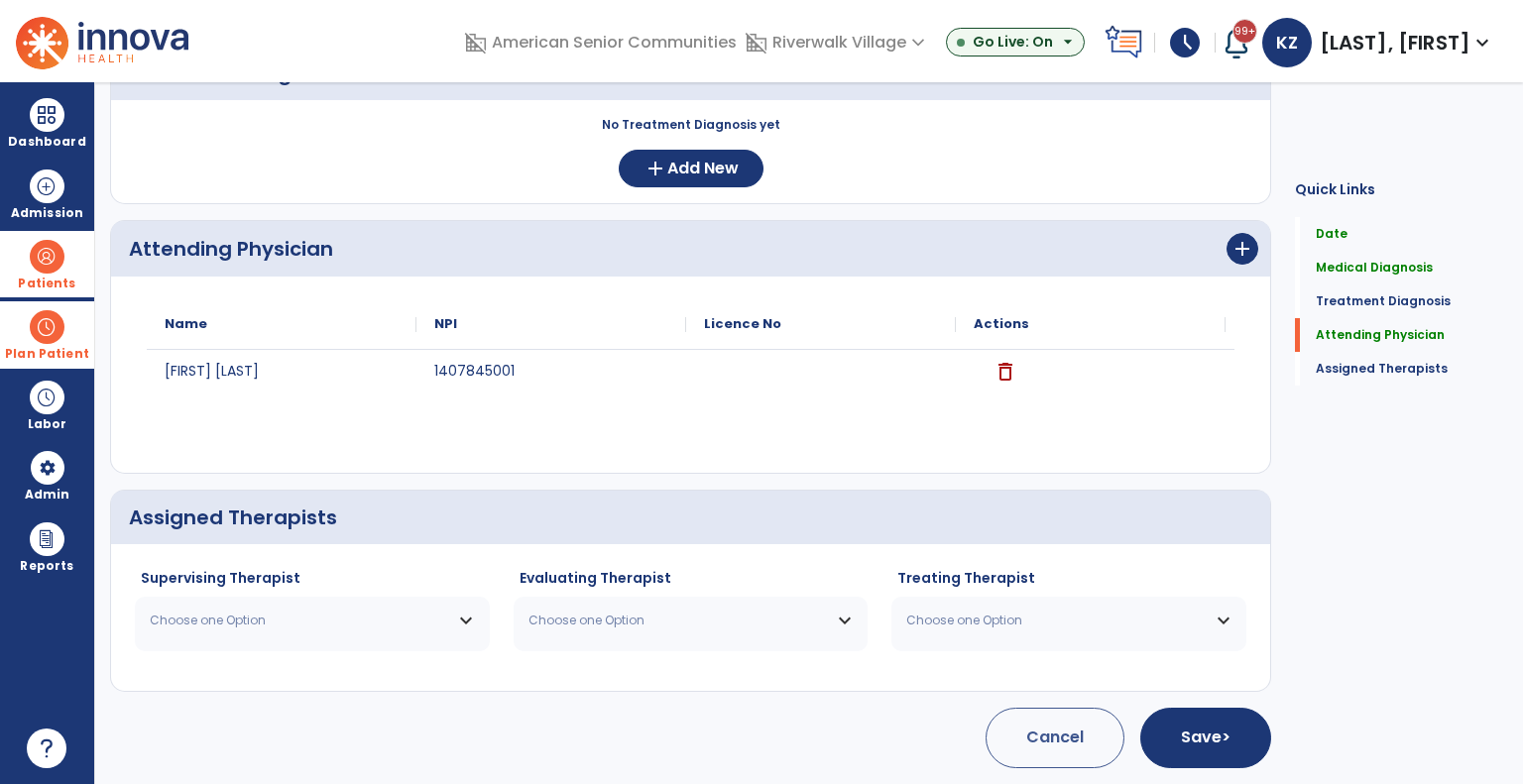 scroll, scrollTop: 496, scrollLeft: 0, axis: vertical 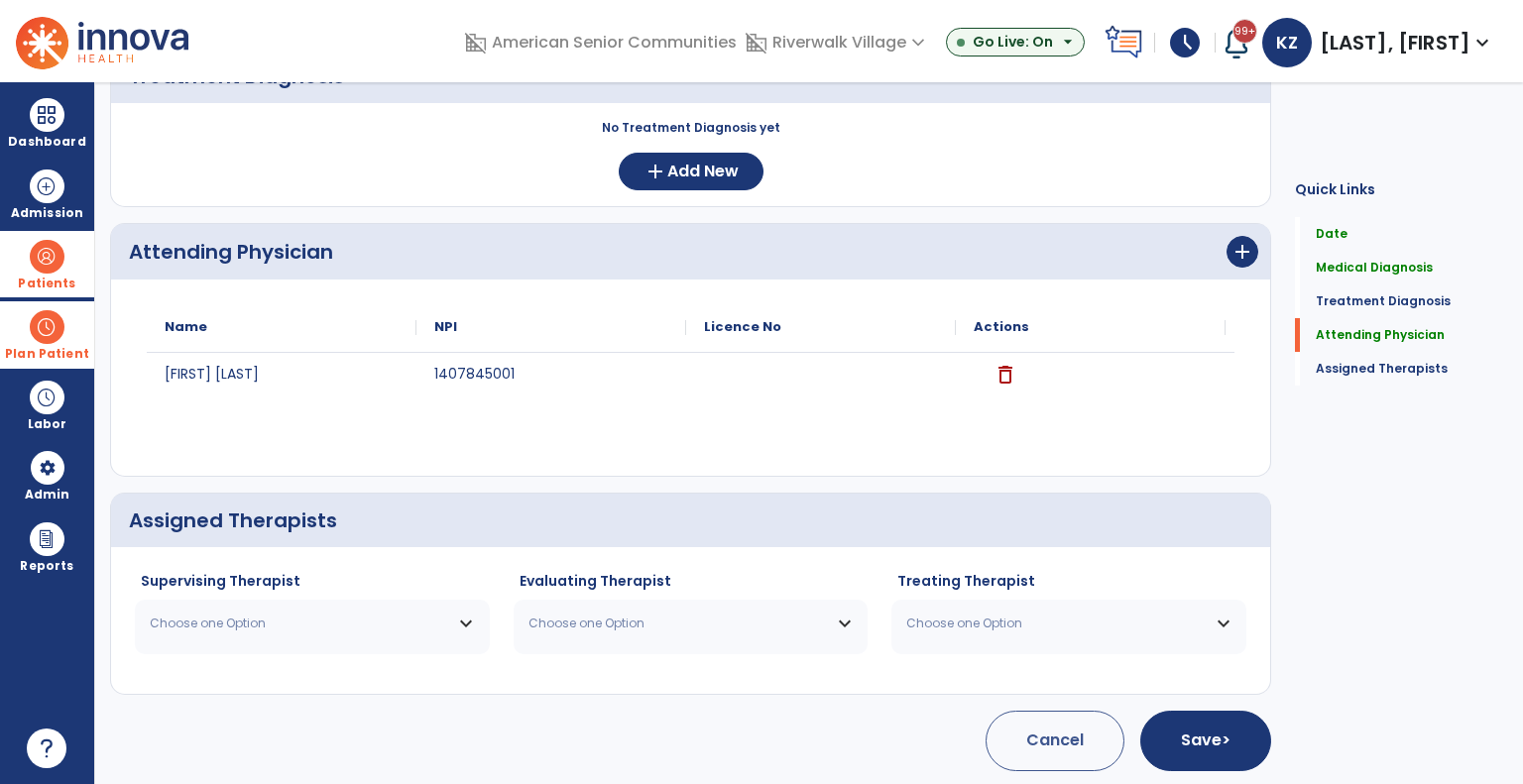 click on "Choose one Option" at bounding box center (299, 623) 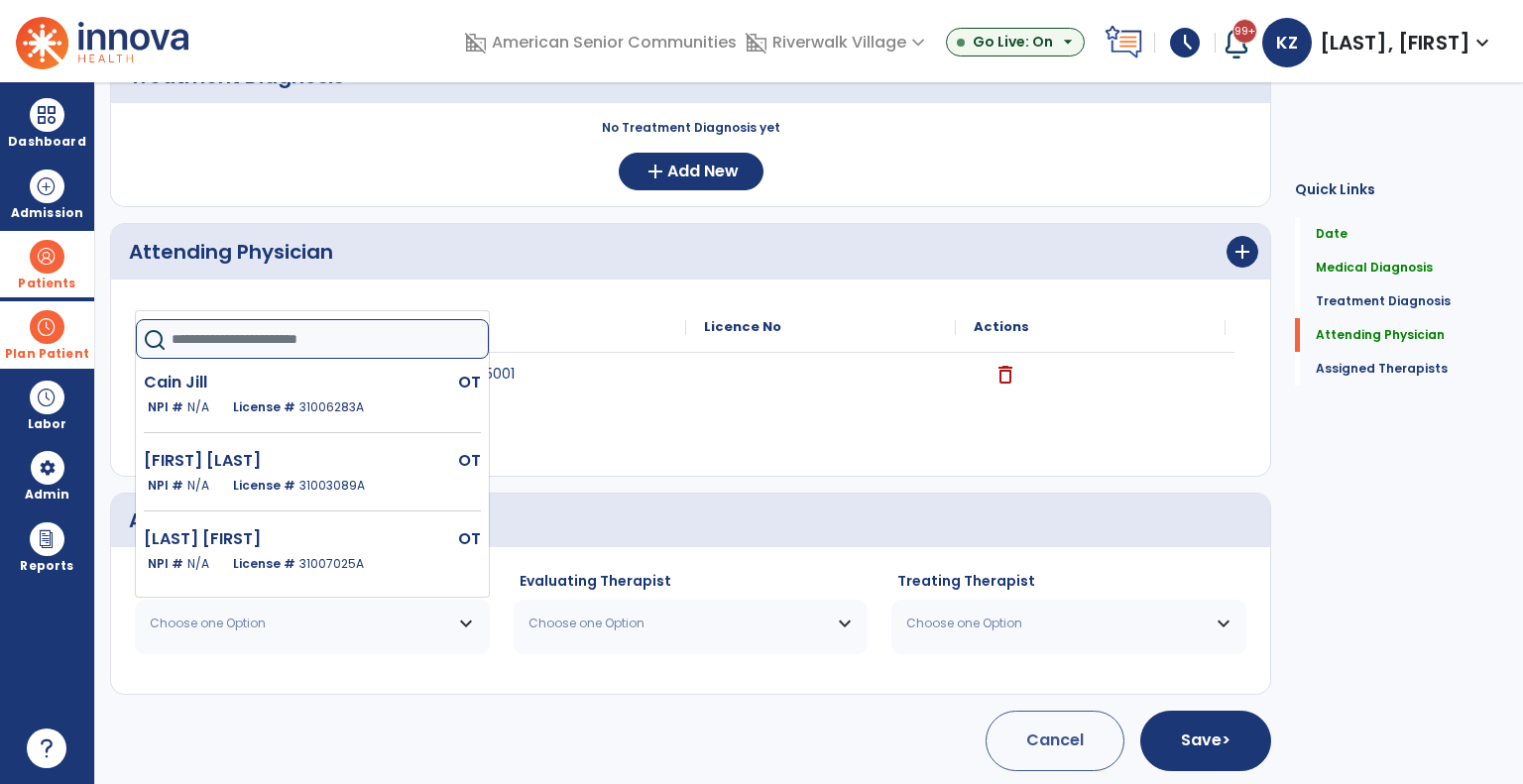 click 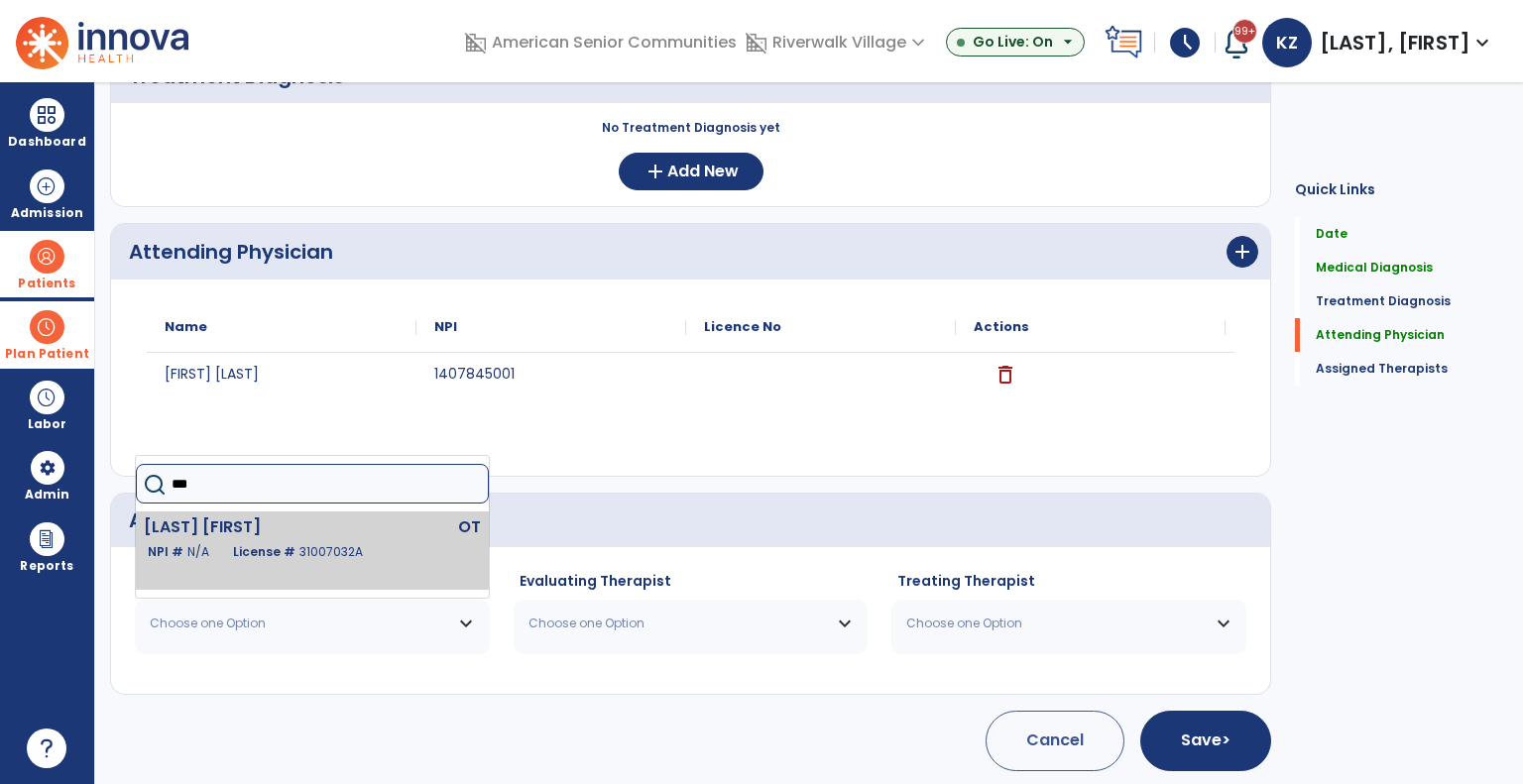type on "***" 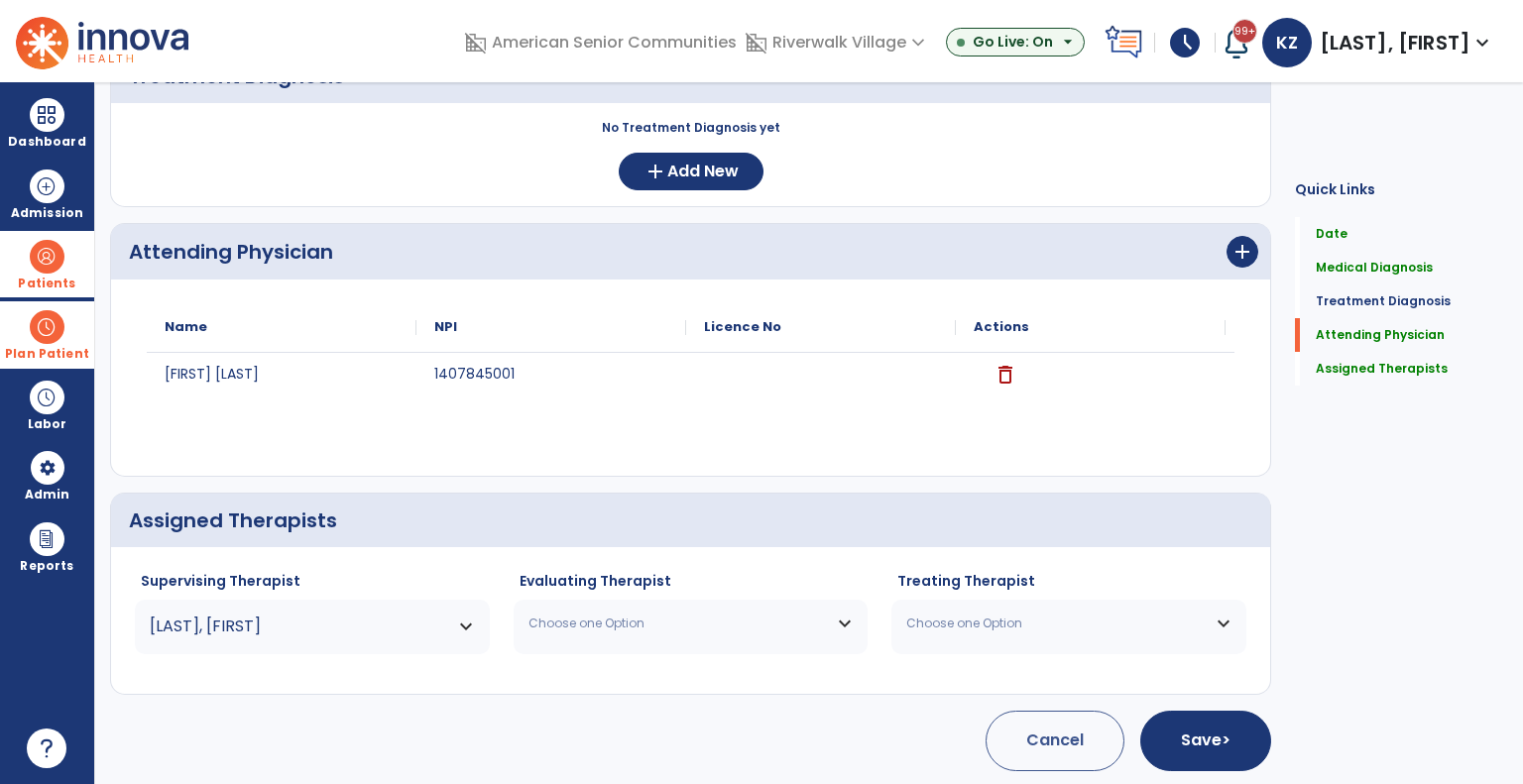click on "Choose one Option" at bounding box center (678, 623) 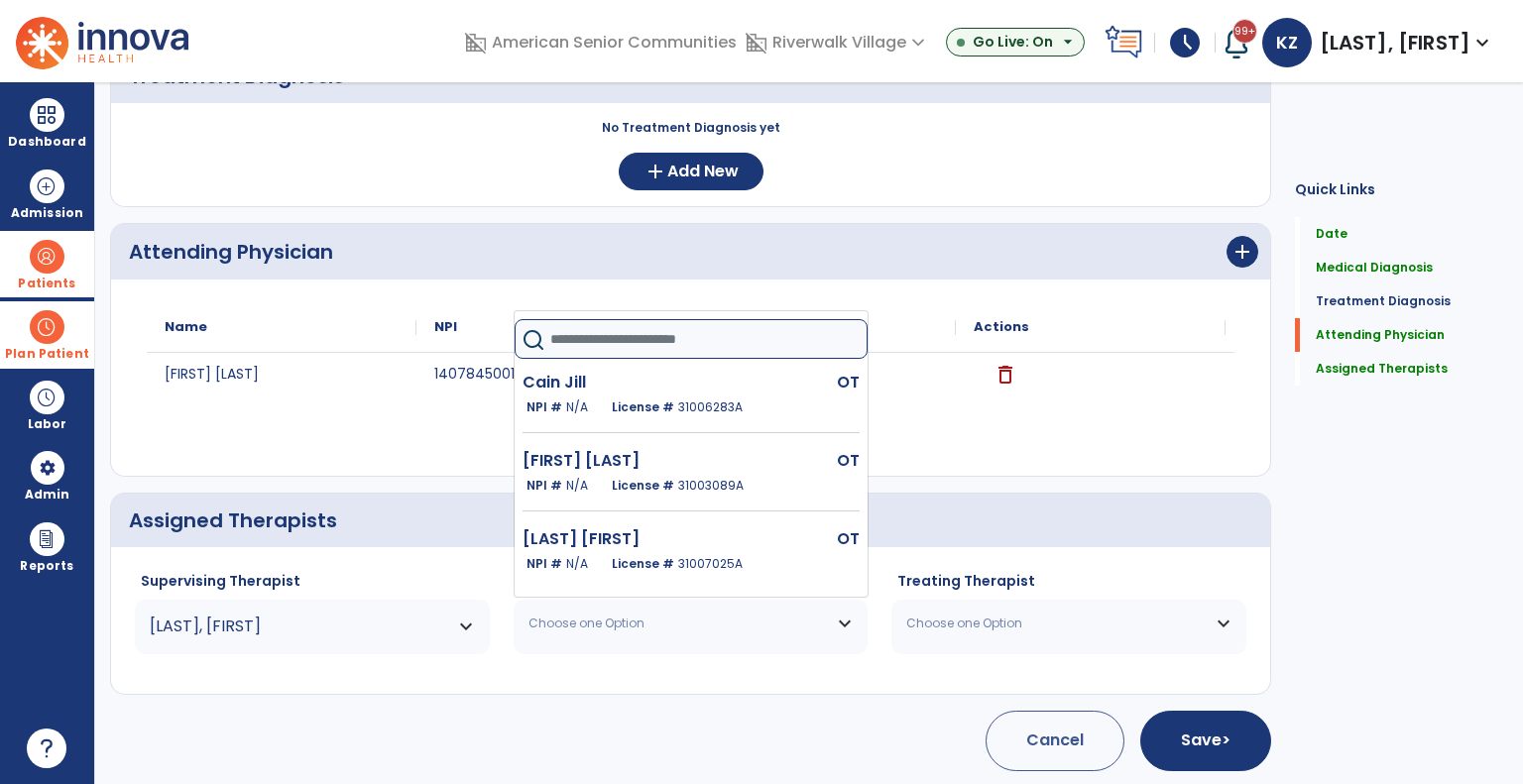 click 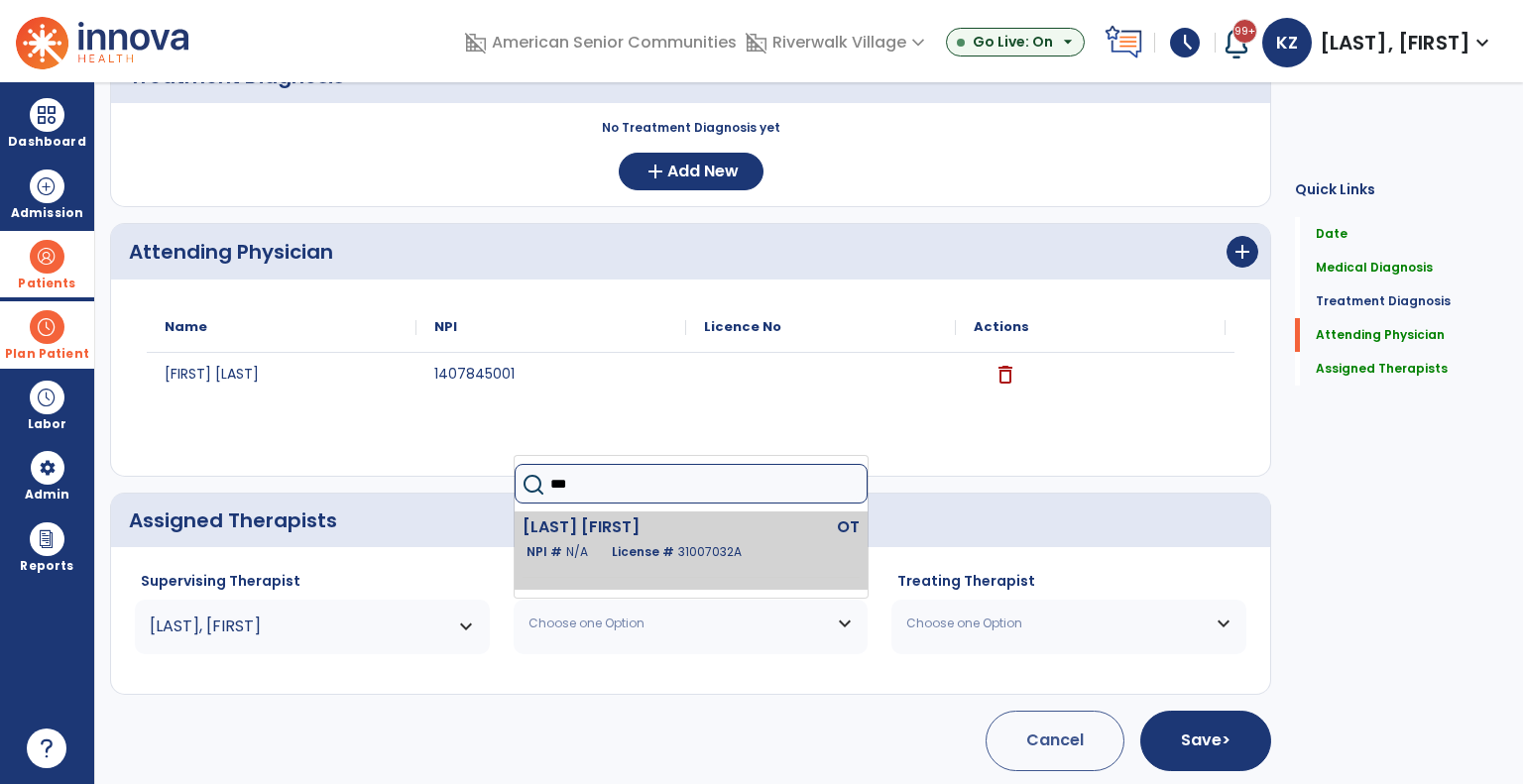 type on "***" 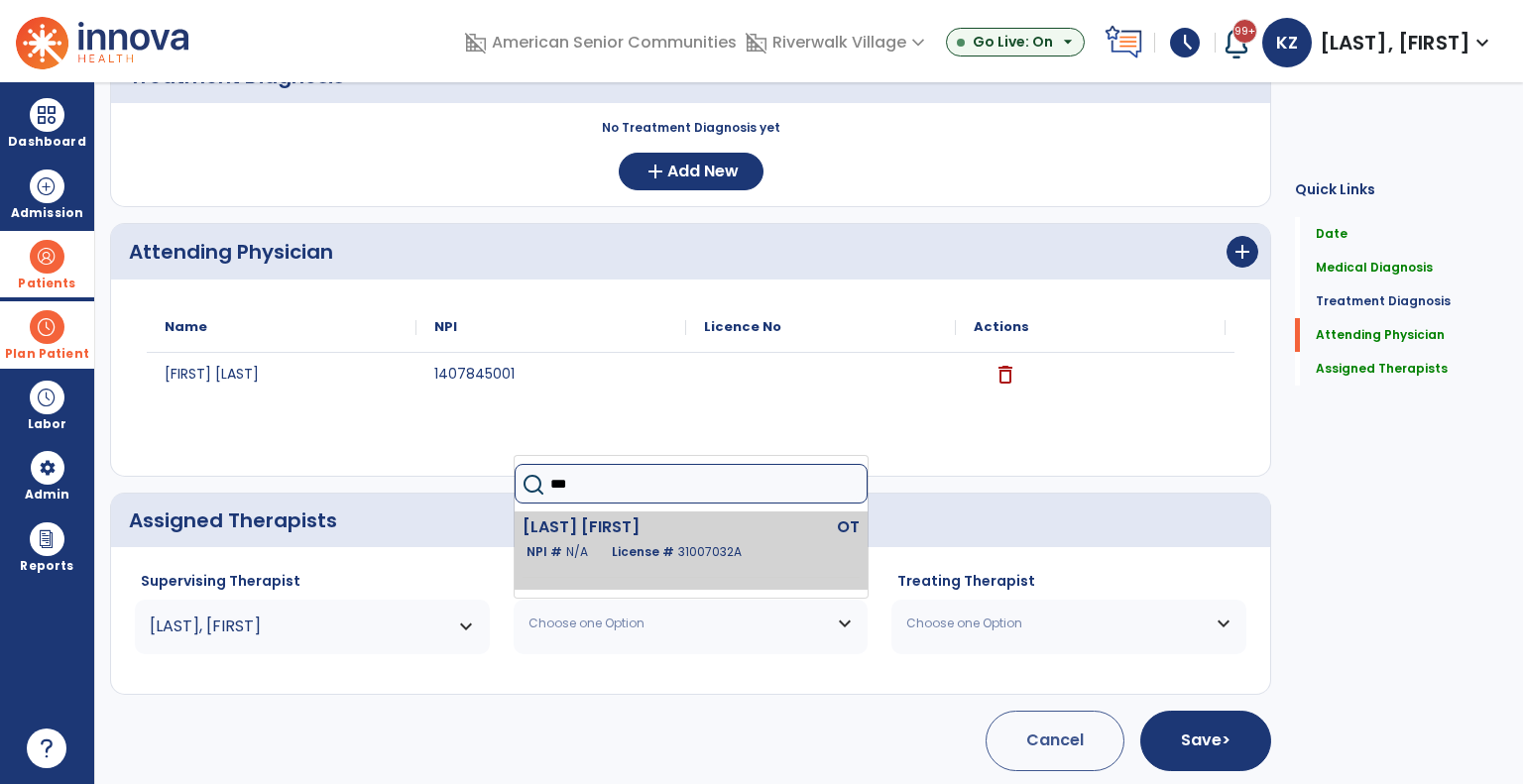 click on "[LAST] [FIRST]" 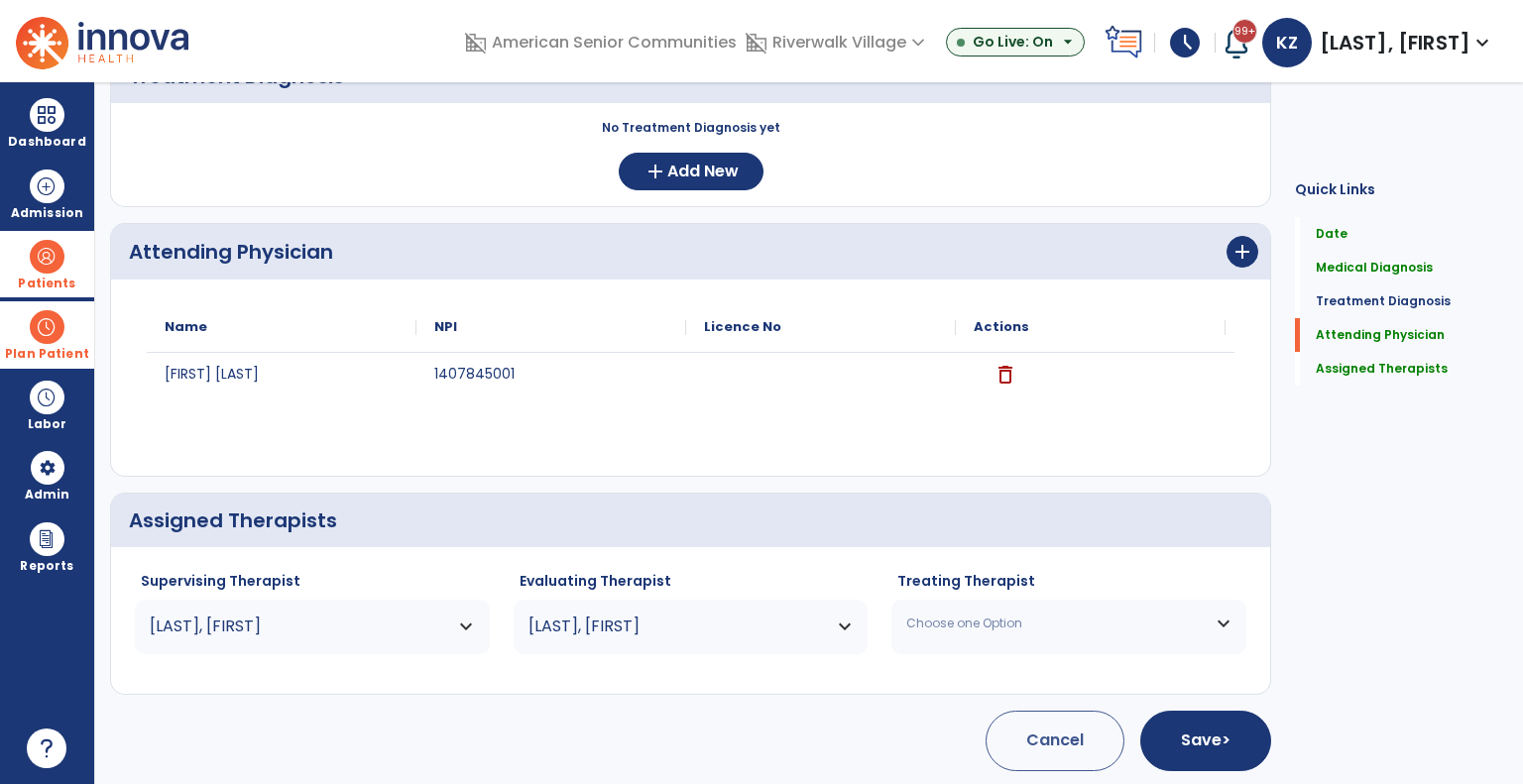 click on "Choose one Option" at bounding box center (1069, 623) 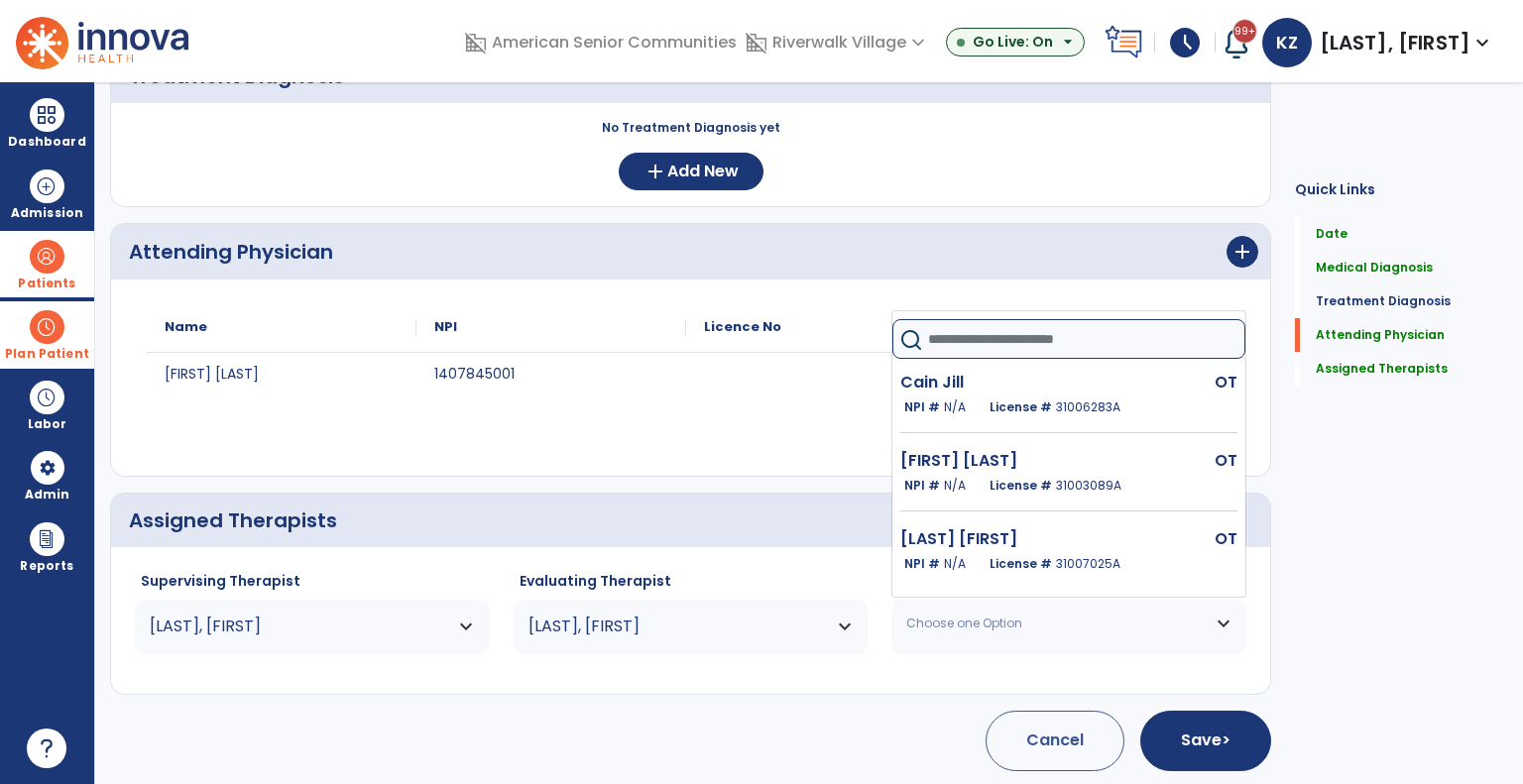 click 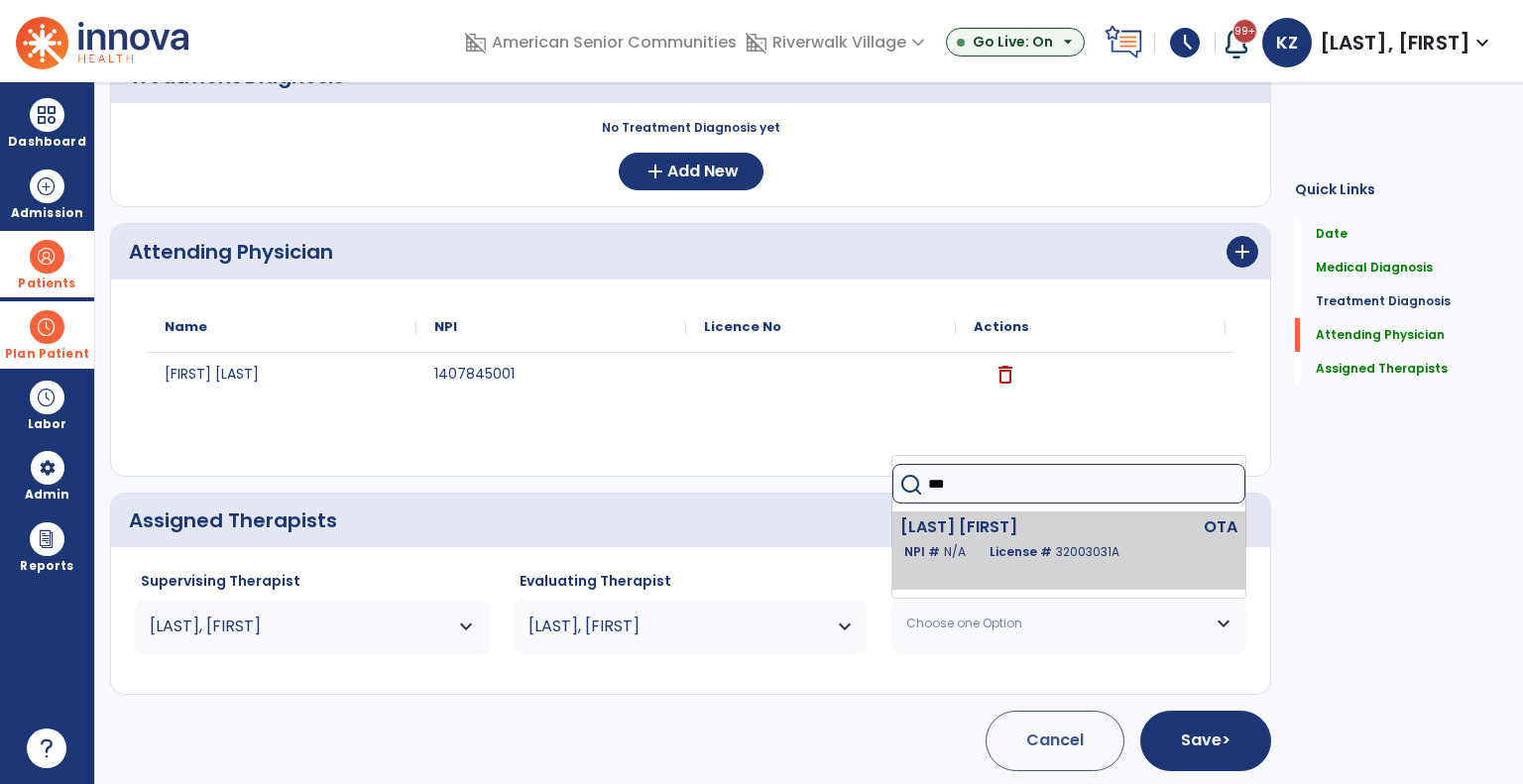 type on "***" 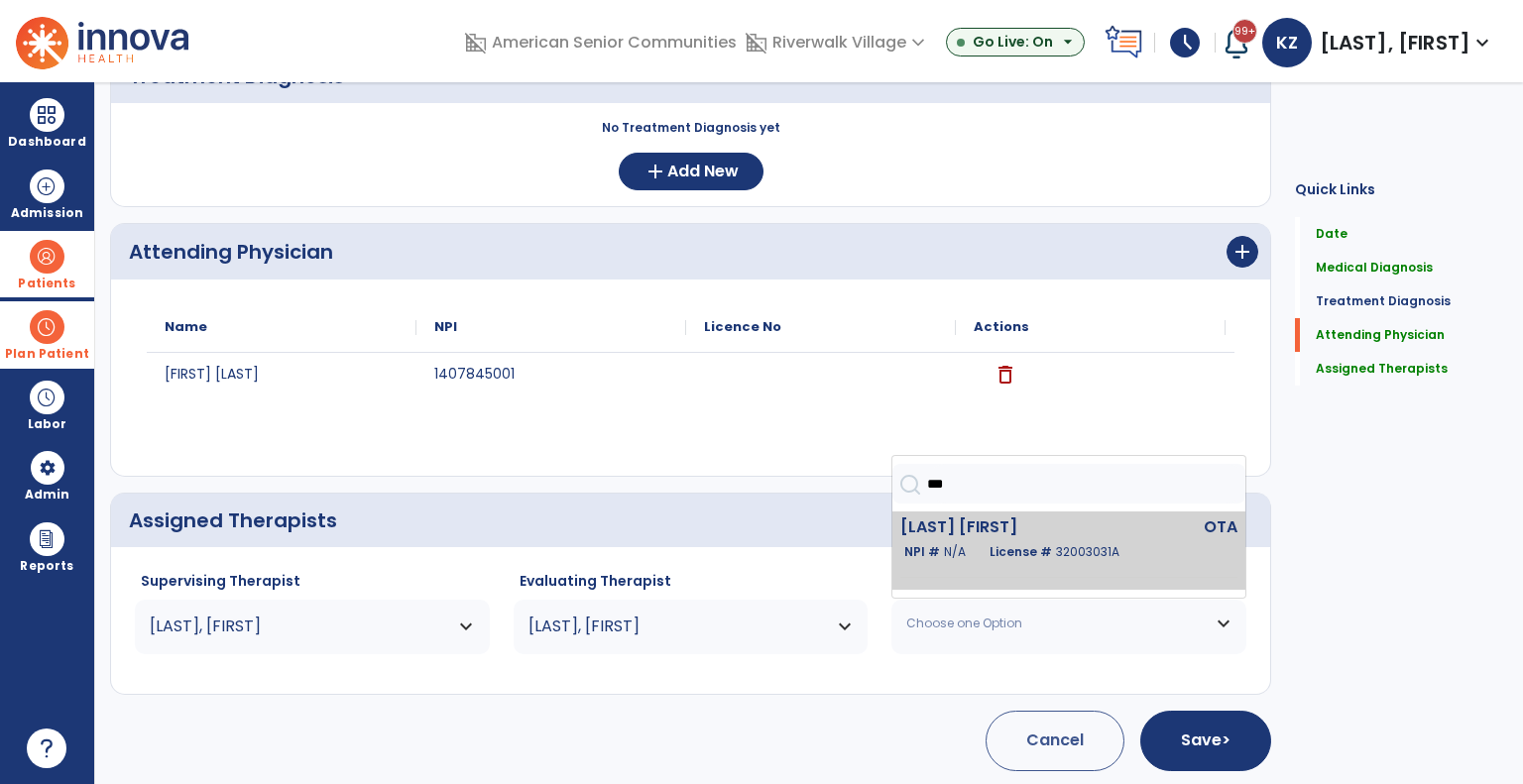 click on "[LAST] [FIRST]" 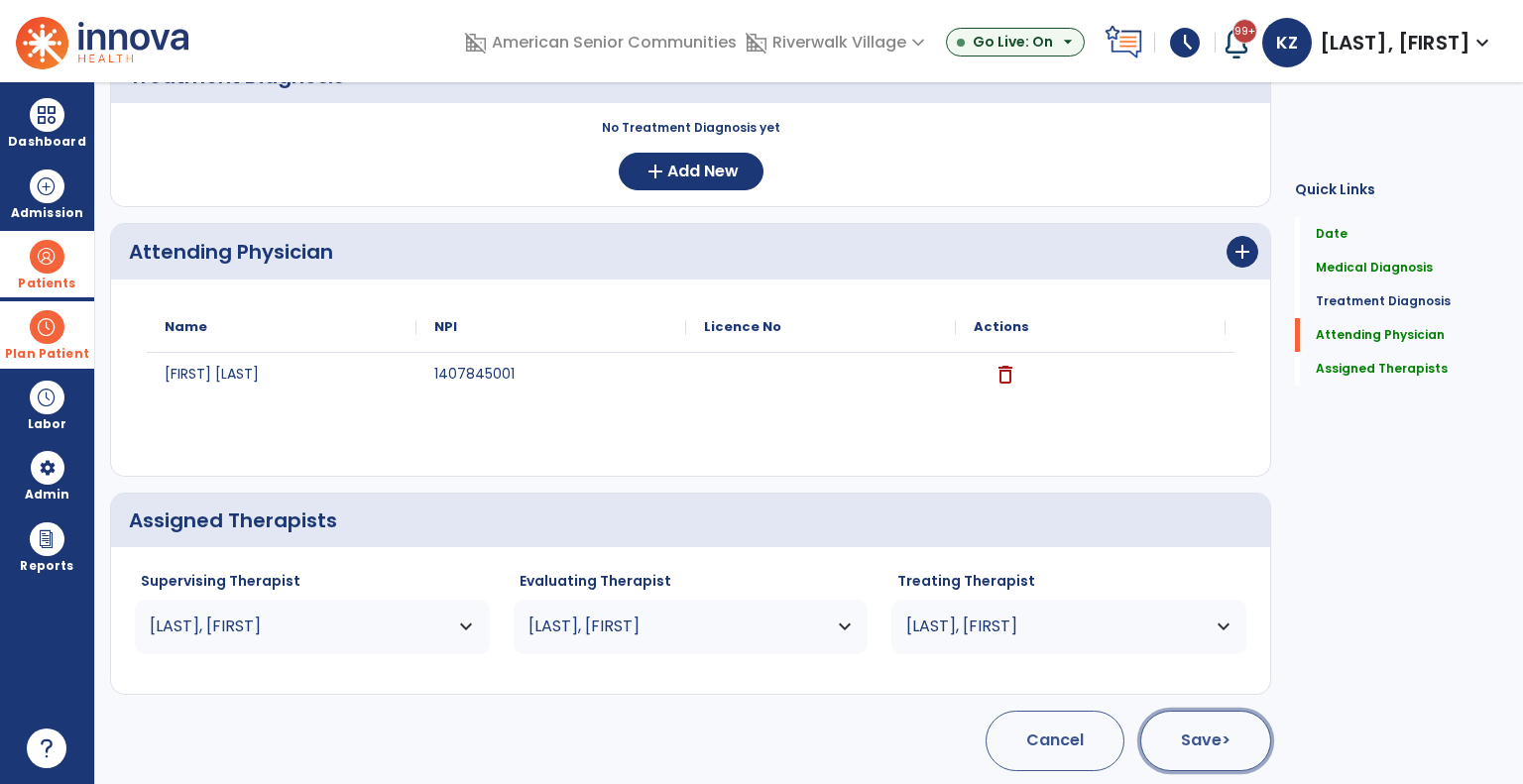 click on "Save  >" 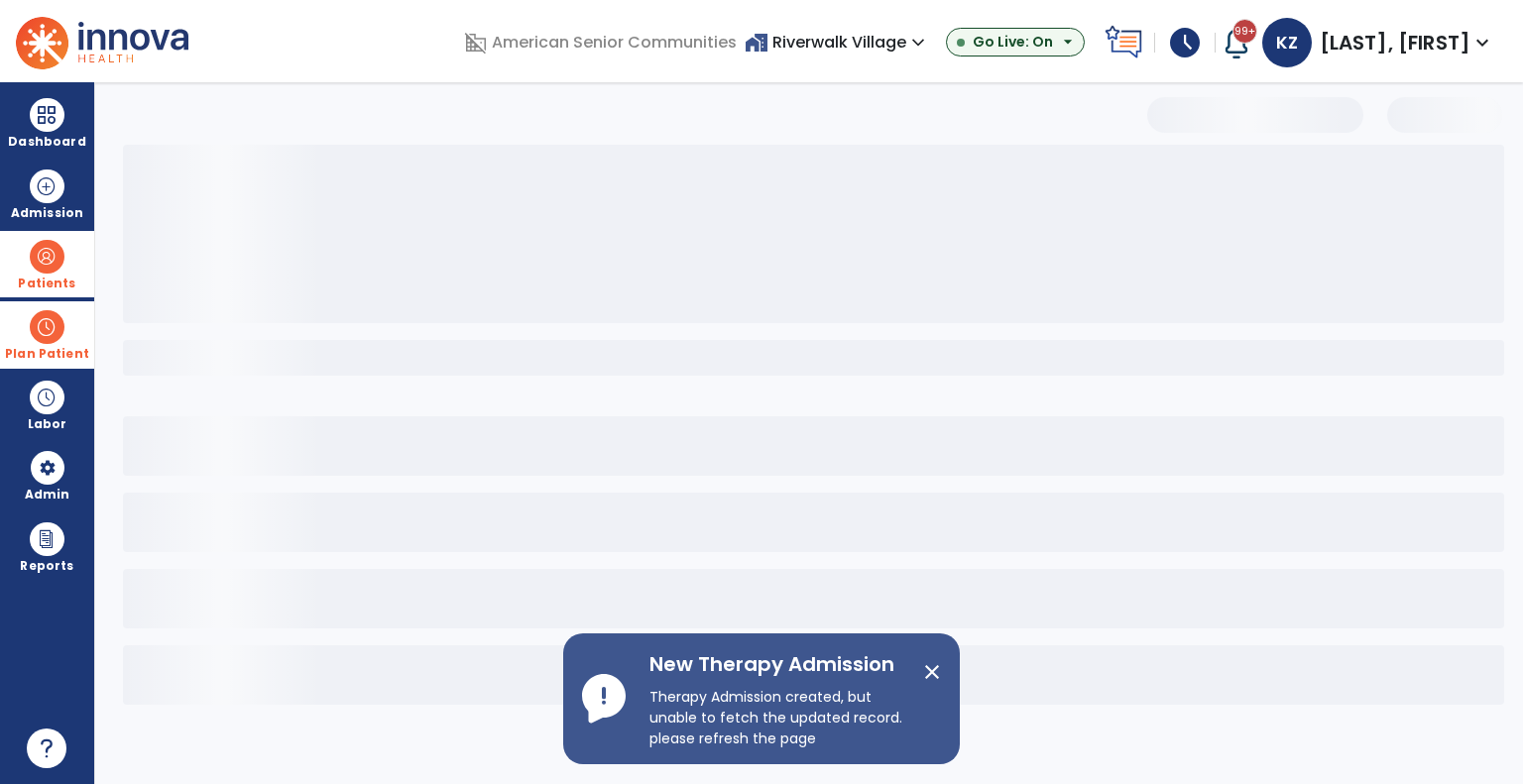 scroll, scrollTop: 0, scrollLeft: 0, axis: both 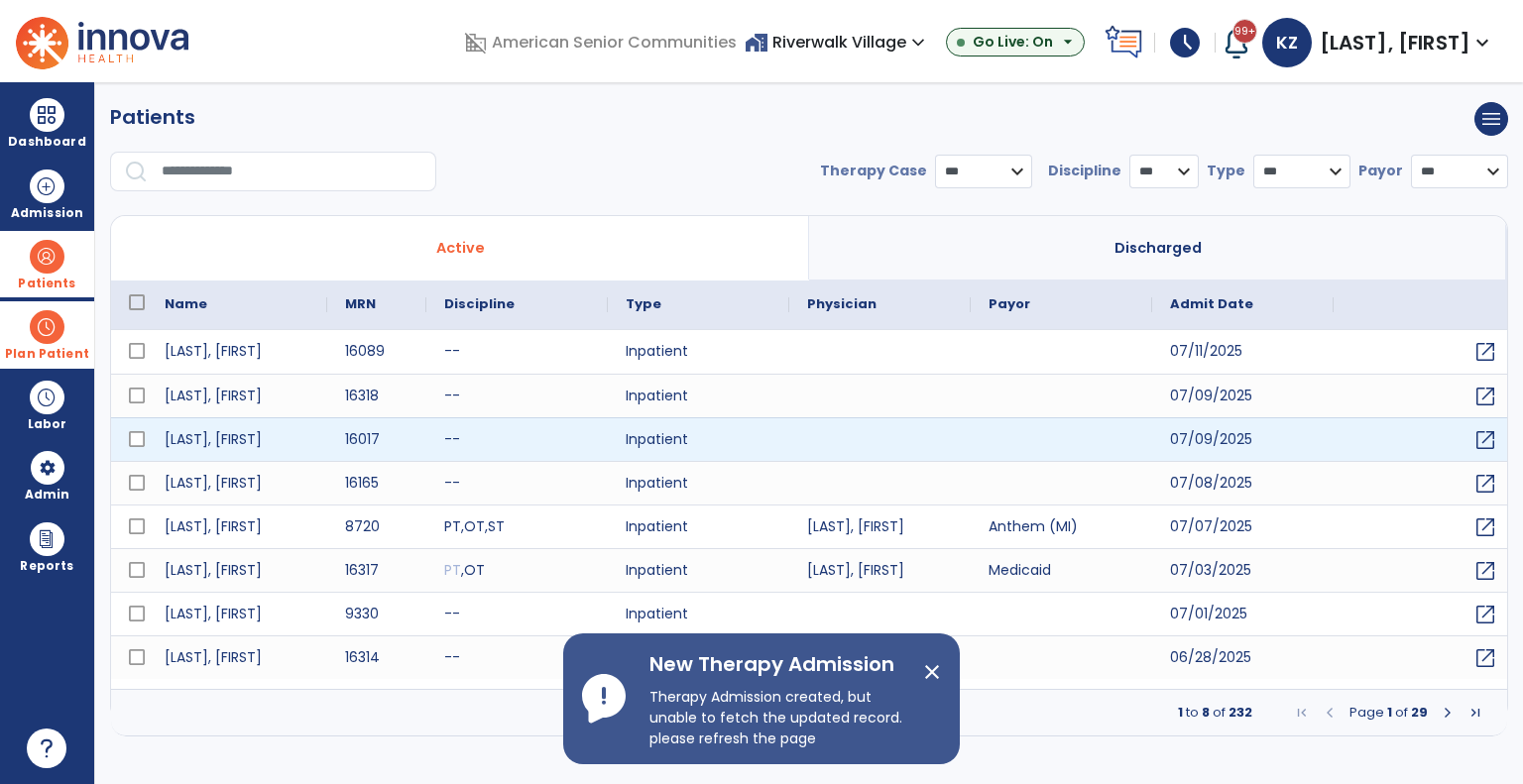 select on "***" 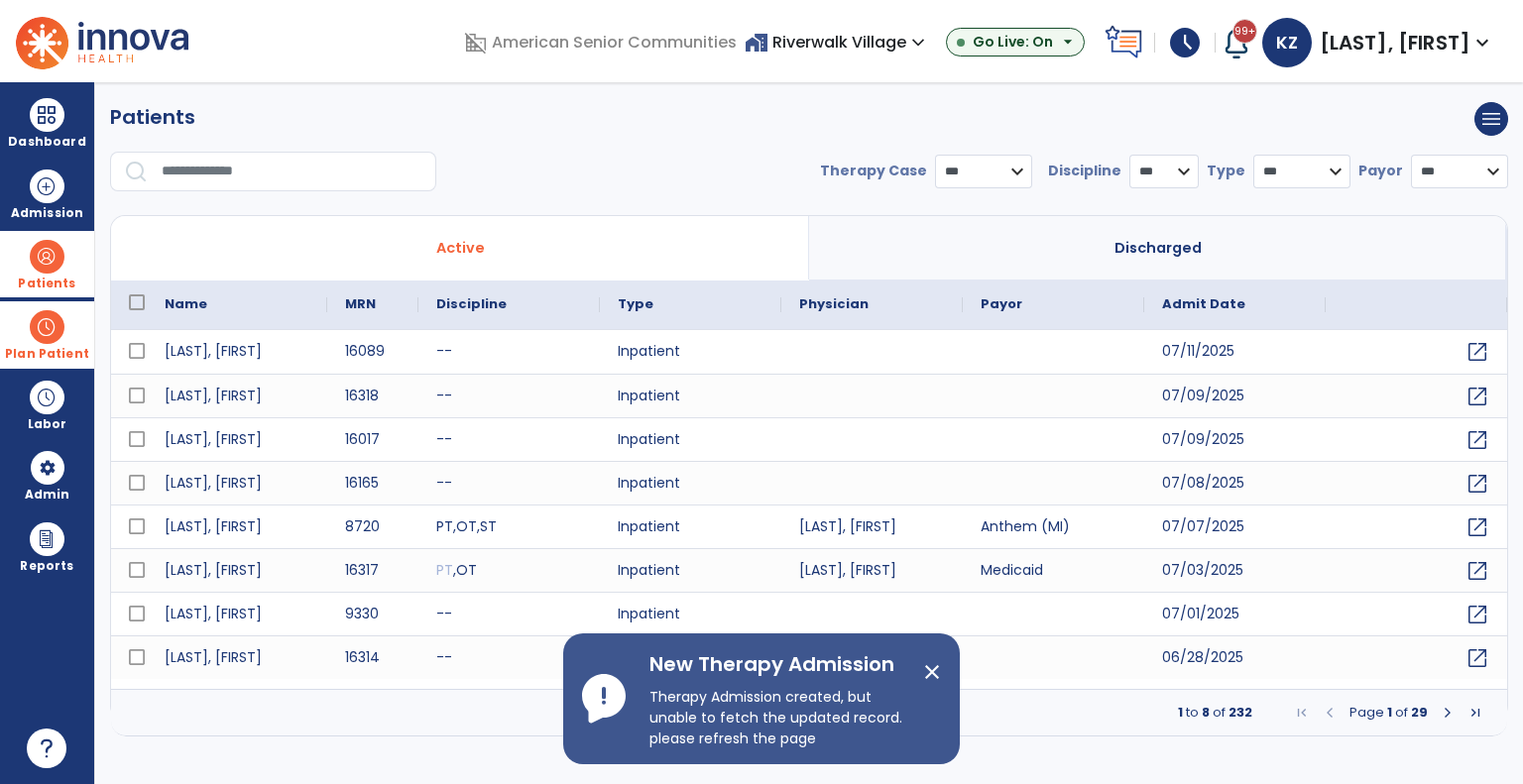 click at bounding box center [47, 327] 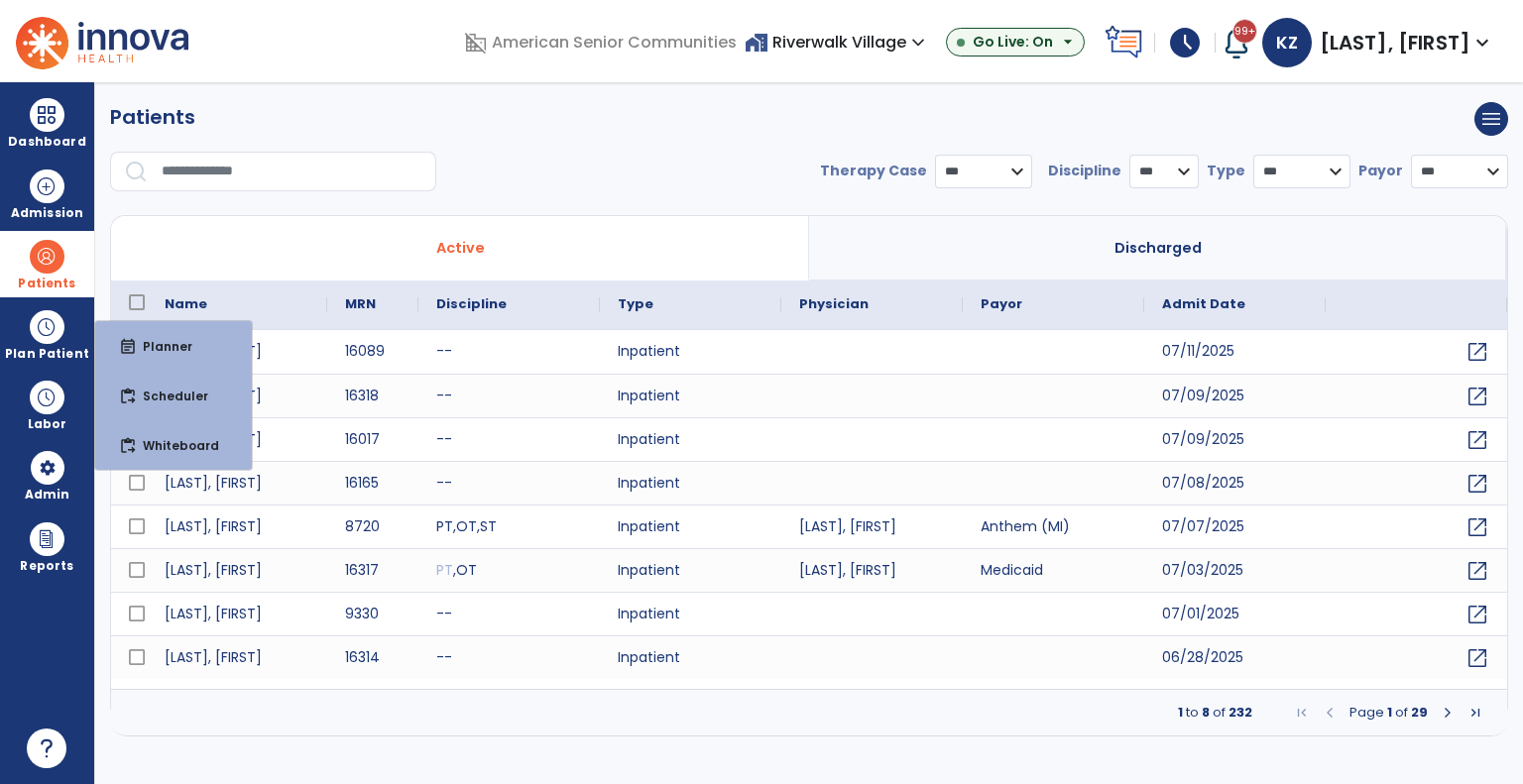click on "Patients" at bounding box center [47, 264] 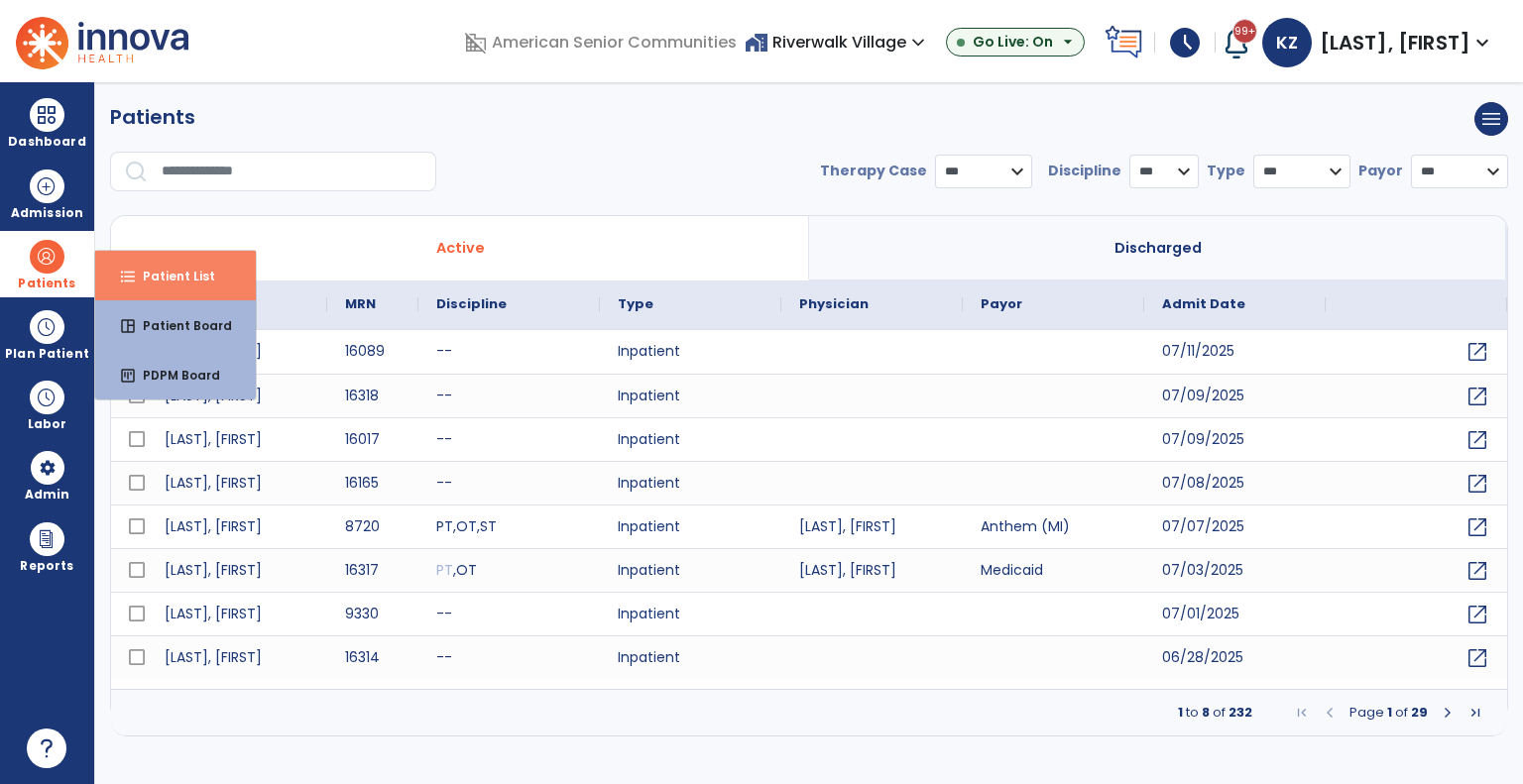 click on "Patient List" at bounding box center (171, 276) 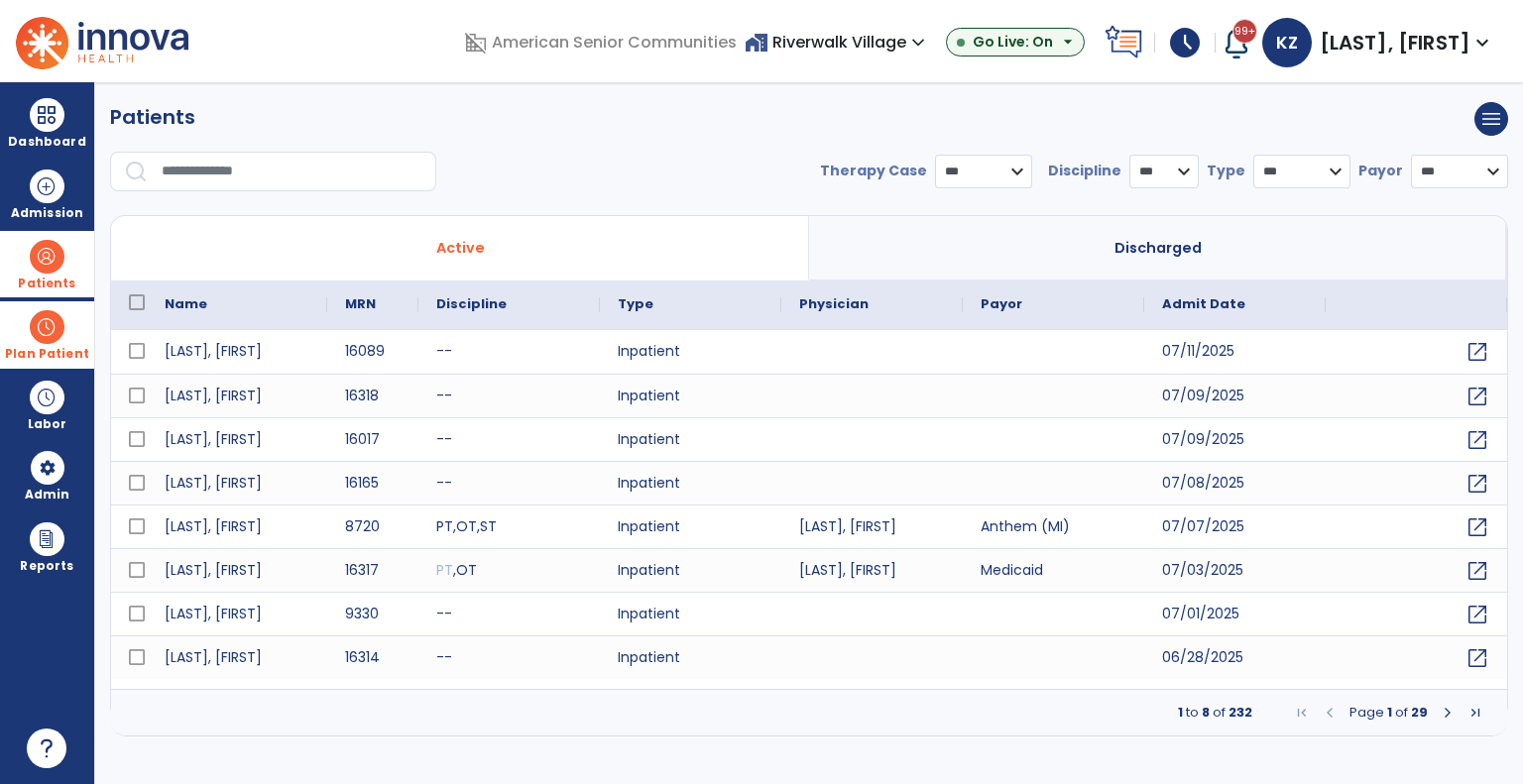 click on "Plan Patient" at bounding box center [47, 264] 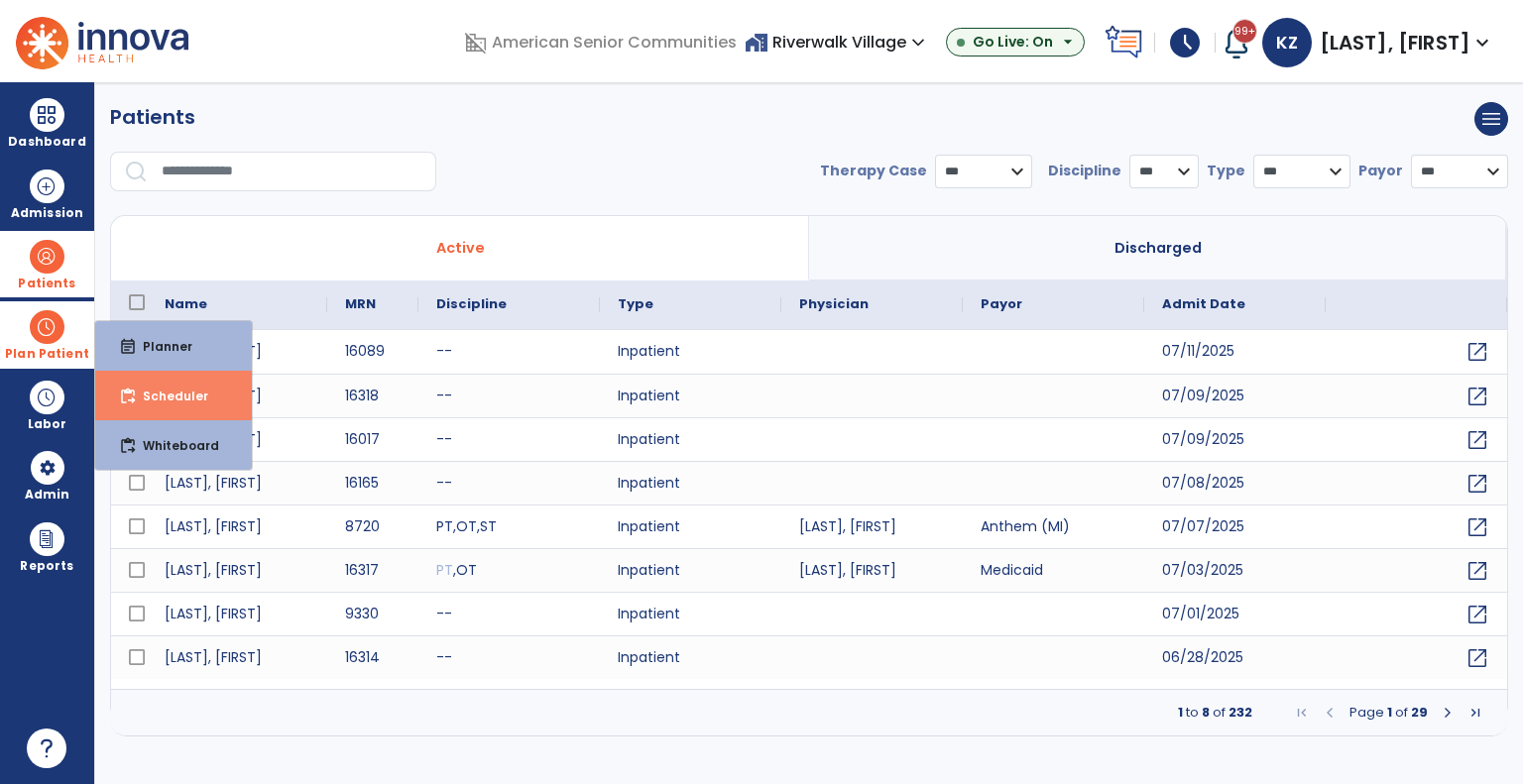click on "Scheduler" at bounding box center [168, 395] 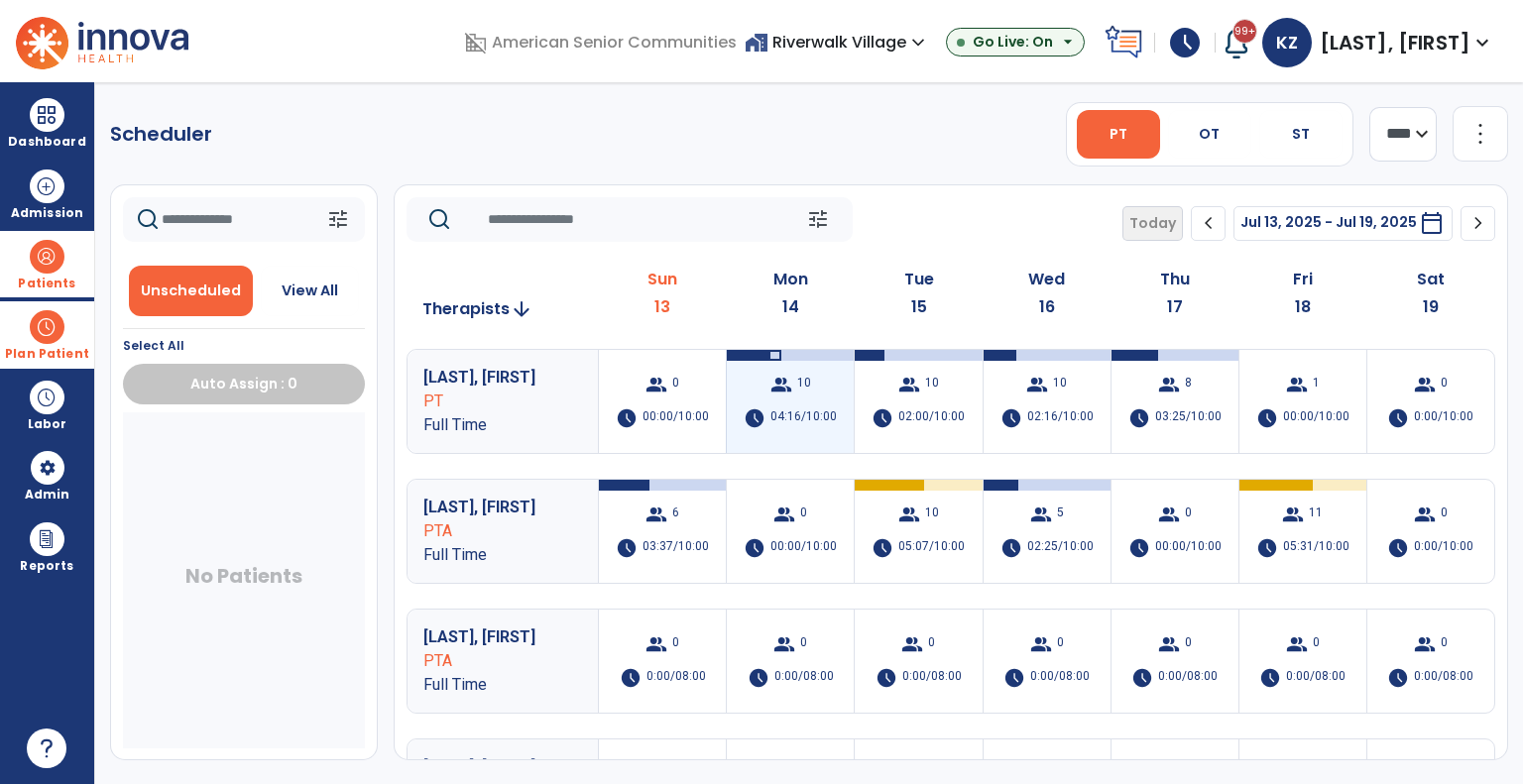 click on "group 10 schedule 04:16/10:00" at bounding box center (790, 401) 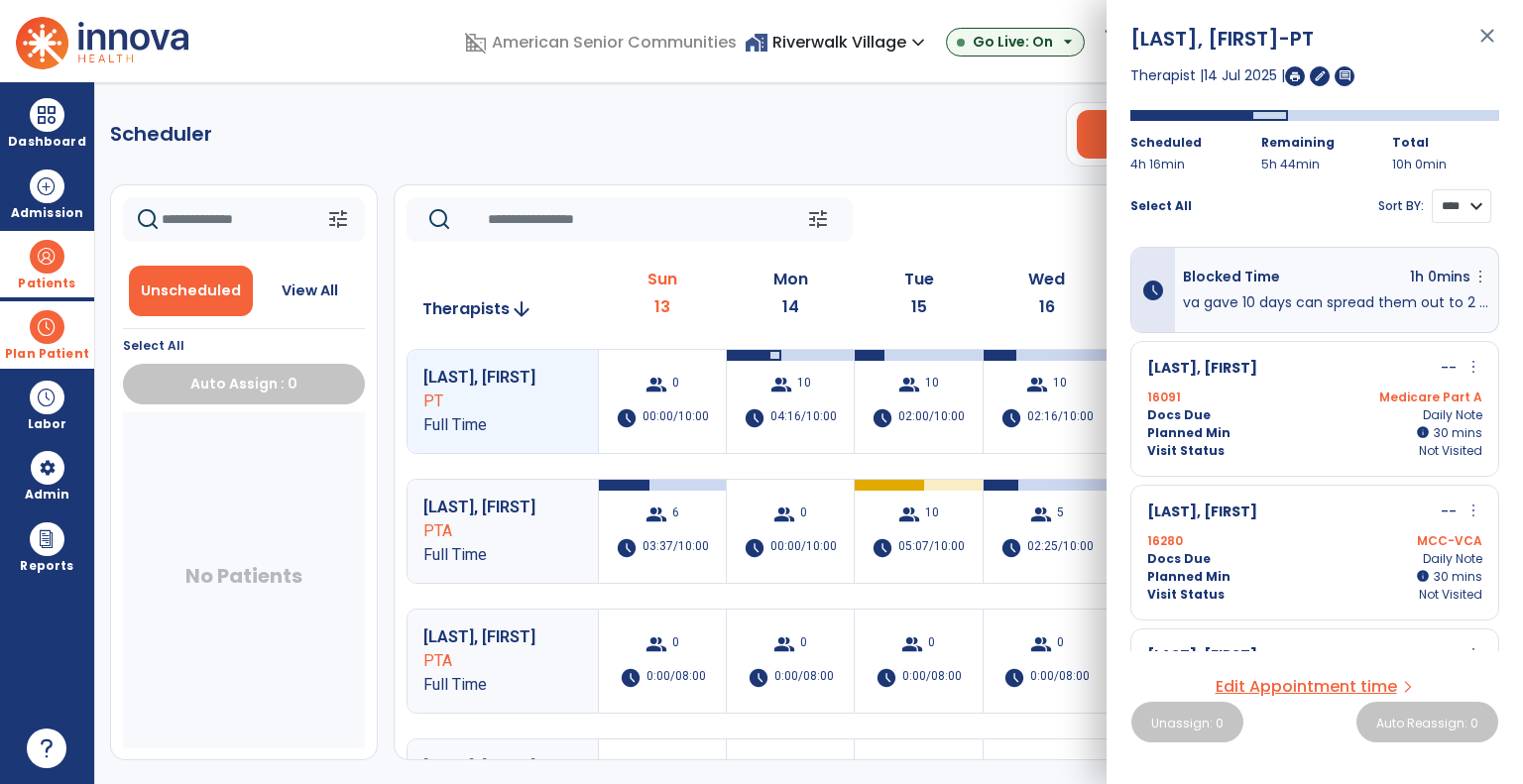 drag, startPoint x: 1454, startPoint y: 205, endPoint x: 1464, endPoint y: 221, distance: 18.867962 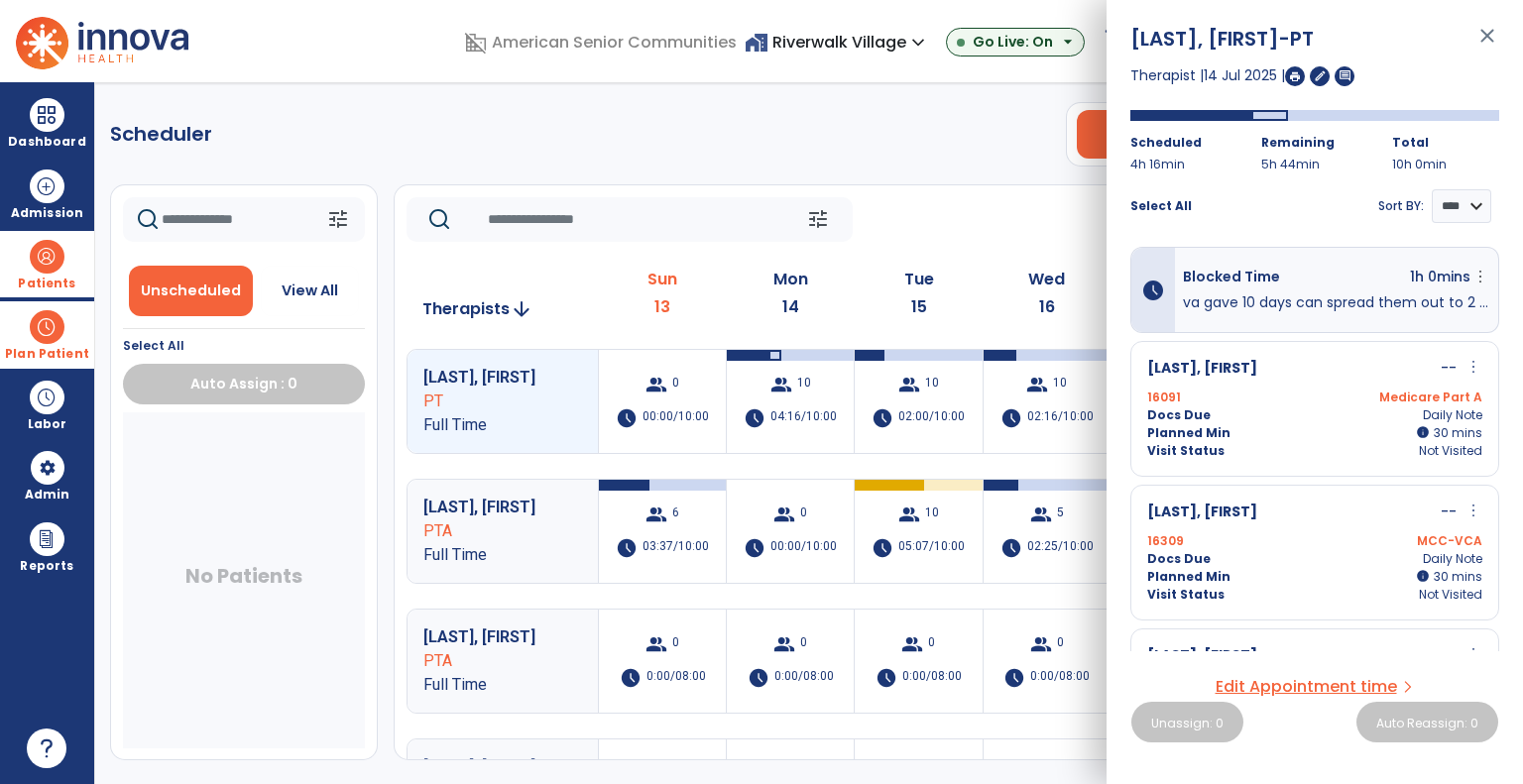 click on "tune   Today  chevron_left Jul 13, 2025 - Jul 19, 2025  *********  calendar_today  chevron_right" 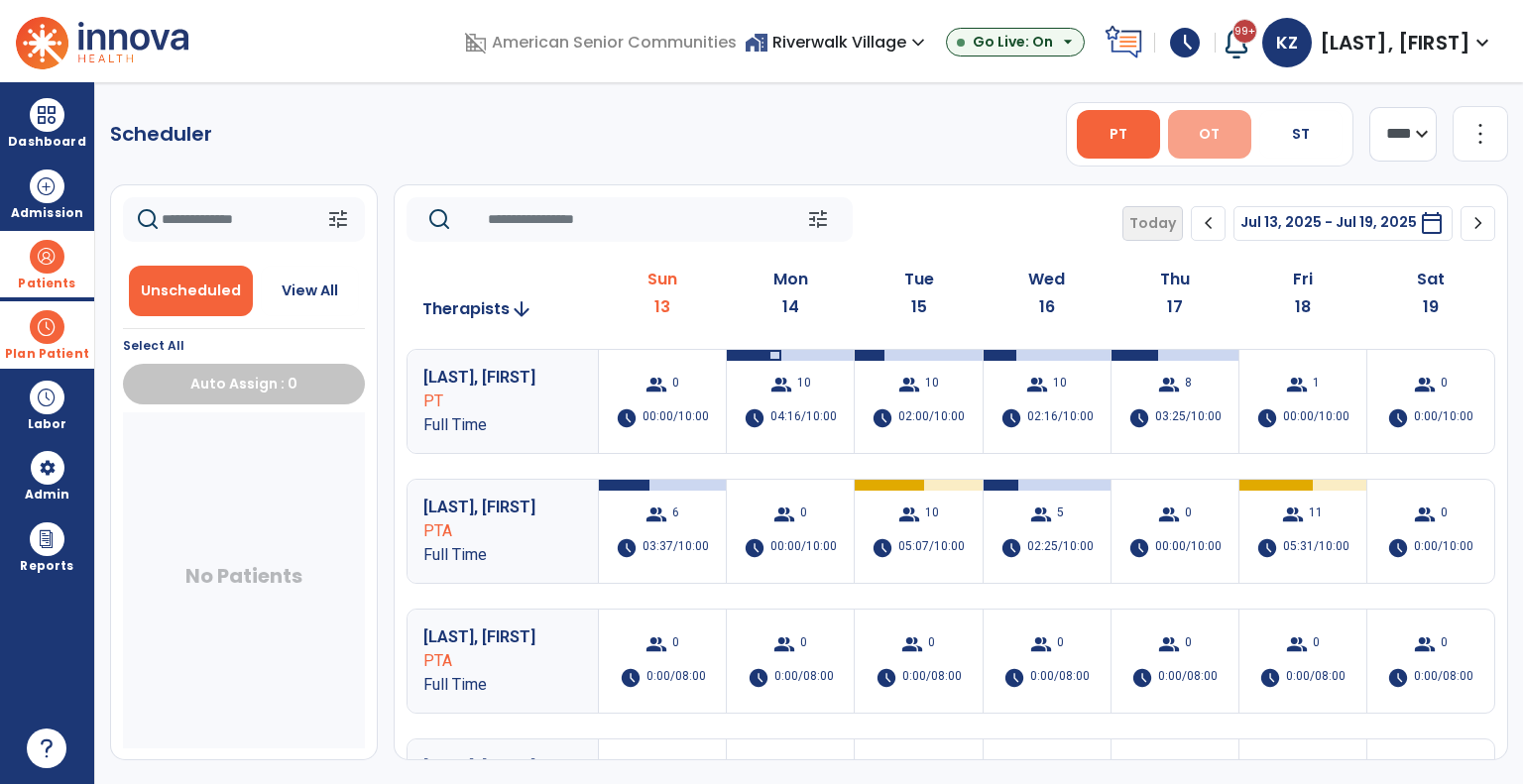 click on "OT" at bounding box center (1209, 134) 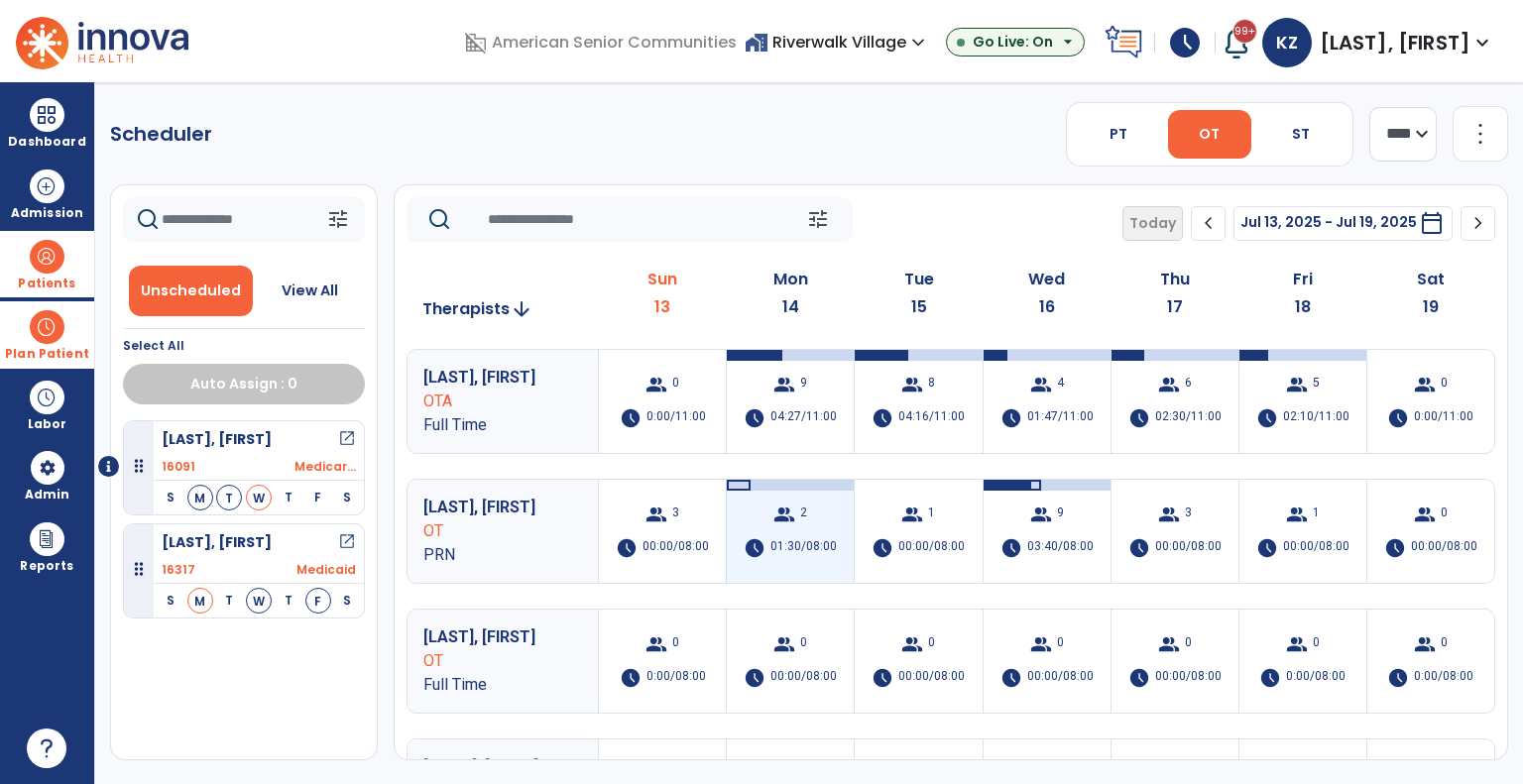 click on "group" at bounding box center (784, 514) 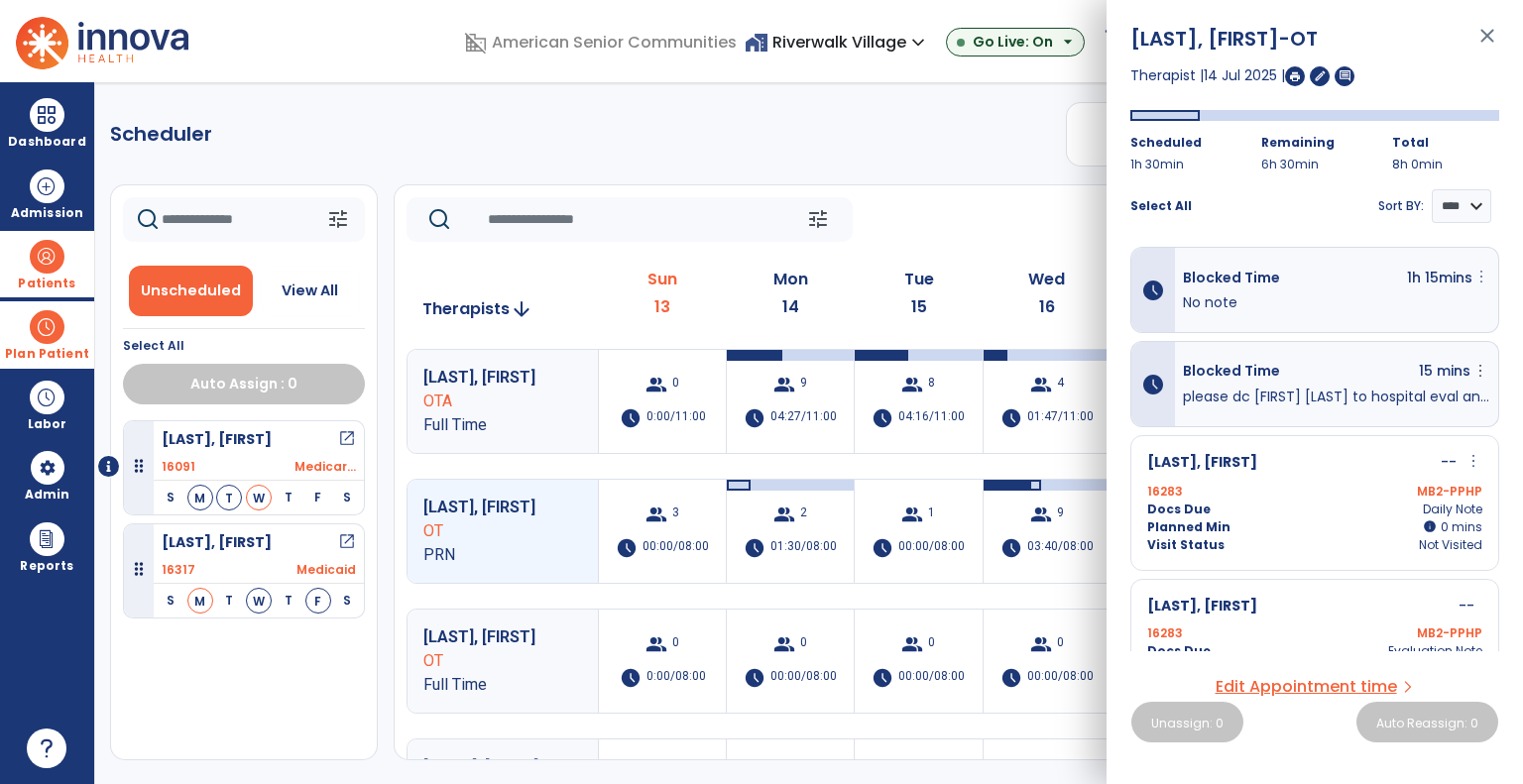click on "more_vert" at bounding box center (1481, 277) 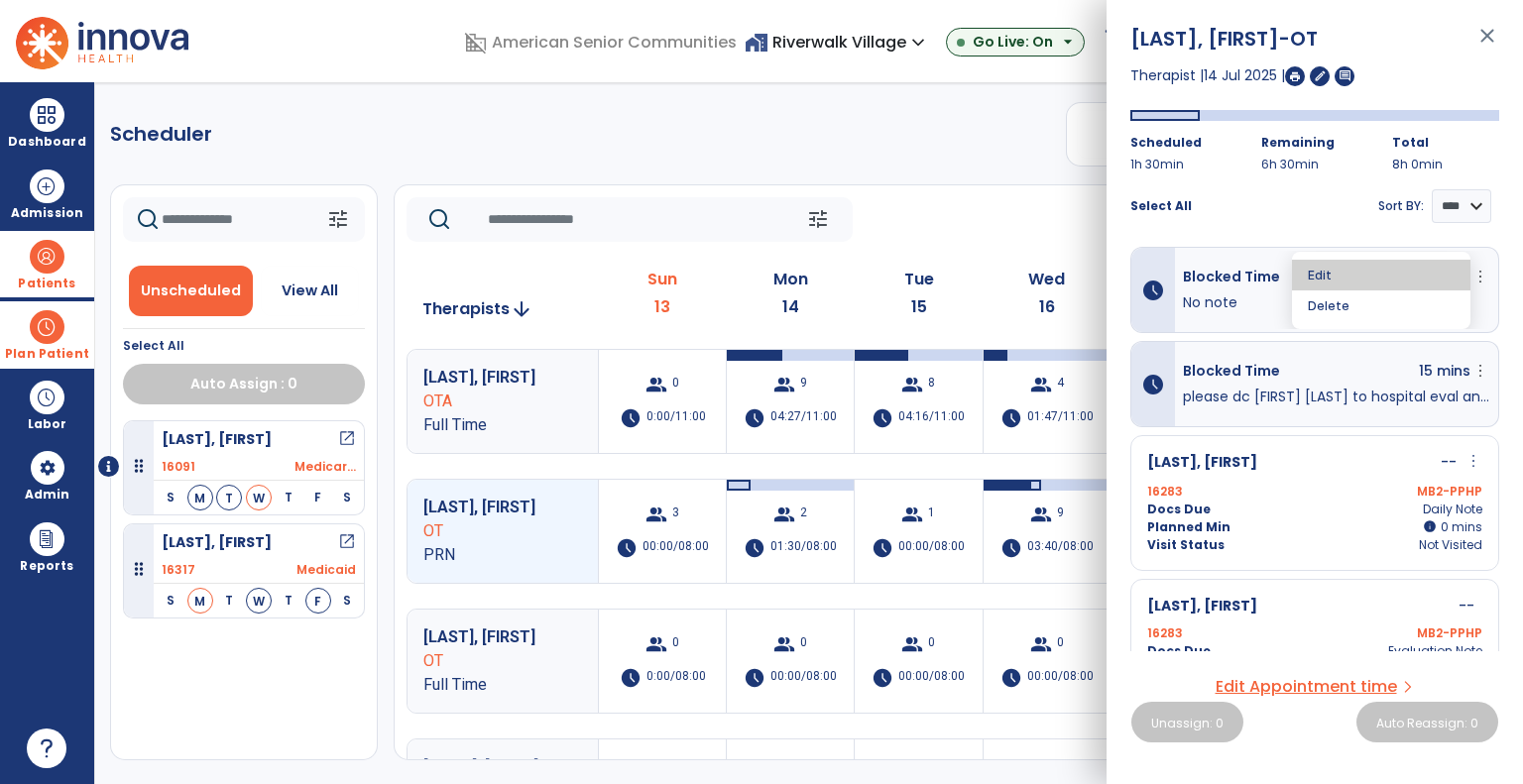 click on "Edit" at bounding box center [1381, 275] 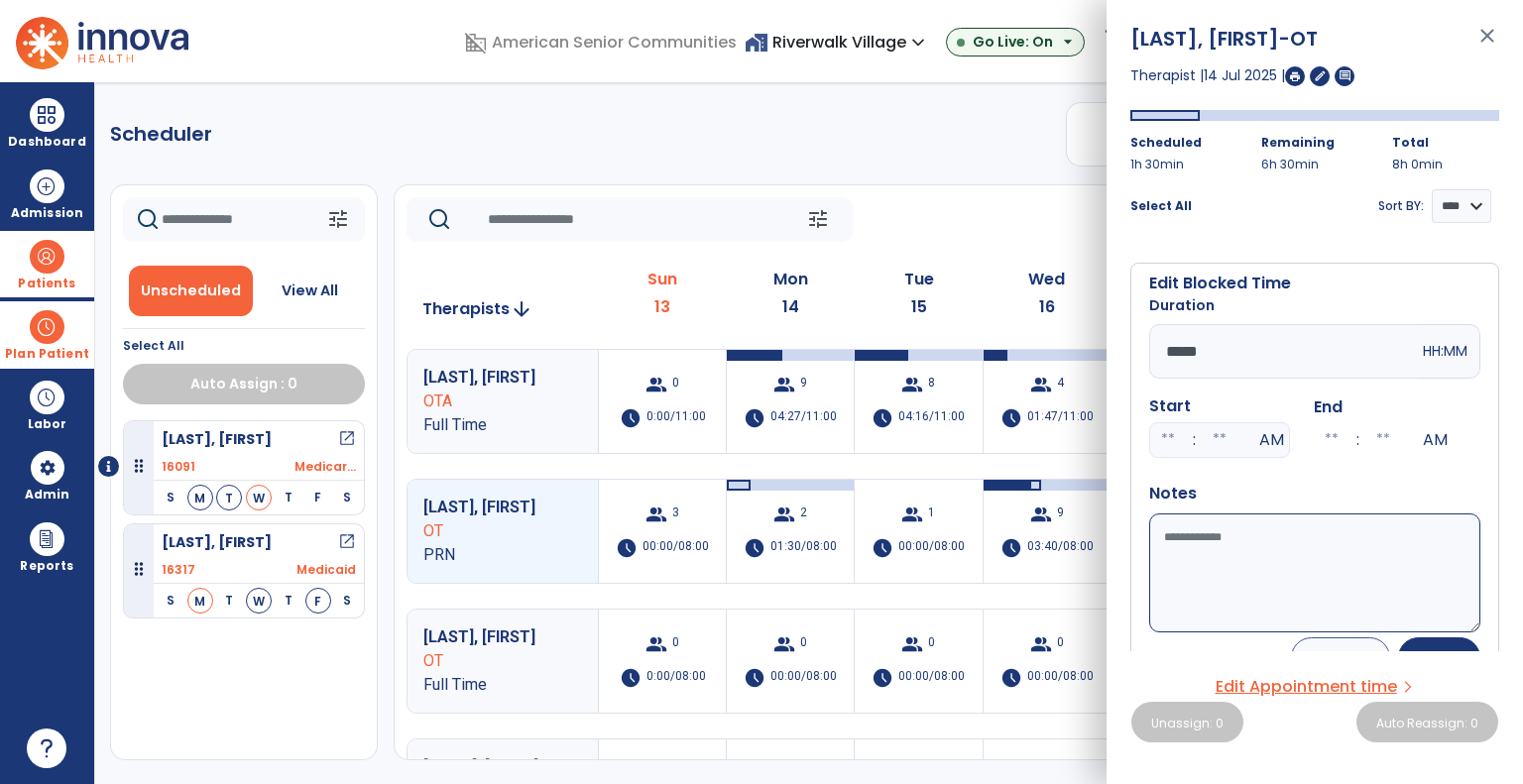 click on "Notes" at bounding box center (1315, 573) 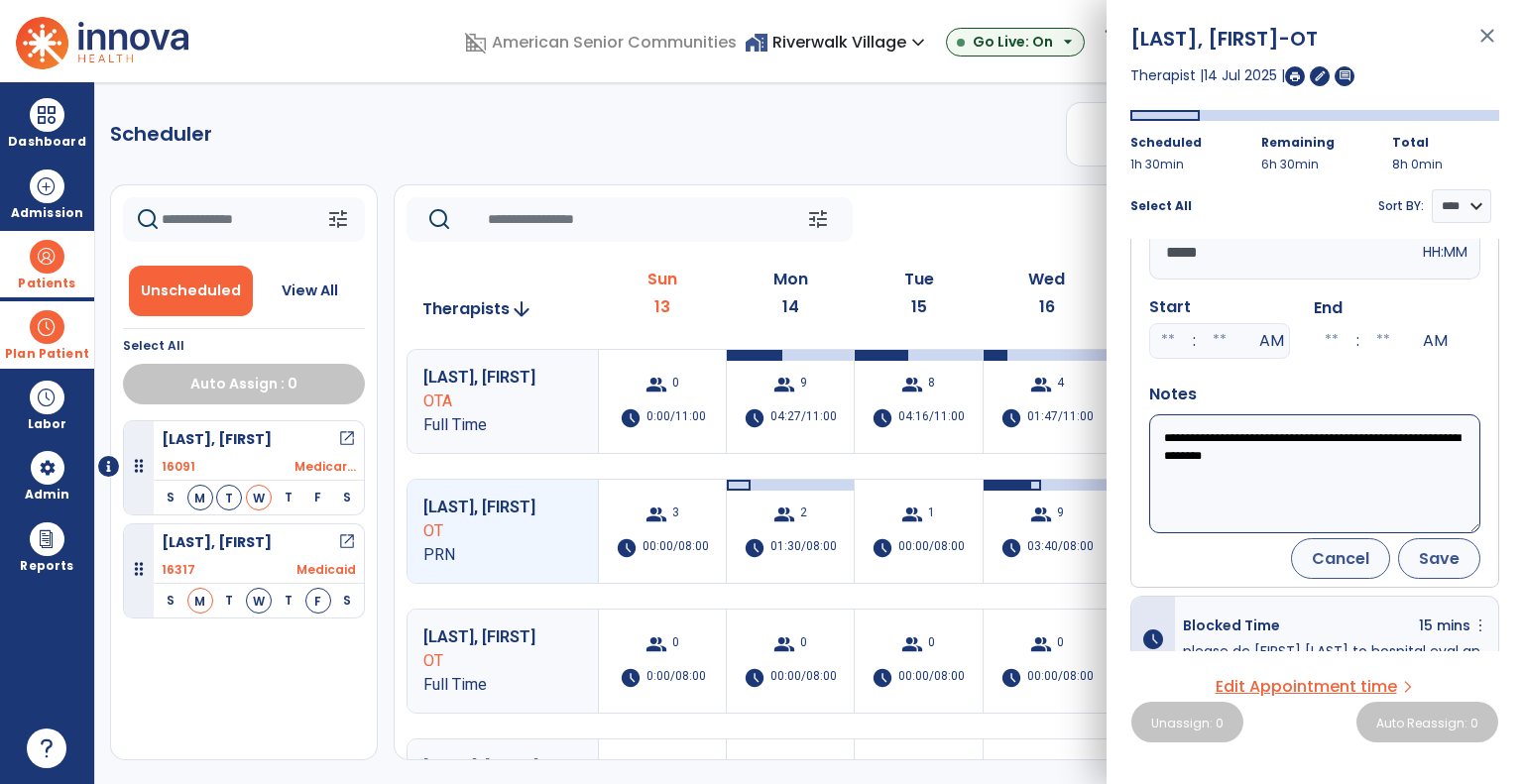 type on "**********" 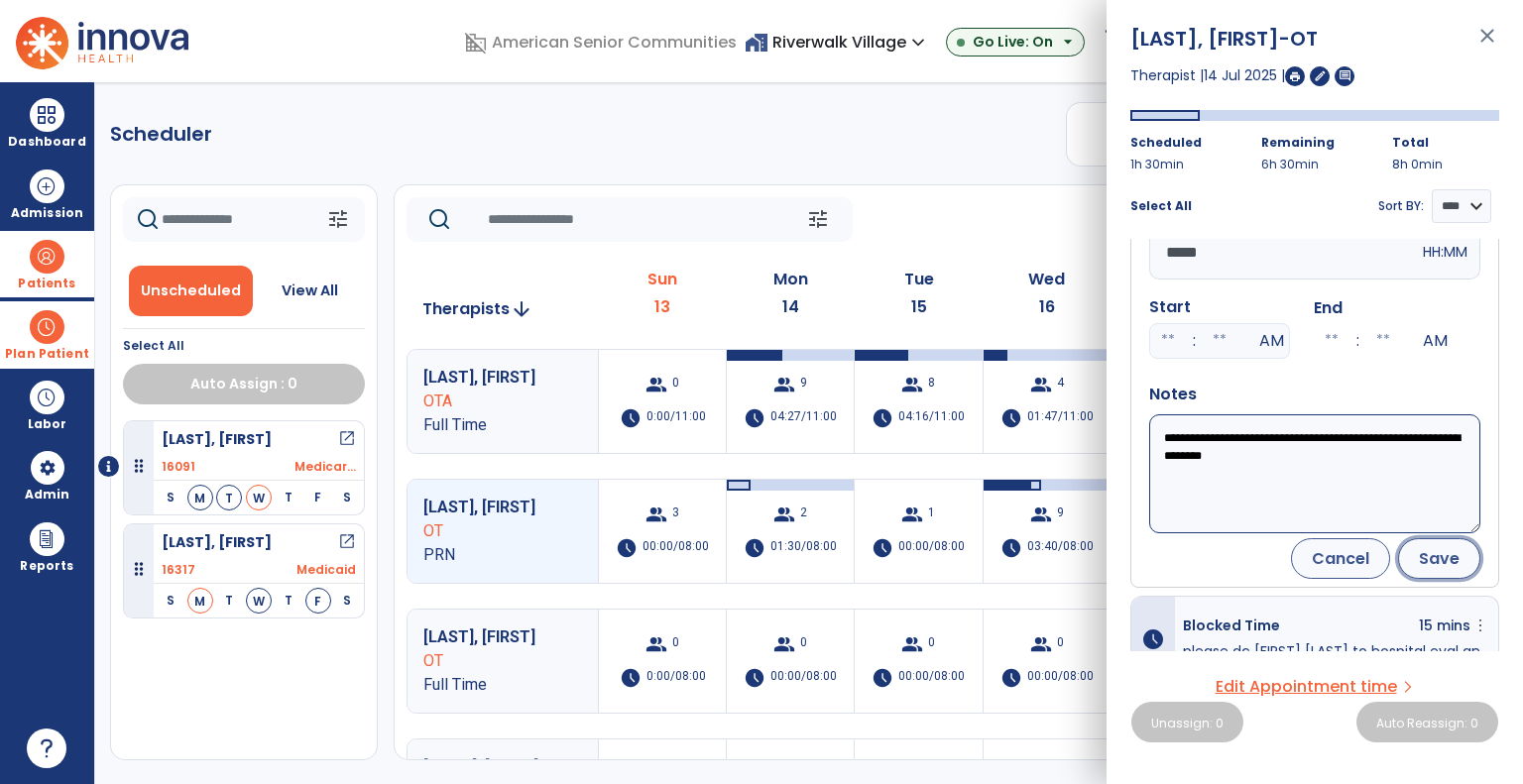 click on "Save" at bounding box center (1439, 558) 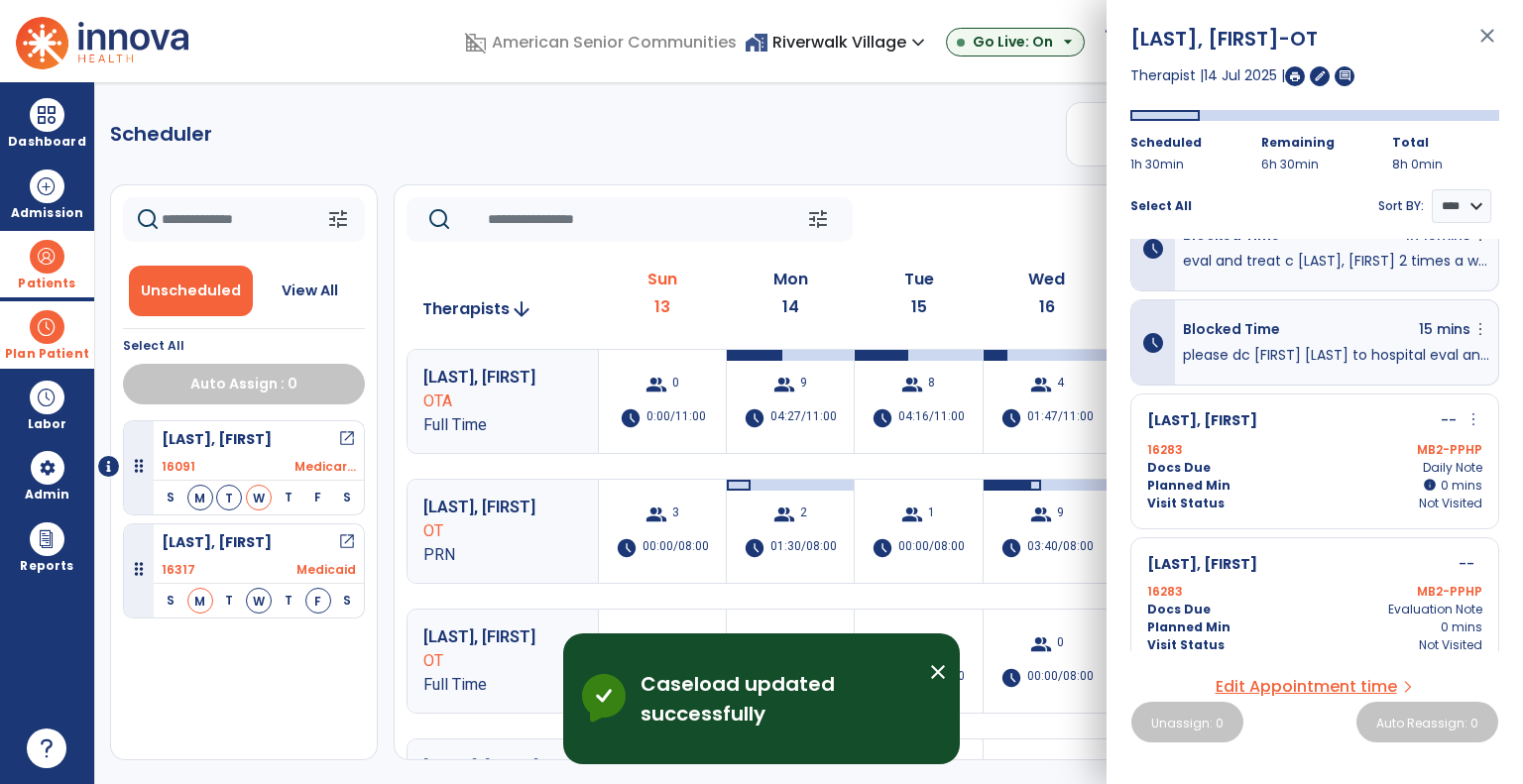 scroll, scrollTop: 59, scrollLeft: 0, axis: vertical 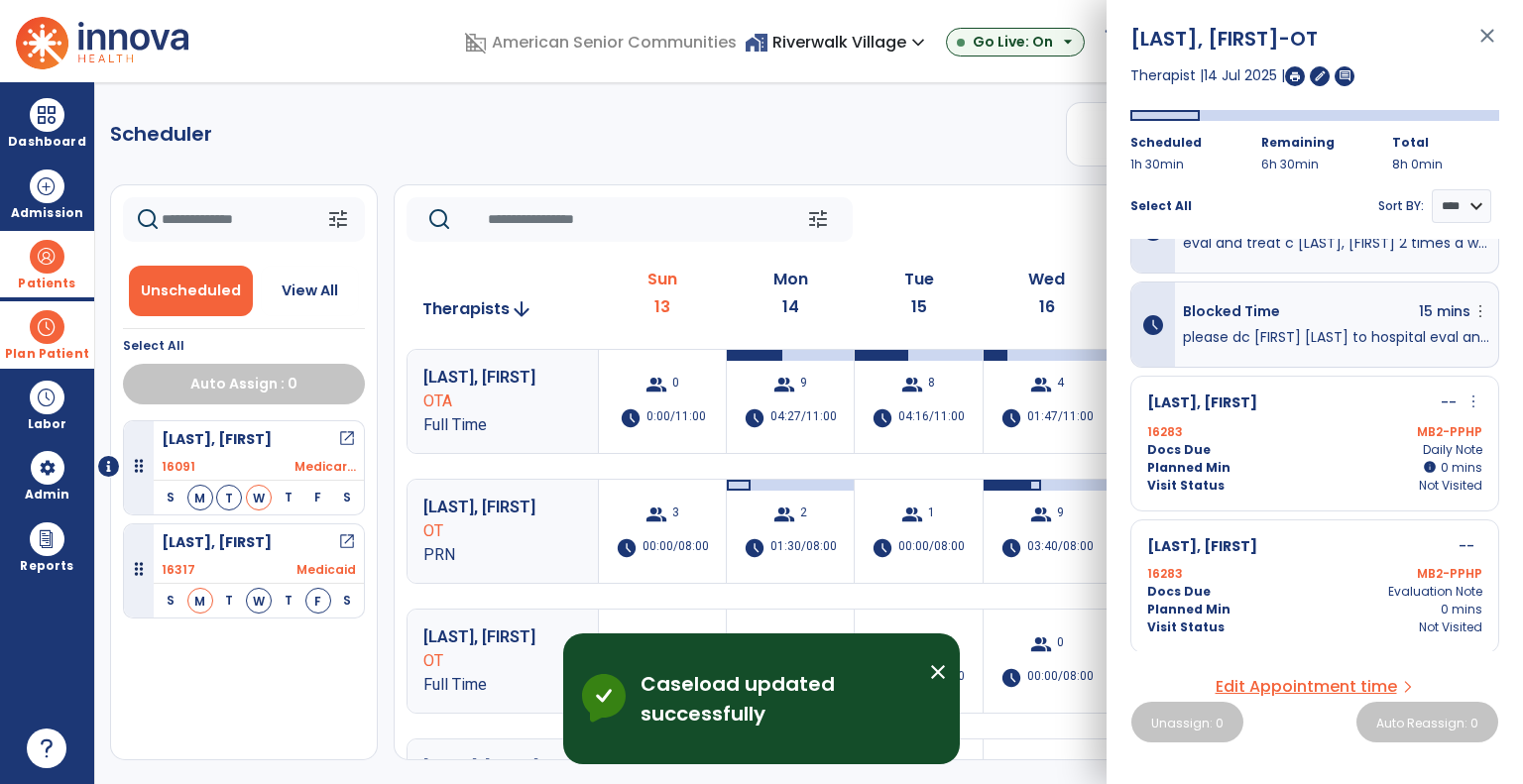 click on "Plan Patient" at bounding box center (47, 334) 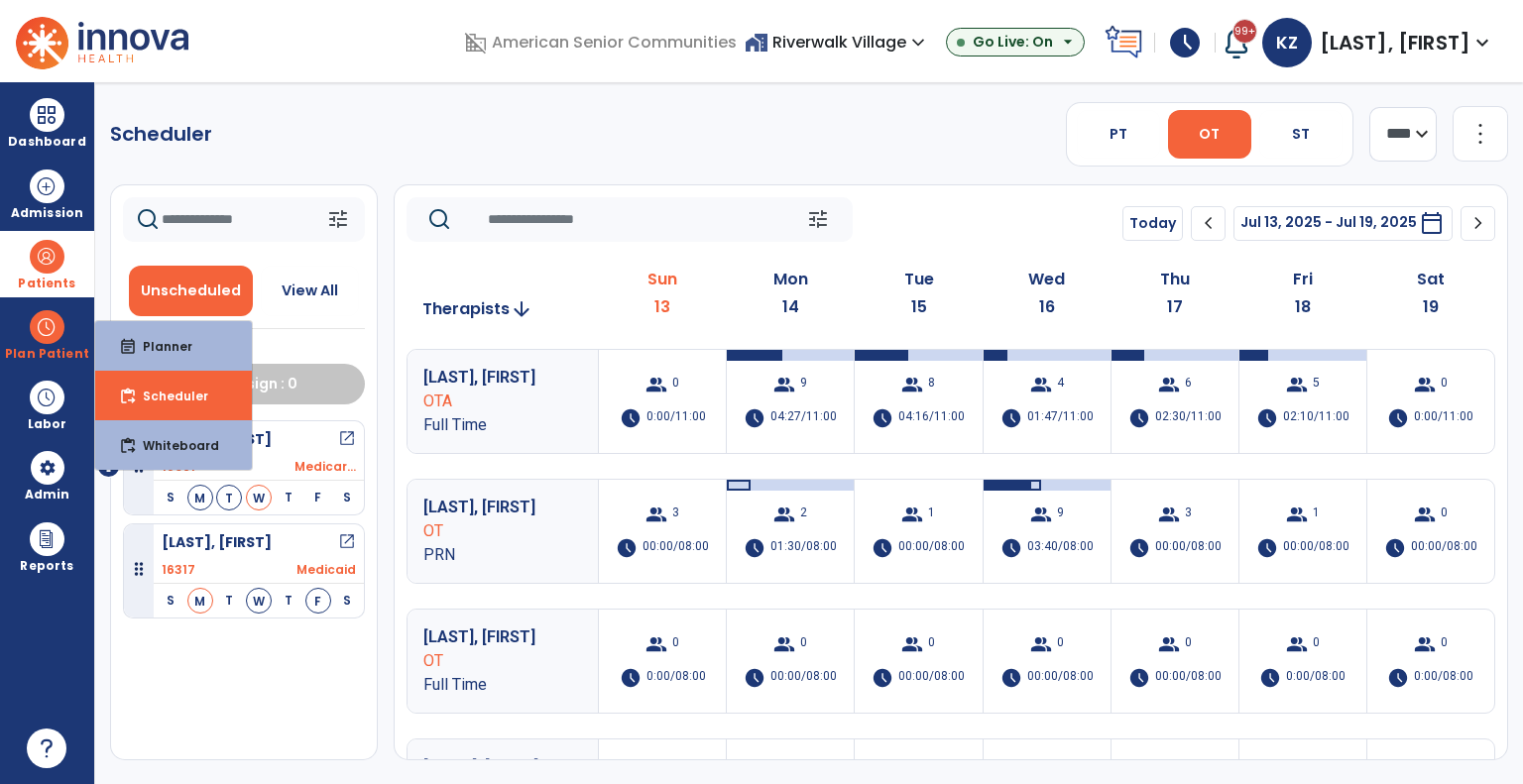 drag, startPoint x: 28, startPoint y: 266, endPoint x: 61, endPoint y: 271, distance: 33.37664 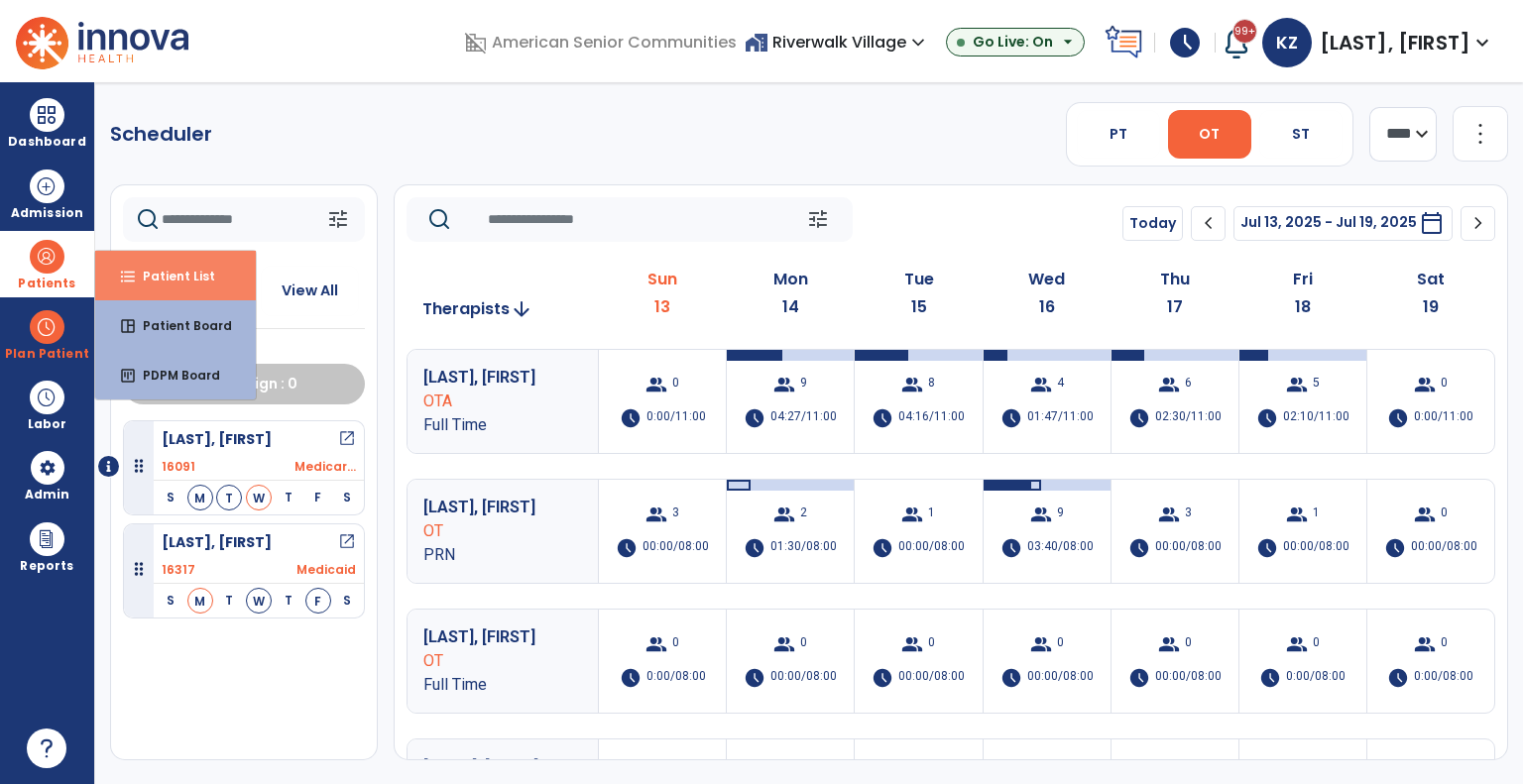 click on "Patient List" at bounding box center (171, 276) 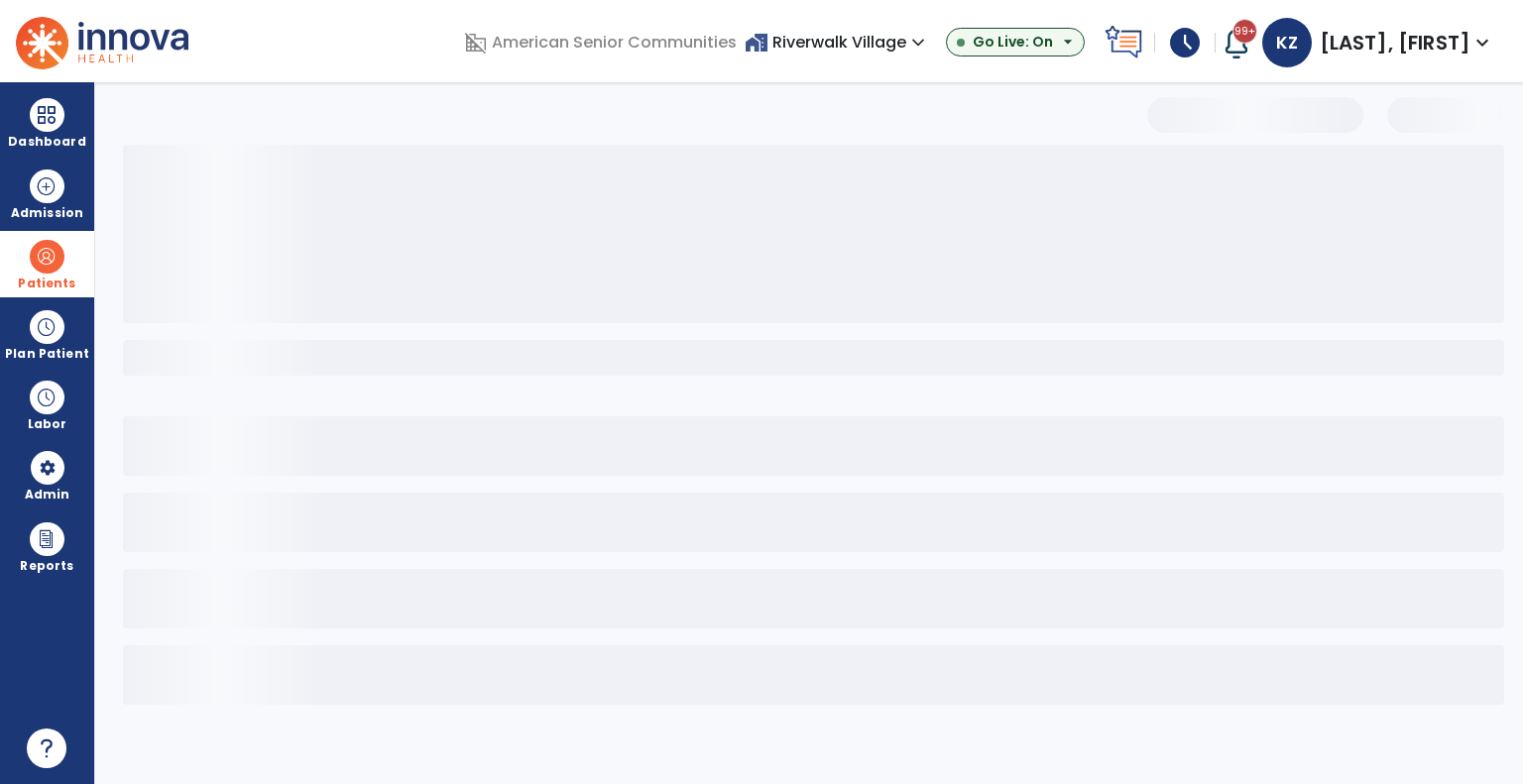 select on "***" 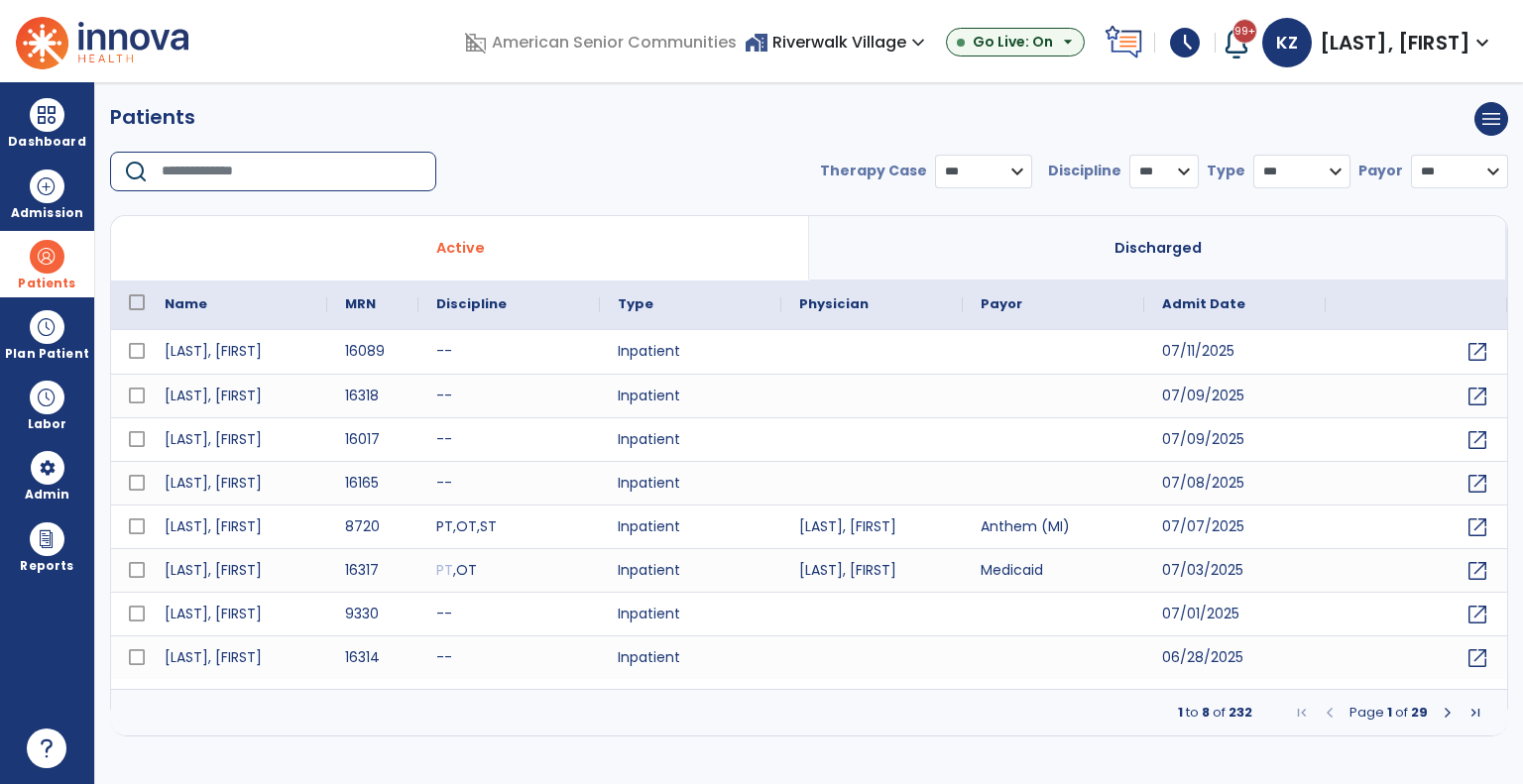 click at bounding box center (292, 171) 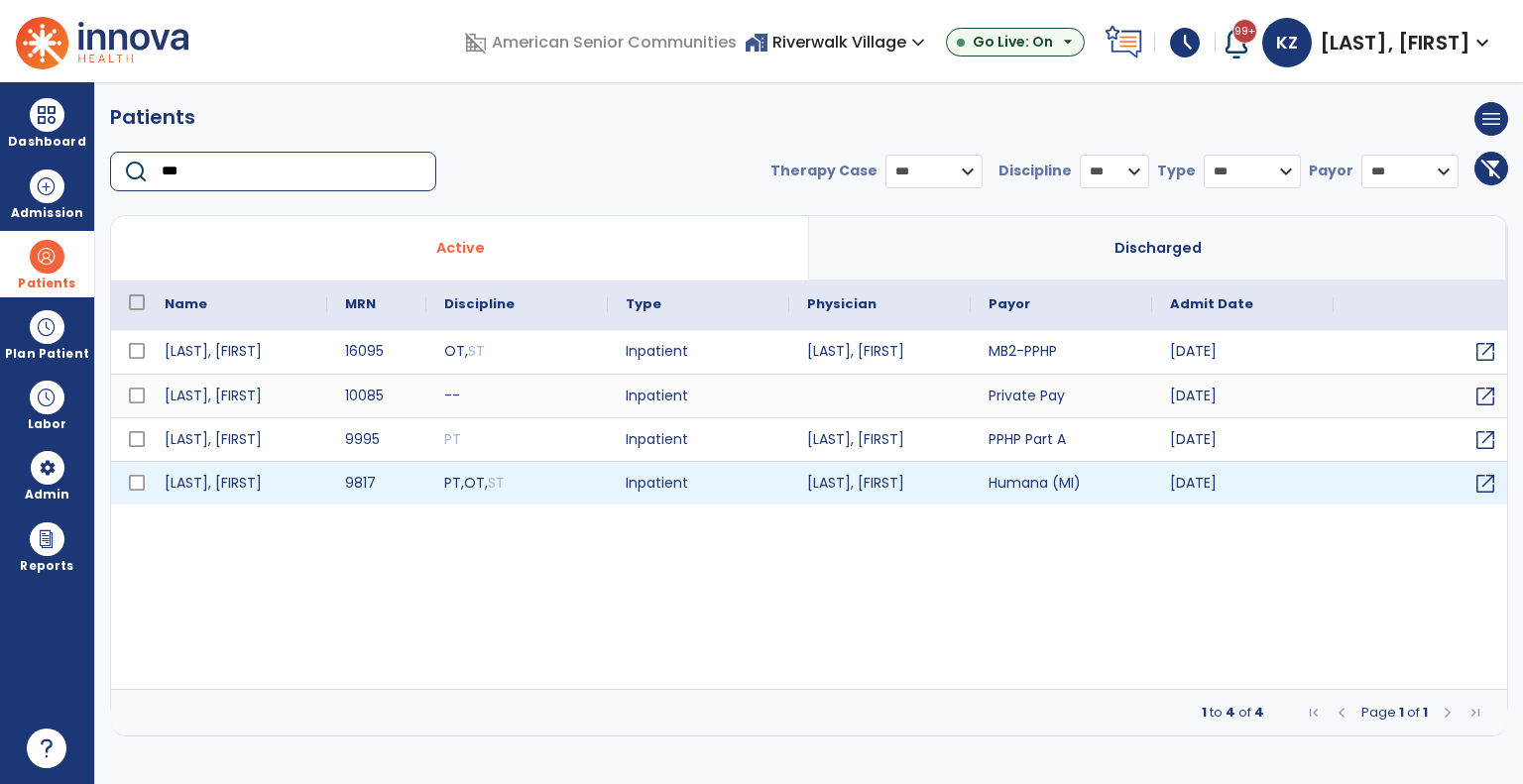 type on "***" 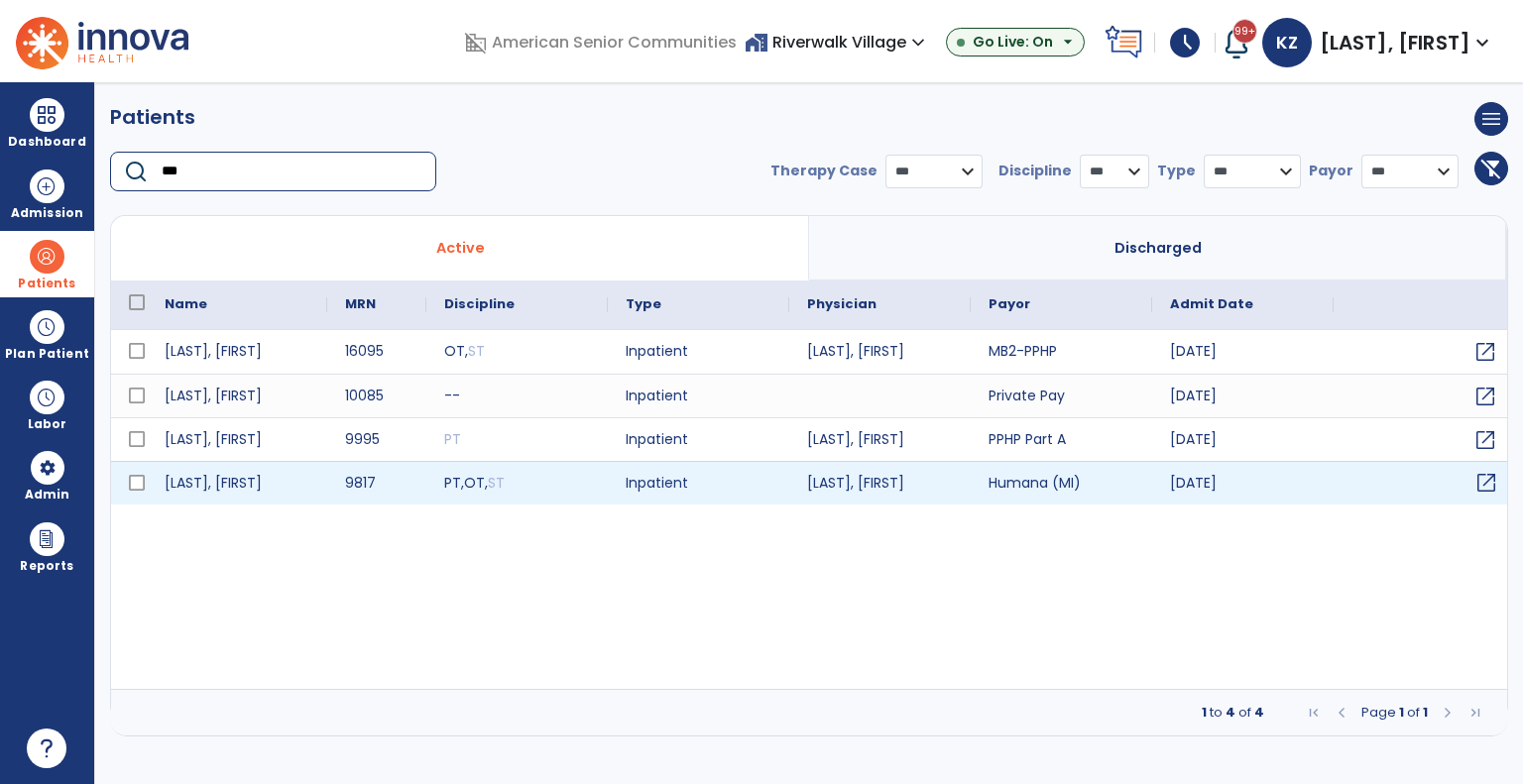 click on "open_in_new" at bounding box center [1486, 483] 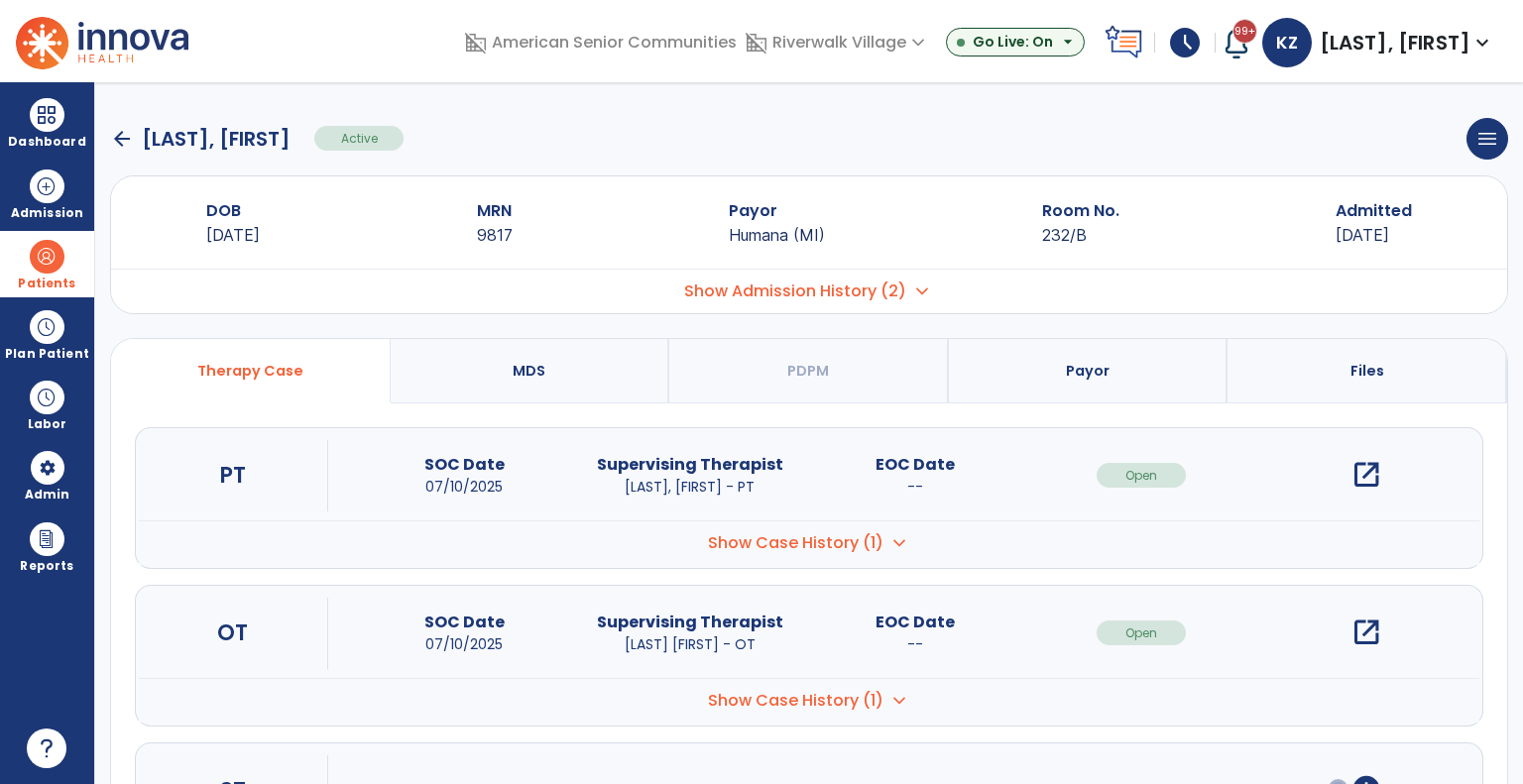 click on "open_in_new" at bounding box center [1366, 632] 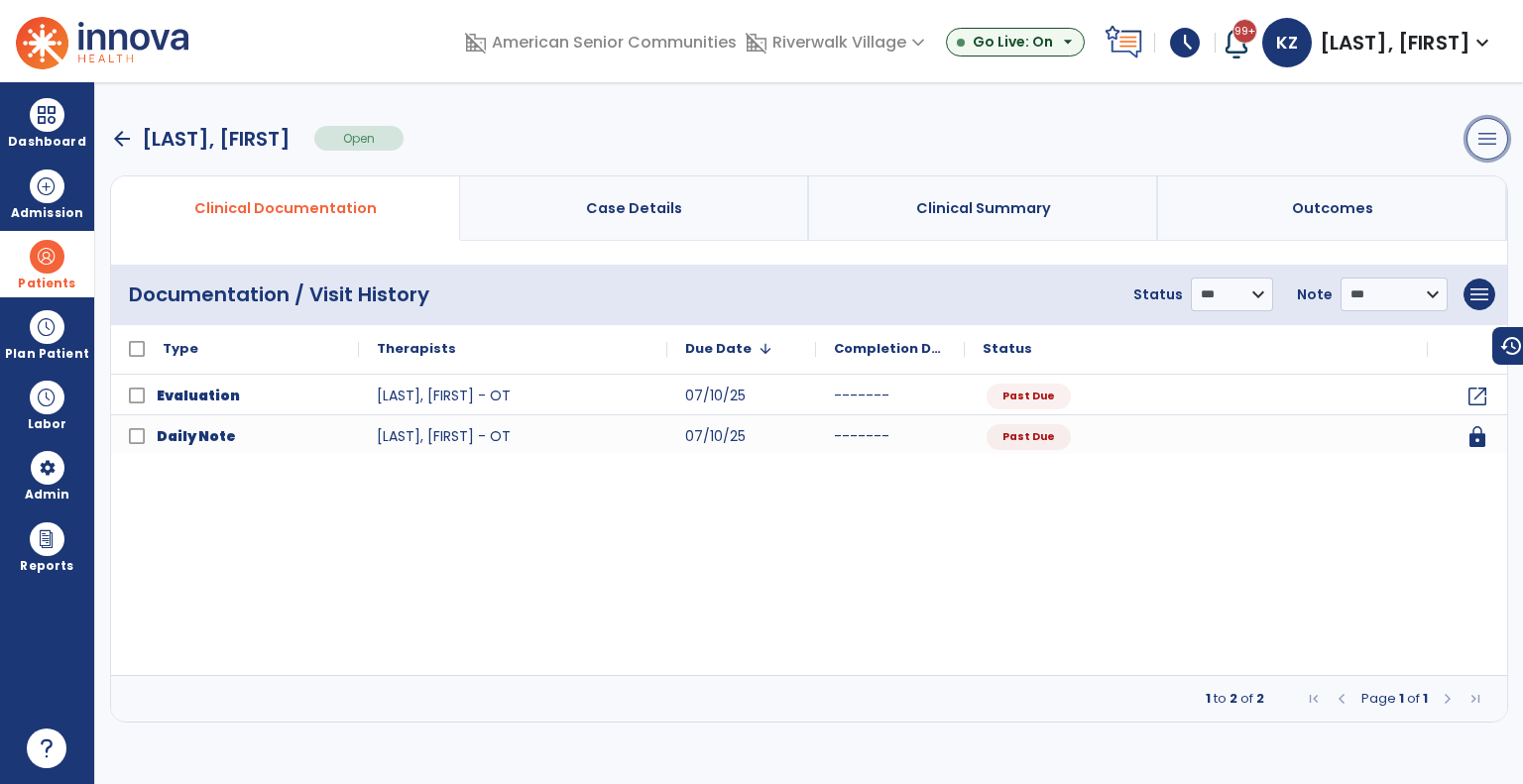 click on "menu" at bounding box center (1487, 139) 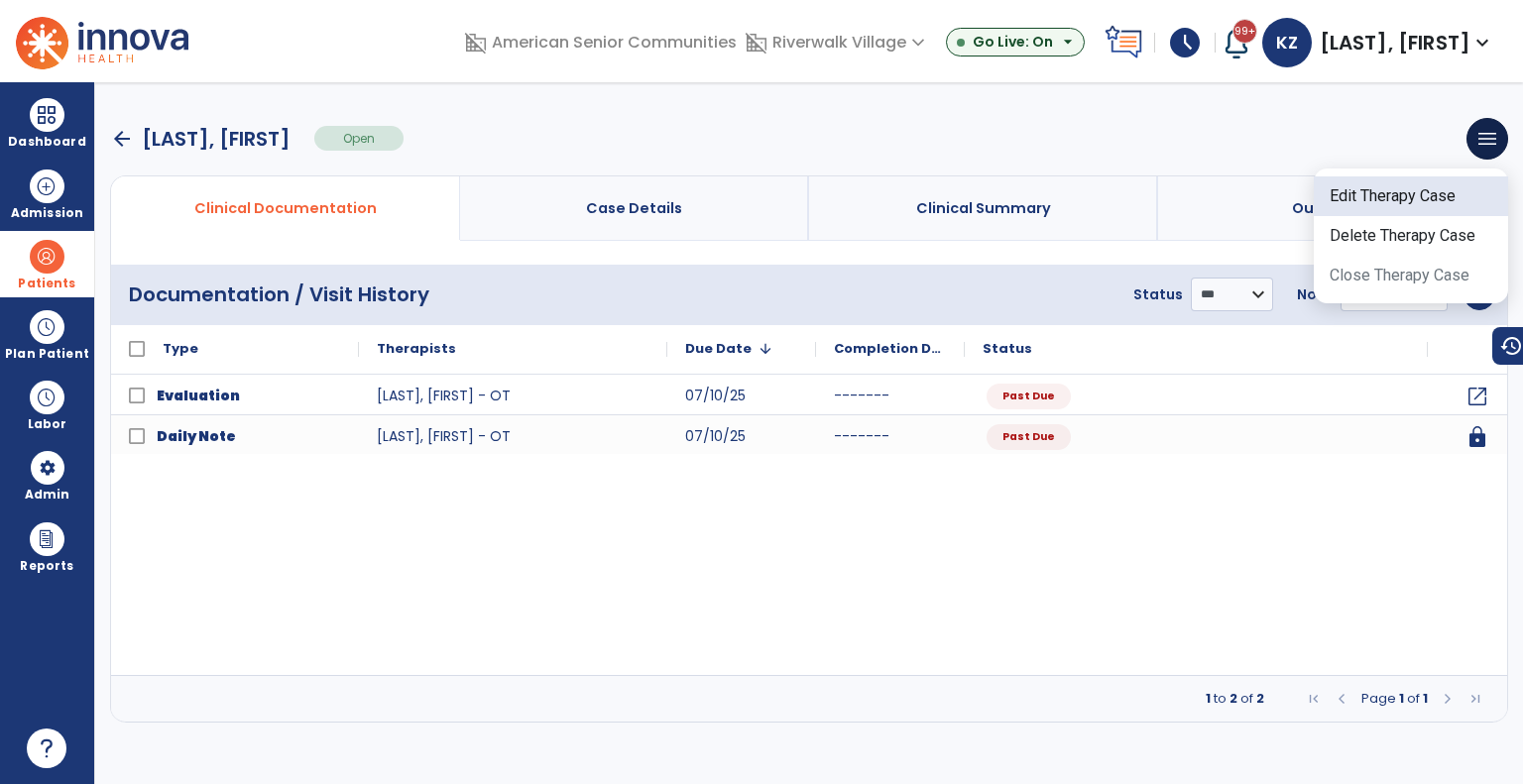 click on "Edit Therapy Case" at bounding box center (1411, 196) 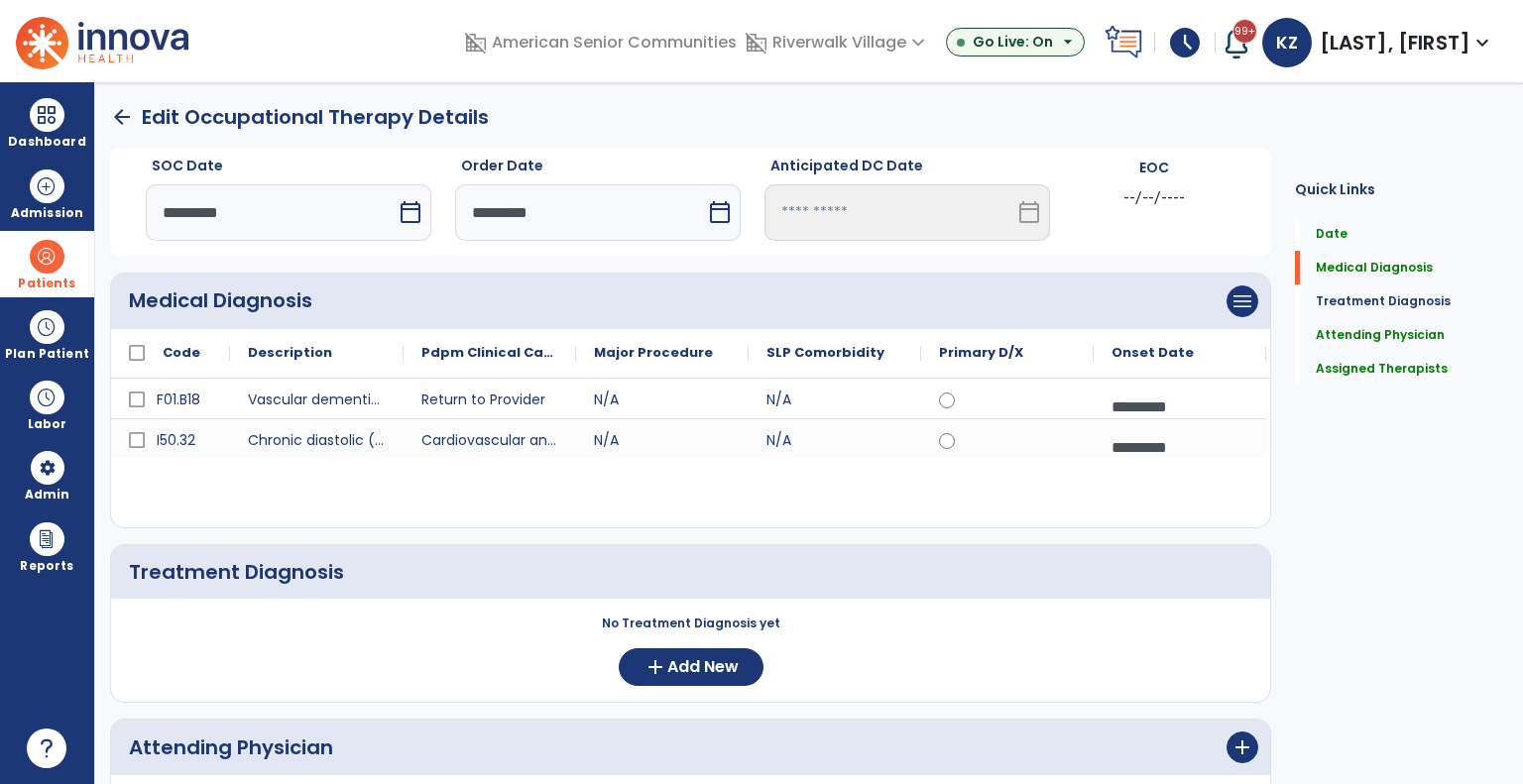 click on "calendar_today" at bounding box center (410, 212) 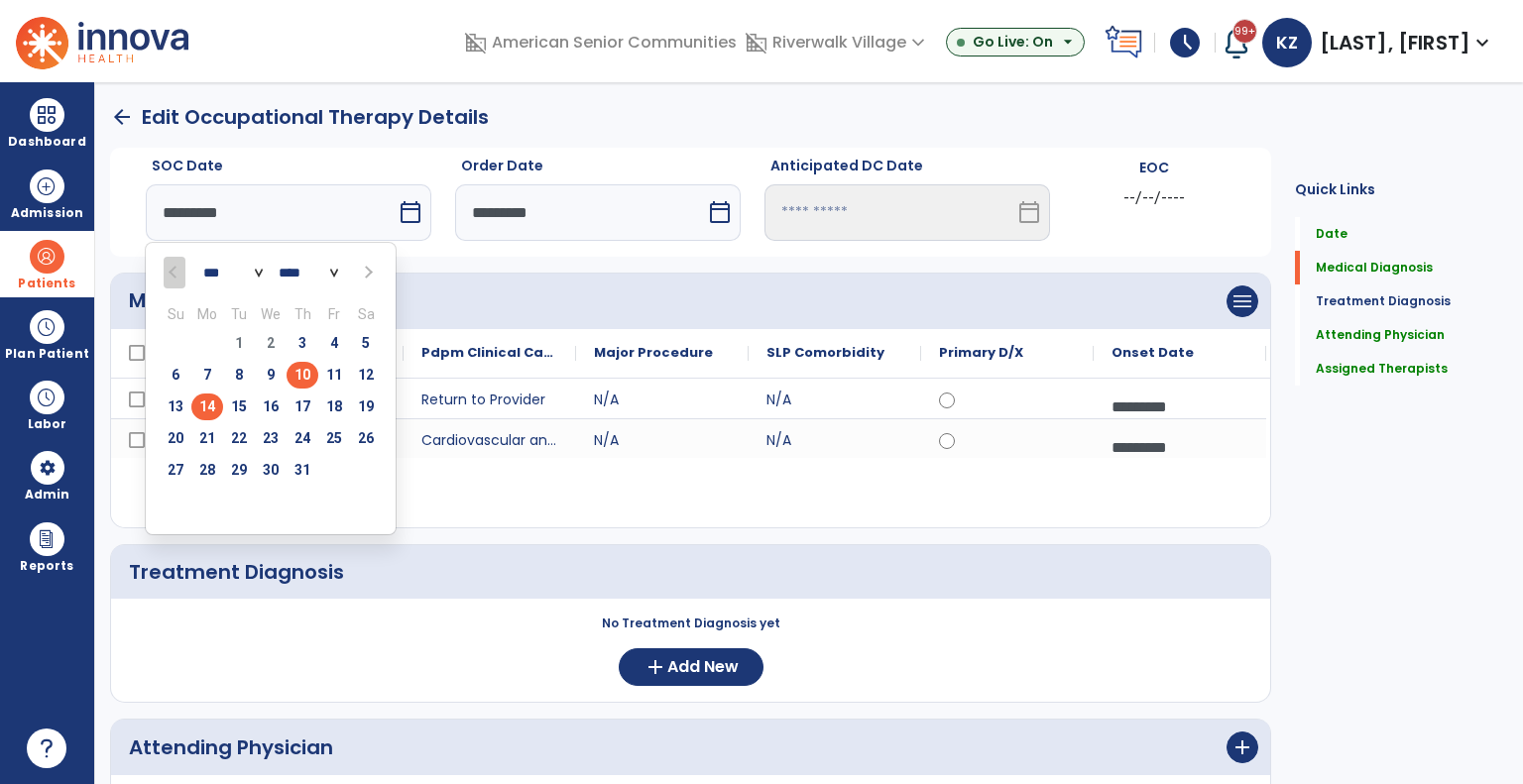 click on "14" at bounding box center [207, 406] 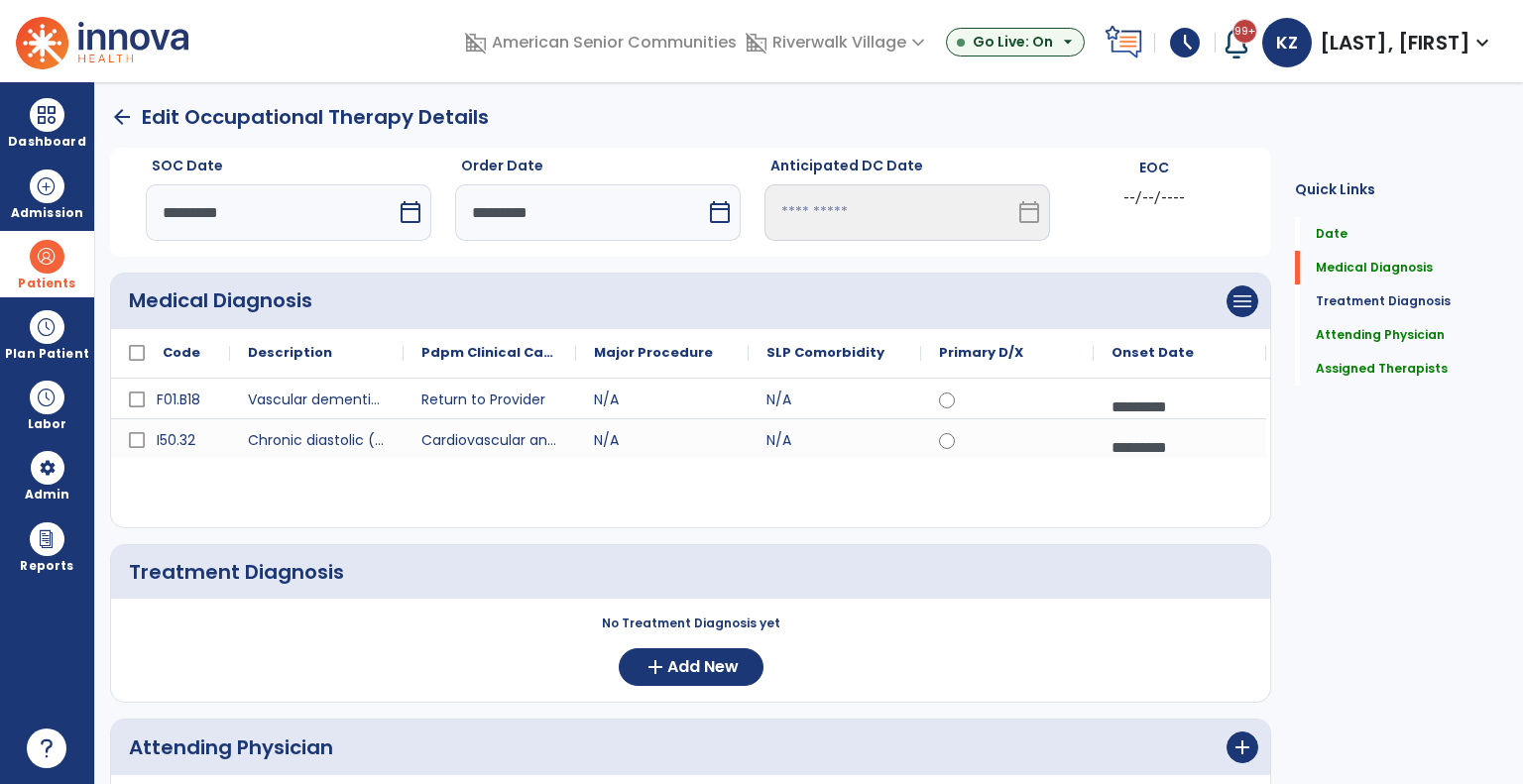 click on "calendar_today" at bounding box center [720, 212] 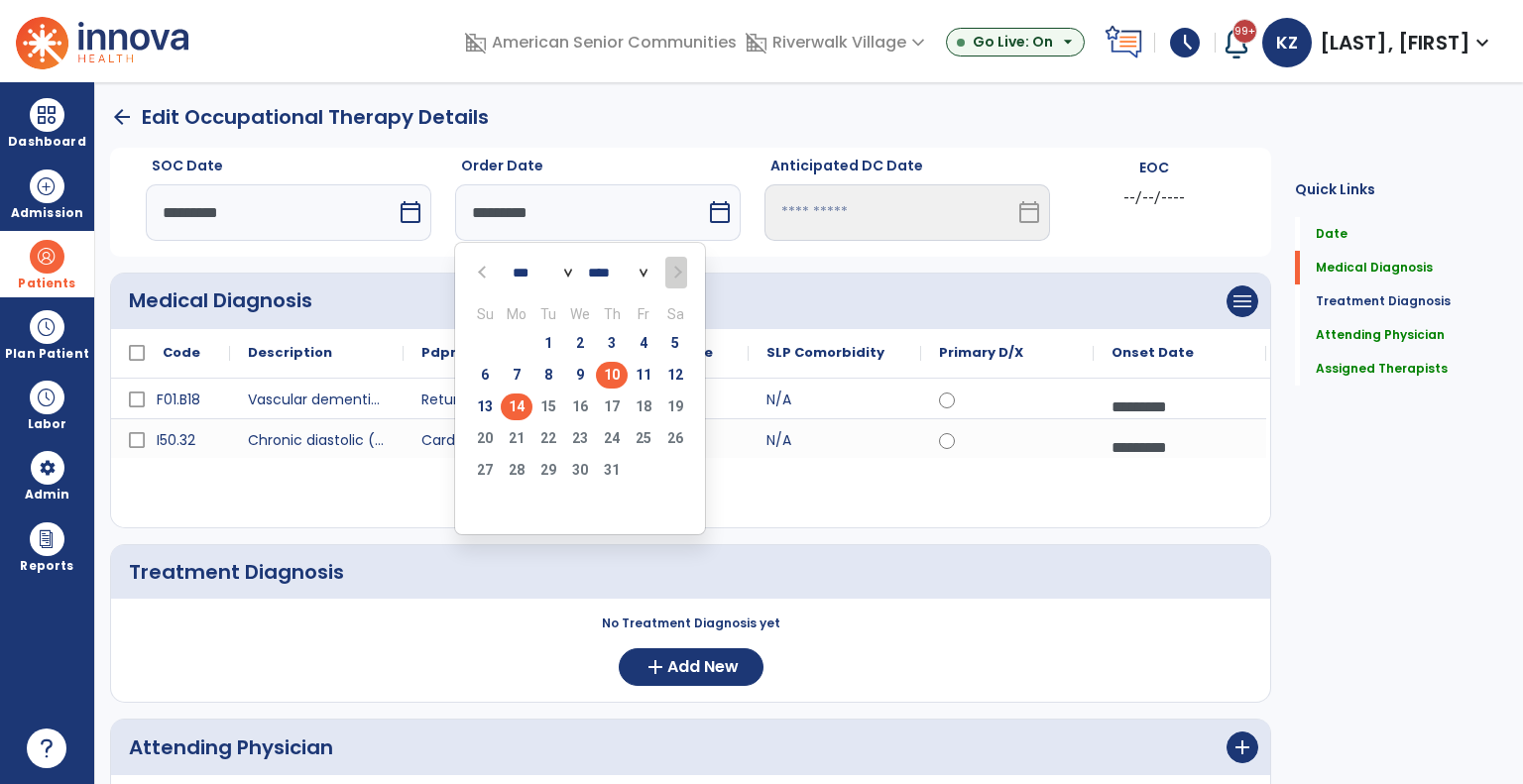 click on "14" at bounding box center (517, 406) 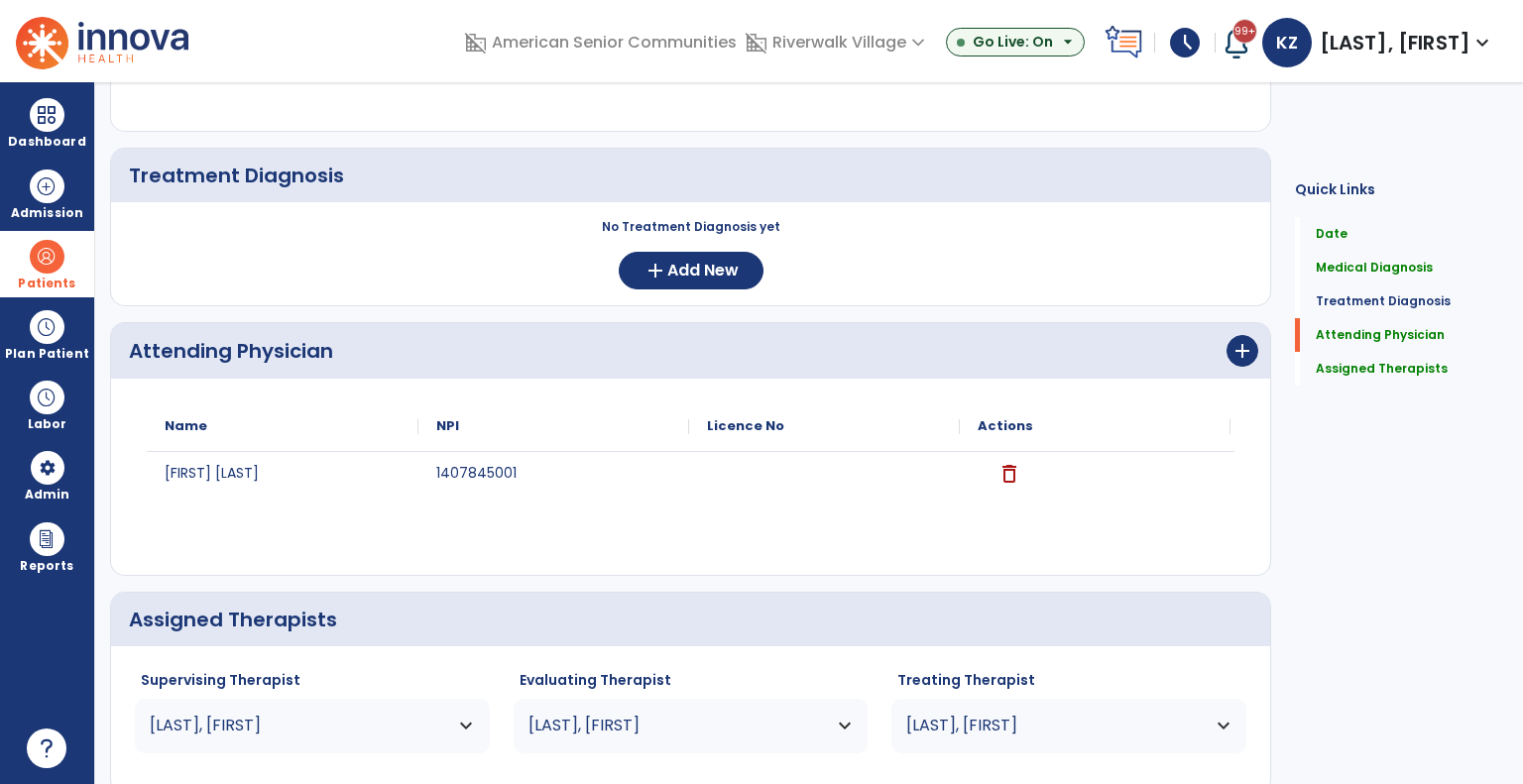 scroll, scrollTop: 496, scrollLeft: 0, axis: vertical 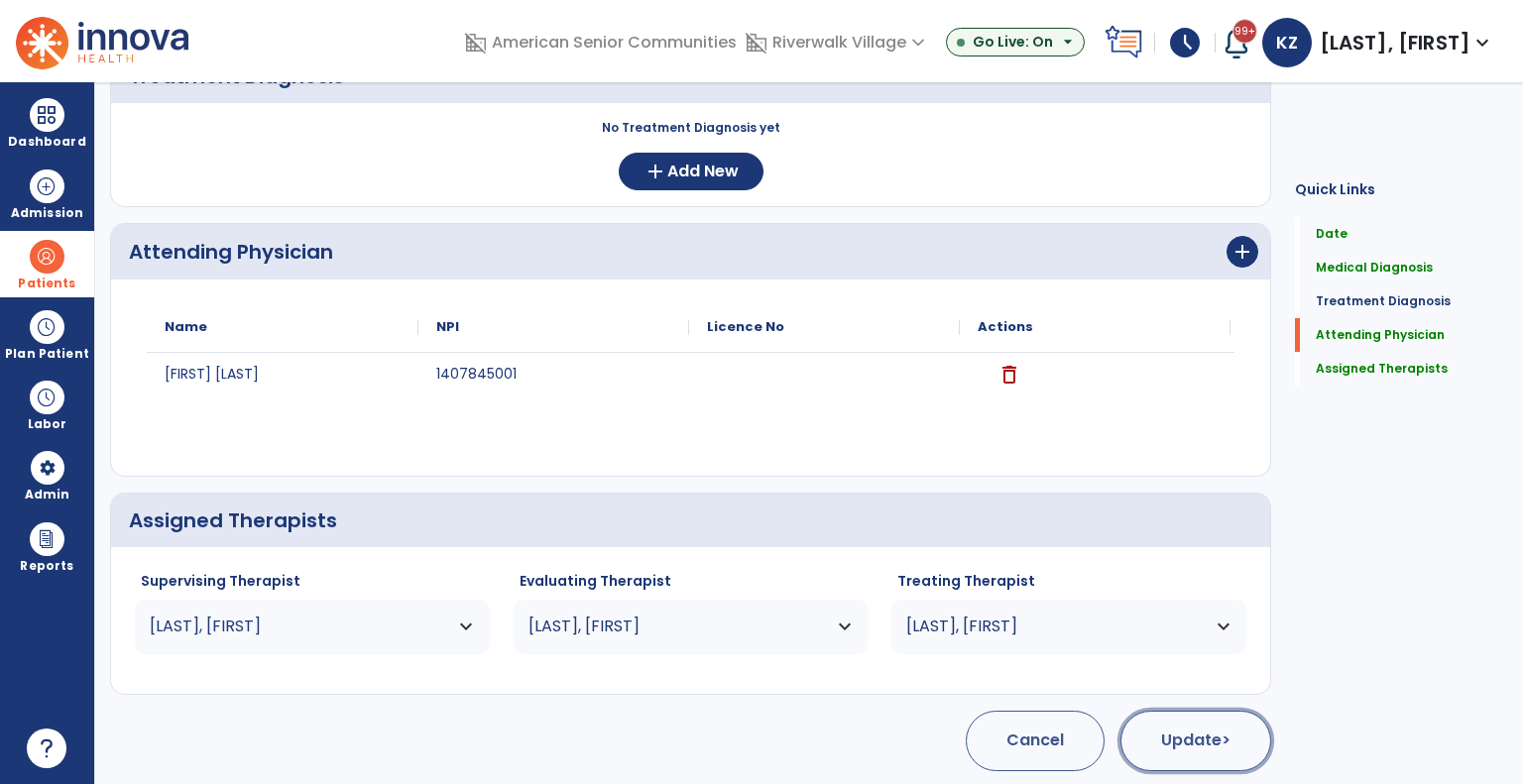 click on "Update  >" 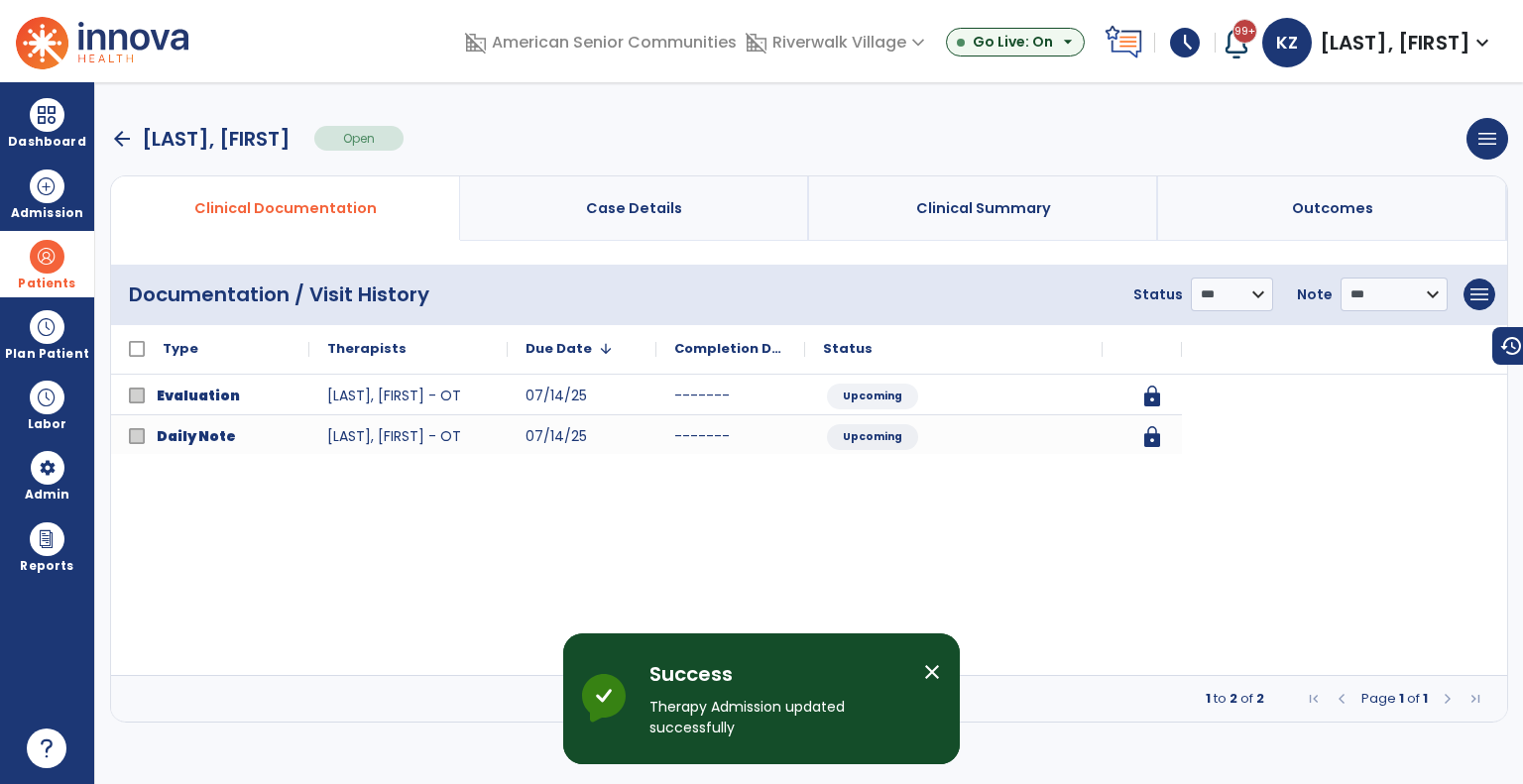 scroll, scrollTop: 0, scrollLeft: 0, axis: both 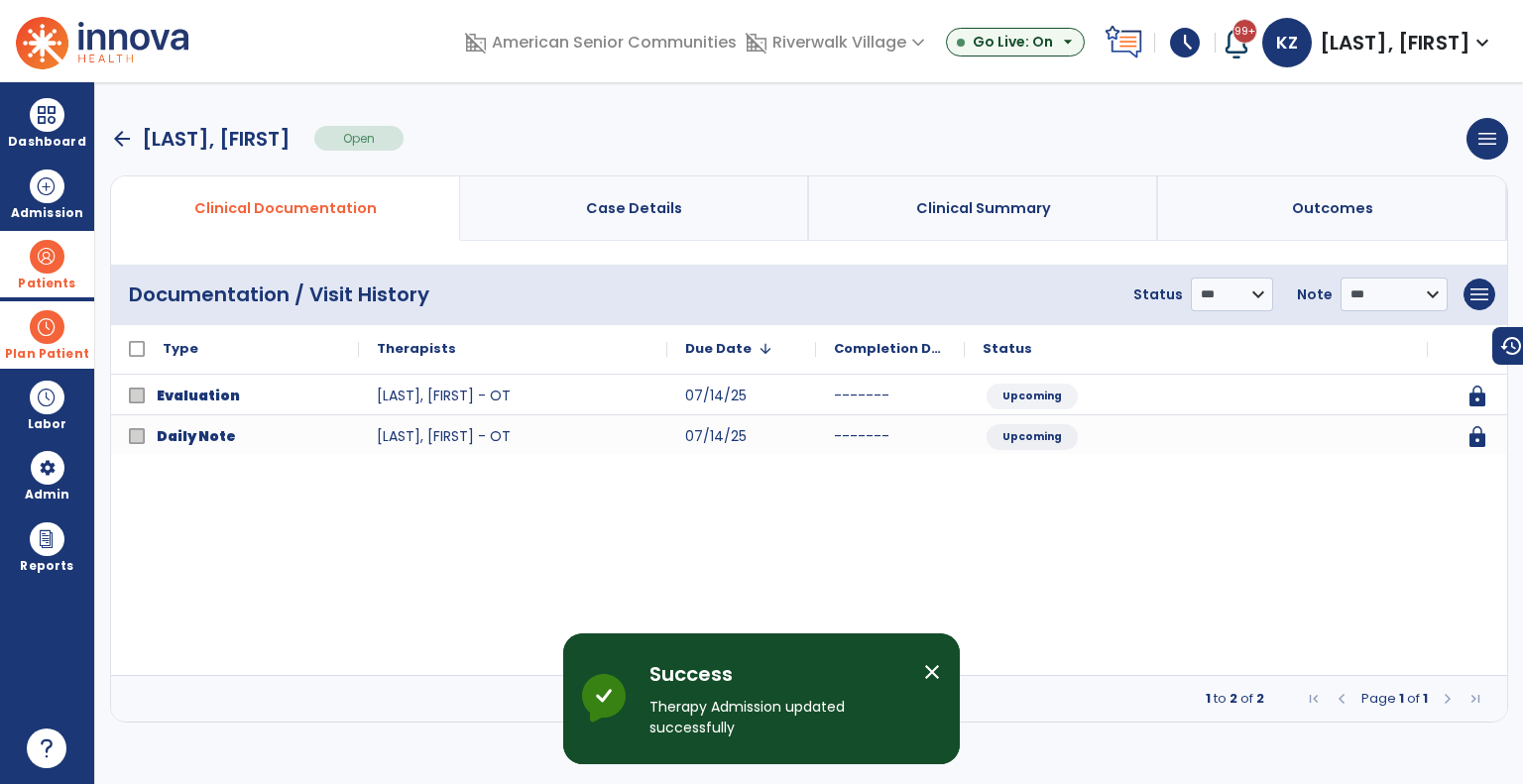 click at bounding box center [47, 327] 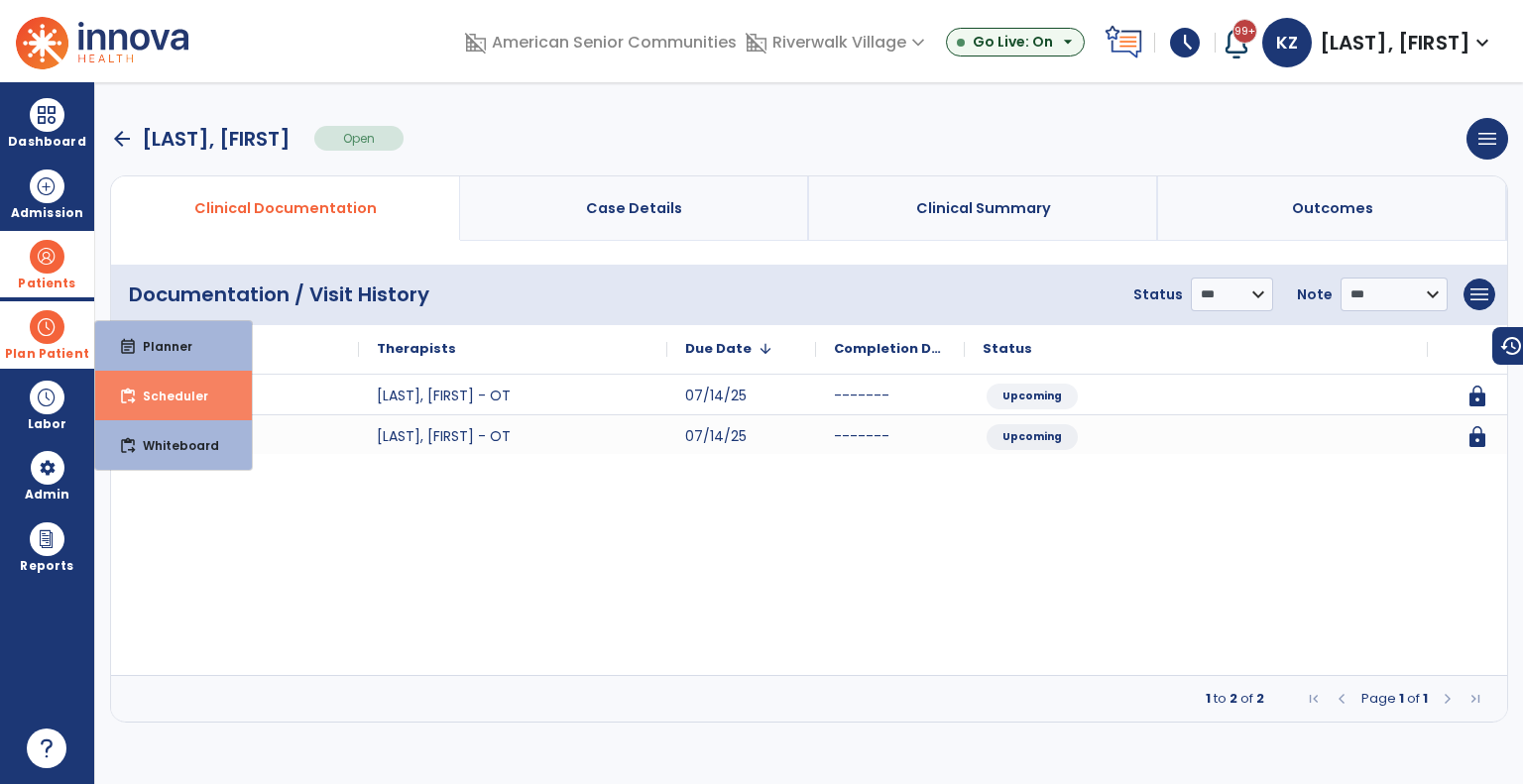 click on "Scheduler" at bounding box center [168, 395] 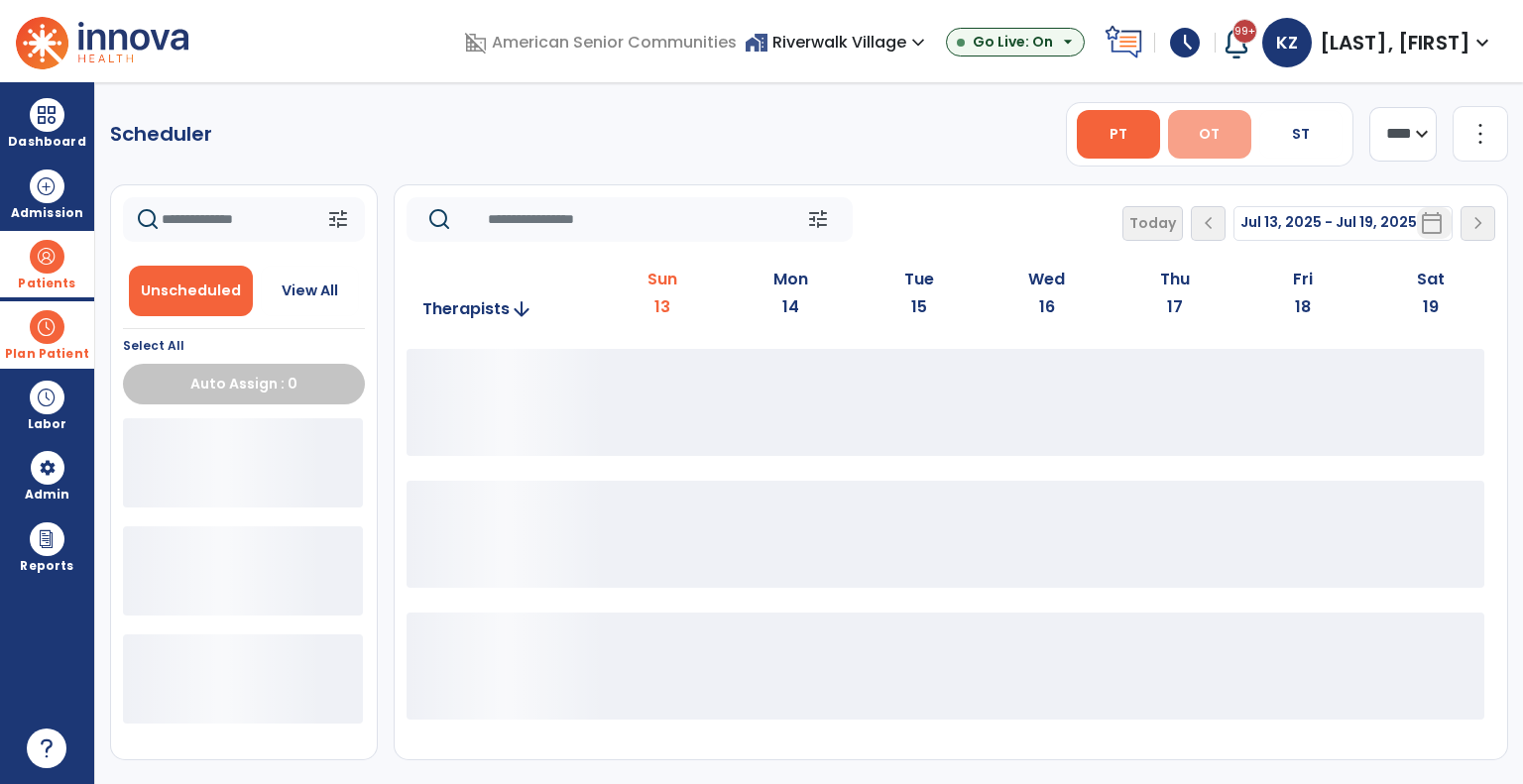 click on "OT" at bounding box center [1209, 134] 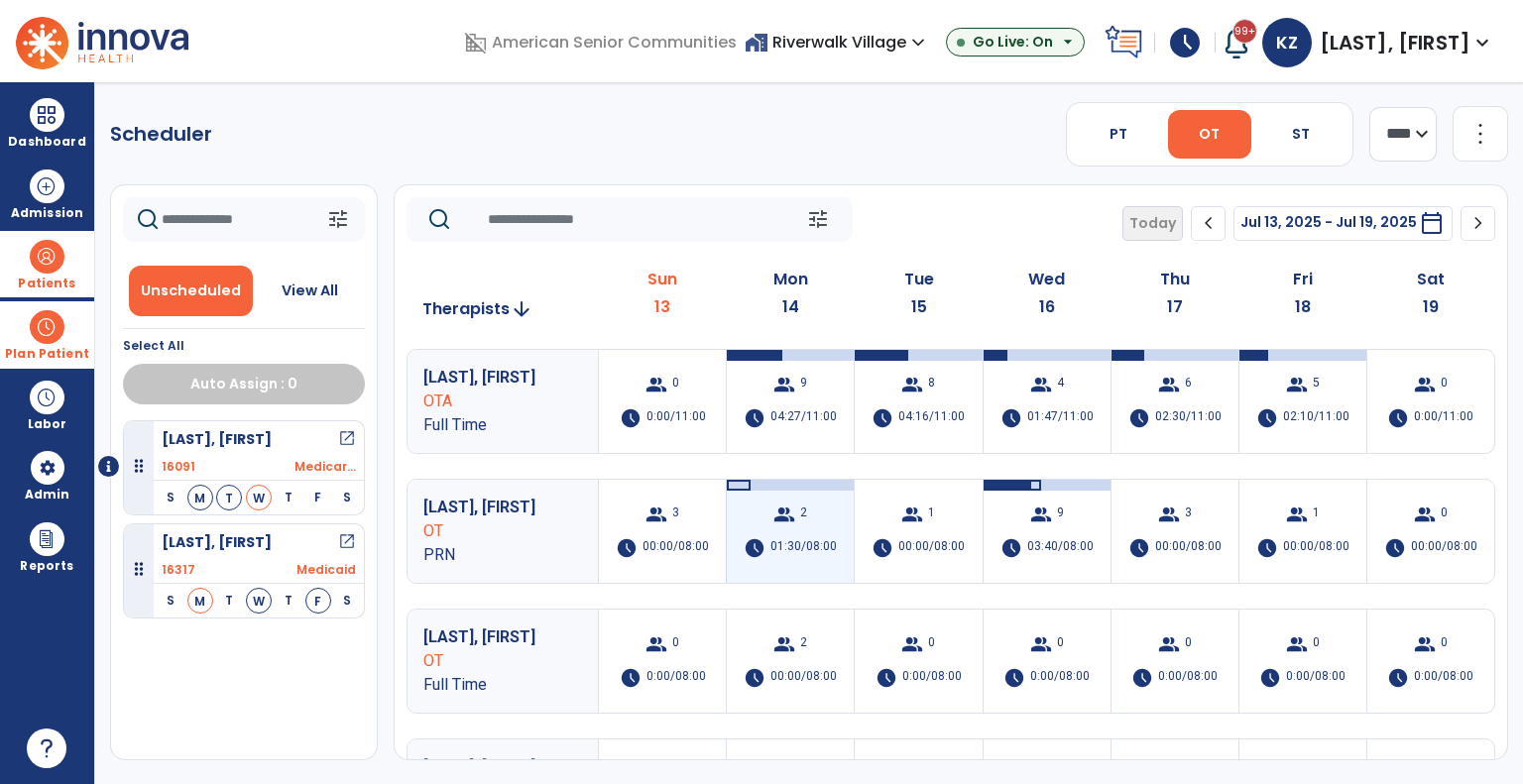 click on "group" at bounding box center (784, 514) 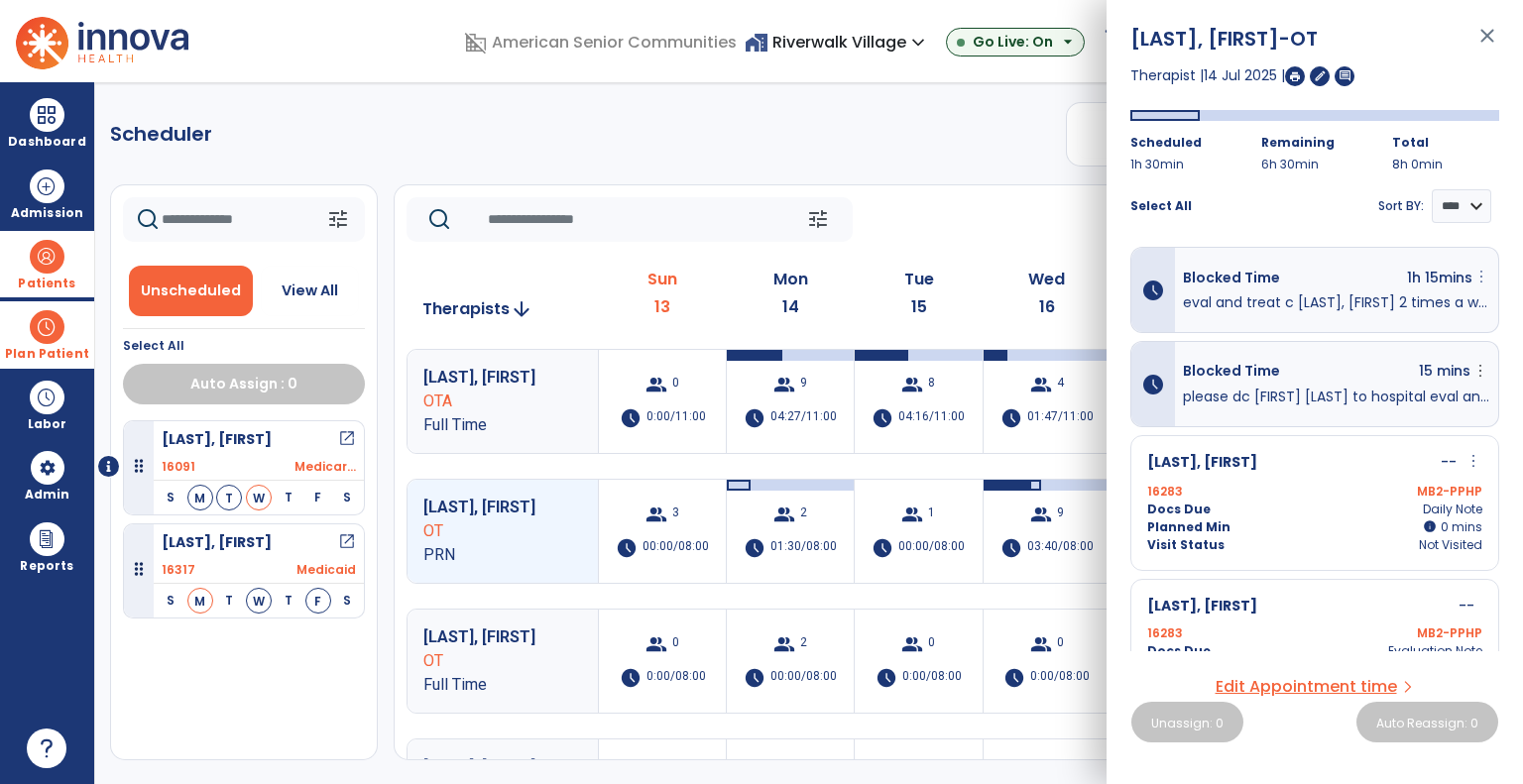 click on "more_vert" at bounding box center [1481, 277] 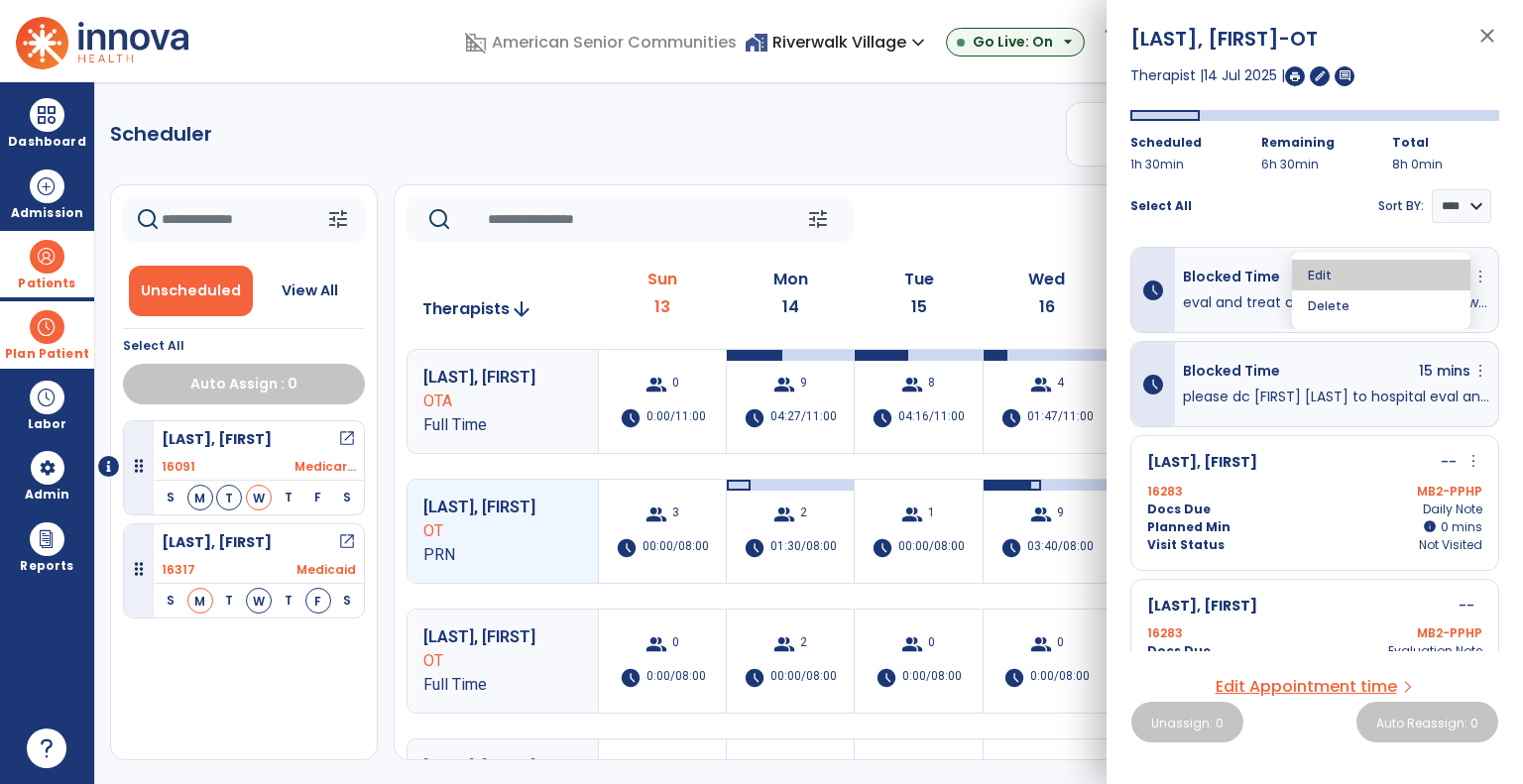 click on "Edit" at bounding box center [1381, 275] 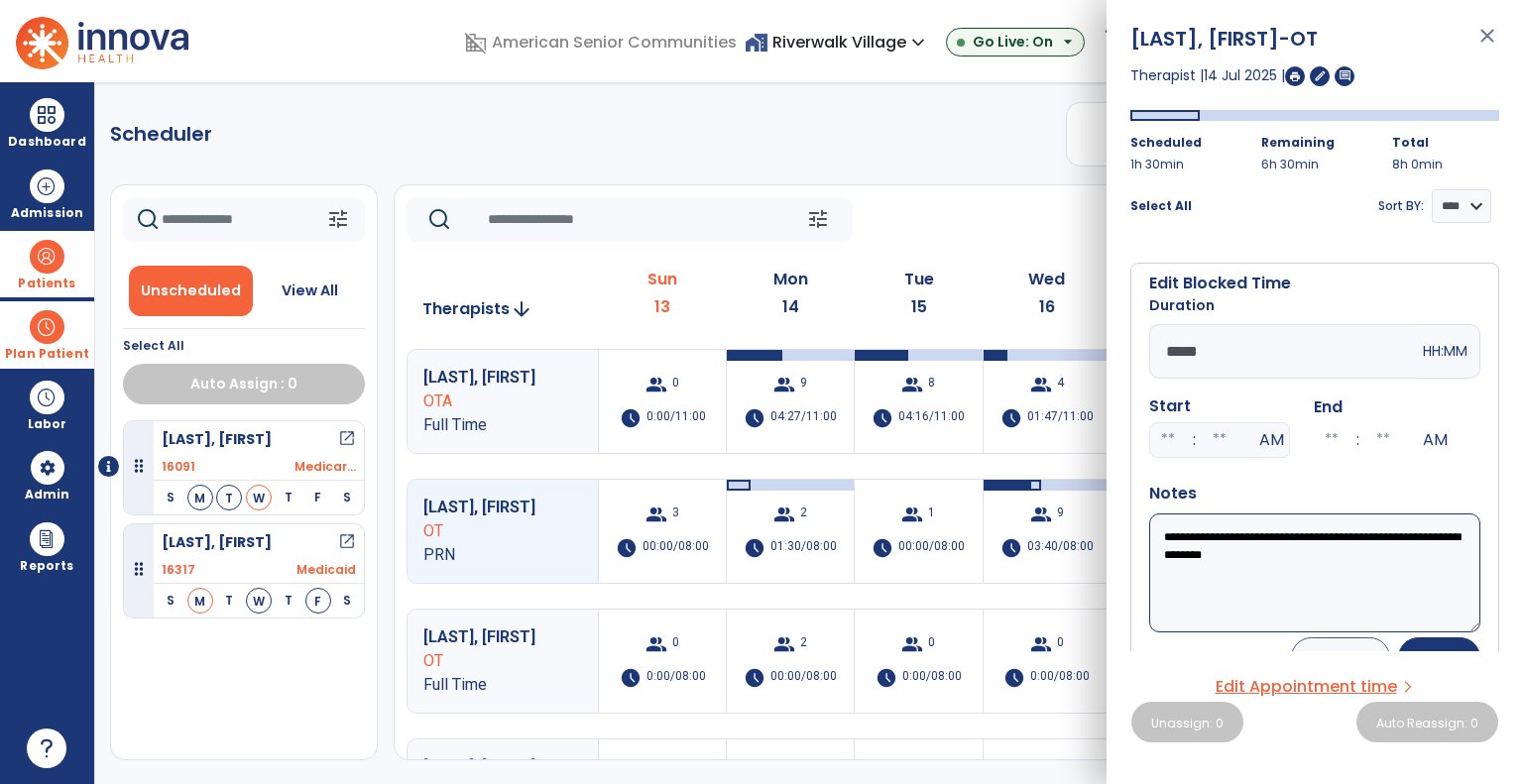 click on "*****" at bounding box center (1284, 351) 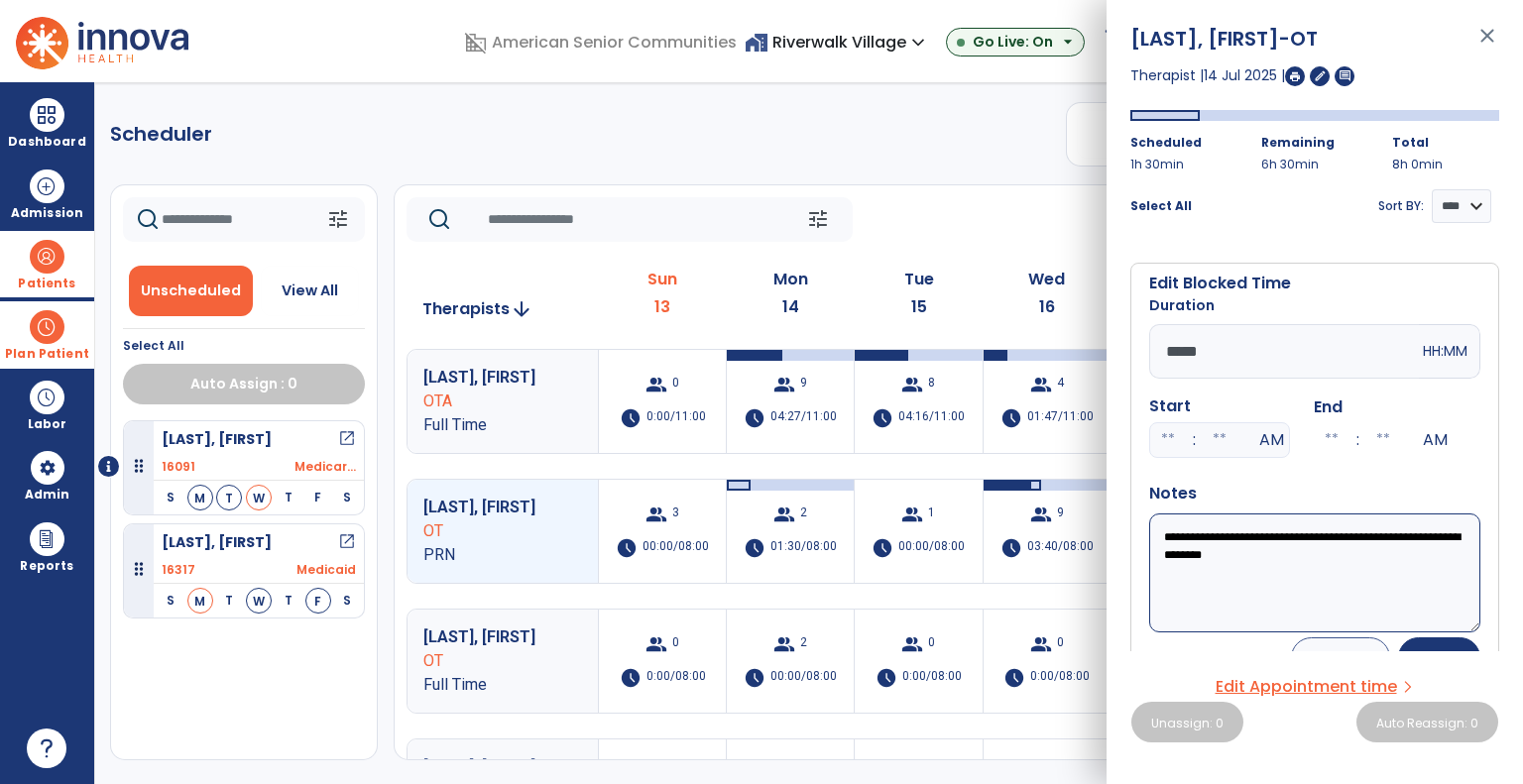 type on "*****" 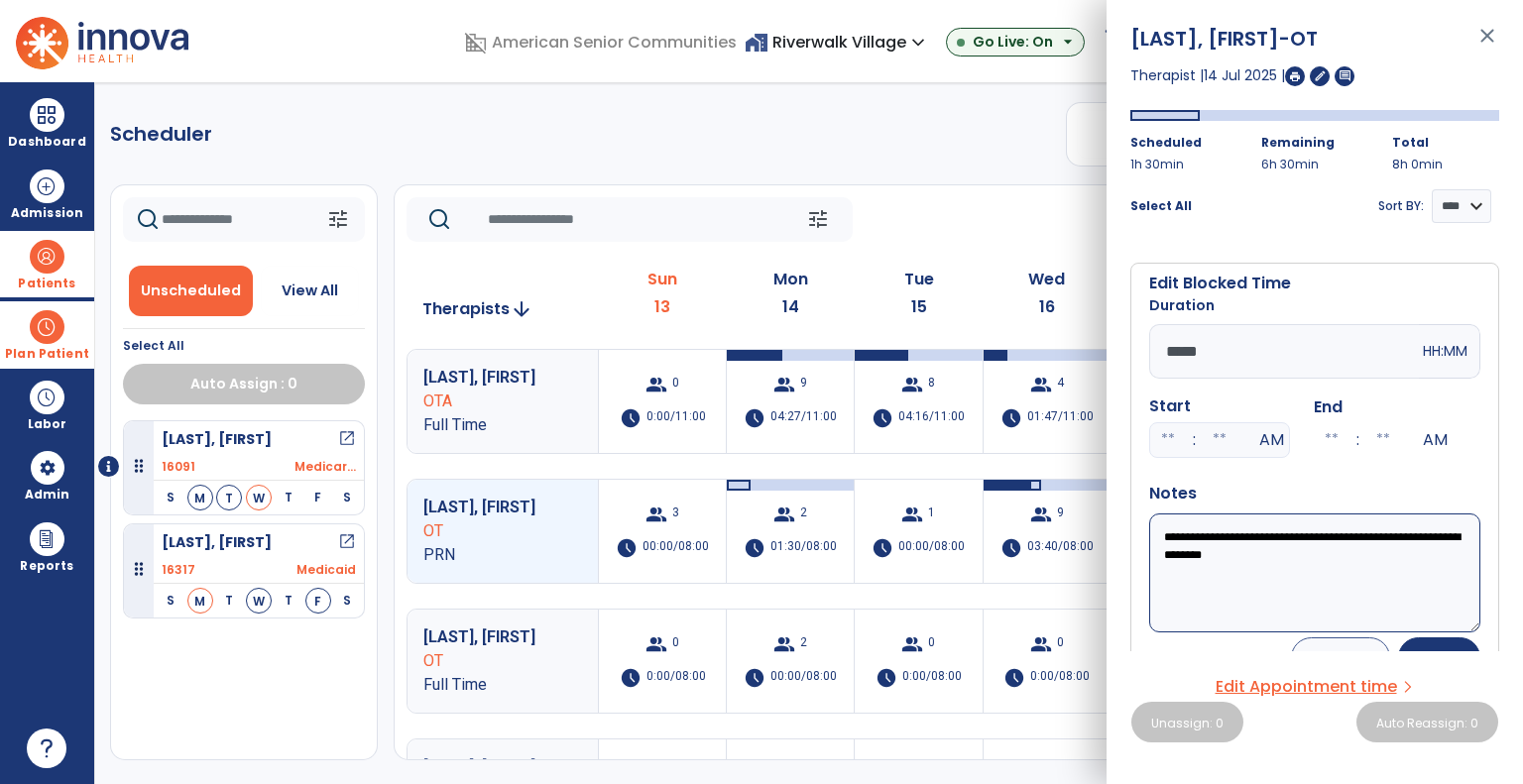 click on "**********" at bounding box center [1315, 573] 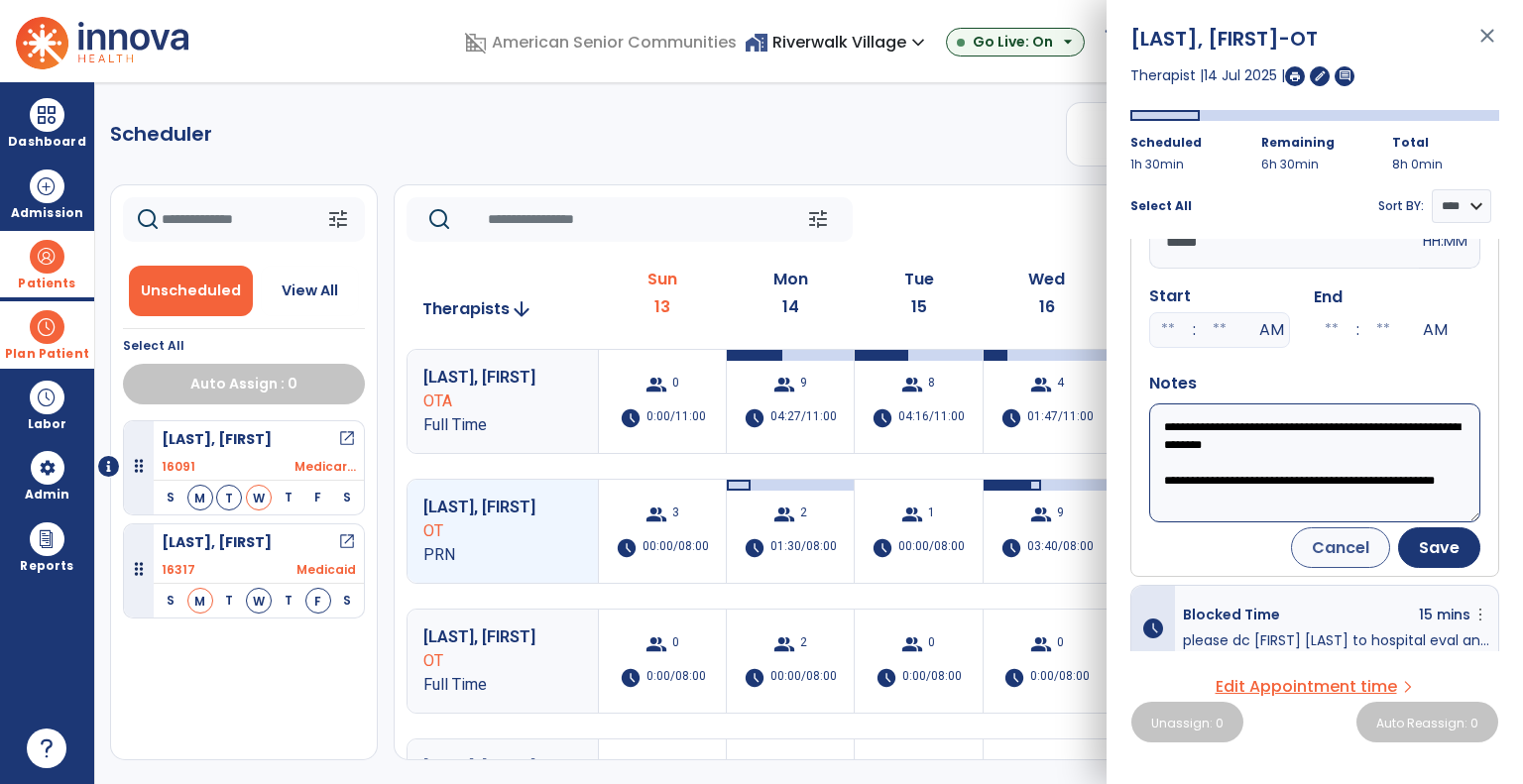 scroll, scrollTop: 99, scrollLeft: 0, axis: vertical 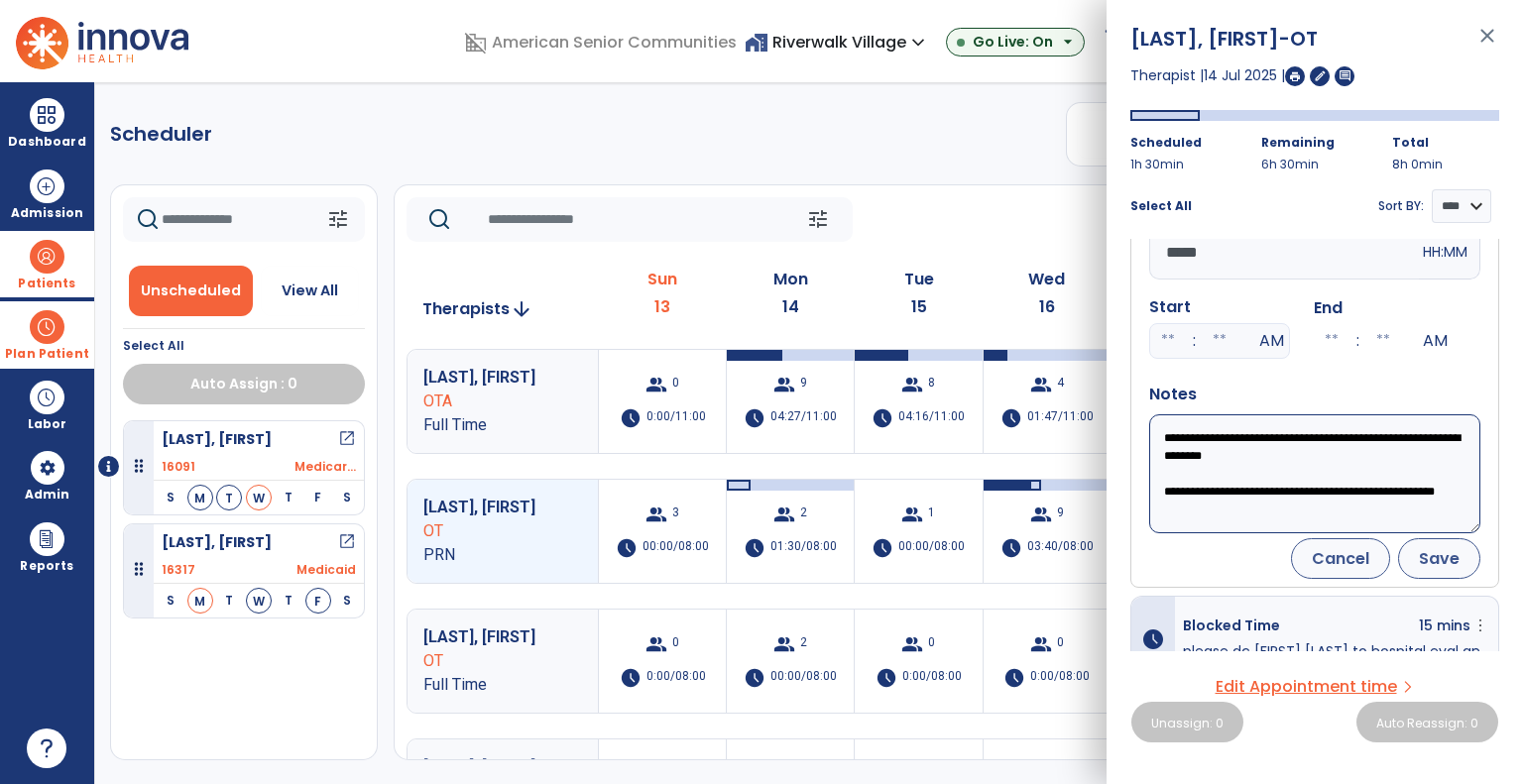 type on "**********" 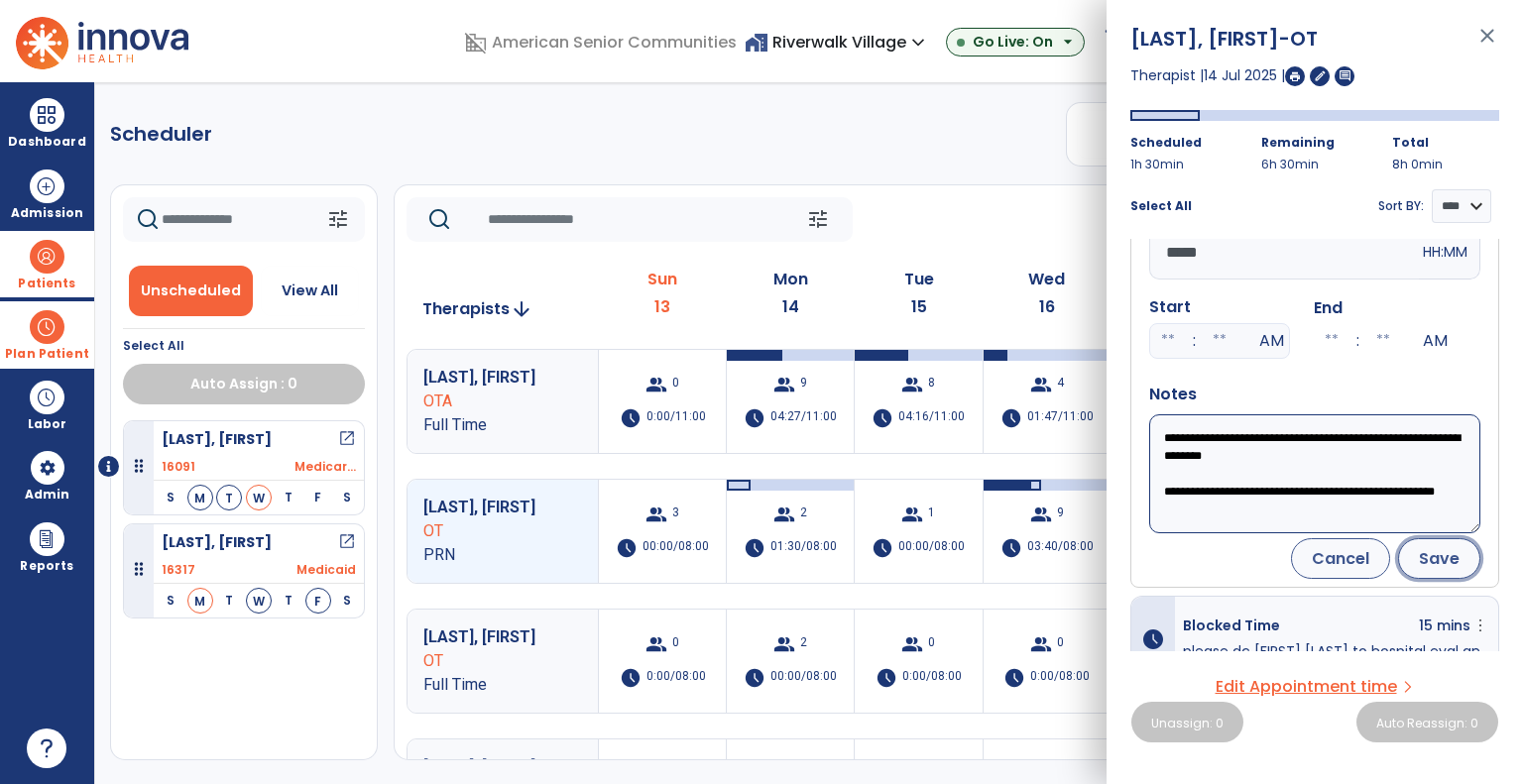 click on "Save" at bounding box center [1439, 558] 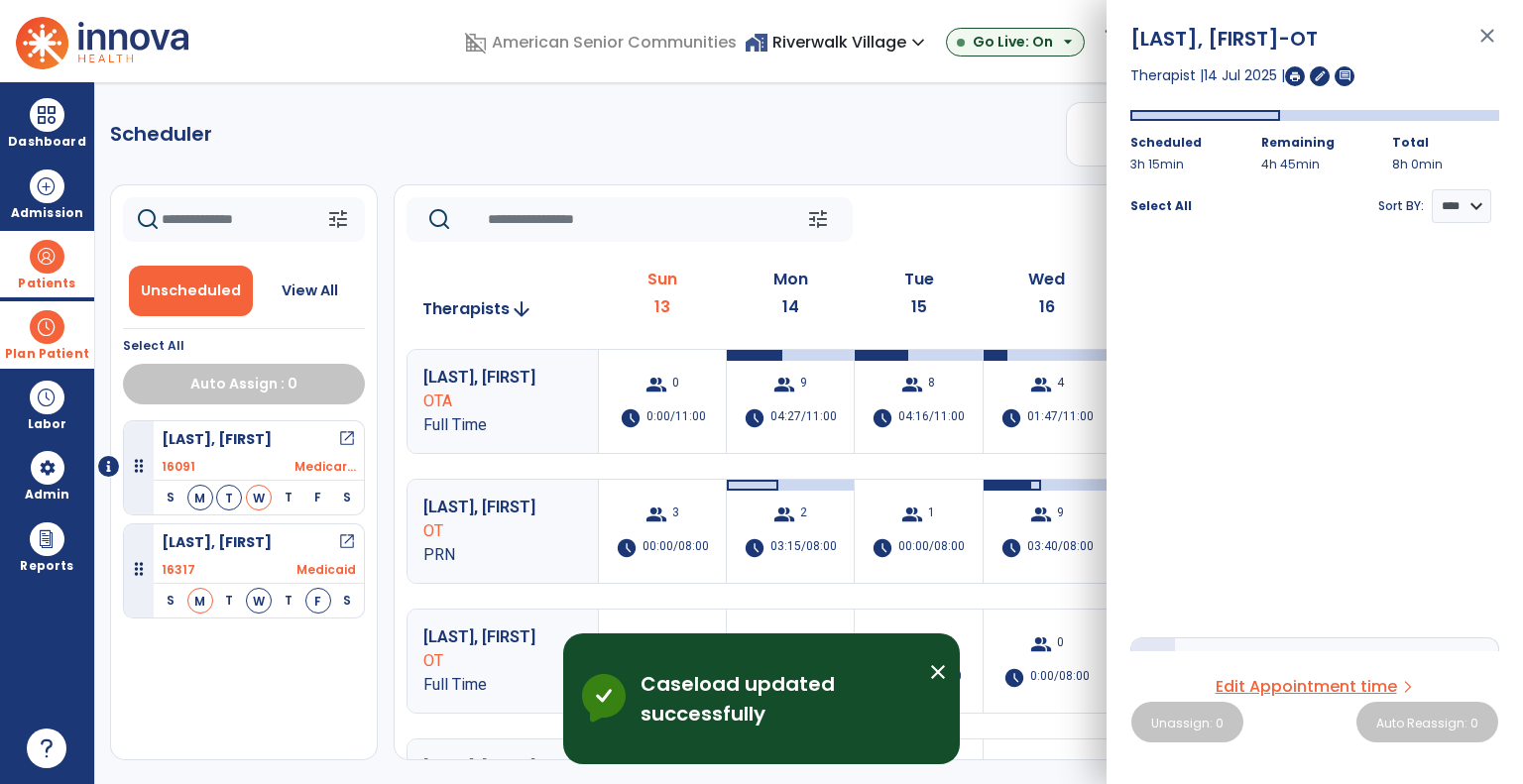 scroll, scrollTop: 0, scrollLeft: 0, axis: both 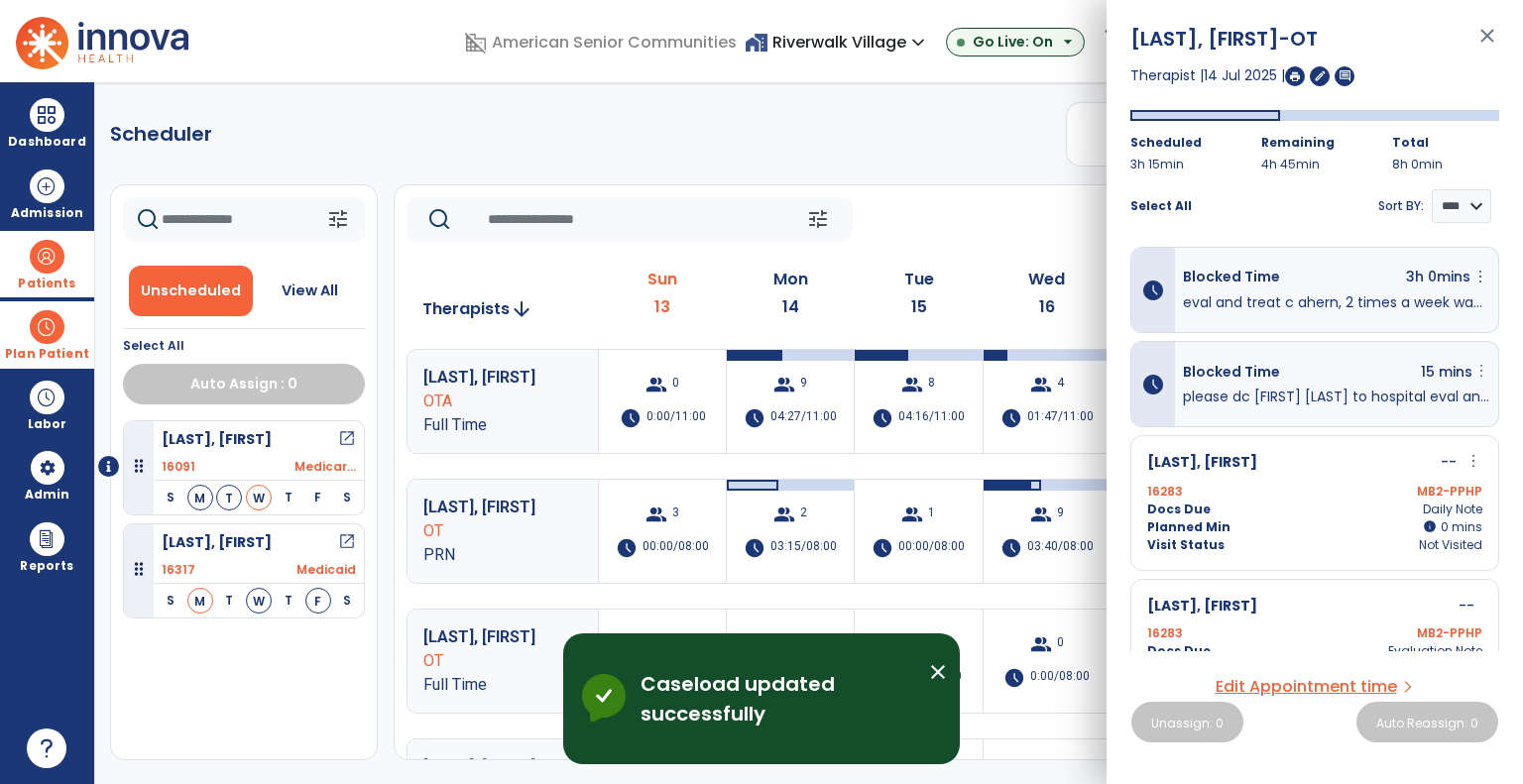 click on "more_vert" at bounding box center (1480, 277) 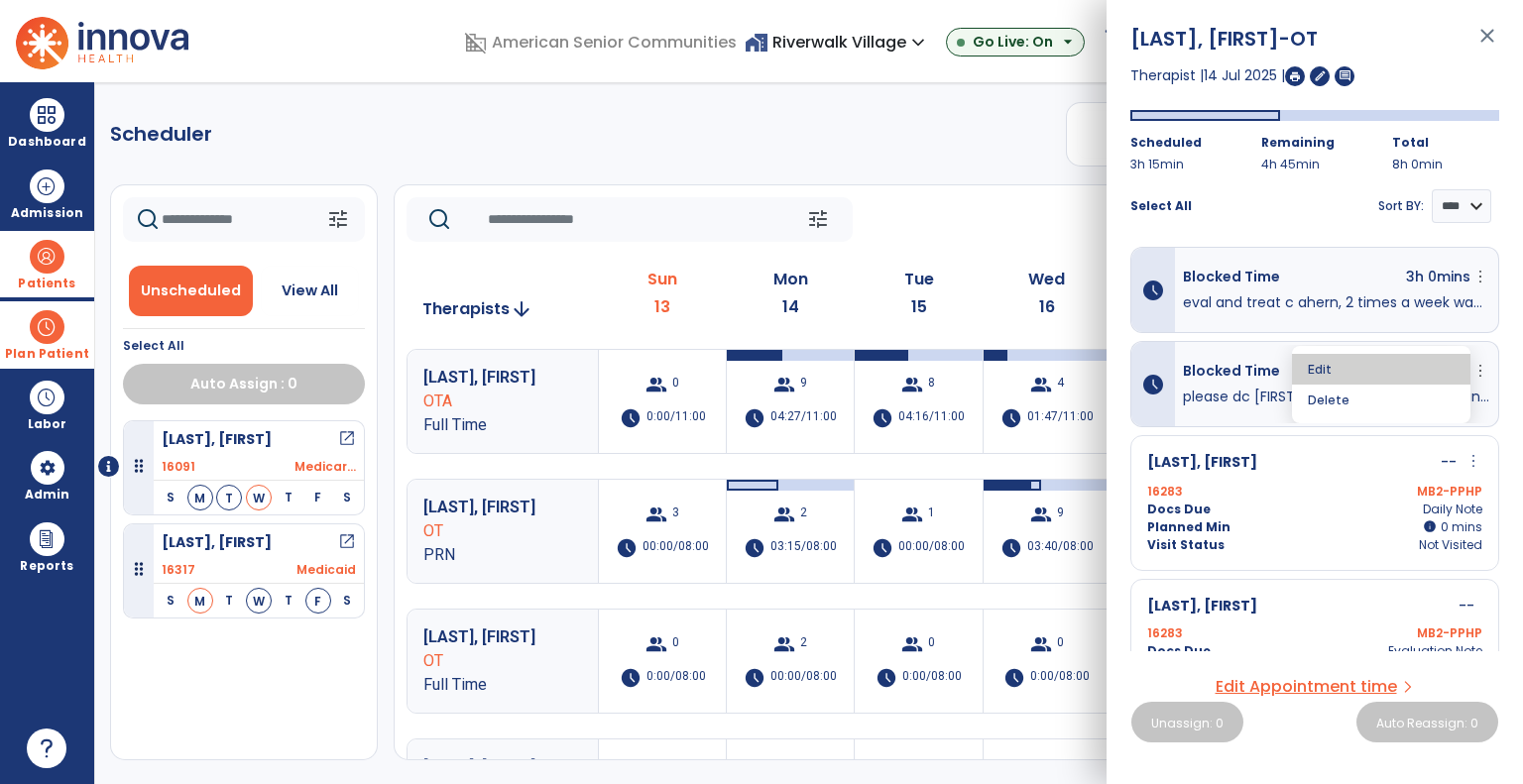 click on "Edit" at bounding box center [1381, 369] 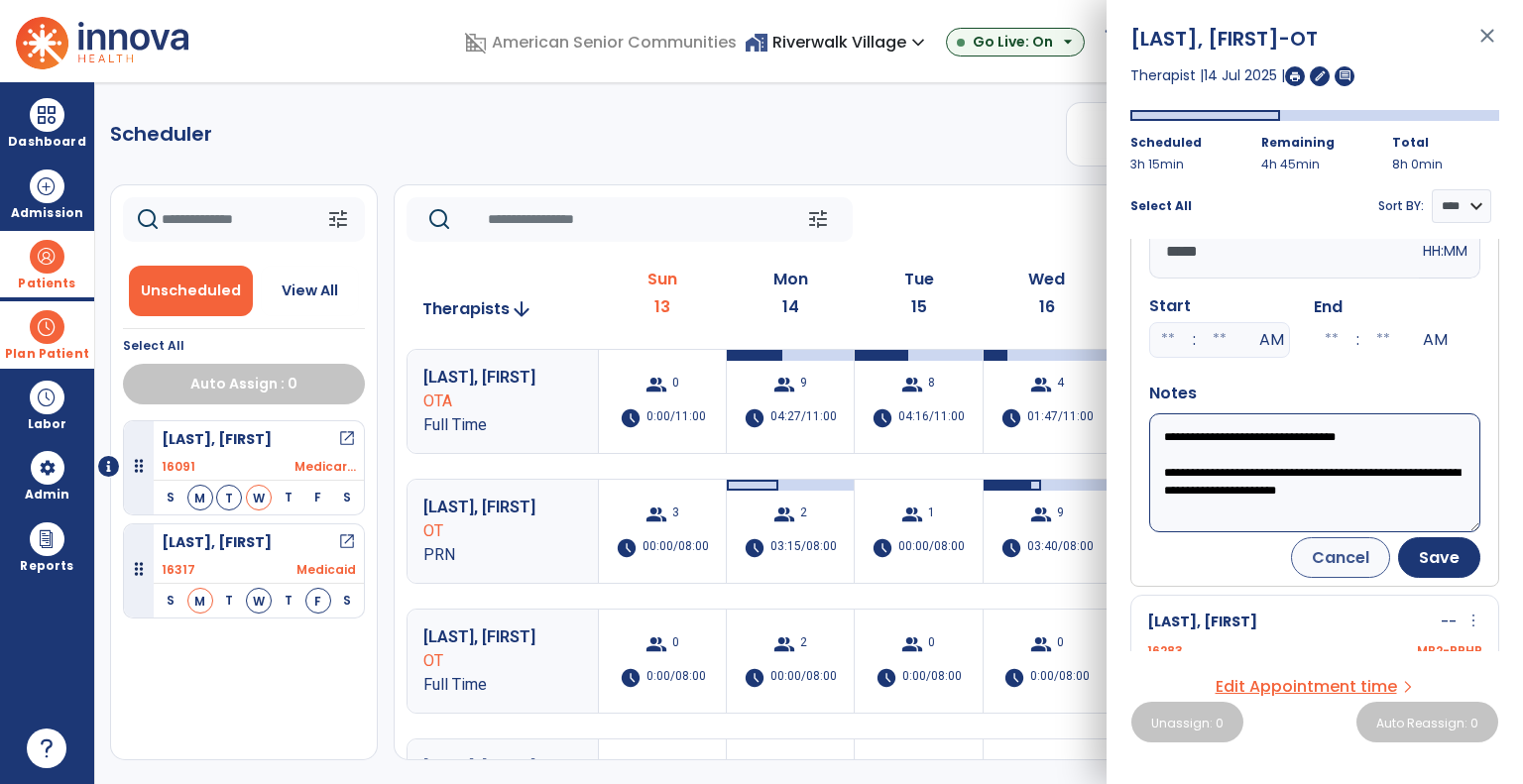 scroll, scrollTop: 198, scrollLeft: 0, axis: vertical 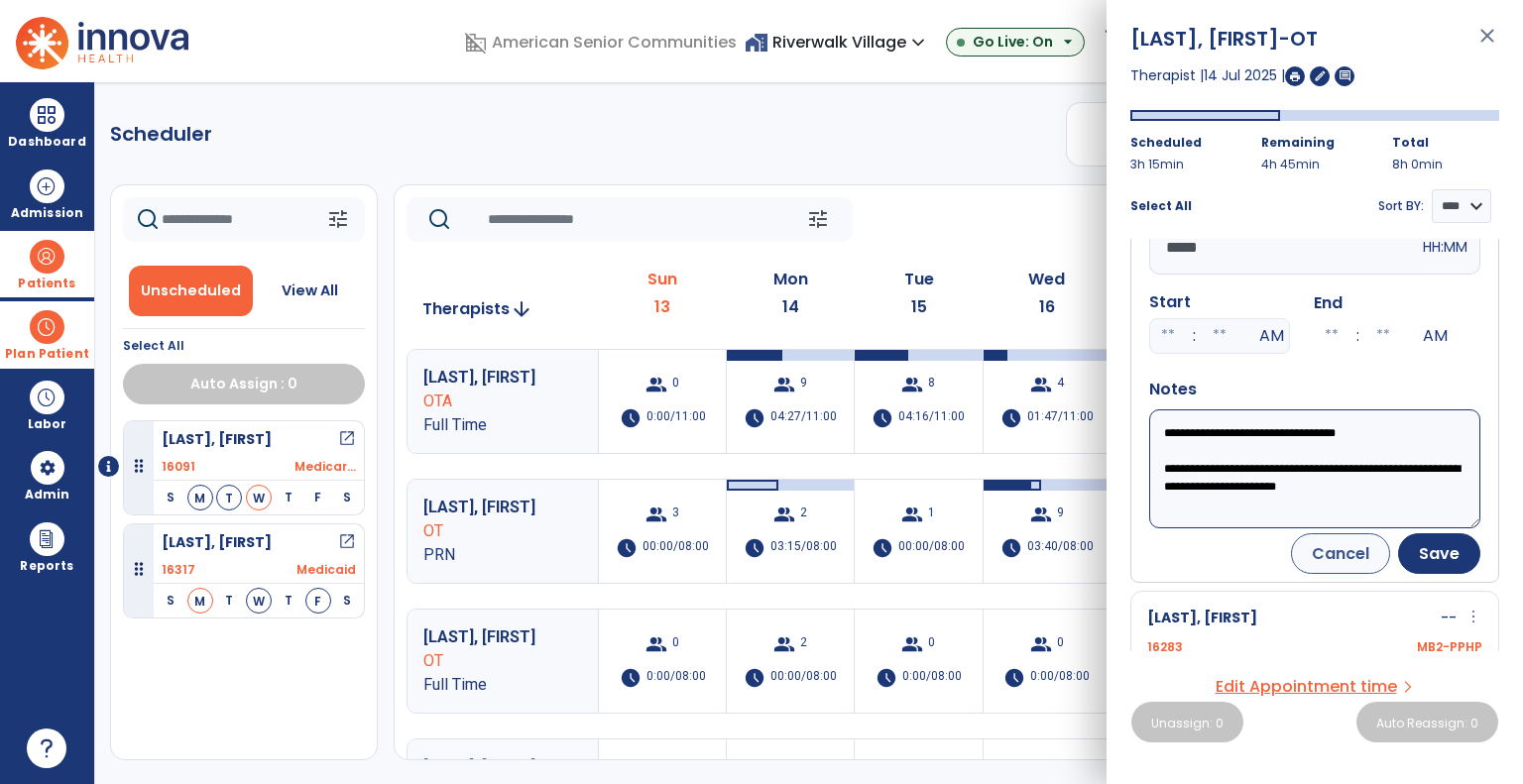 click on "**********" at bounding box center (1315, 469) 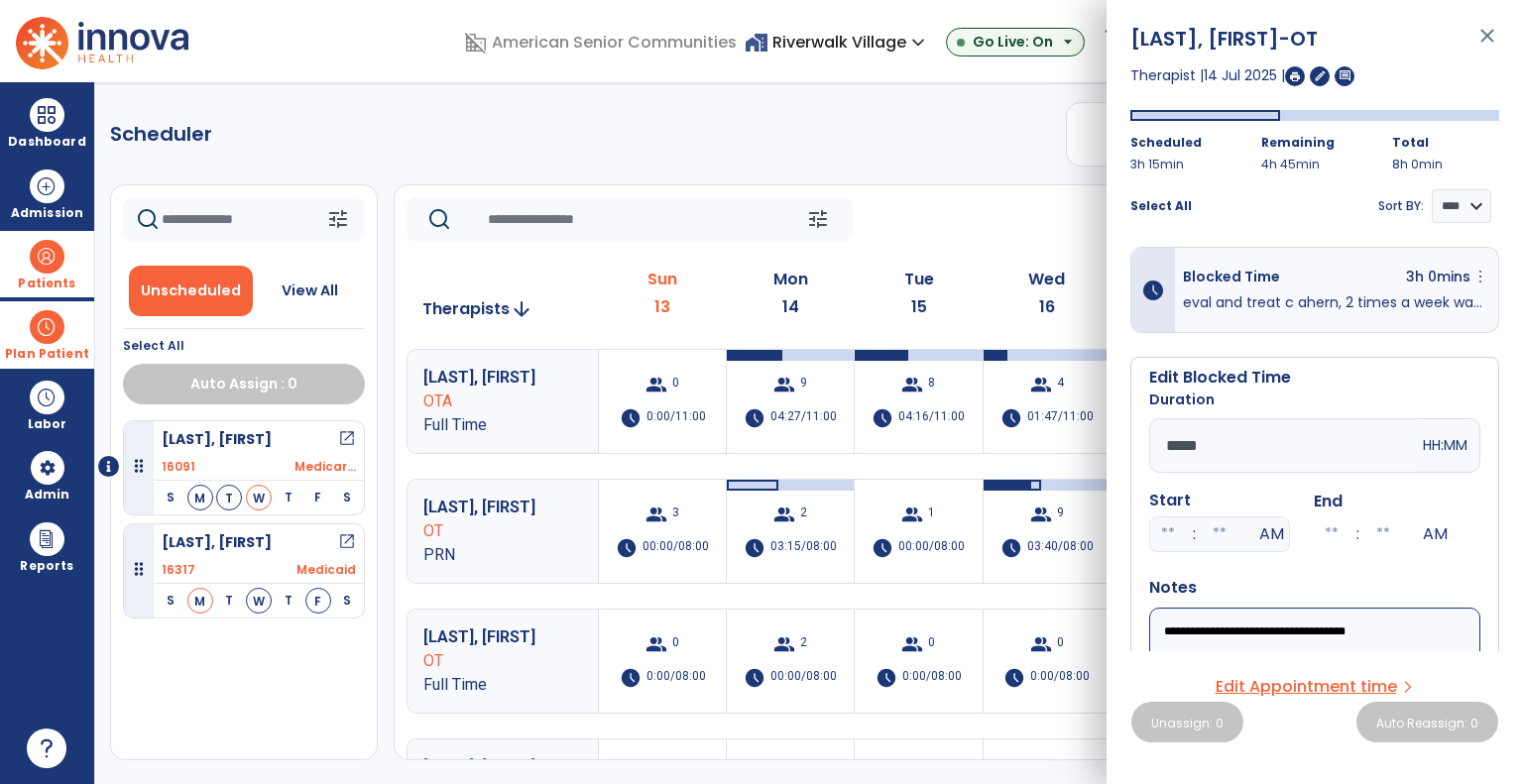 scroll, scrollTop: 99, scrollLeft: 0, axis: vertical 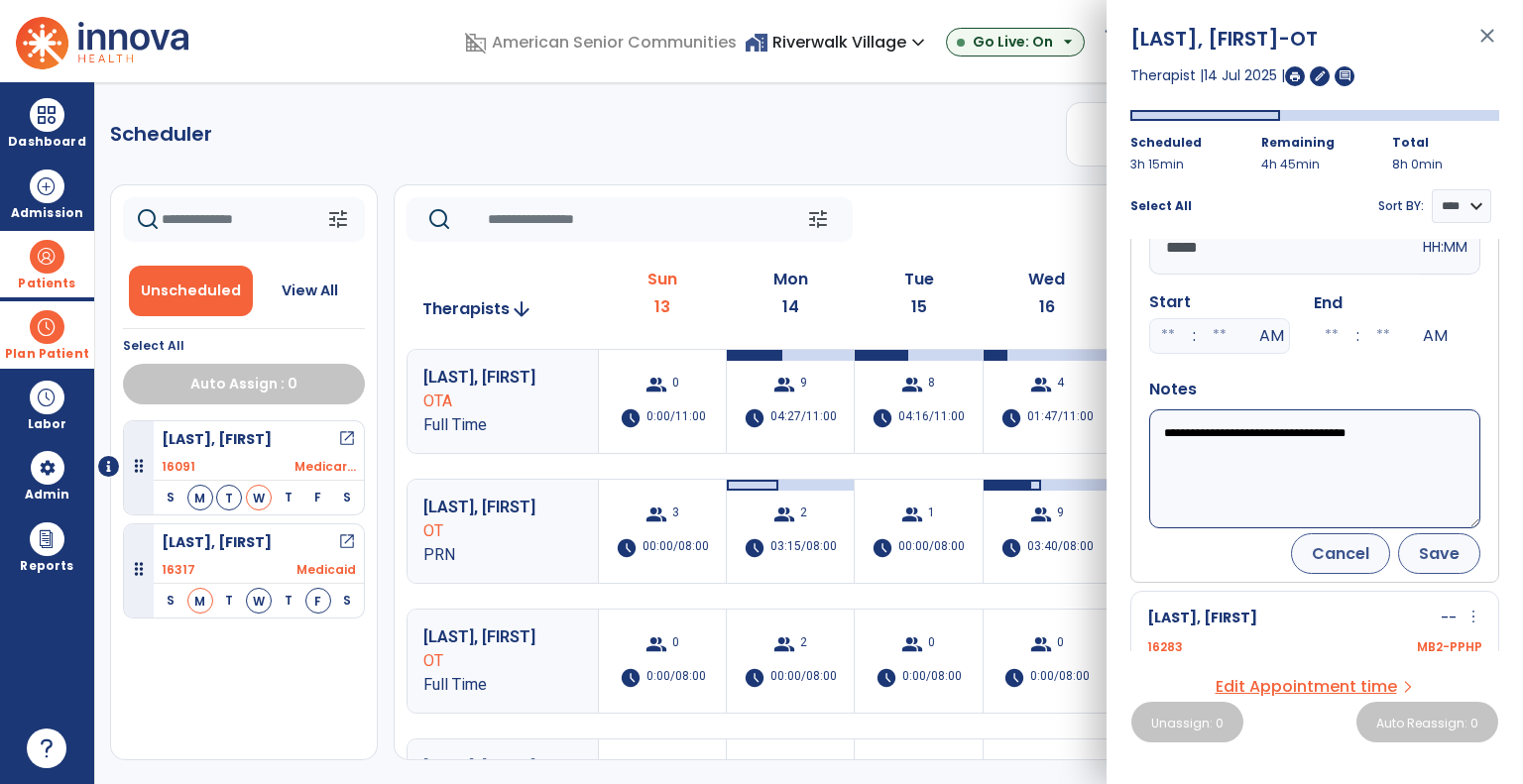 type on "**********" 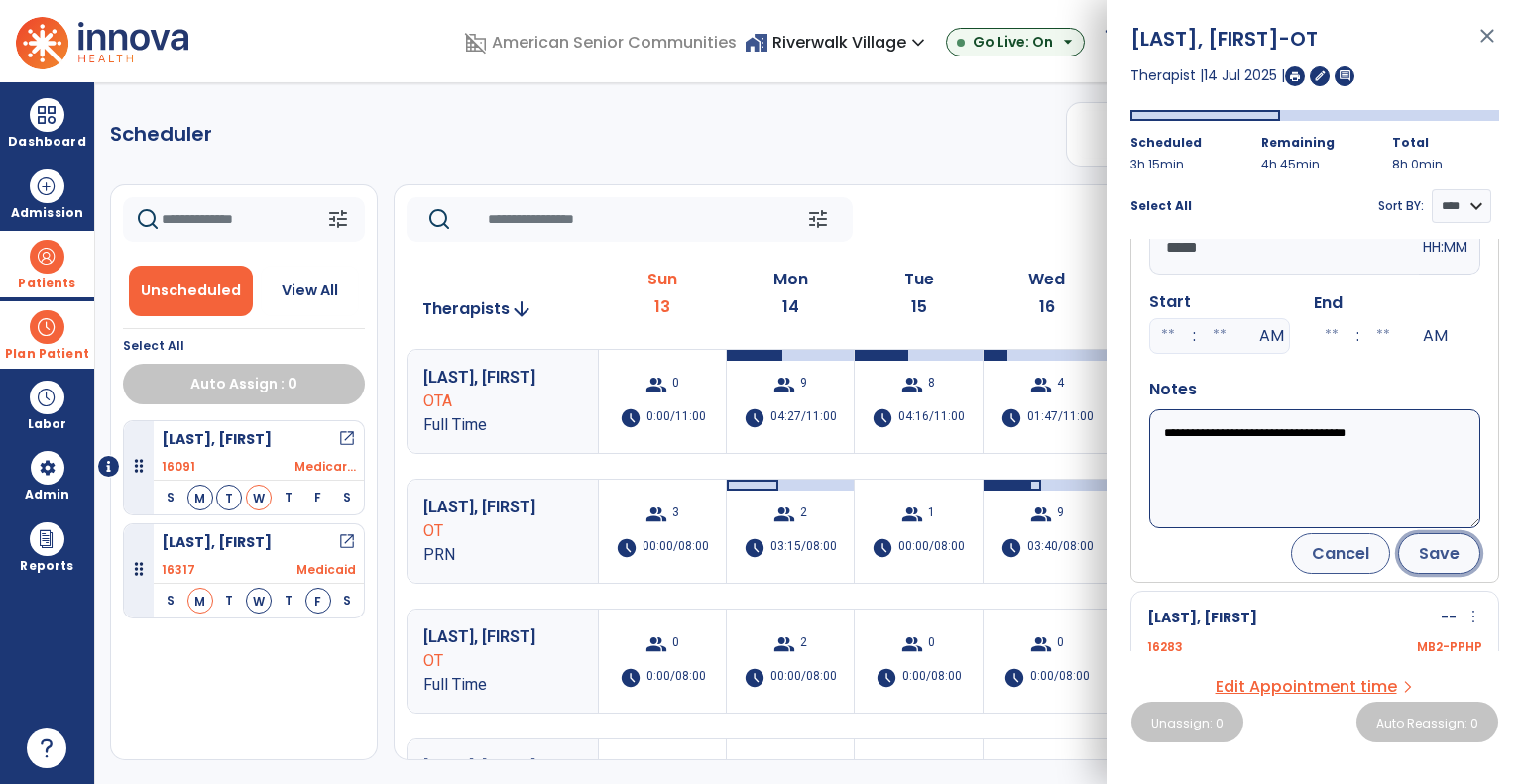 click on "Save" at bounding box center (1439, 553) 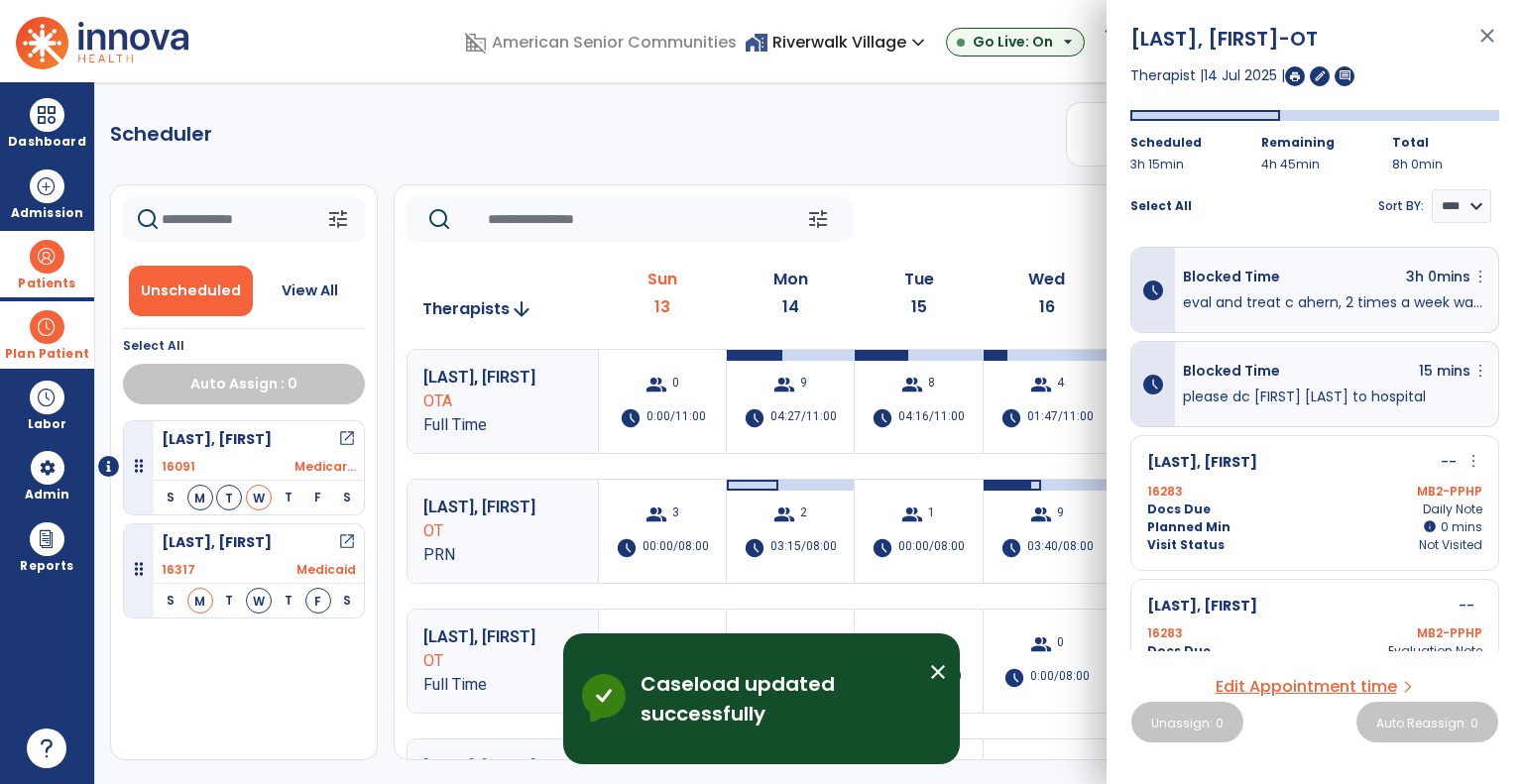 scroll, scrollTop: 59, scrollLeft: 0, axis: vertical 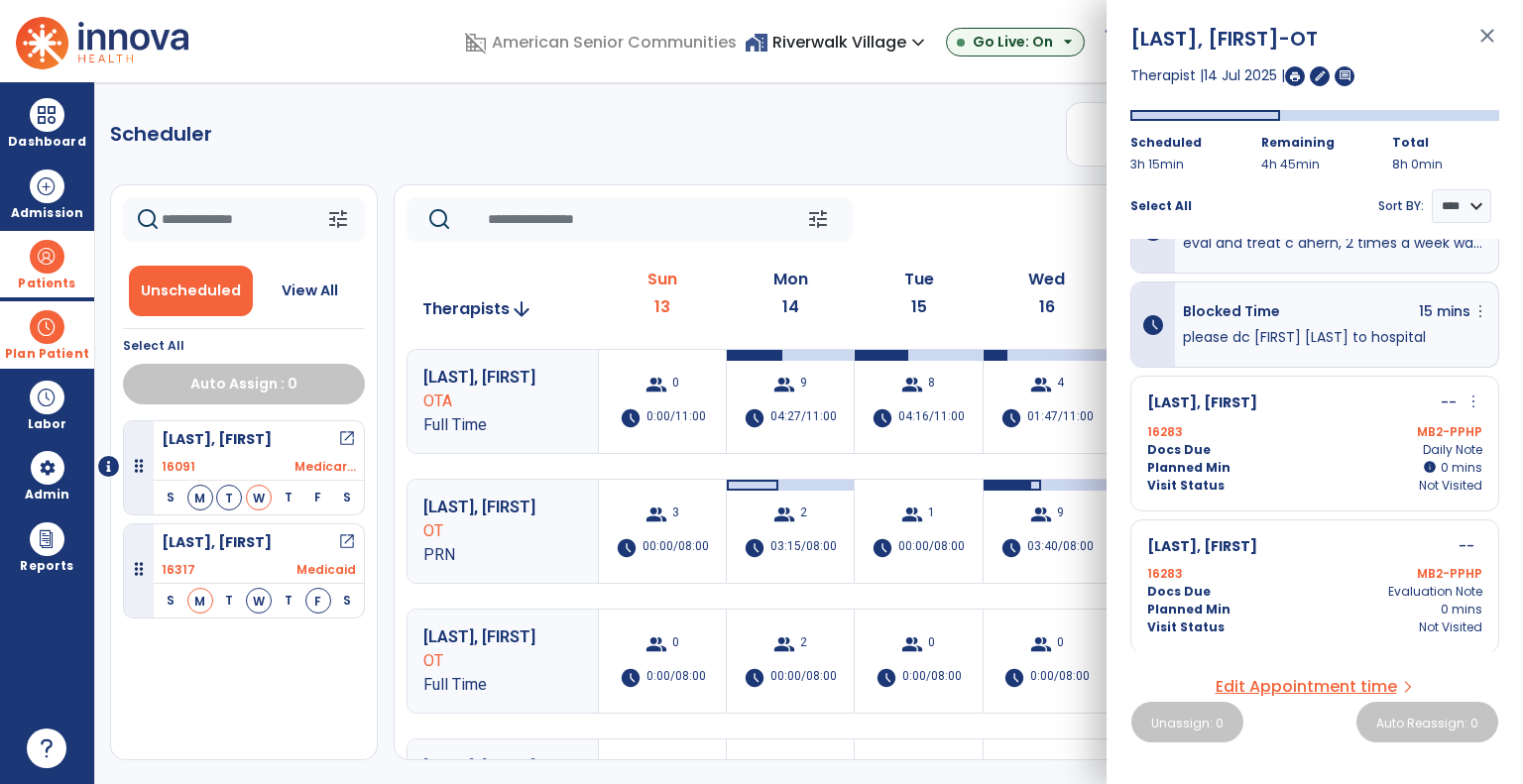 click on "Plan Patient" at bounding box center [47, 354] 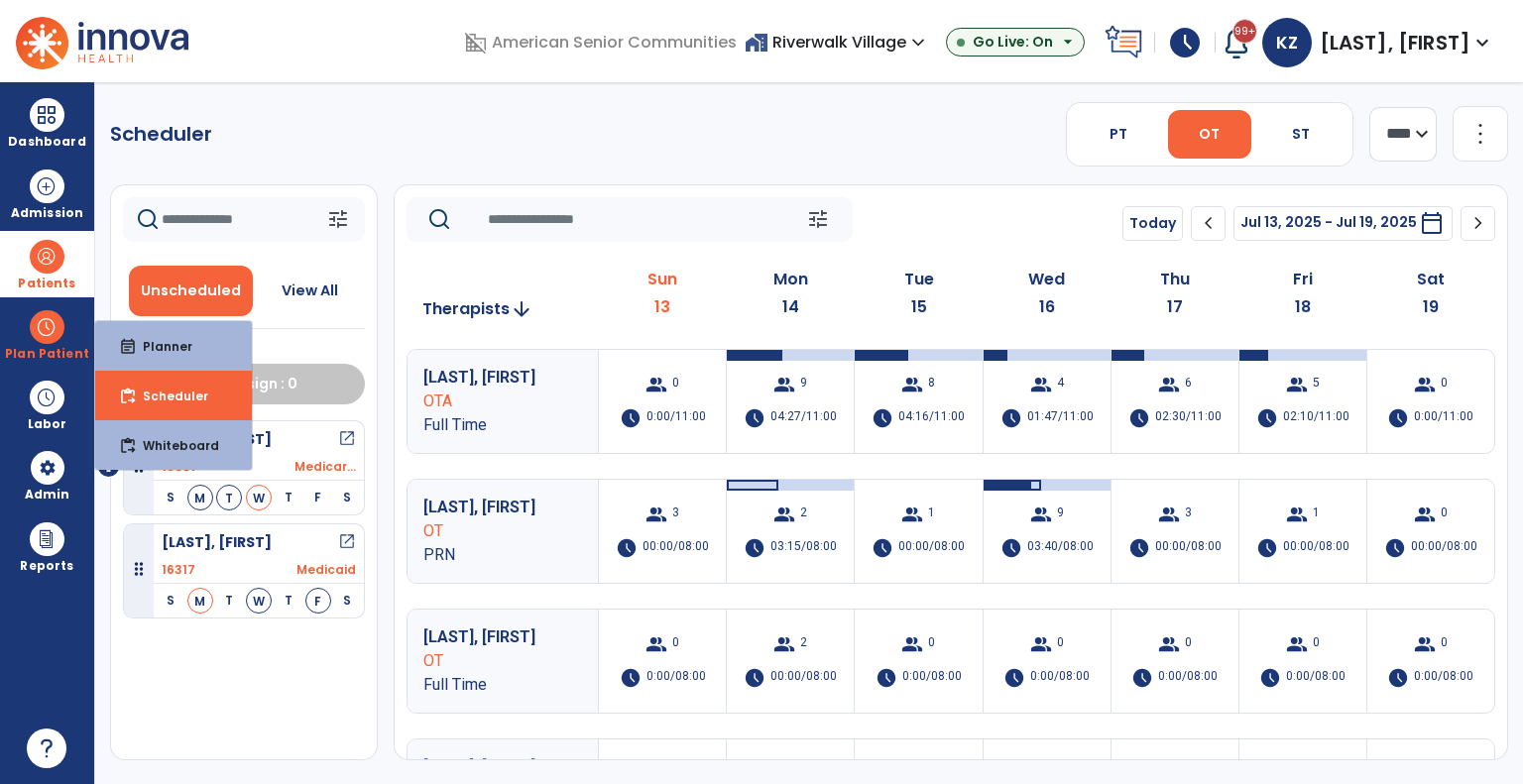 click at bounding box center [47, 257] 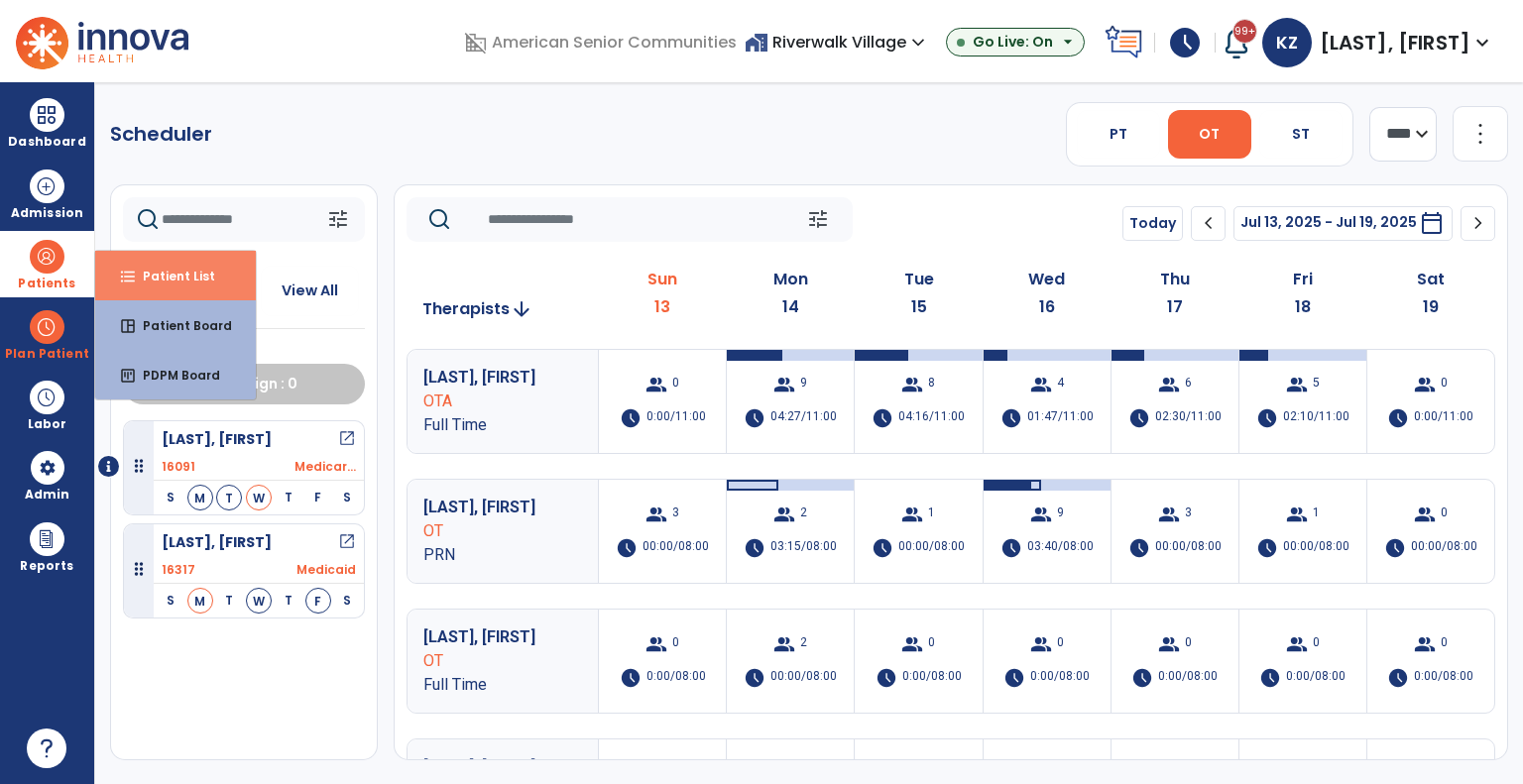 click on "Patient List" at bounding box center (171, 276) 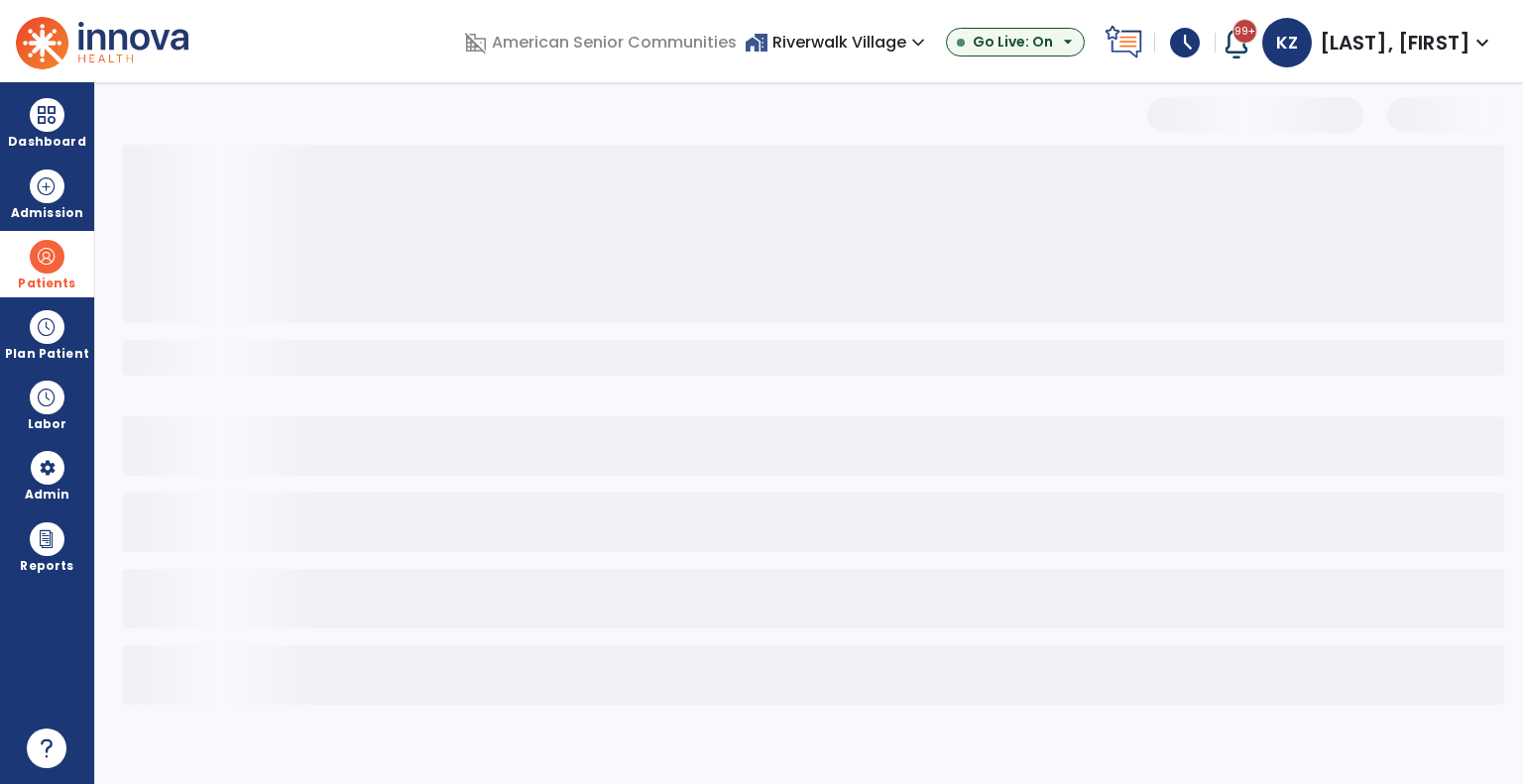 select on "***" 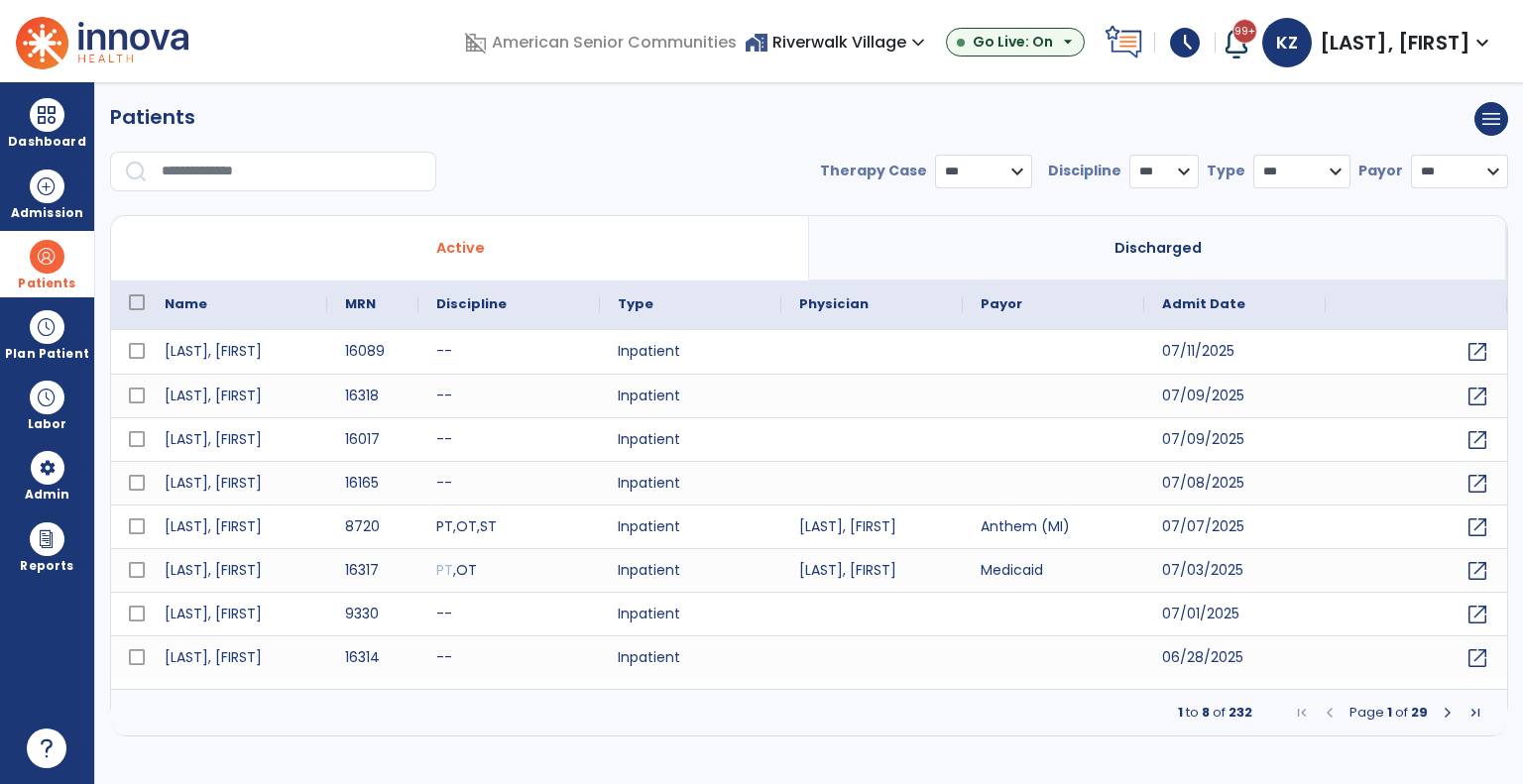 click at bounding box center [292, 171] 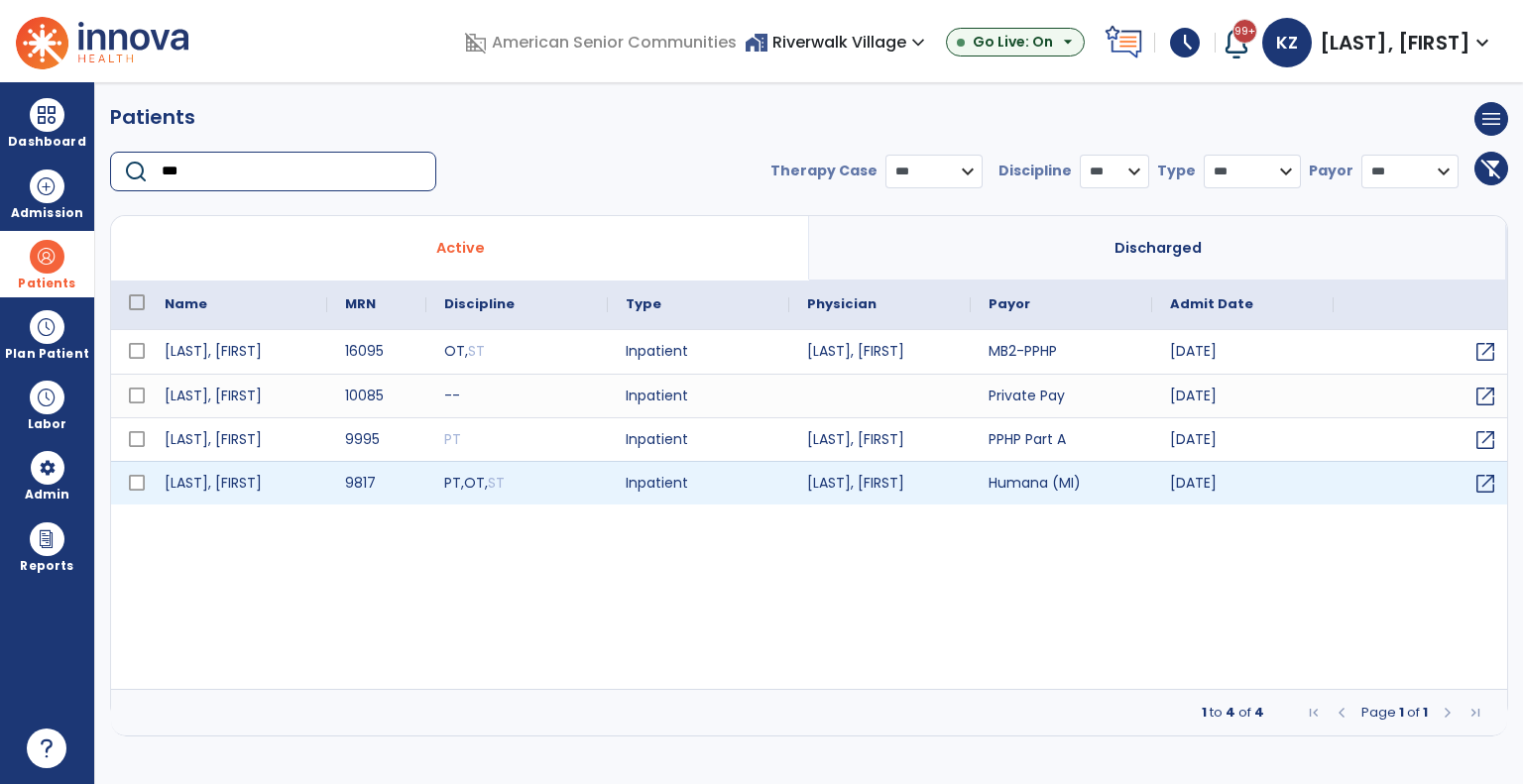 type on "***" 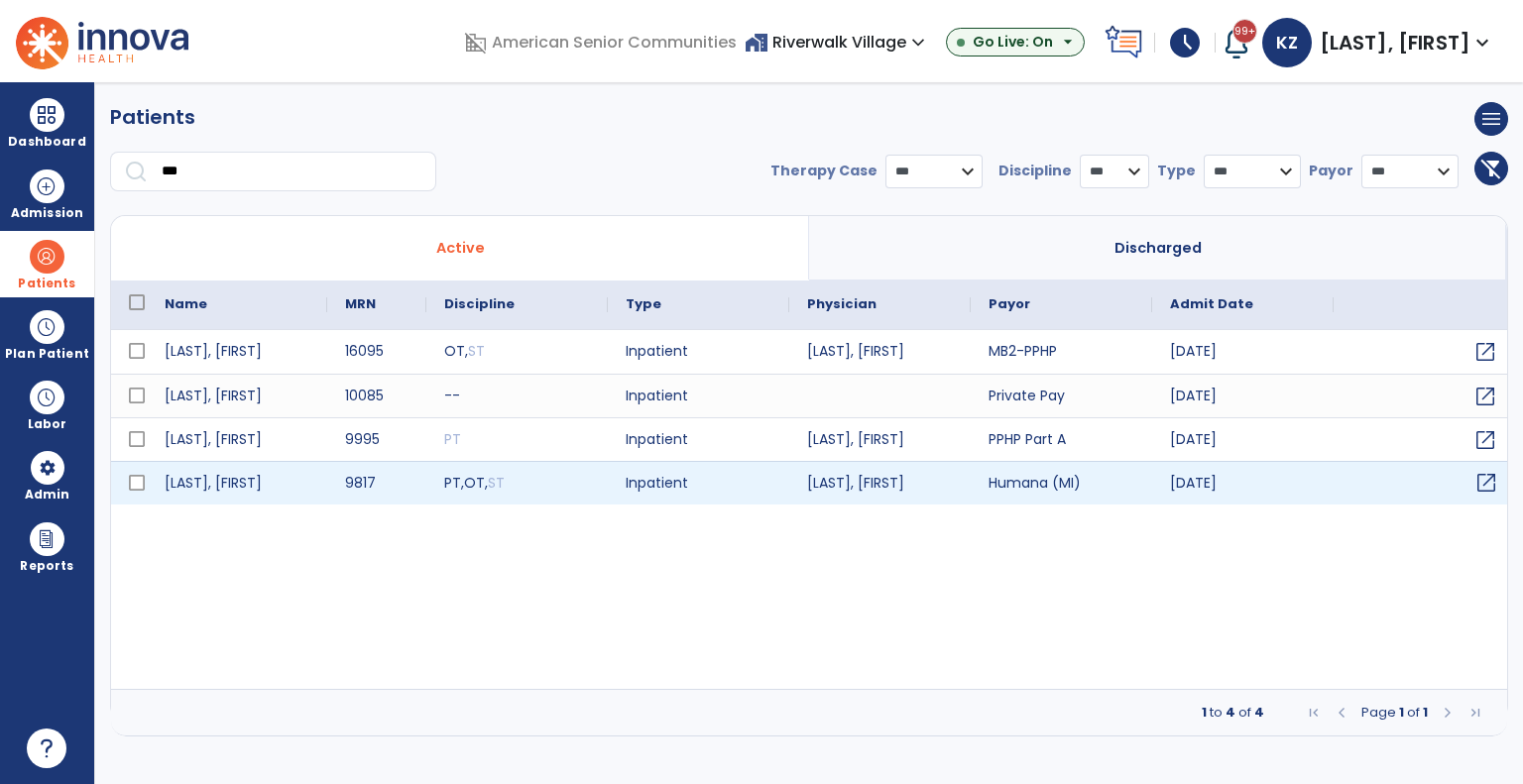 click on "open_in_new" at bounding box center [1486, 483] 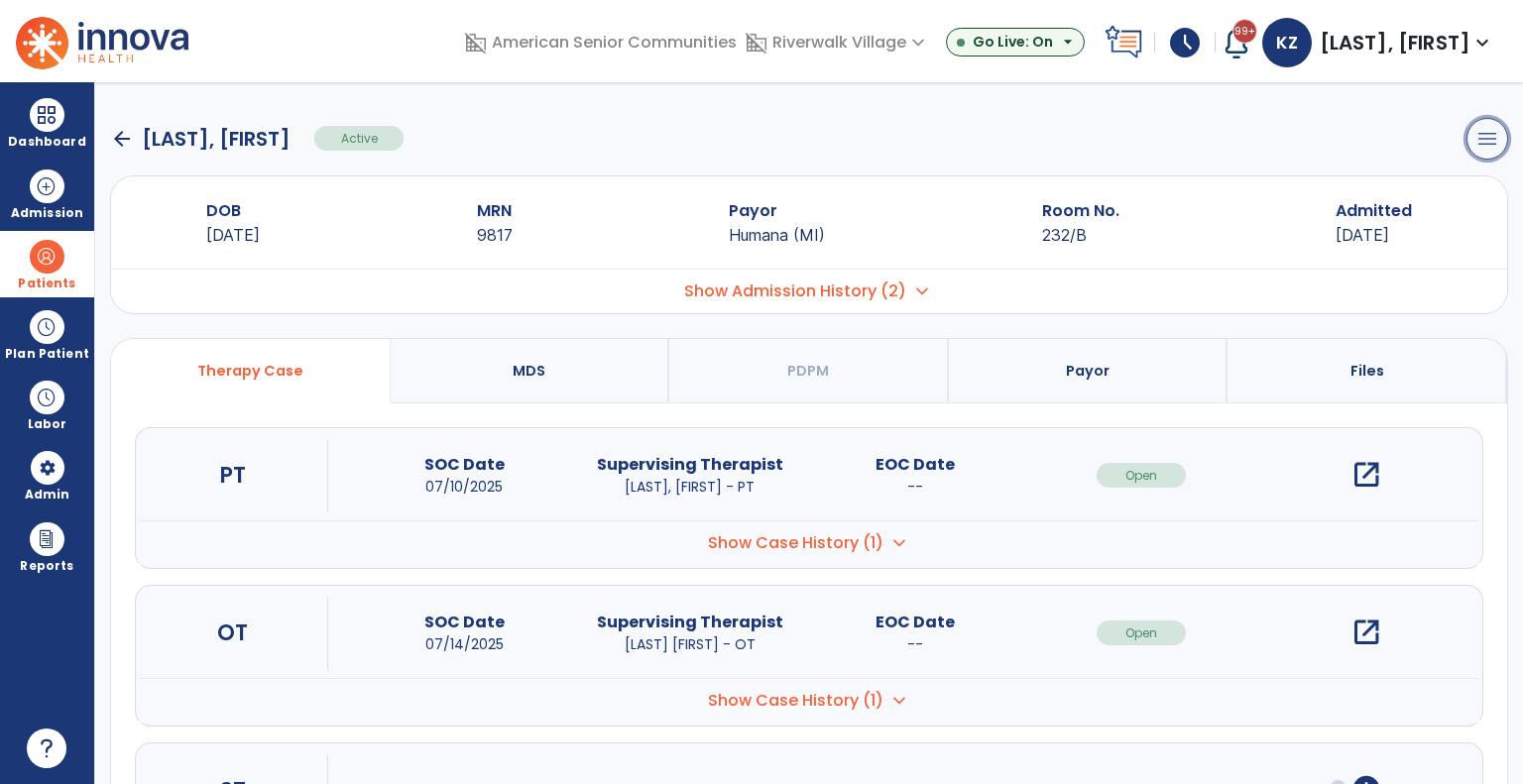 click on "menu" at bounding box center [1487, 139] 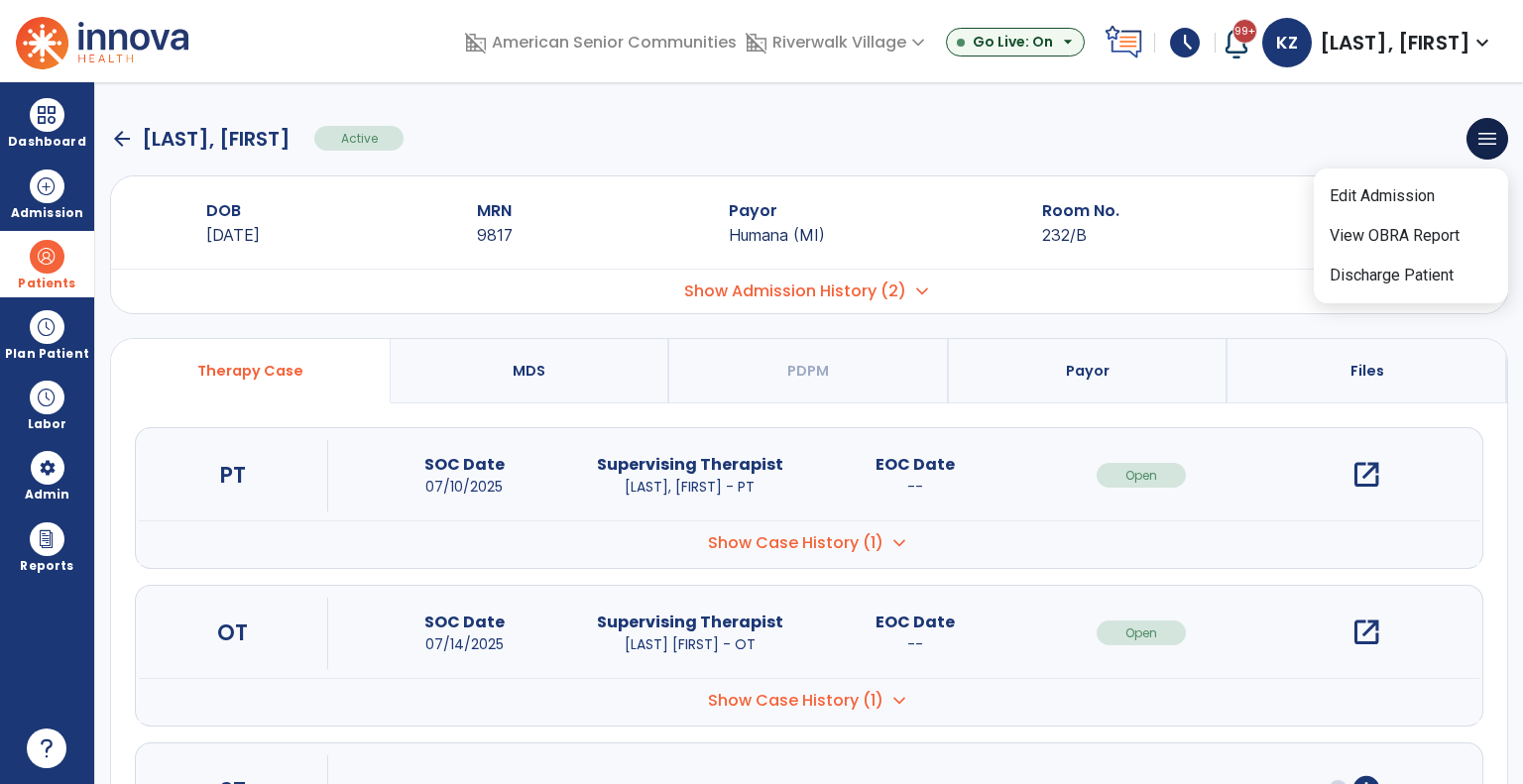 click on "open_in_new" at bounding box center [1366, 632] 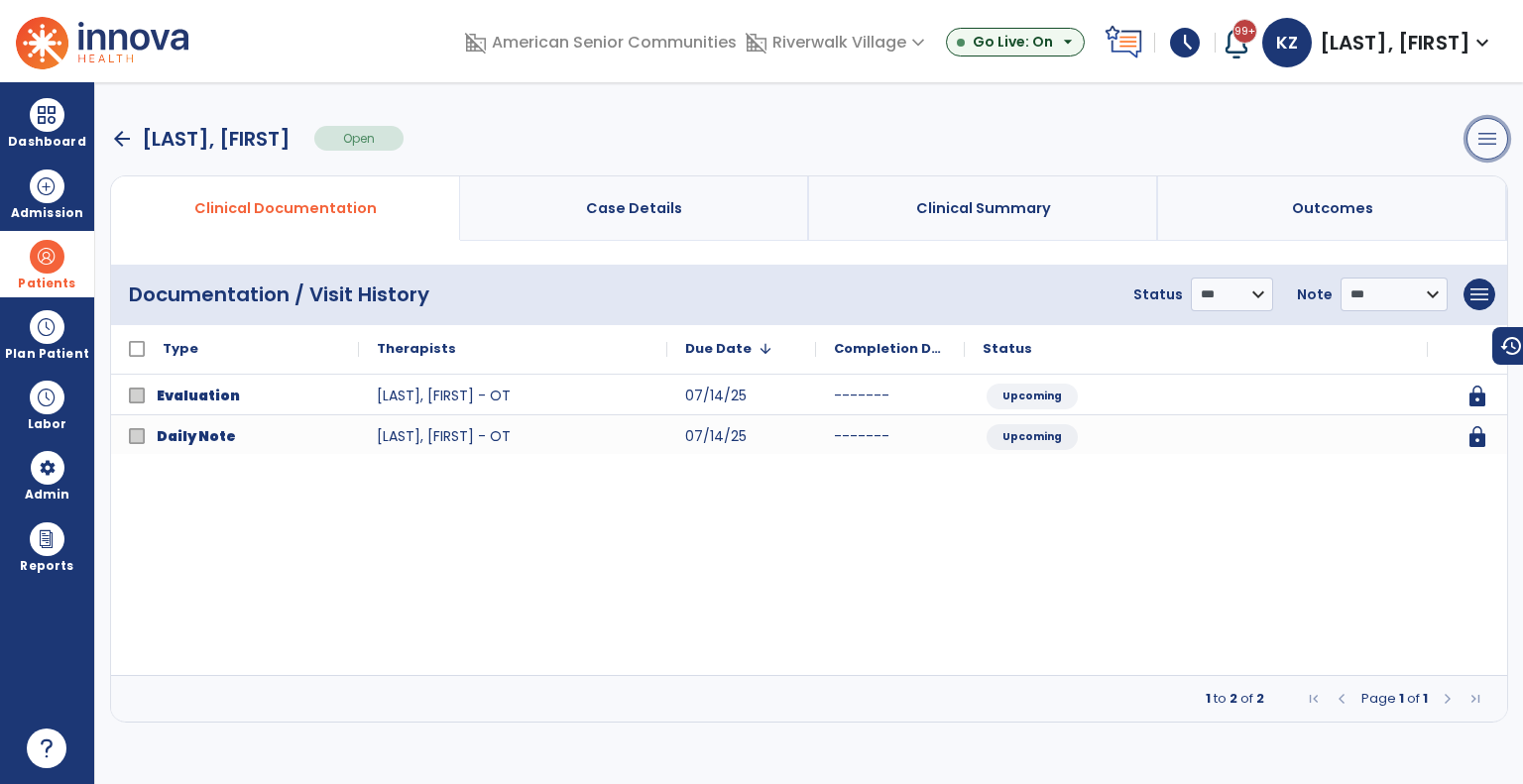 click on "menu" at bounding box center (1487, 139) 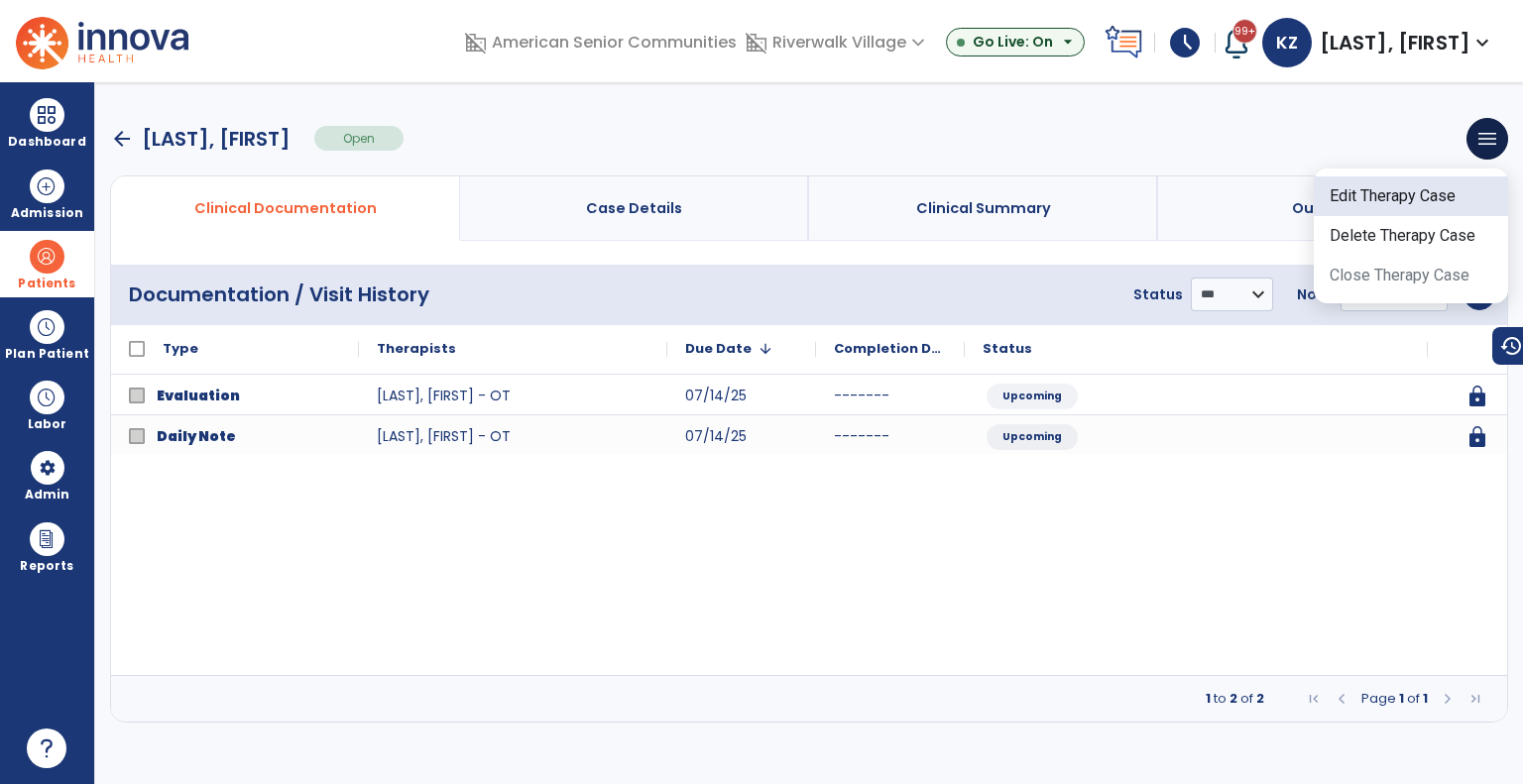 click on "Edit Therapy Case" at bounding box center [1411, 196] 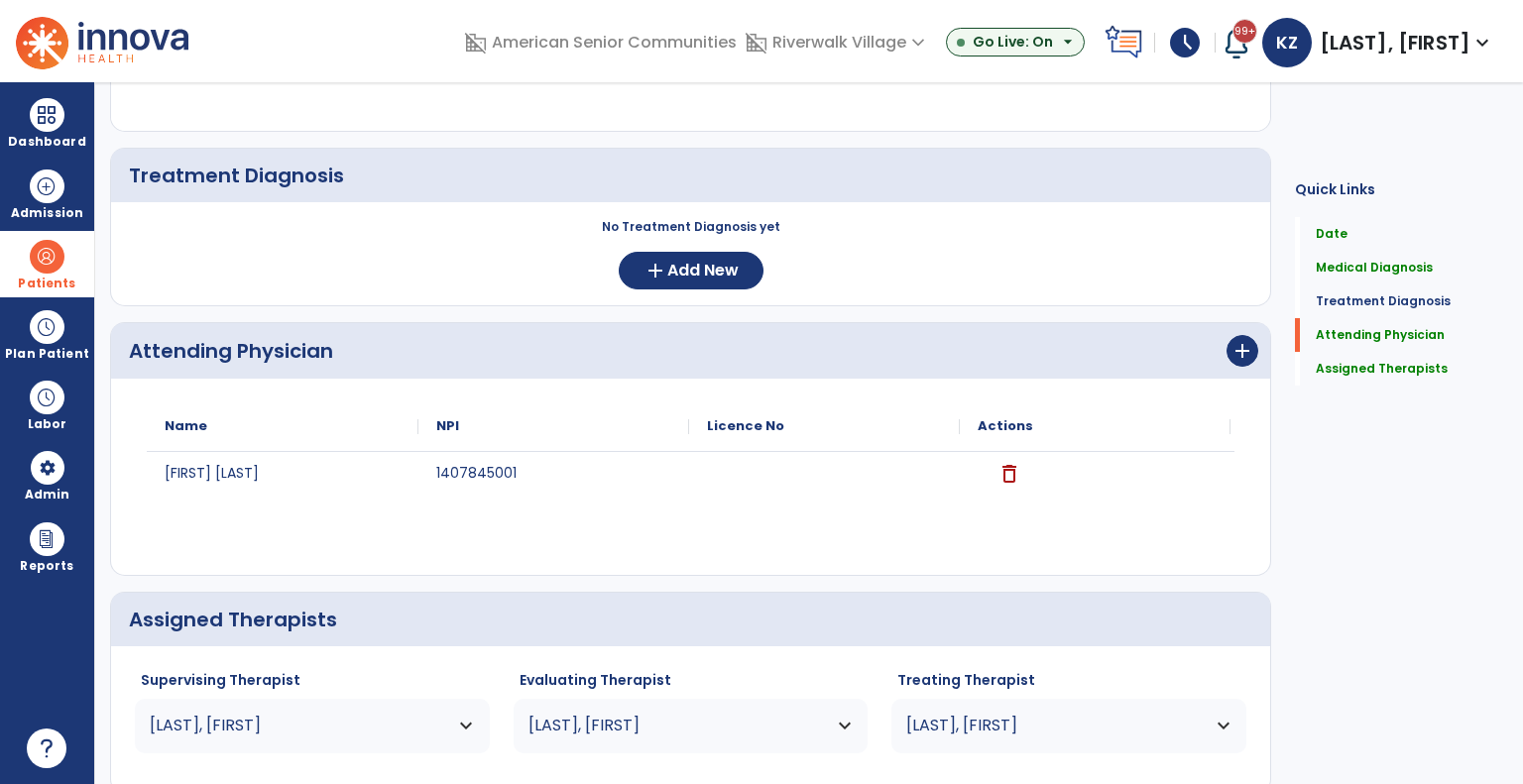 scroll, scrollTop: 496, scrollLeft: 0, axis: vertical 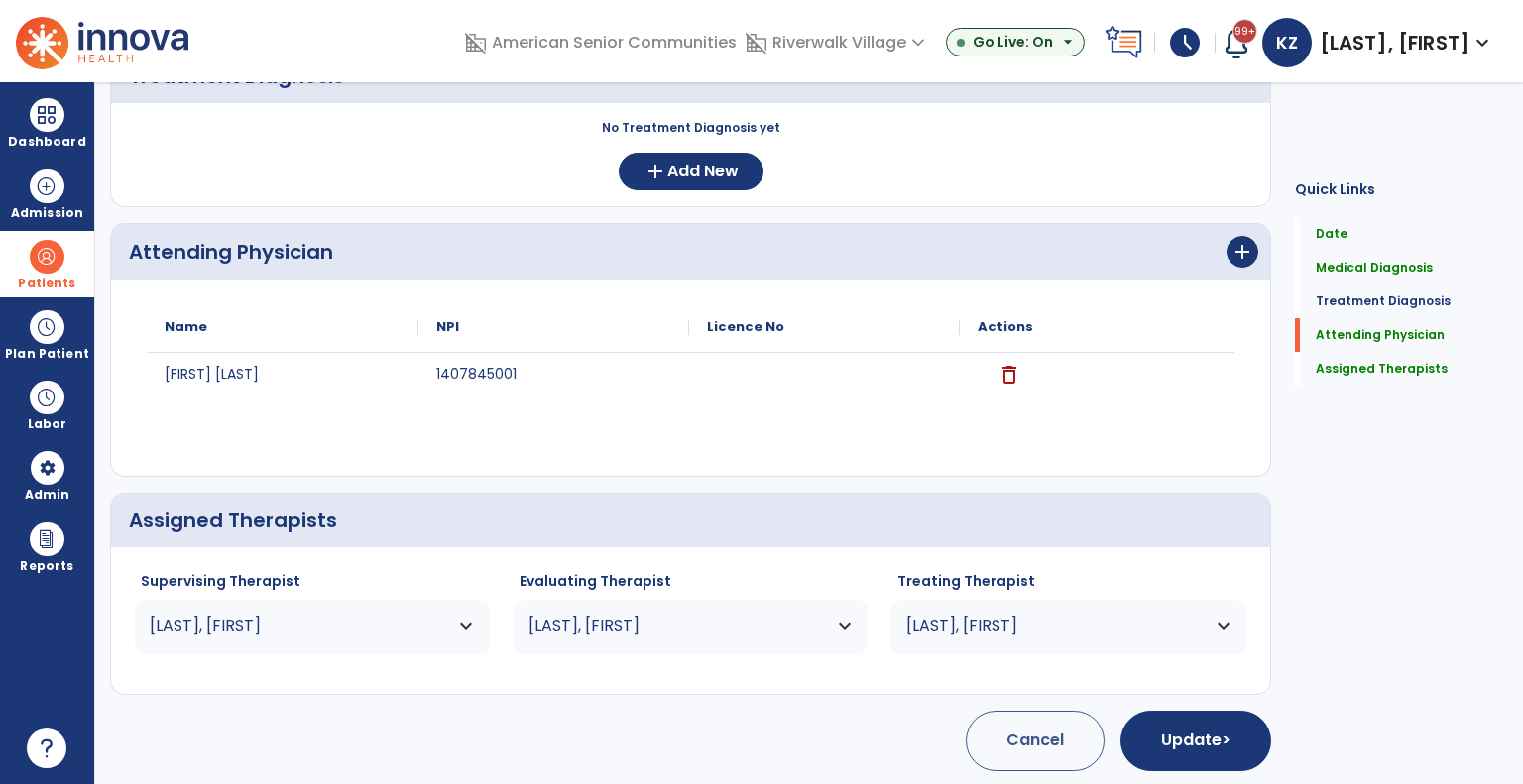 click on "[LAST], [FIRST]" at bounding box center (299, 626) 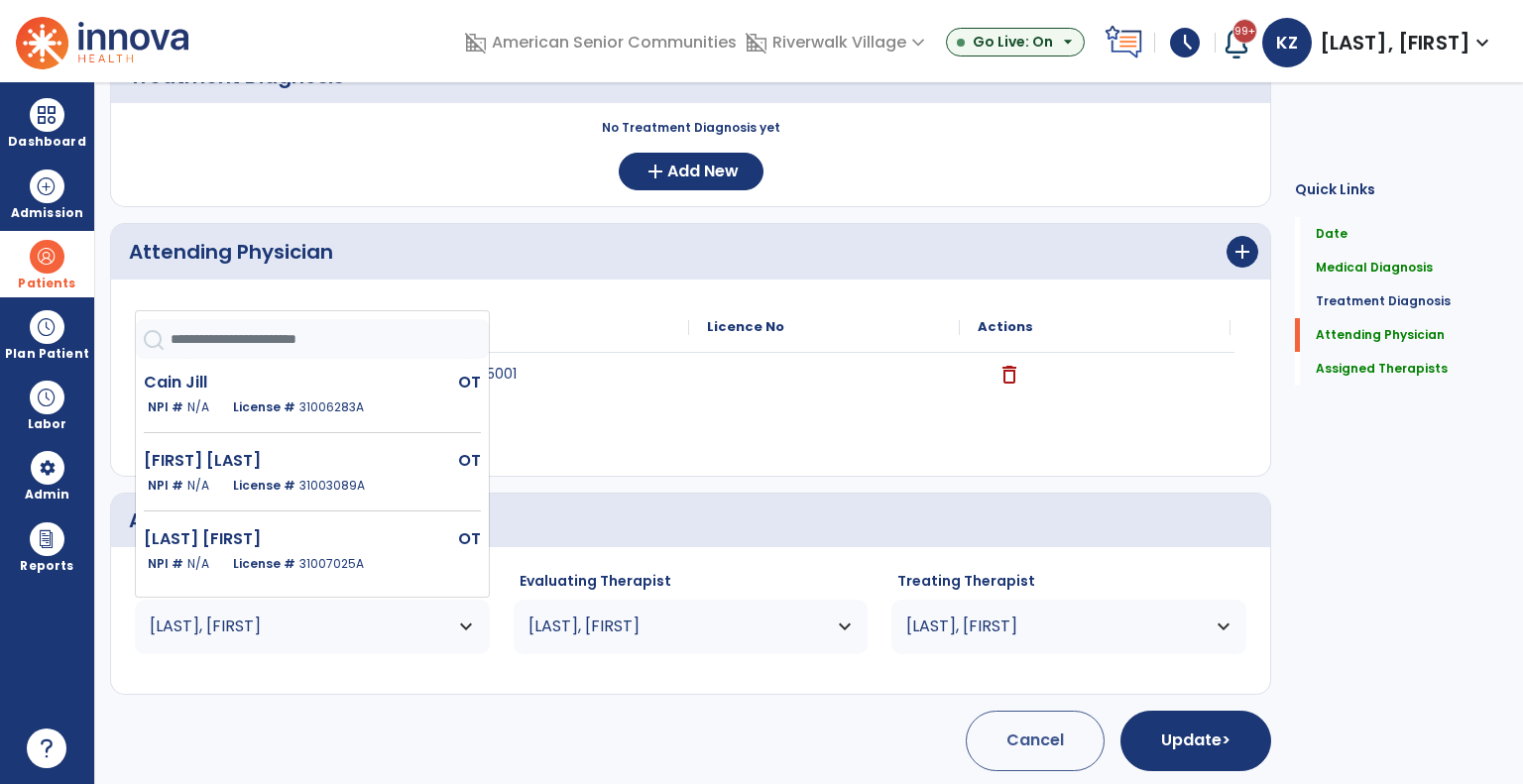 click on "[LAST], [FIRST]" at bounding box center [299, 626] 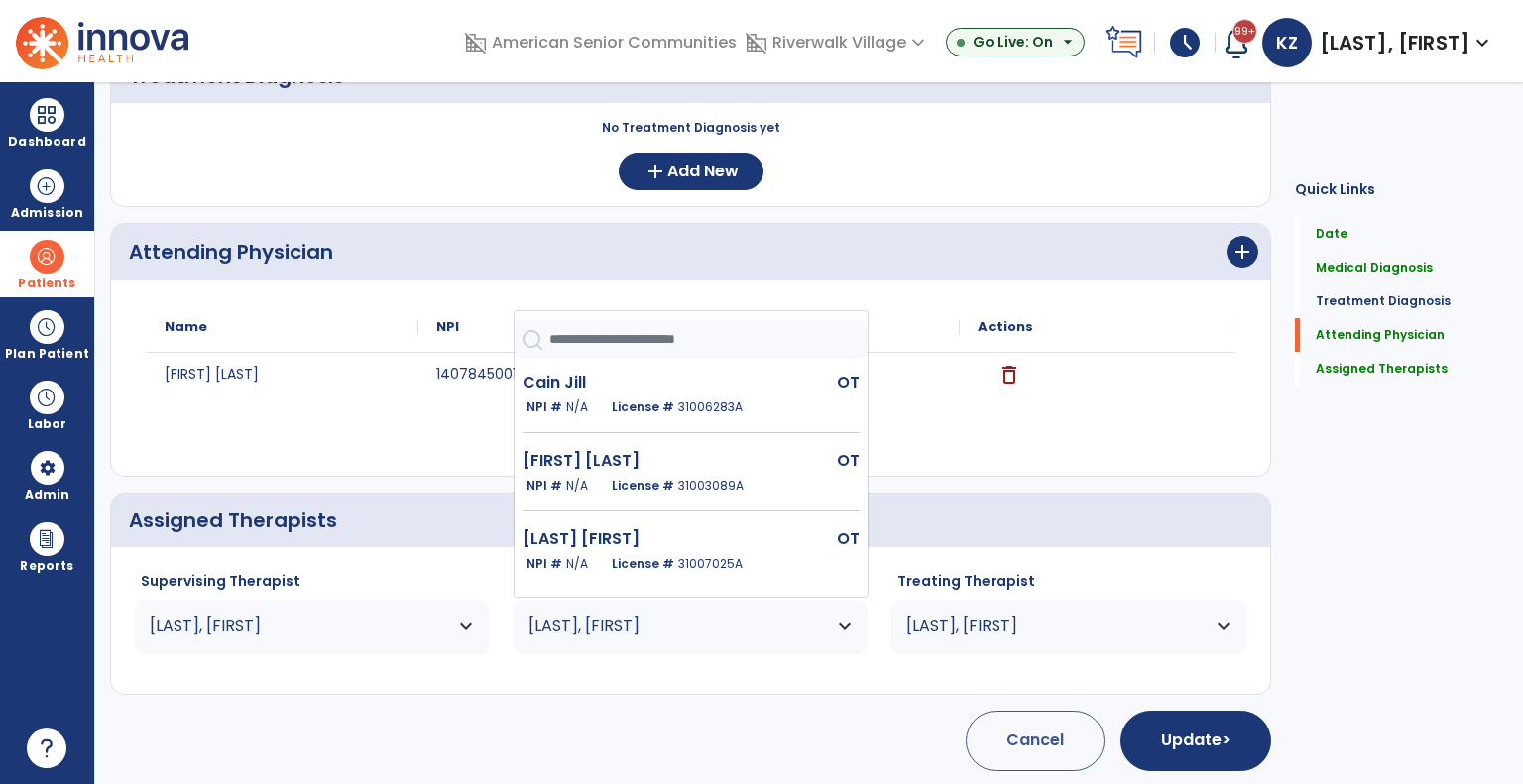 click 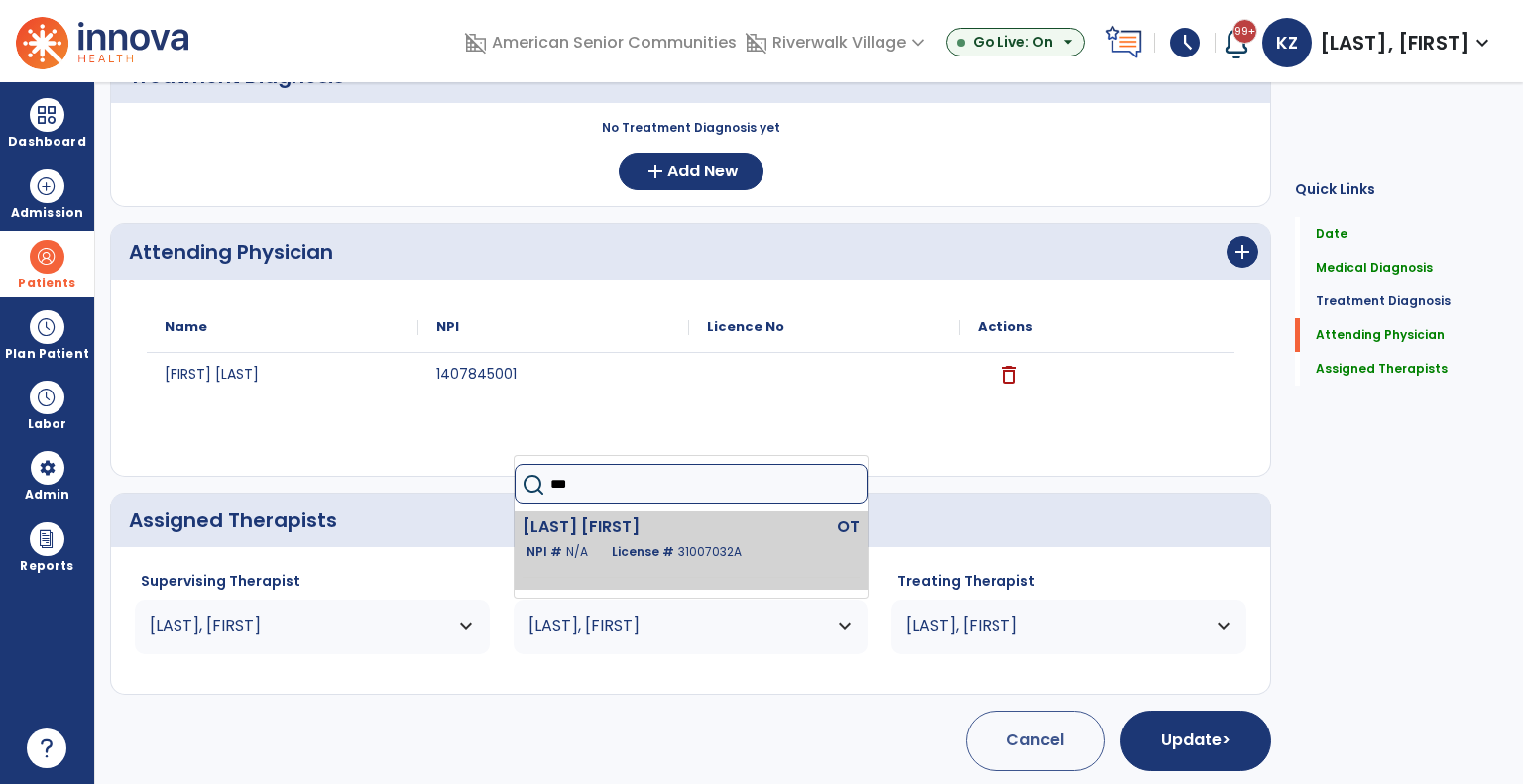type on "***" 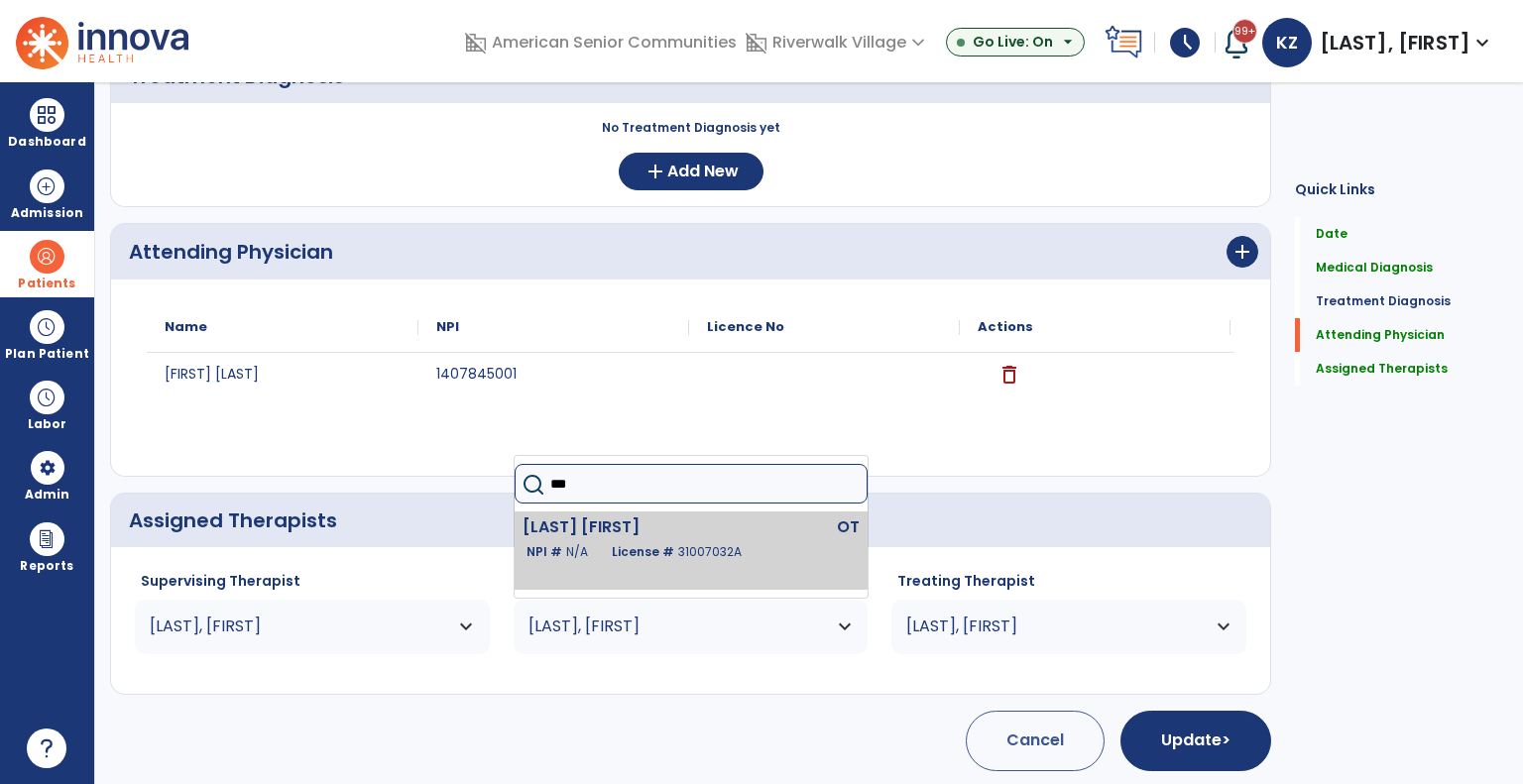 click on "[LAST] [FIRST]" 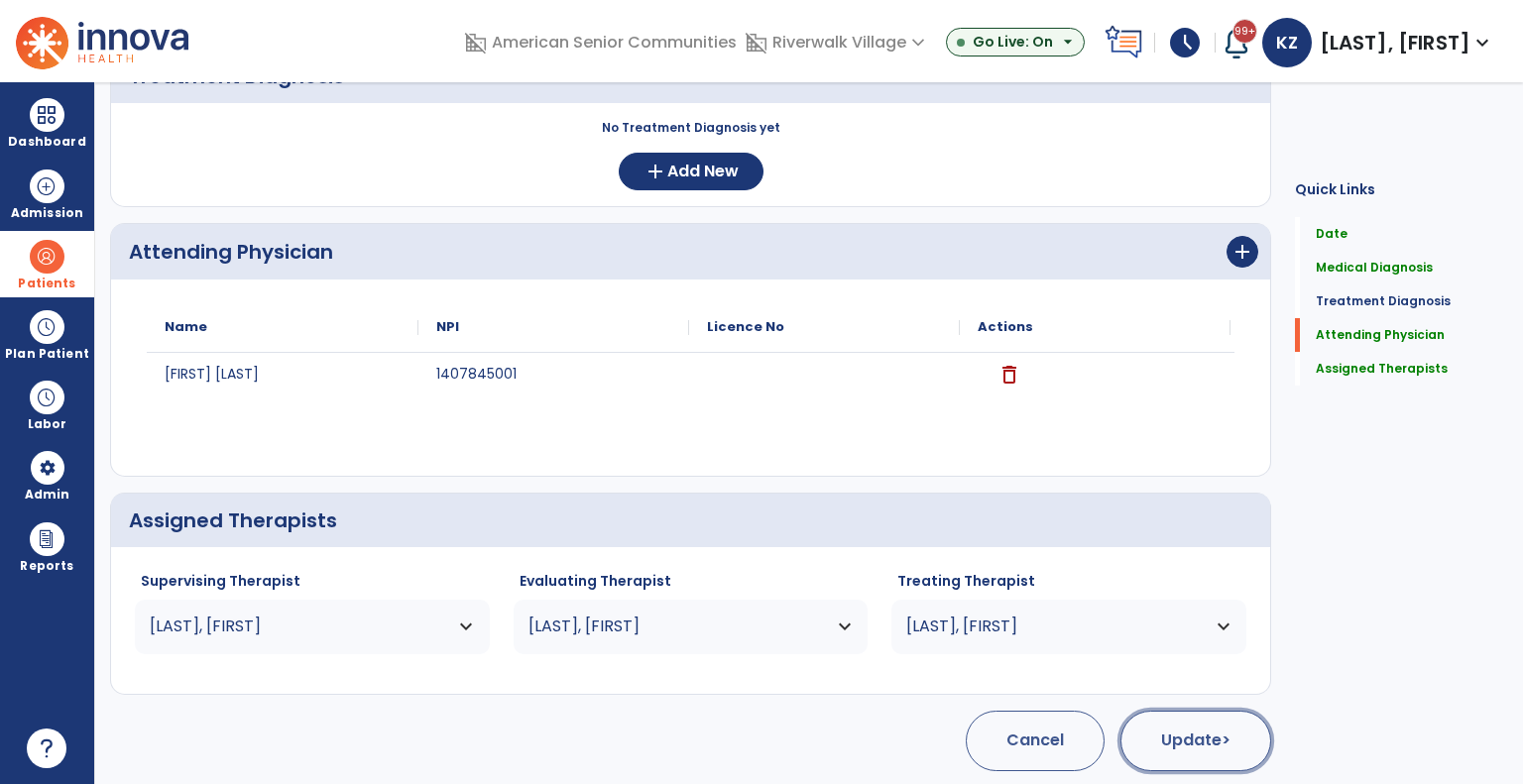 click on "Update  >" 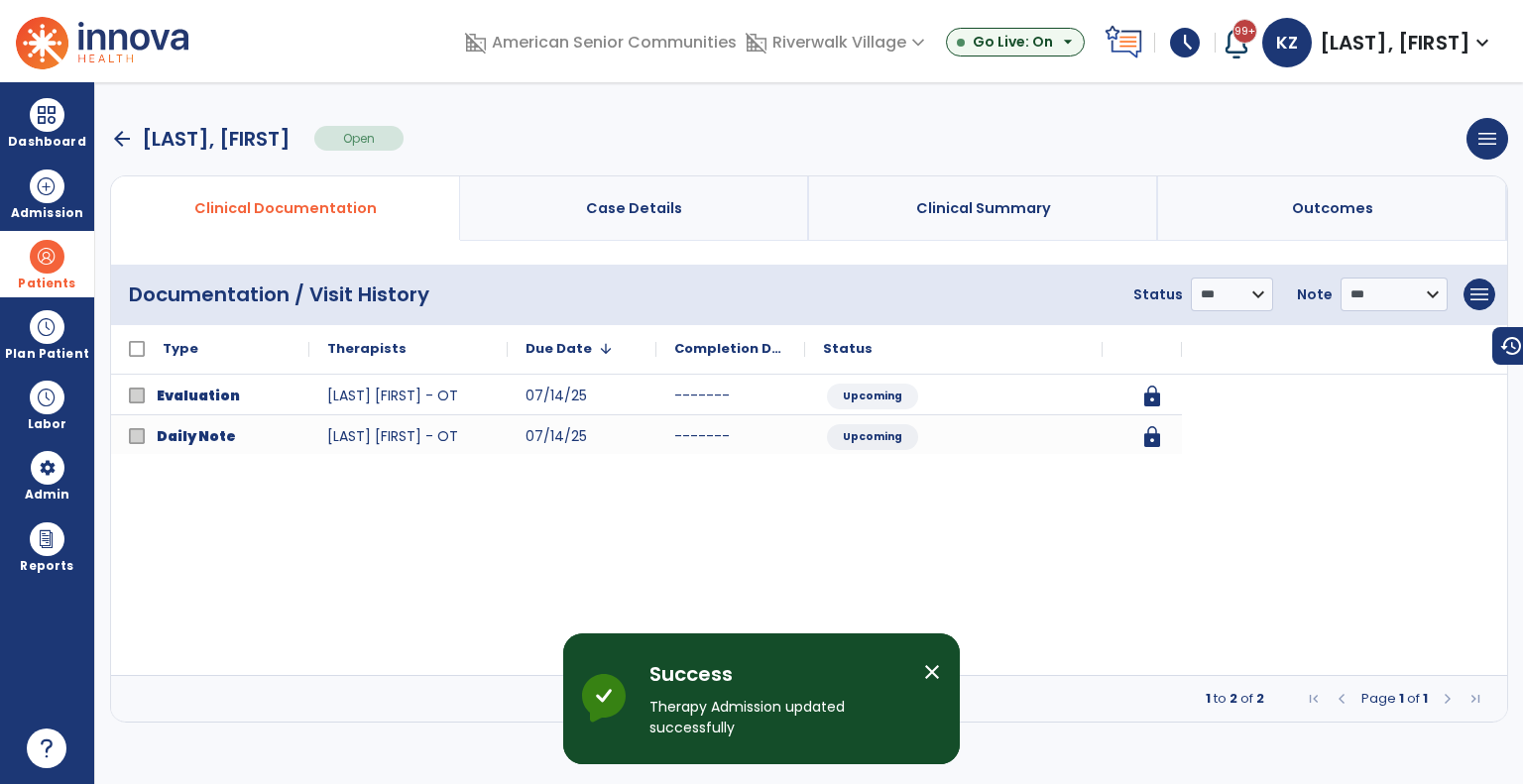 scroll, scrollTop: 0, scrollLeft: 0, axis: both 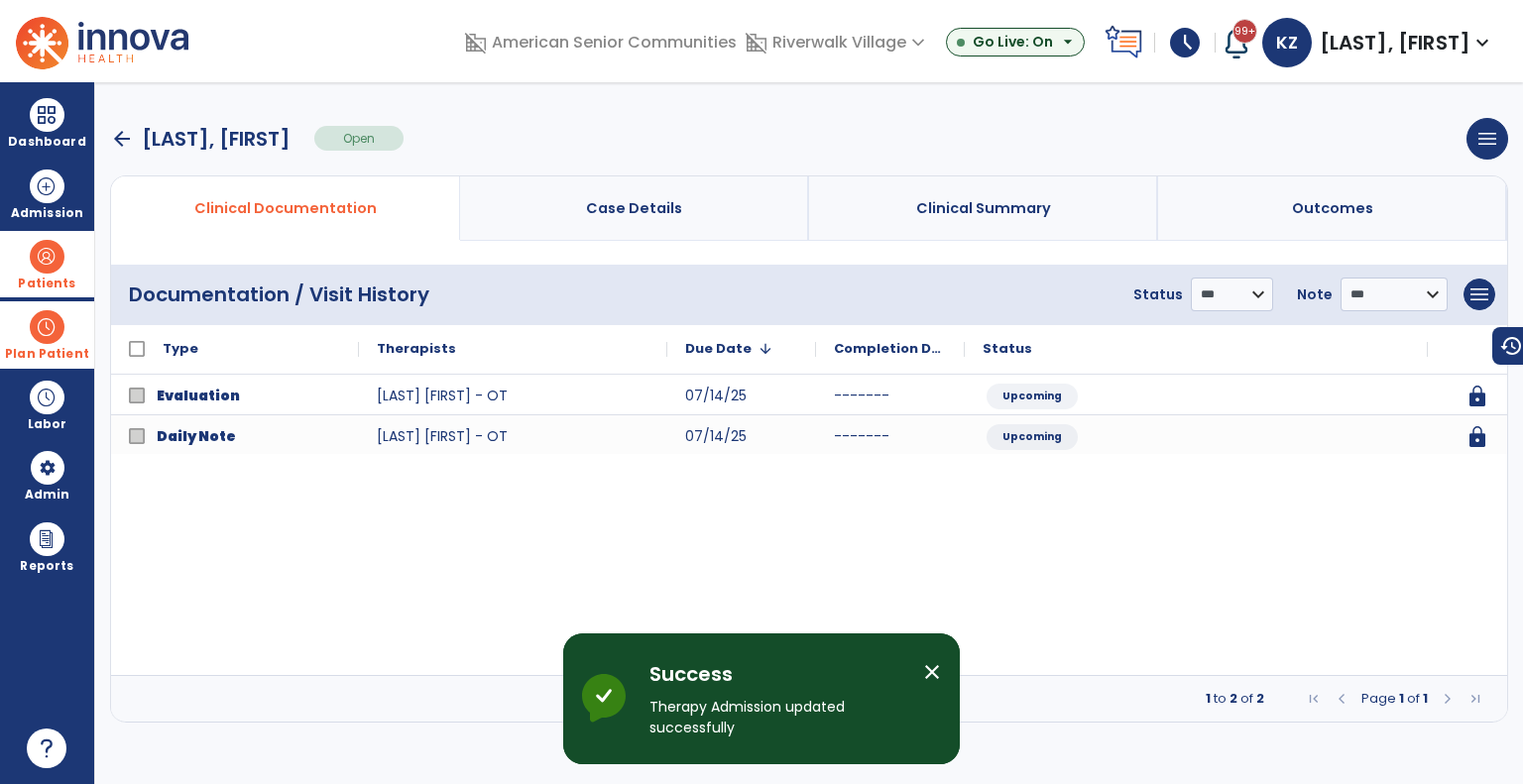 click on "Plan Patient" at bounding box center [47, 264] 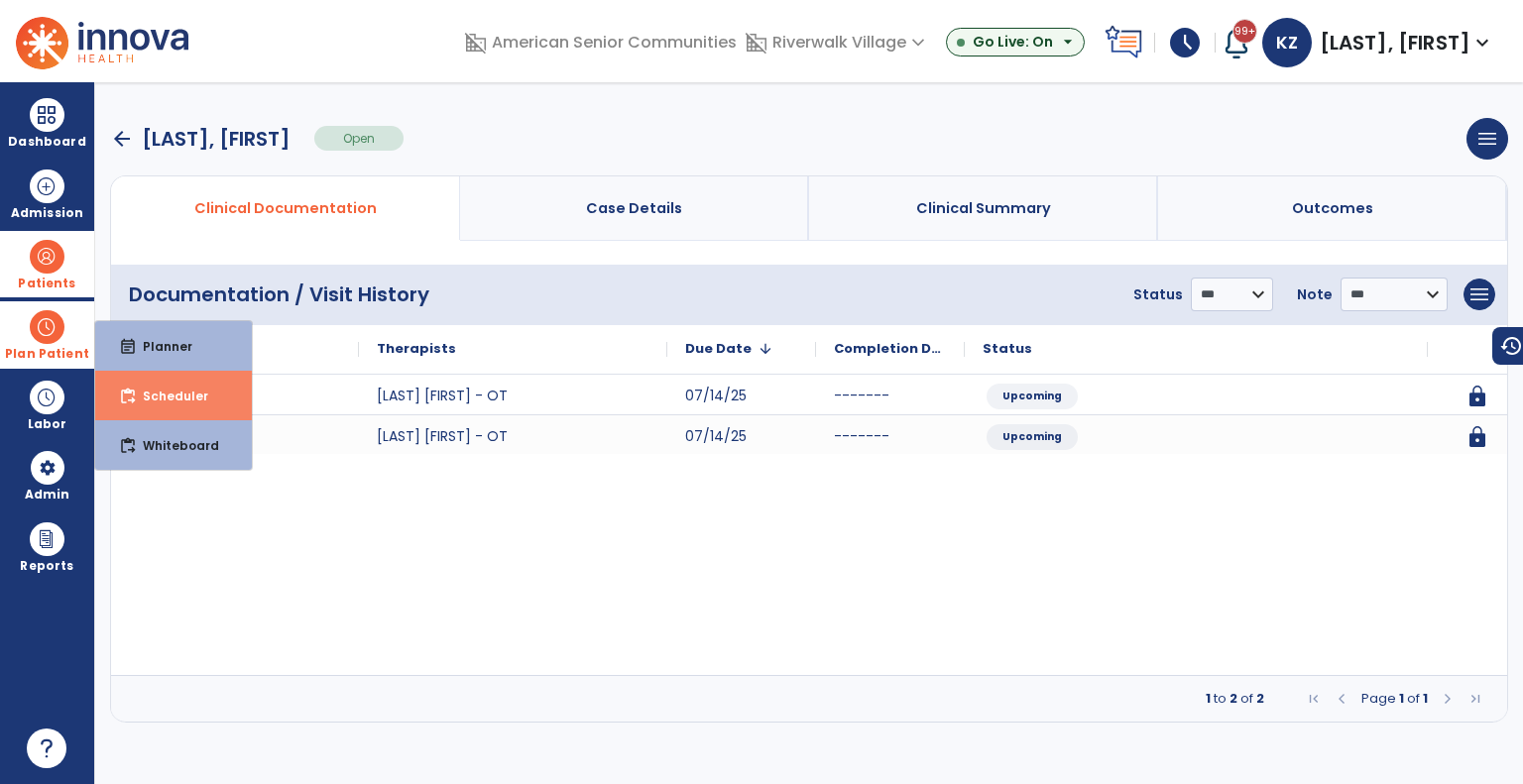 click on "content_paste_go  Scheduler" at bounding box center [174, 395] 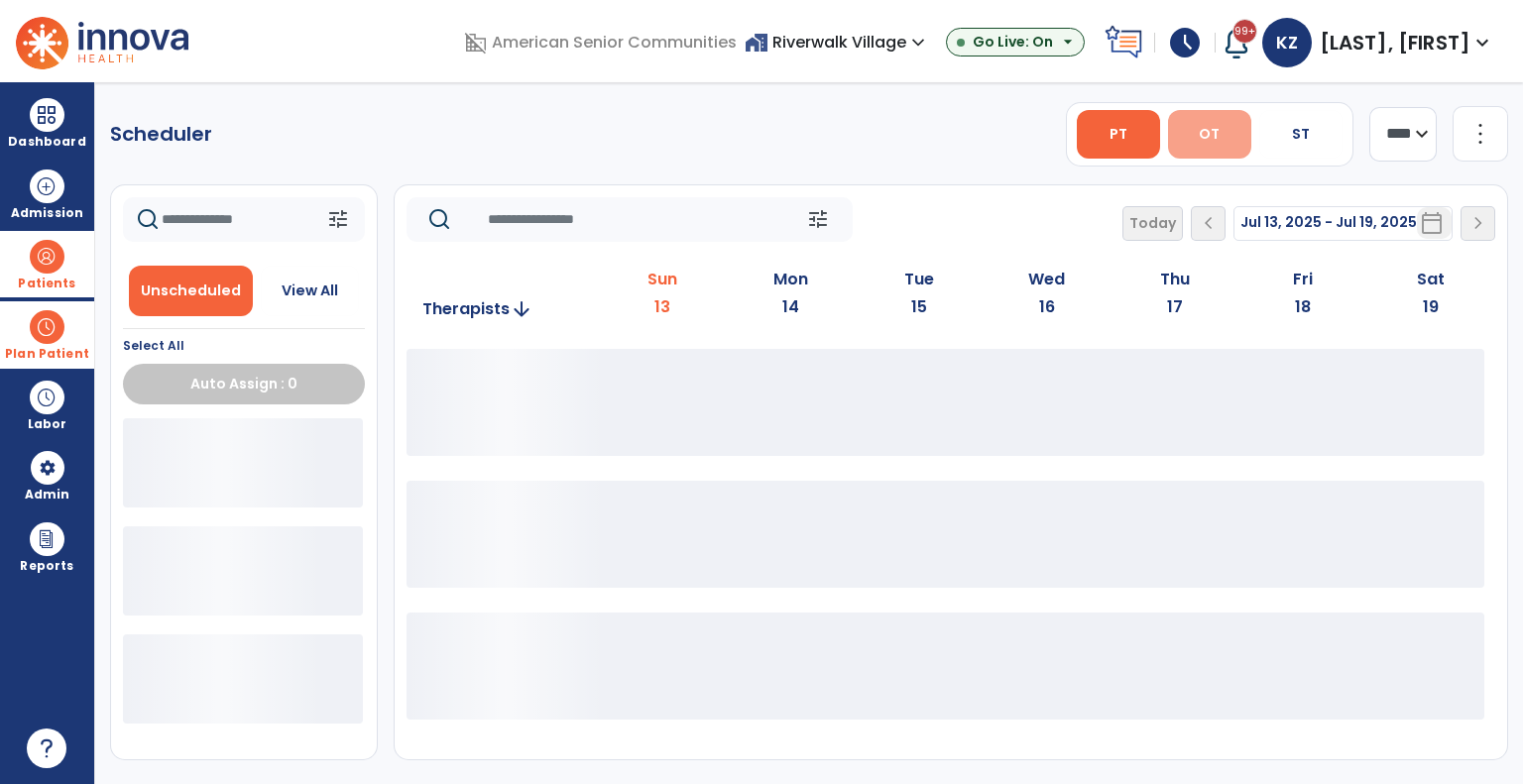 click on "OT" at bounding box center [1209, 134] 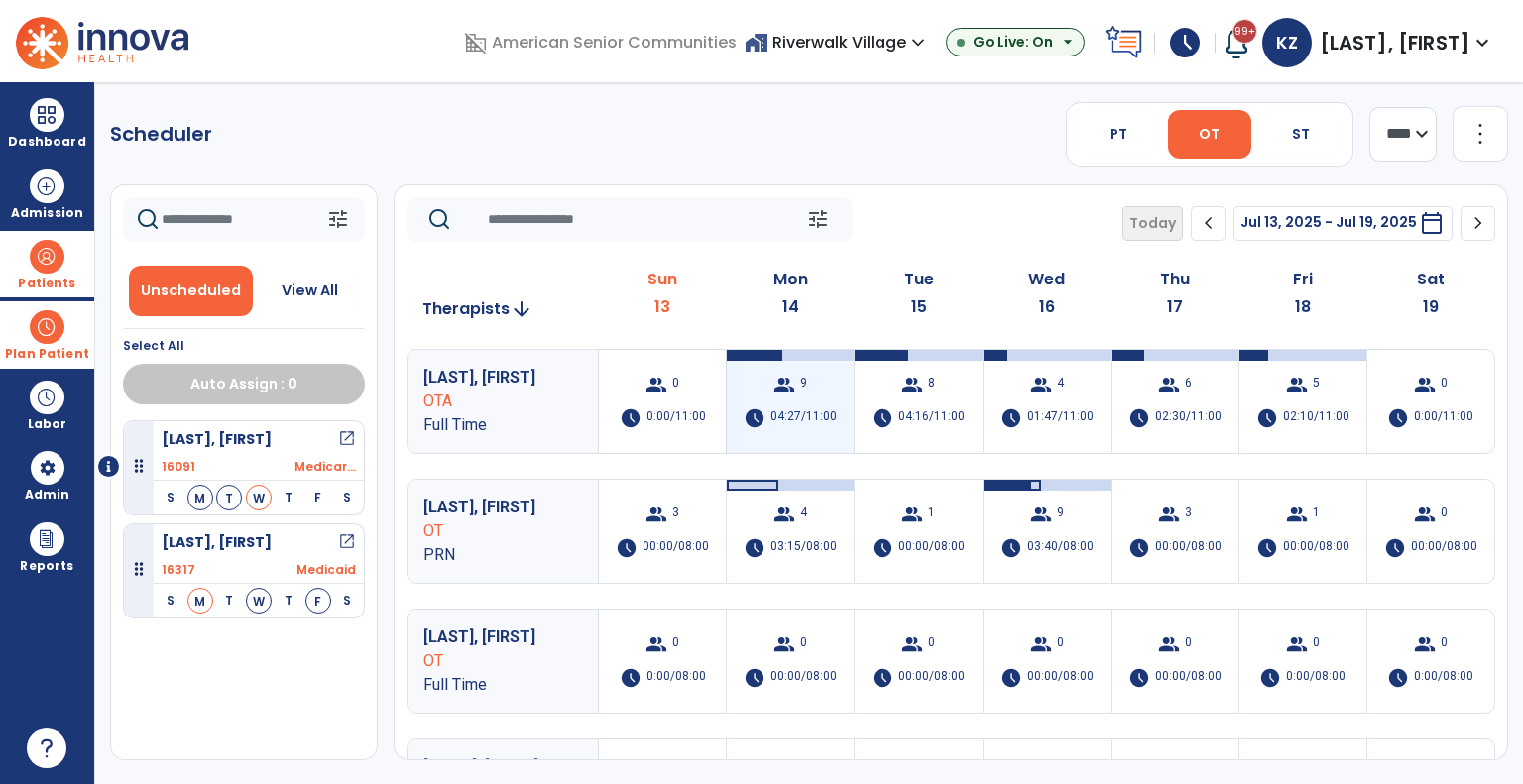 click on "group 9 schedule 04:27/11:00" at bounding box center (790, 401) 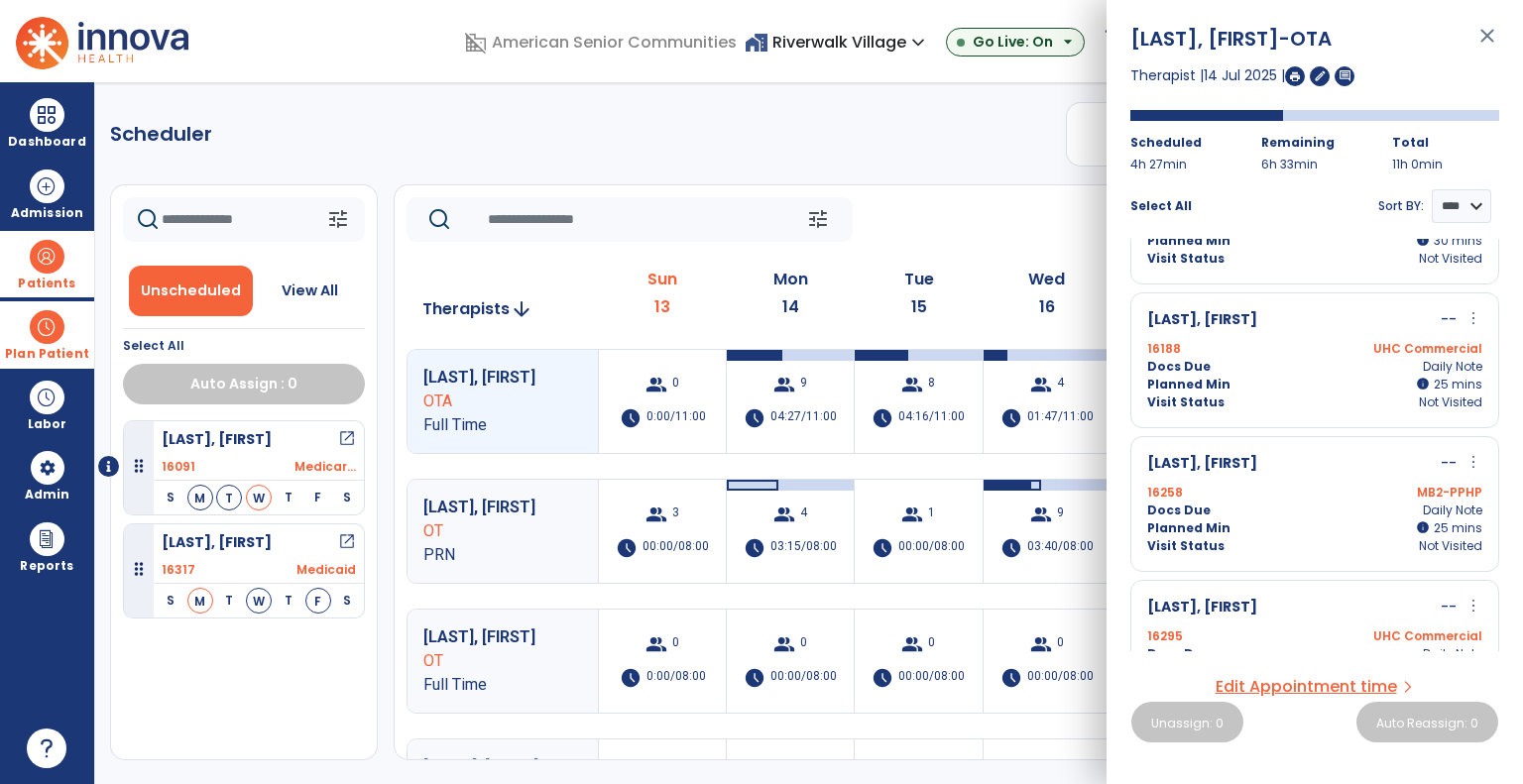 scroll, scrollTop: 875, scrollLeft: 0, axis: vertical 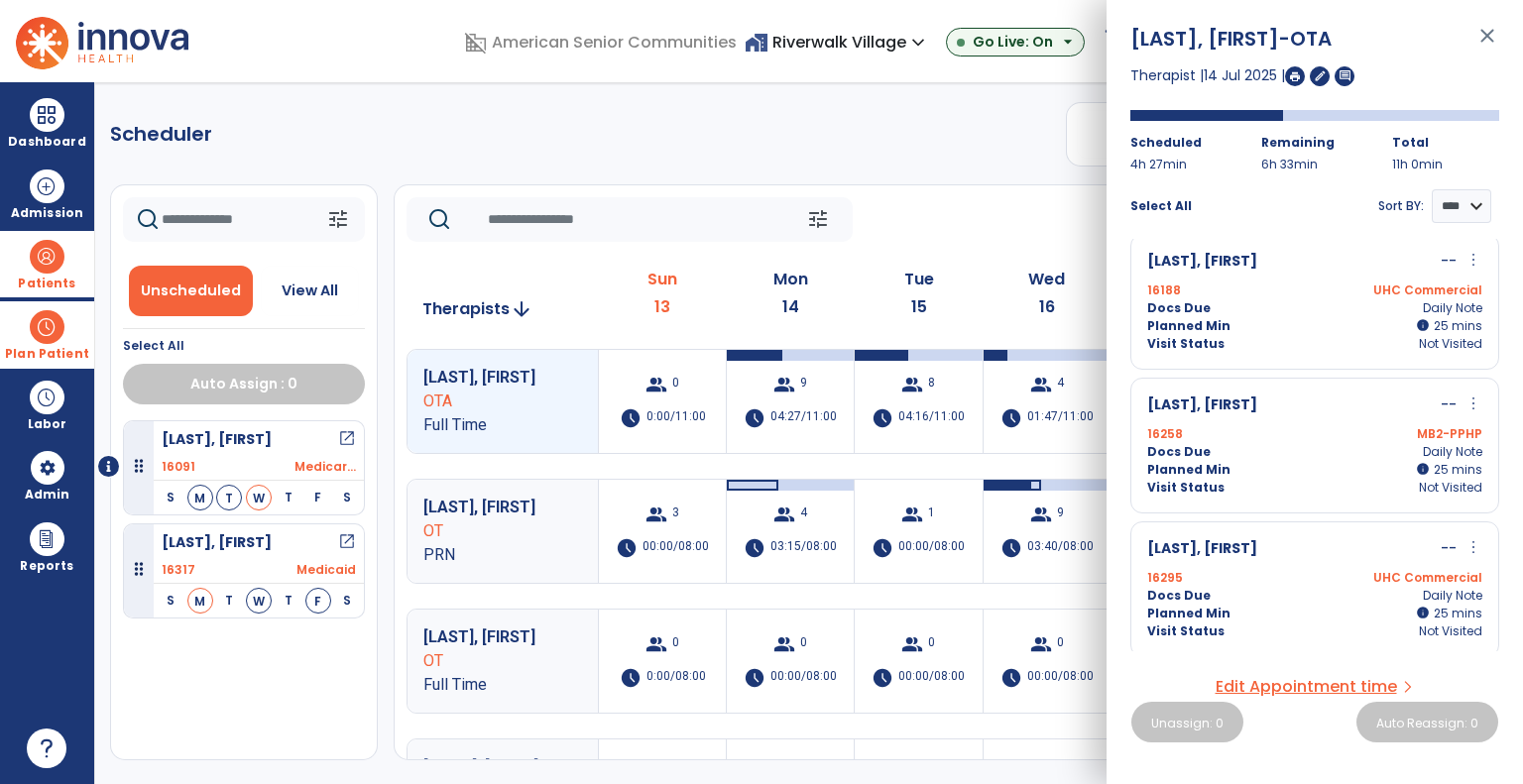 click on "tune   Today  chevron_left Jul 13, 2025 - Jul 19, 2025  *********  calendar_today  chevron_right" 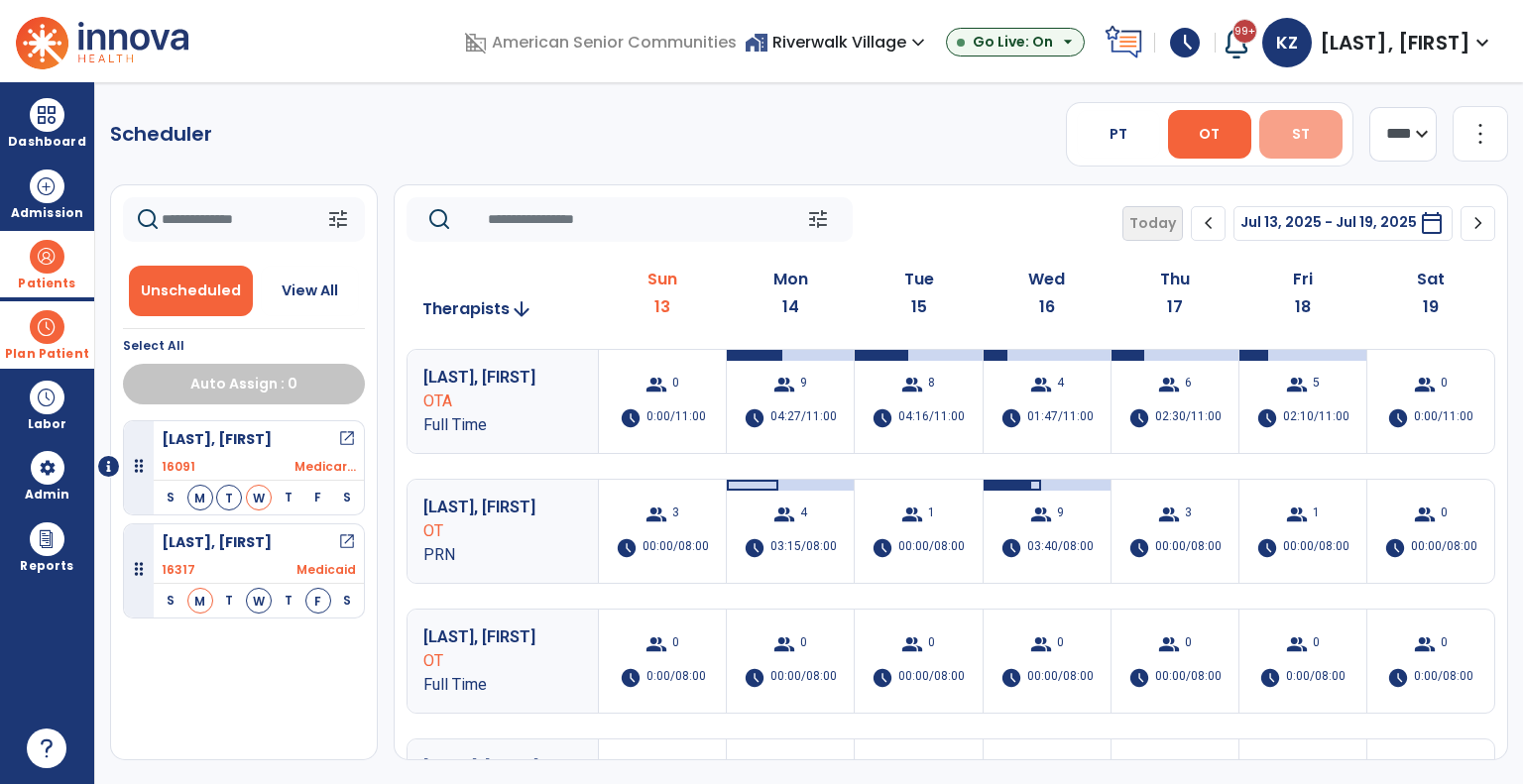 click on "ST" at bounding box center [1301, 134] 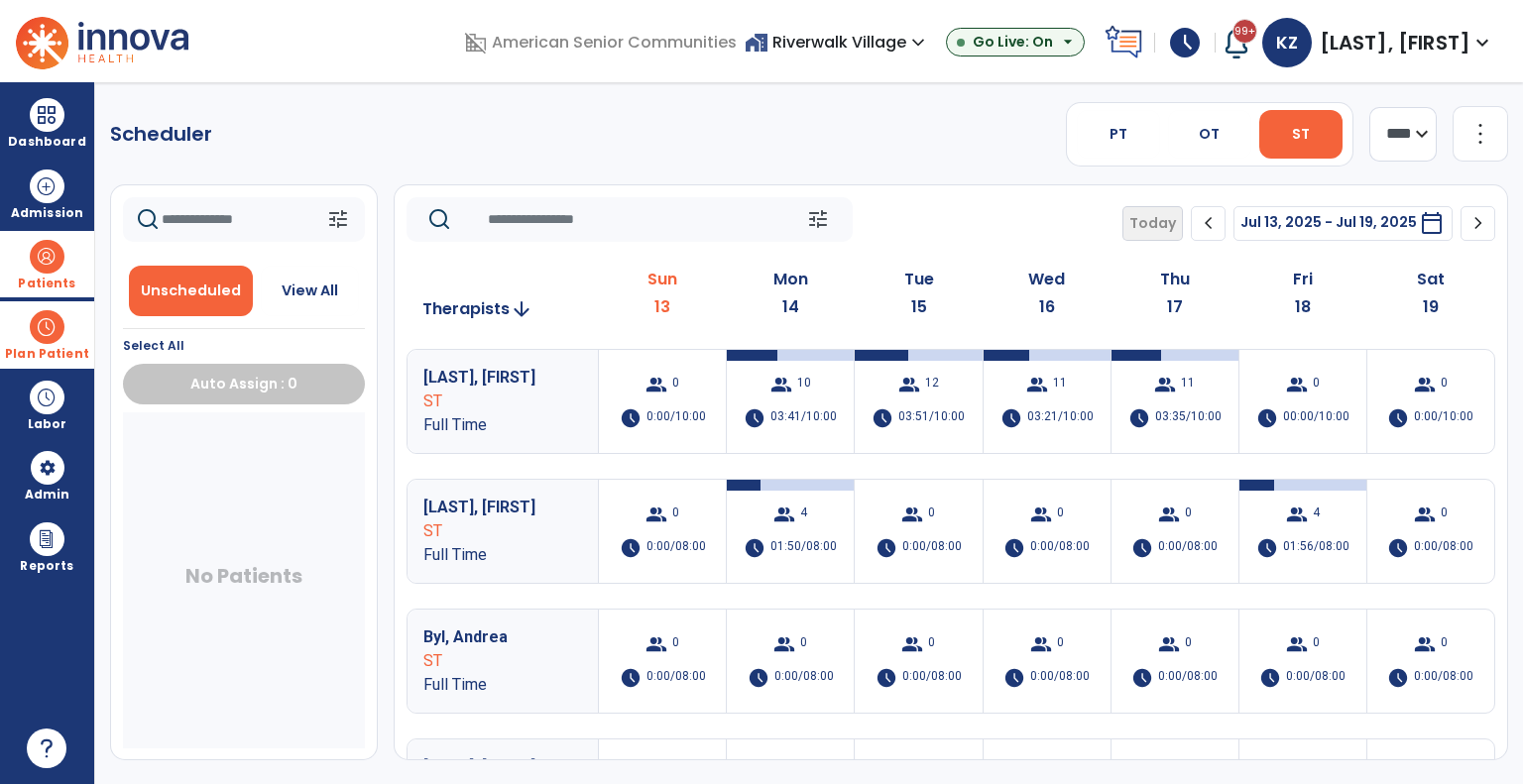 click on "home_work   Riverwalk Village   expand_more" at bounding box center [837, 42] 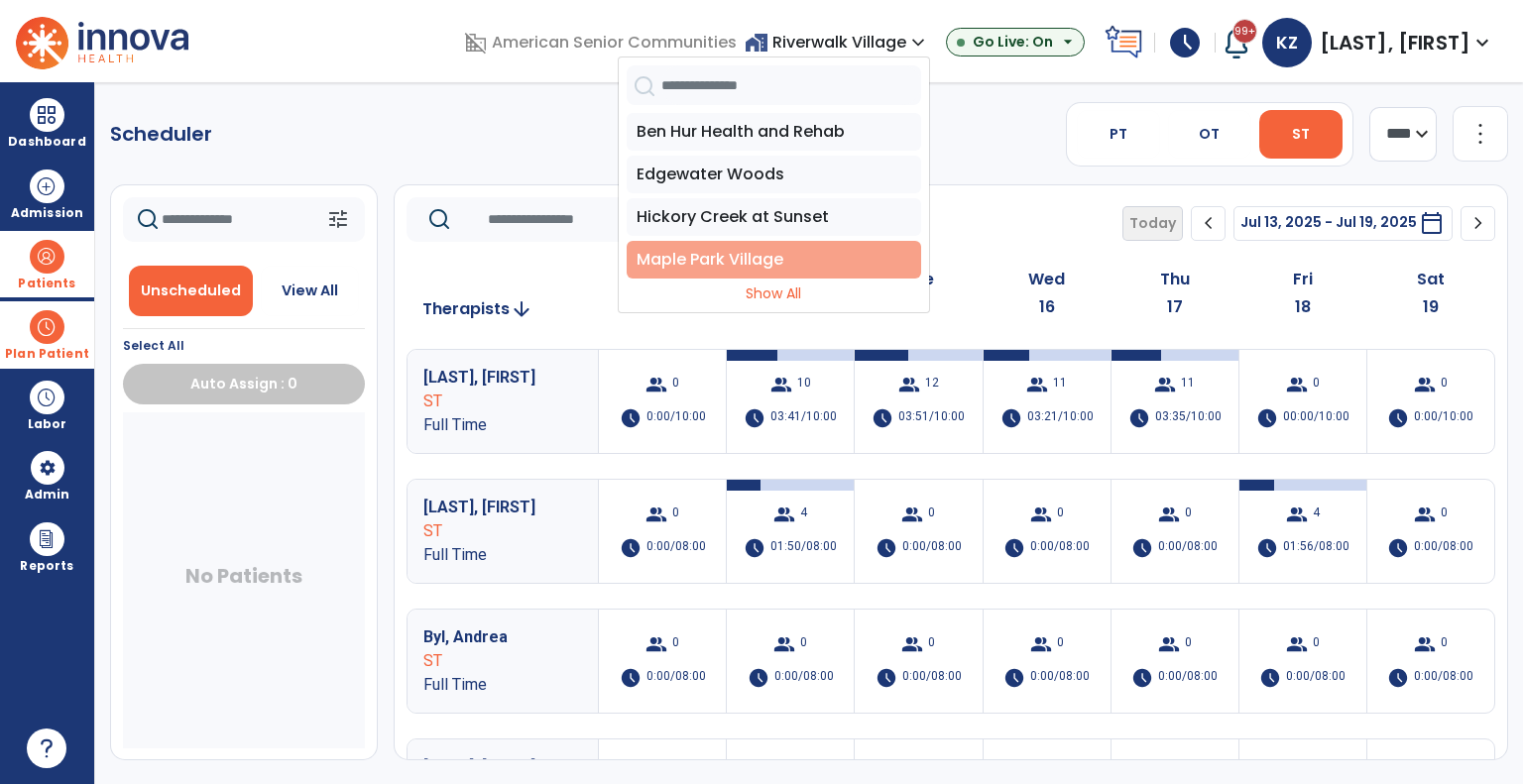 click on "Maple Park Village" at bounding box center (773, 260) 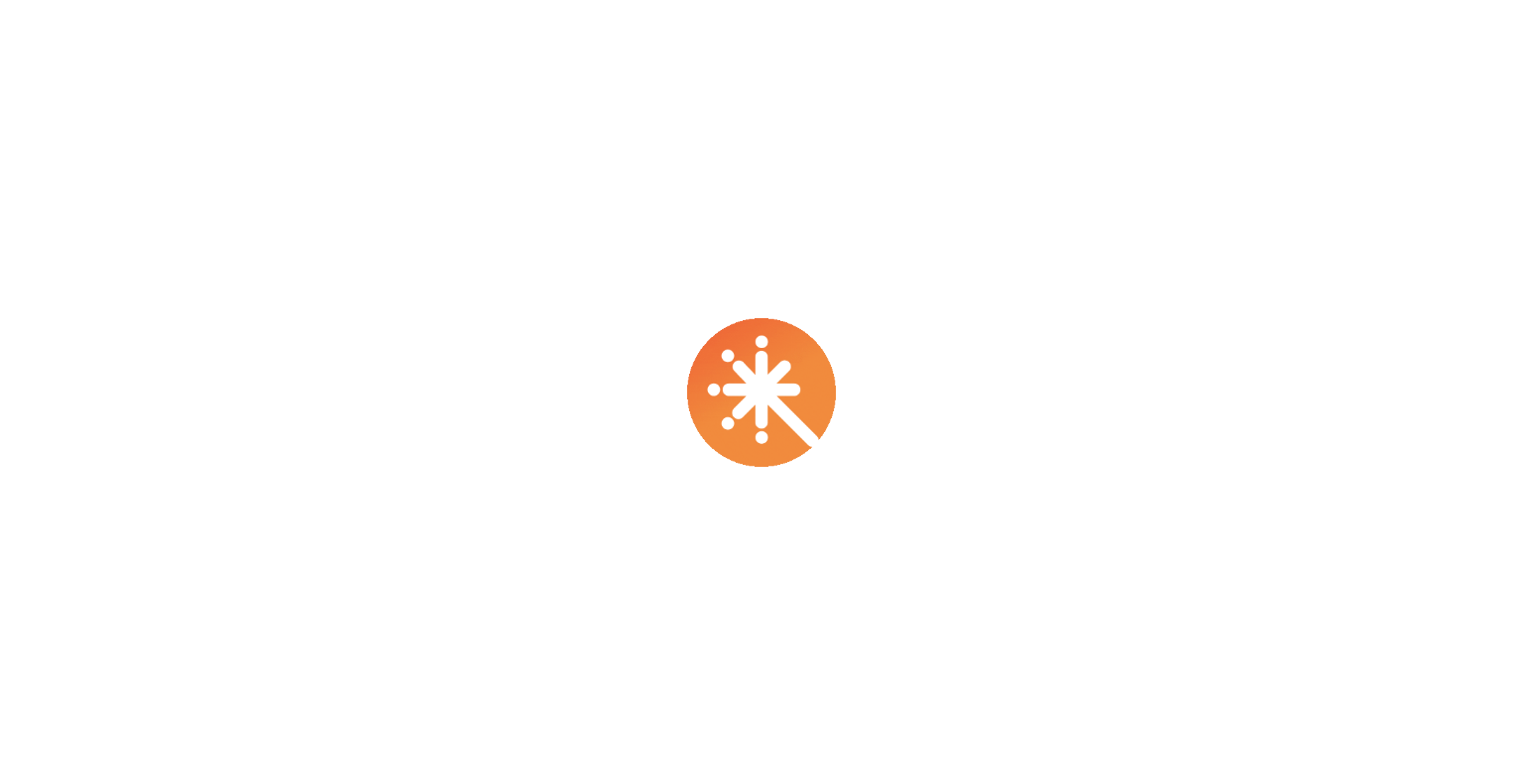 scroll, scrollTop: 0, scrollLeft: 0, axis: both 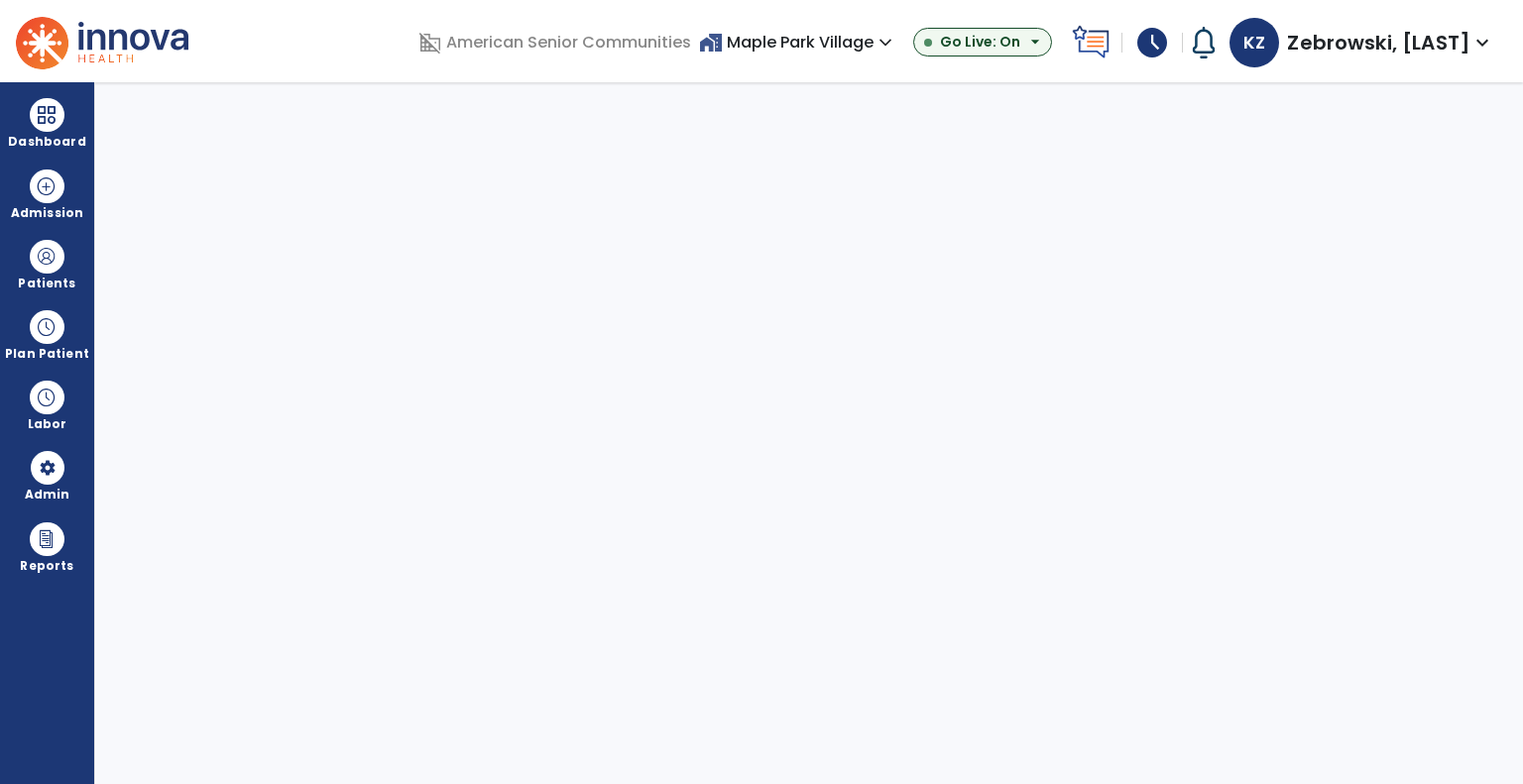 select on "***" 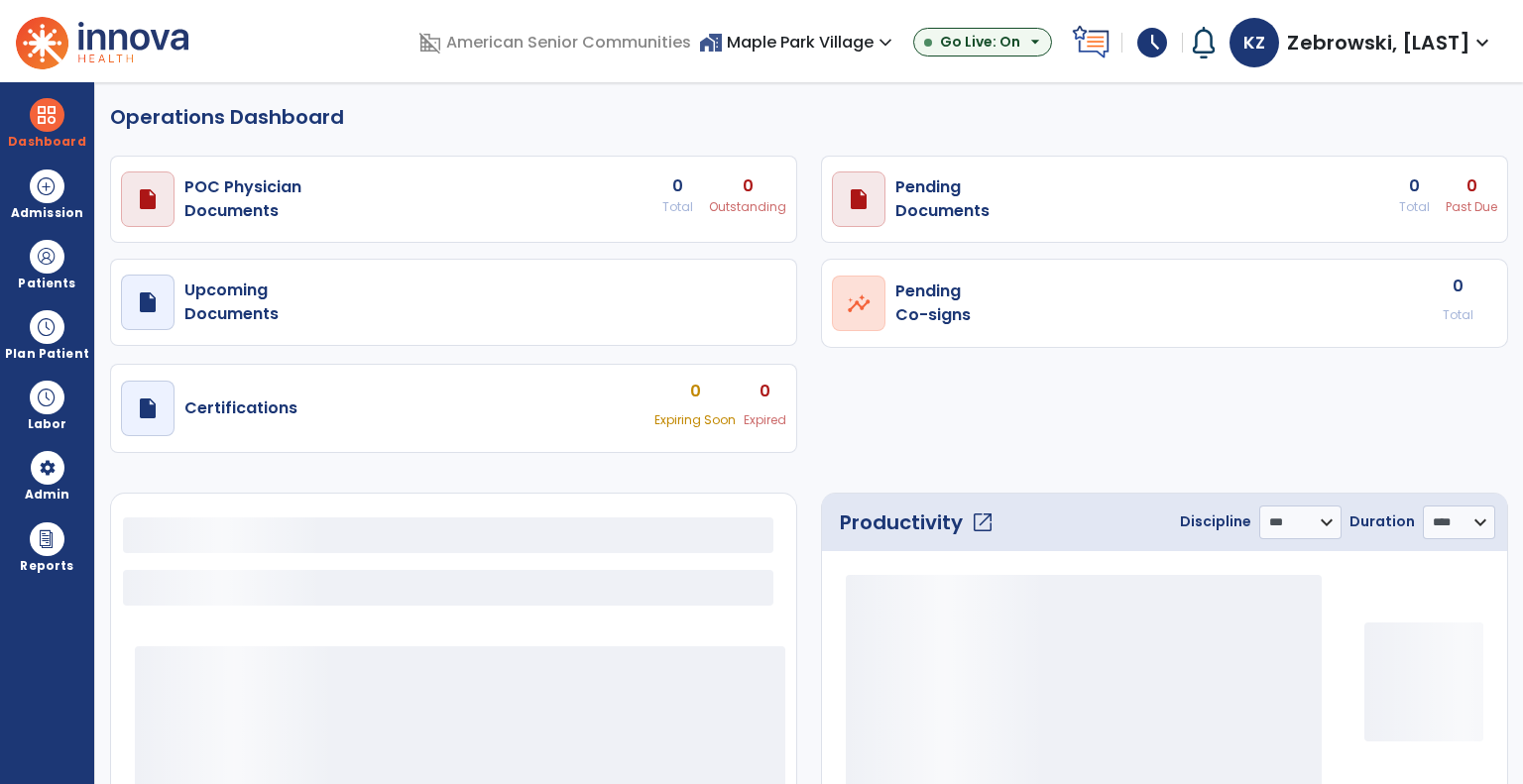 select on "***" 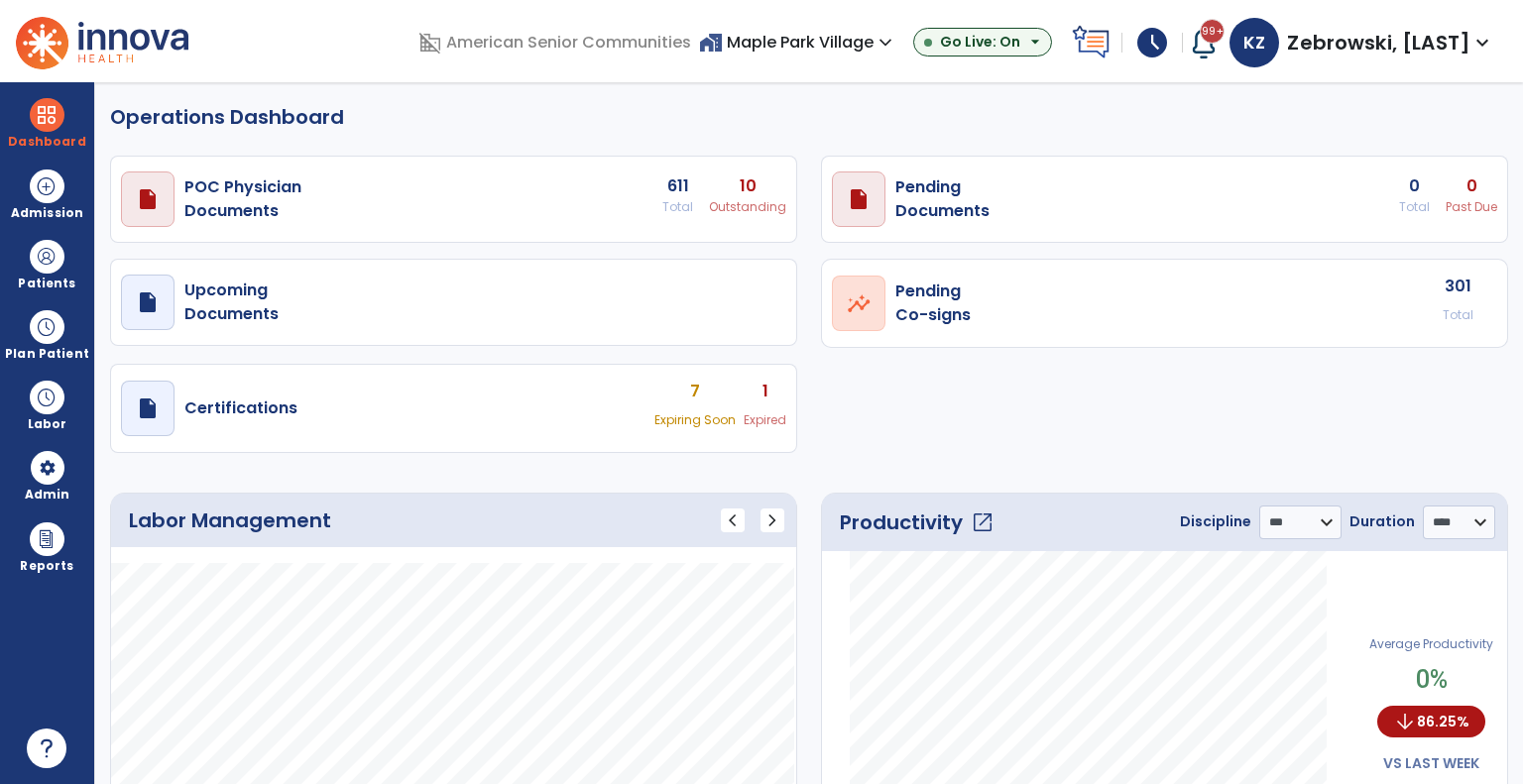 click on "home_work   Maple Park Village   expand_more" at bounding box center (798, 42) 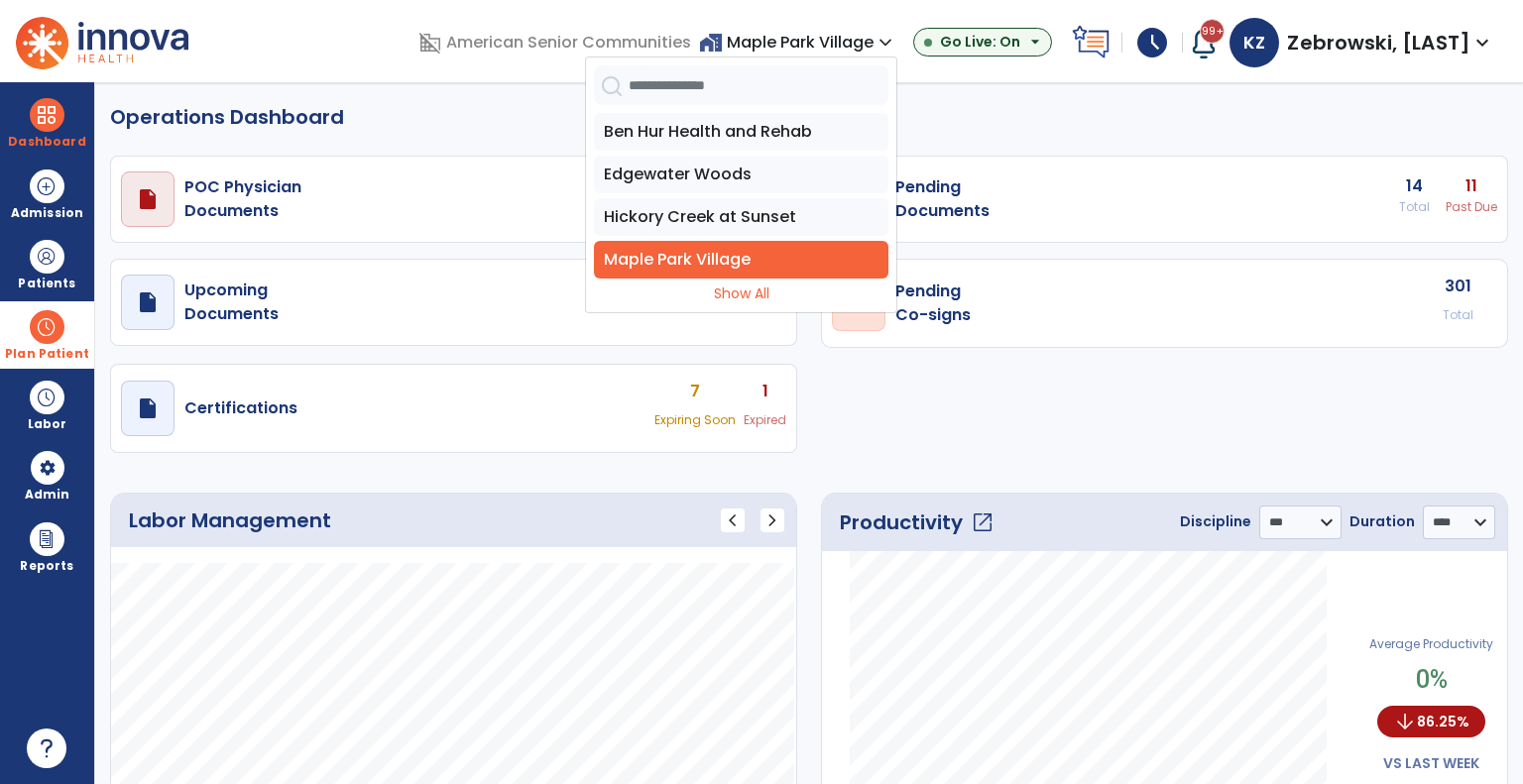 click at bounding box center (47, 327) 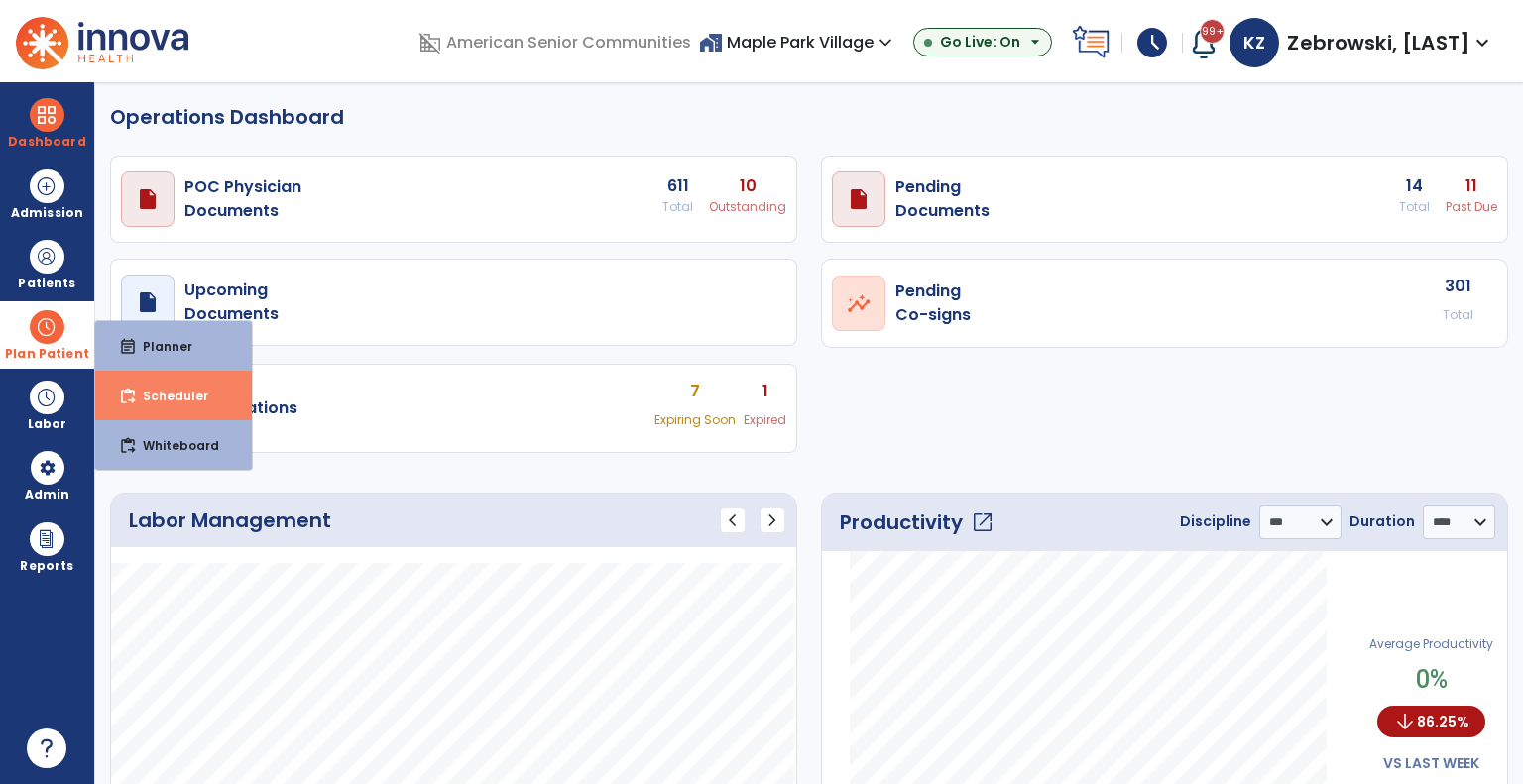 click on "Scheduler" at bounding box center (168, 395) 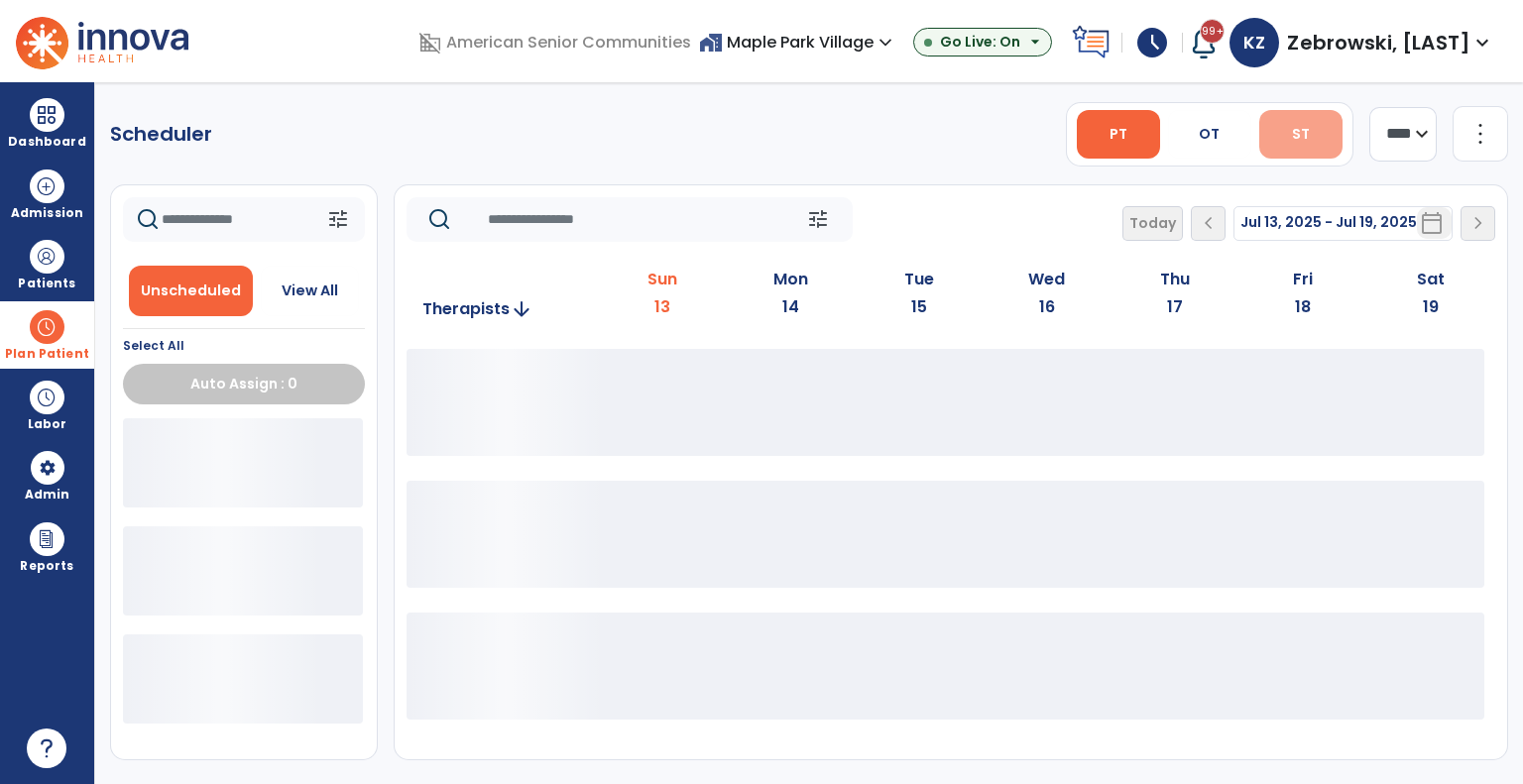click on "ST" at bounding box center (1301, 134) 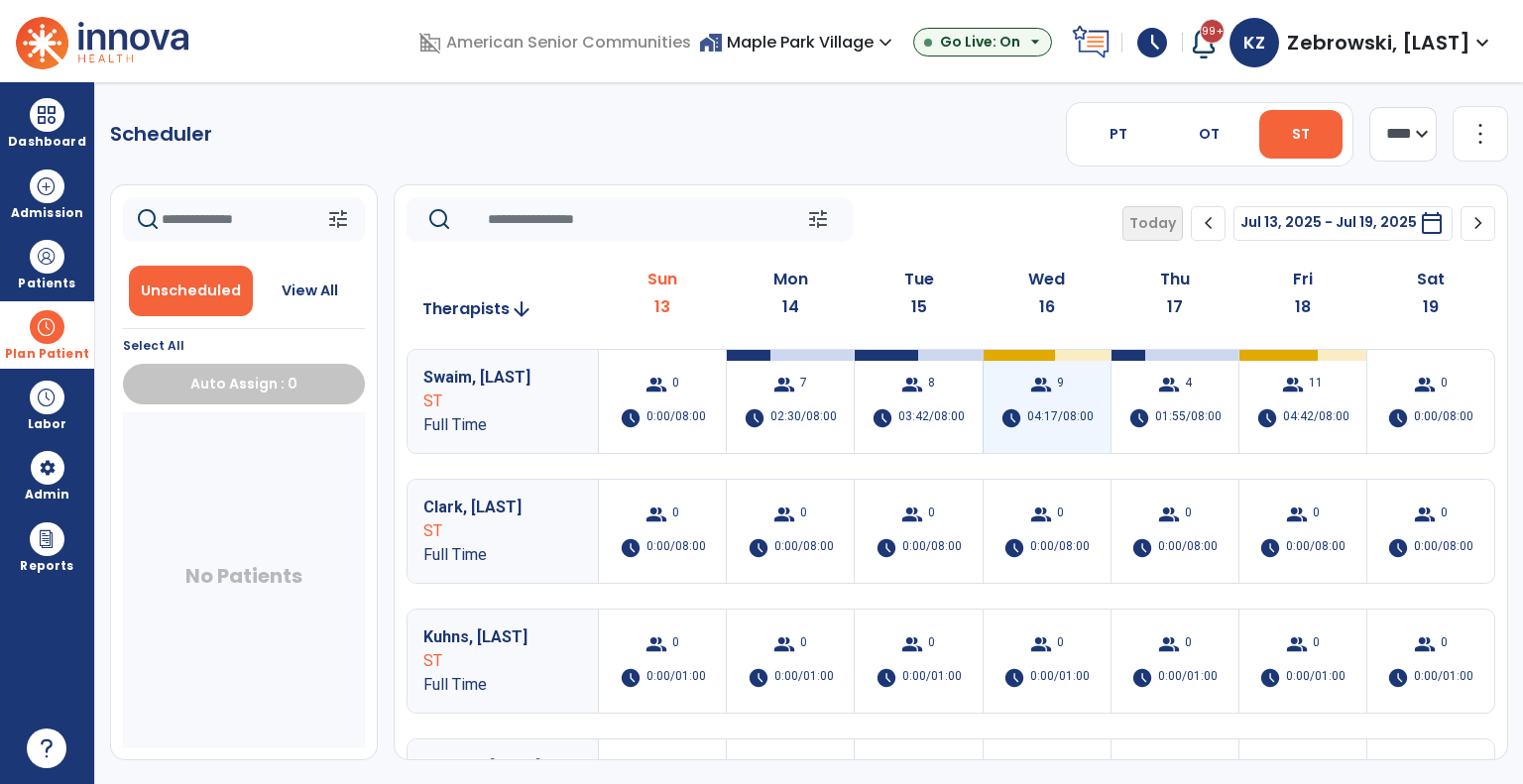 click on "group  9  schedule  04:17/08:00" at bounding box center (1047, 401) 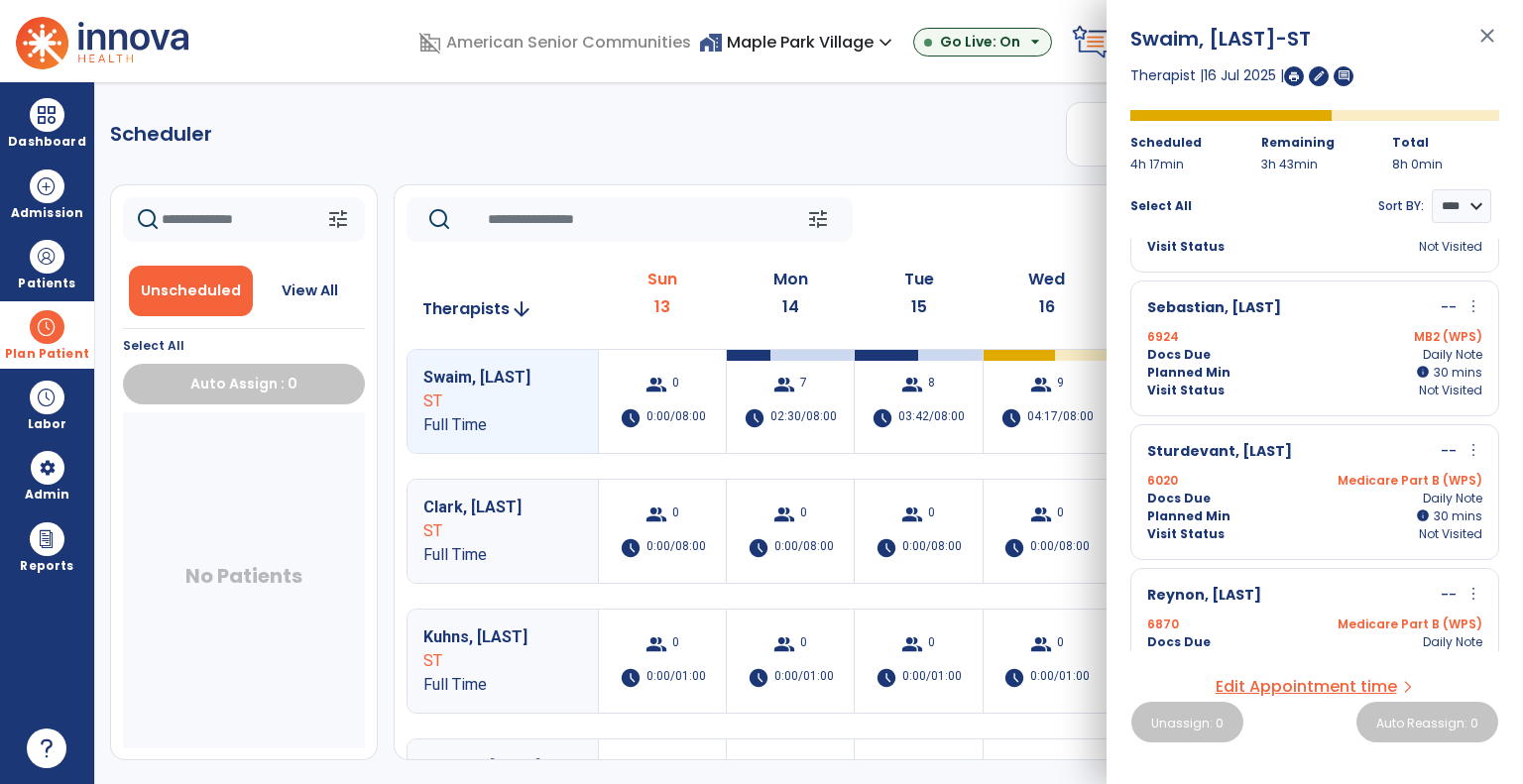 scroll, scrollTop: 297, scrollLeft: 0, axis: vertical 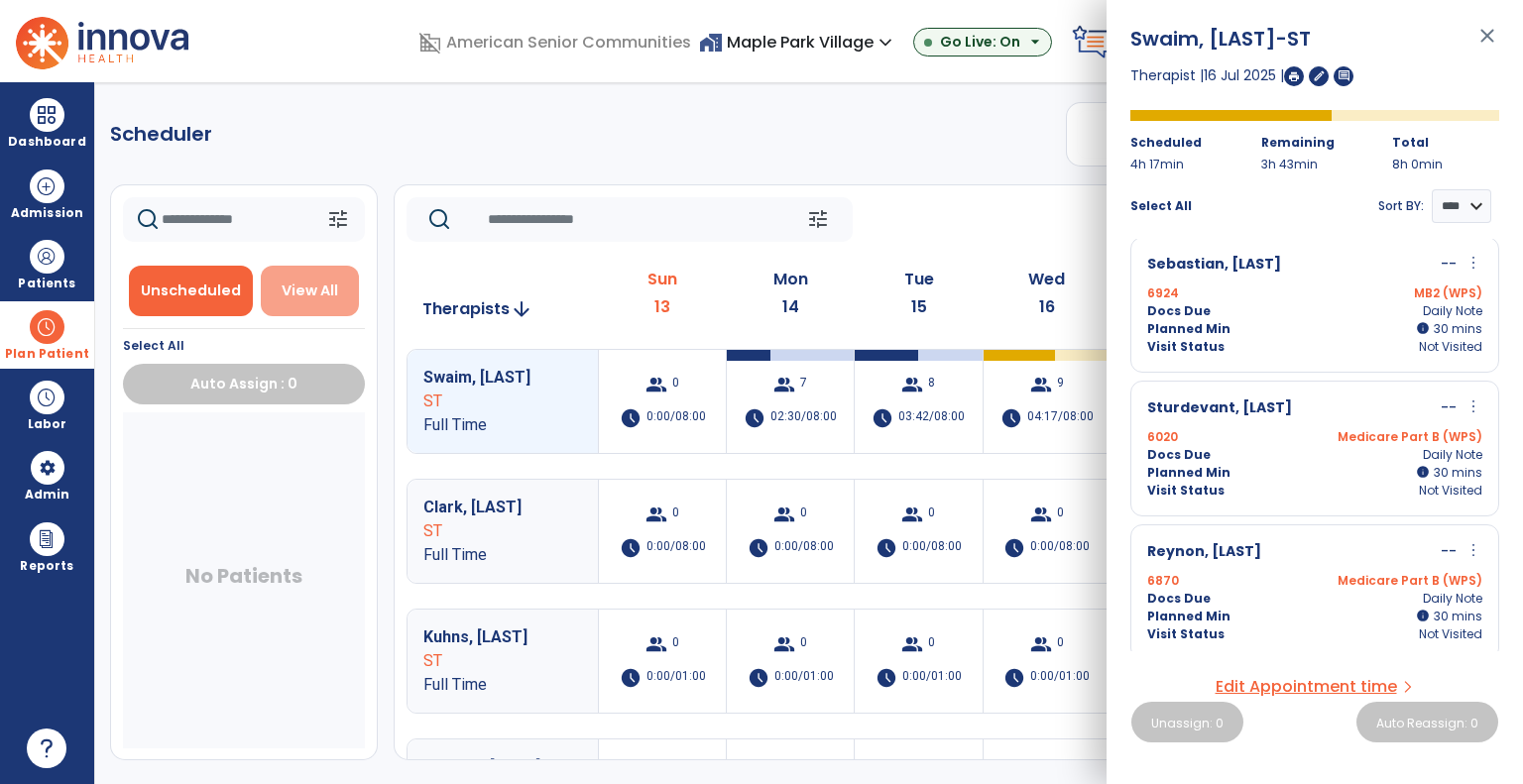 click on "View All" at bounding box center (310, 290) 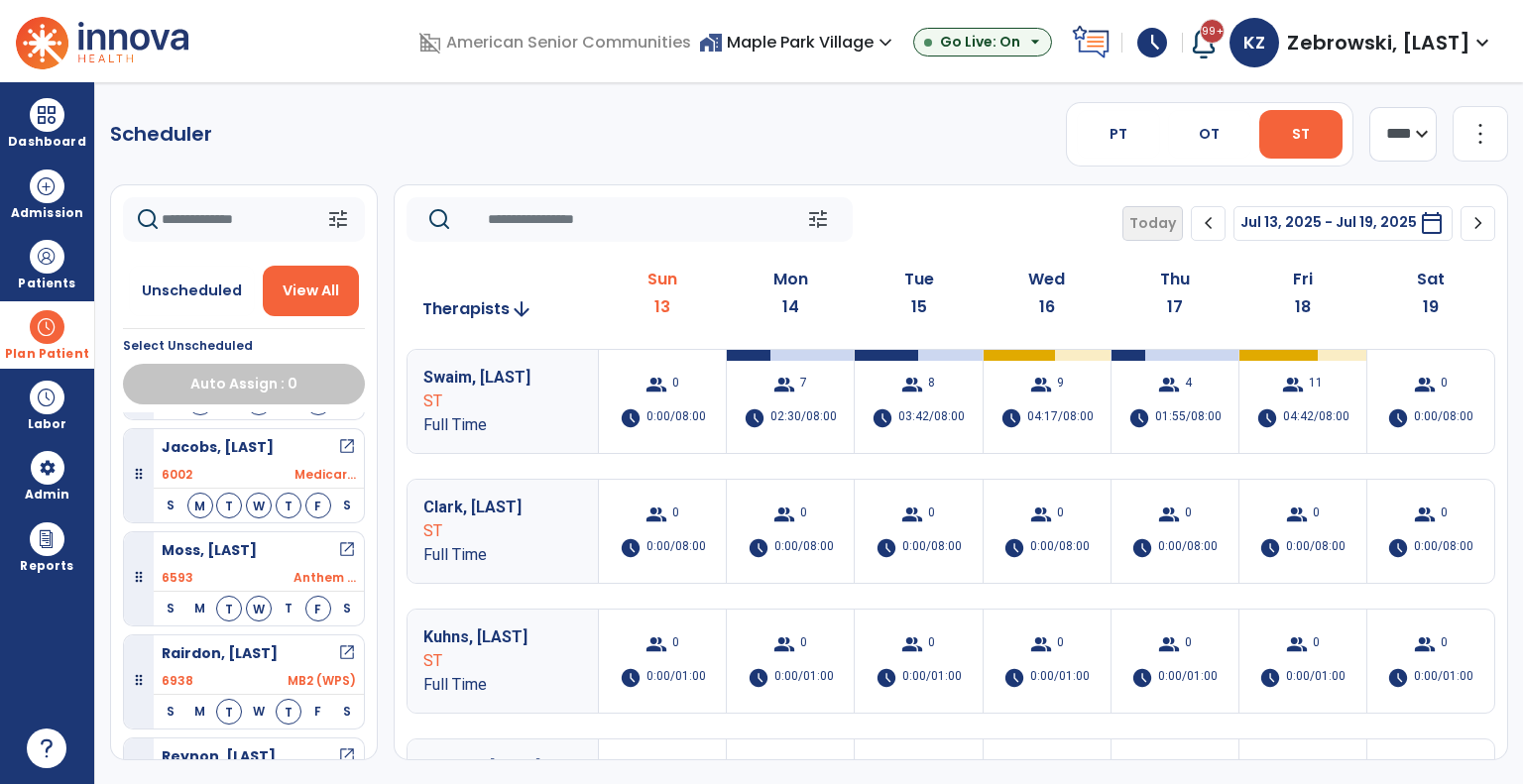 scroll, scrollTop: 297, scrollLeft: 0, axis: vertical 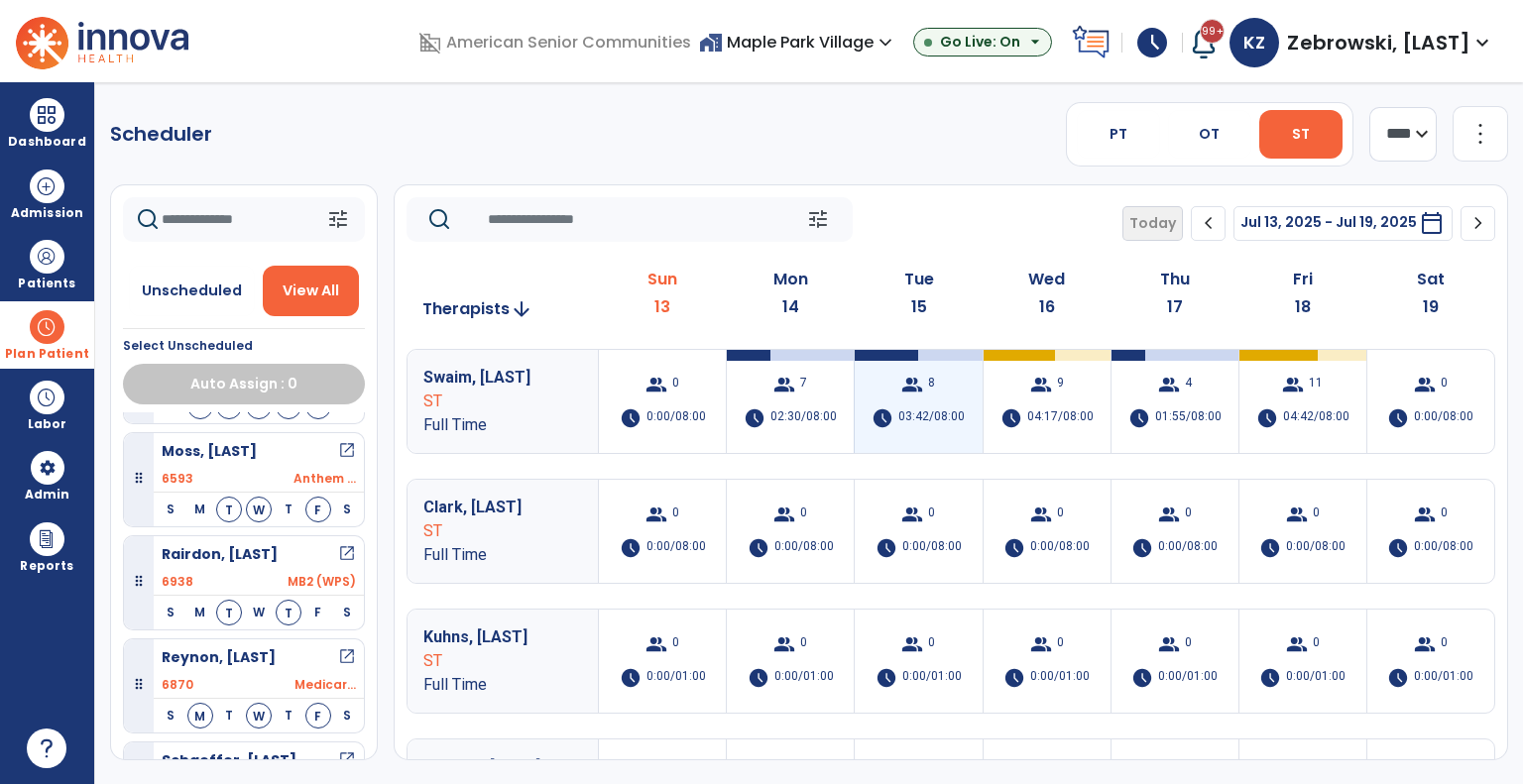 click on "group  8  schedule  03:42/08:00" at bounding box center [918, 401] 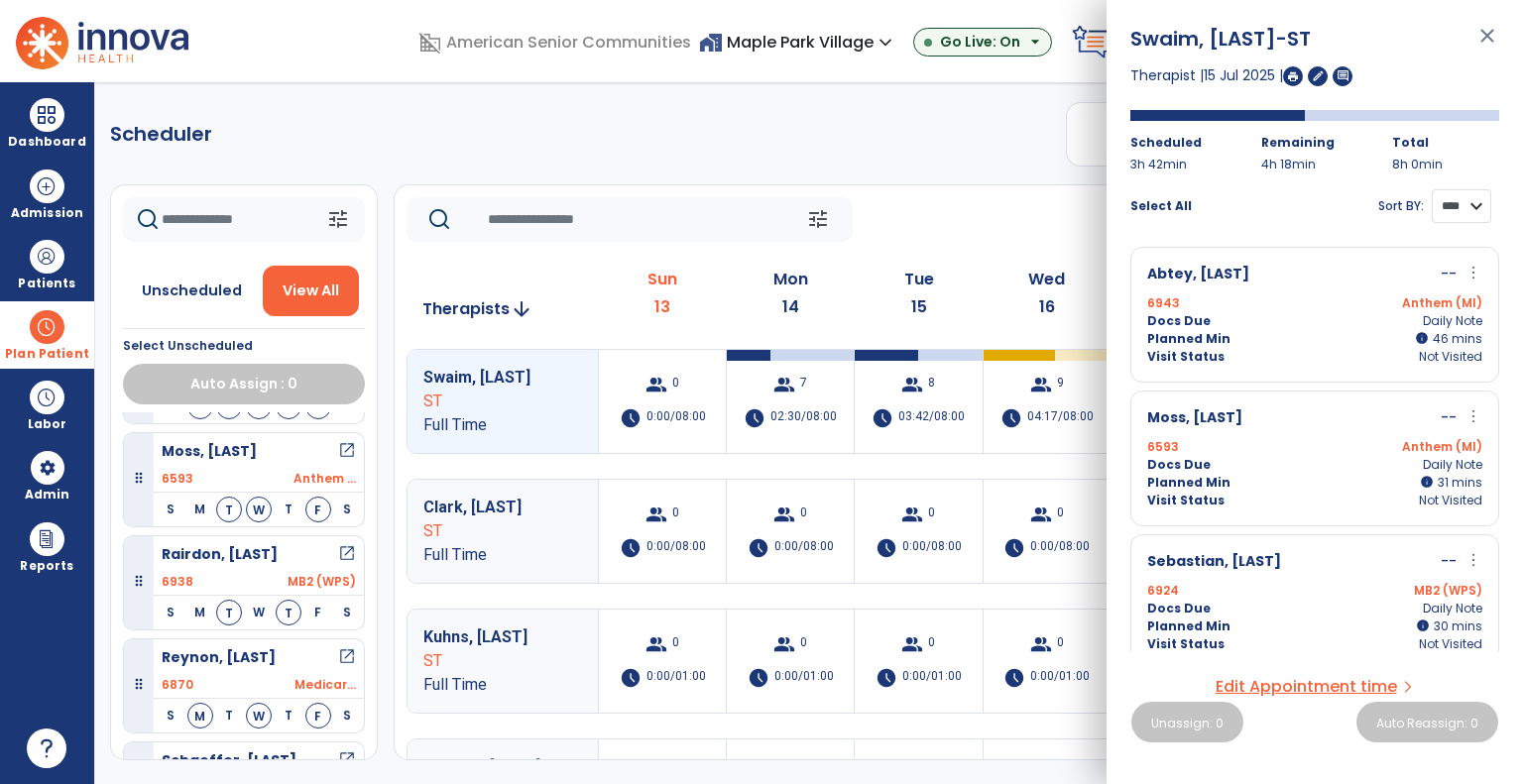 click on "**** ****" at bounding box center (1462, 206) 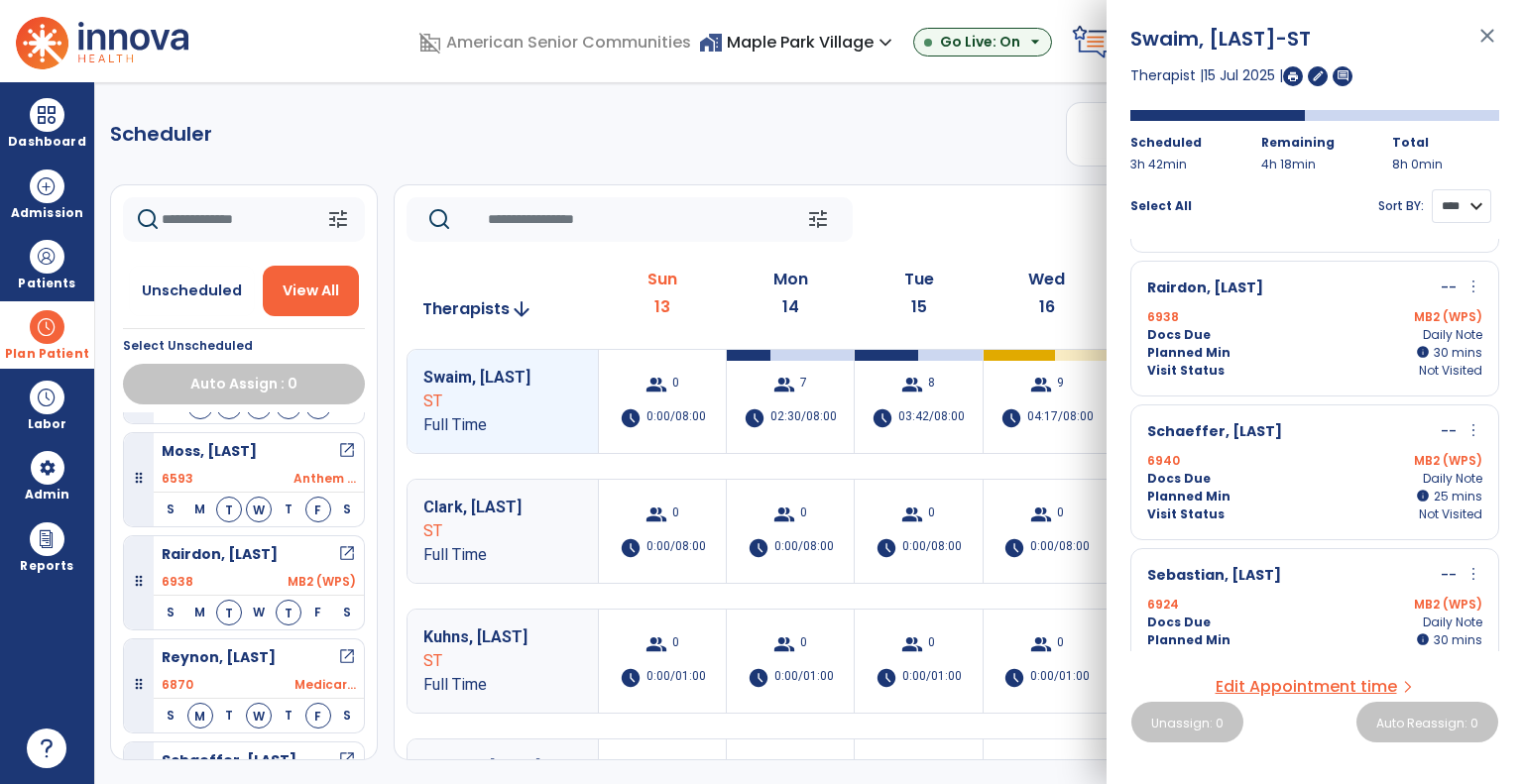 scroll, scrollTop: 595, scrollLeft: 0, axis: vertical 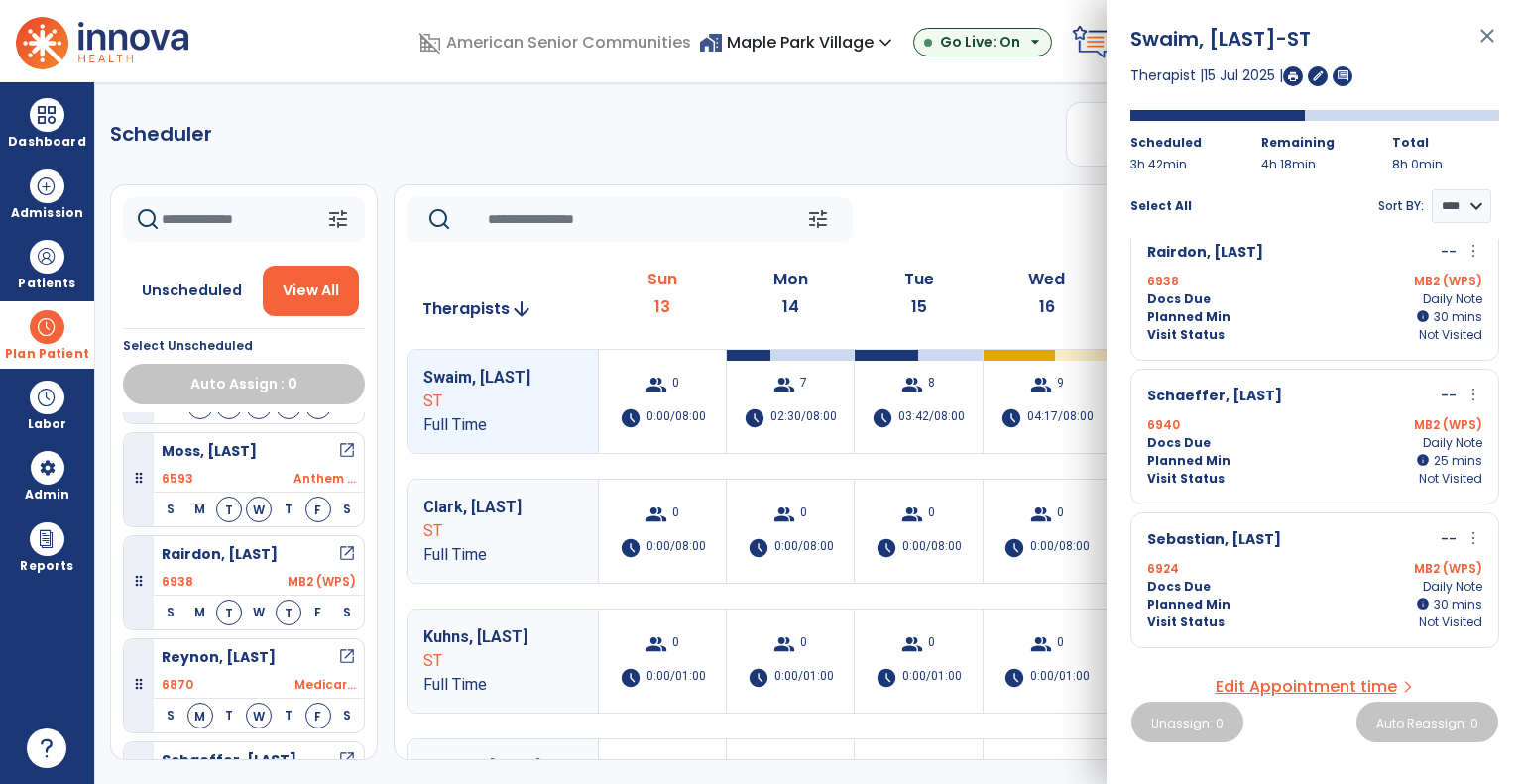 click on "more_vert" at bounding box center (1473, 251) 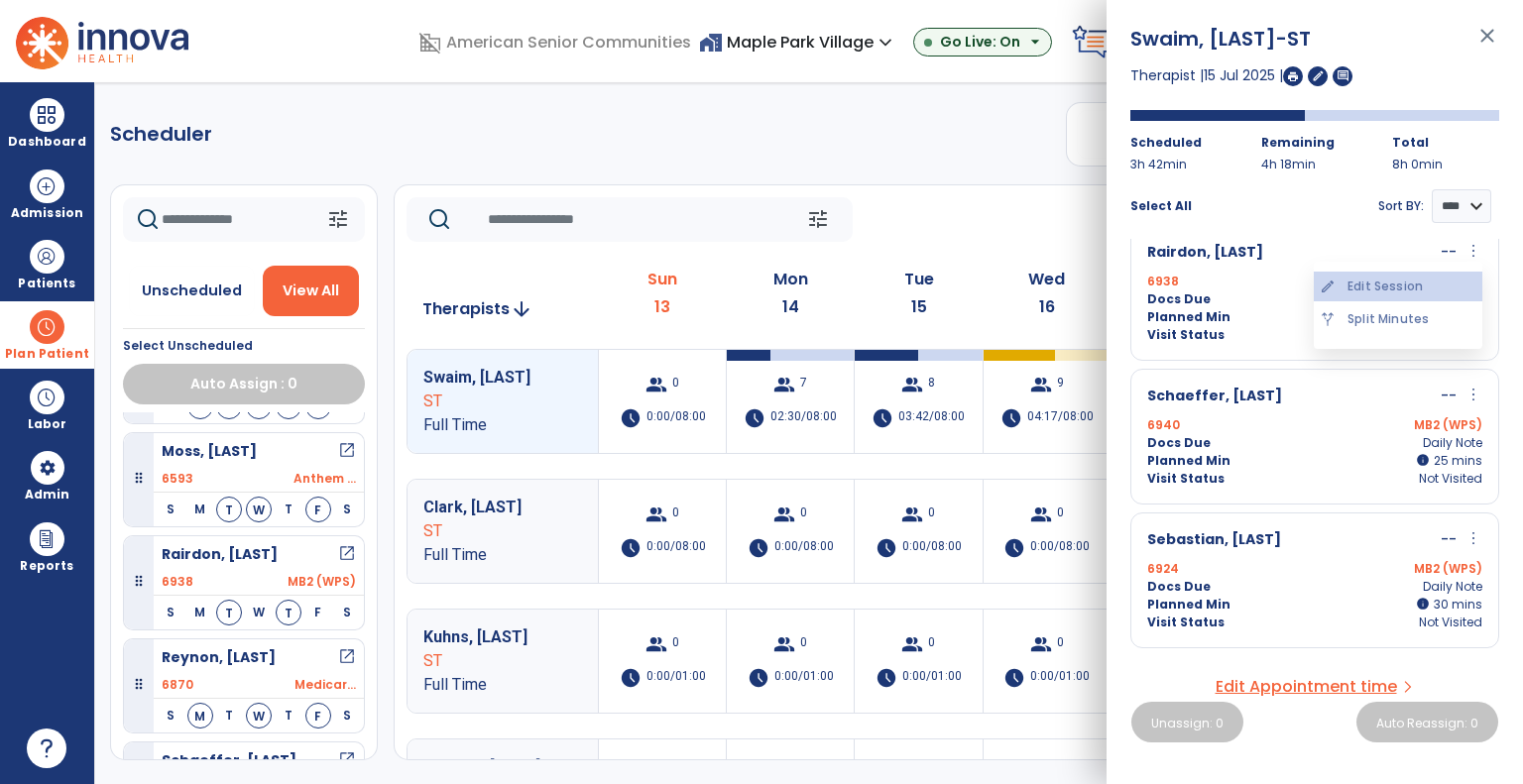 click on "edit   Edit Session" at bounding box center [1398, 286] 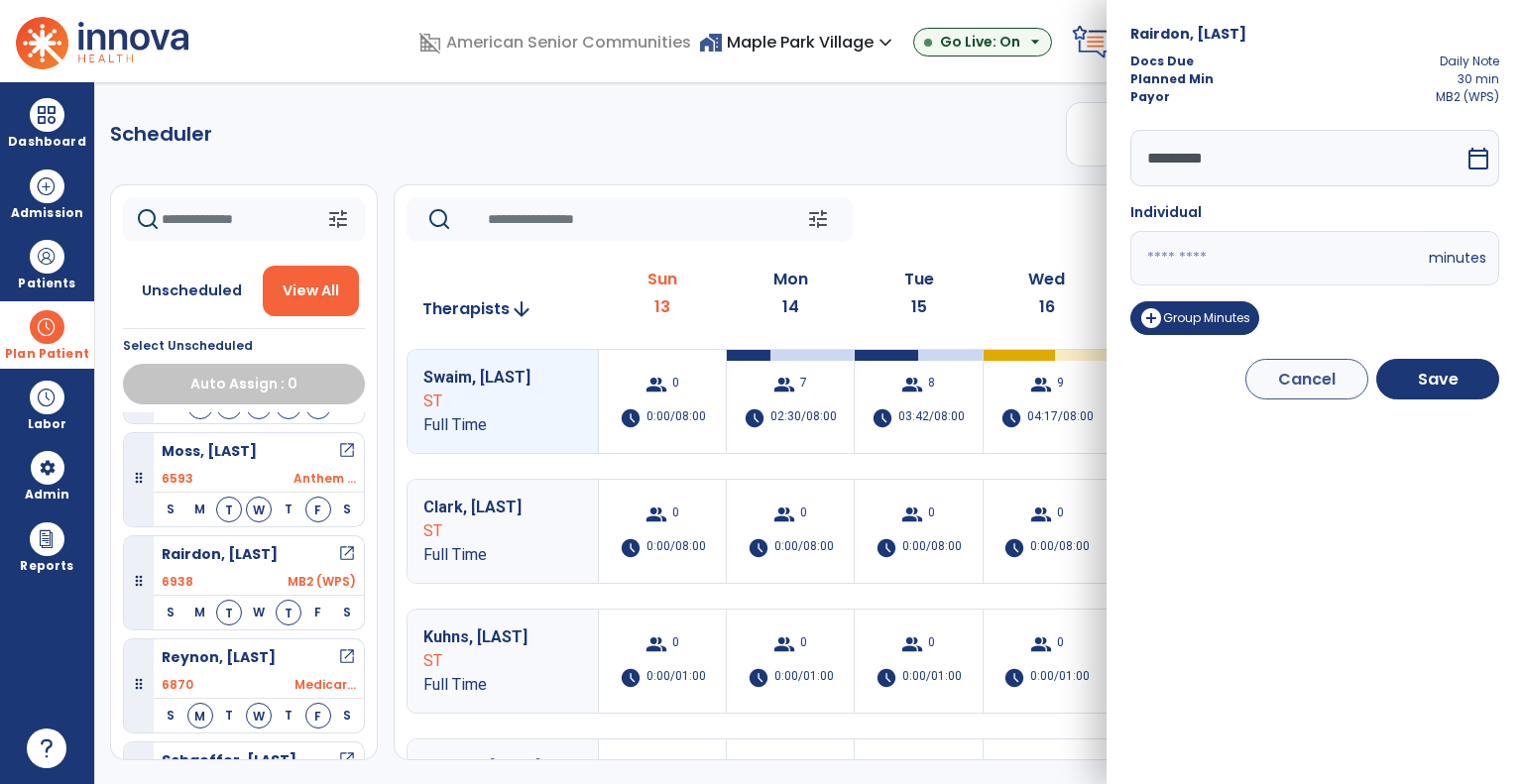 click on "calendar_today" at bounding box center [1478, 159] 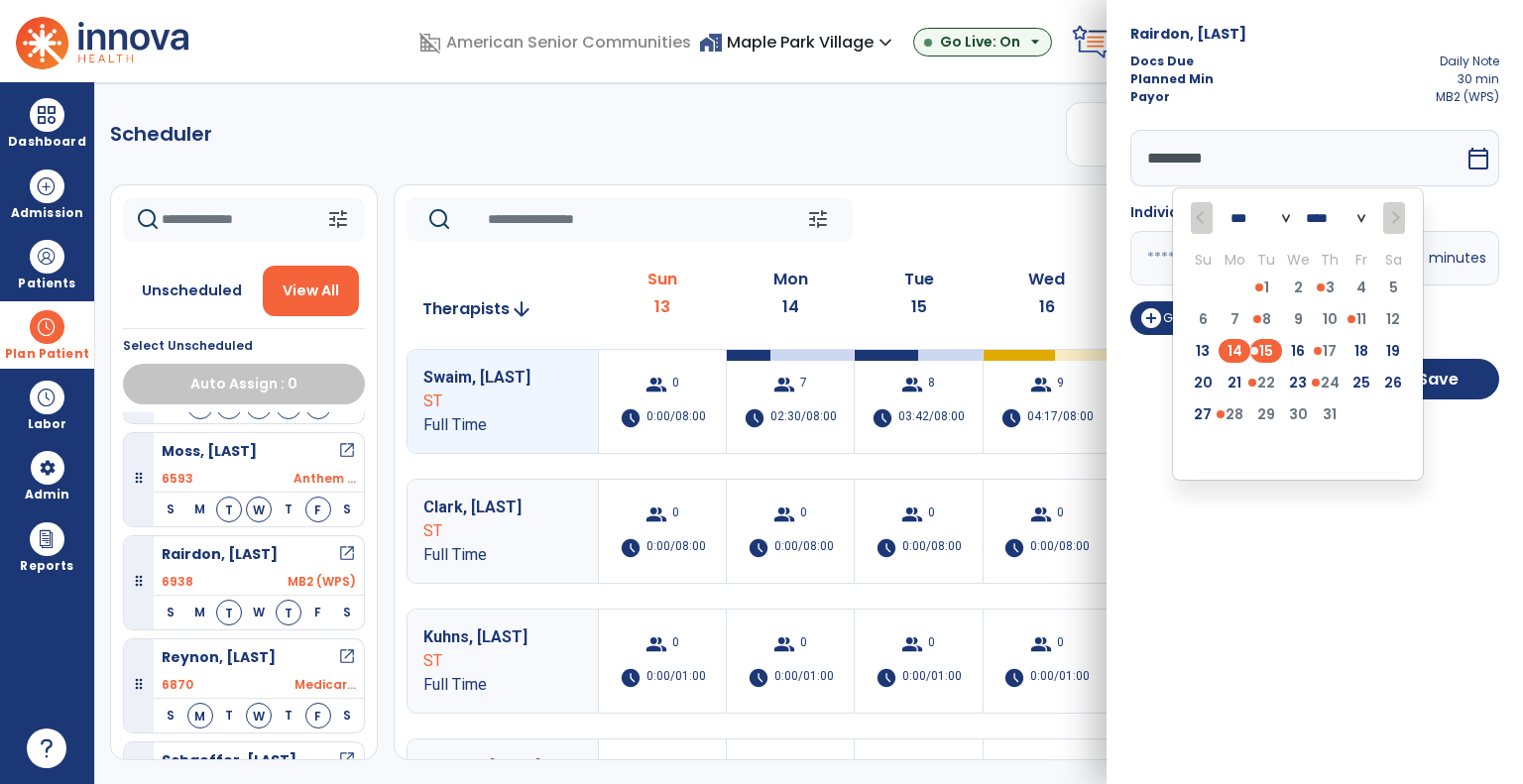 click on "14" at bounding box center [1234, 351] 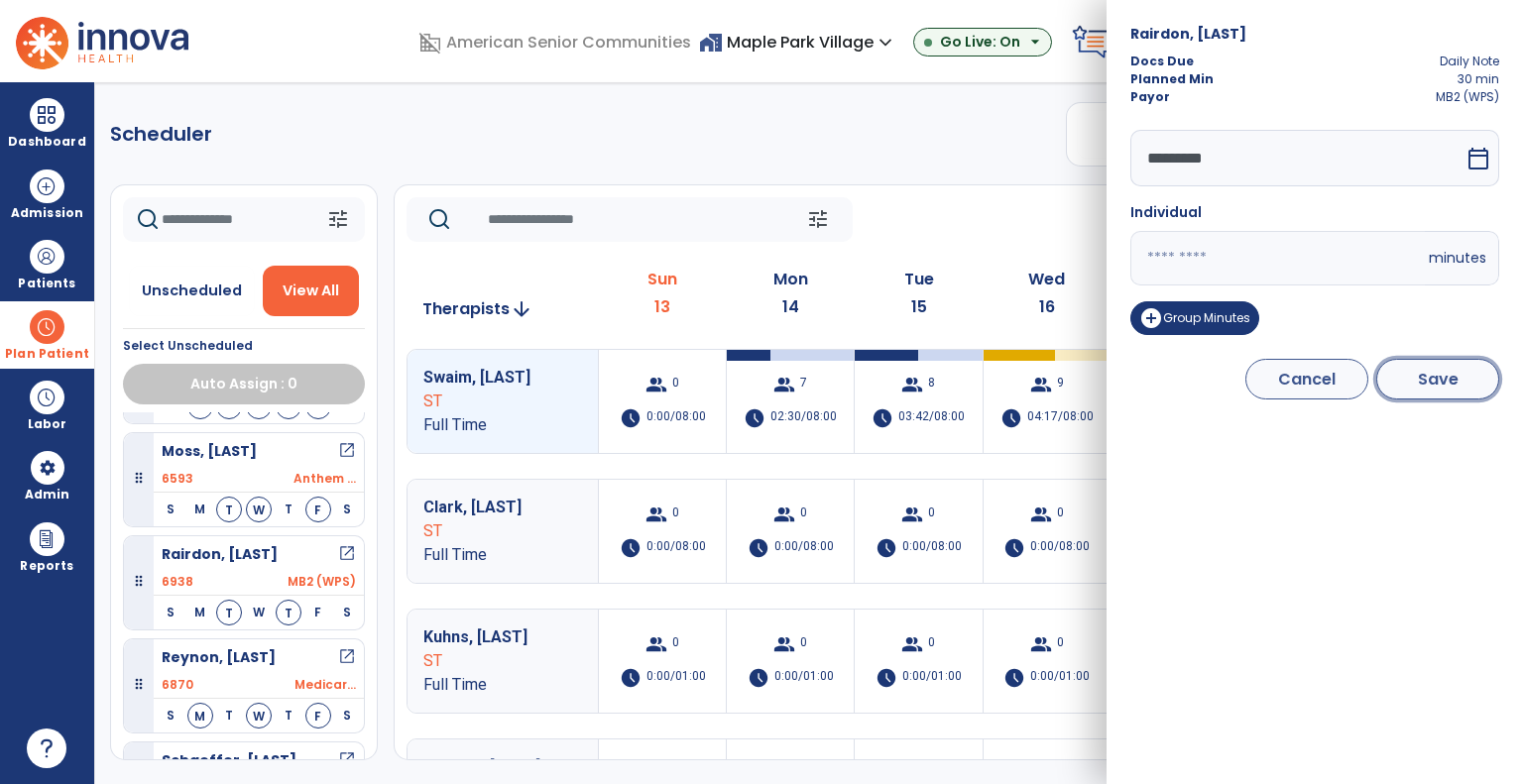 click on "Save" at bounding box center (1438, 379) 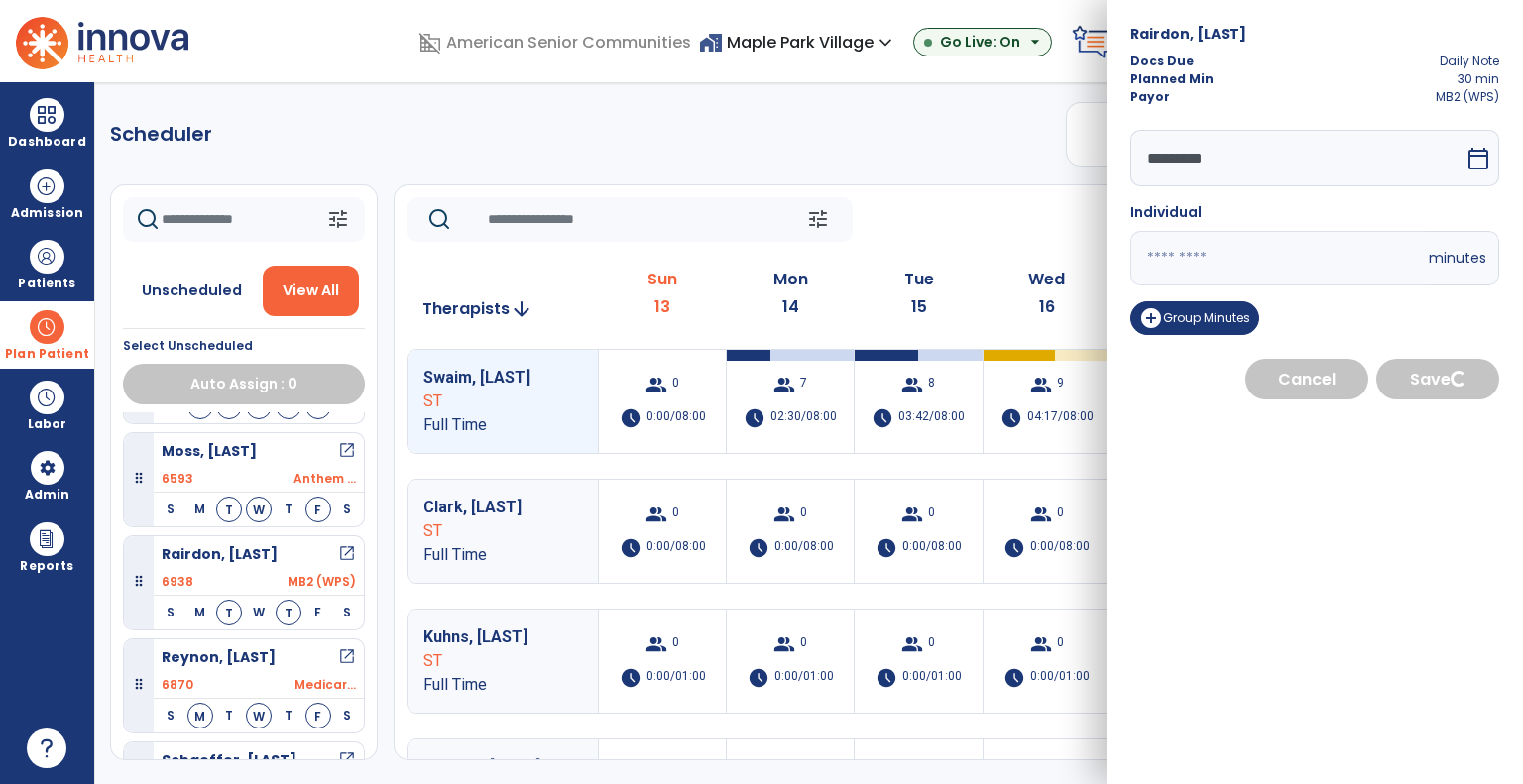 select on "****" 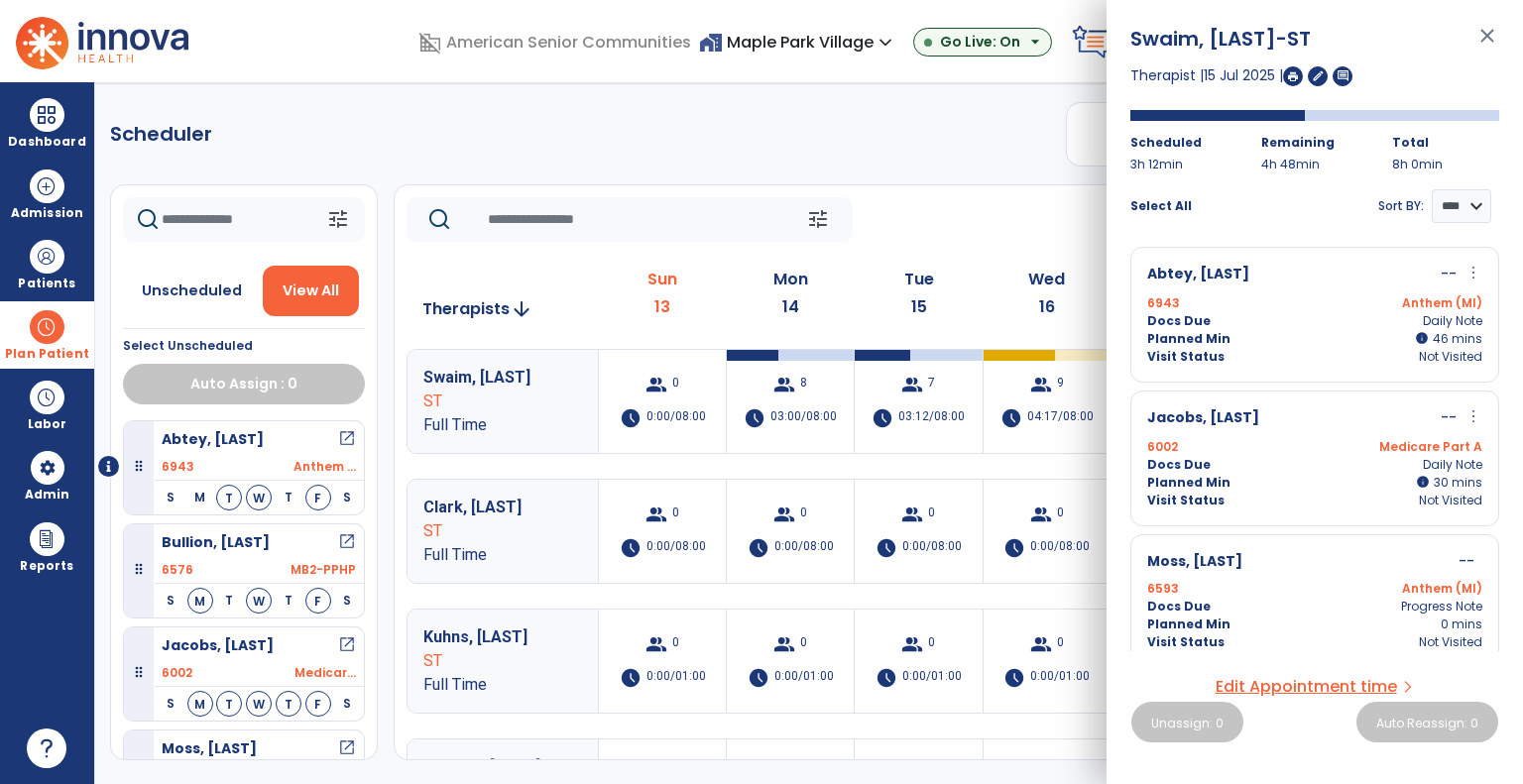 click on "tune   Today  chevron_left Jul 13, 2025 - Jul 19, 2025  *********  calendar_today  chevron_right" 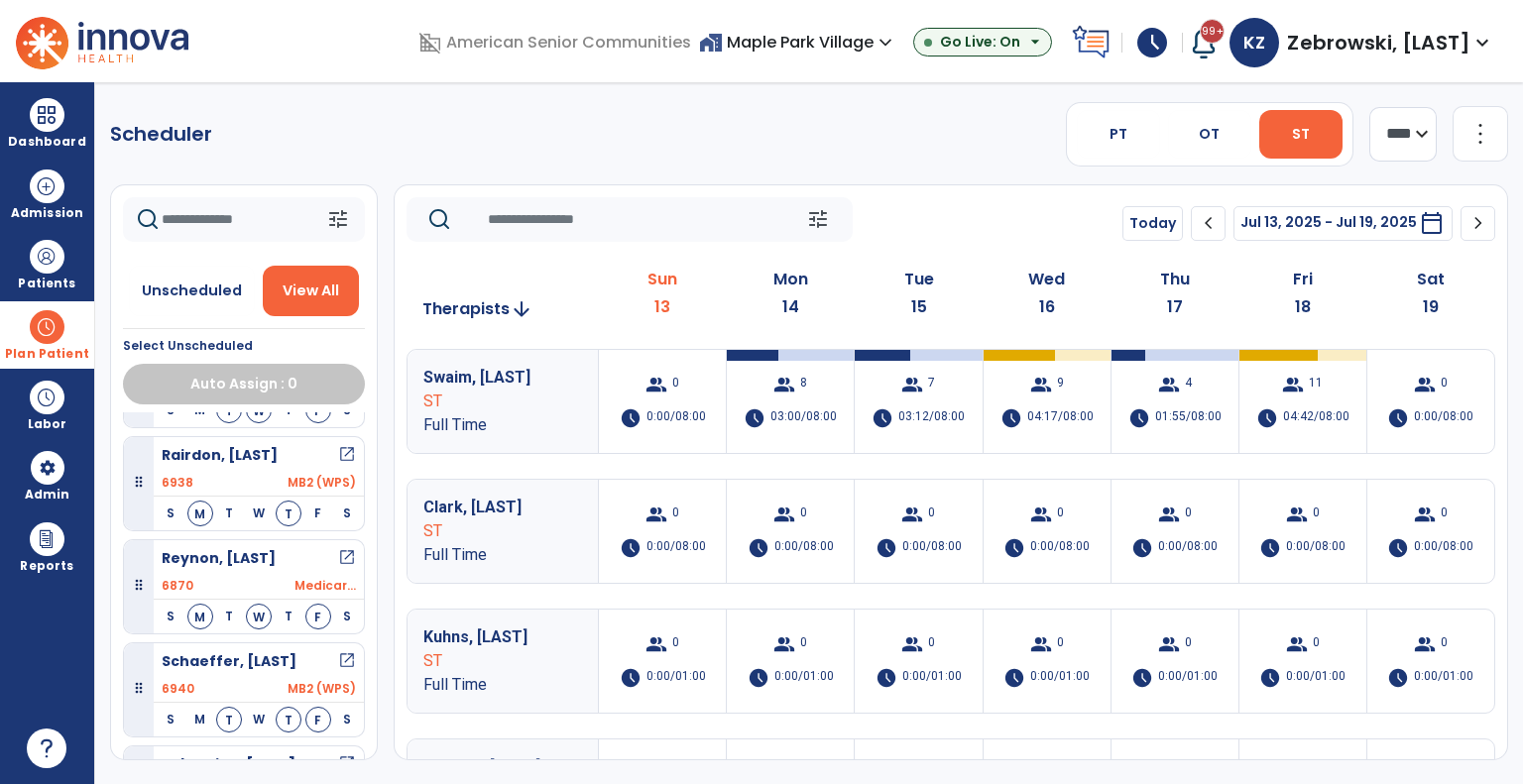 scroll, scrollTop: 496, scrollLeft: 0, axis: vertical 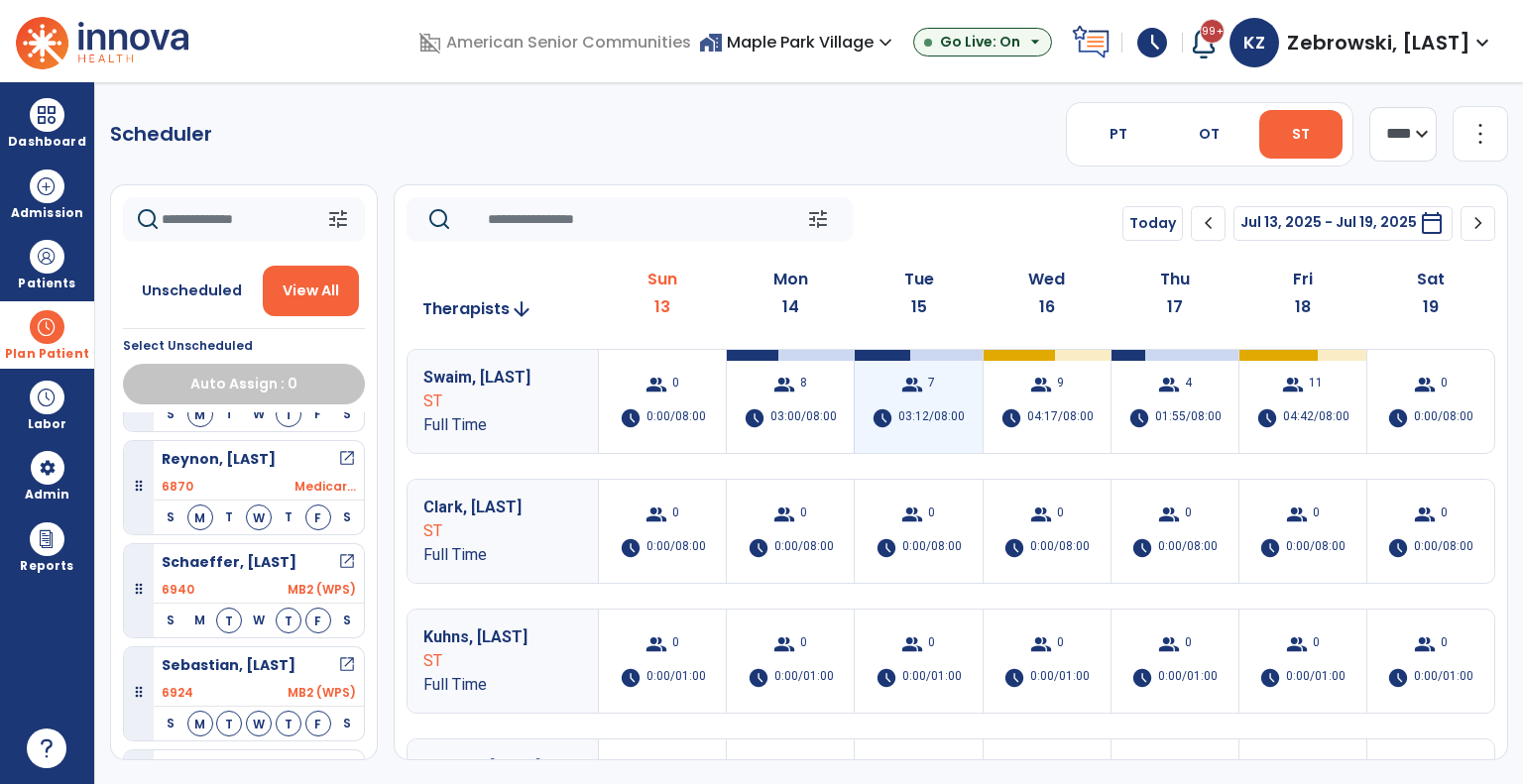 click on "03:12/08:00" at bounding box center (931, 418) 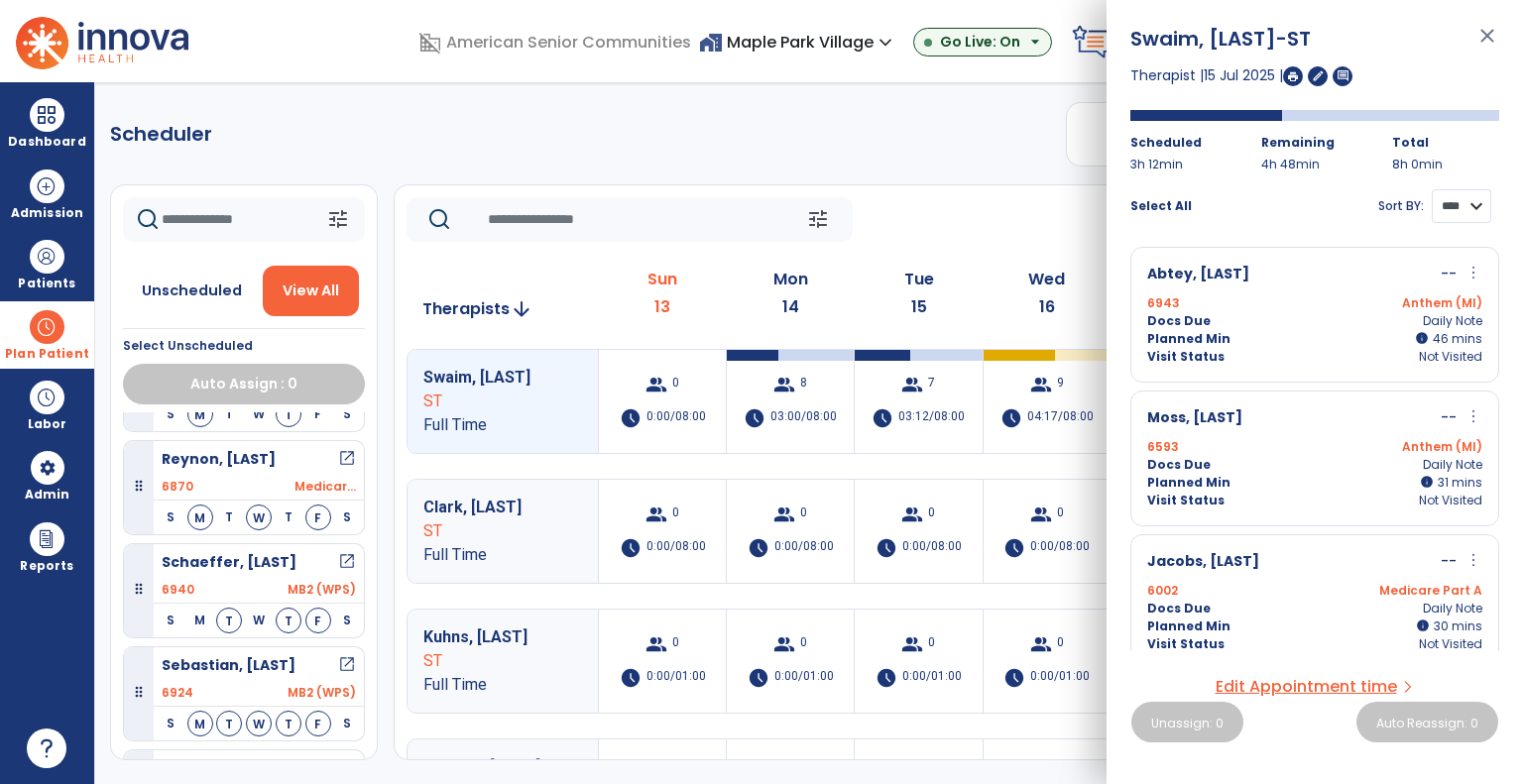 click on "**** ****" at bounding box center [1462, 206] 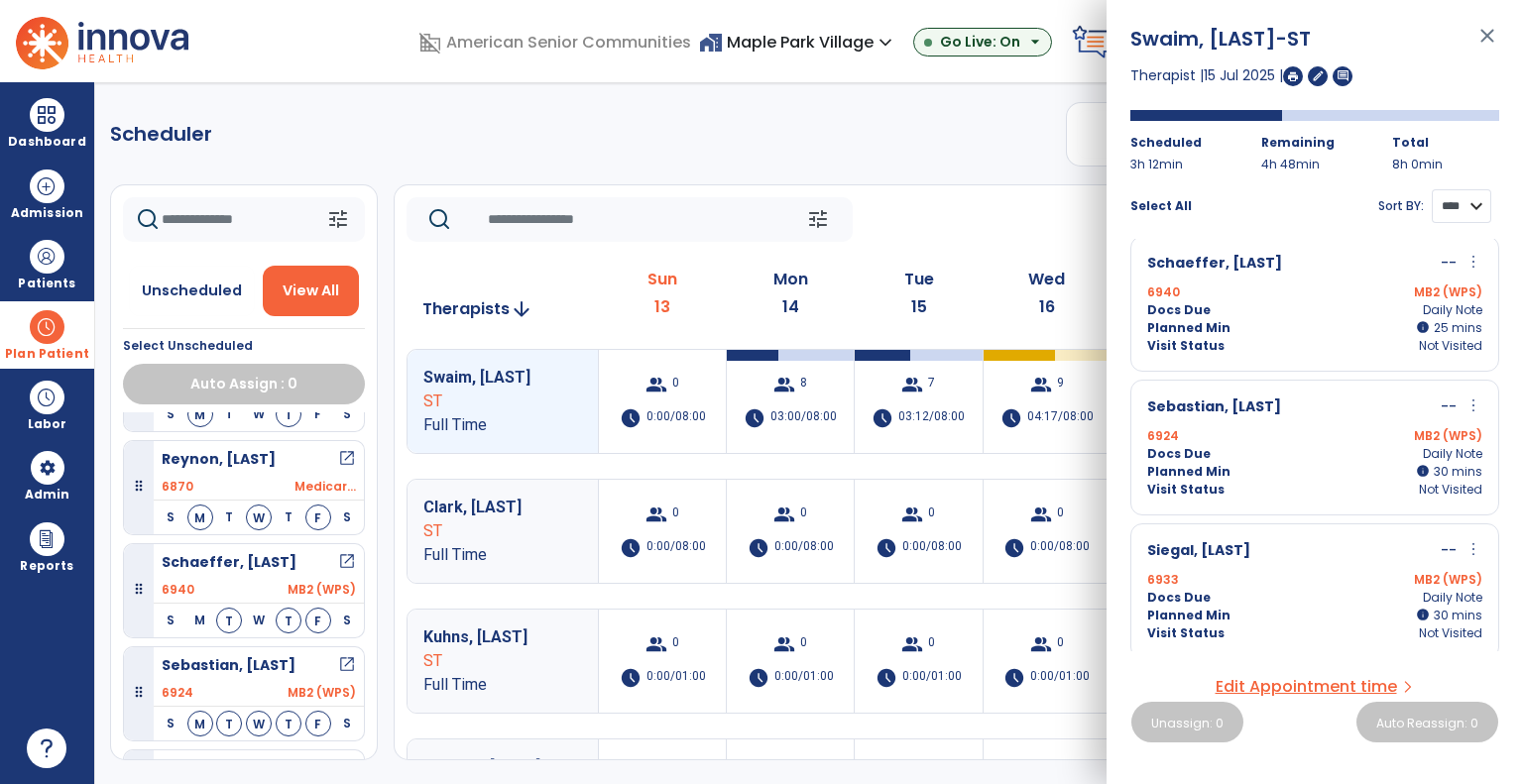 scroll, scrollTop: 587, scrollLeft: 0, axis: vertical 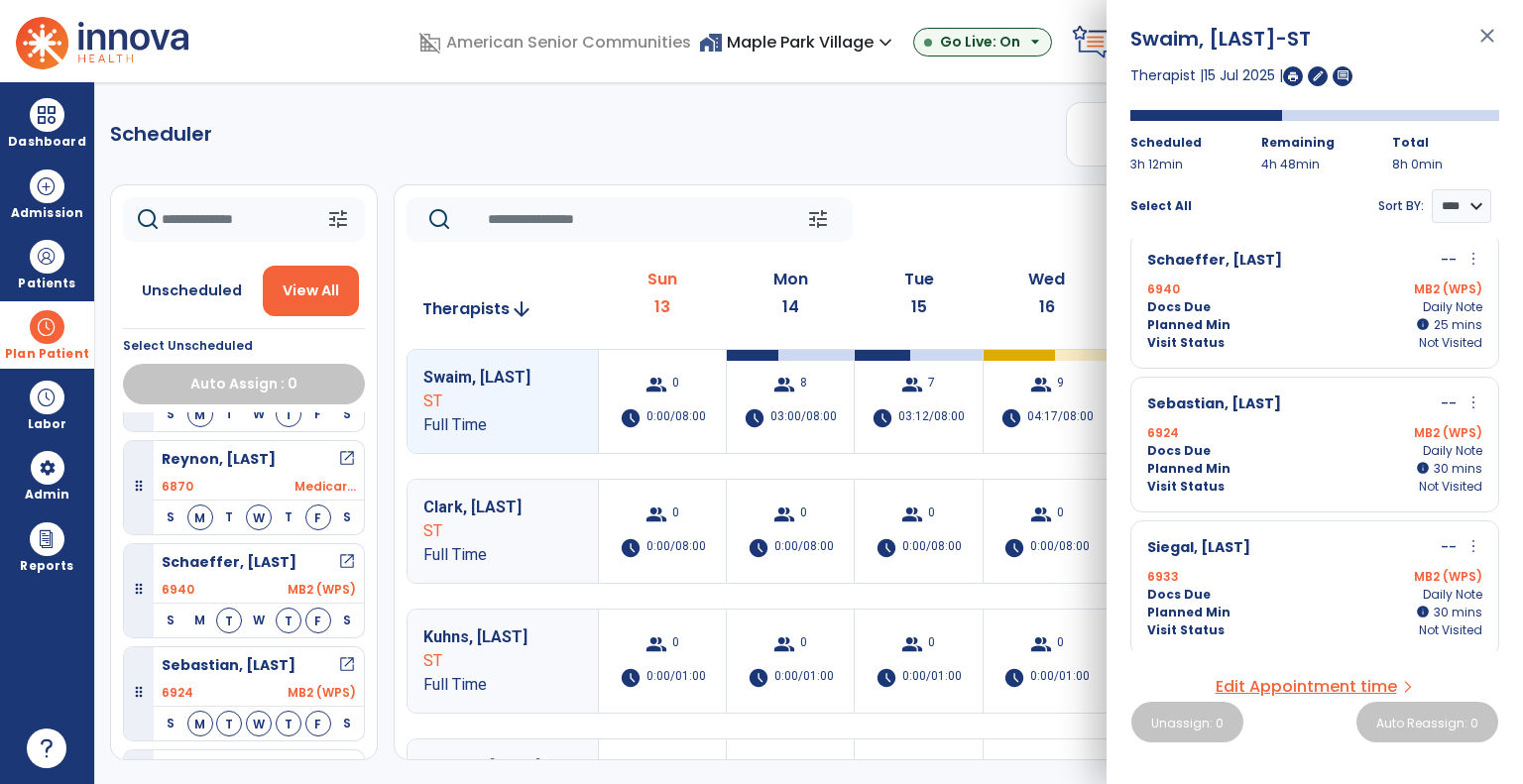 click on "more_vert" at bounding box center (1473, 259) 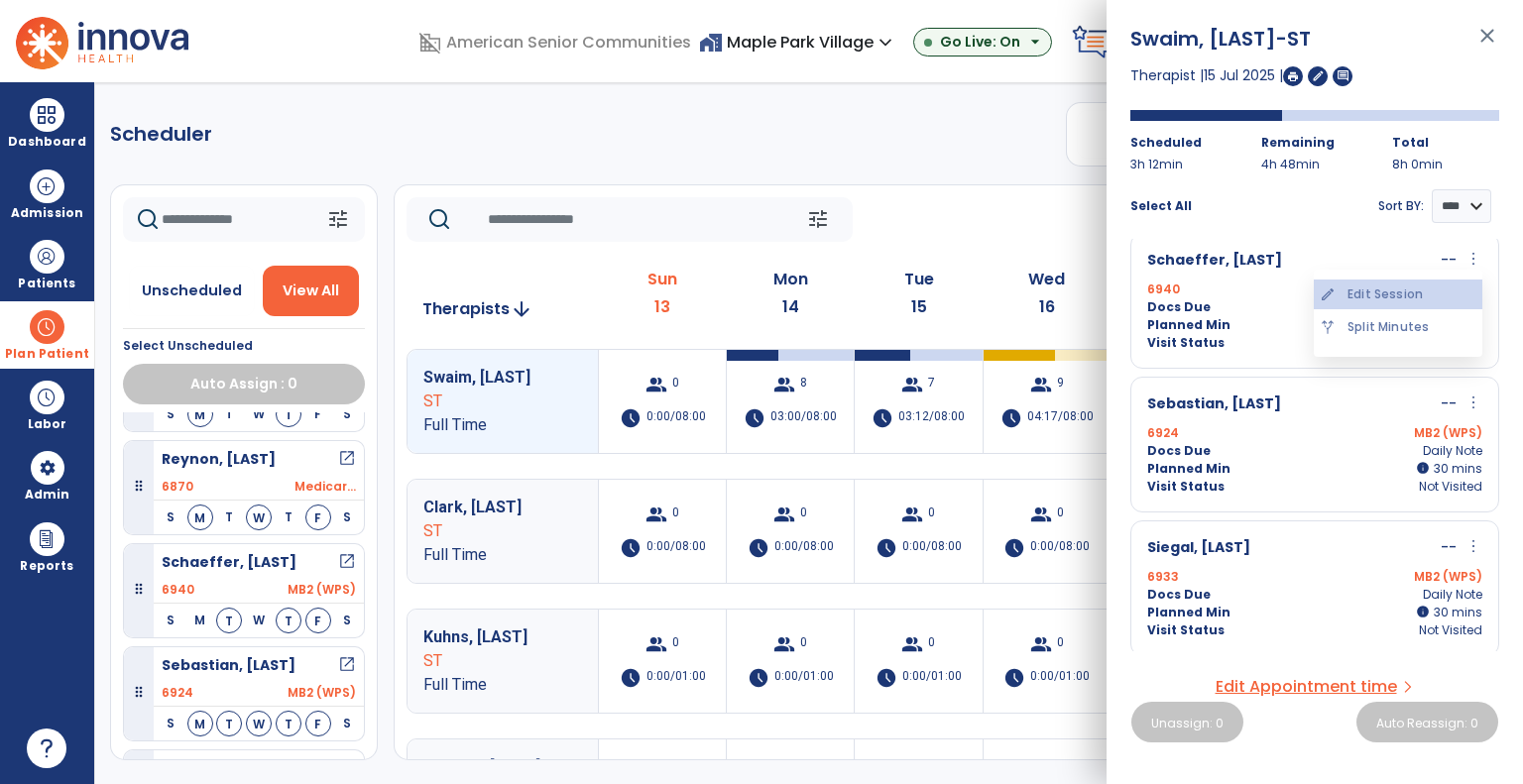 click on "edit   Edit Session" at bounding box center (1398, 294) 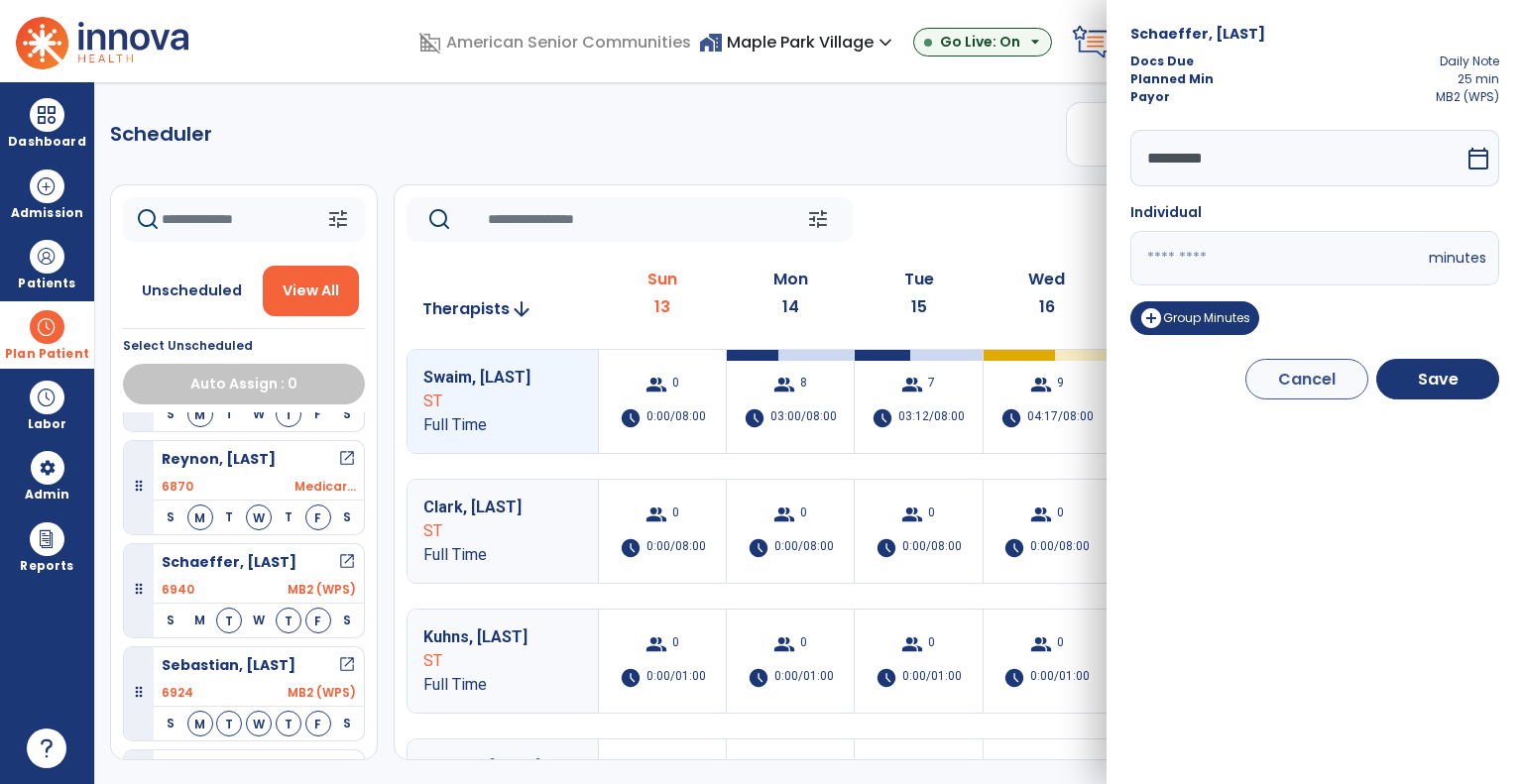 click on "calendar_today" at bounding box center (1478, 159) 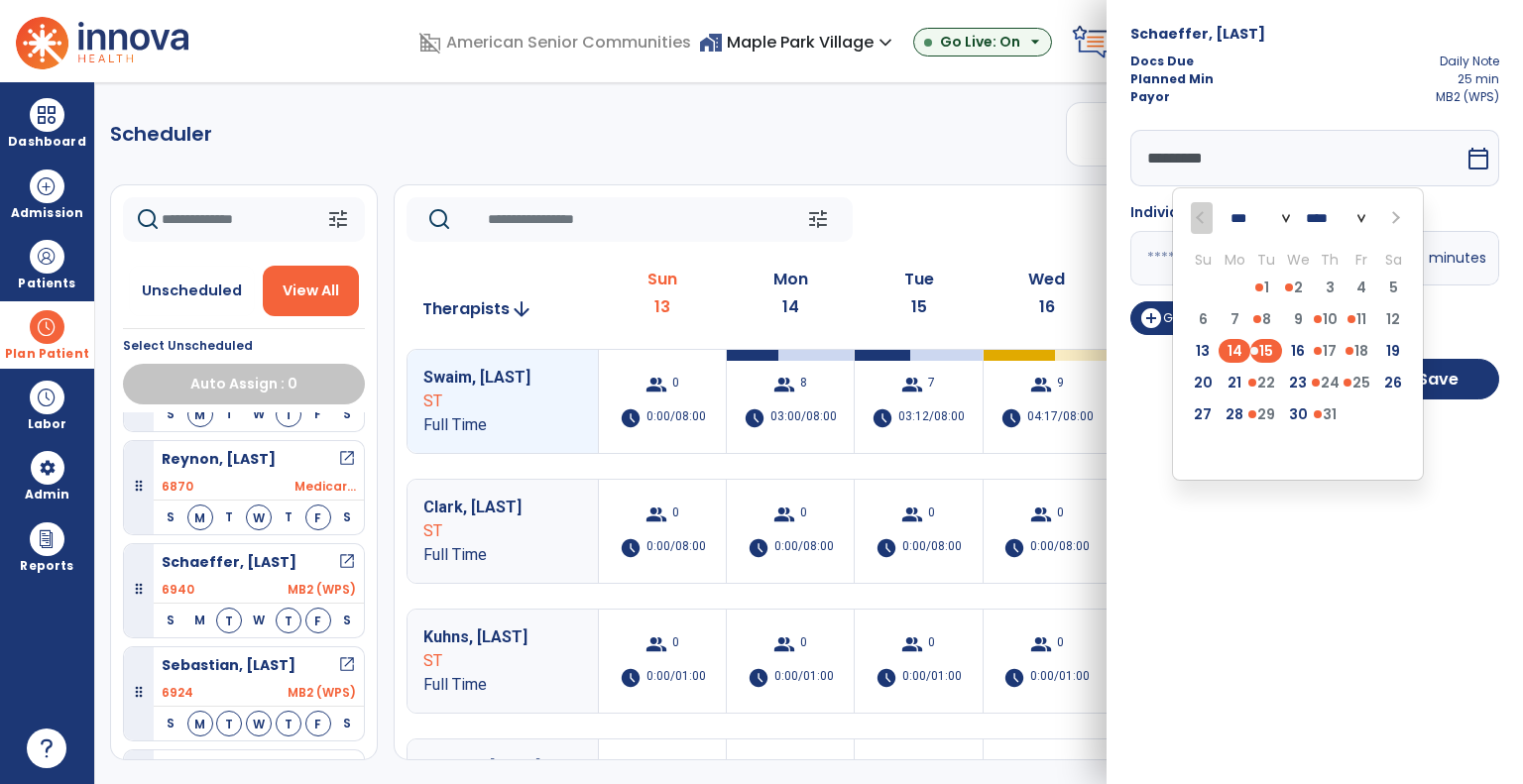 click on "14" at bounding box center [1234, 351] 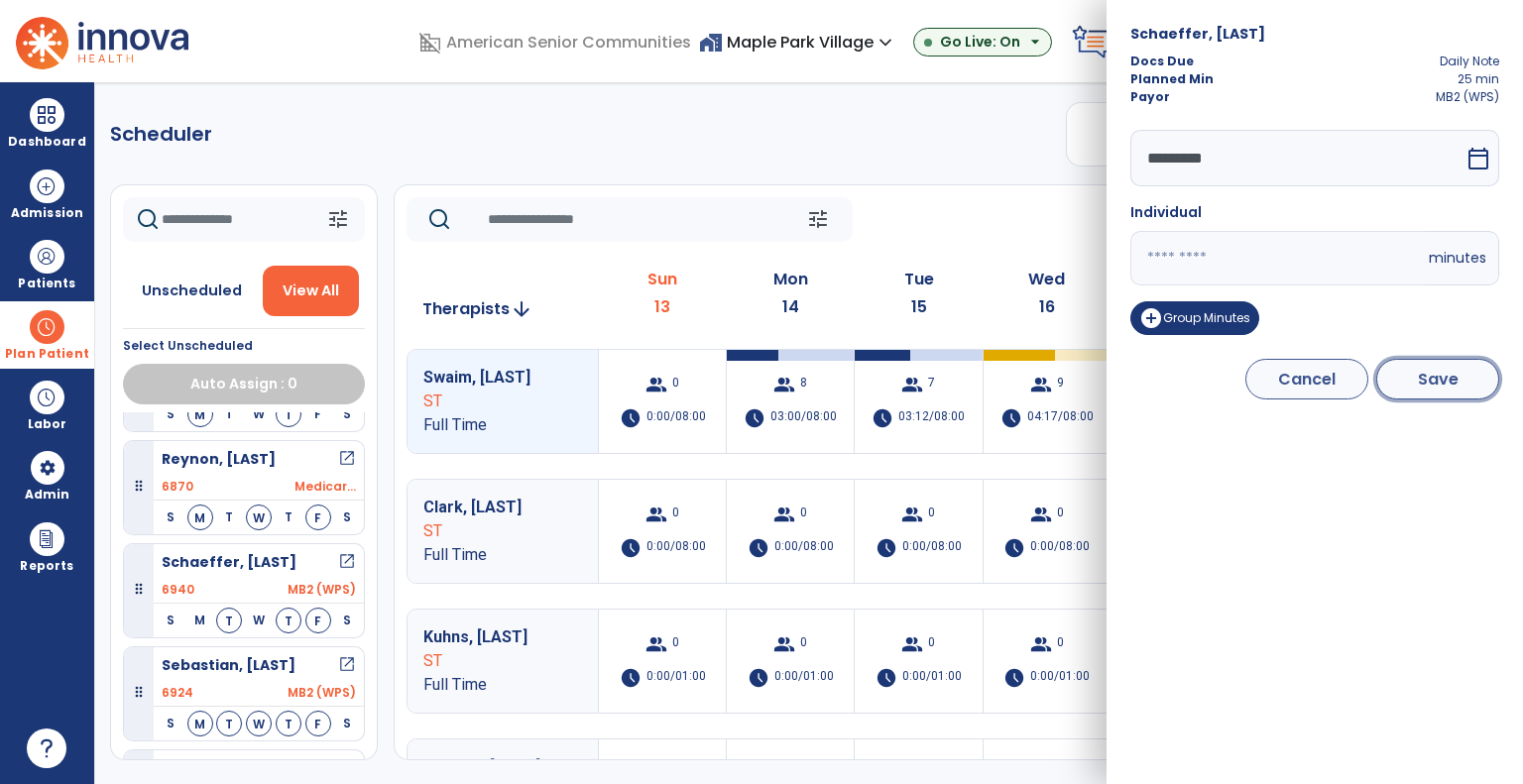 click on "Save" at bounding box center (1438, 379) 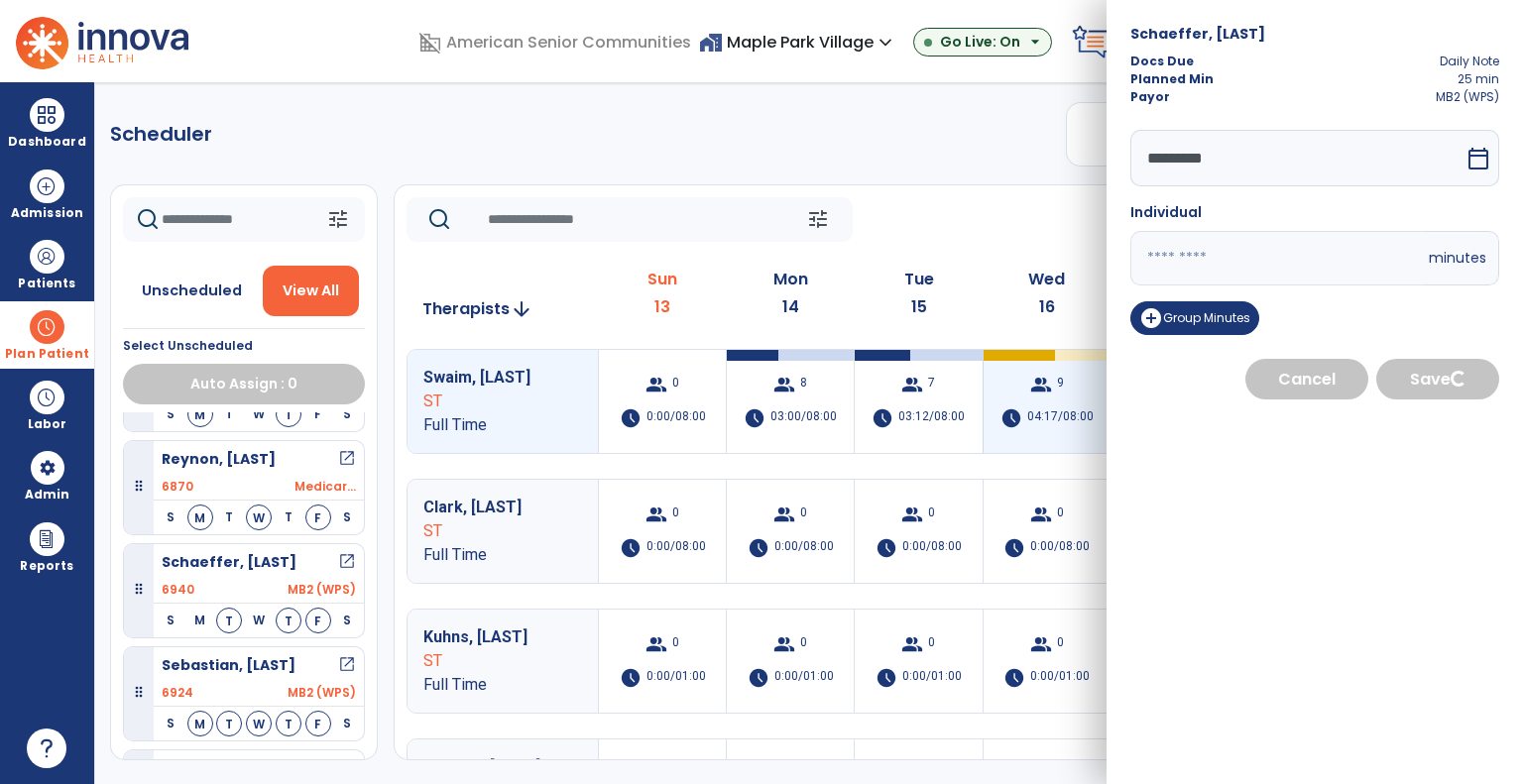 select on "****" 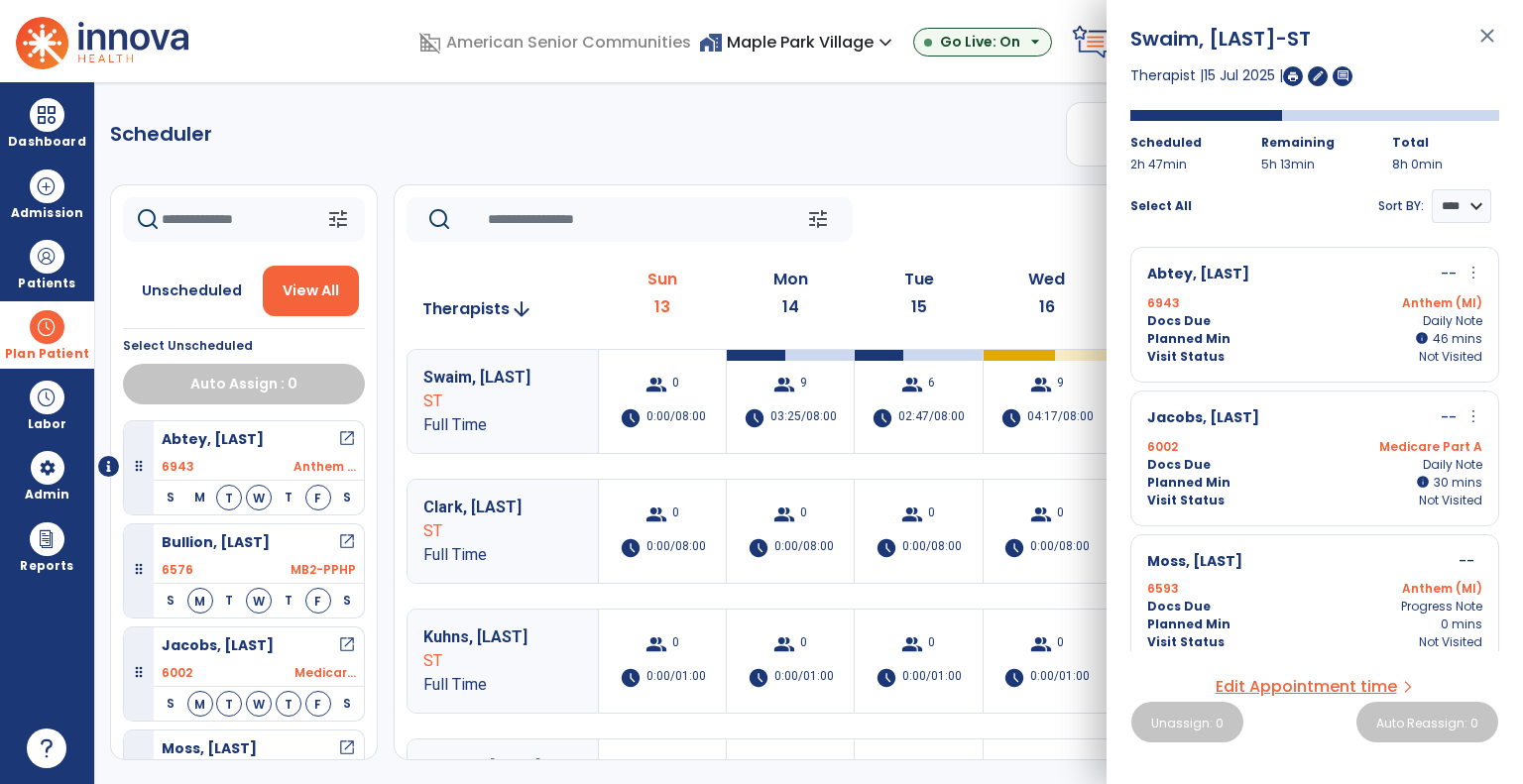 click on "tune   Today  chevron_left Jul 13, 2025 - Jul 19, 2025  *********  calendar_today  chevron_right" 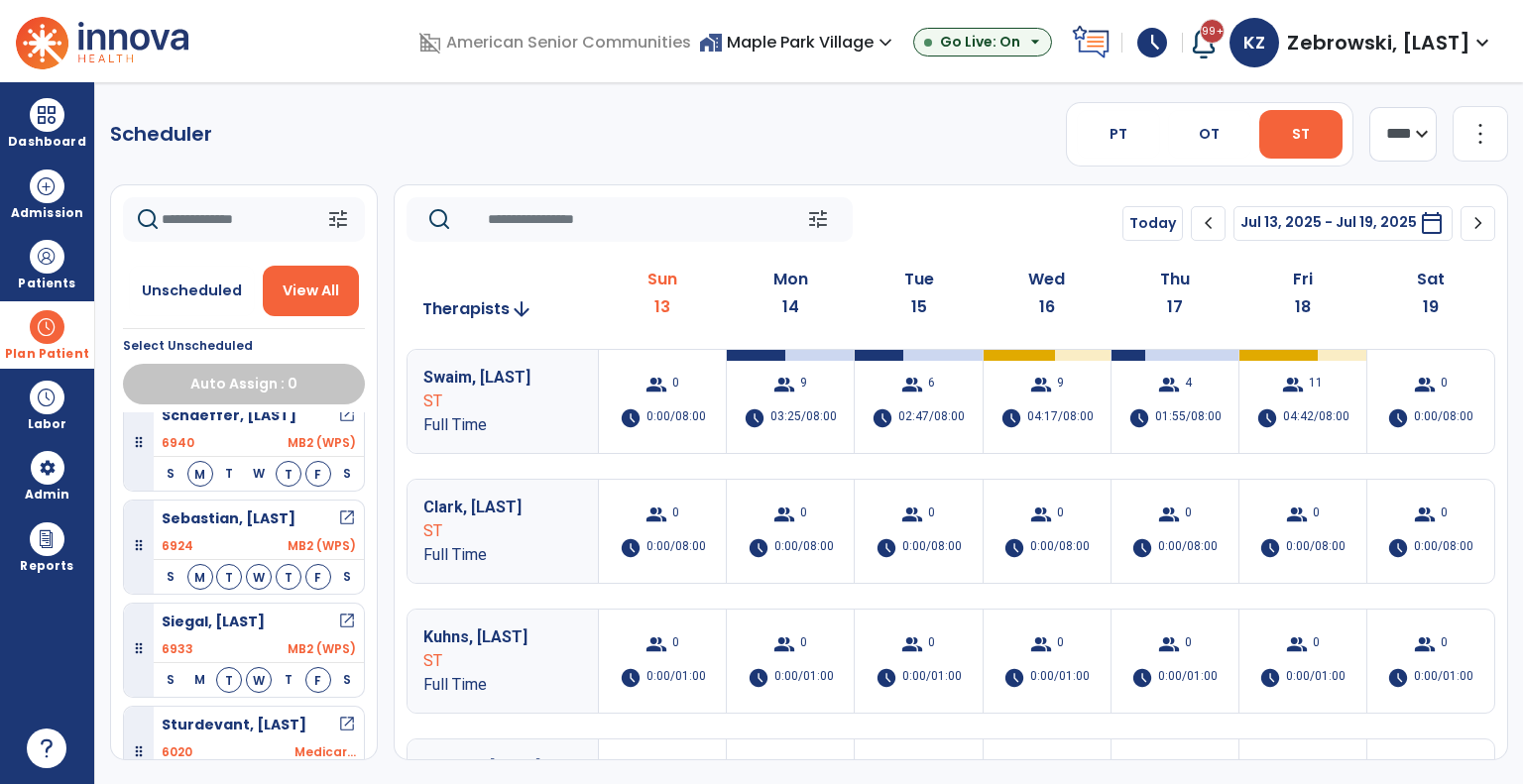 scroll, scrollTop: 668, scrollLeft: 0, axis: vertical 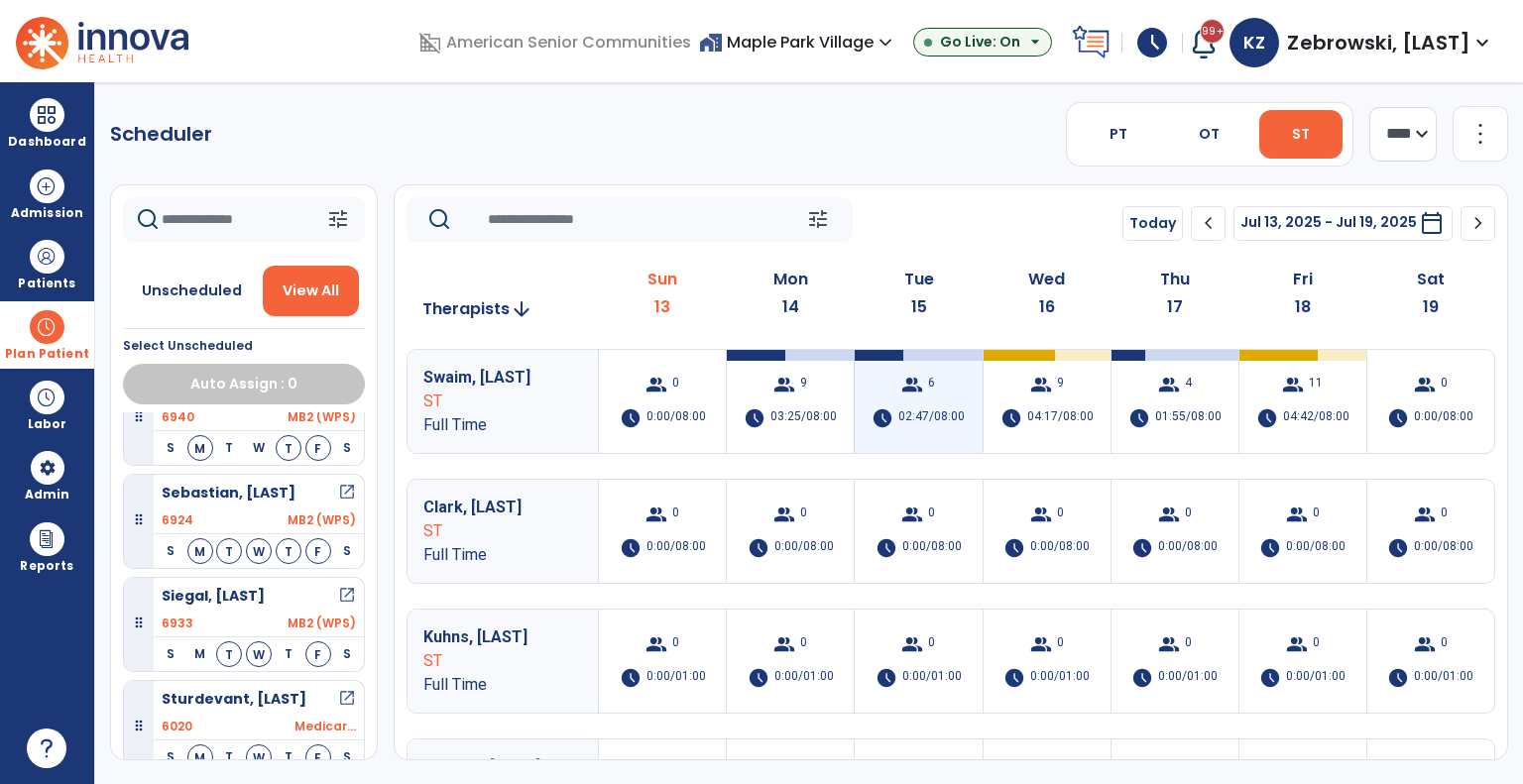 click on "02:47/08:00" at bounding box center [931, 418] 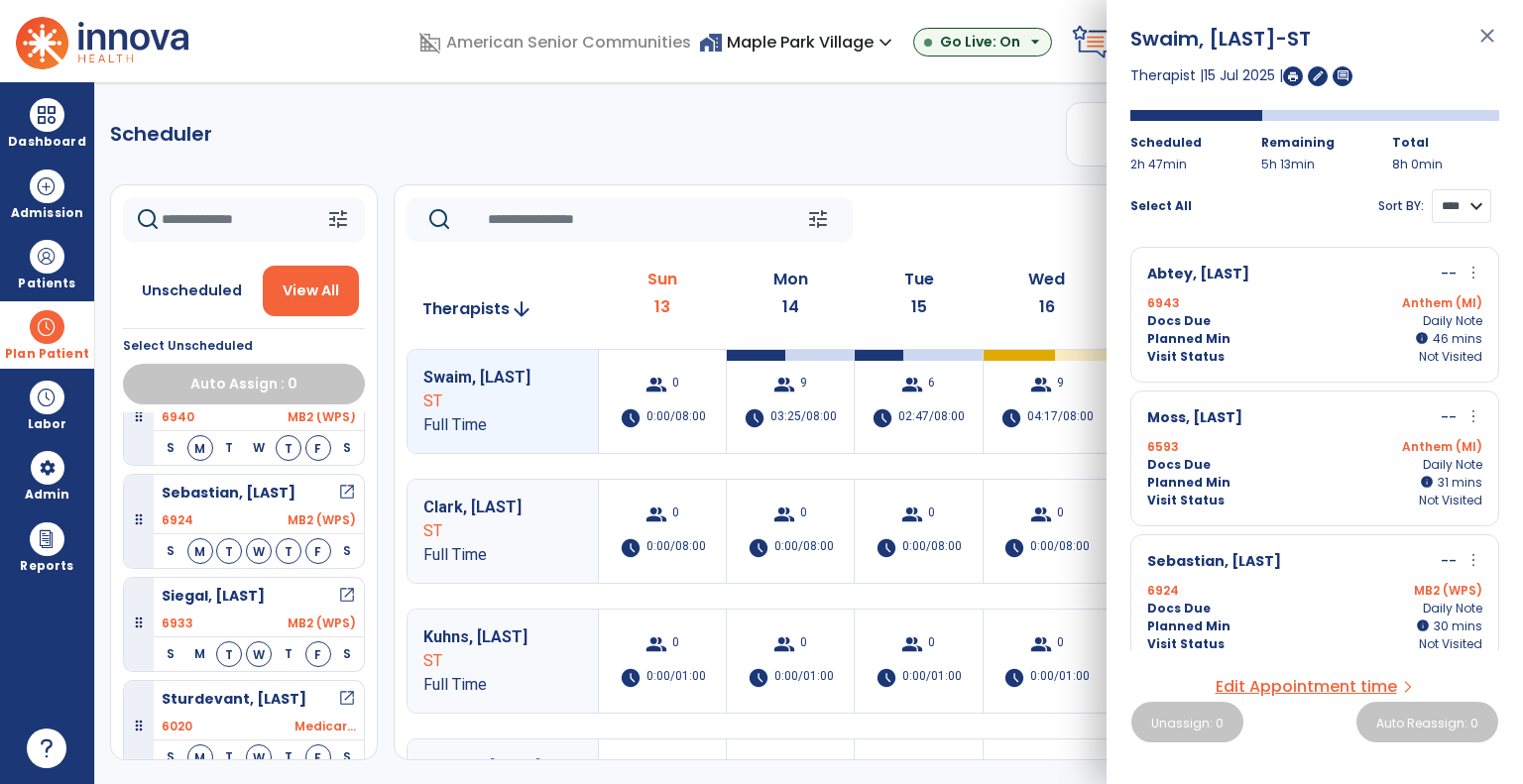 click on "**** ****" at bounding box center [1462, 206] 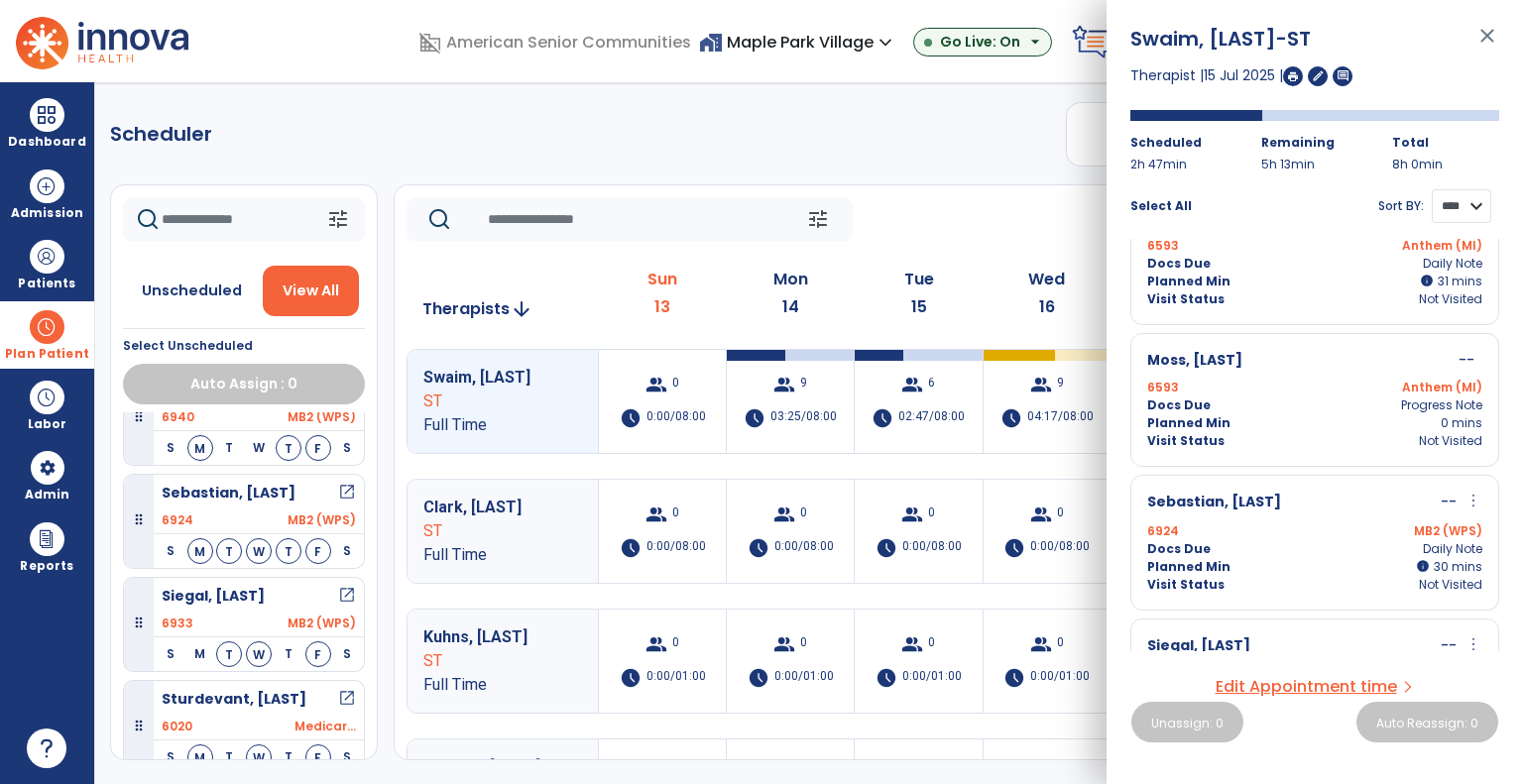 scroll, scrollTop: 444, scrollLeft: 0, axis: vertical 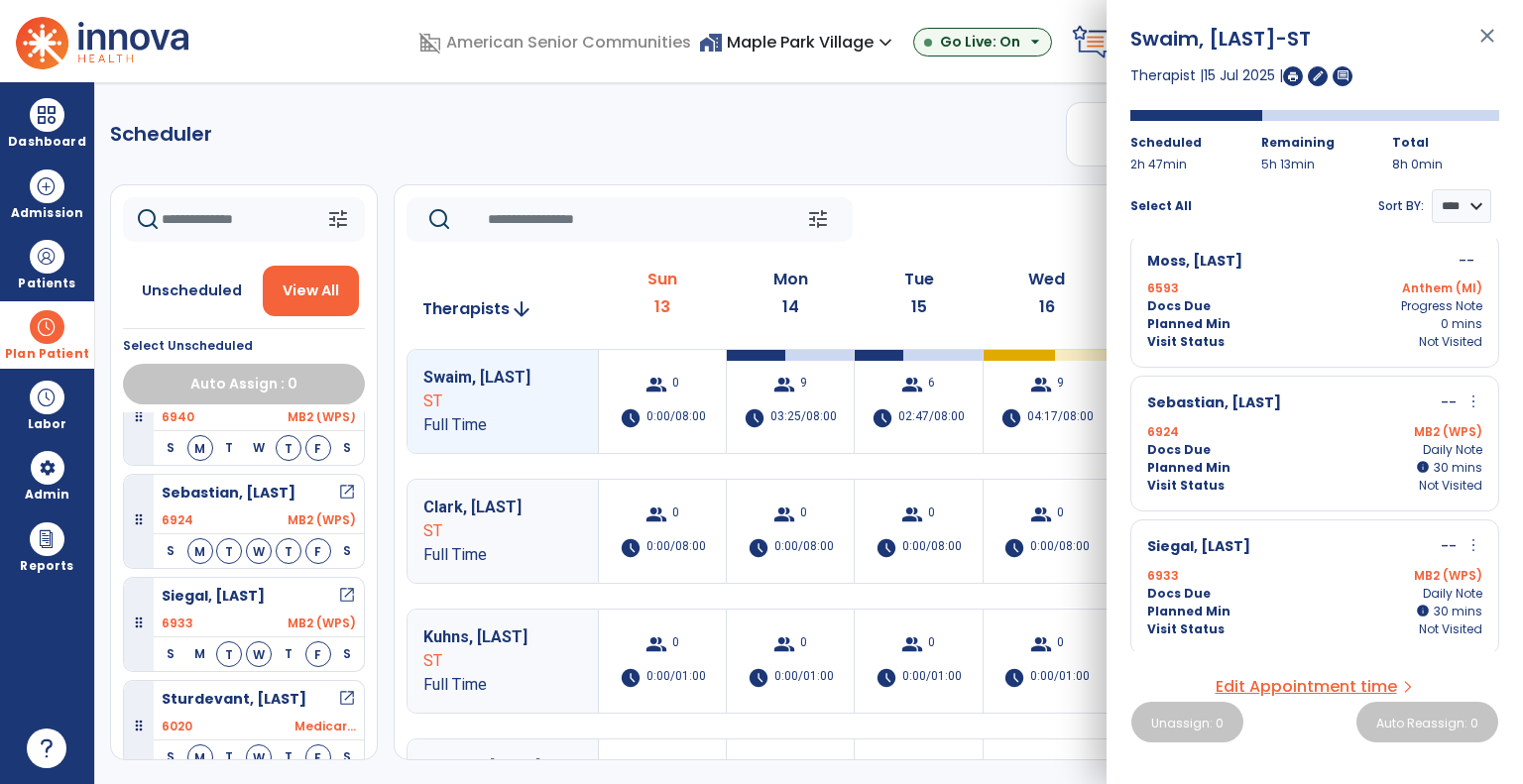 click on "more_vert" at bounding box center (1473, 545) 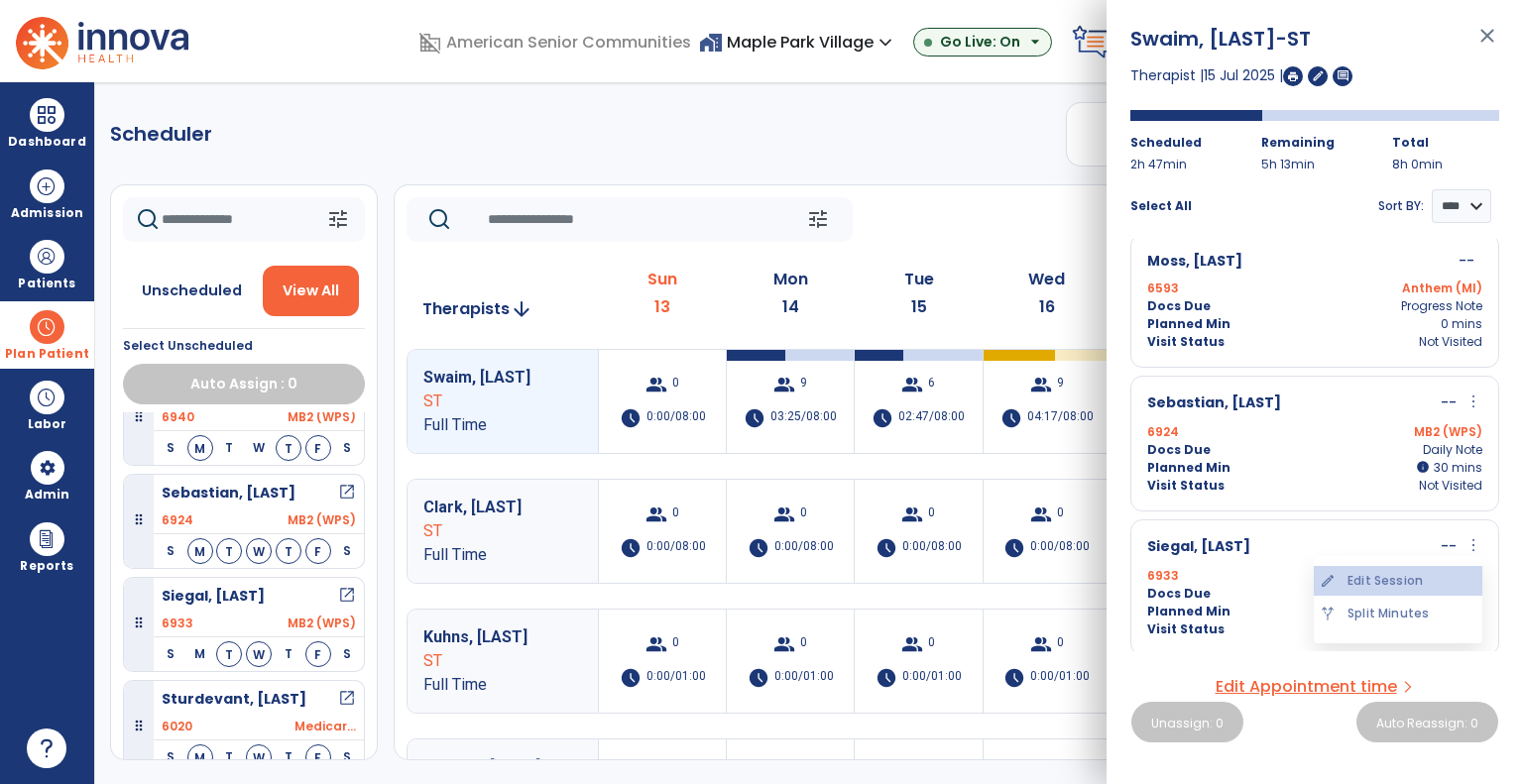 click on "edit   Edit Session" at bounding box center [1398, 581] 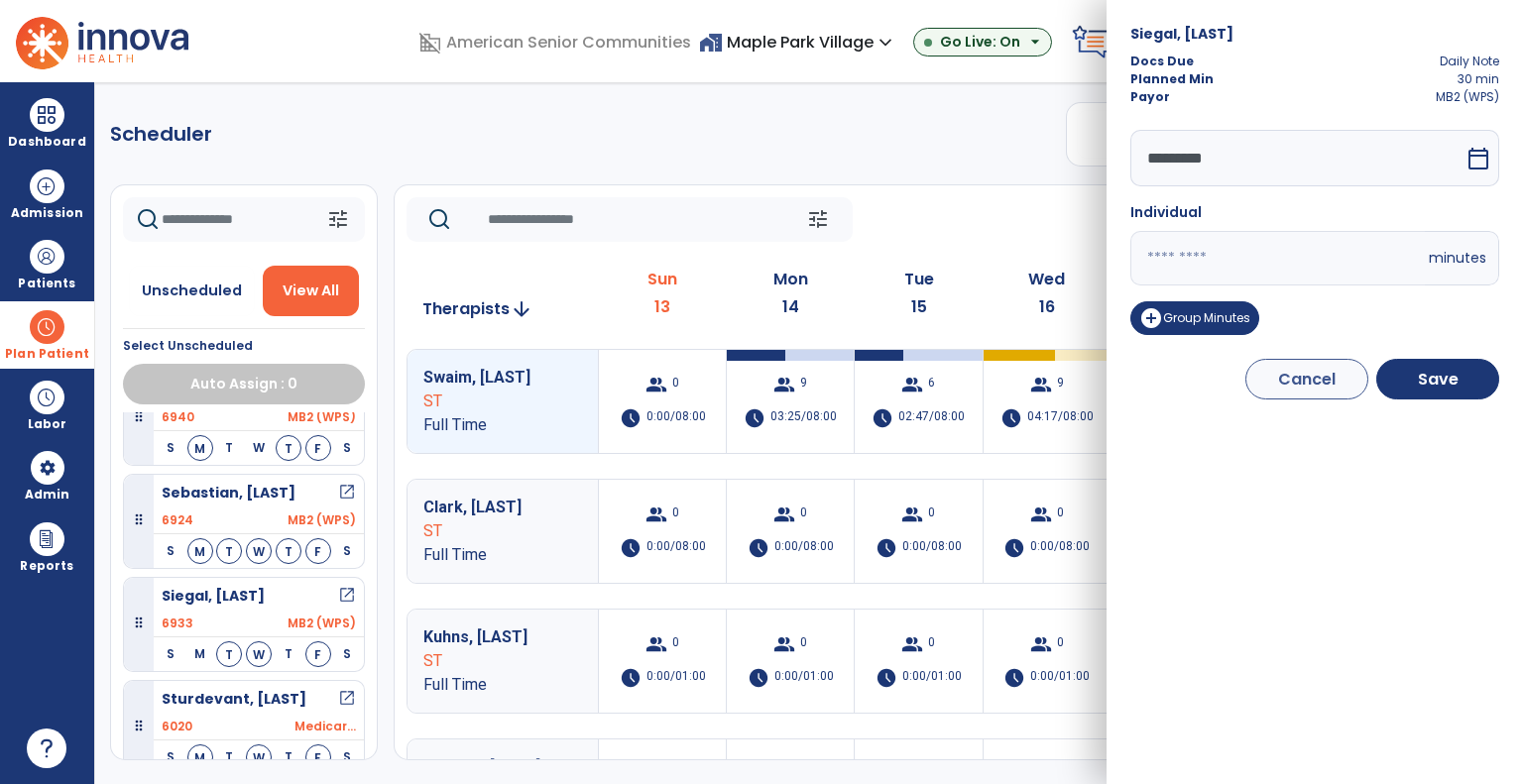 click on "calendar_today" at bounding box center (1478, 159) 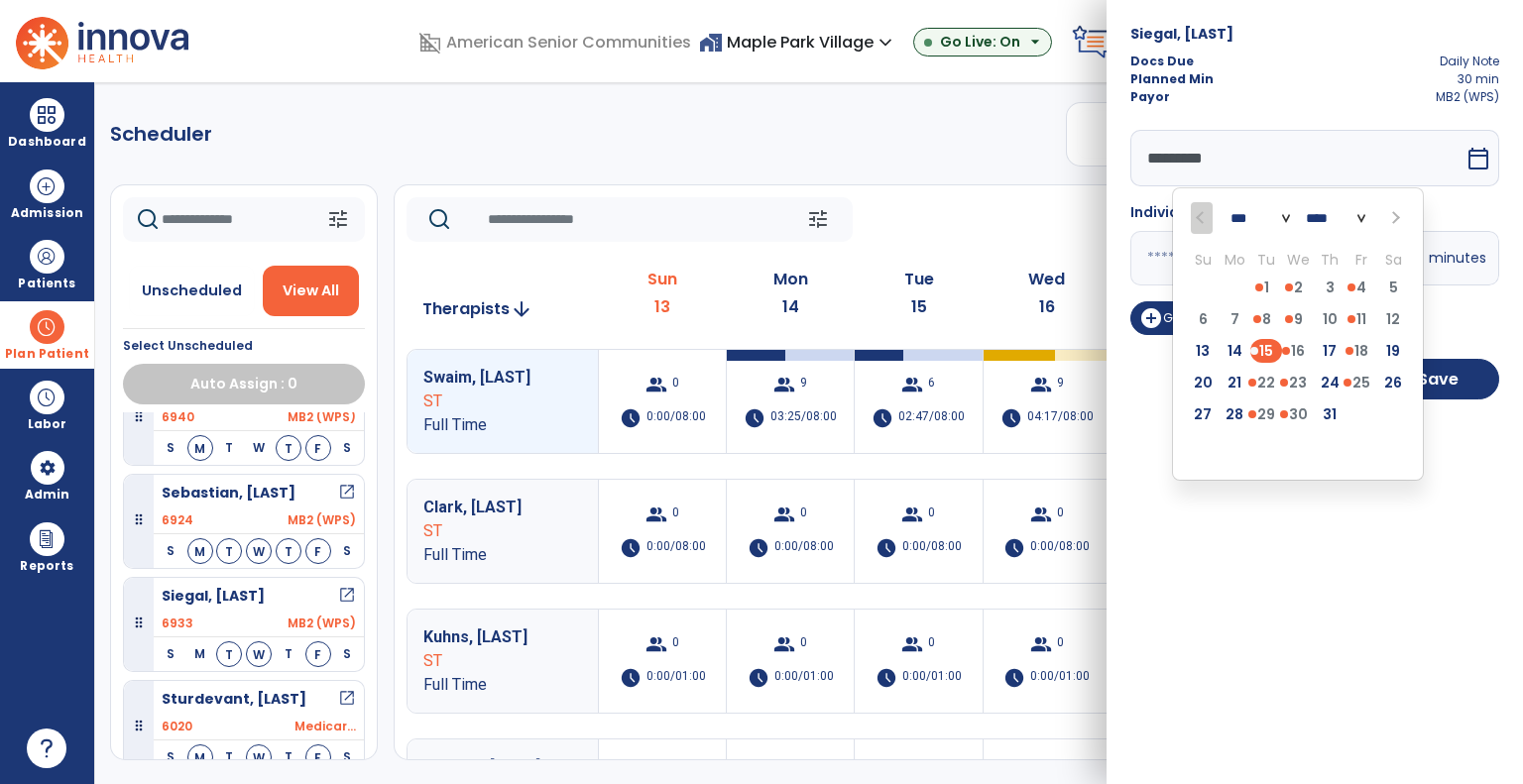 click on "14" at bounding box center (1234, 351) 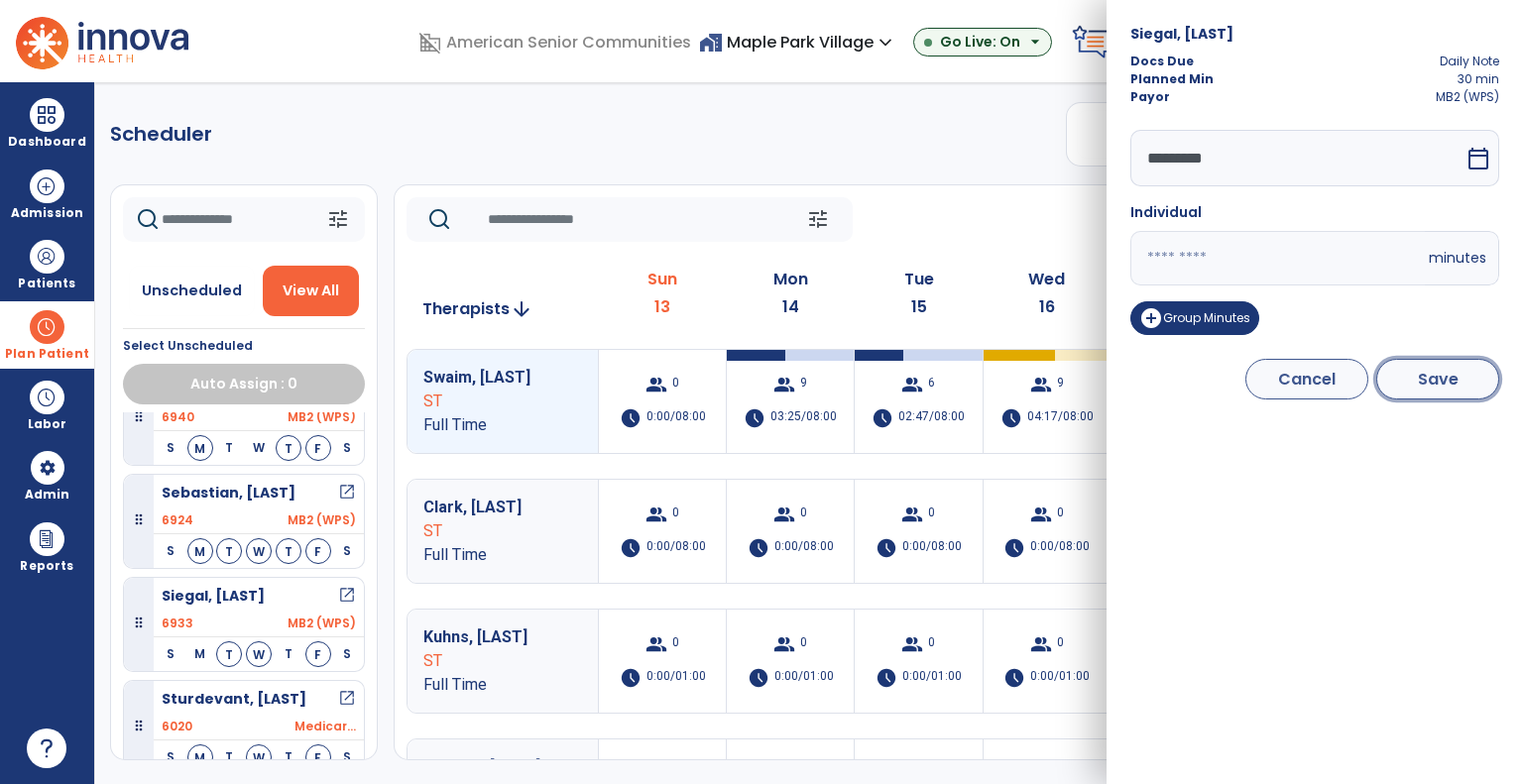 click on "Save" at bounding box center (1438, 379) 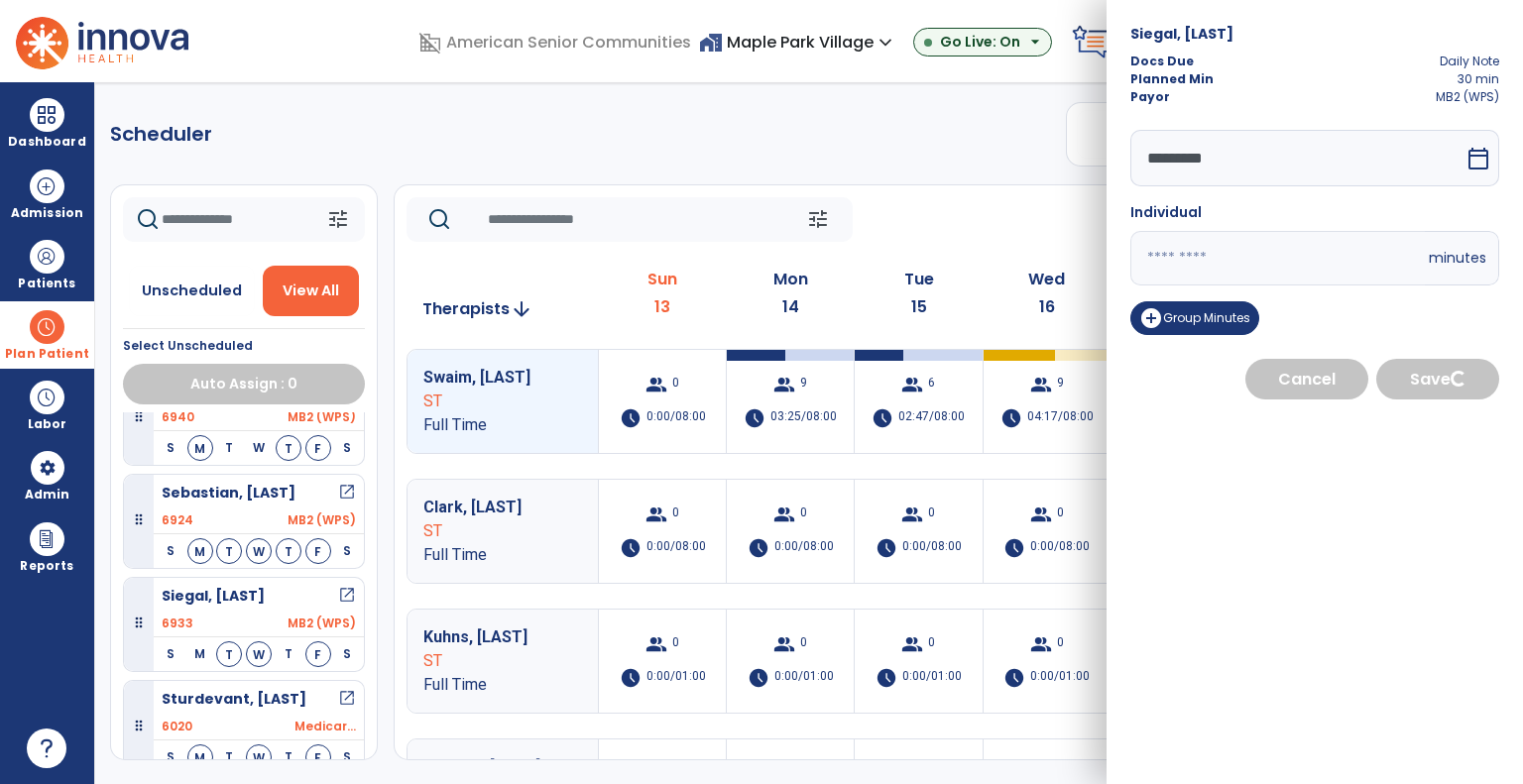 select on "****" 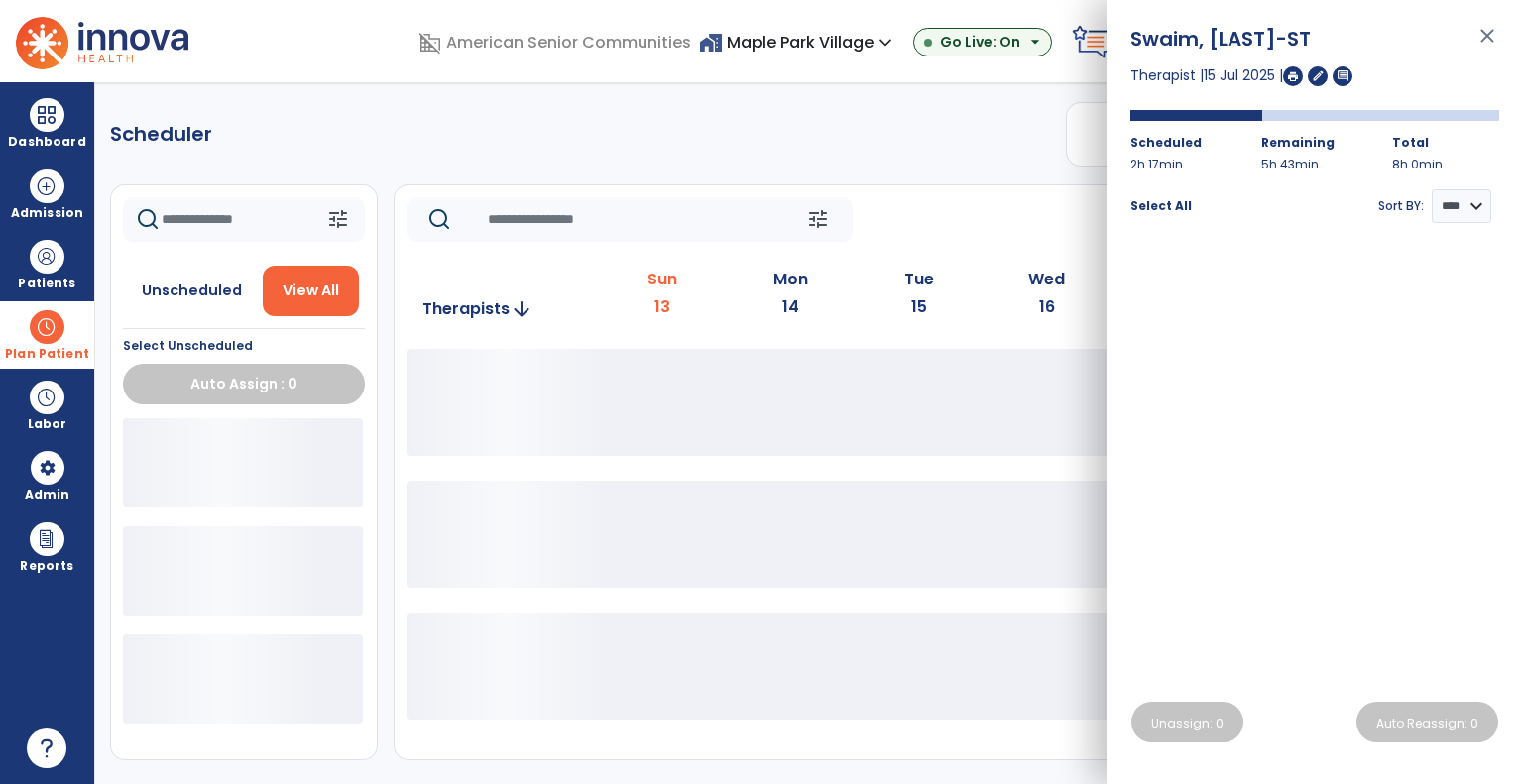 click on "tune   Today  chevron_left Jul 13, 2025 - Jul 19, 2025  *********  calendar_today  chevron_right" 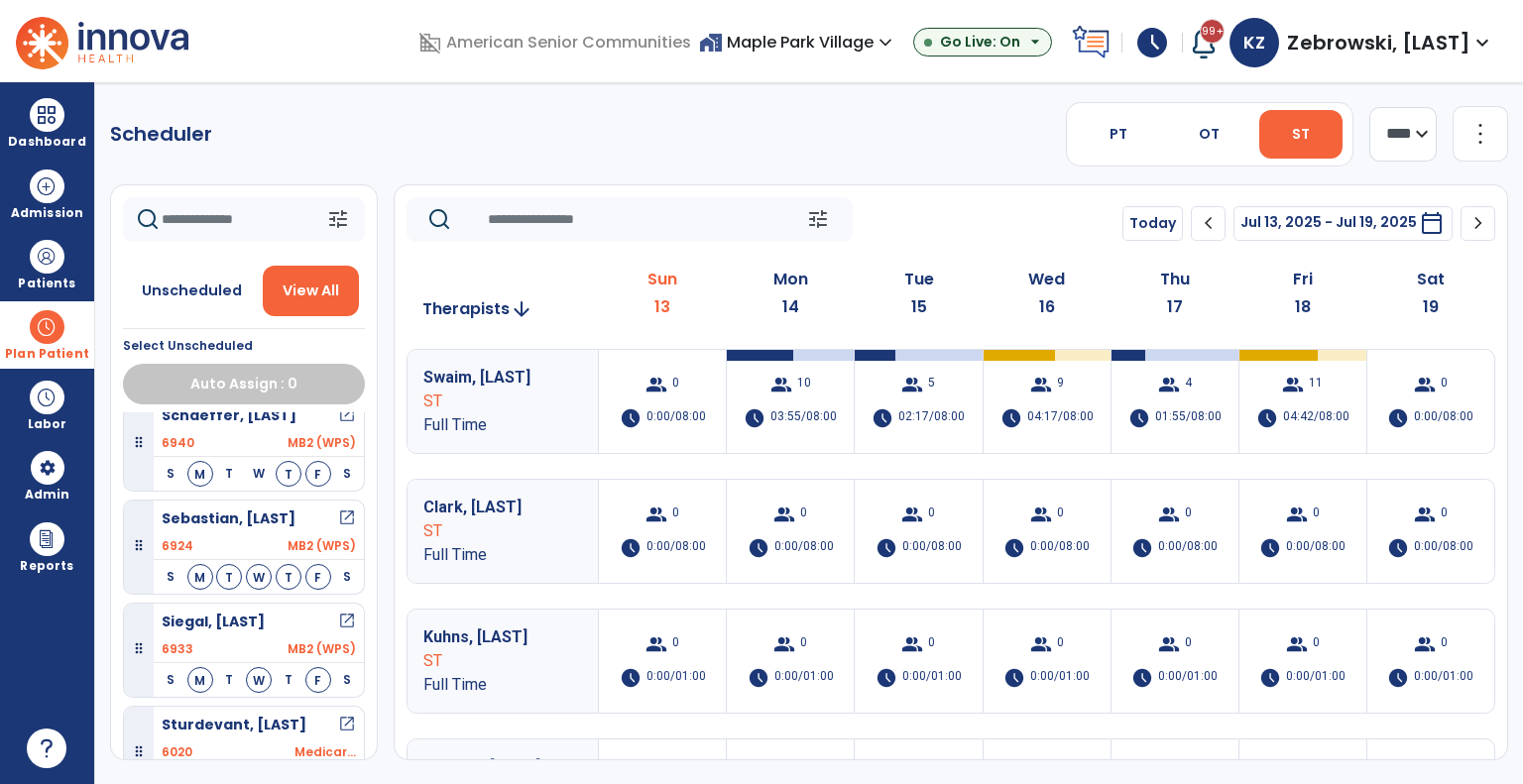 scroll, scrollTop: 668, scrollLeft: 0, axis: vertical 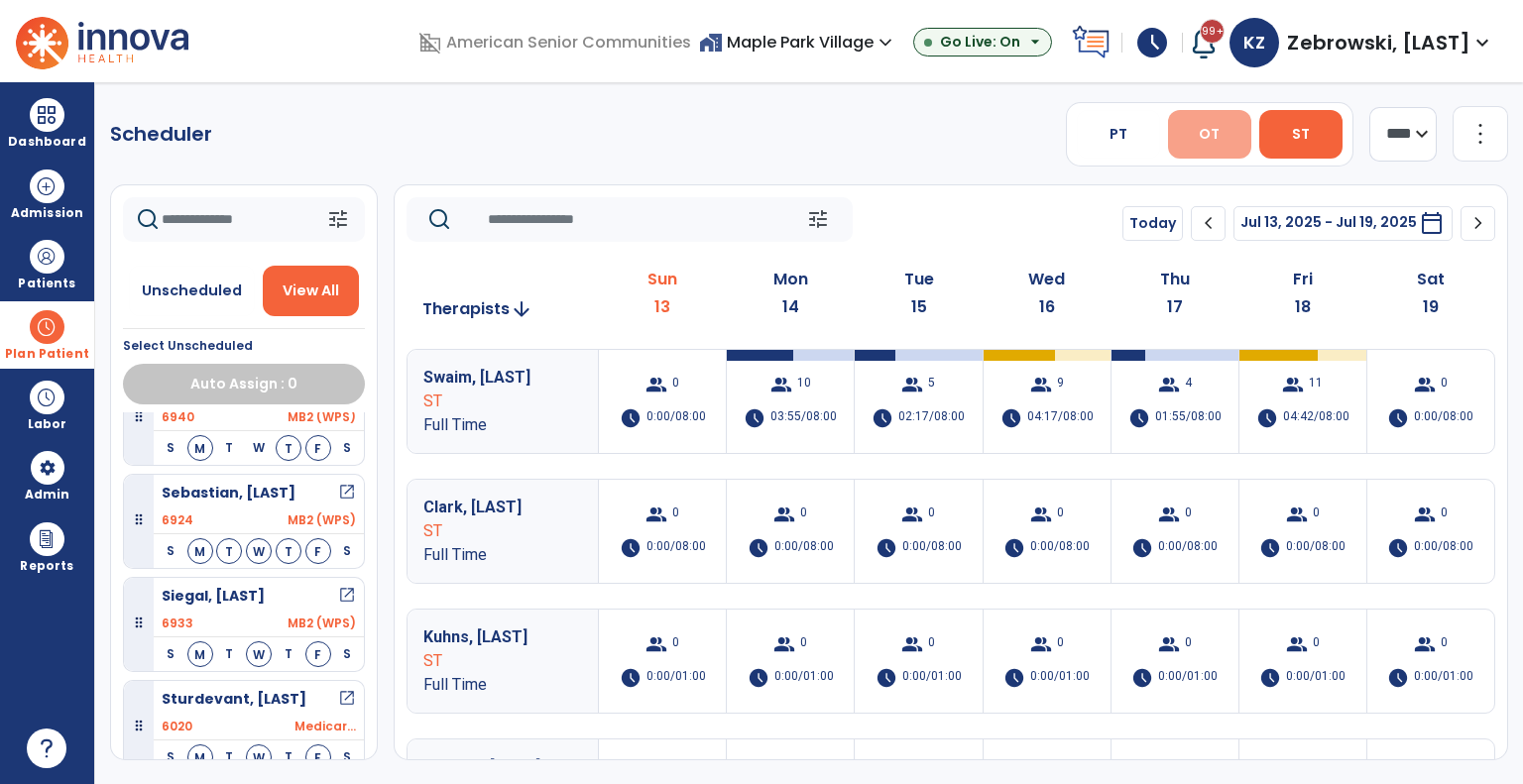click on "OT" at bounding box center (1209, 134) 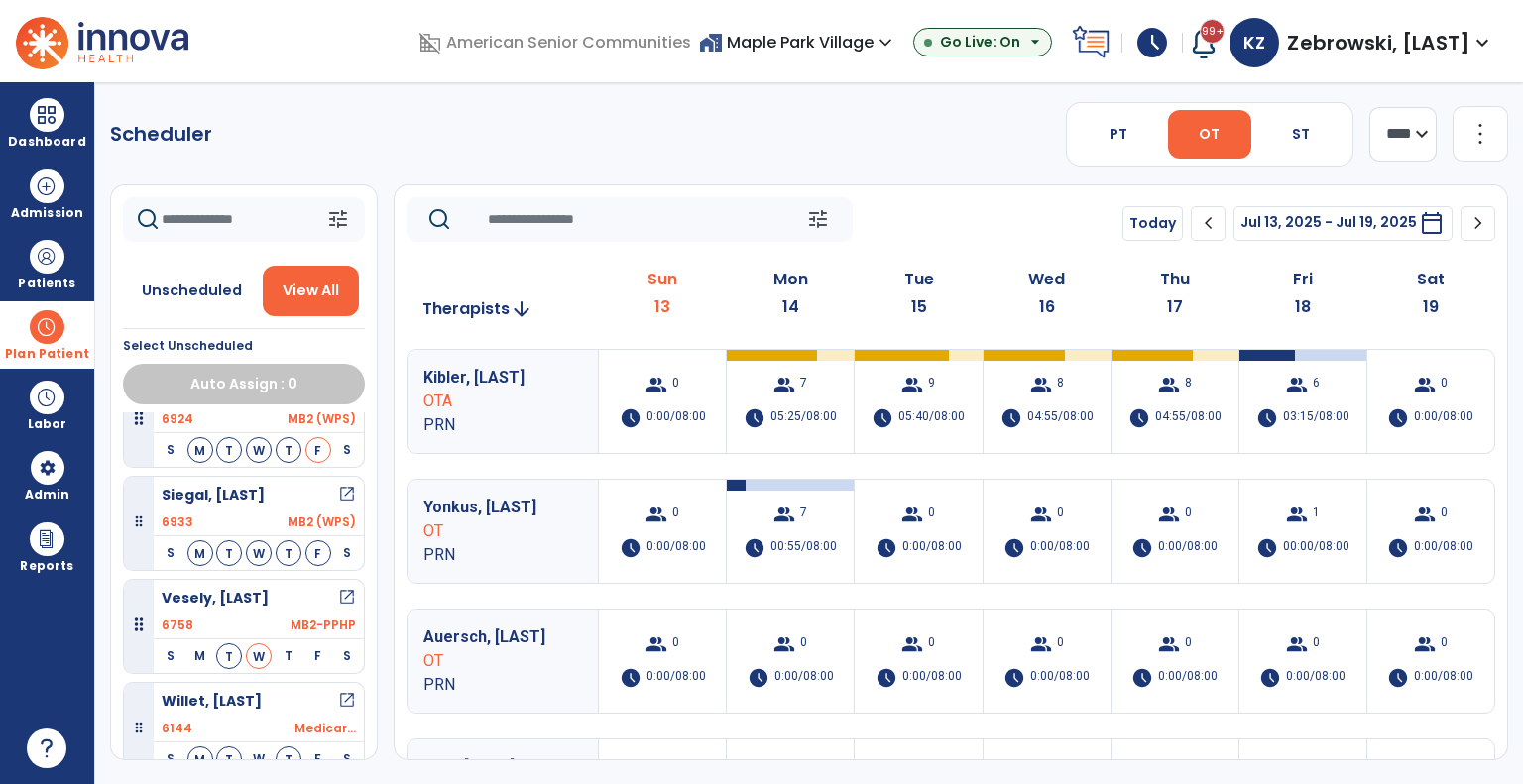 scroll, scrollTop: 770, scrollLeft: 0, axis: vertical 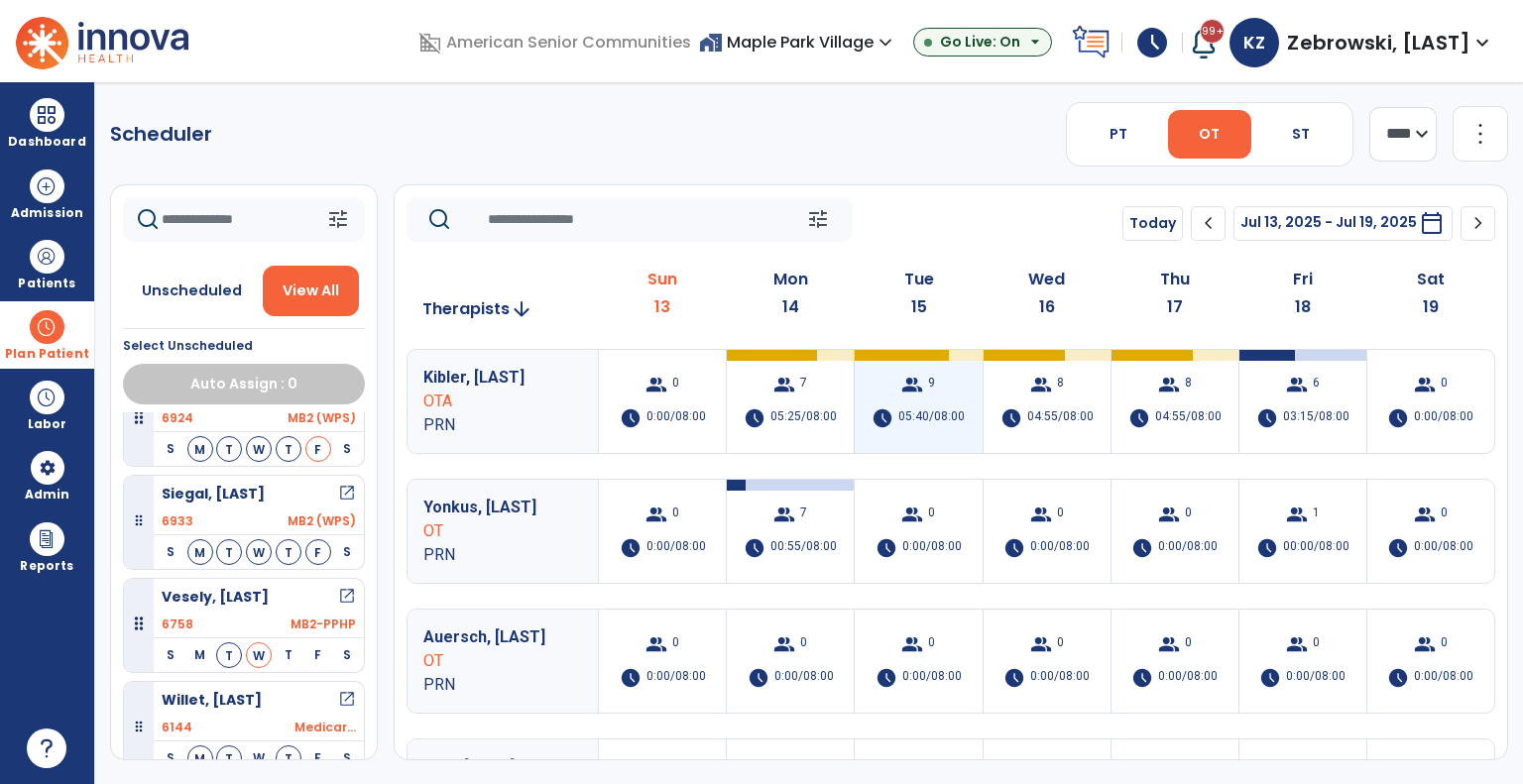click on "group  9  schedule  05:40/08:00" at bounding box center (918, 401) 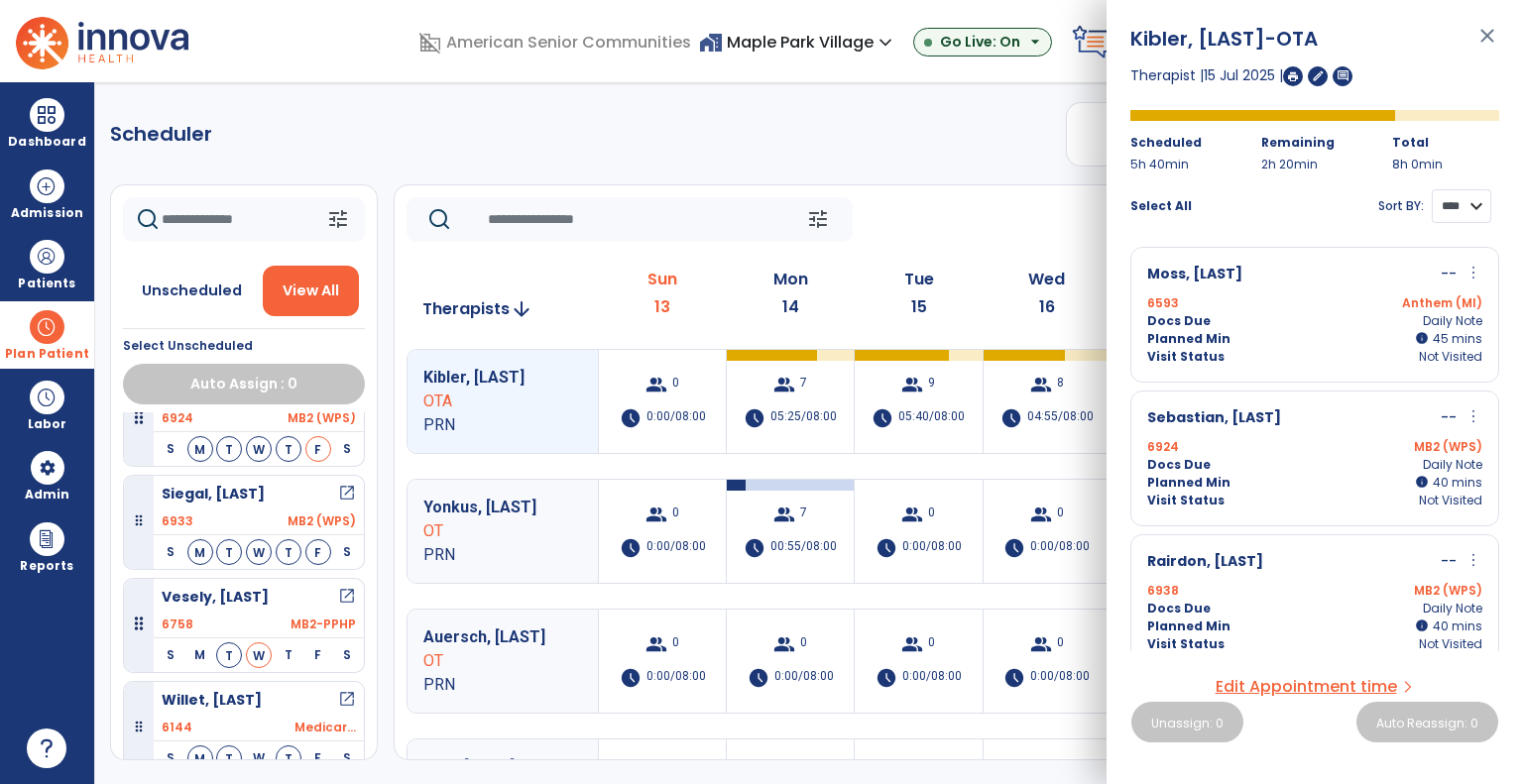 click on "**** ****" at bounding box center [1462, 206] 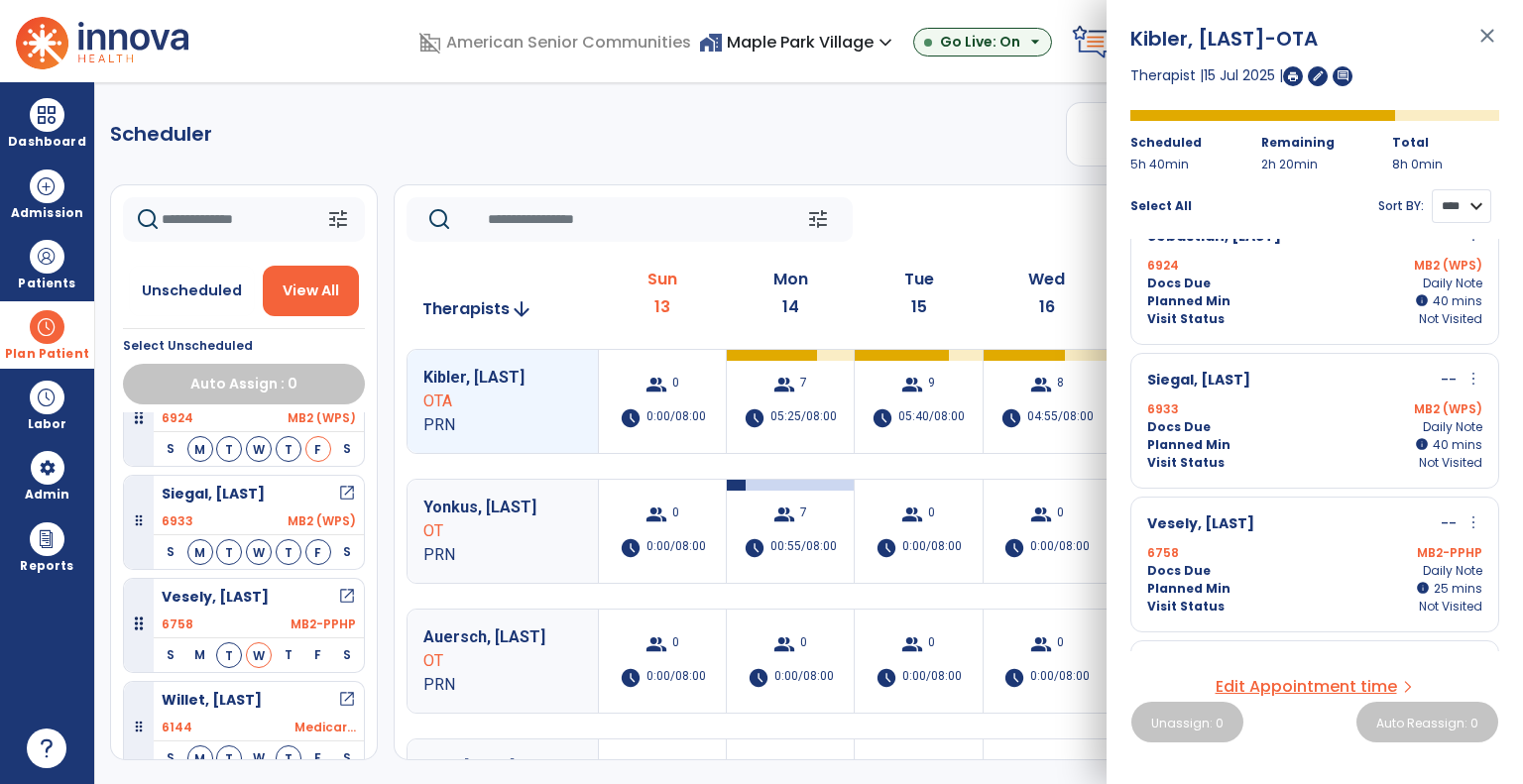 scroll, scrollTop: 875, scrollLeft: 0, axis: vertical 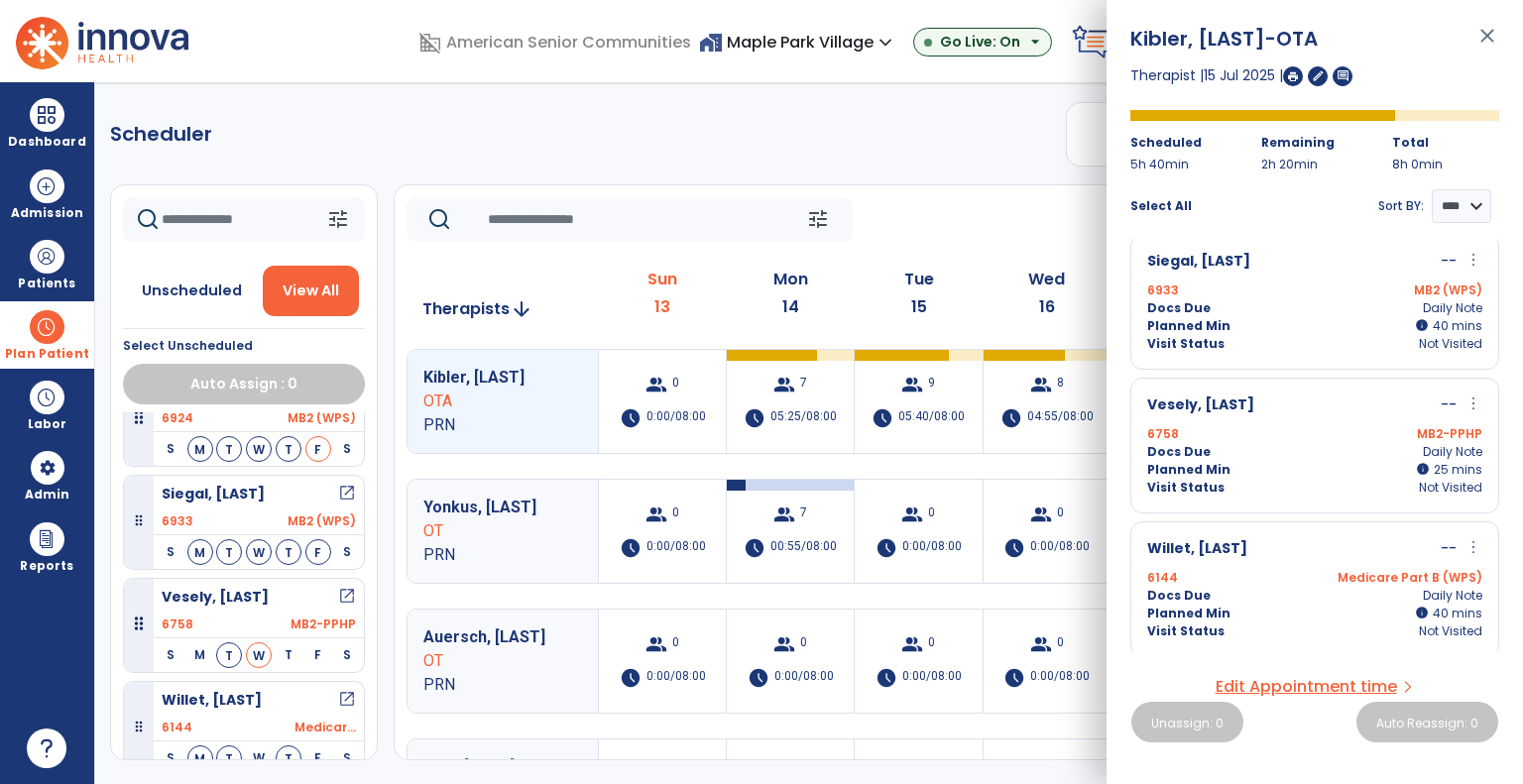 click on "Docs Due Daily Note" at bounding box center [1315, 452] 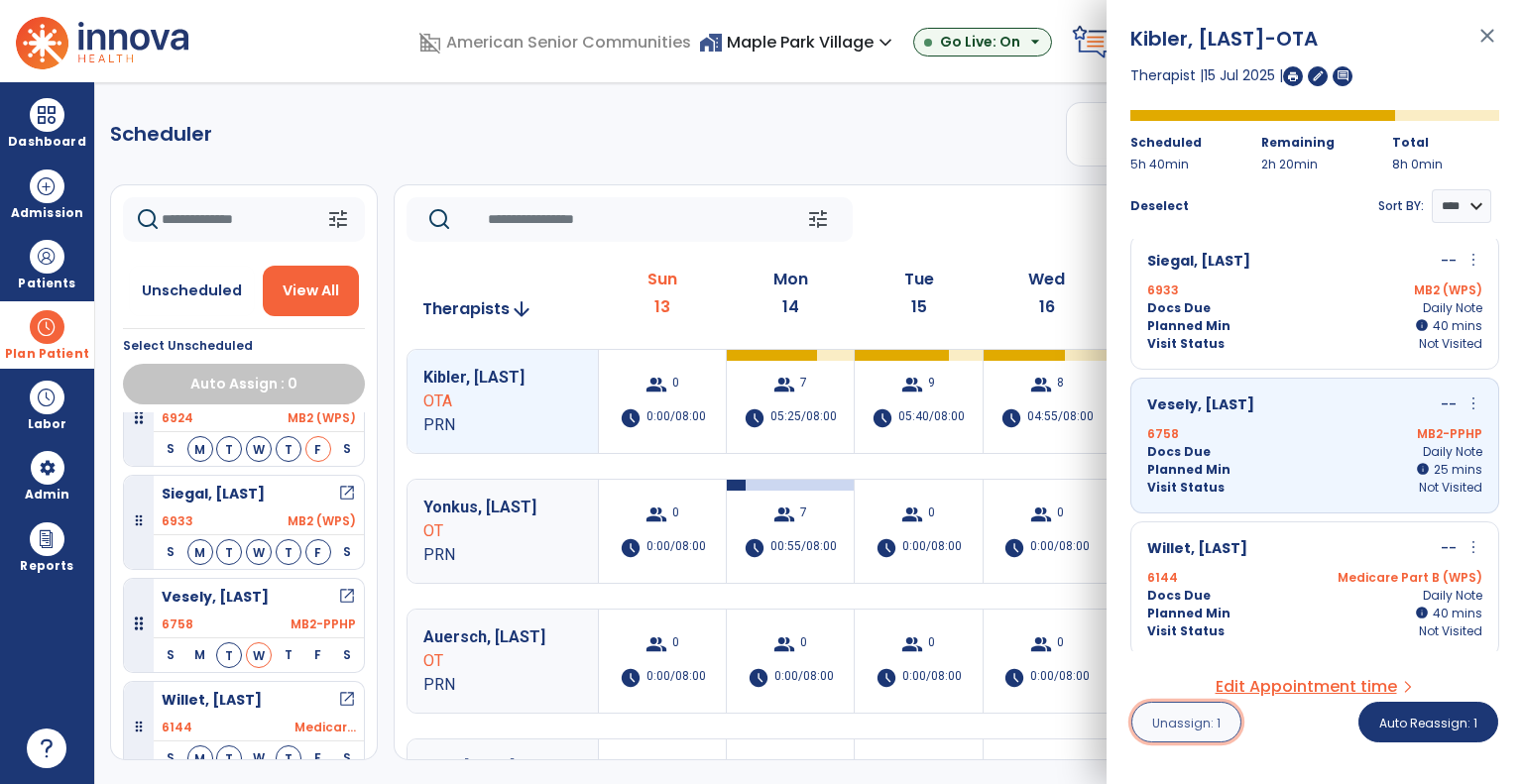 click on "Unassign: 1" at bounding box center [1186, 723] 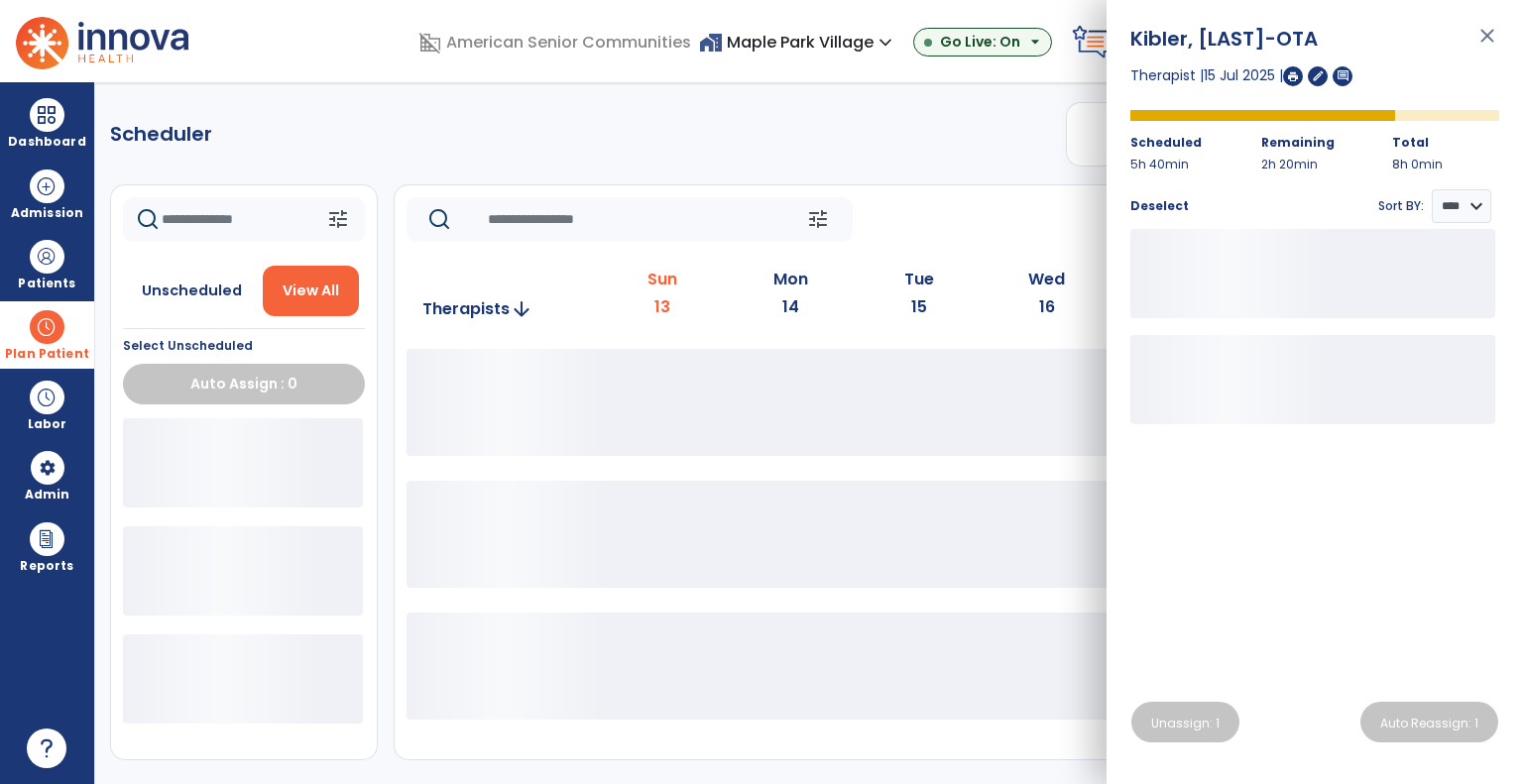 click on "tune   Today  chevron_left Jul 13, 2025 - Jul 19, 2025  *********  calendar_today  chevron_right" 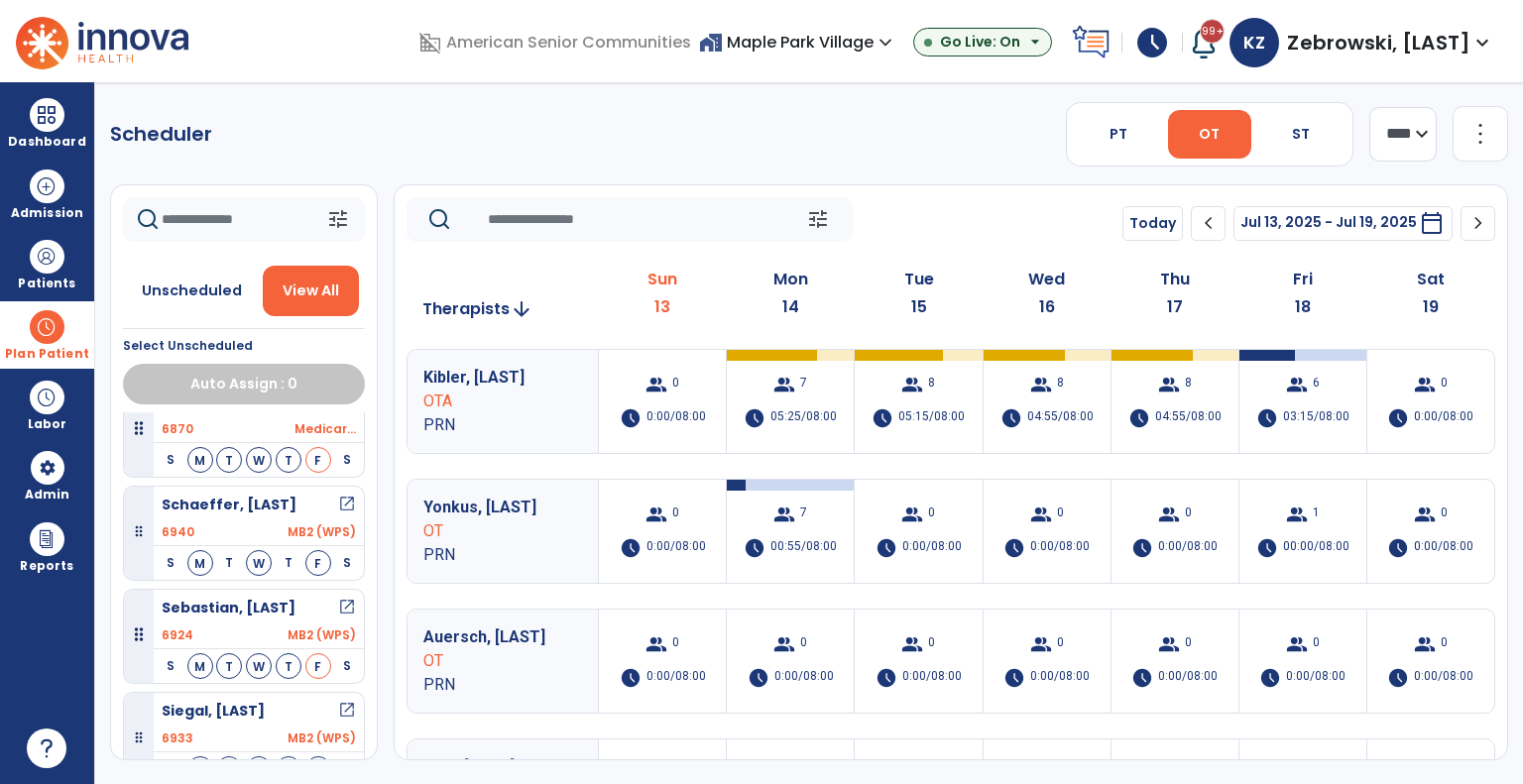 scroll, scrollTop: 770, scrollLeft: 0, axis: vertical 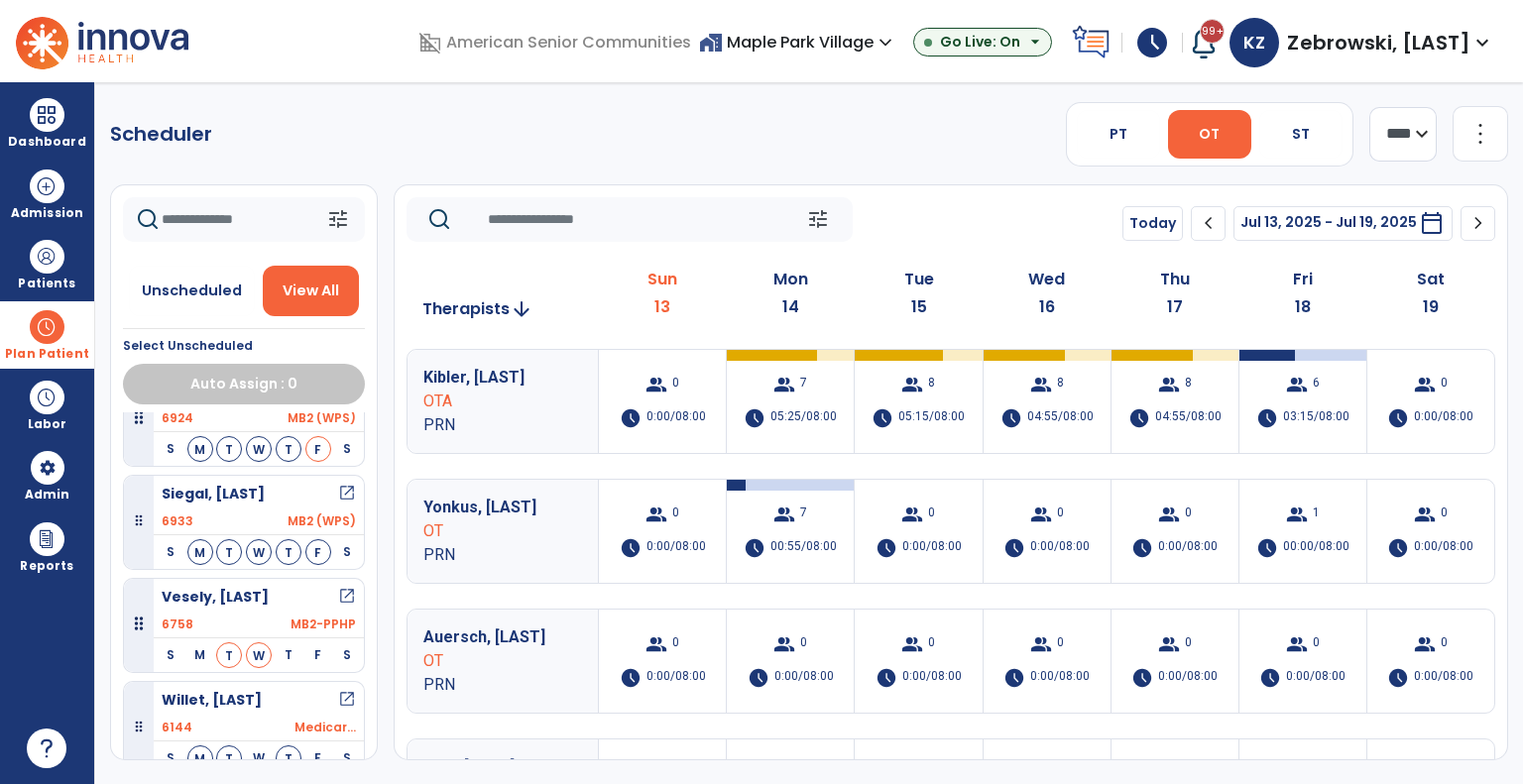click on "open_in_new" at bounding box center (347, 597) 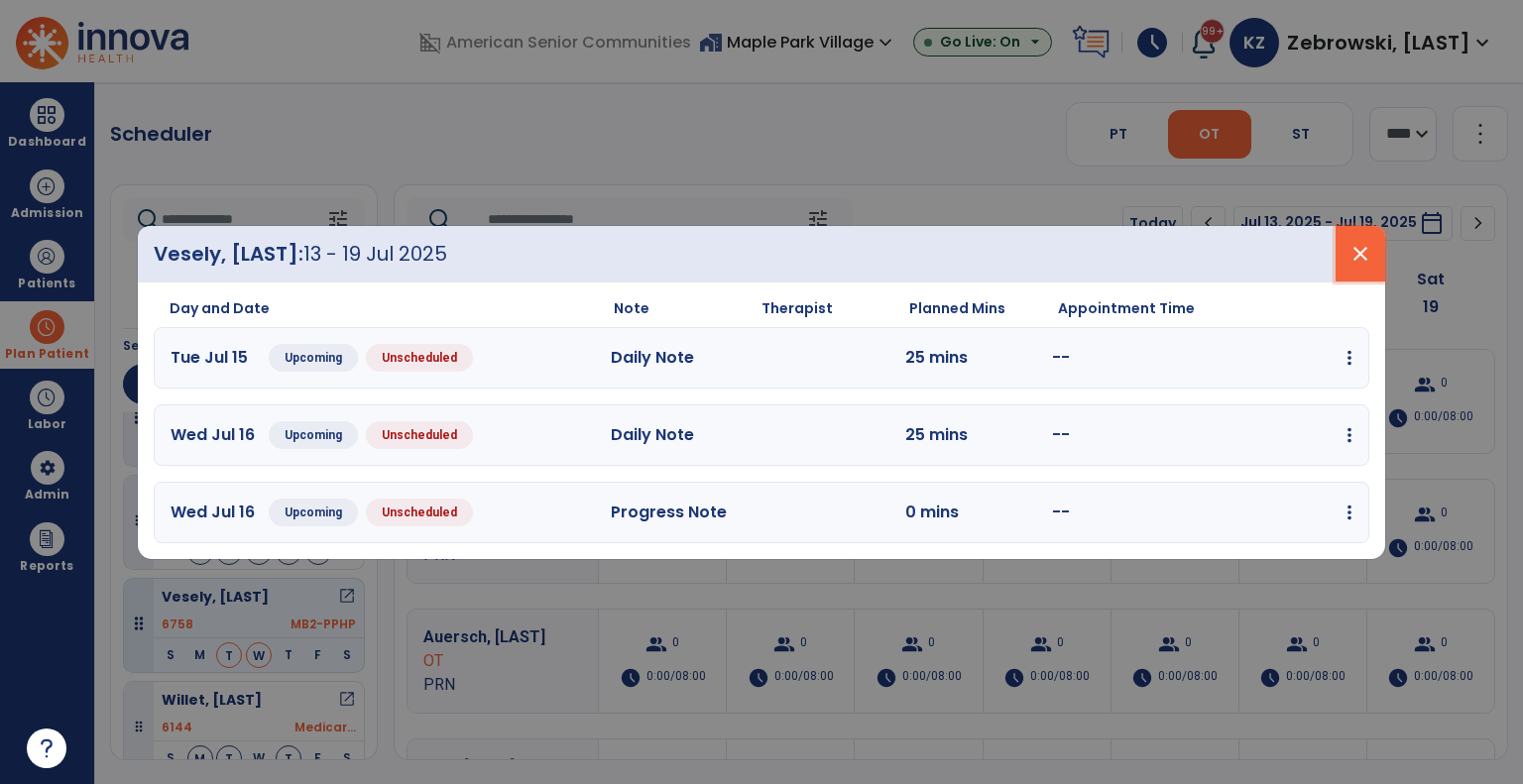 click on "close" at bounding box center [1360, 254] 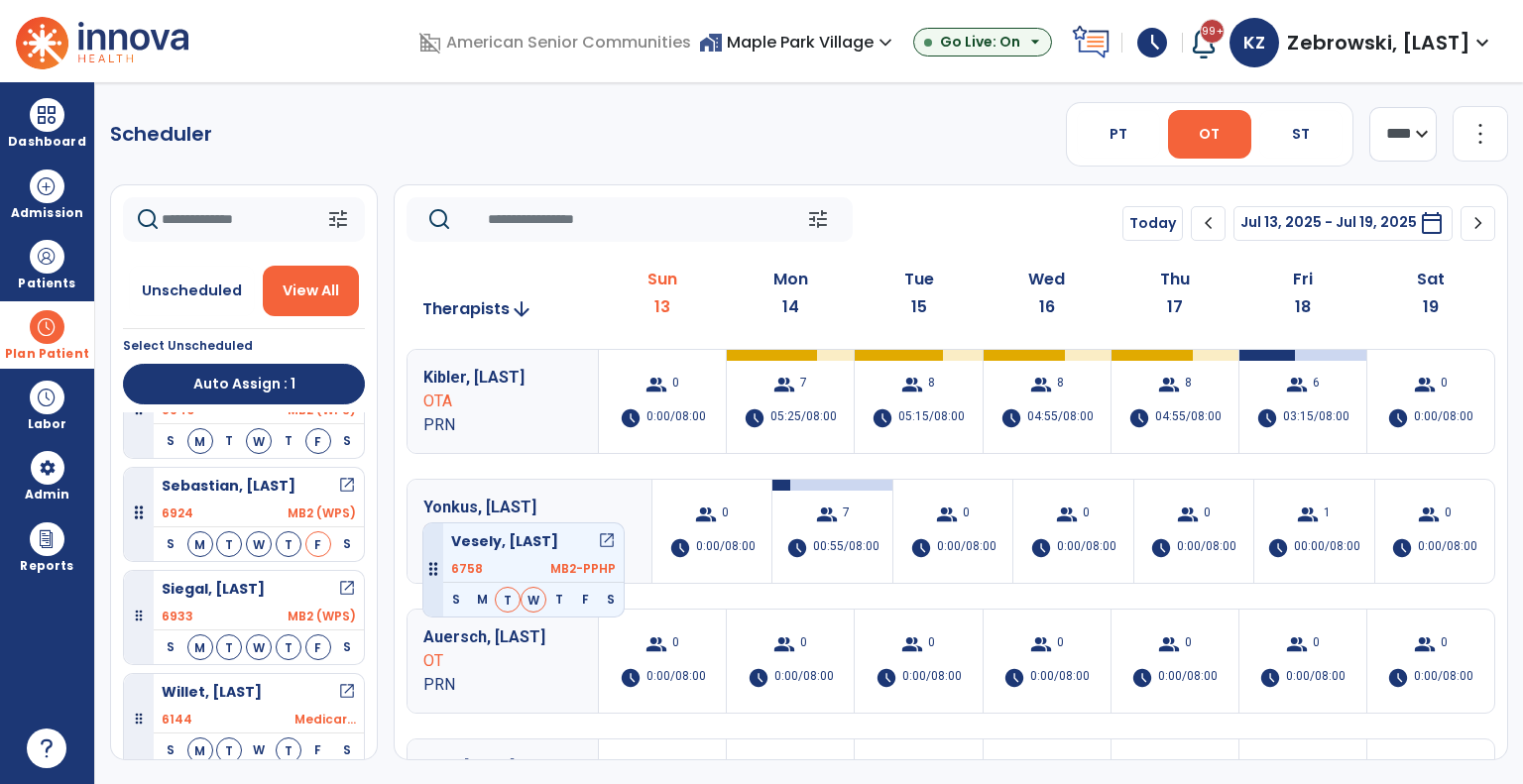 scroll, scrollTop: 668, scrollLeft: 0, axis: vertical 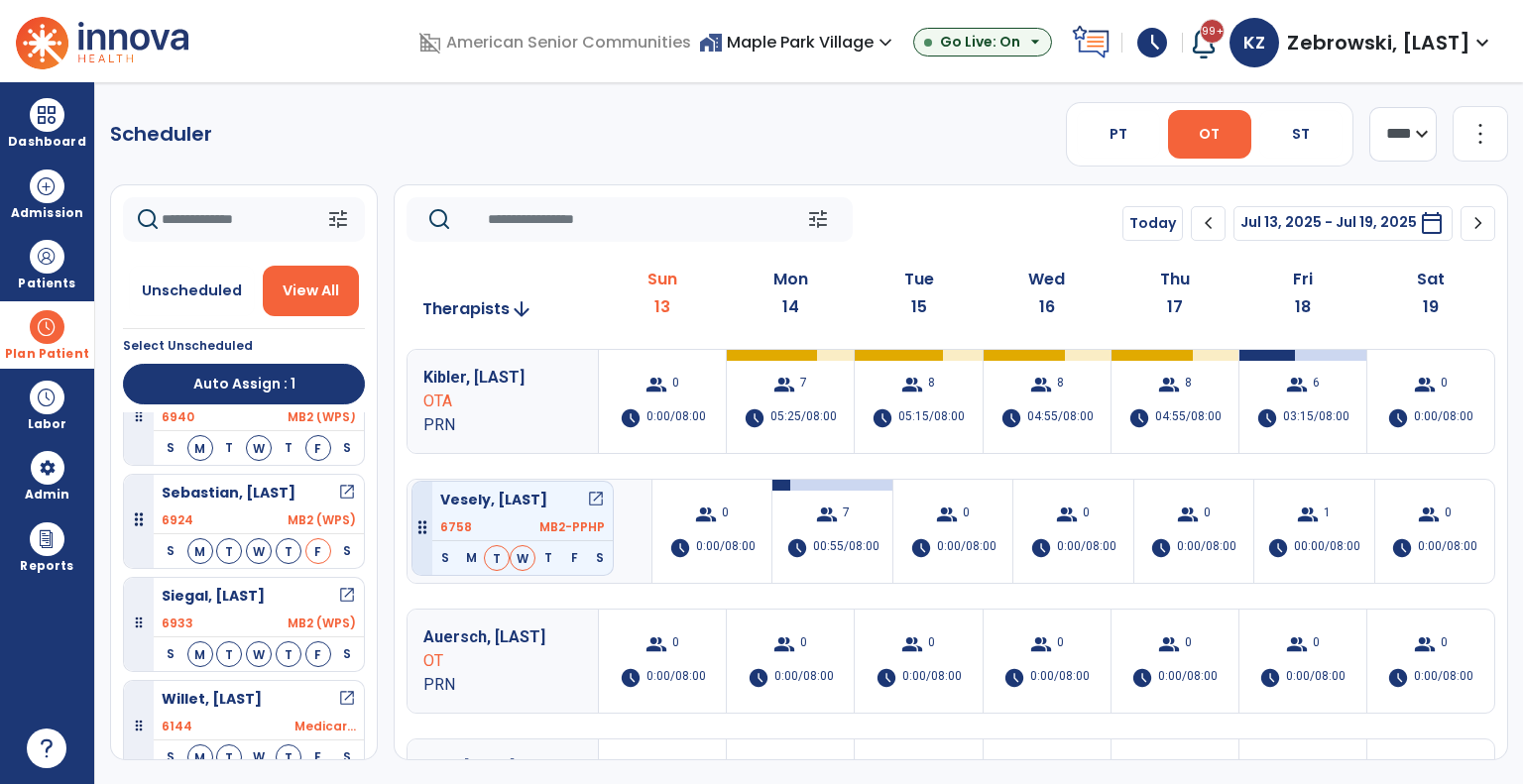 drag, startPoint x: 294, startPoint y: 614, endPoint x: 411, endPoint y: 473, distance: 183.22118 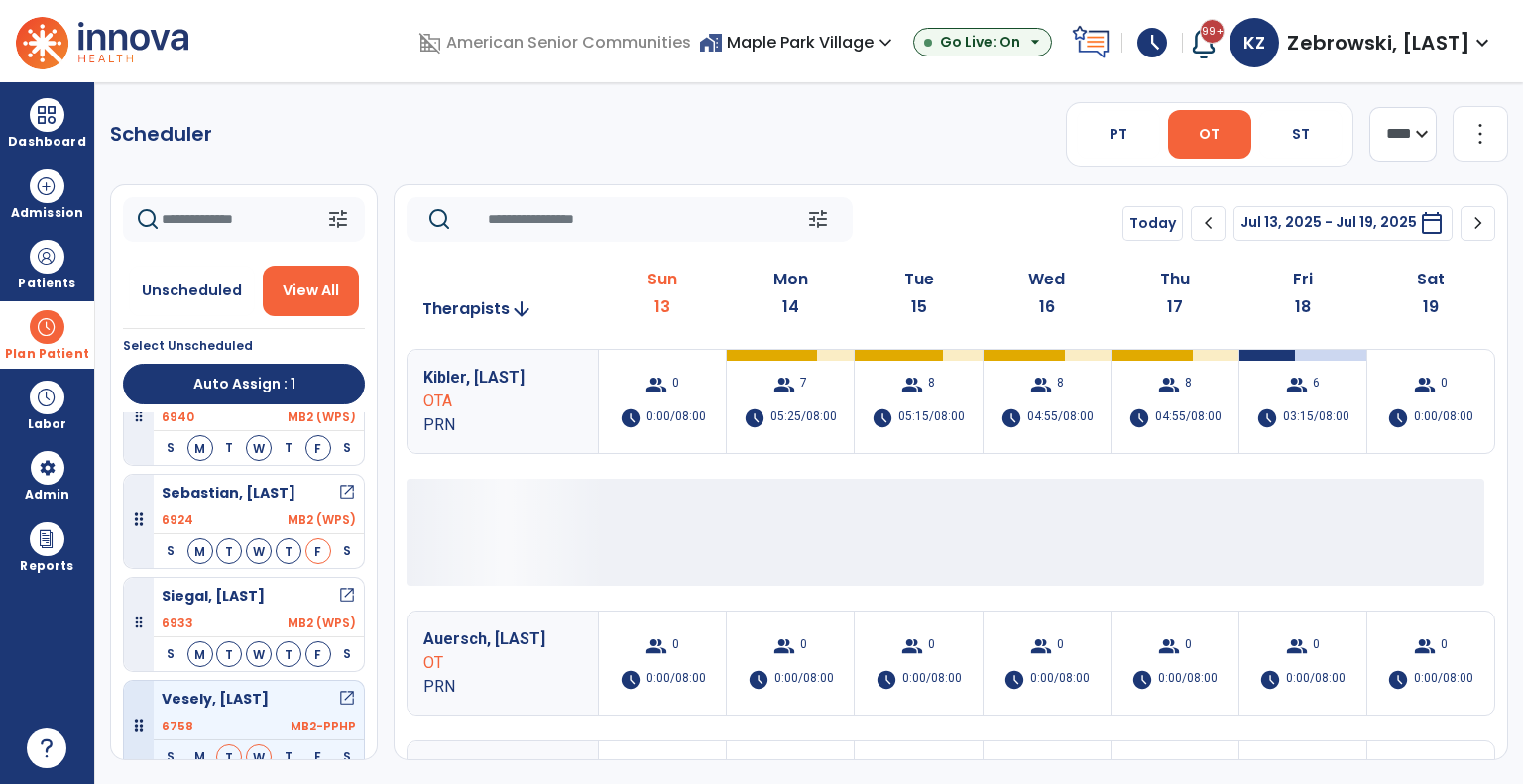 scroll, scrollTop: 770, scrollLeft: 0, axis: vertical 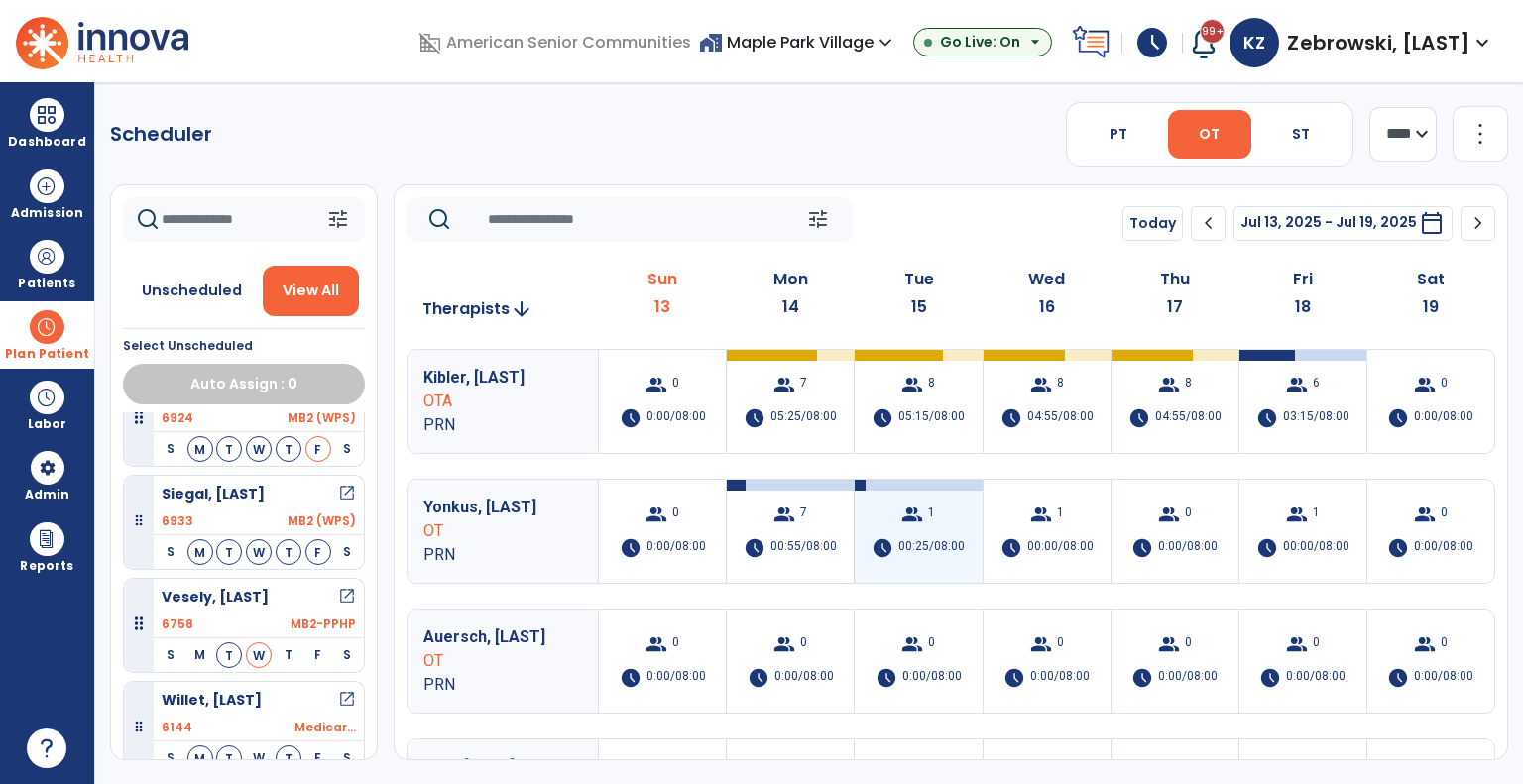 click on "00:25/08:00" at bounding box center (931, 548) 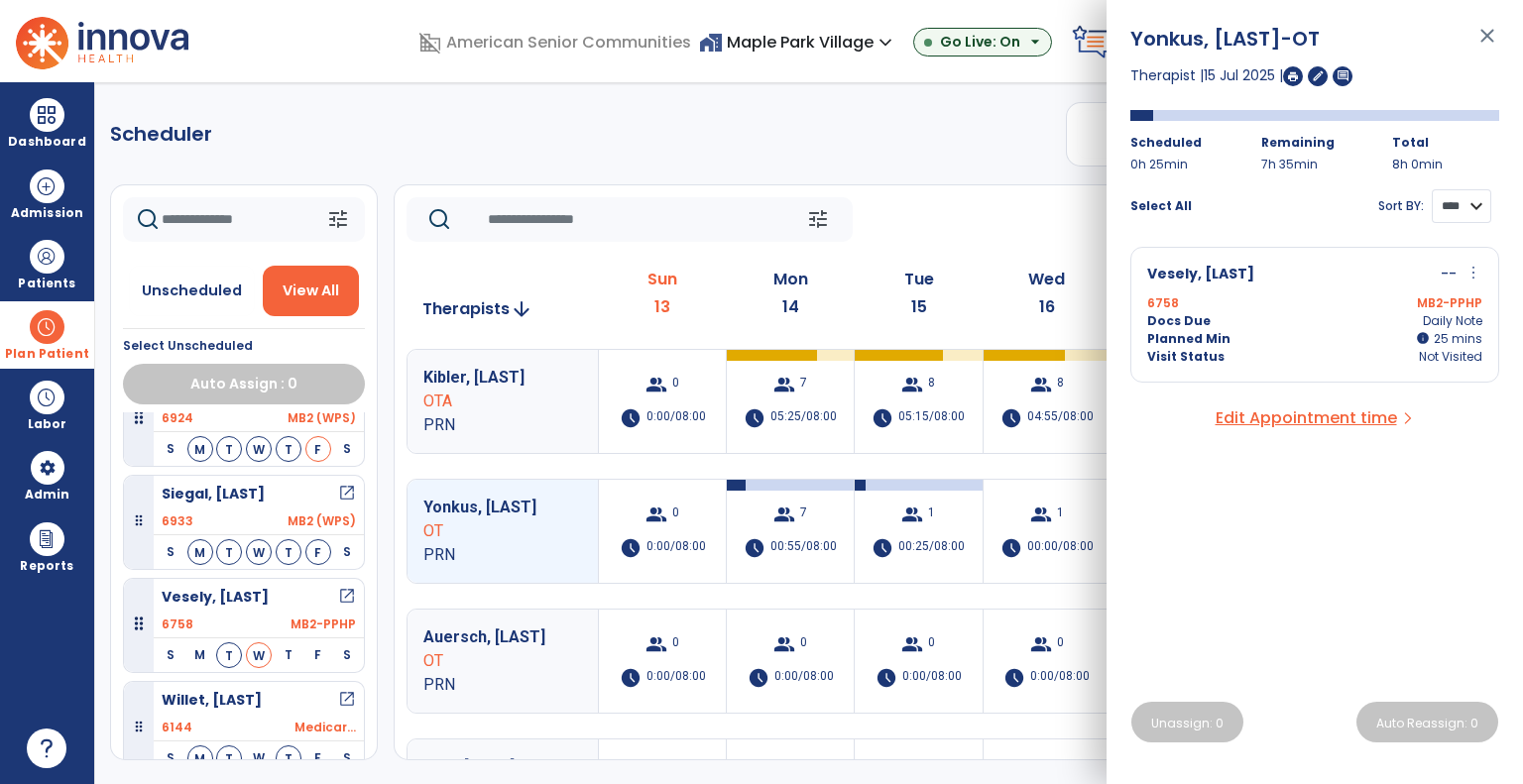 click on "**** ****" at bounding box center [1462, 206] 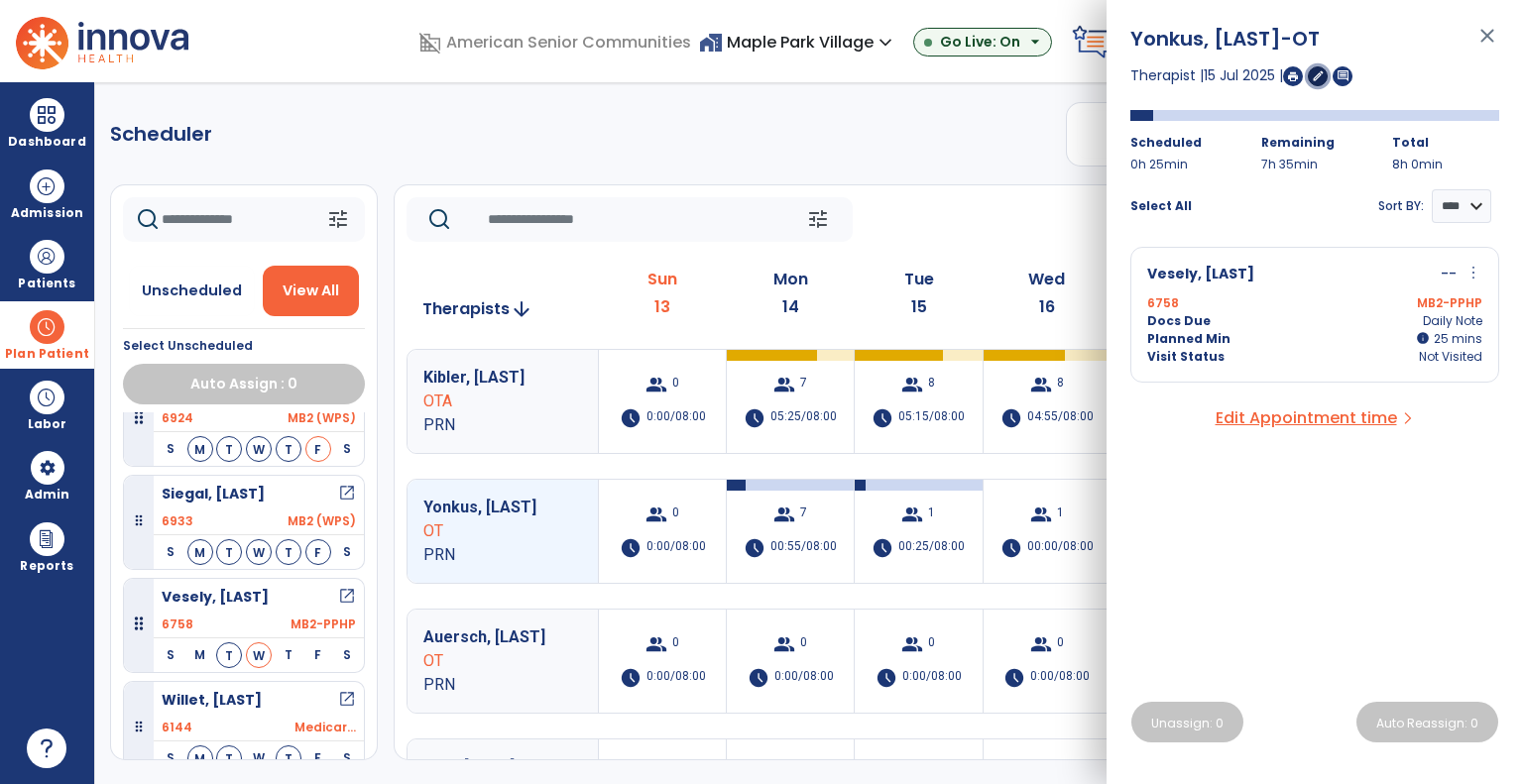 click on "edit" at bounding box center [1318, 75] 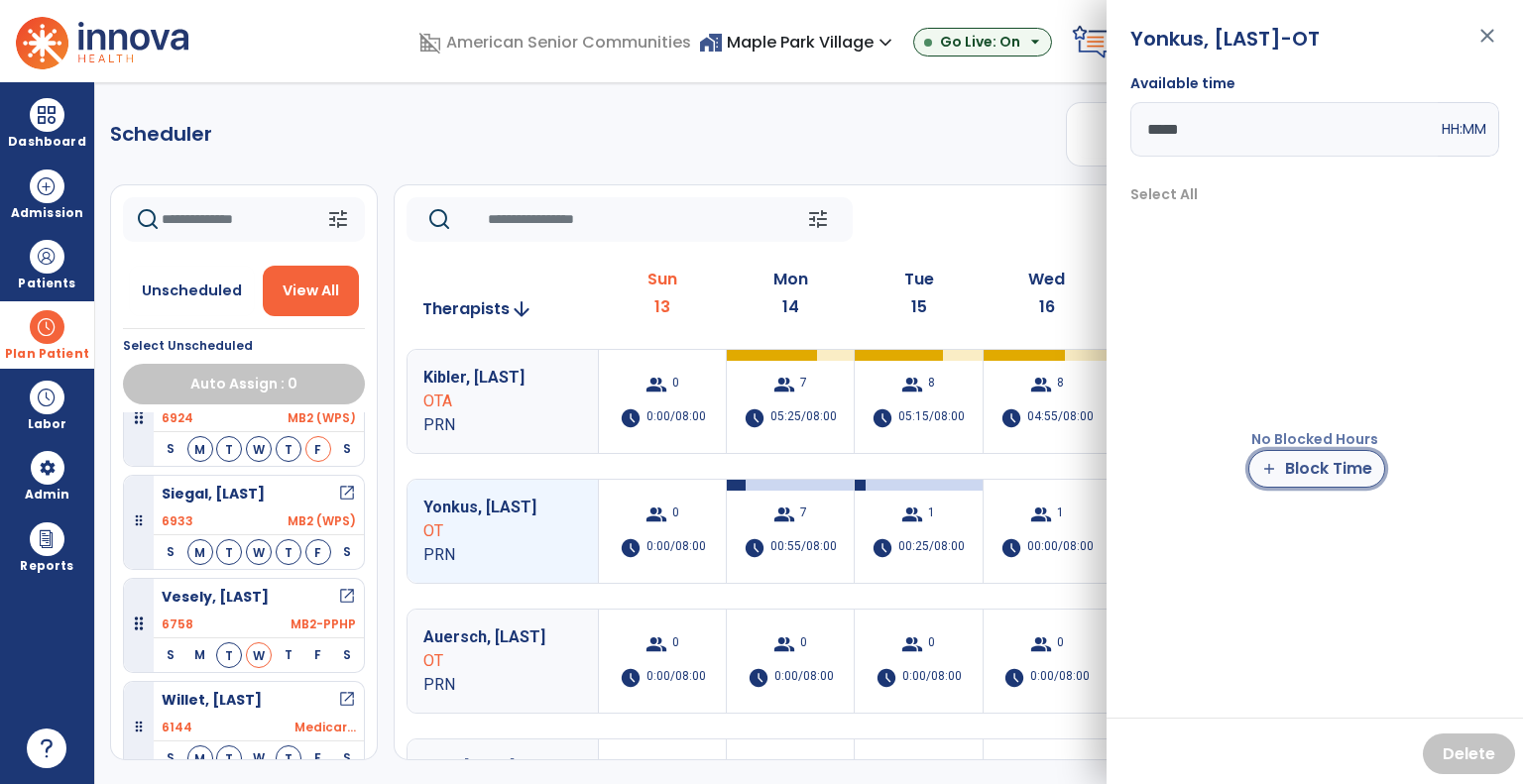 click on "add   Block Time" at bounding box center (1317, 469) 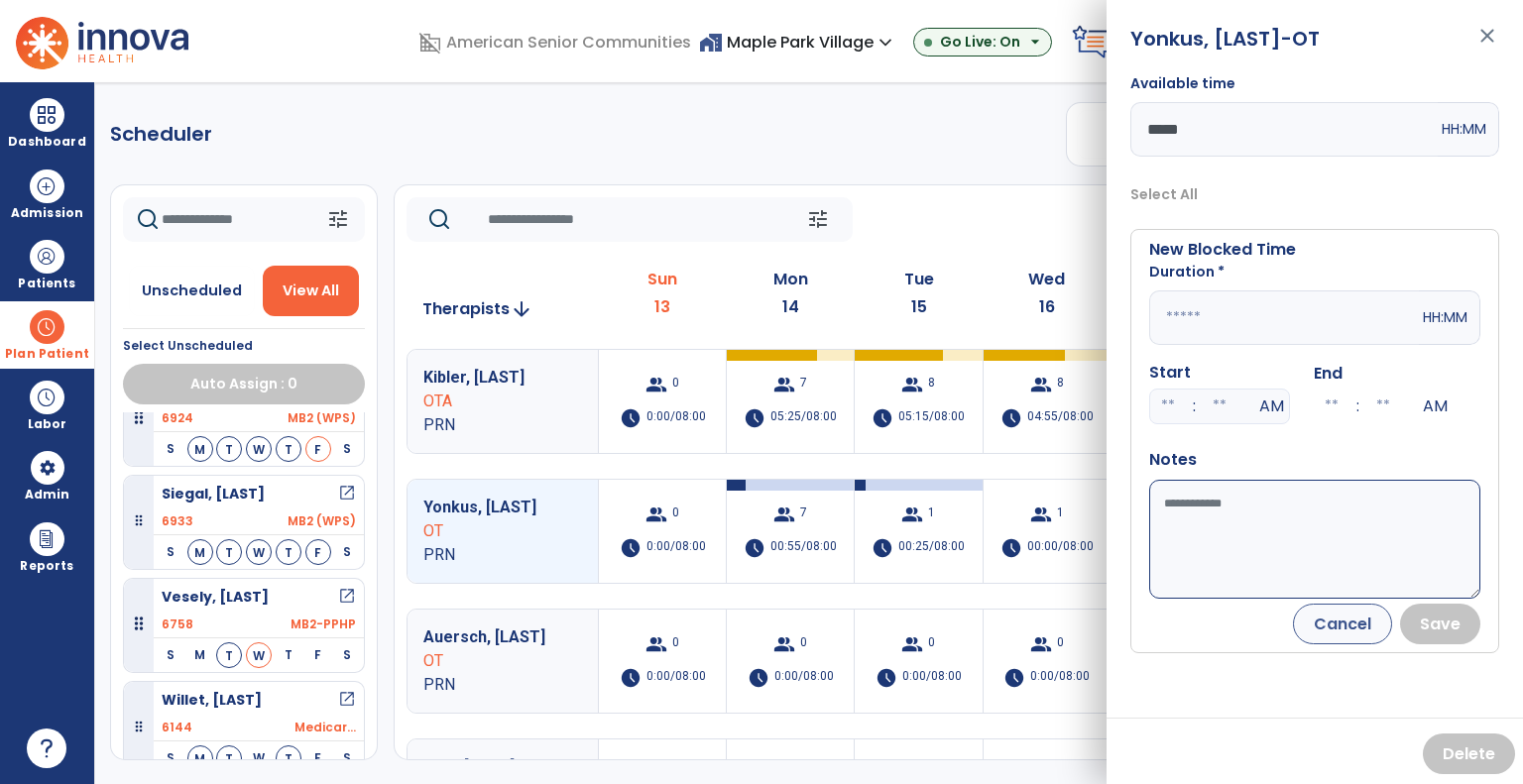 click on "tune   Today  chevron_left Jul 13, 2025 - Jul 19, 2025  *********  calendar_today  chevron_right" 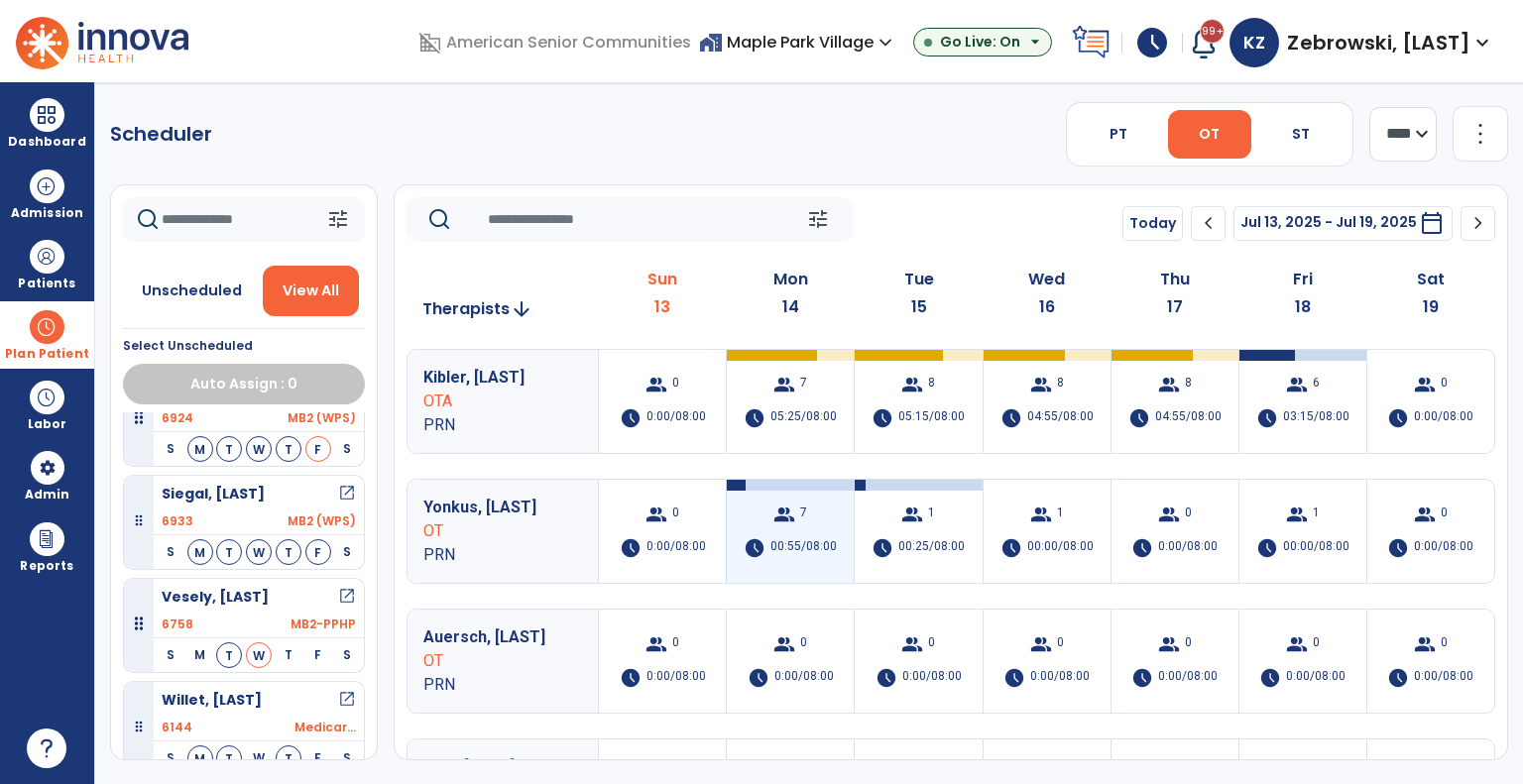 click on "group  7  schedule  00:55/08:00" at bounding box center [790, 531] 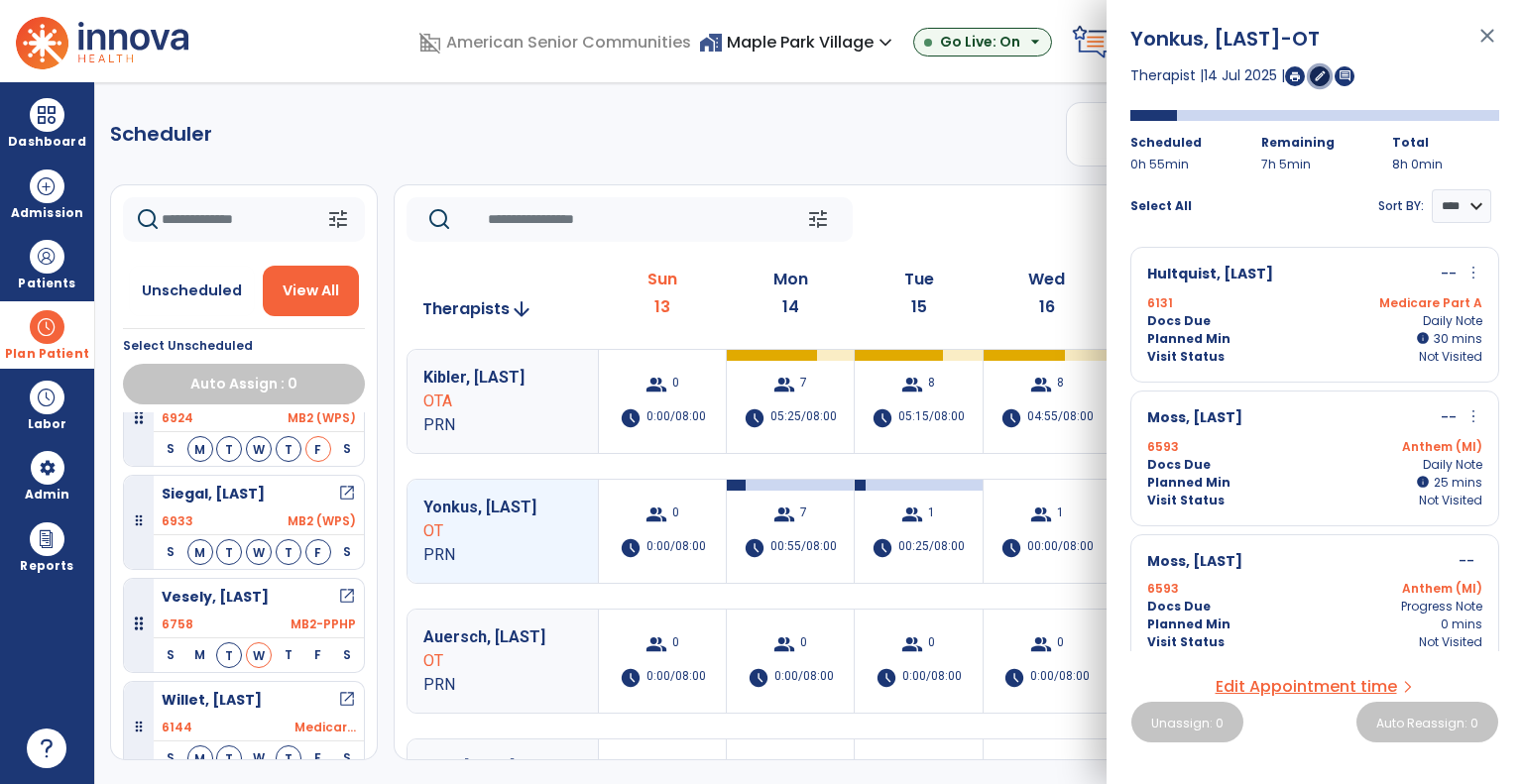 click on "edit" at bounding box center [1320, 75] 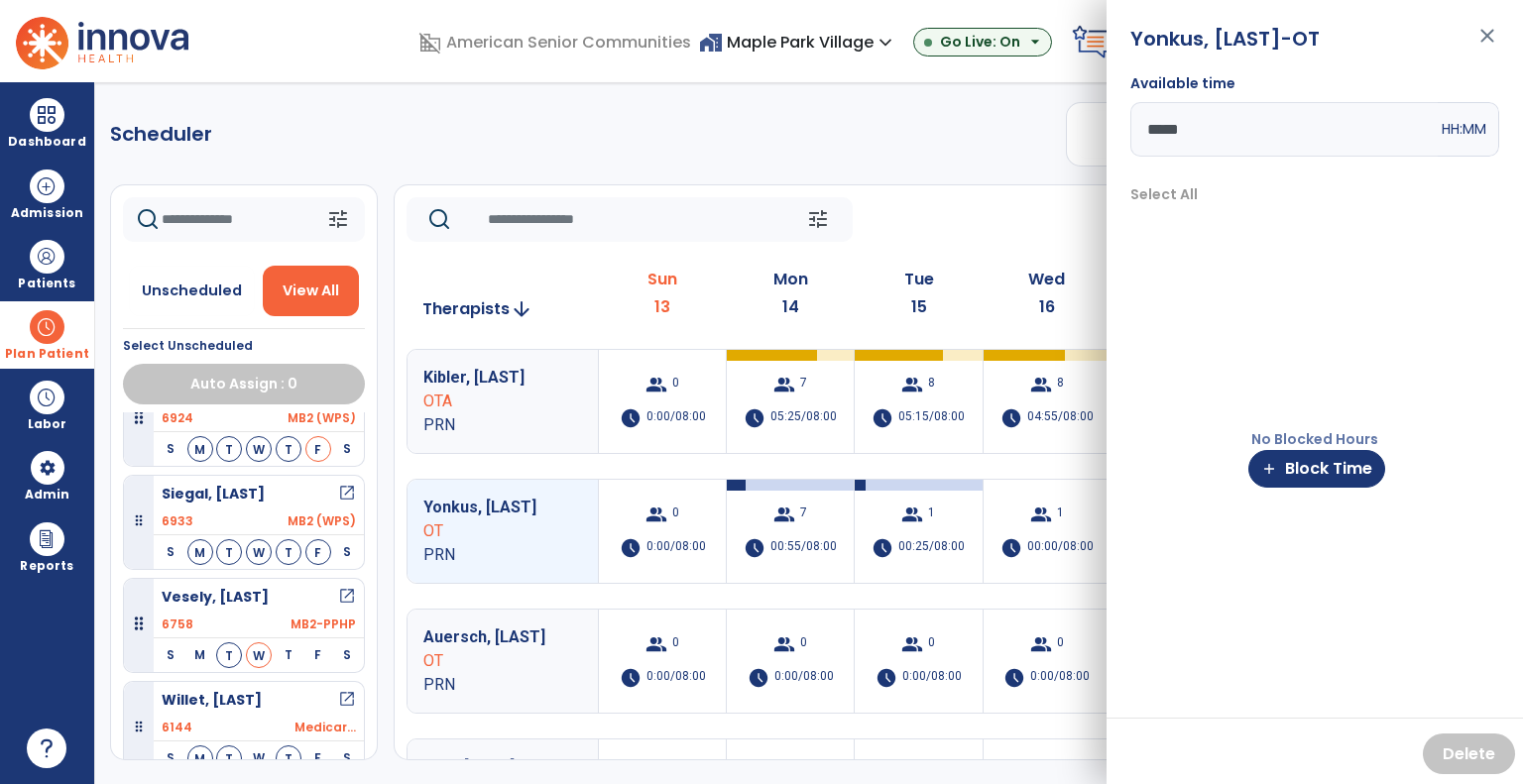 click on "tune   Today  chevron_left Jul 13, 2025 - Jul 19, 2025  *********  calendar_today  chevron_right" 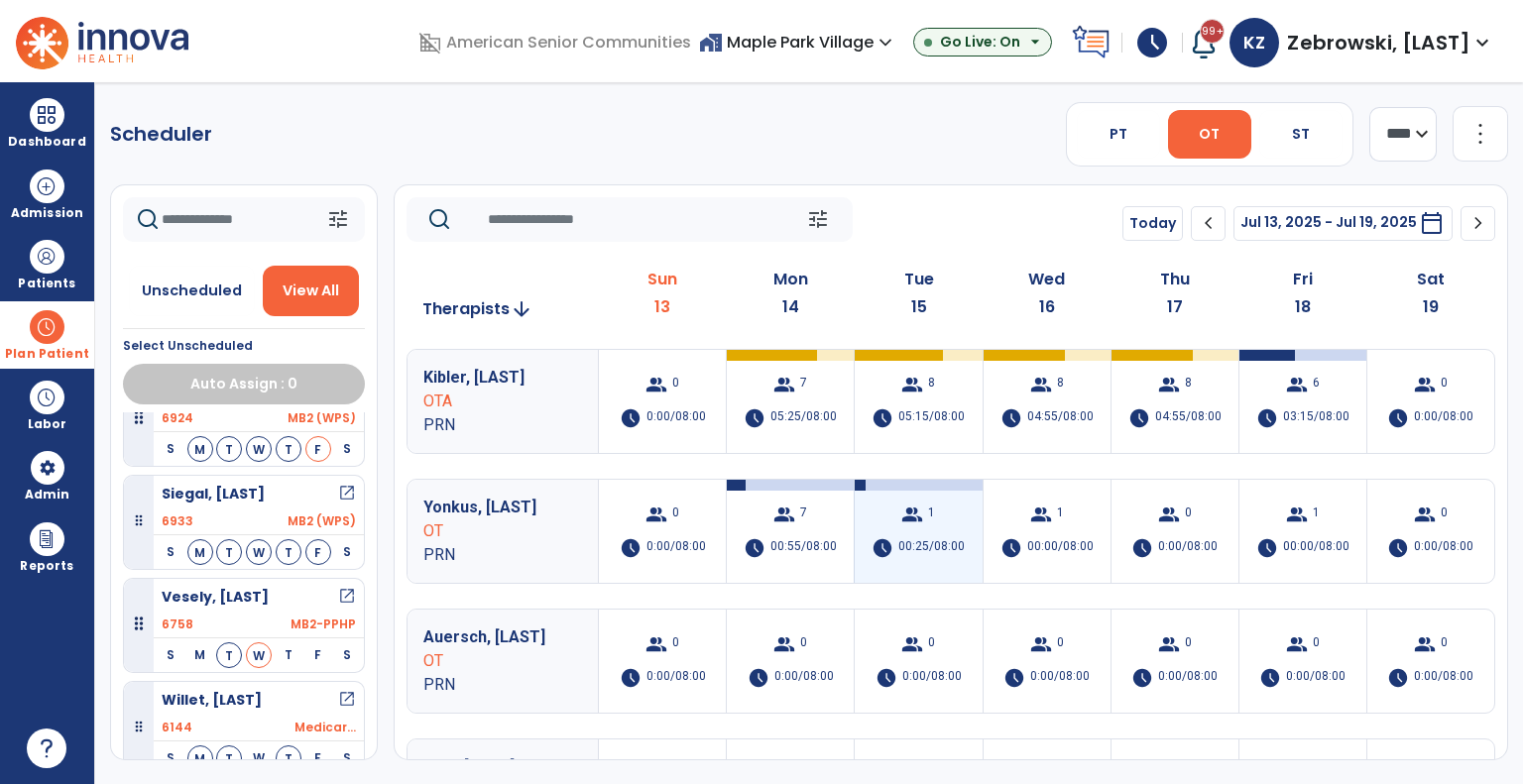 click on "group" at bounding box center [912, 514] 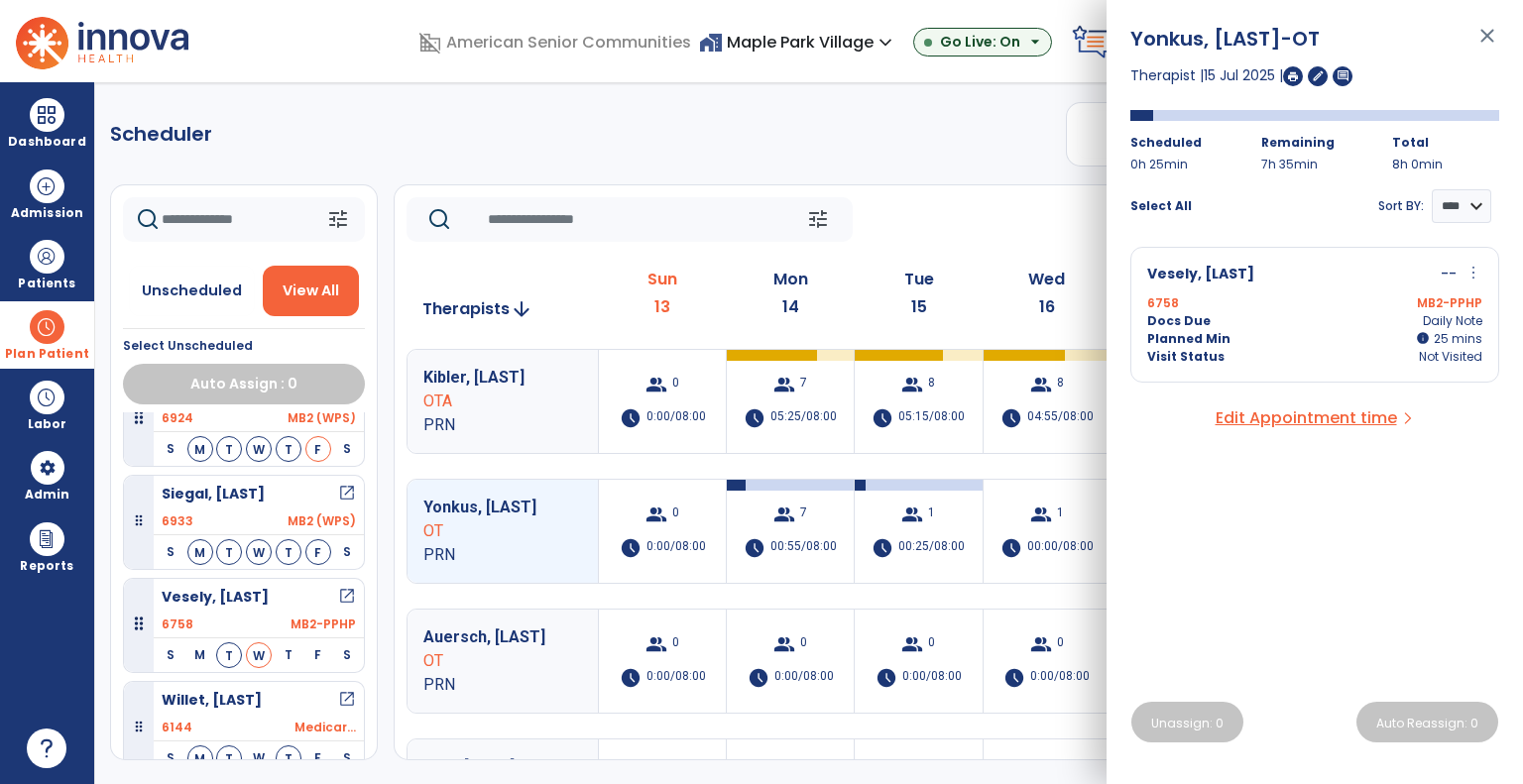 click on "more_vert" at bounding box center [1473, 273] 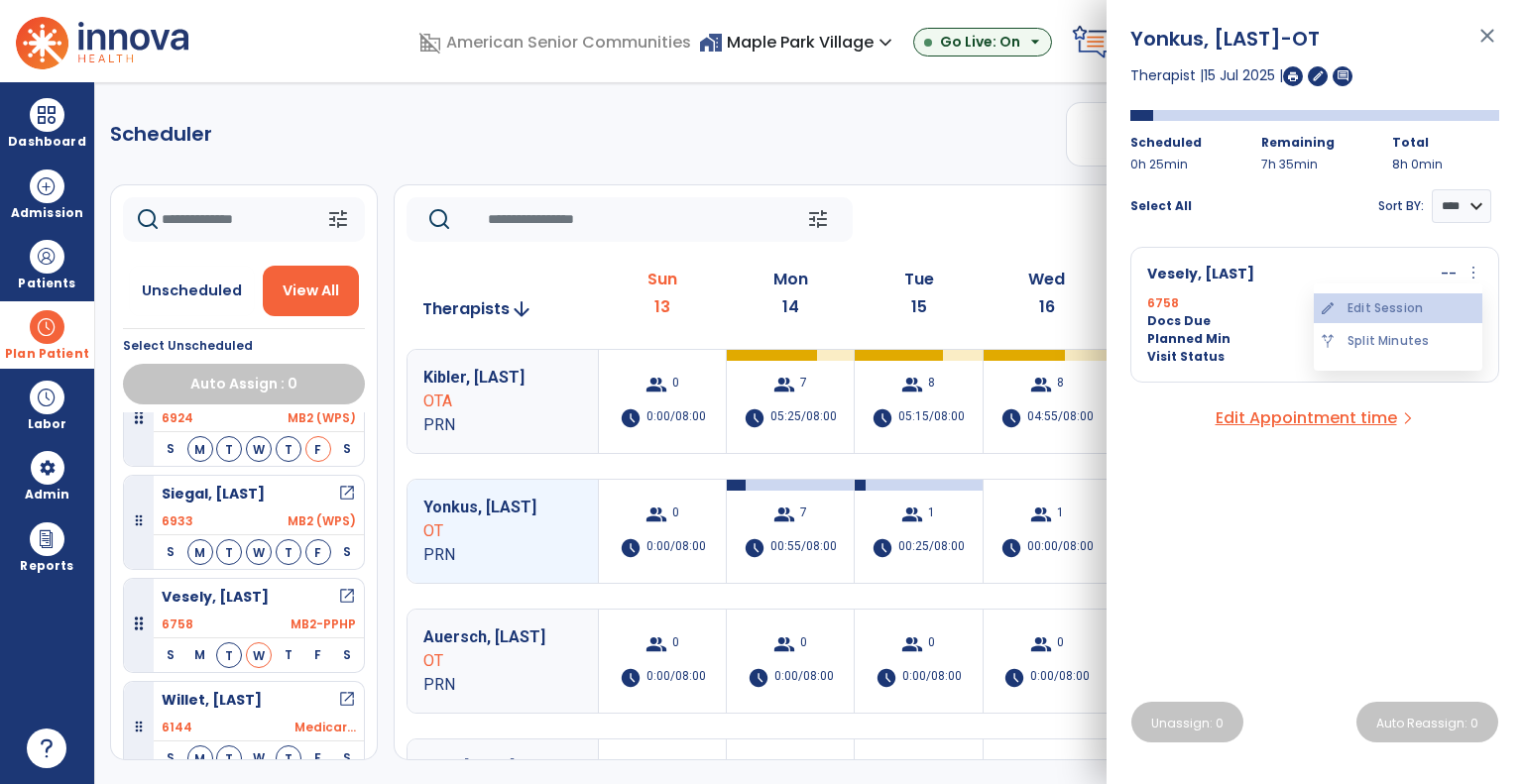 click on "edit   Edit Session" at bounding box center (1398, 308) 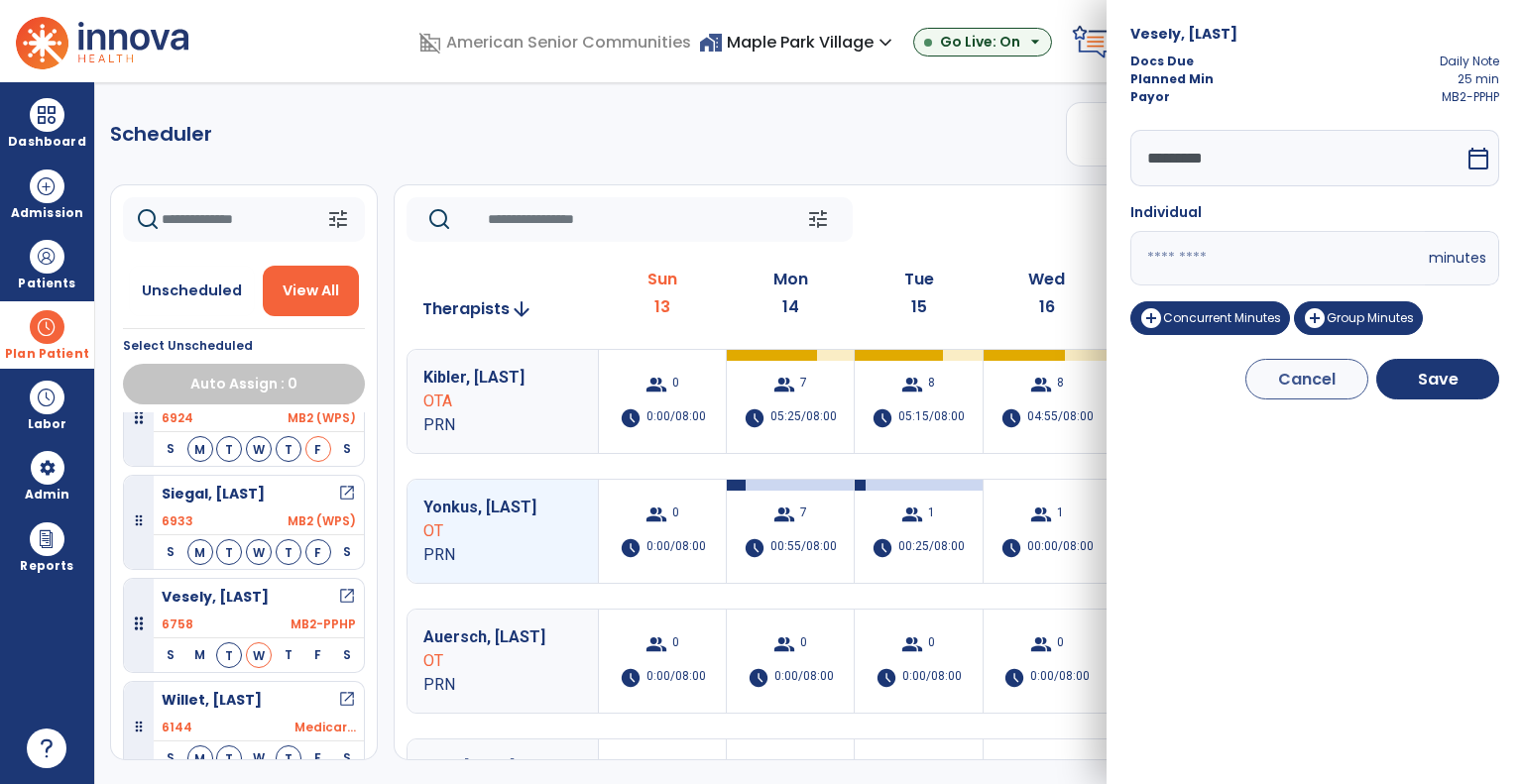 click on "calendar_today" at bounding box center (1478, 159) 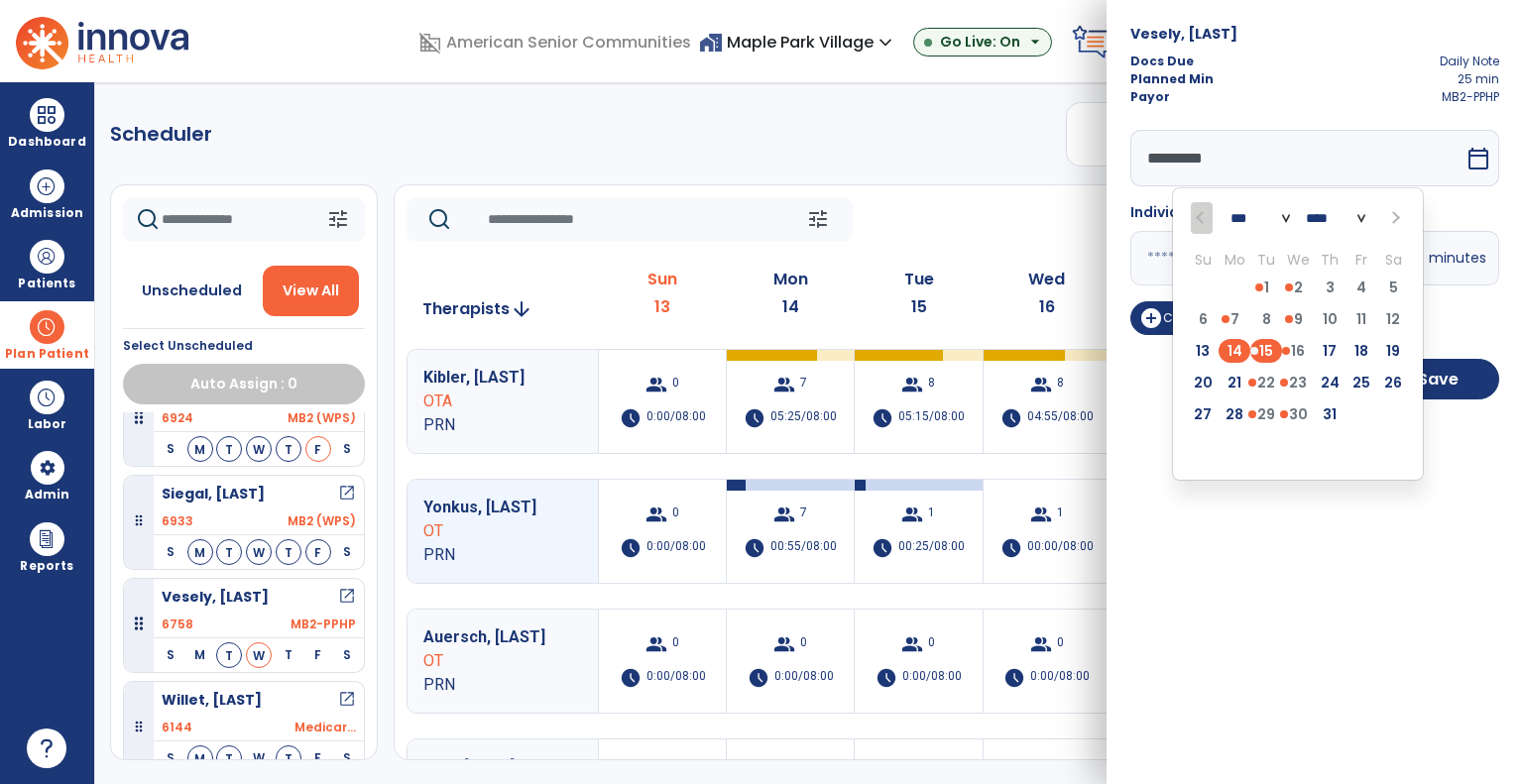 click on "14" at bounding box center [1234, 351] 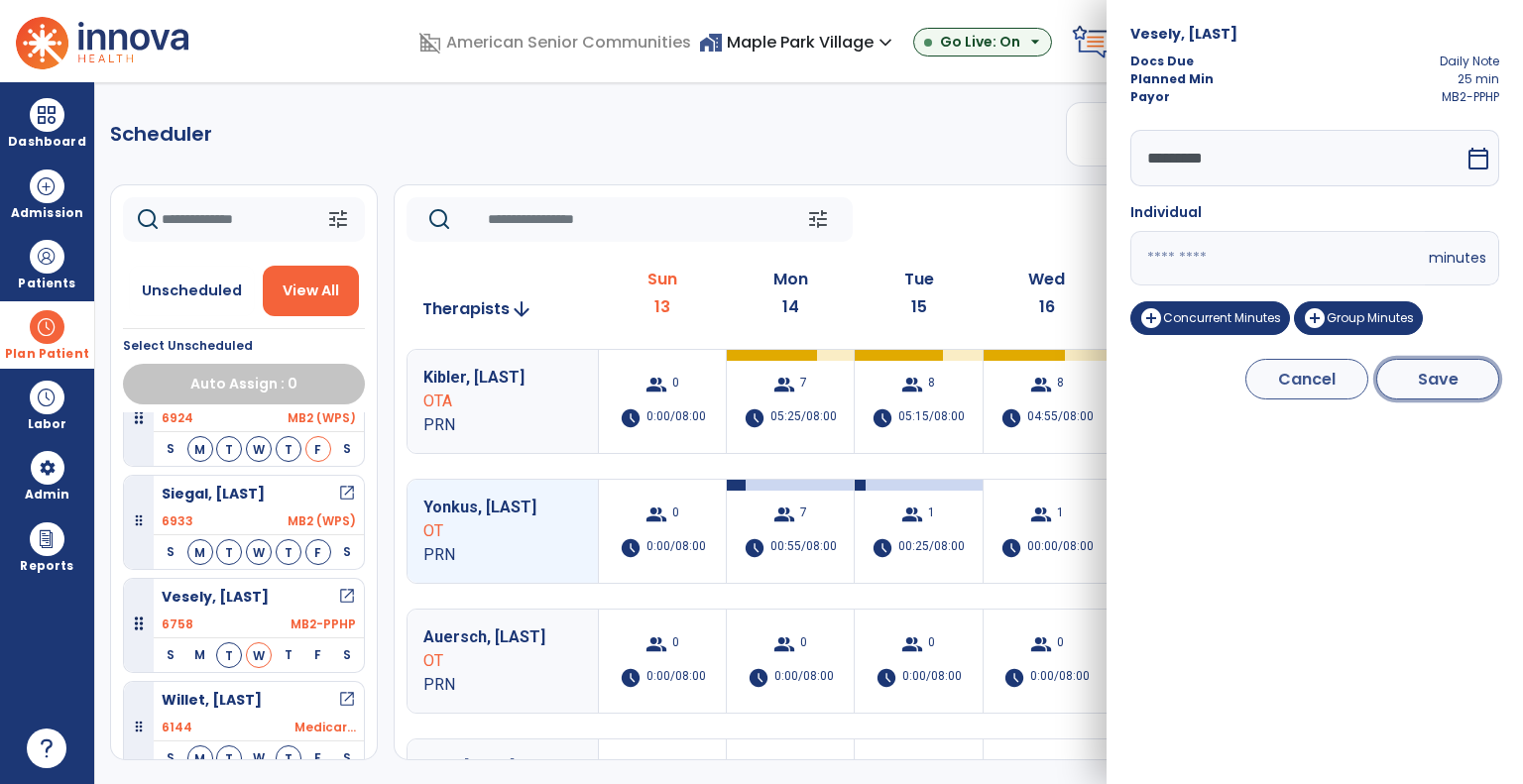 click on "Save" at bounding box center [1438, 379] 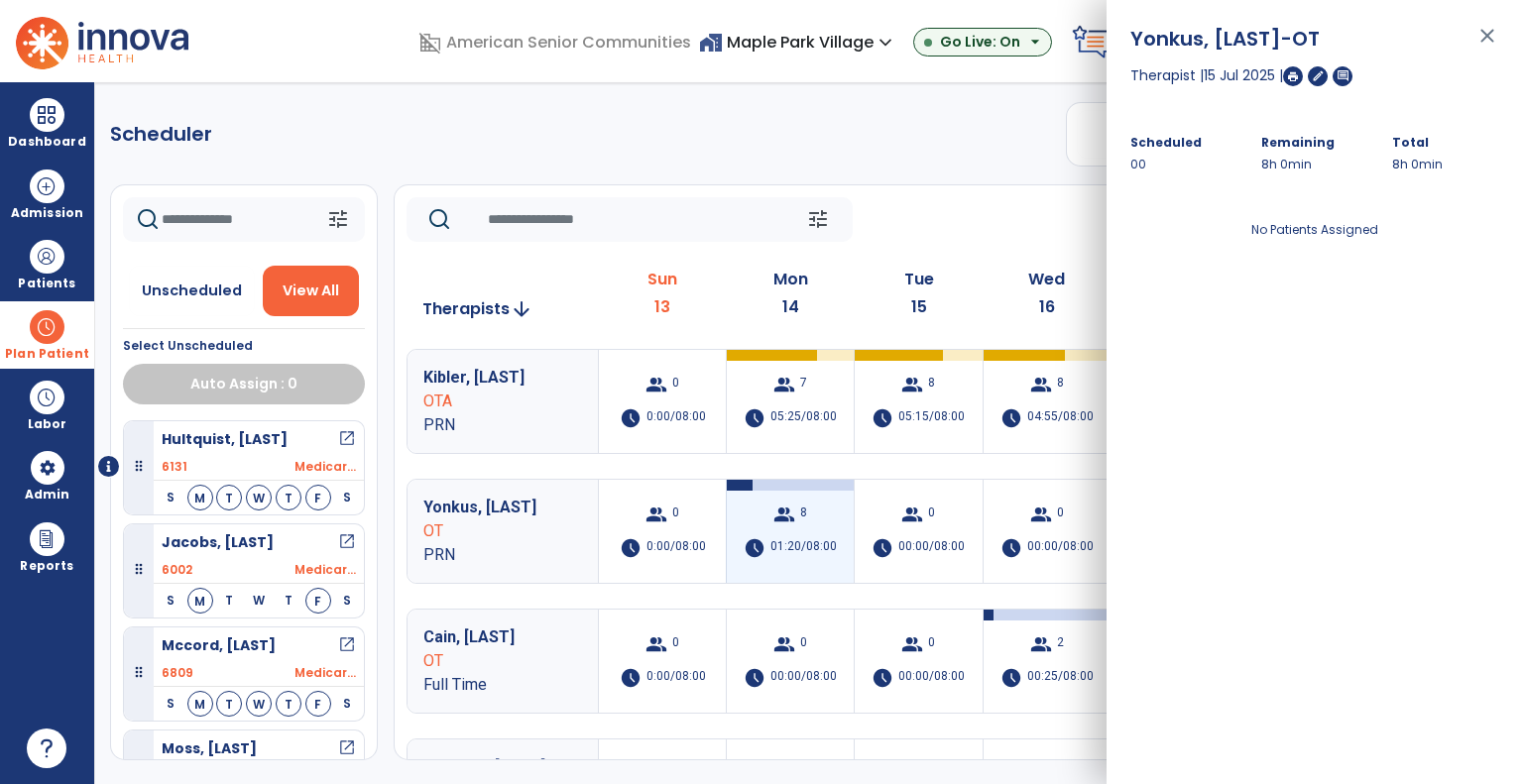 click on "01:20/08:00" at bounding box center [803, 548] 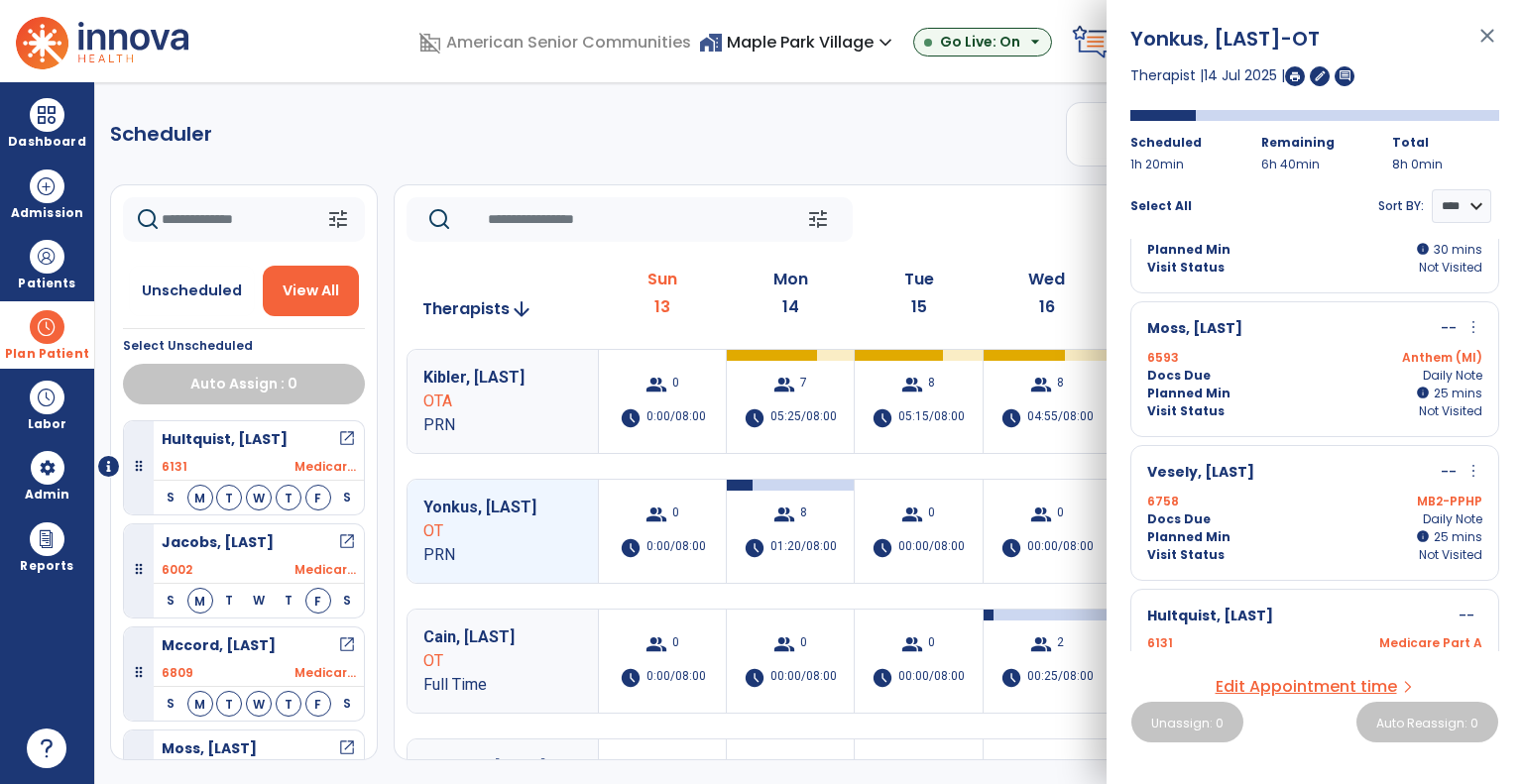 scroll, scrollTop: 0, scrollLeft: 0, axis: both 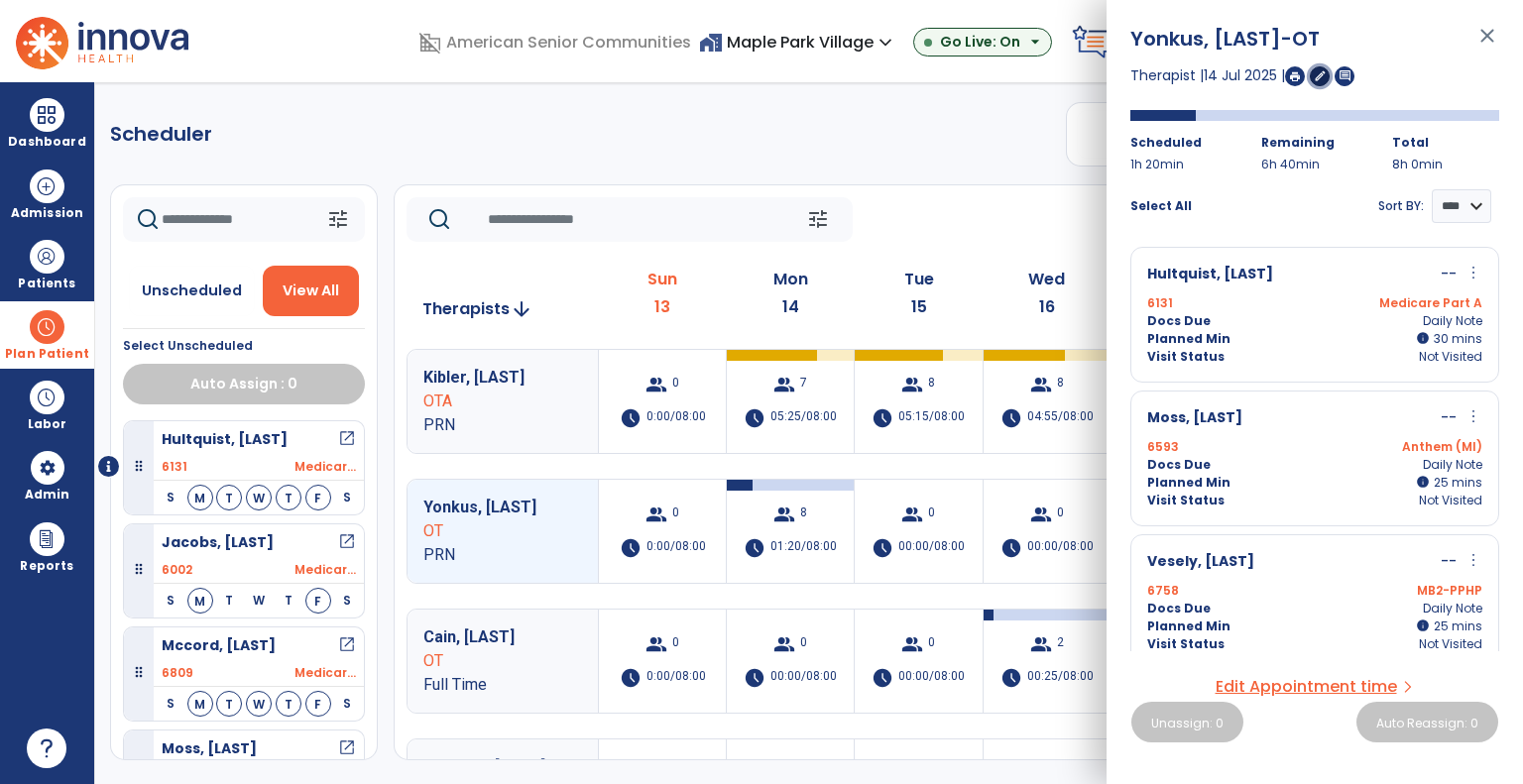 click on "edit" at bounding box center [1320, 75] 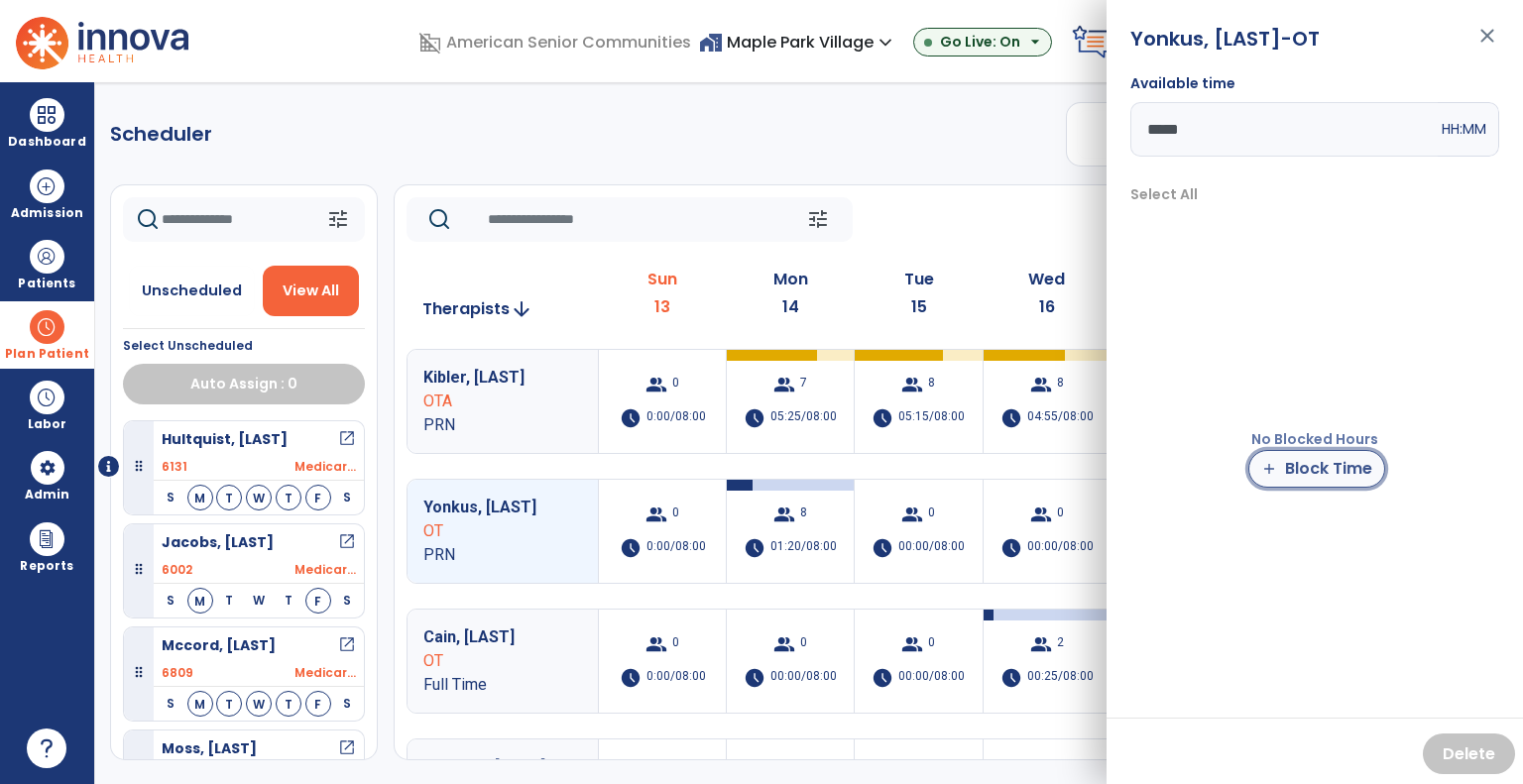 click on "add   Block Time" at bounding box center (1317, 469) 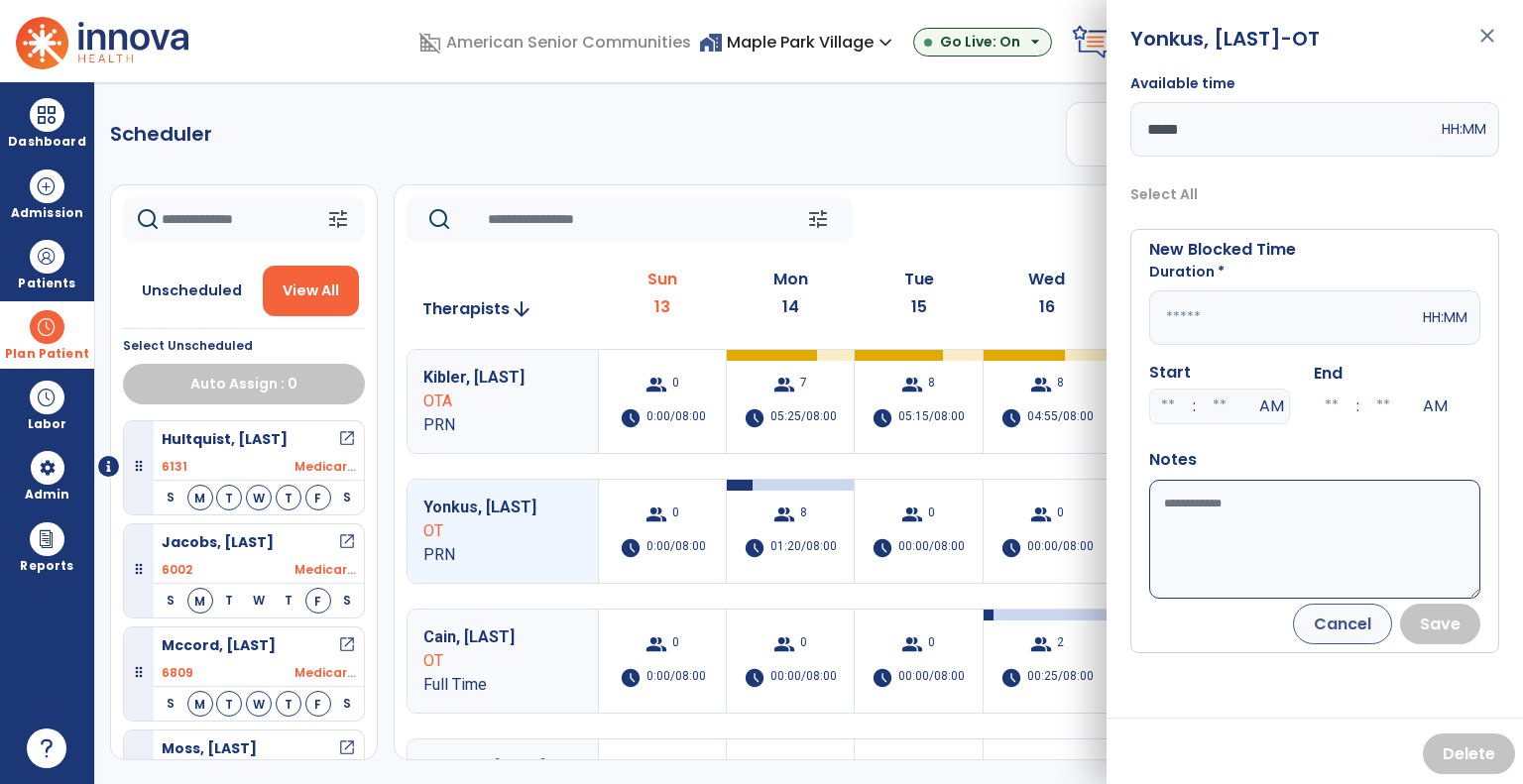 click at bounding box center (1284, 317) 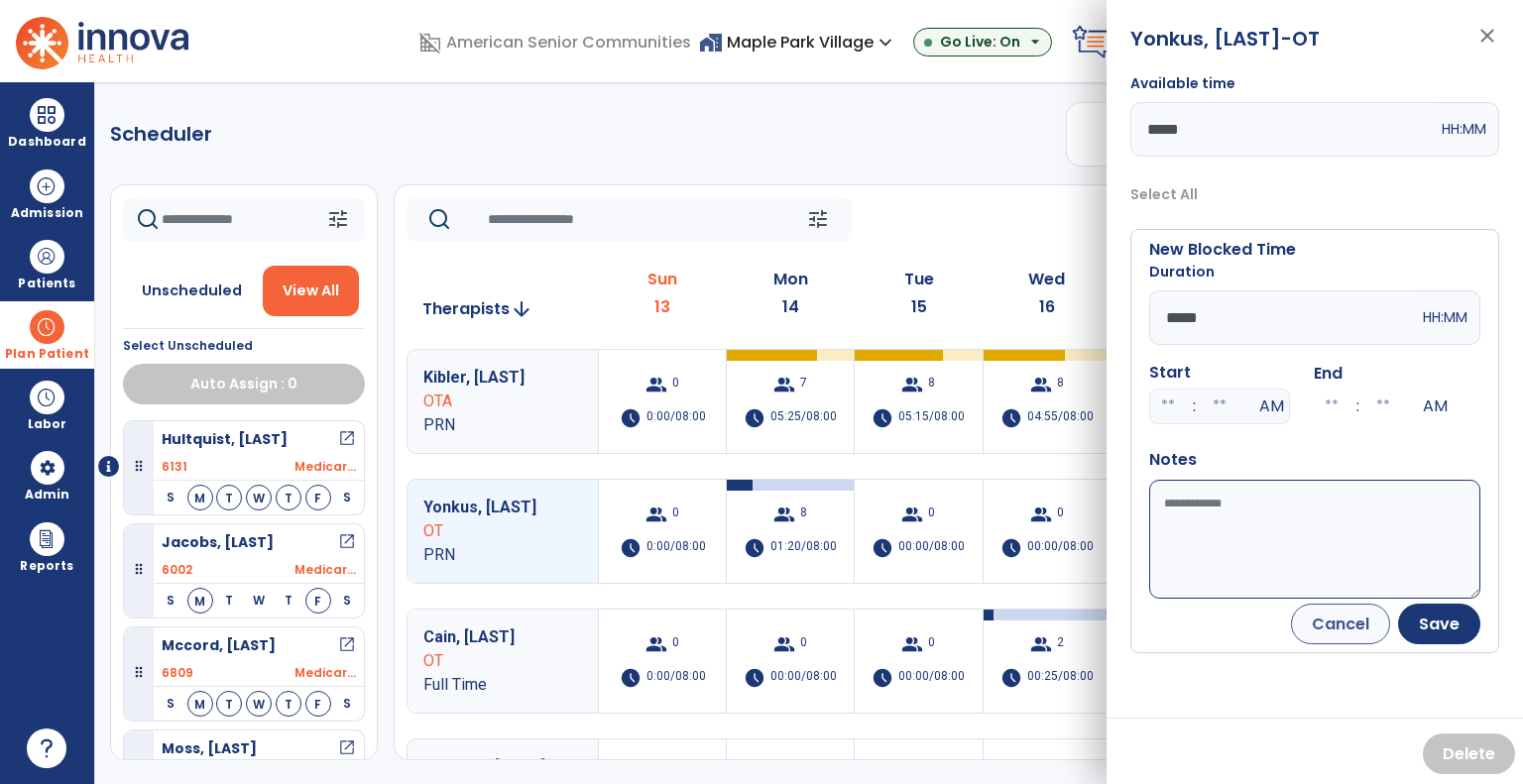 type on "*****" 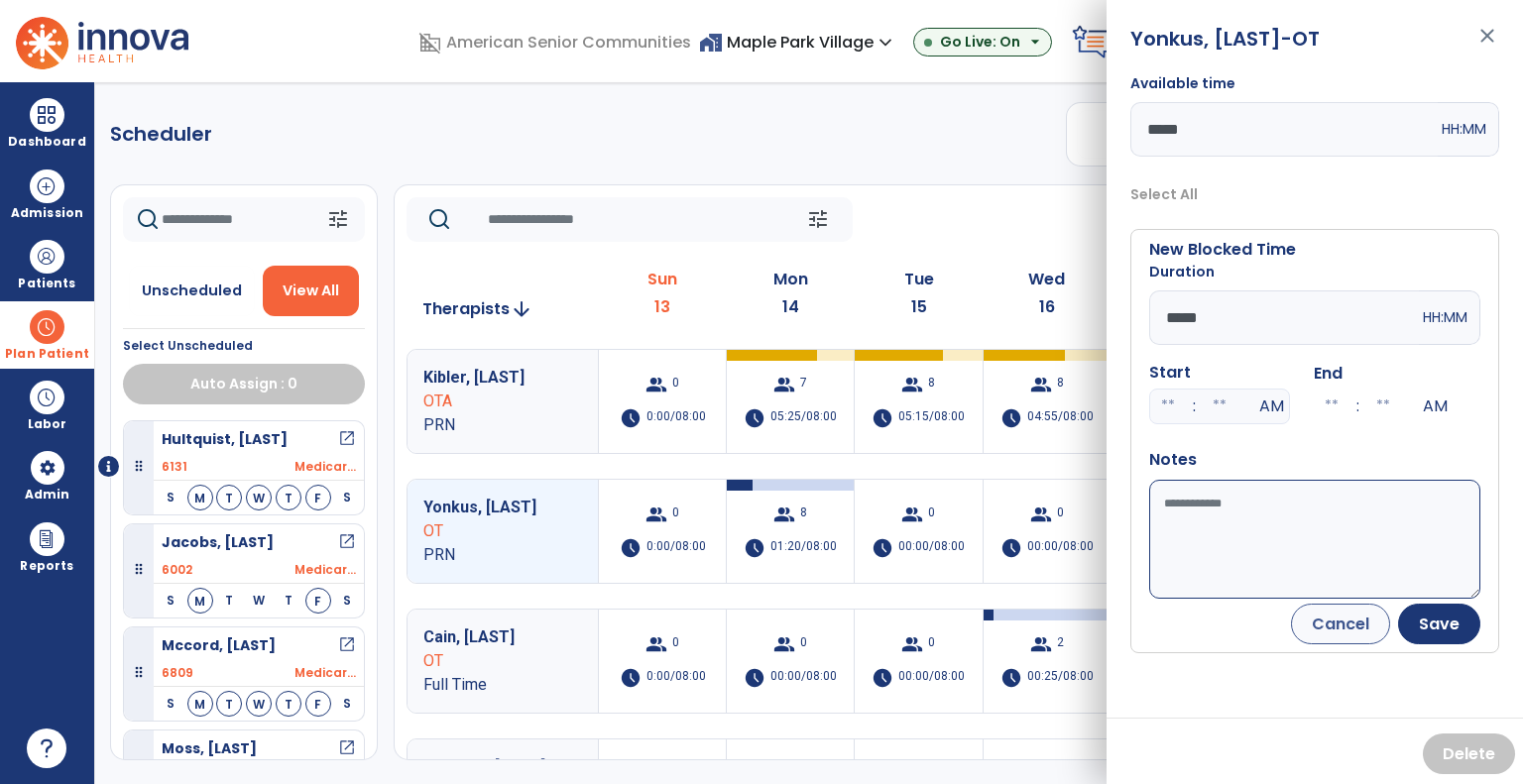 click on "Available time" at bounding box center (1315, 539) 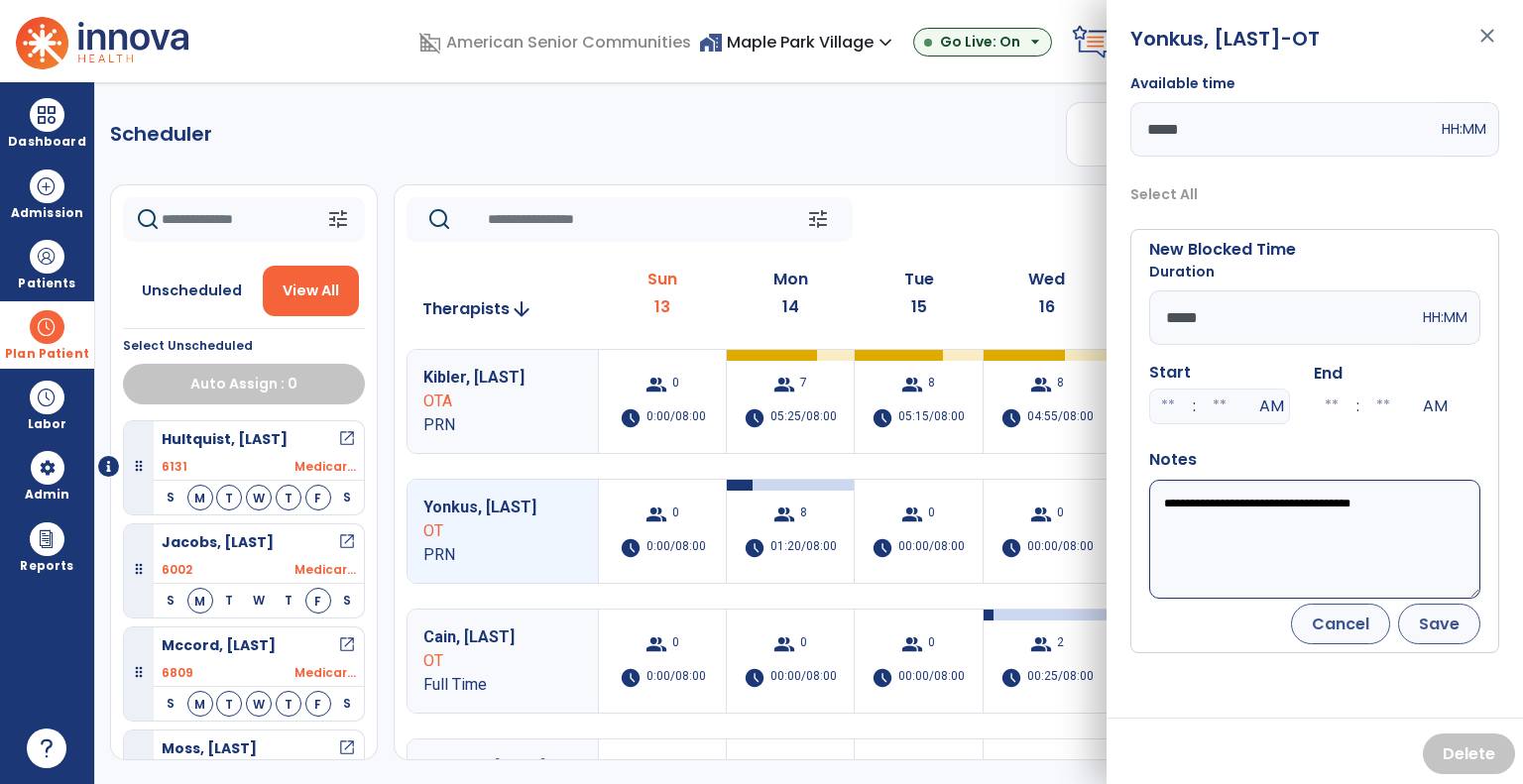 type on "**********" 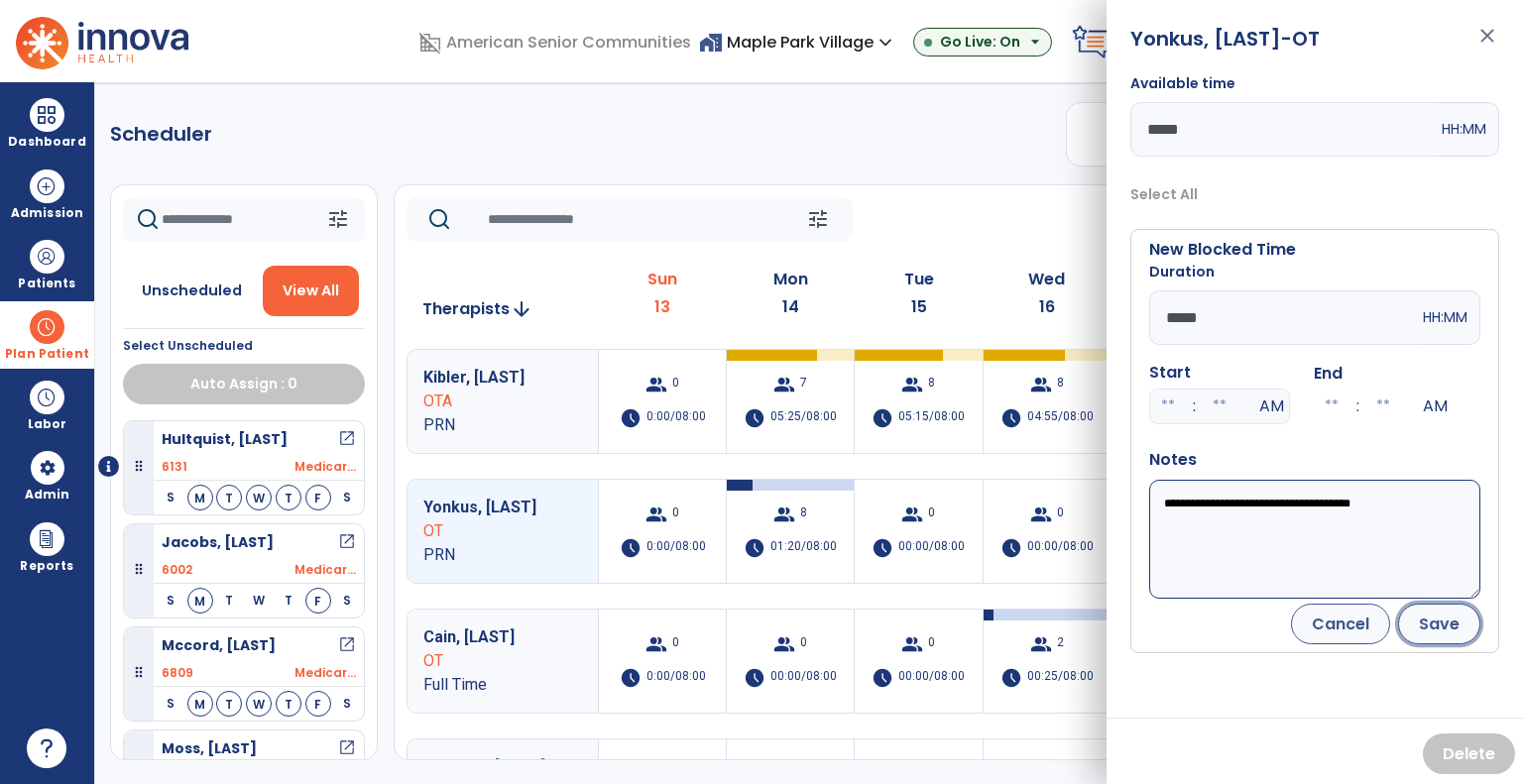 click on "Save" at bounding box center (1439, 623) 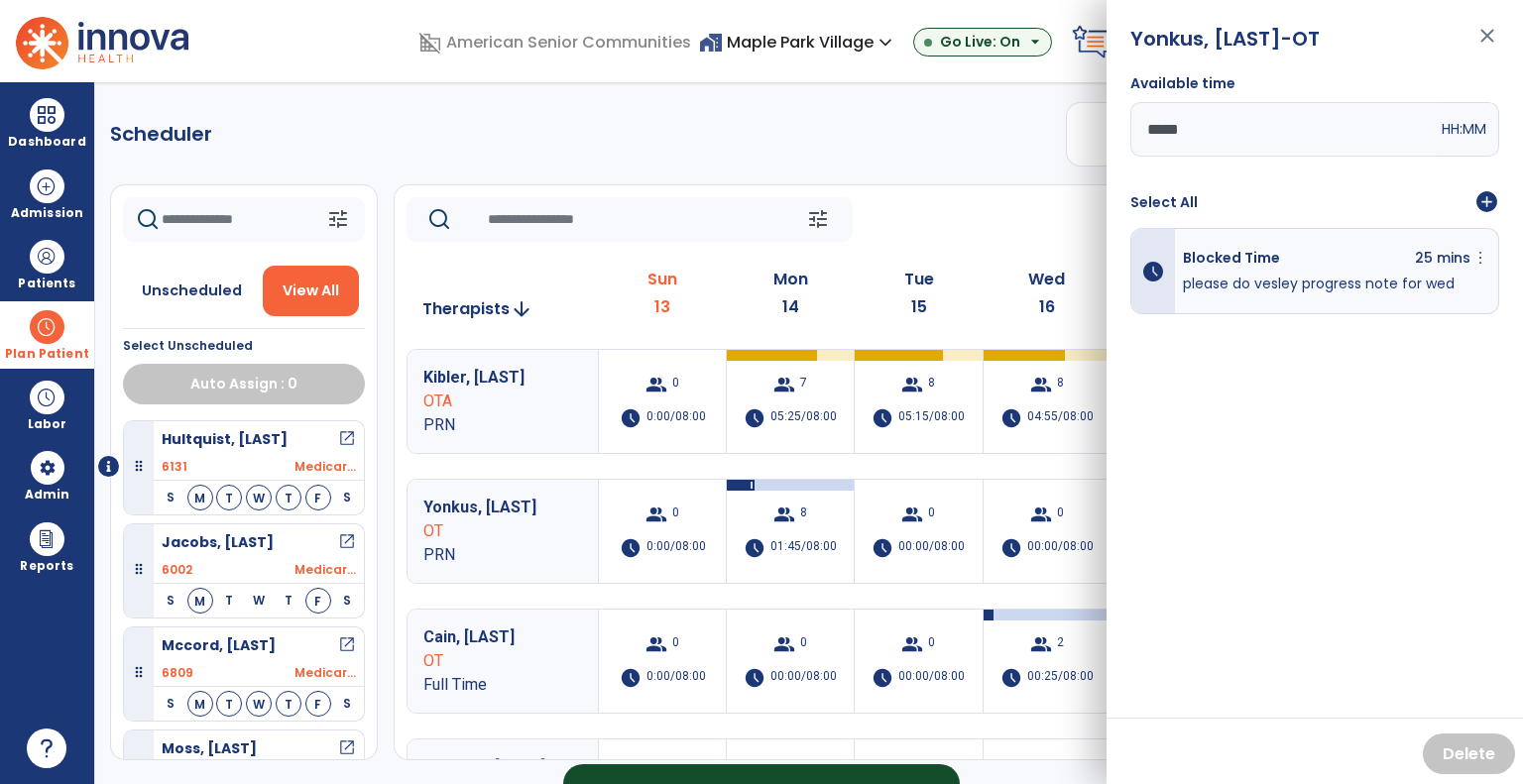 click on "tune   Today  chevron_left Jul 13, 2025 - Jul 19, 2025  *********  calendar_today  chevron_right" 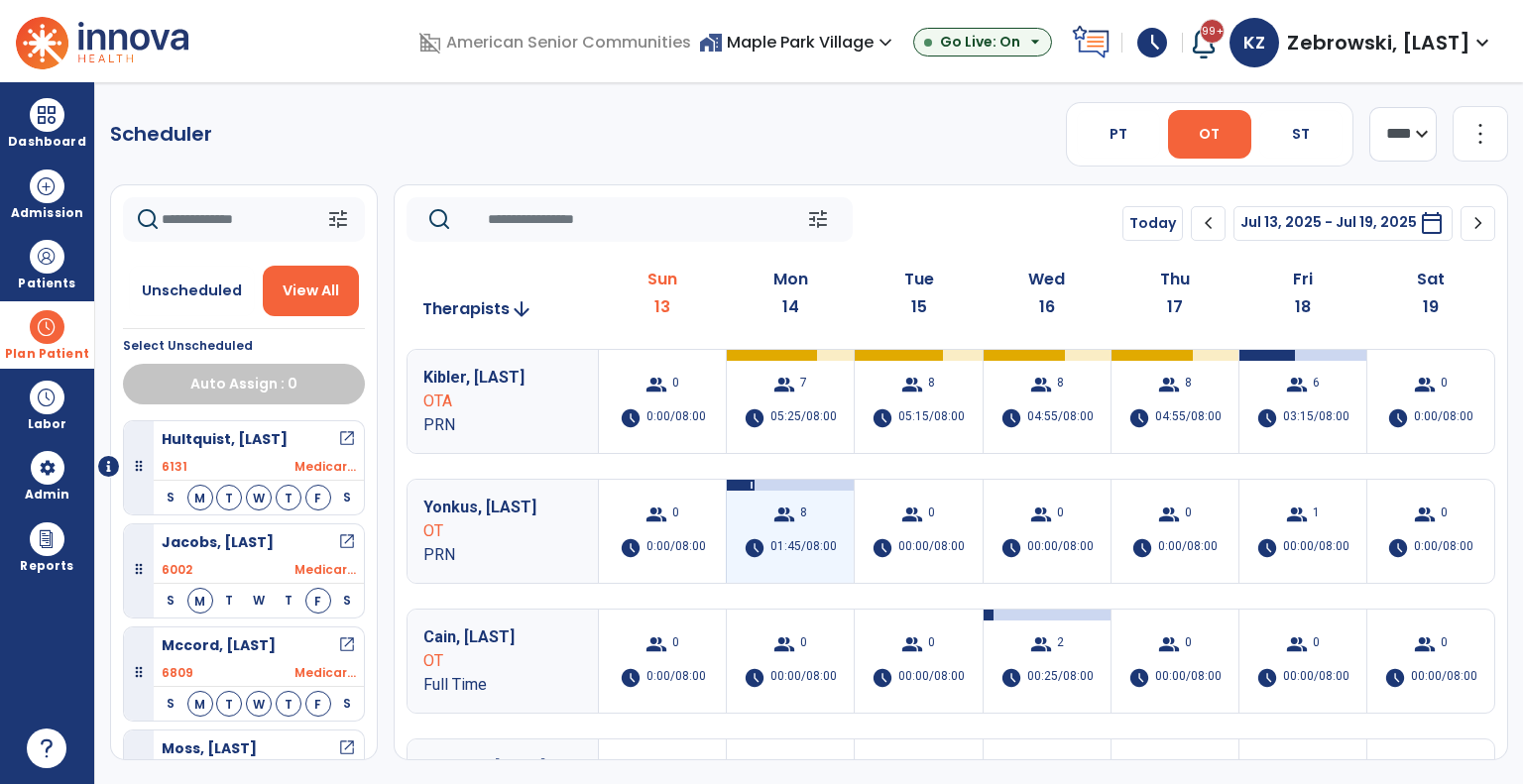 click on "group  8  schedule  01:45/08:00" at bounding box center (790, 531) 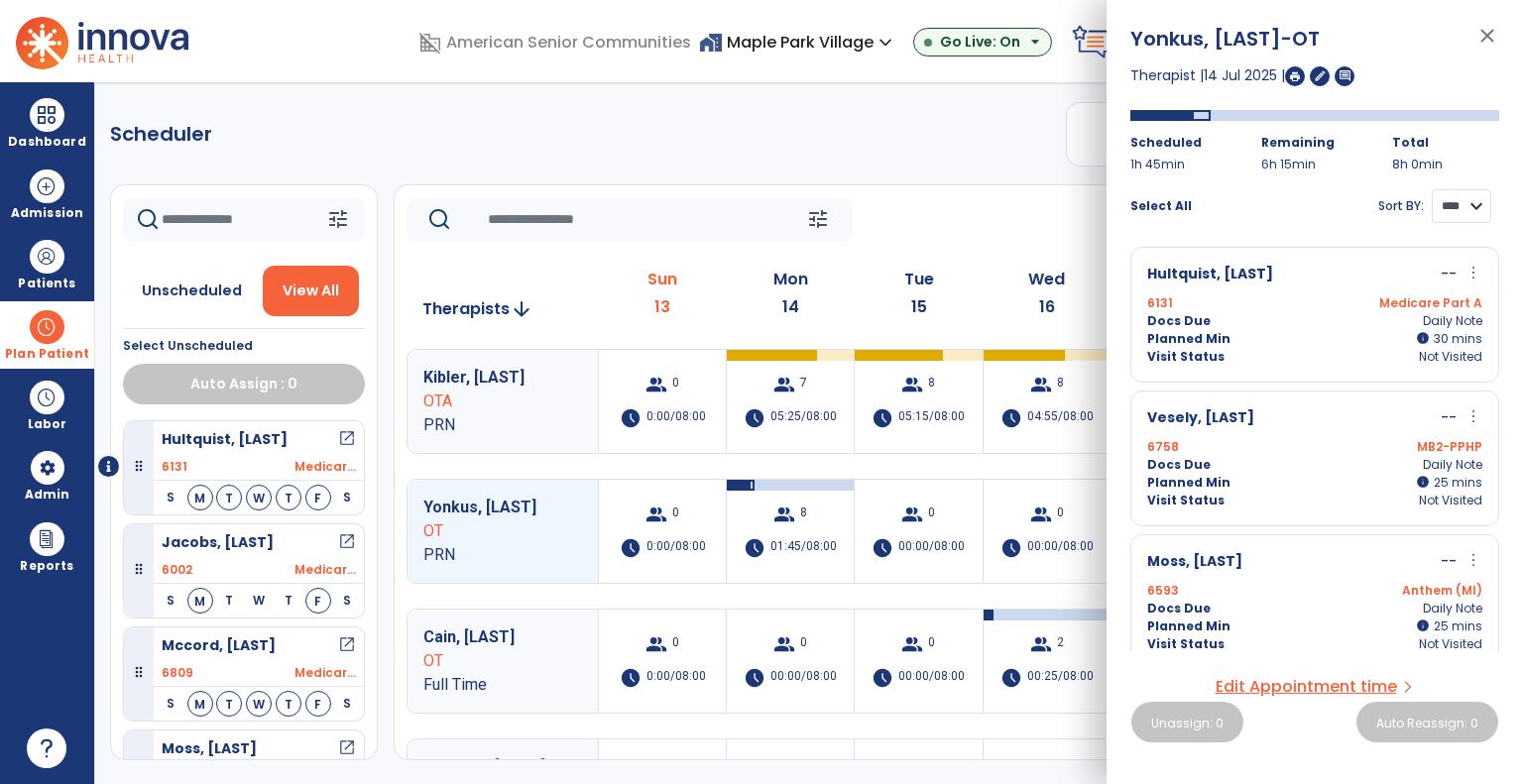 click on "**** ****" at bounding box center (1462, 206) 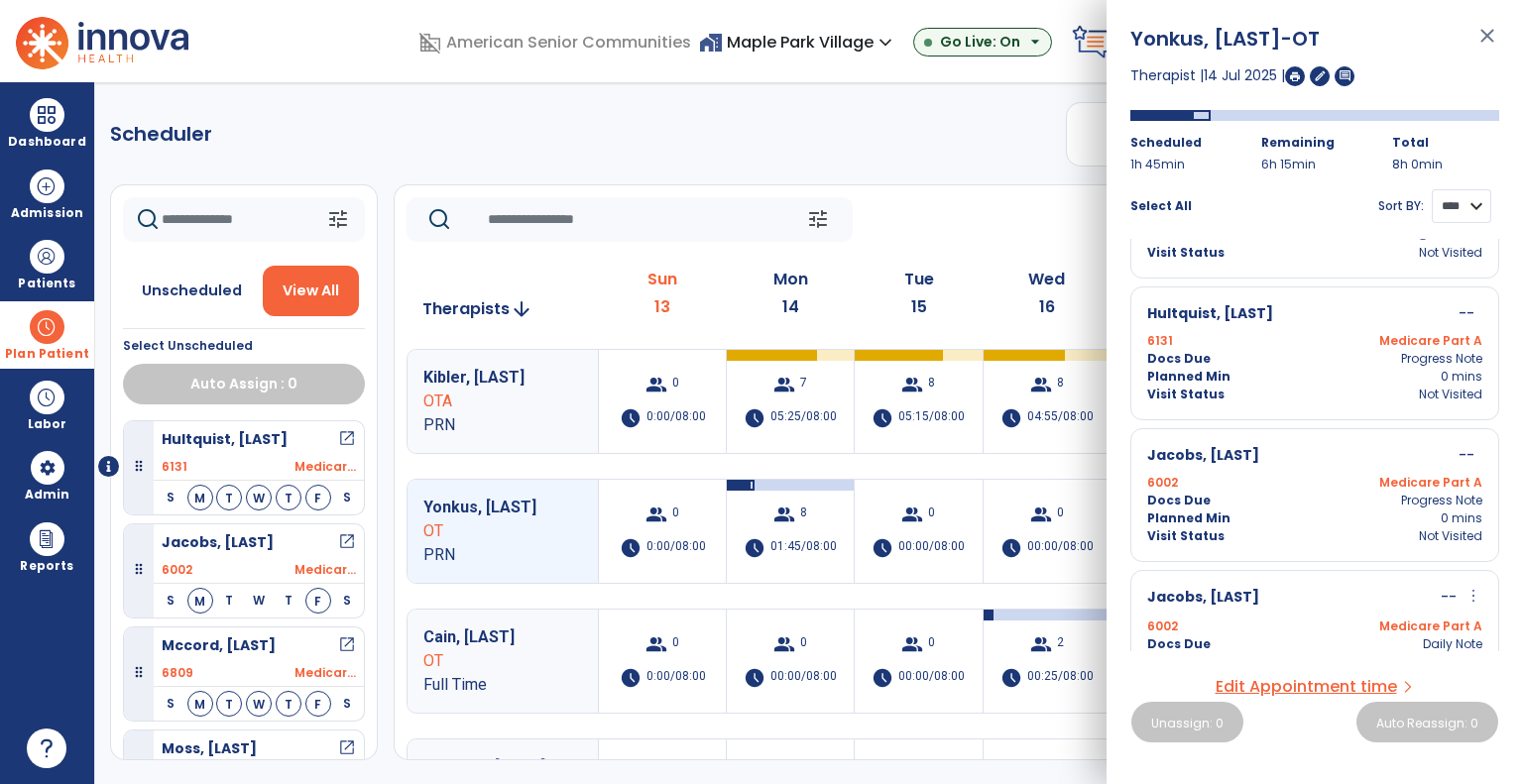 scroll, scrollTop: 297, scrollLeft: 0, axis: vertical 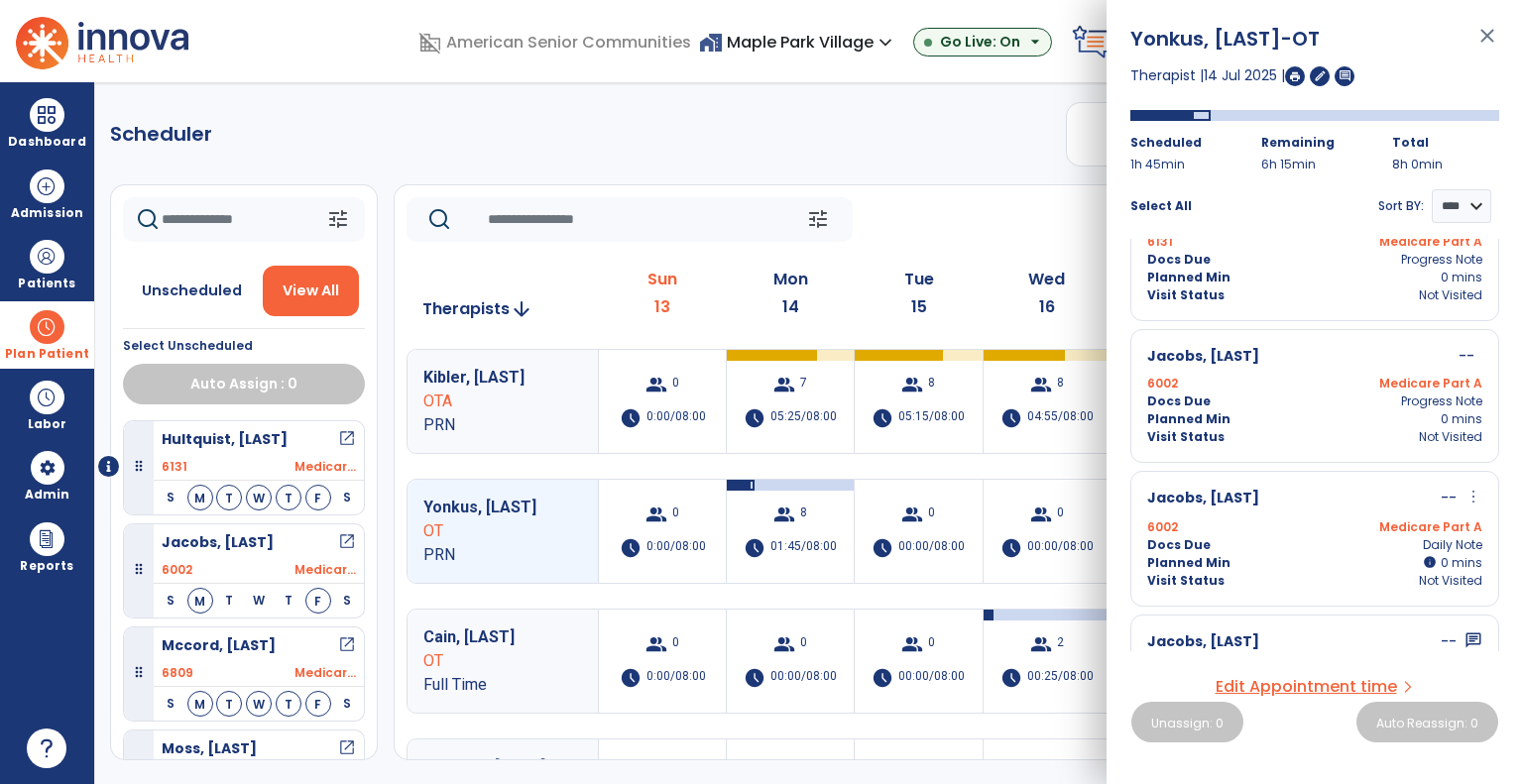 click on "more_vert" at bounding box center (1473, 497) 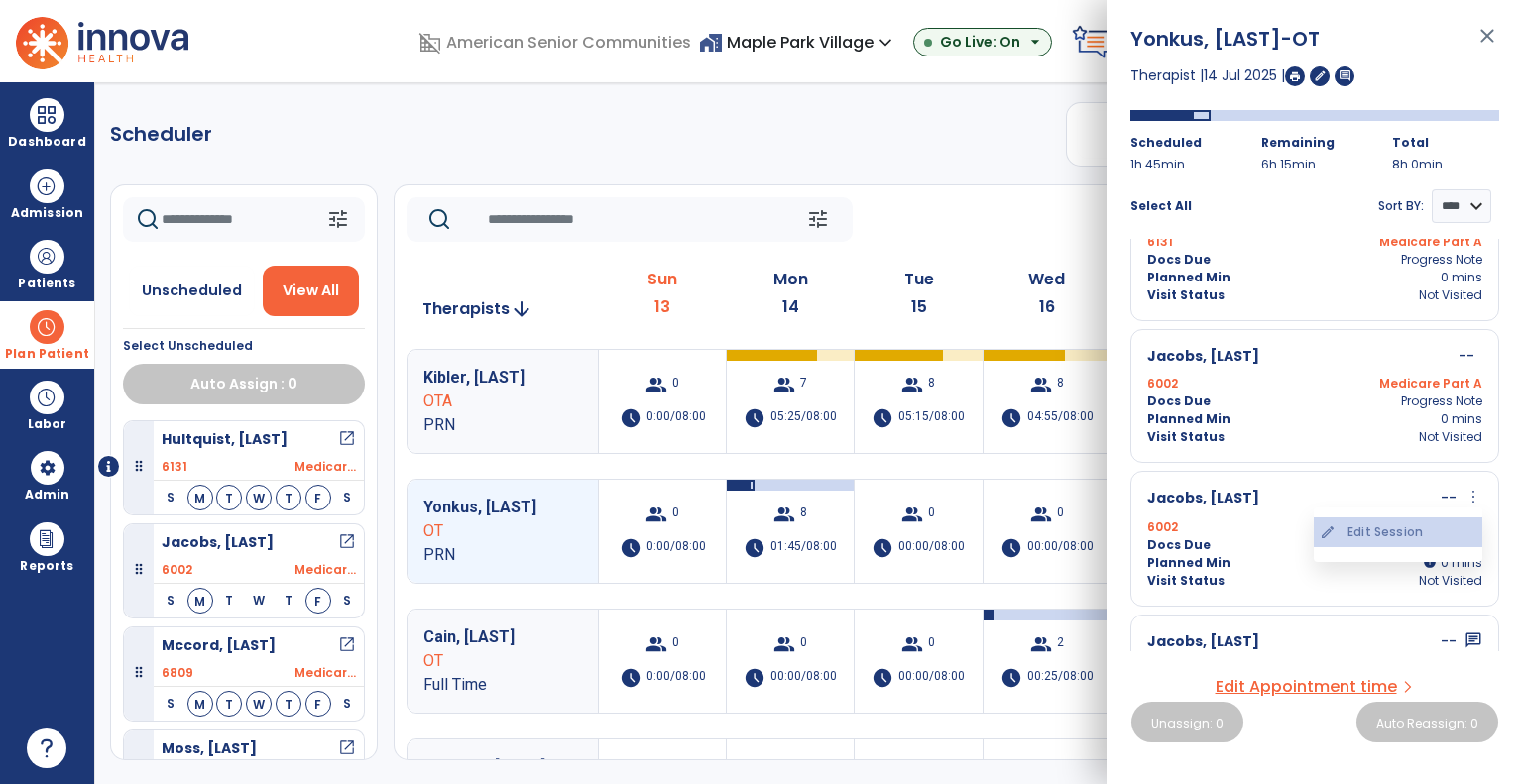 click on "edit   Edit Session" at bounding box center (1398, 532) 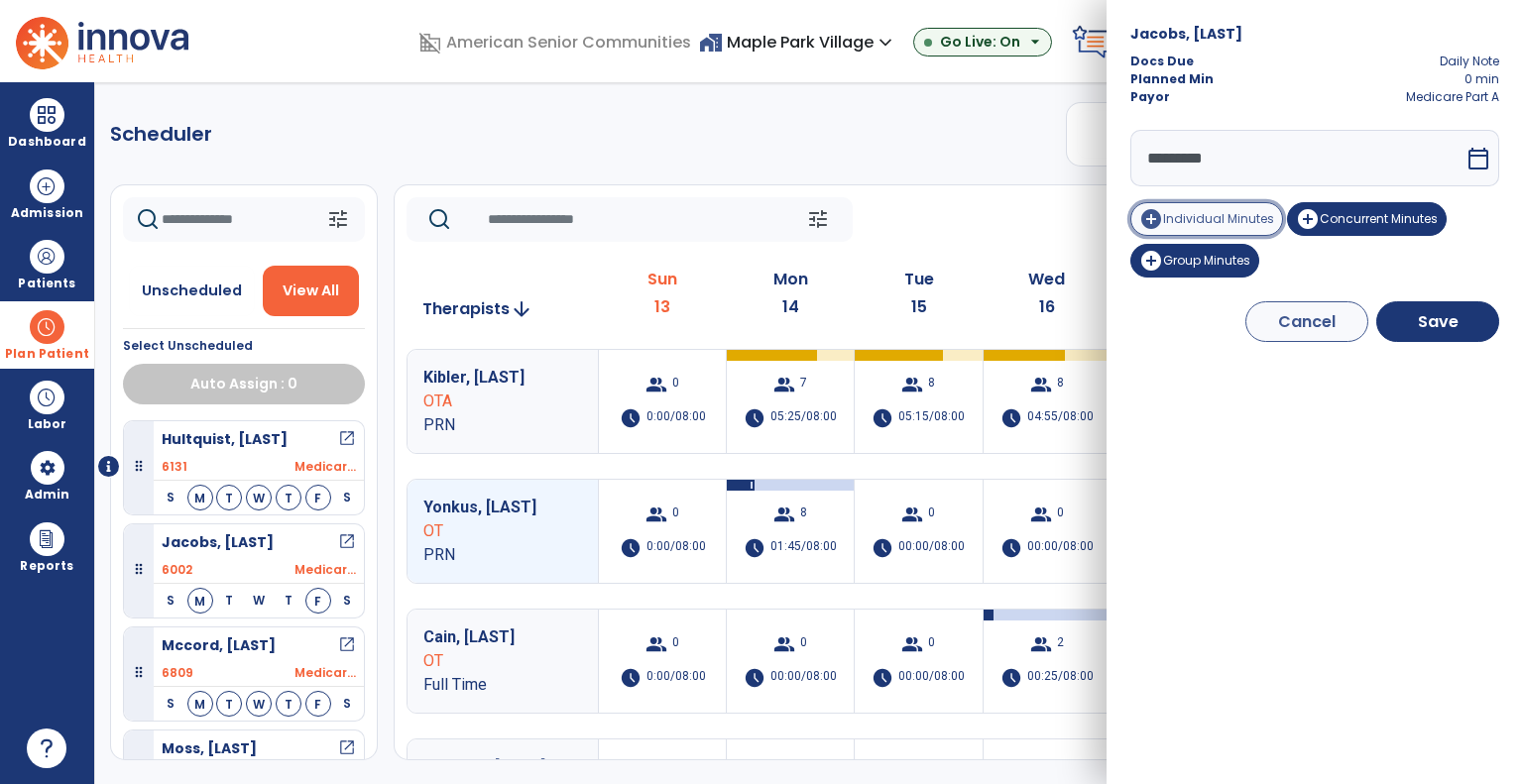 click on "add_circle" at bounding box center [1151, 219] 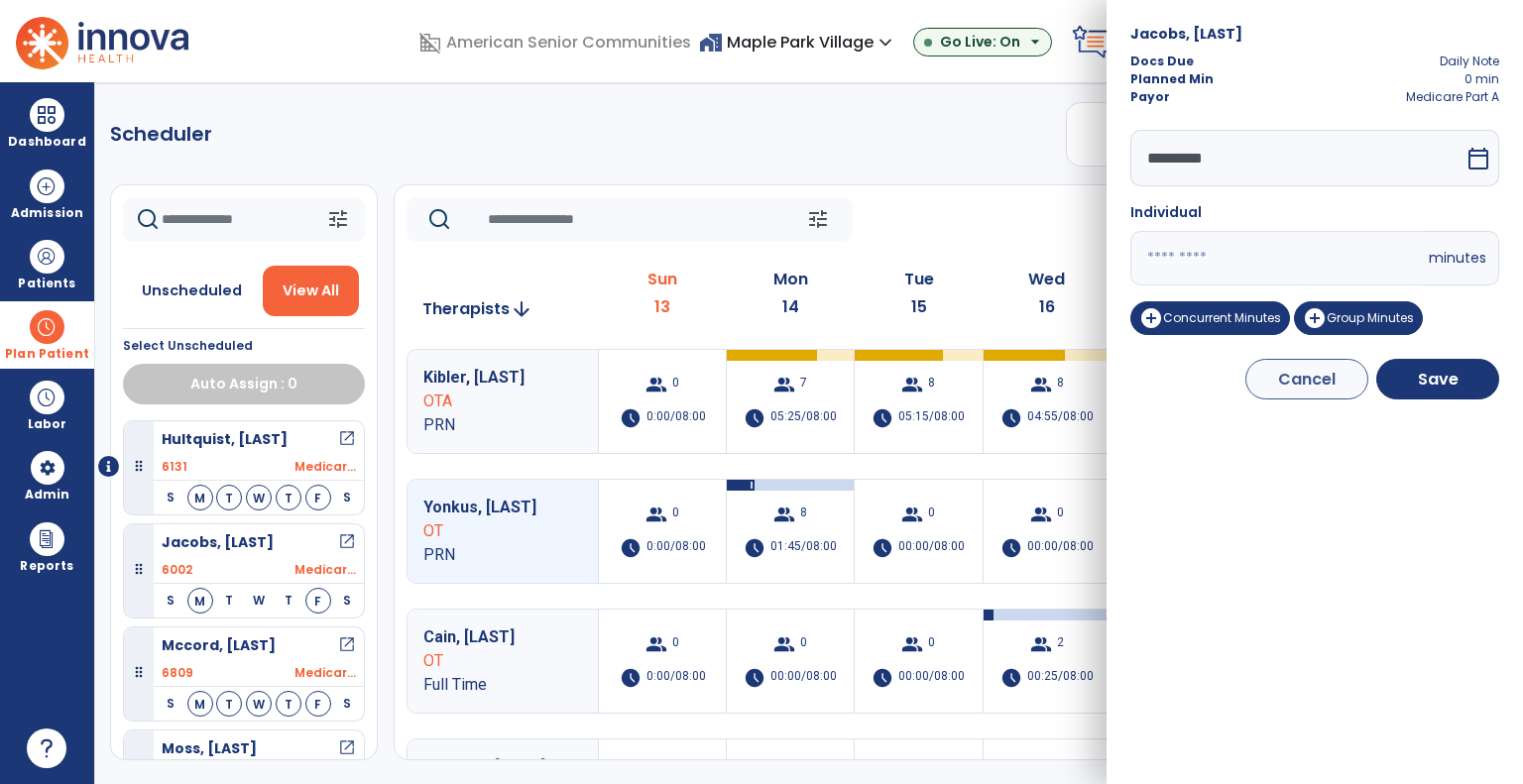 click on "*" at bounding box center [1277, 258] 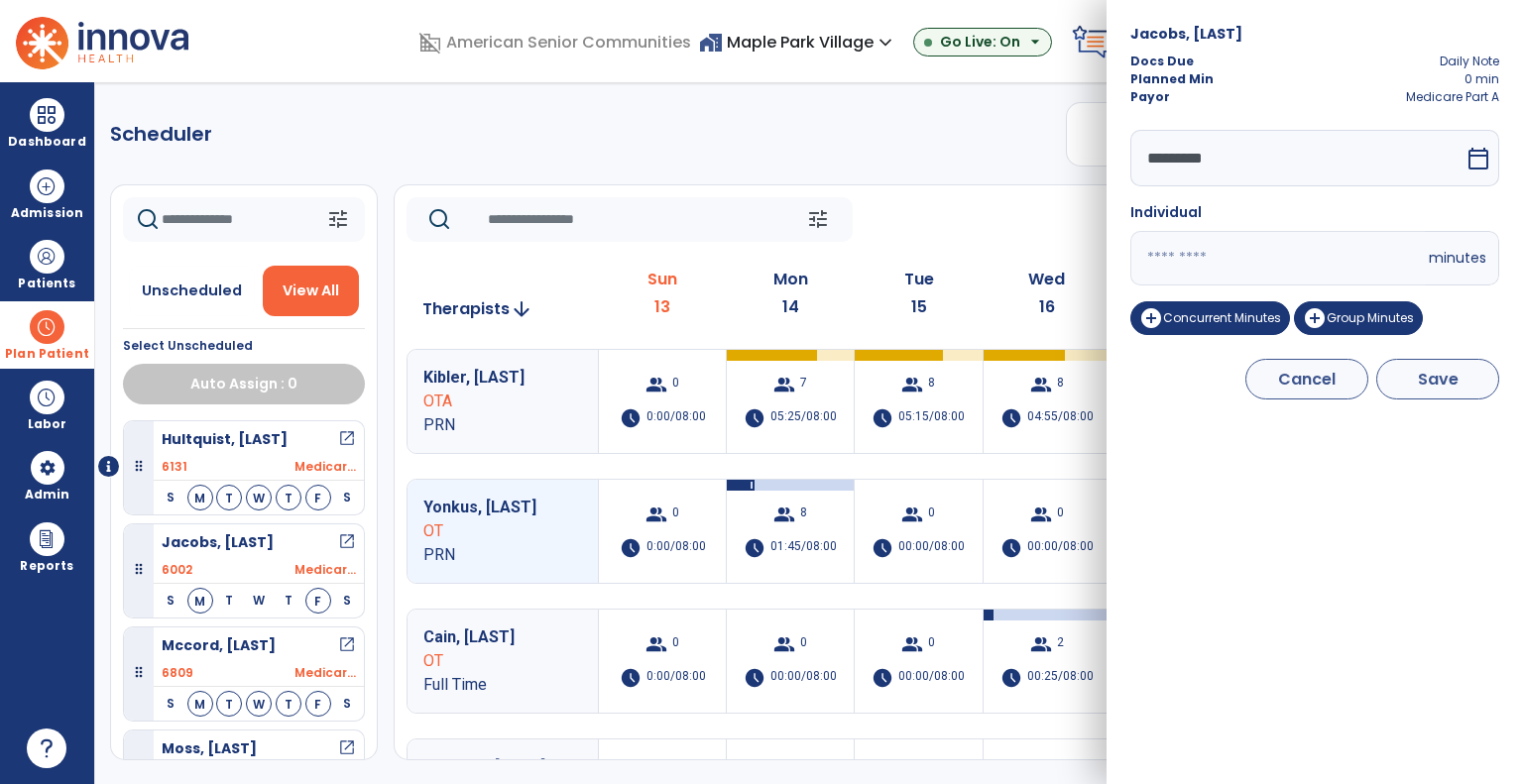 type on "**" 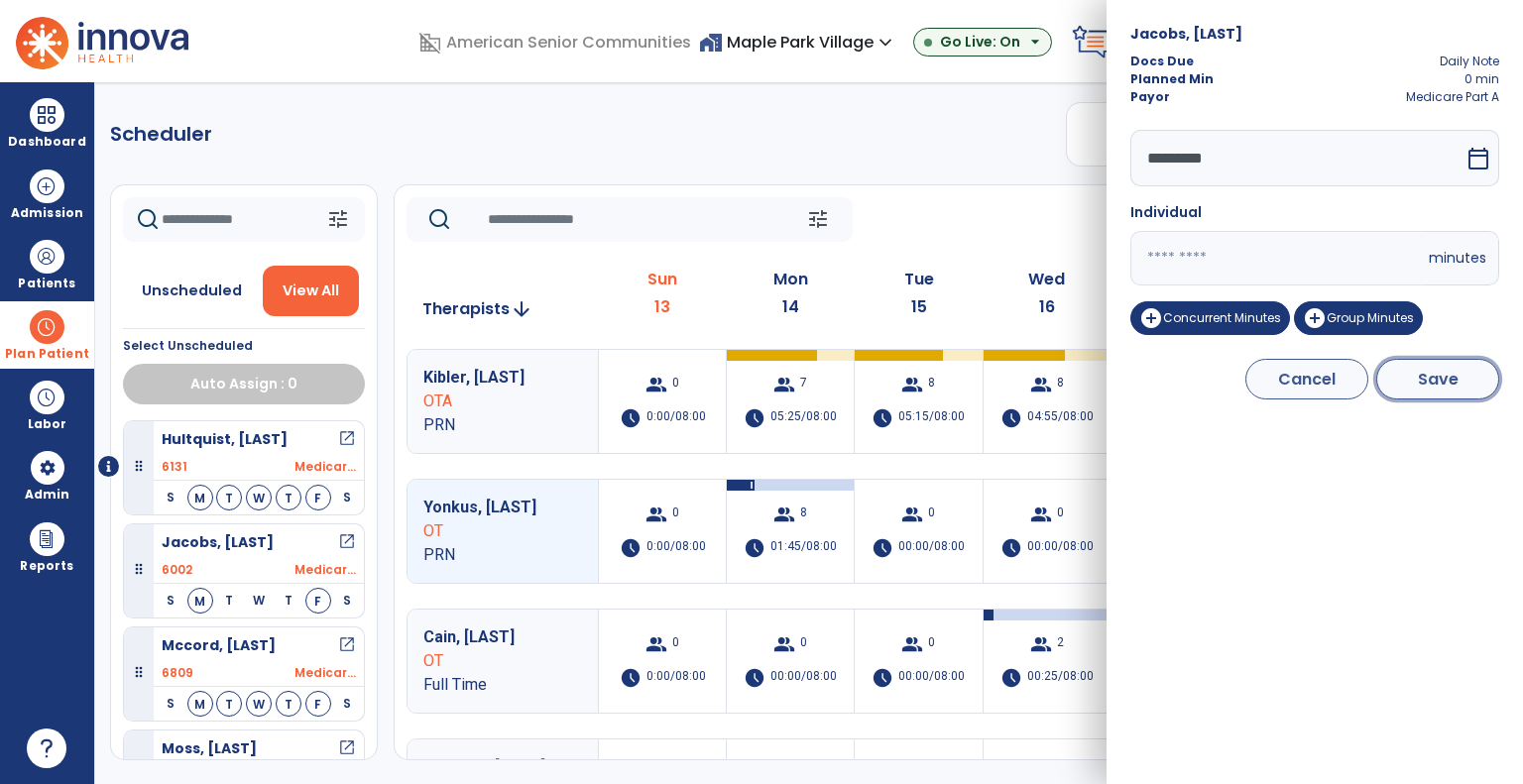click on "Save" at bounding box center (1438, 379) 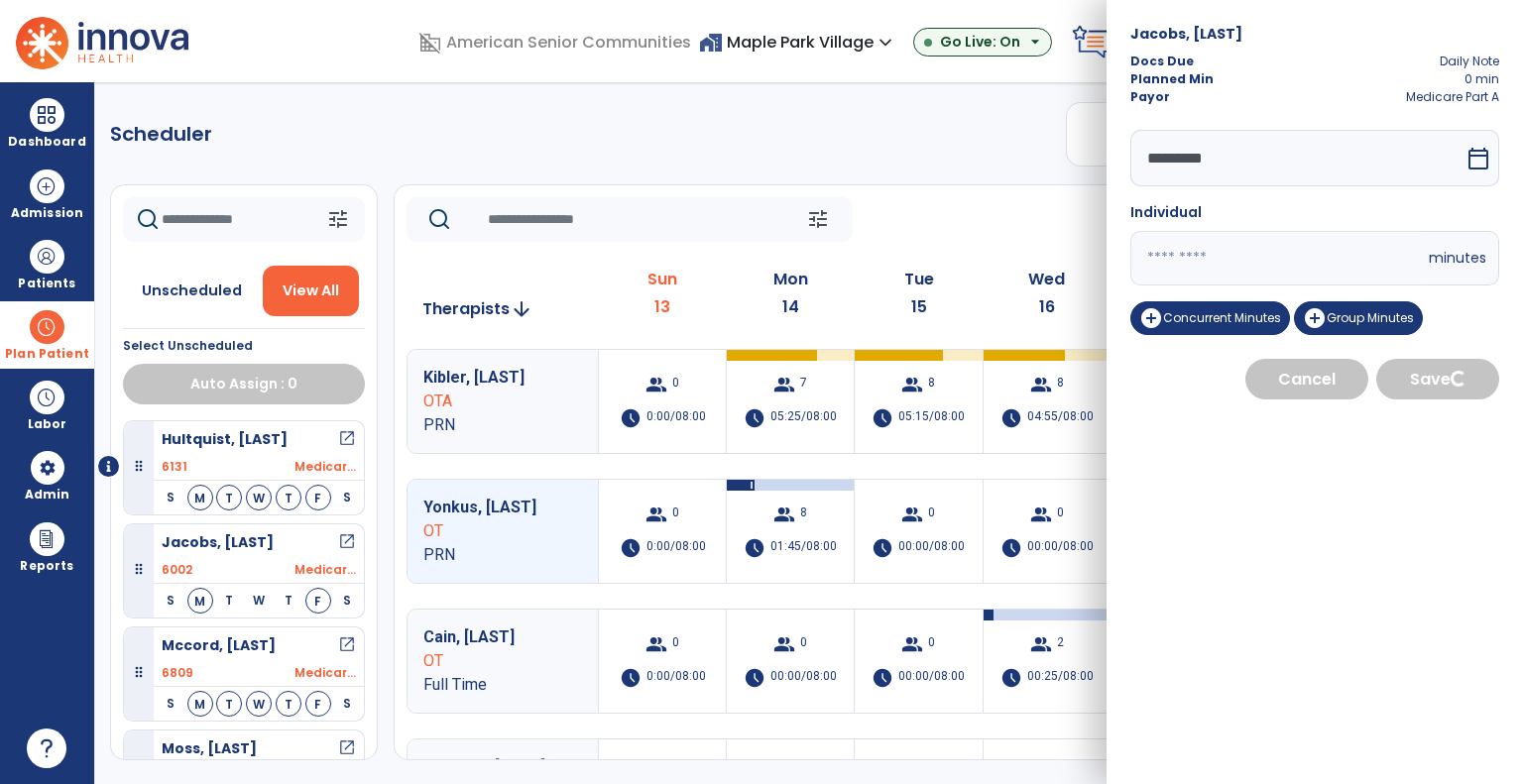 select on "****" 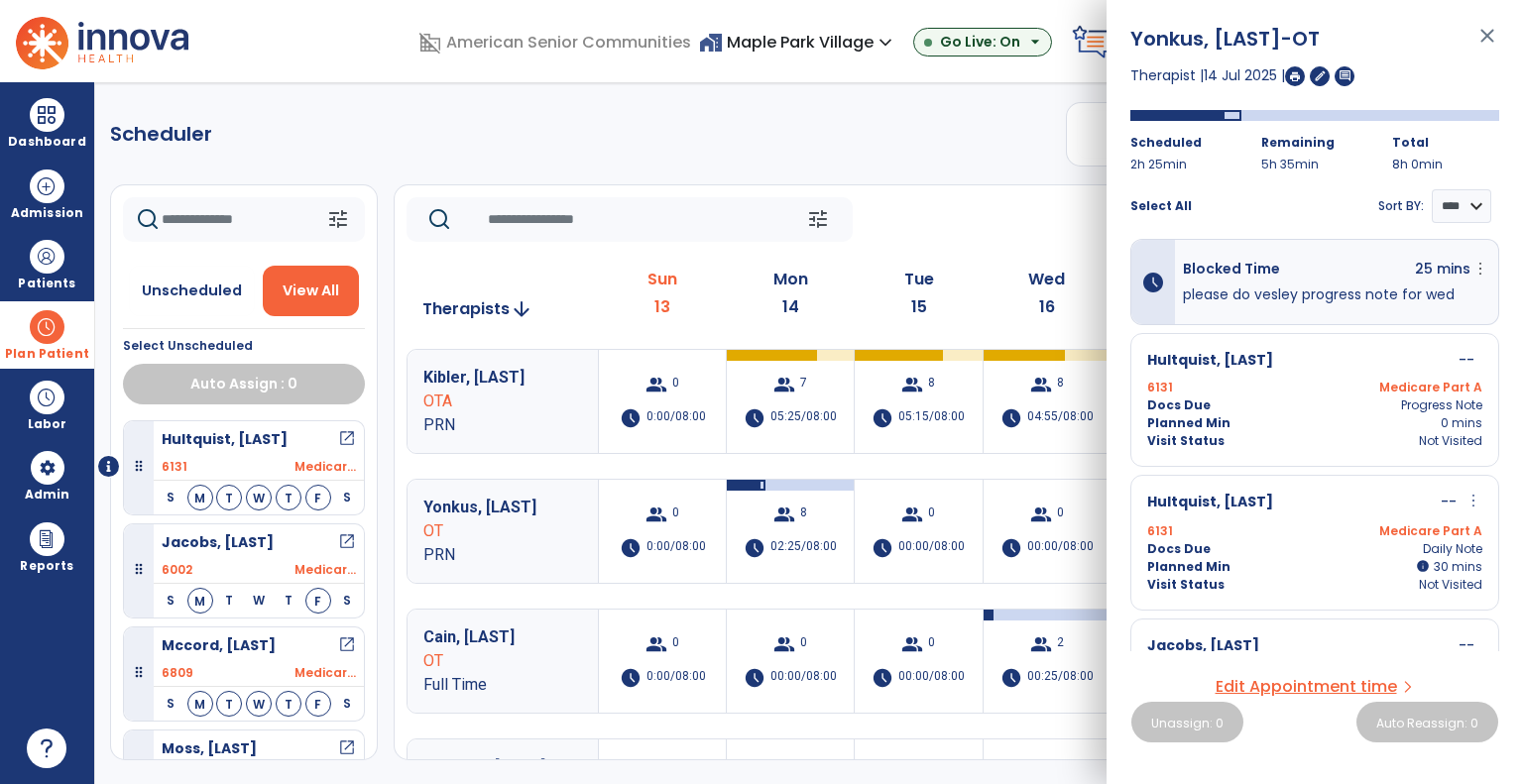 scroll, scrollTop: 0, scrollLeft: 0, axis: both 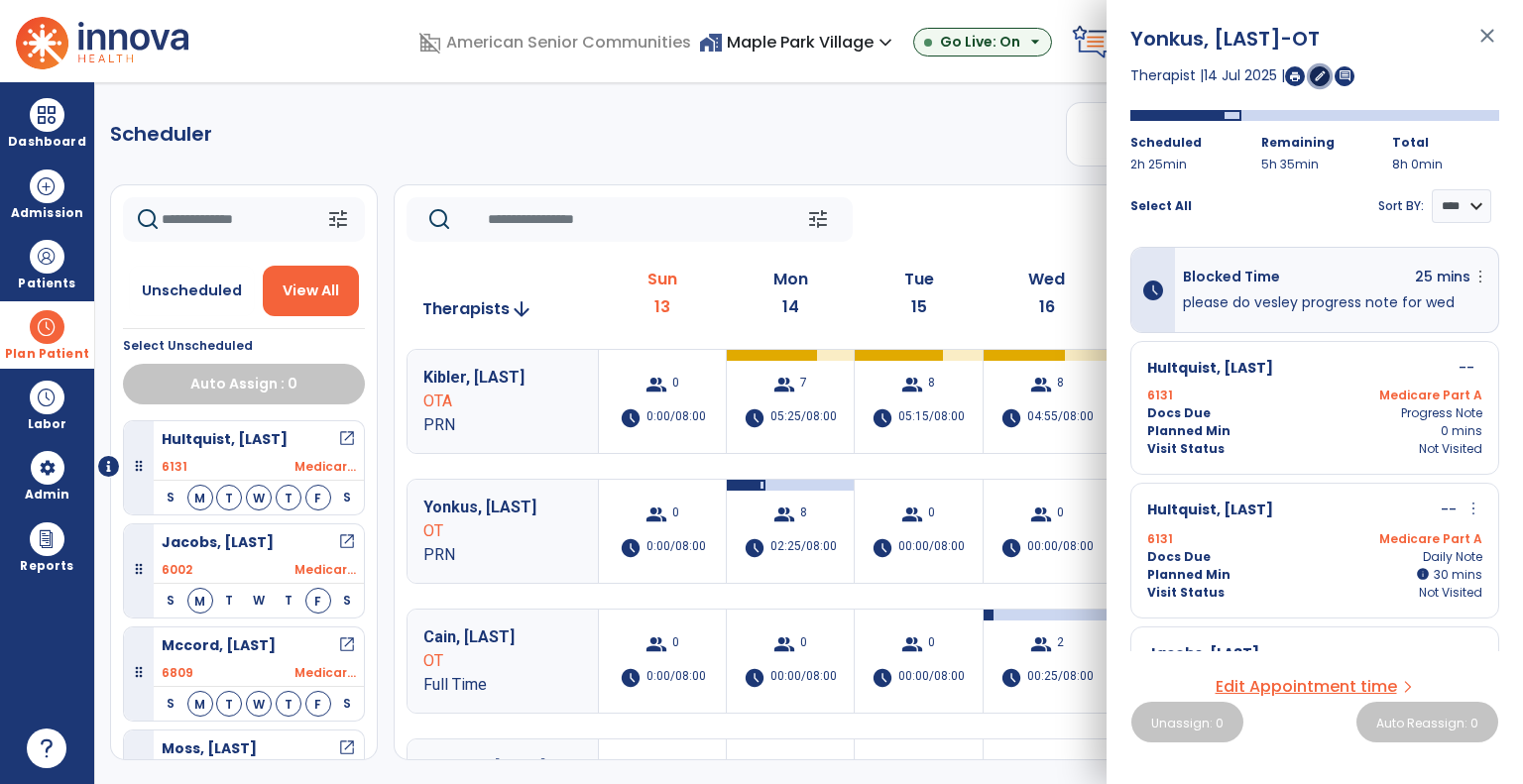 click on "edit" at bounding box center [1320, 75] 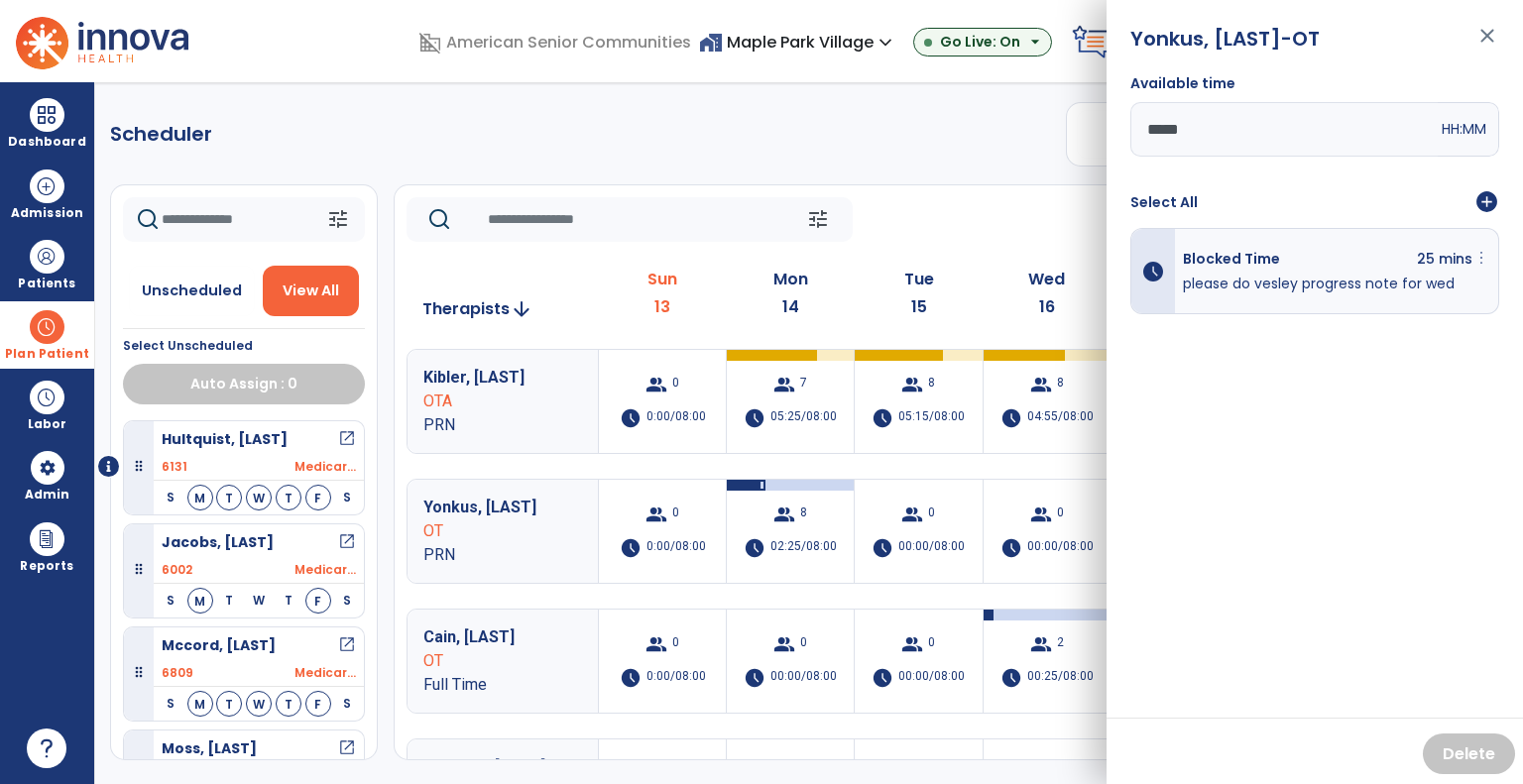click on "more_vert" at bounding box center (1481, 258) 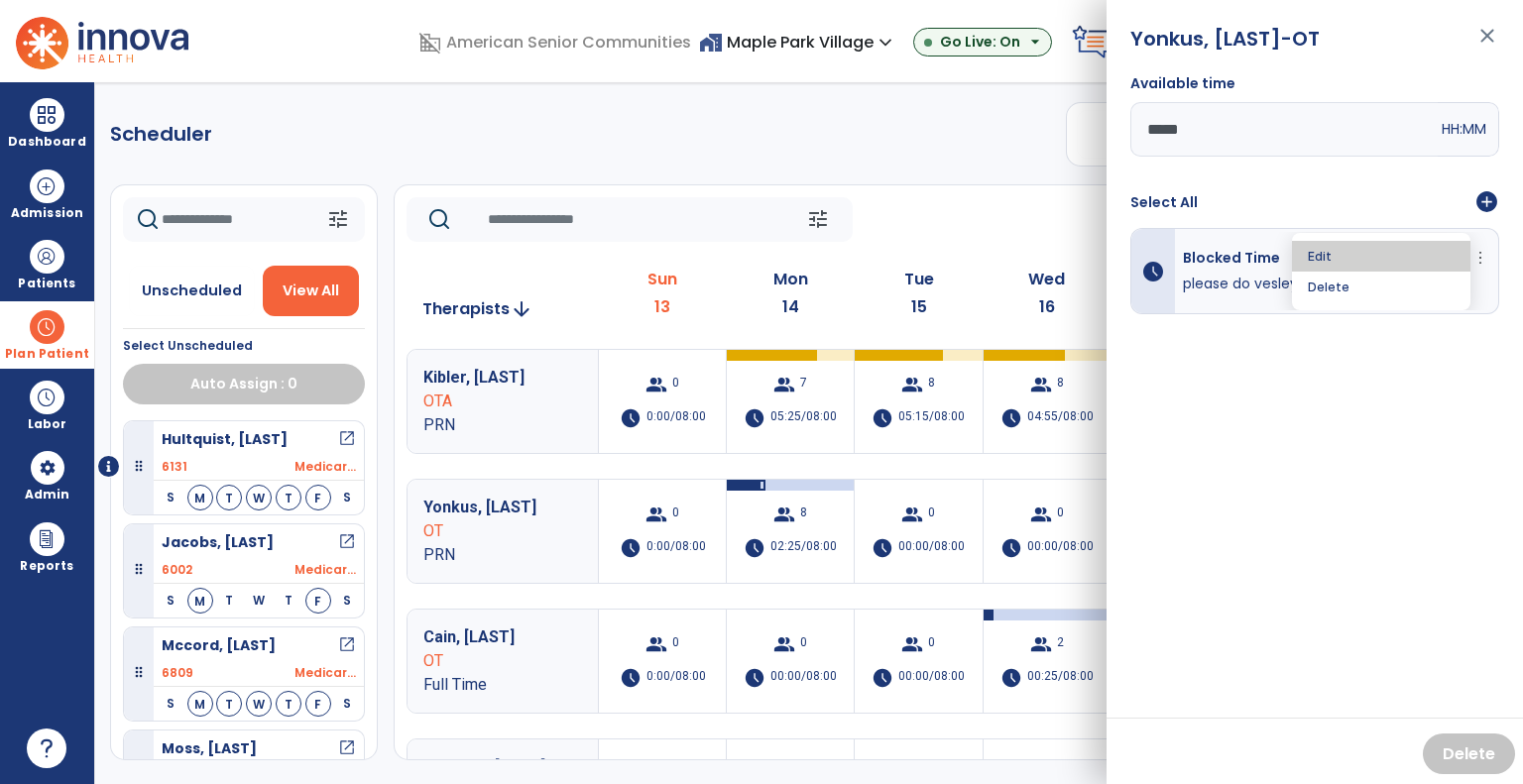 click on "Edit" at bounding box center [1381, 256] 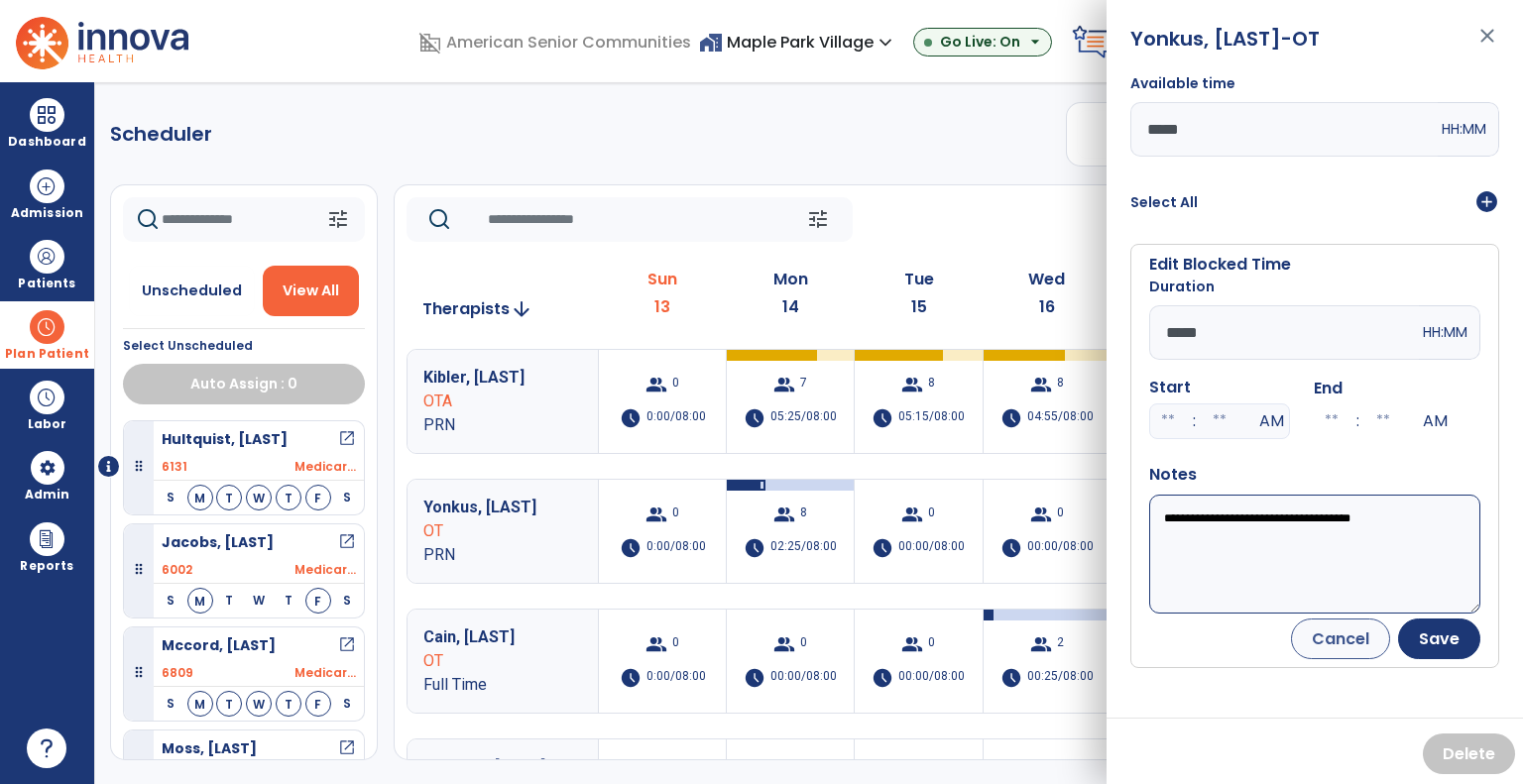 click on "**********" at bounding box center [1315, 554] 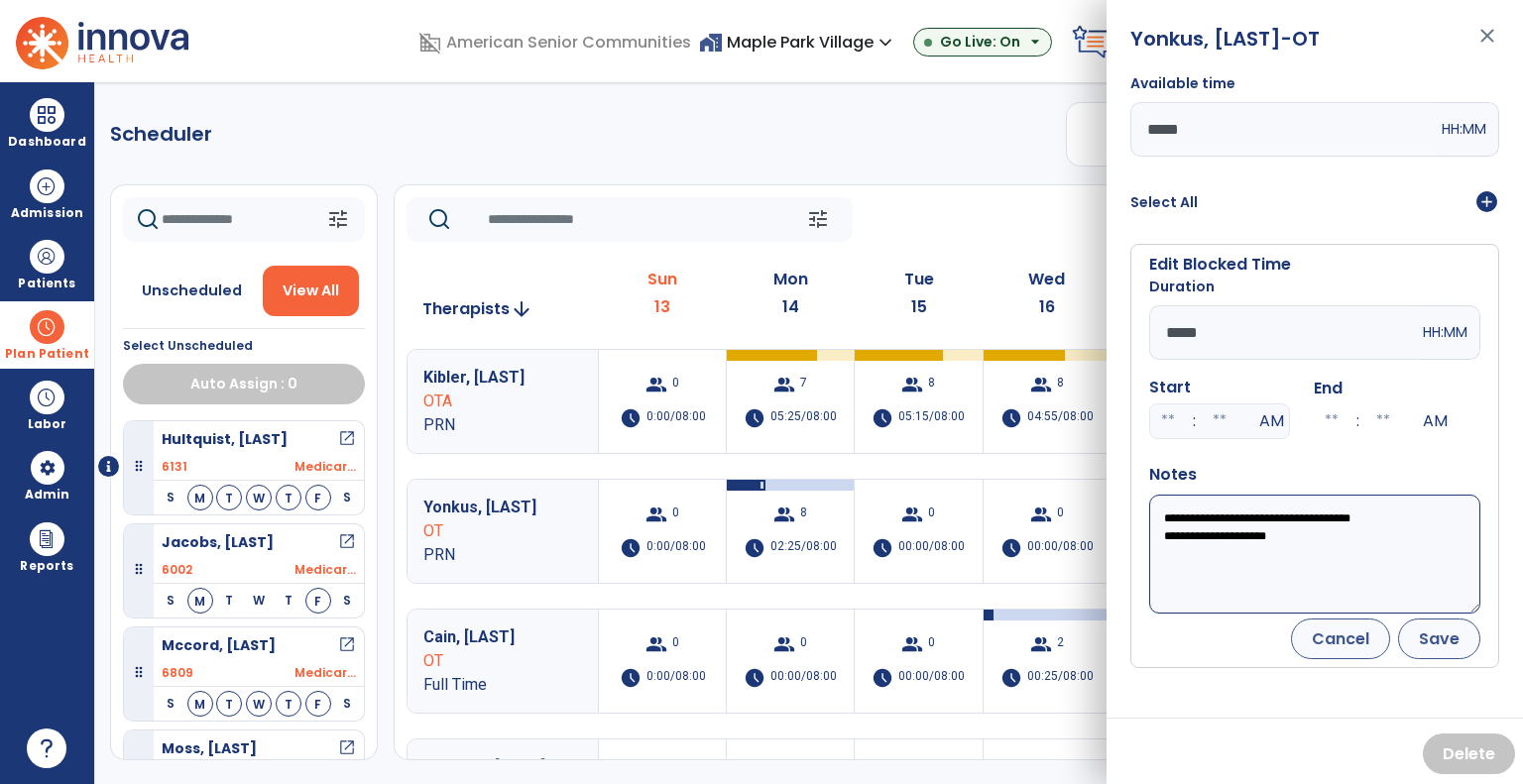 type on "**********" 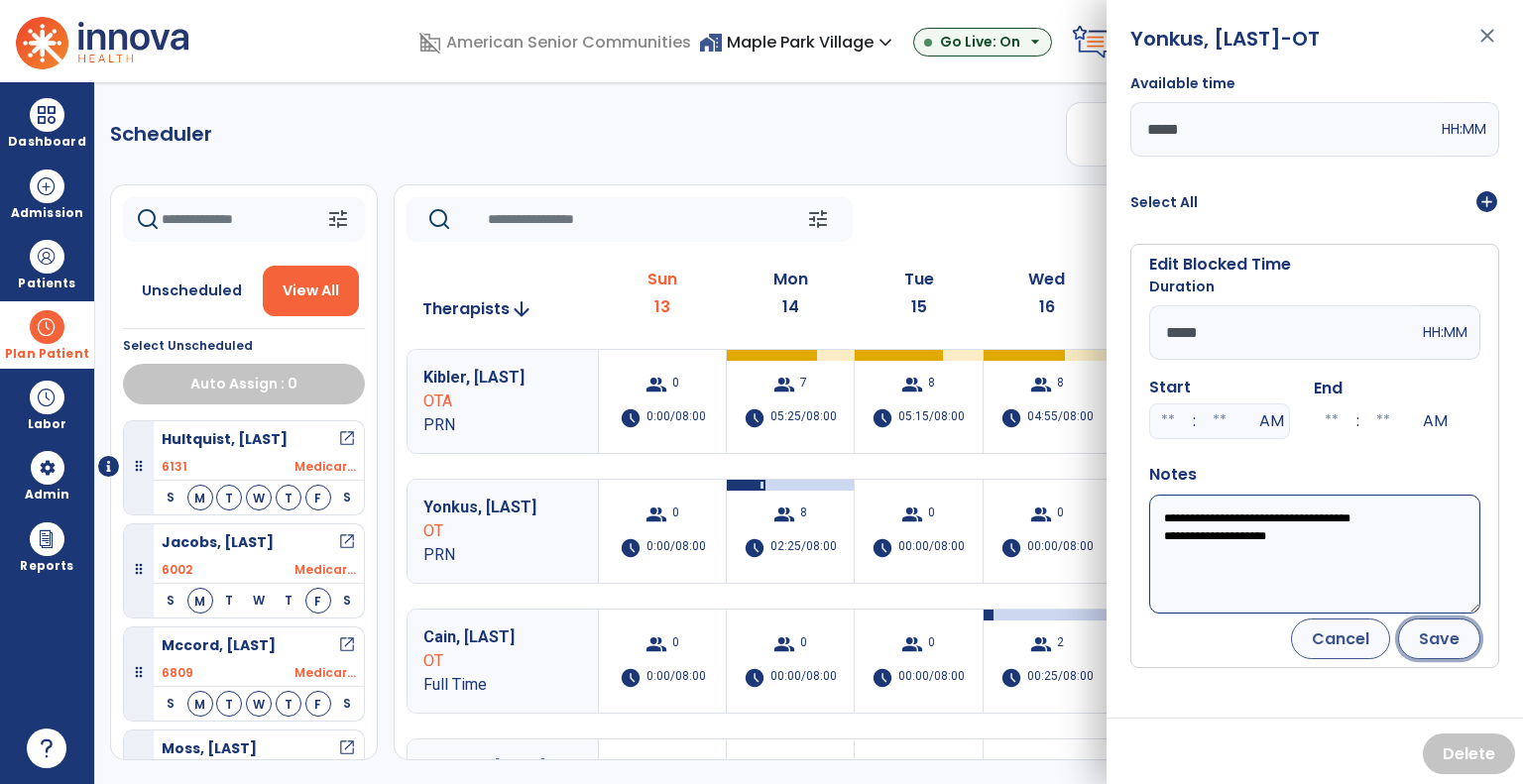 click on "Save" at bounding box center (1439, 638) 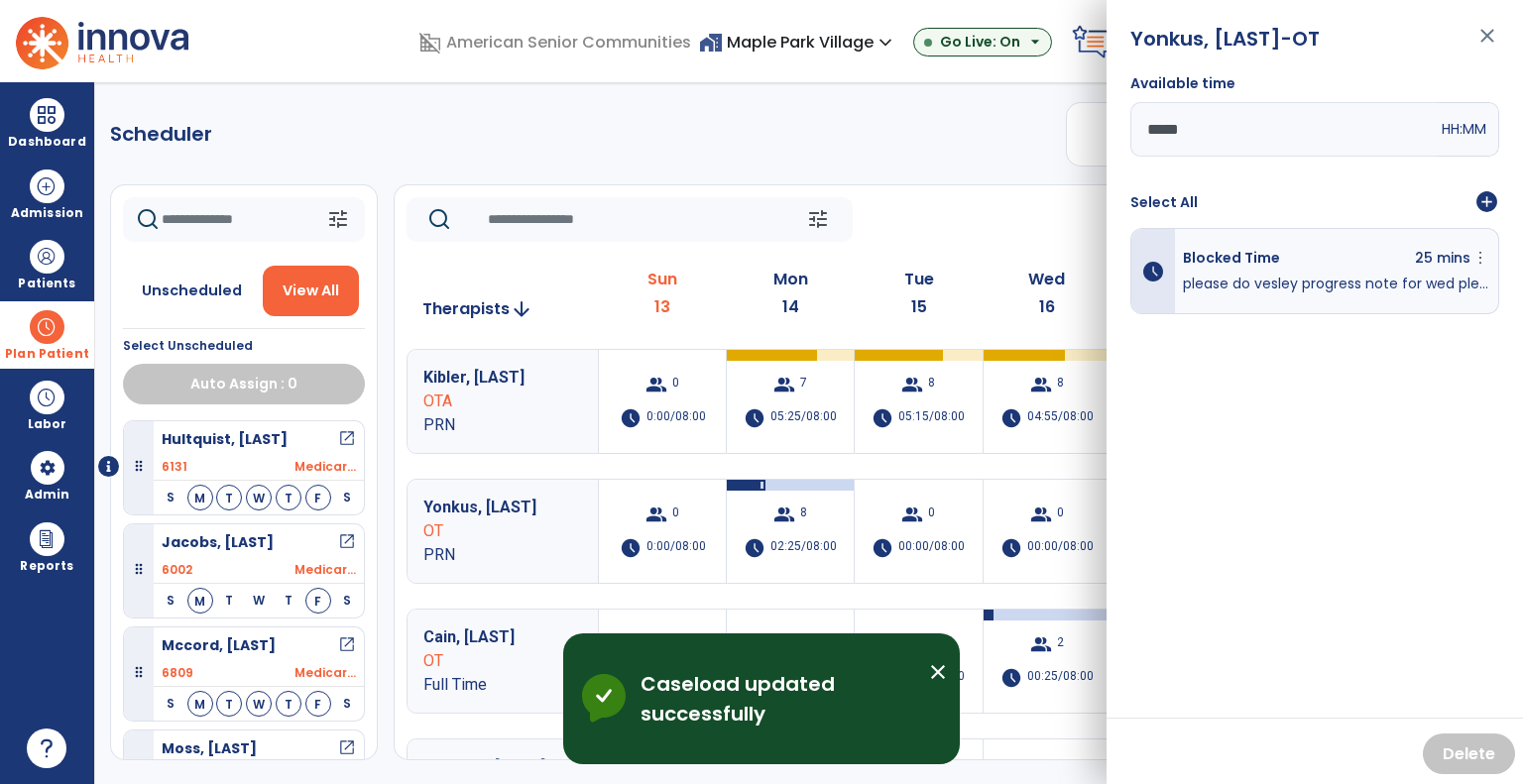 click on "tune   Today  chevron_left Jul 13, 2025 - Jul 19, 2025  *********  calendar_today  chevron_right" 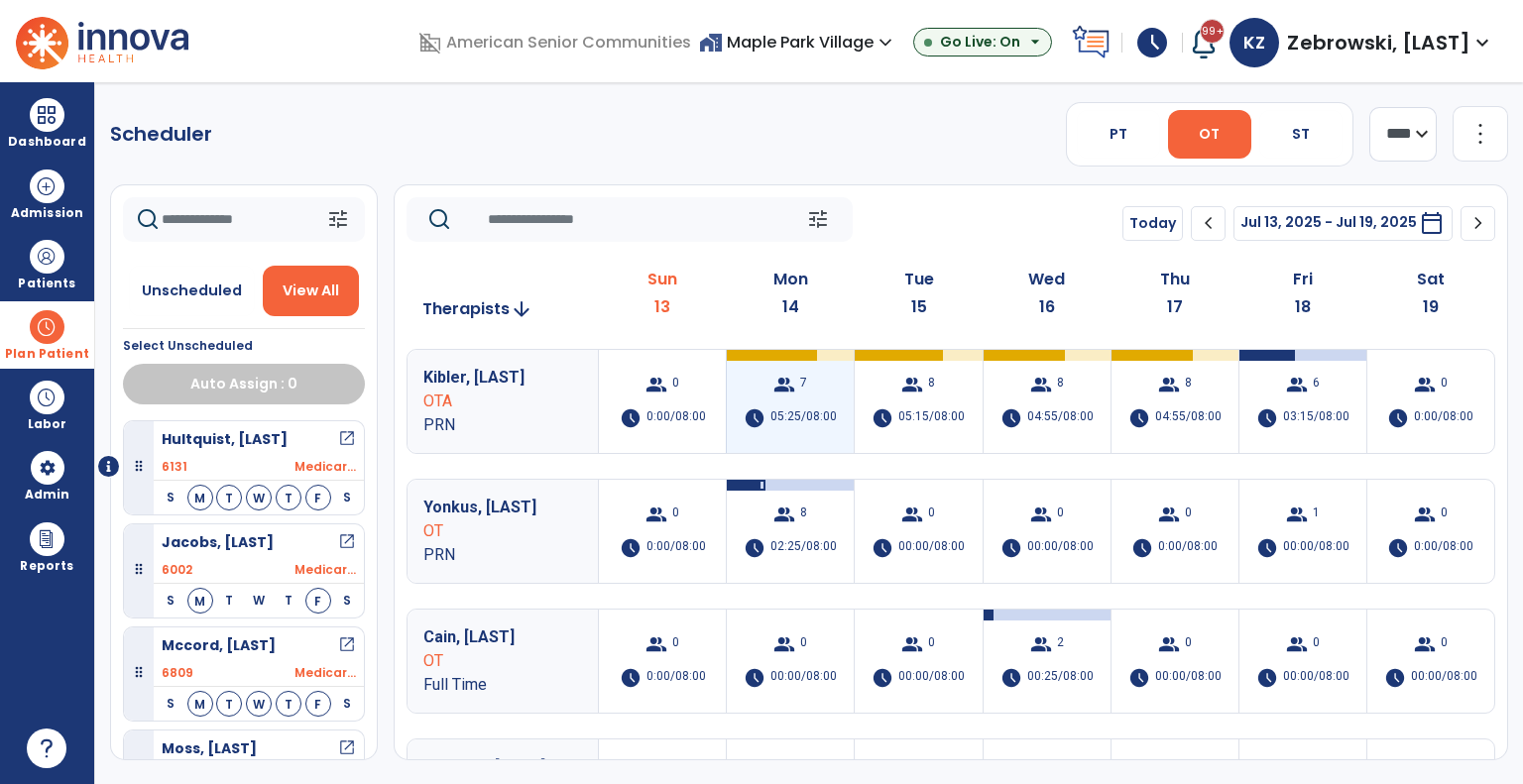 click on "group  7  schedule  05:25/08:00" at bounding box center [790, 401] 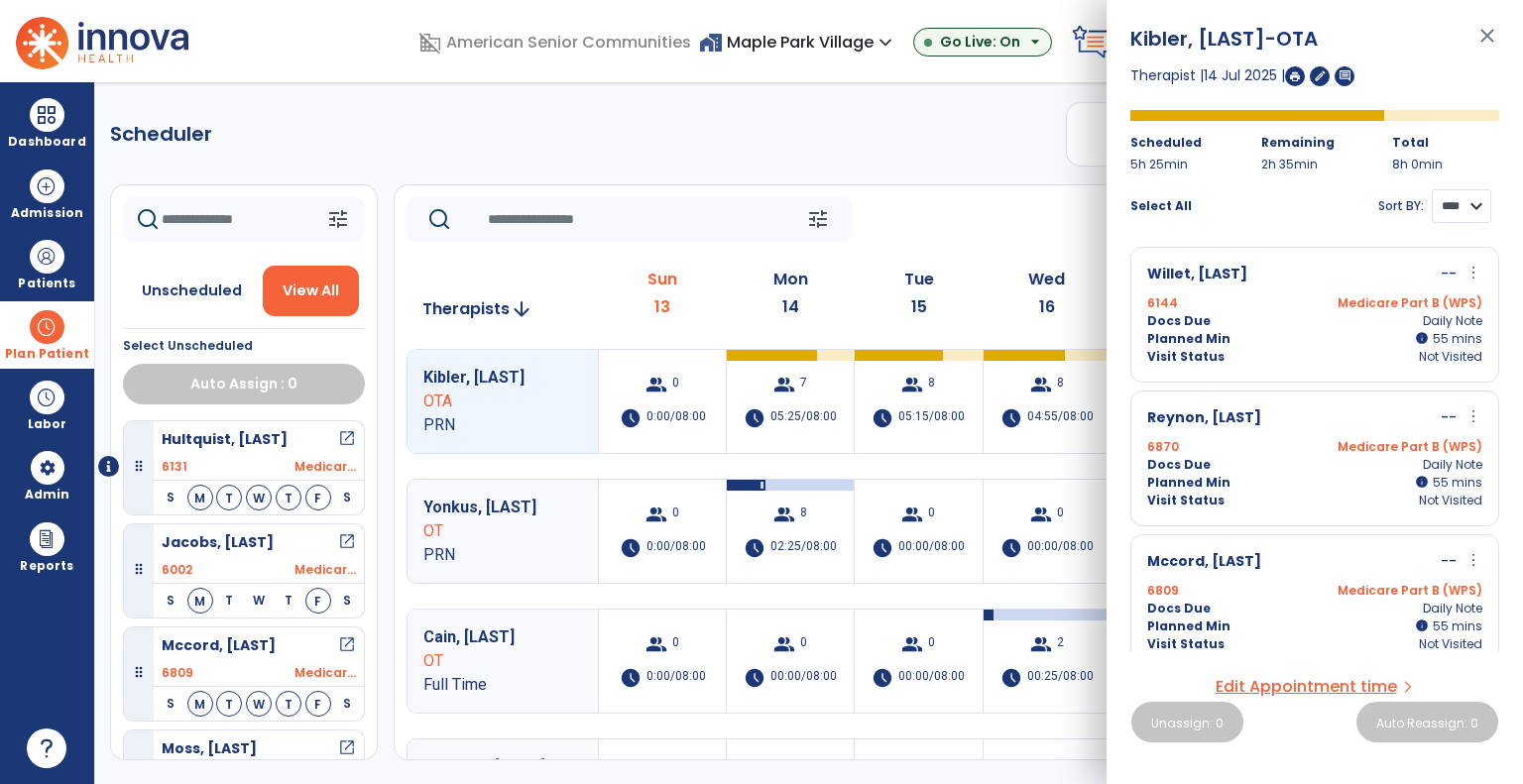 click on "**** ****" at bounding box center (1462, 206) 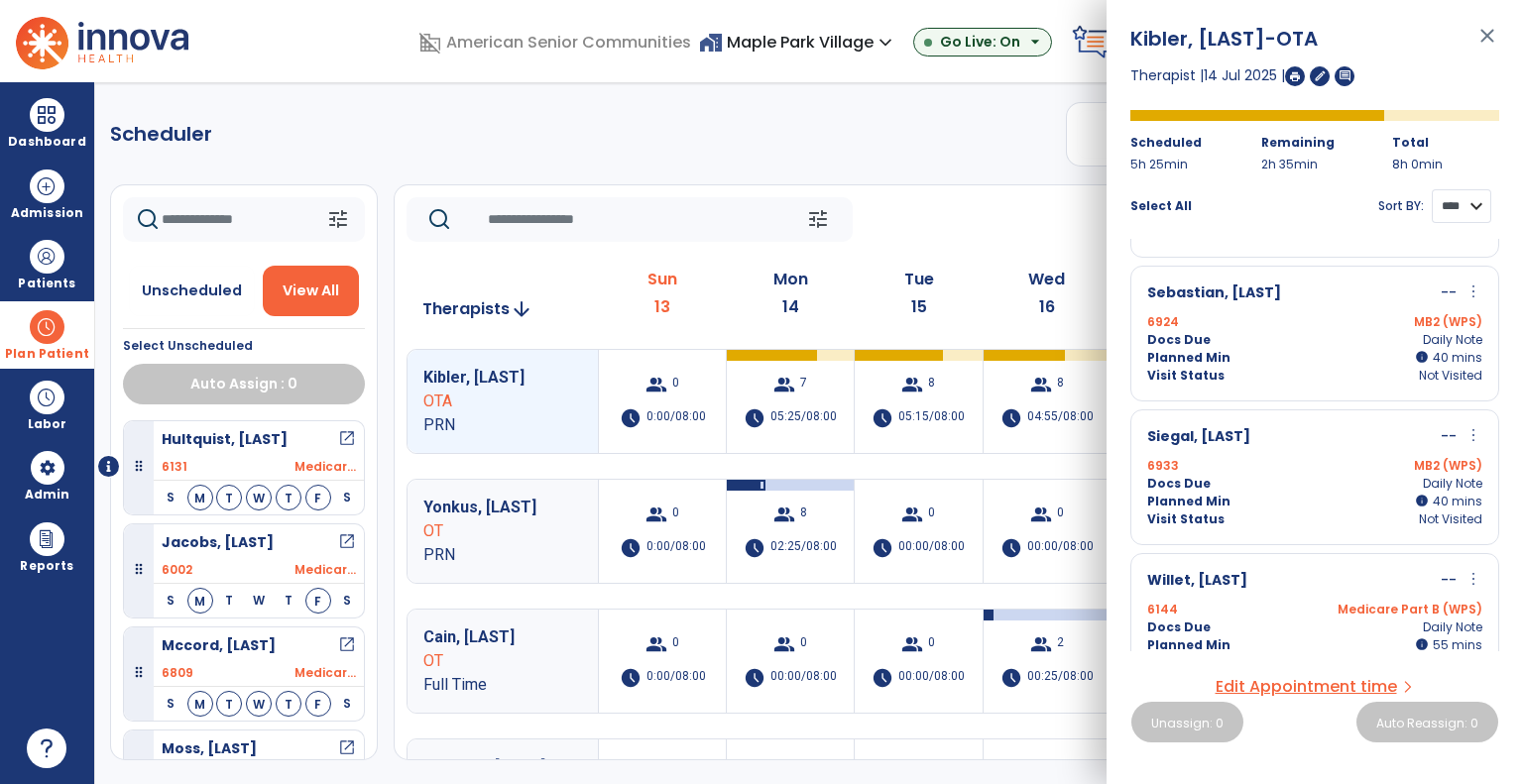 scroll, scrollTop: 589, scrollLeft: 0, axis: vertical 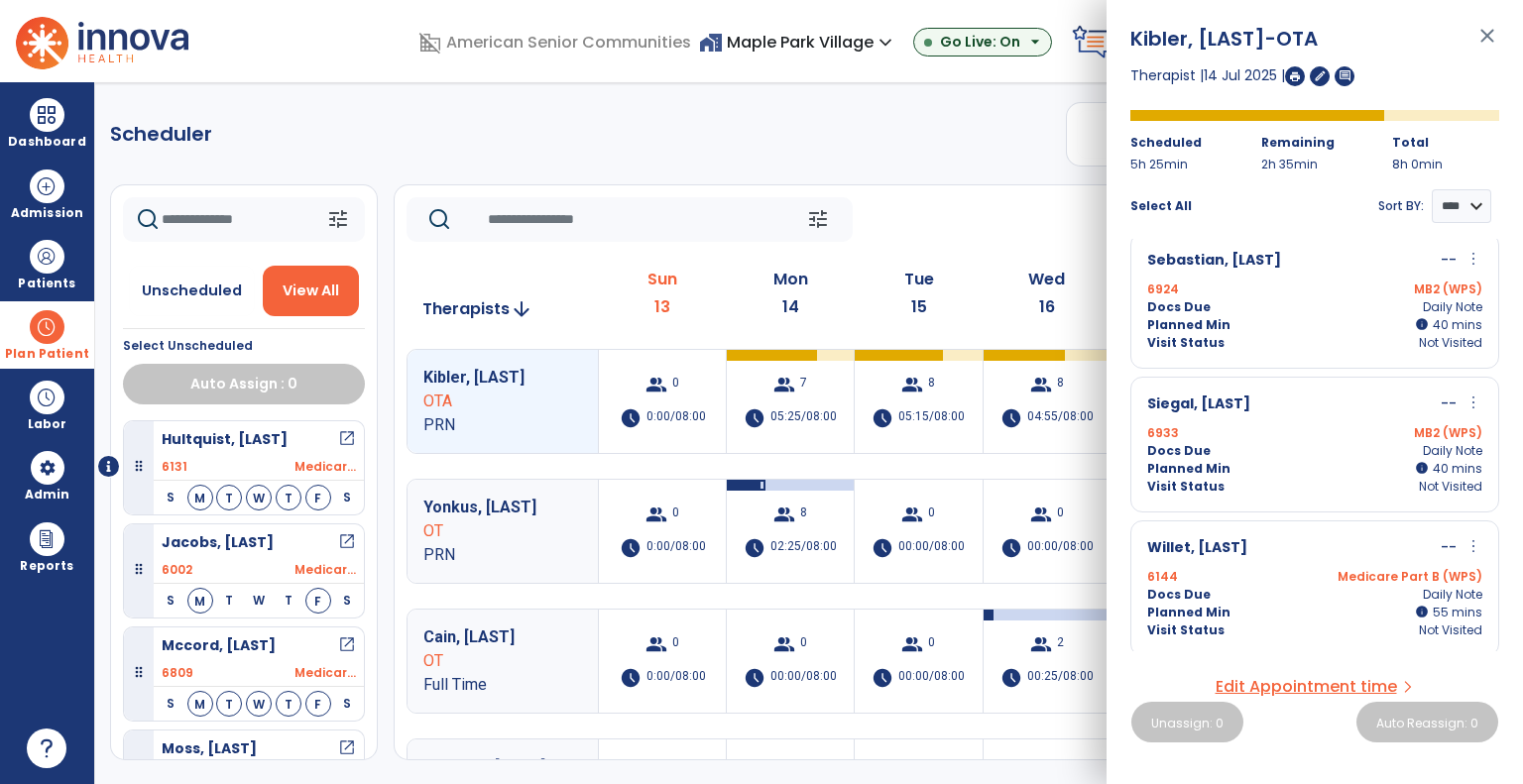 click on "tune   Today  chevron_left Jul 13, 2025 - Jul 19, 2025  *********  calendar_today  chevron_right" 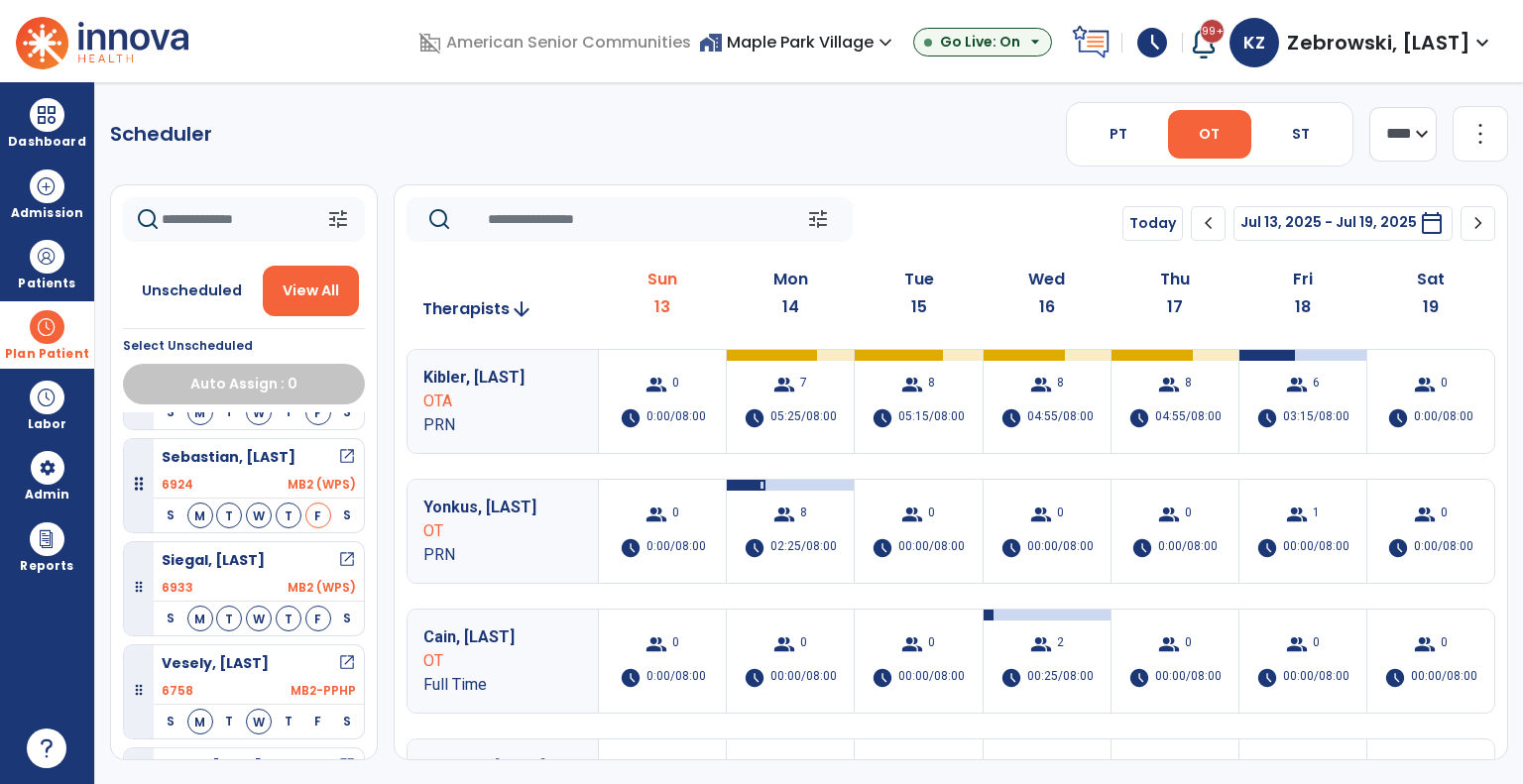 scroll, scrollTop: 770, scrollLeft: 0, axis: vertical 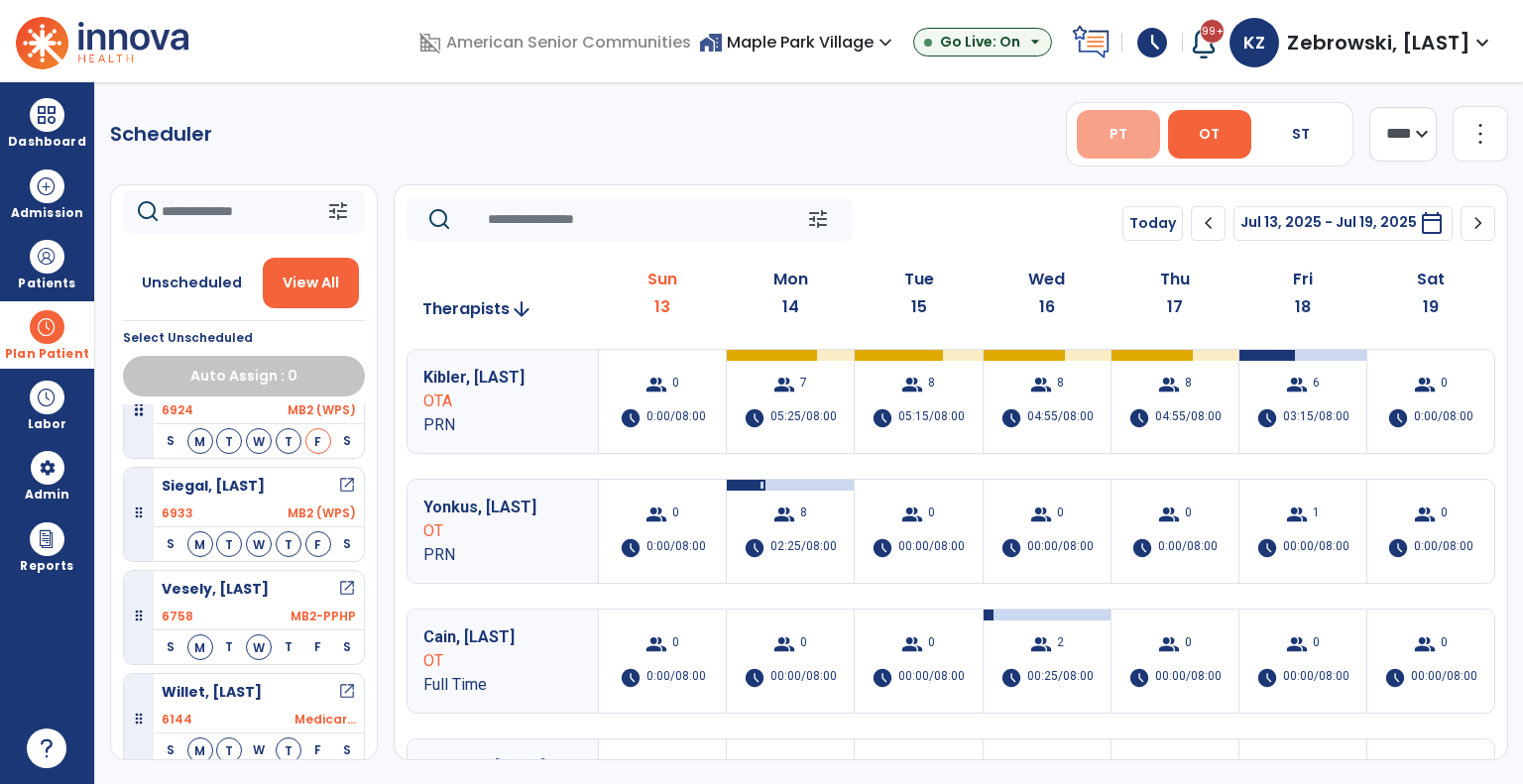 click on "PT" at bounding box center [1118, 134] 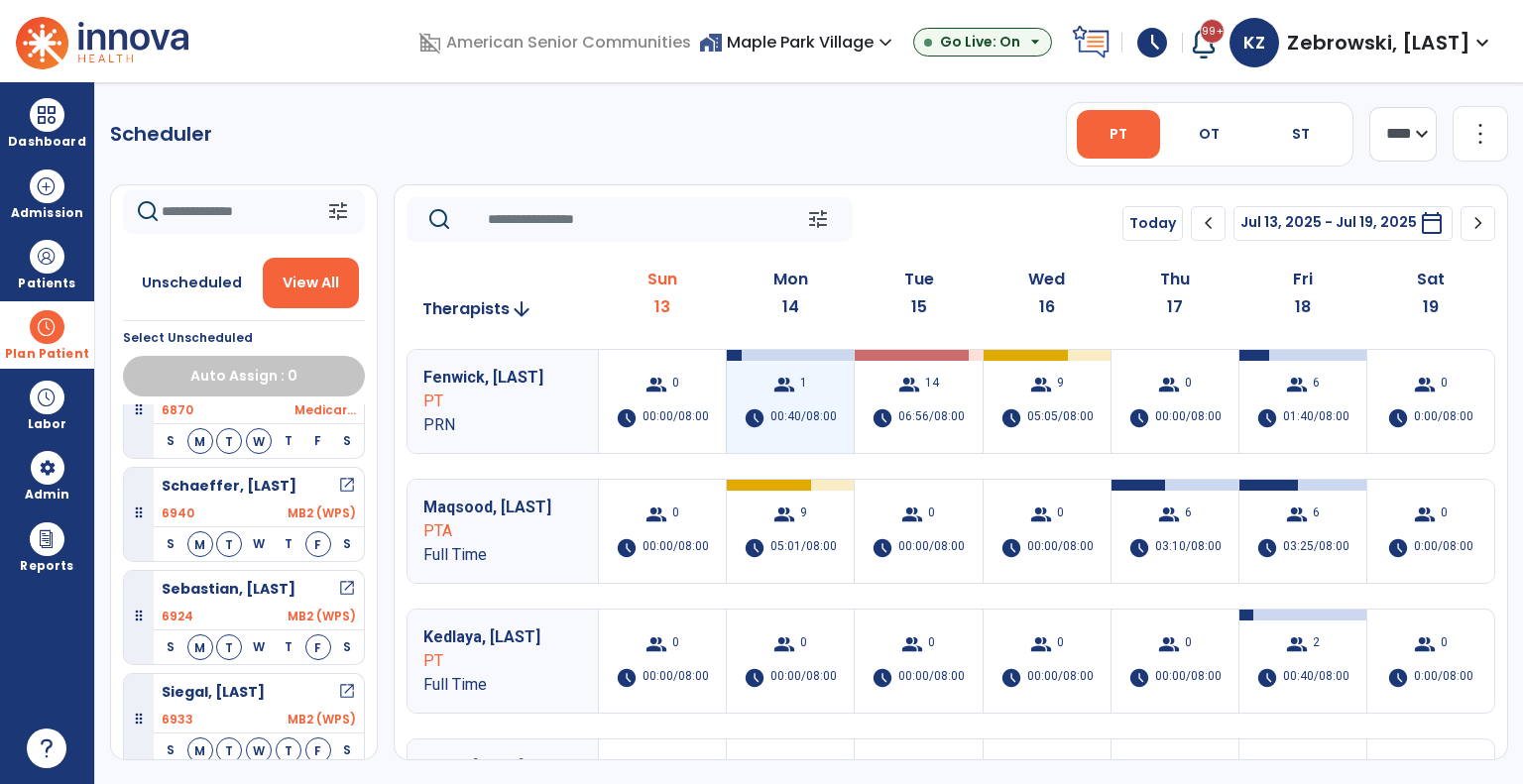 click on "group  1  schedule  00:40/08:00" at bounding box center (790, 401) 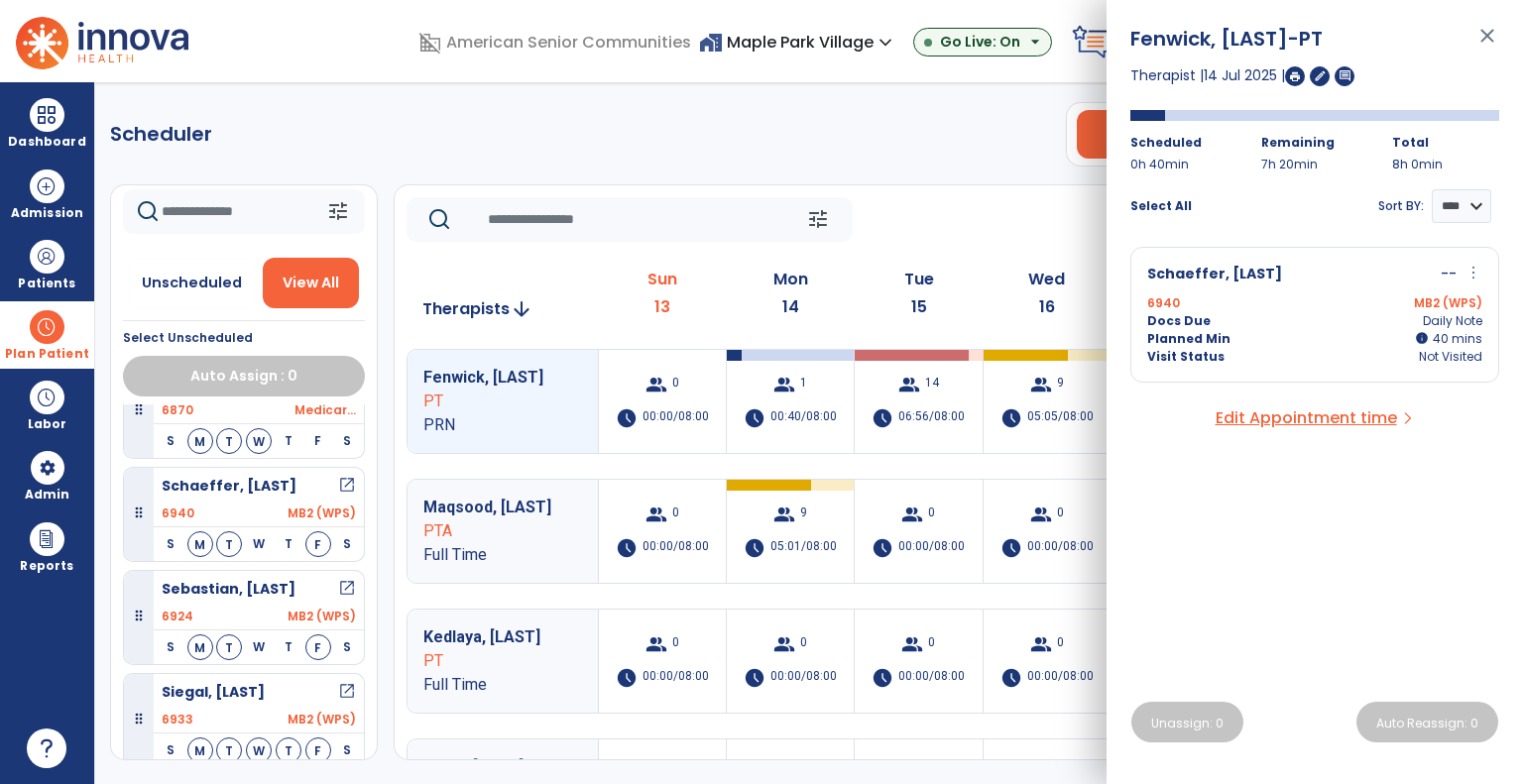 click on "Docs Due Daily Note" at bounding box center (1315, 321) 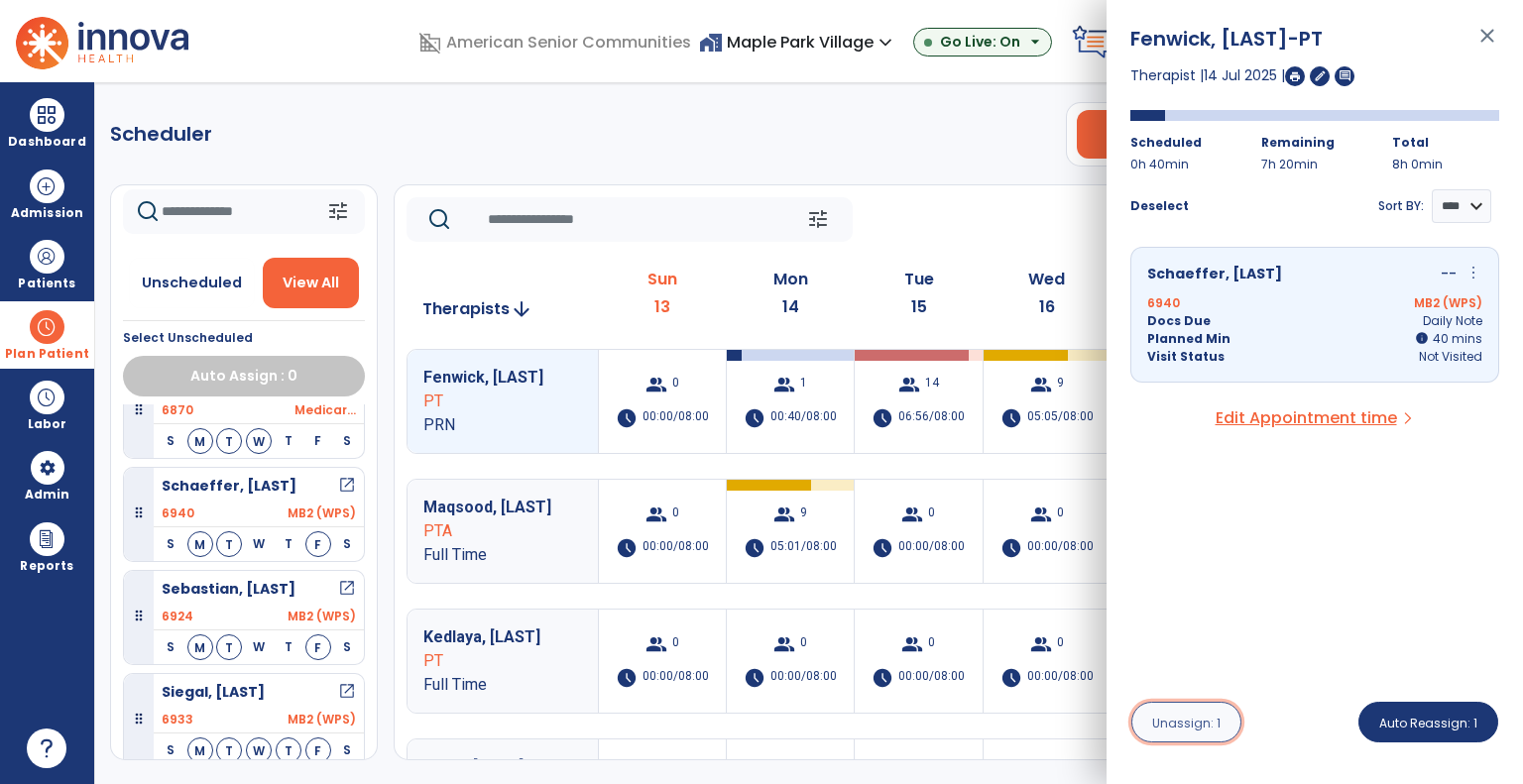 click on "Unassign: 1" at bounding box center (1186, 723) 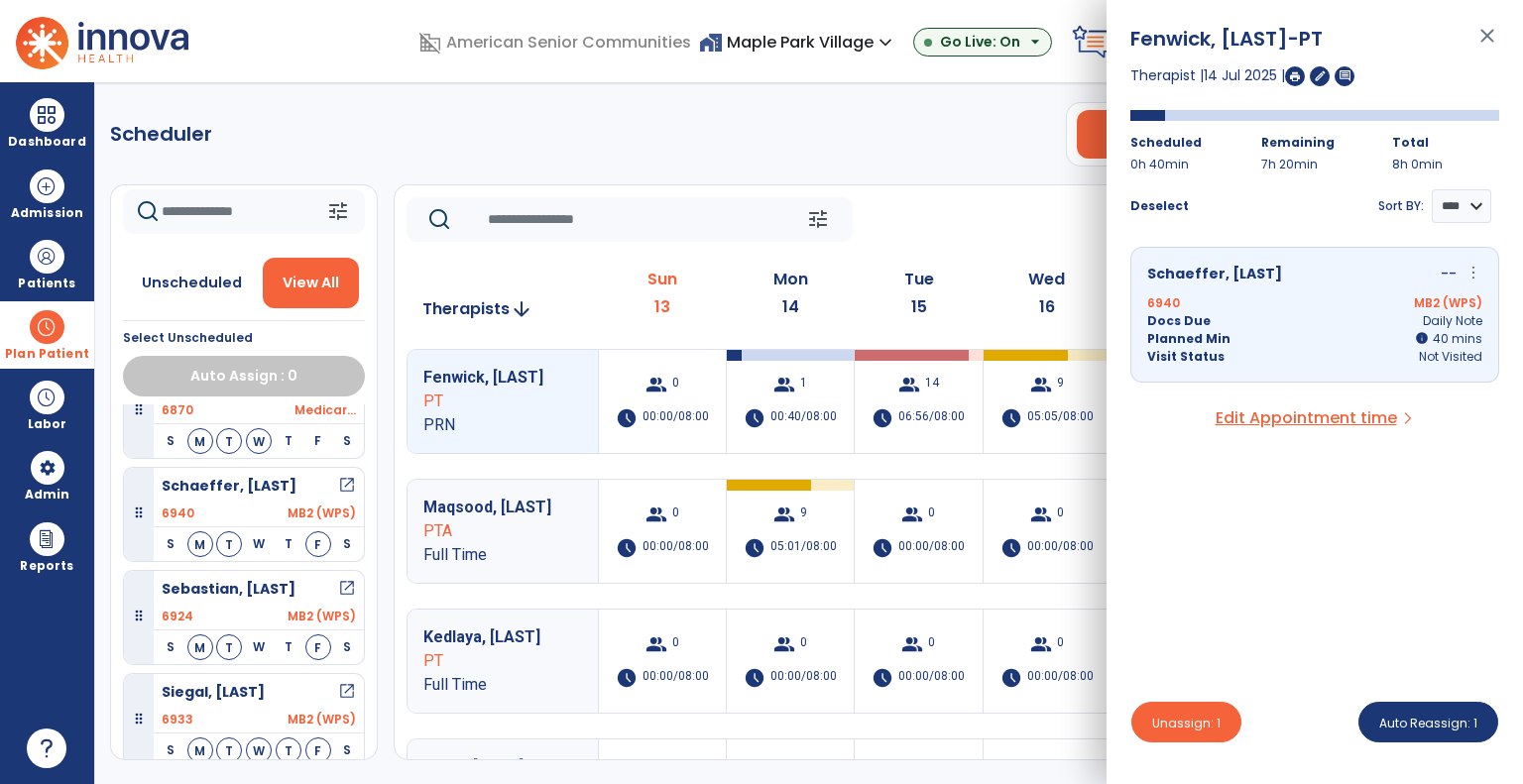 scroll, scrollTop: 0, scrollLeft: 0, axis: both 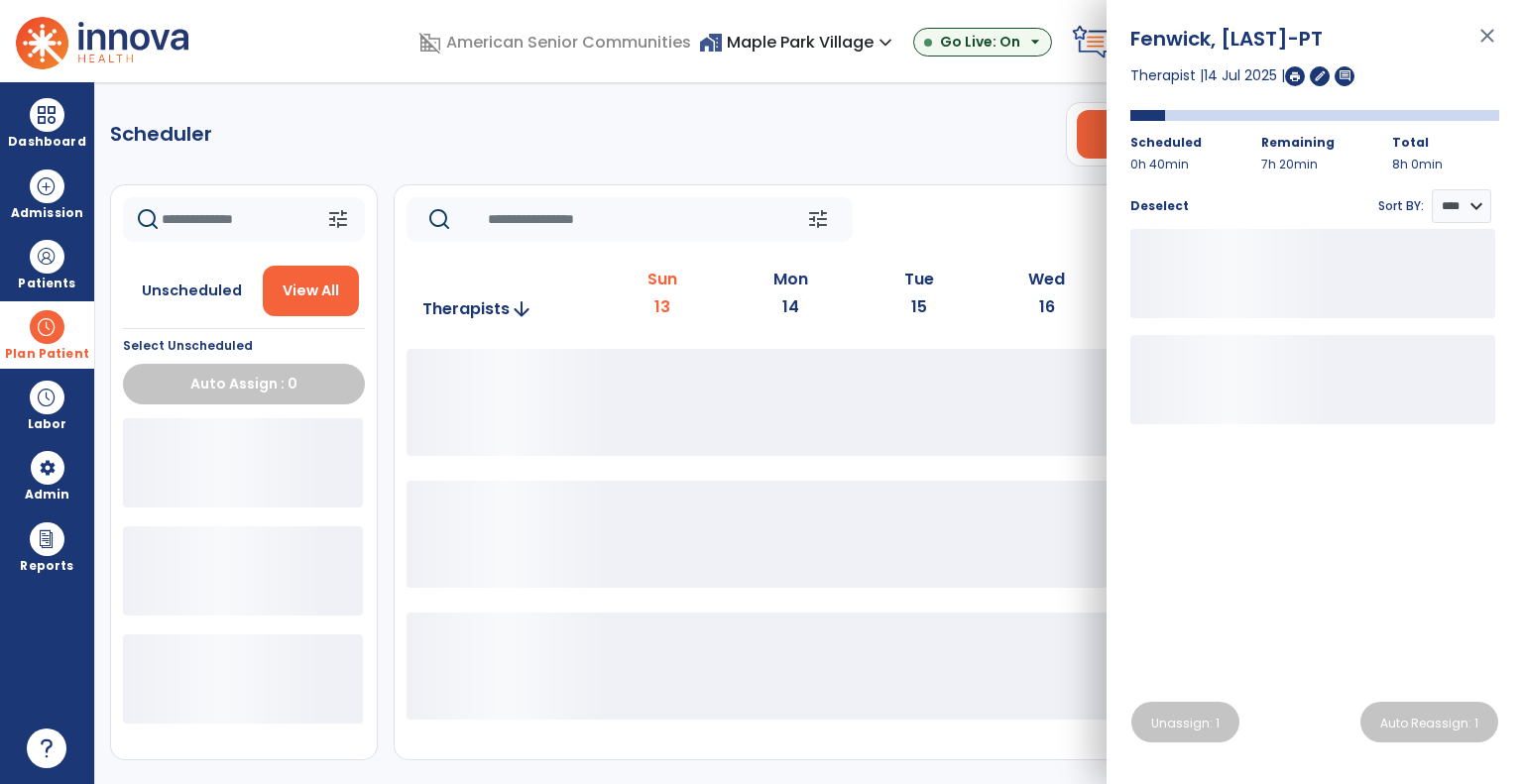 click on "tune   Today  chevron_left Jul 13, 2025 - Jul 19, 2025  *********  calendar_today  chevron_right" 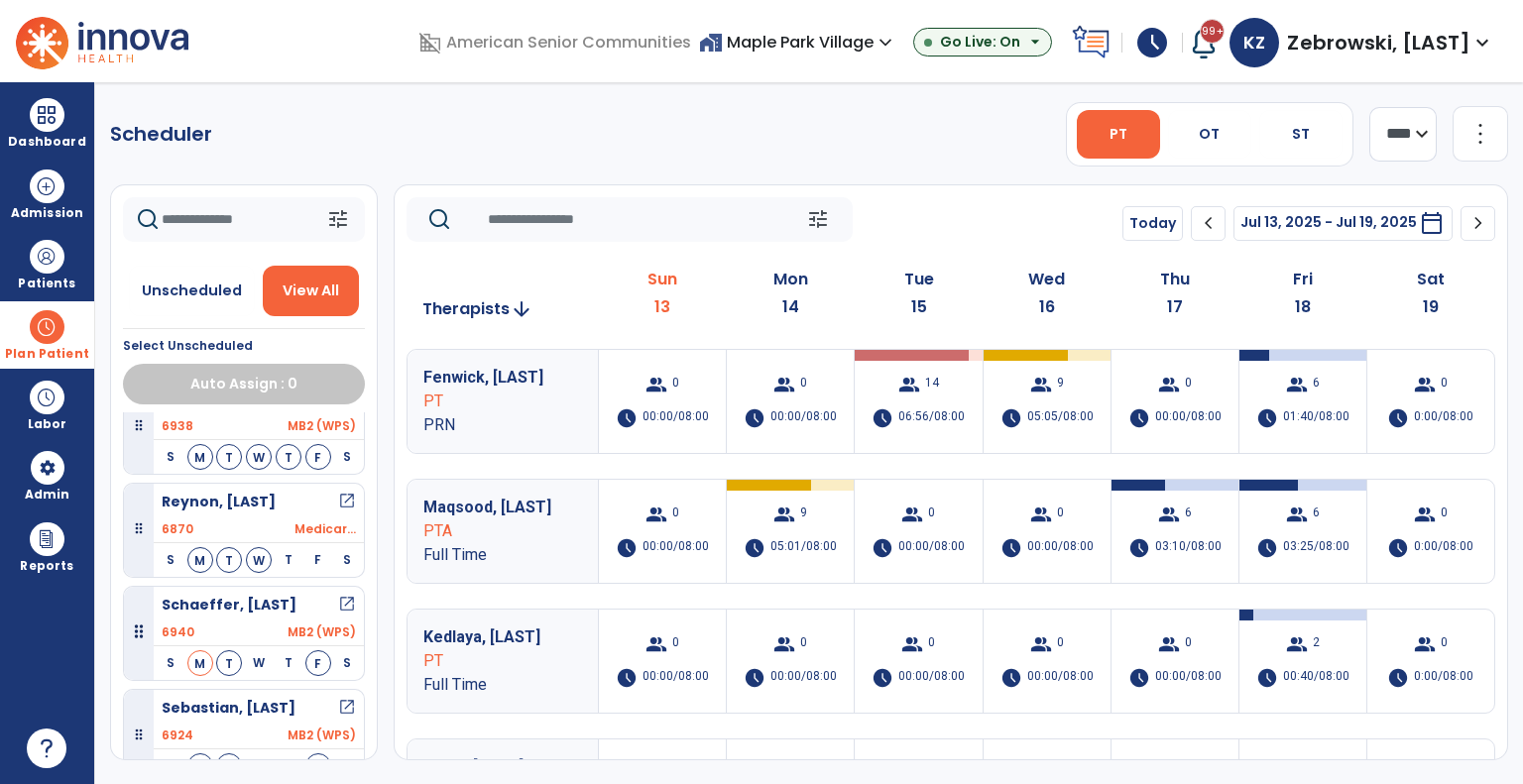 scroll, scrollTop: 694, scrollLeft: 0, axis: vertical 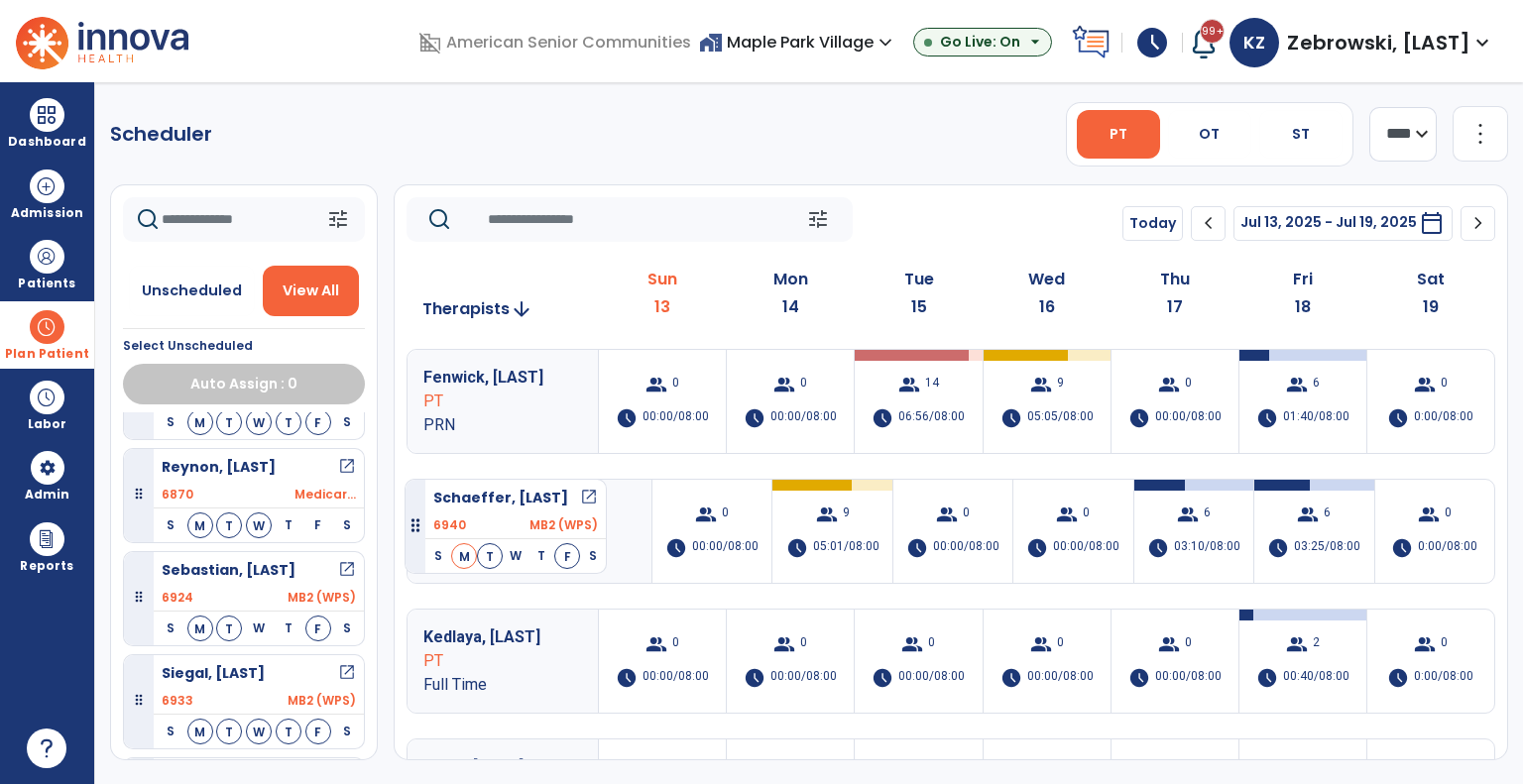 drag, startPoint x: 266, startPoint y: 578, endPoint x: 405, endPoint y: 471, distance: 175.4138 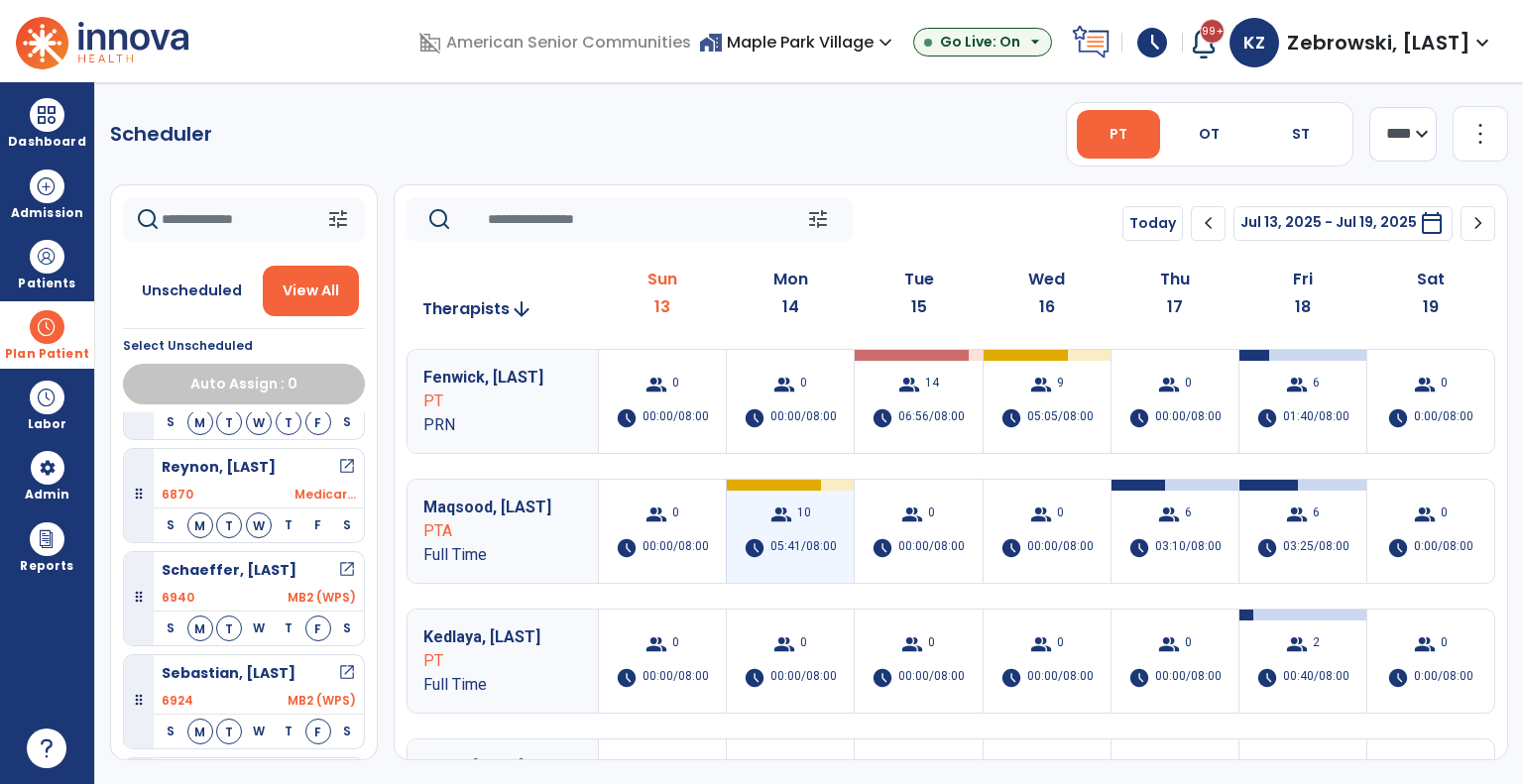click on "group  10  schedule  05:41/08:00" at bounding box center [790, 531] 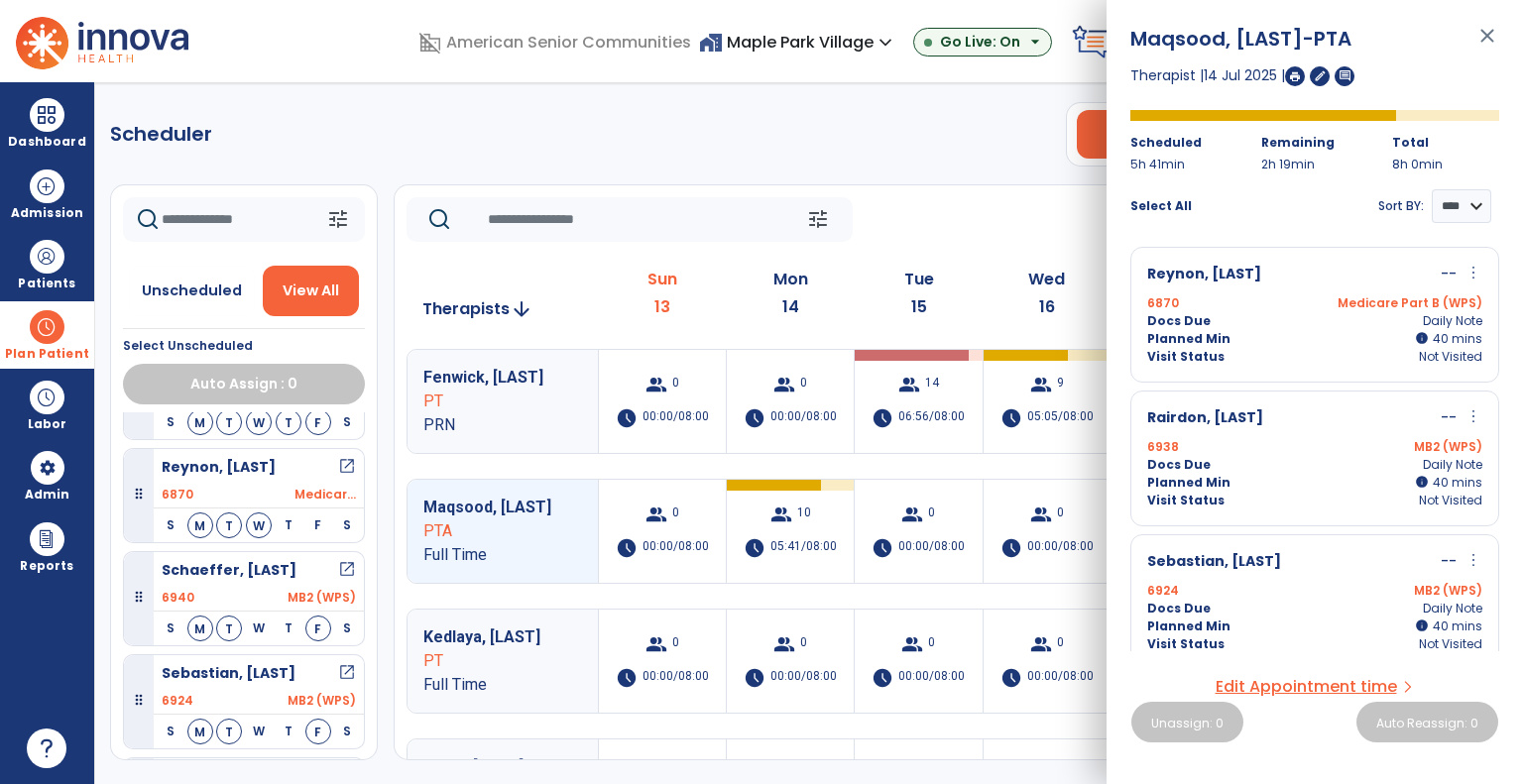 click on "more_vert" at bounding box center [1473, 273] 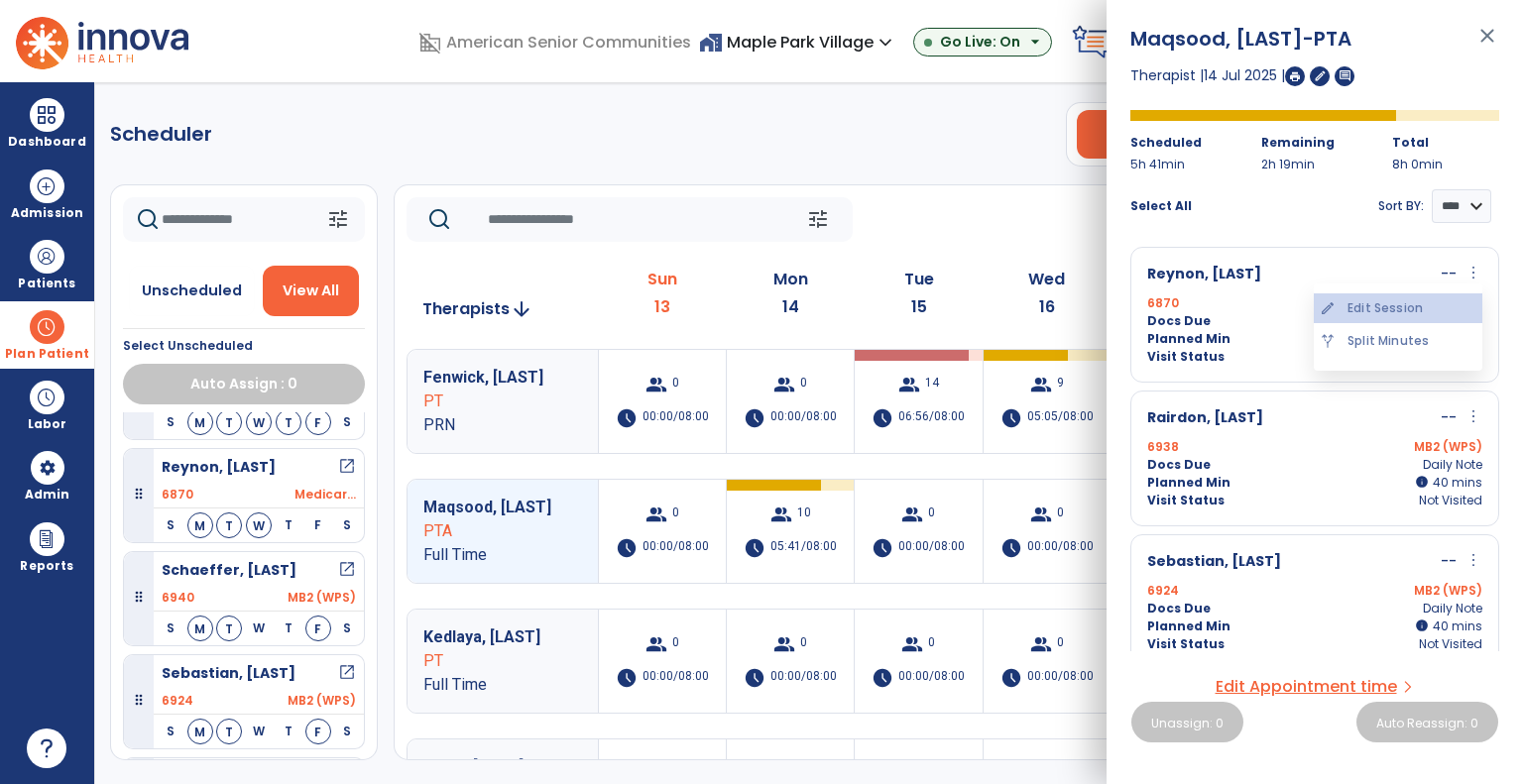 click on "edit   Edit Session" at bounding box center (1398, 308) 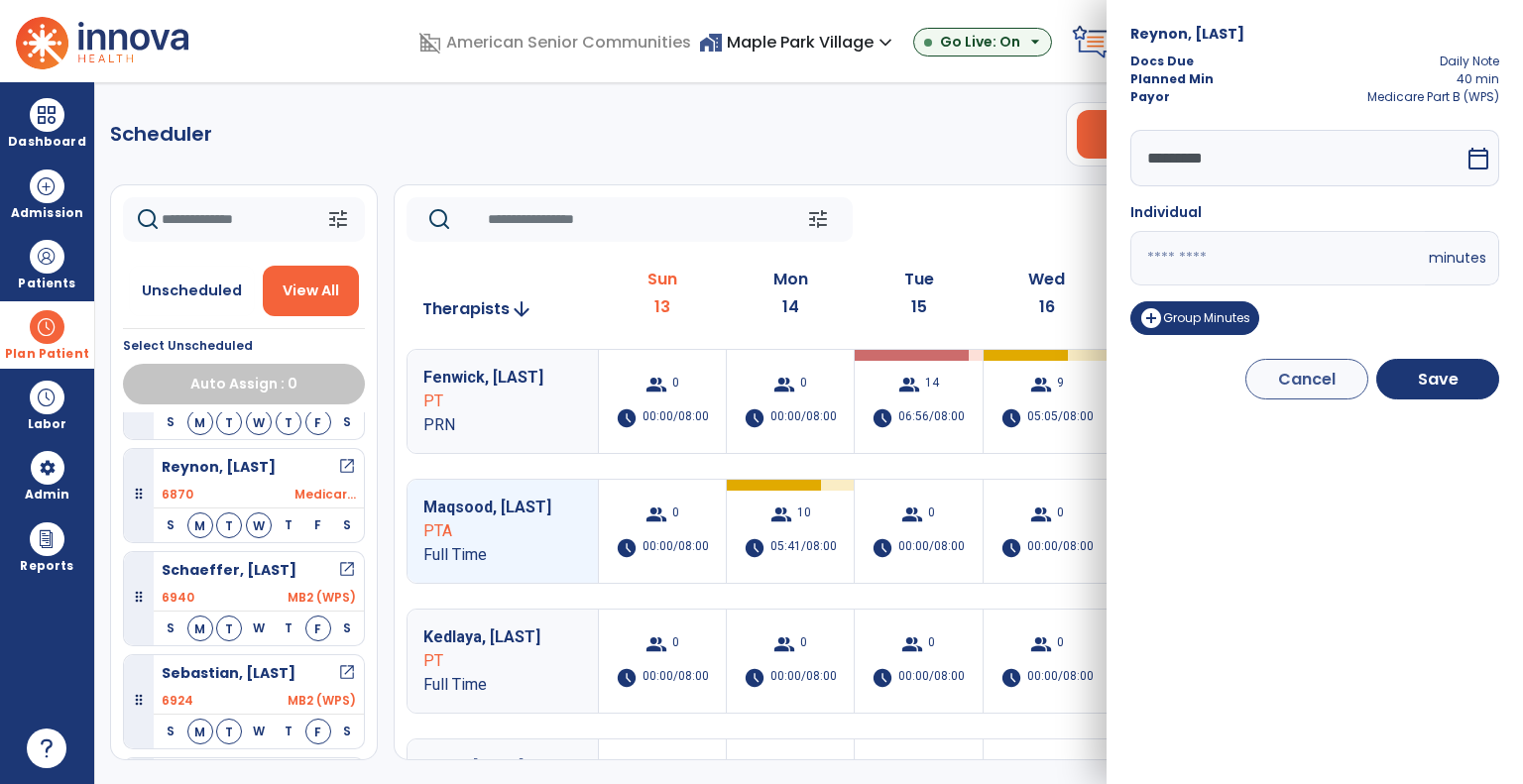 click on "**" at bounding box center (1277, 258) 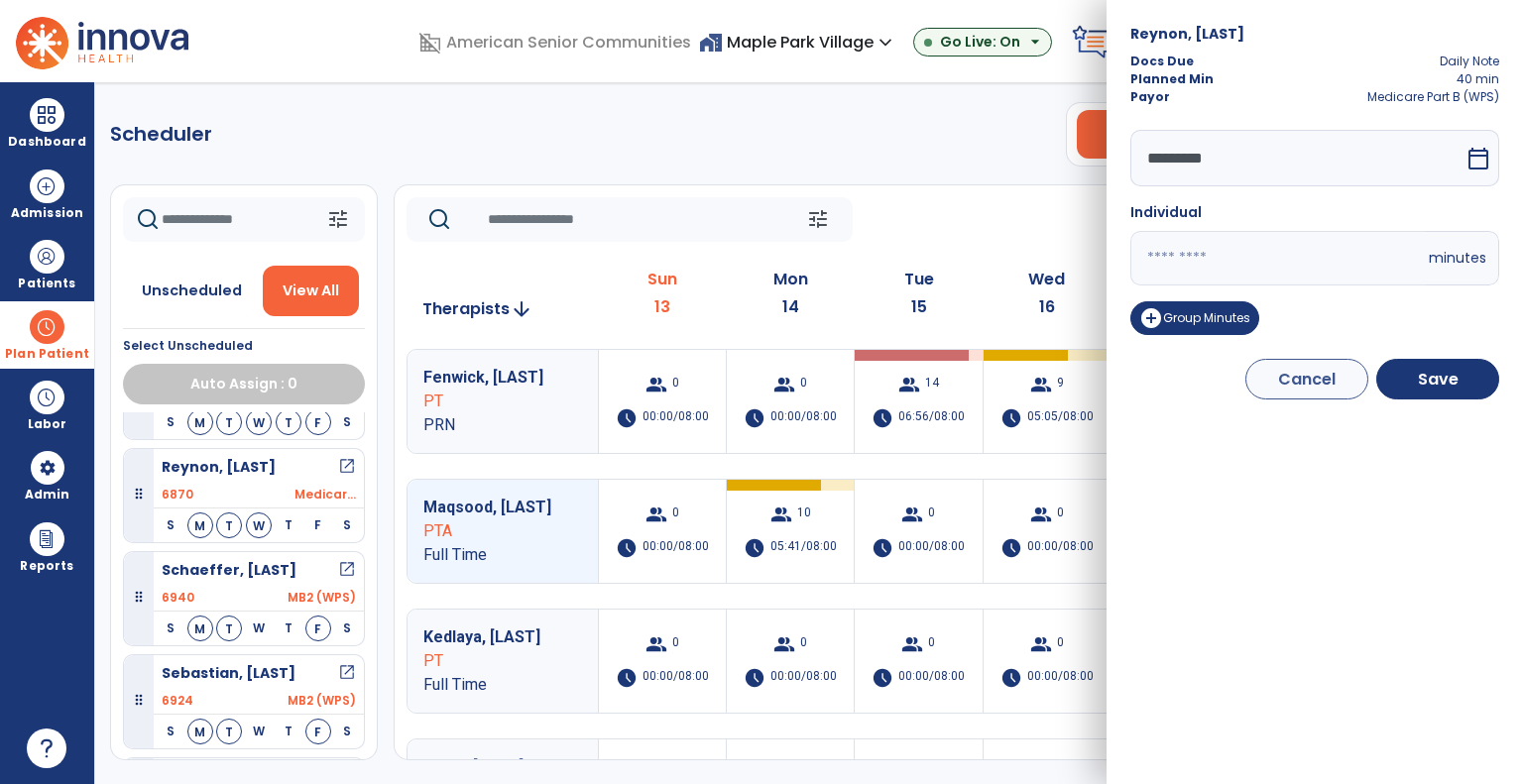 type on "*" 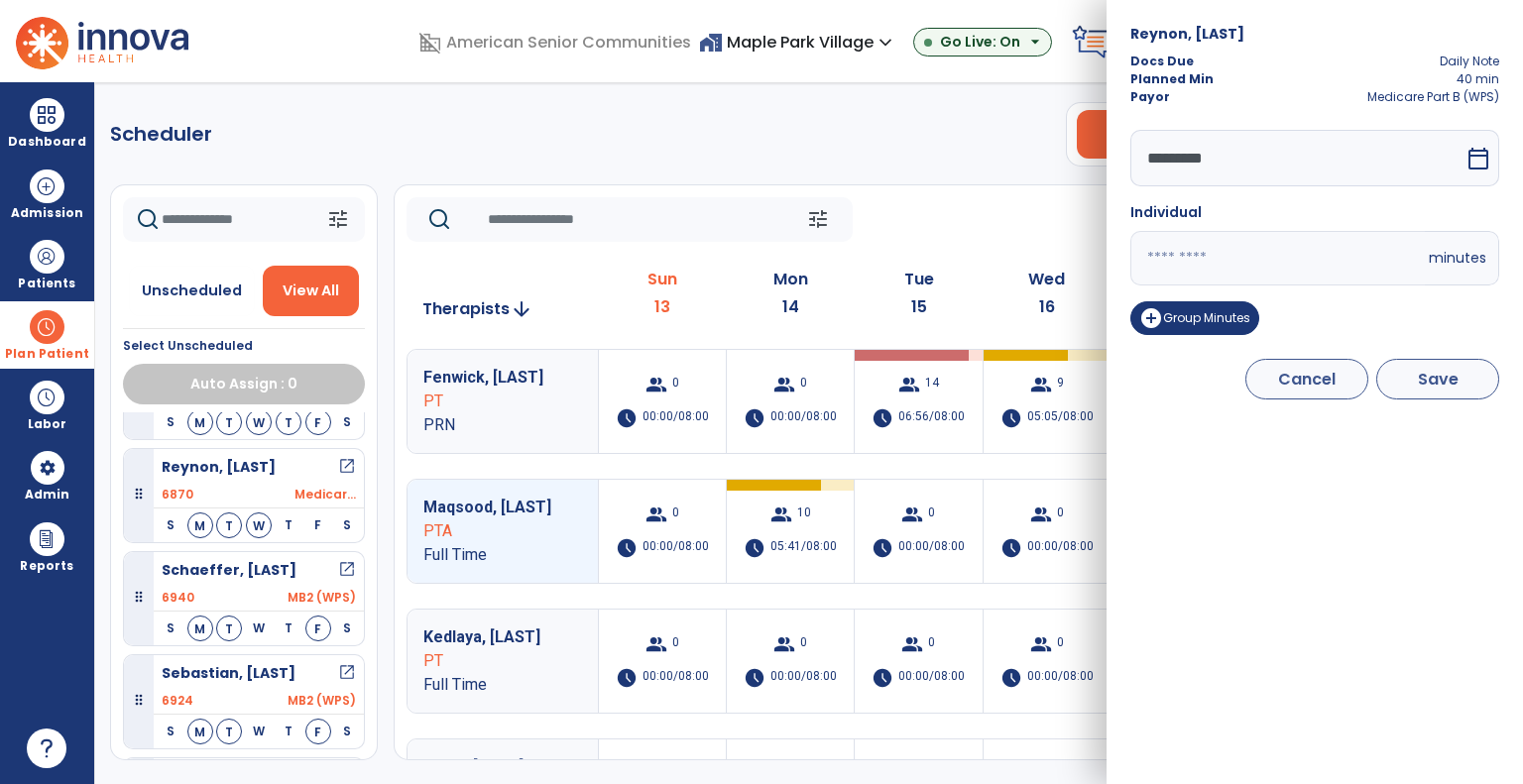 type on "**" 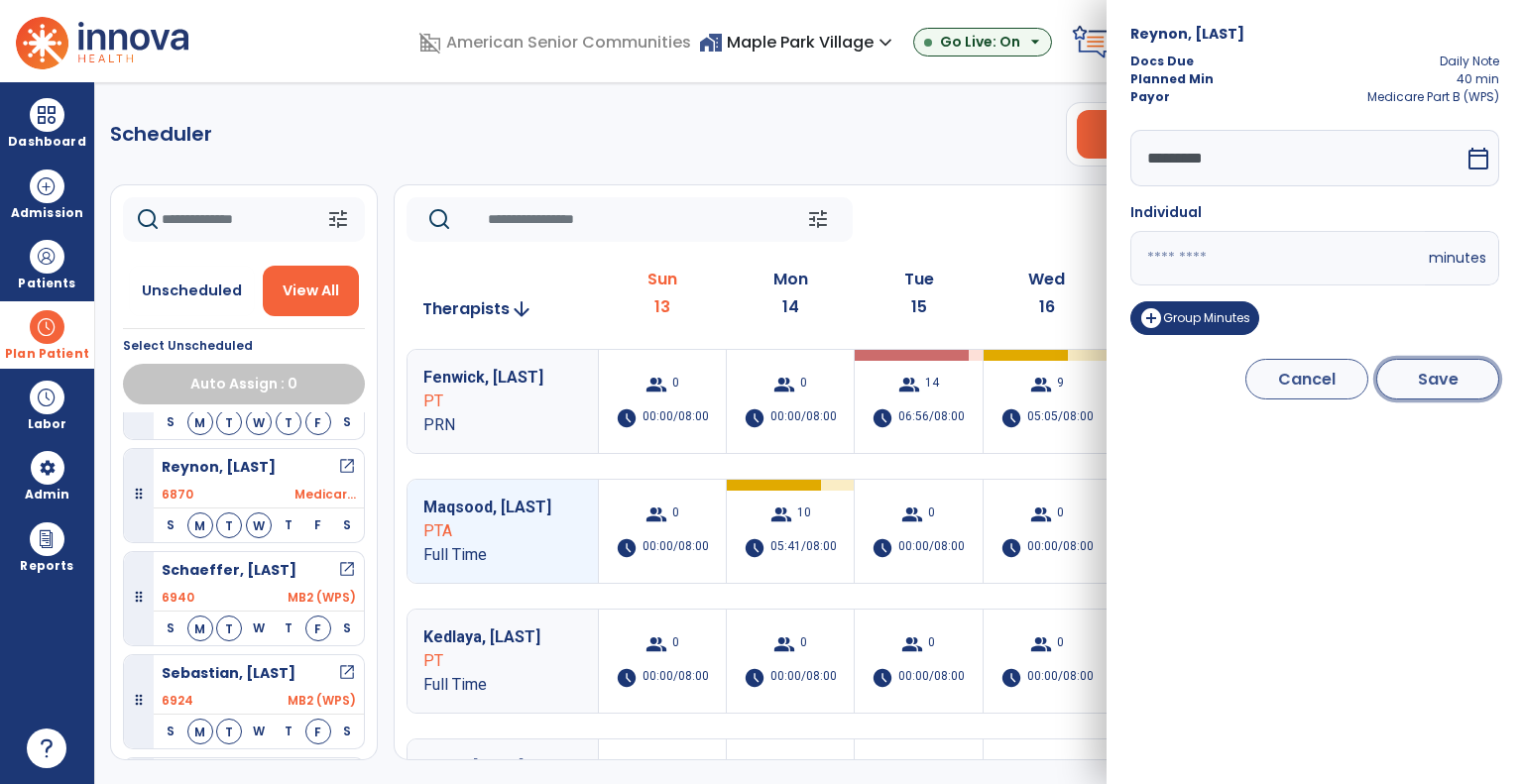 click on "Save" at bounding box center (1438, 379) 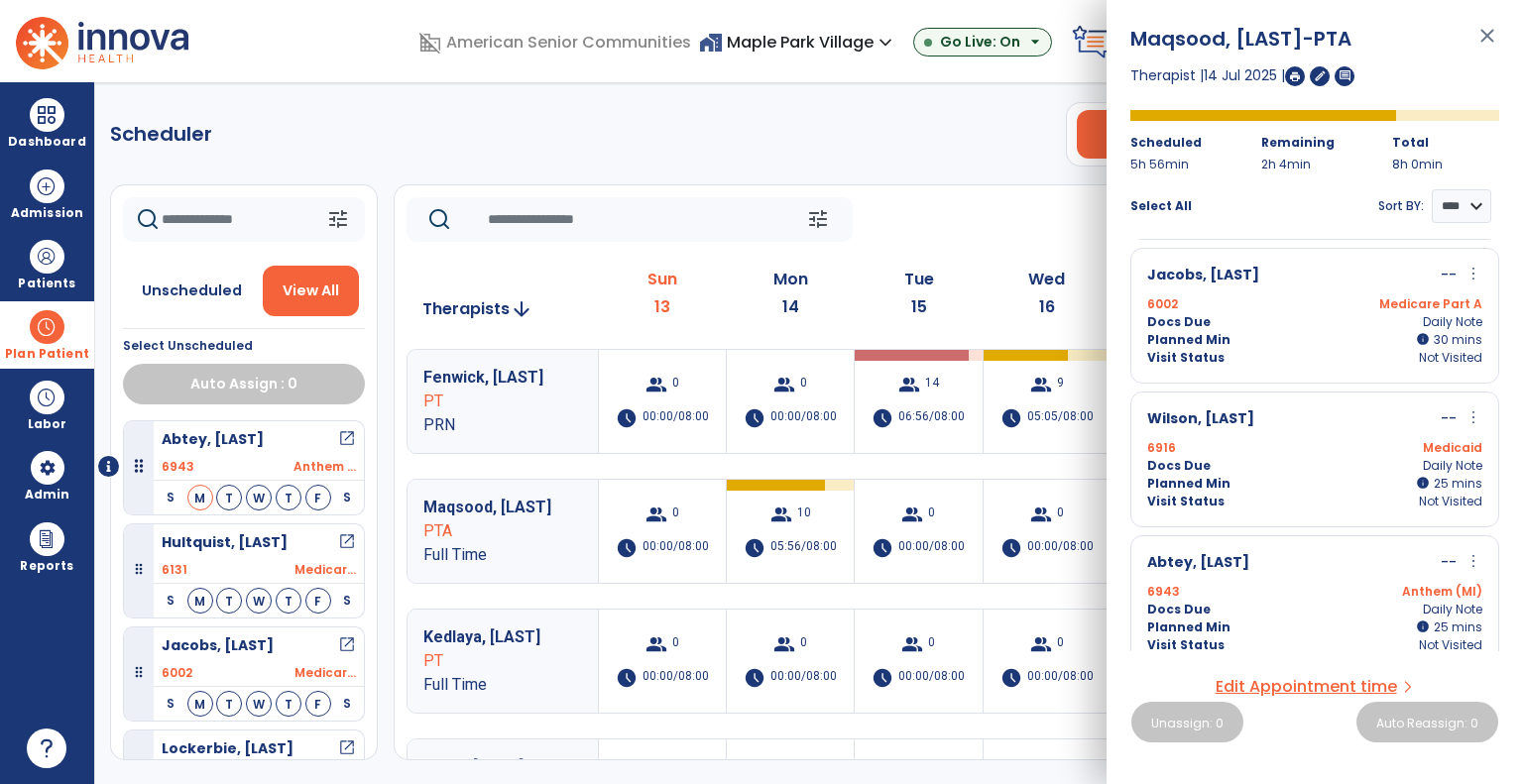 scroll, scrollTop: 1019, scrollLeft: 0, axis: vertical 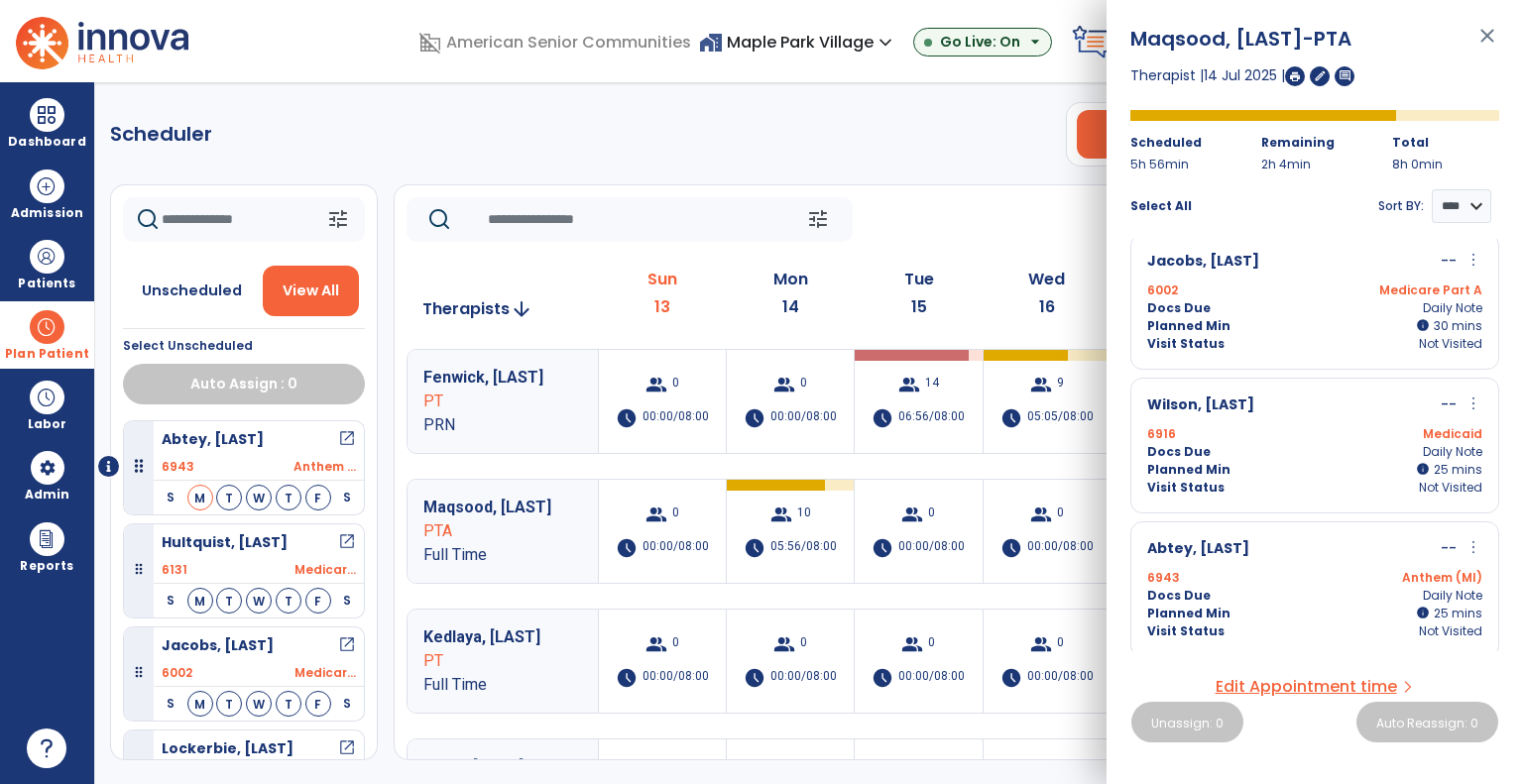 click on "tune   Today  chevron_left Jul 13, 2025 - Jul 19, 2025  *********  calendar_today  chevron_right" 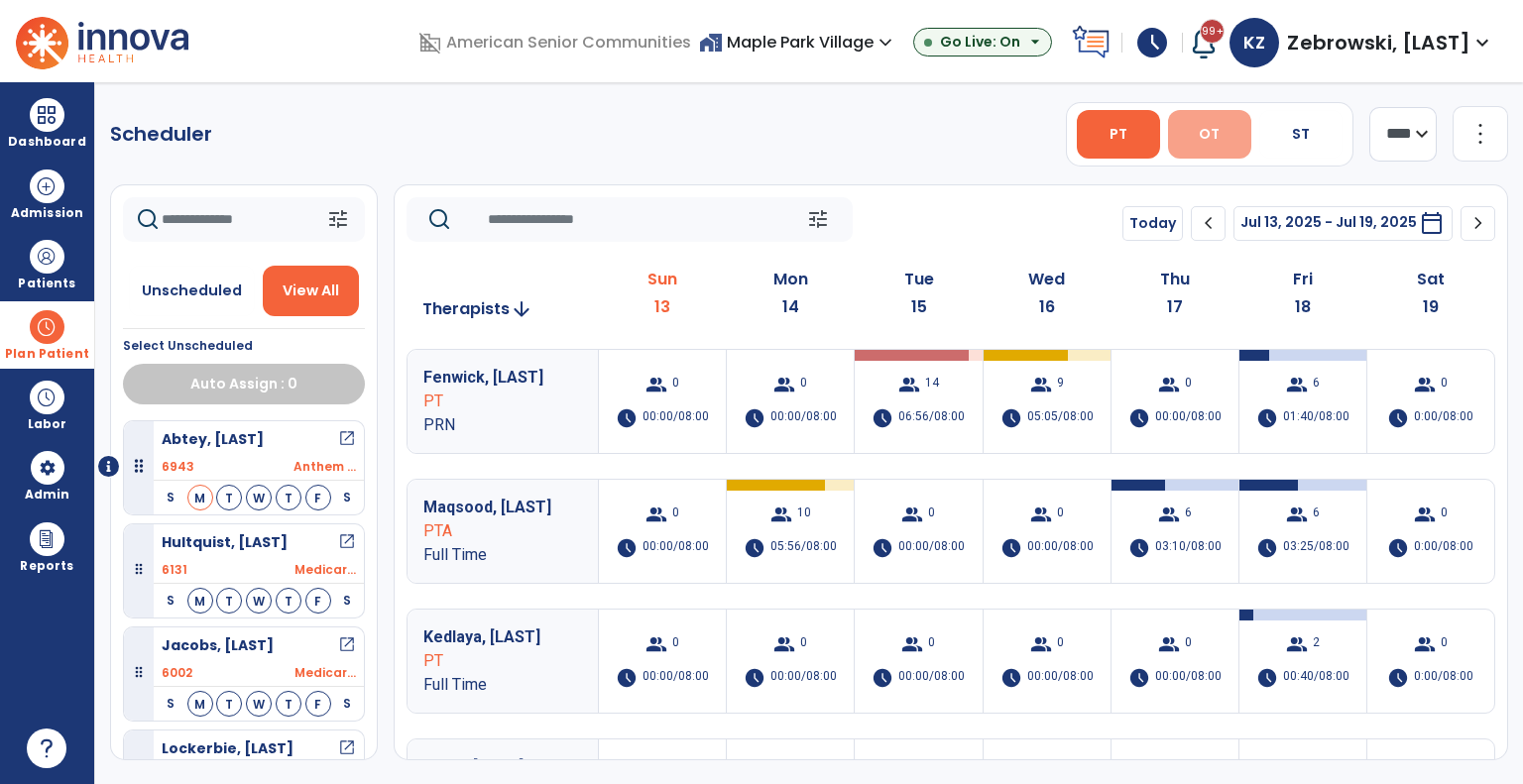 click on "OT" at bounding box center [1210, 134] 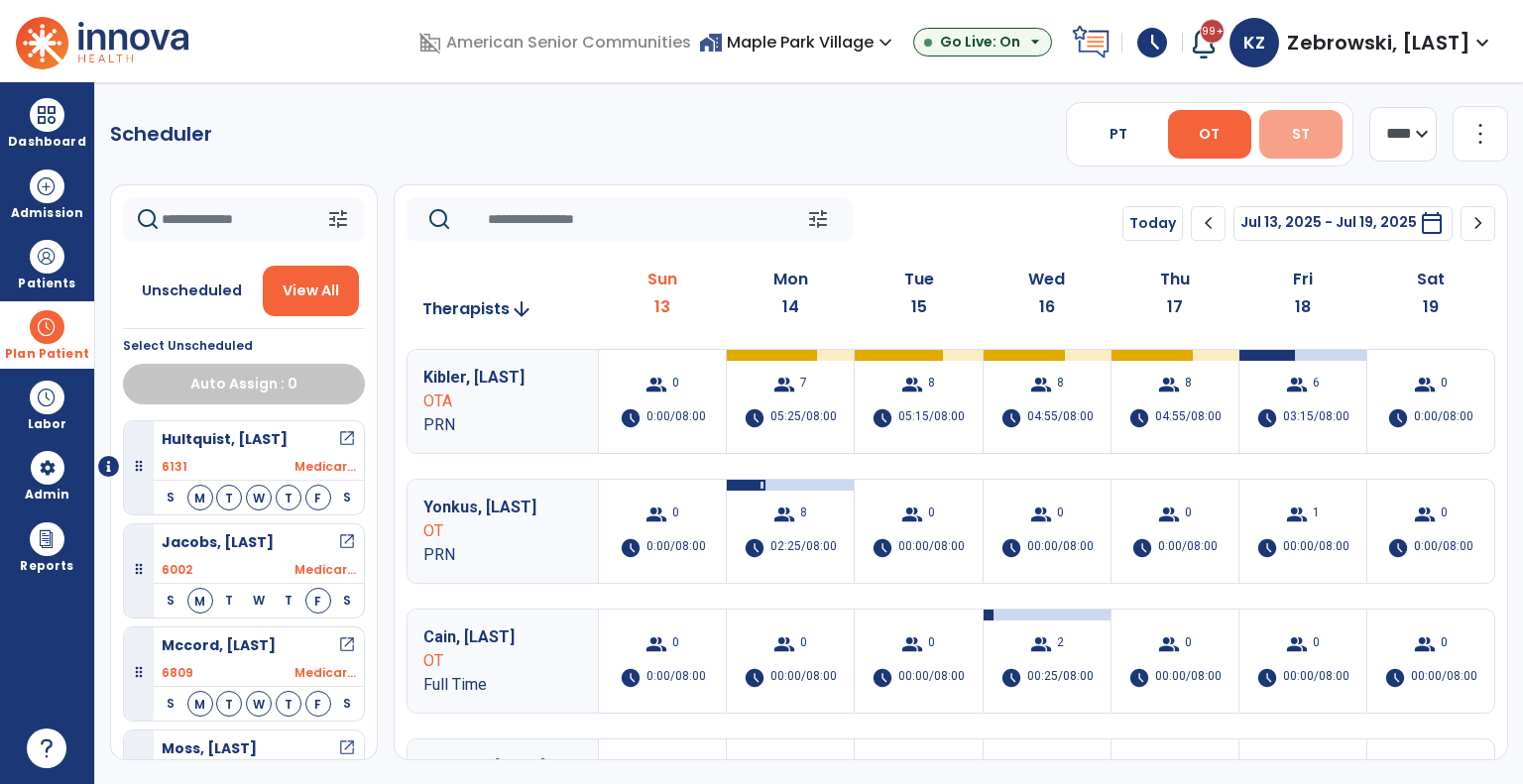 click on "ST" at bounding box center (1301, 134) 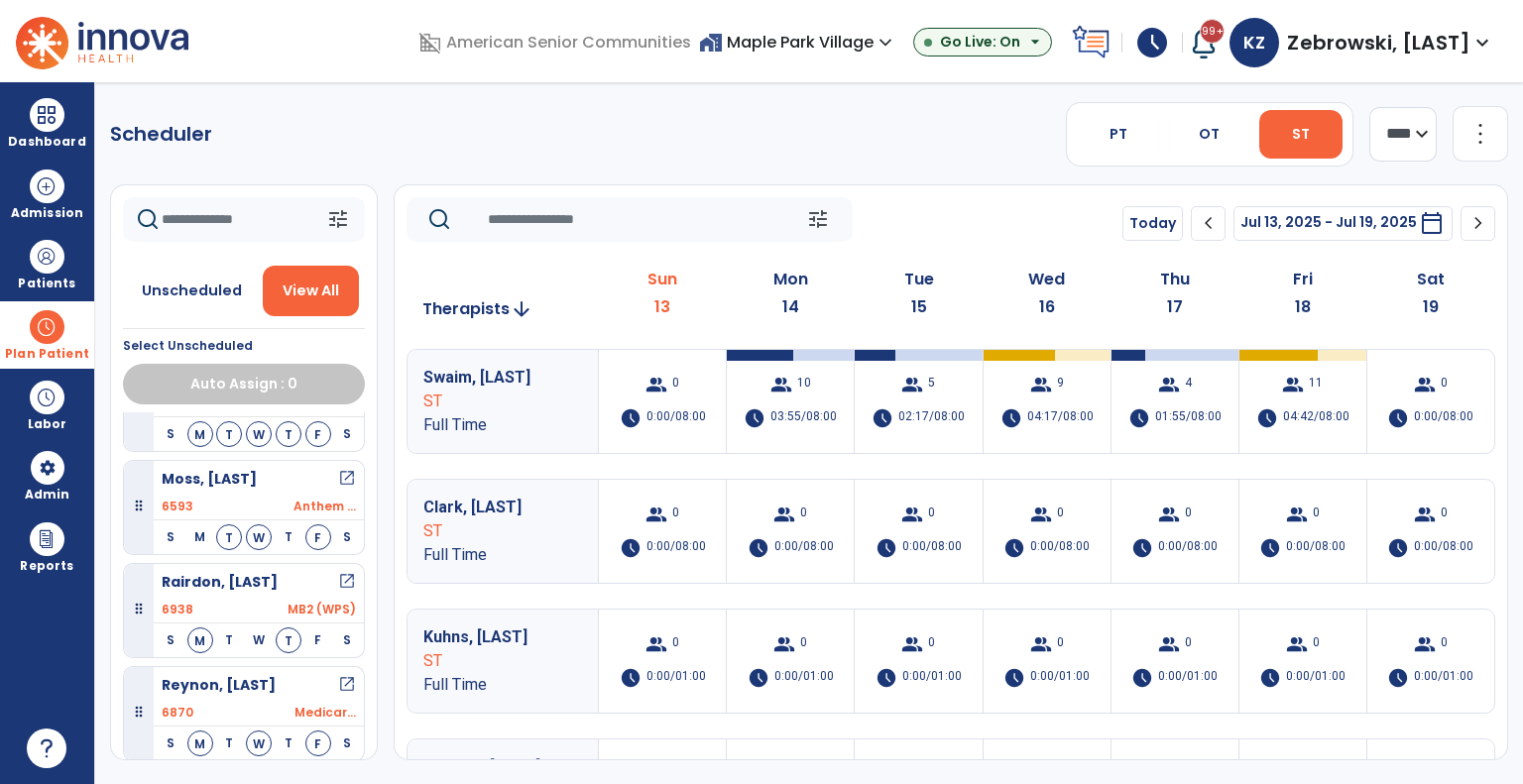 scroll, scrollTop: 297, scrollLeft: 0, axis: vertical 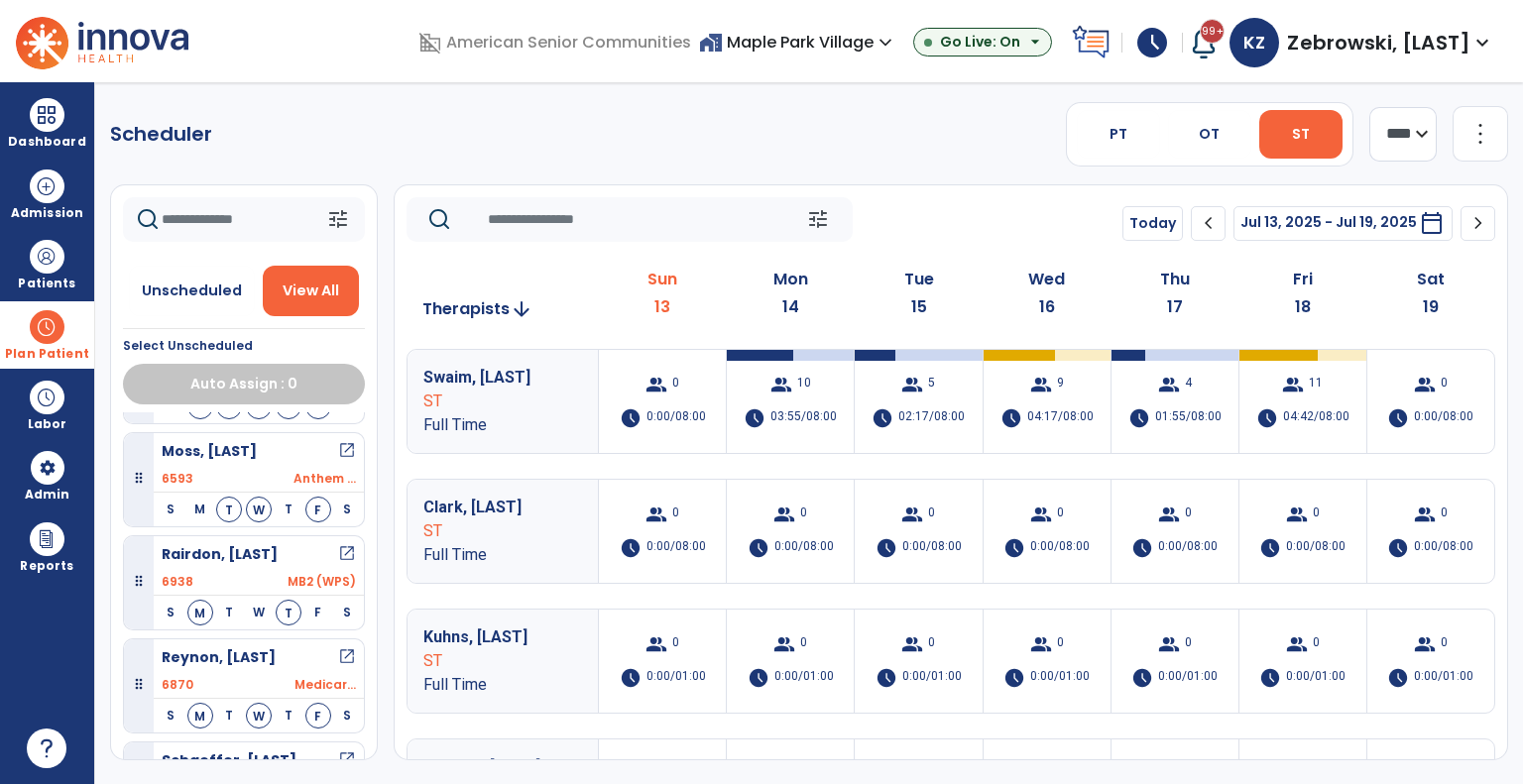 click at bounding box center [47, 327] 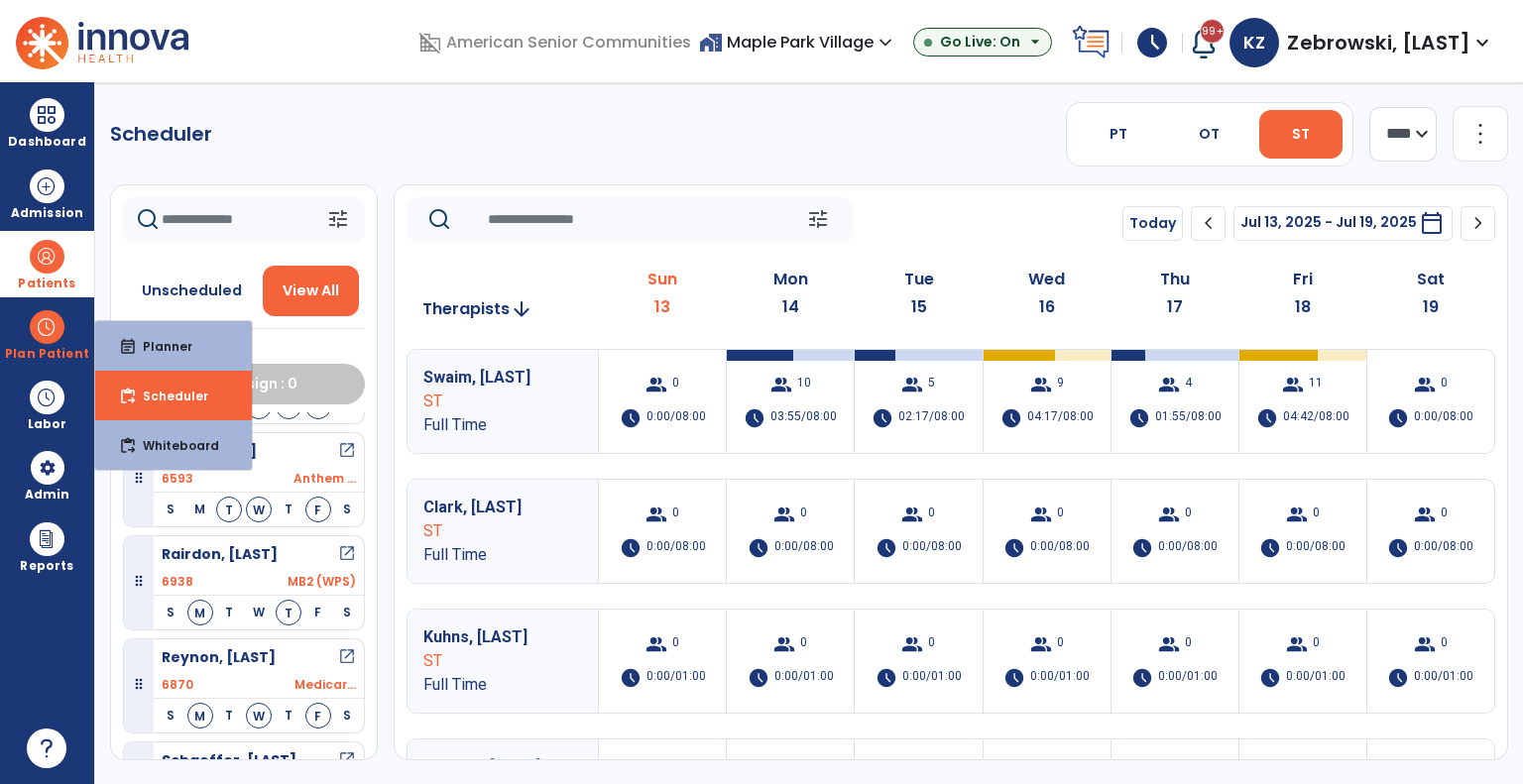 click at bounding box center (47, 257) 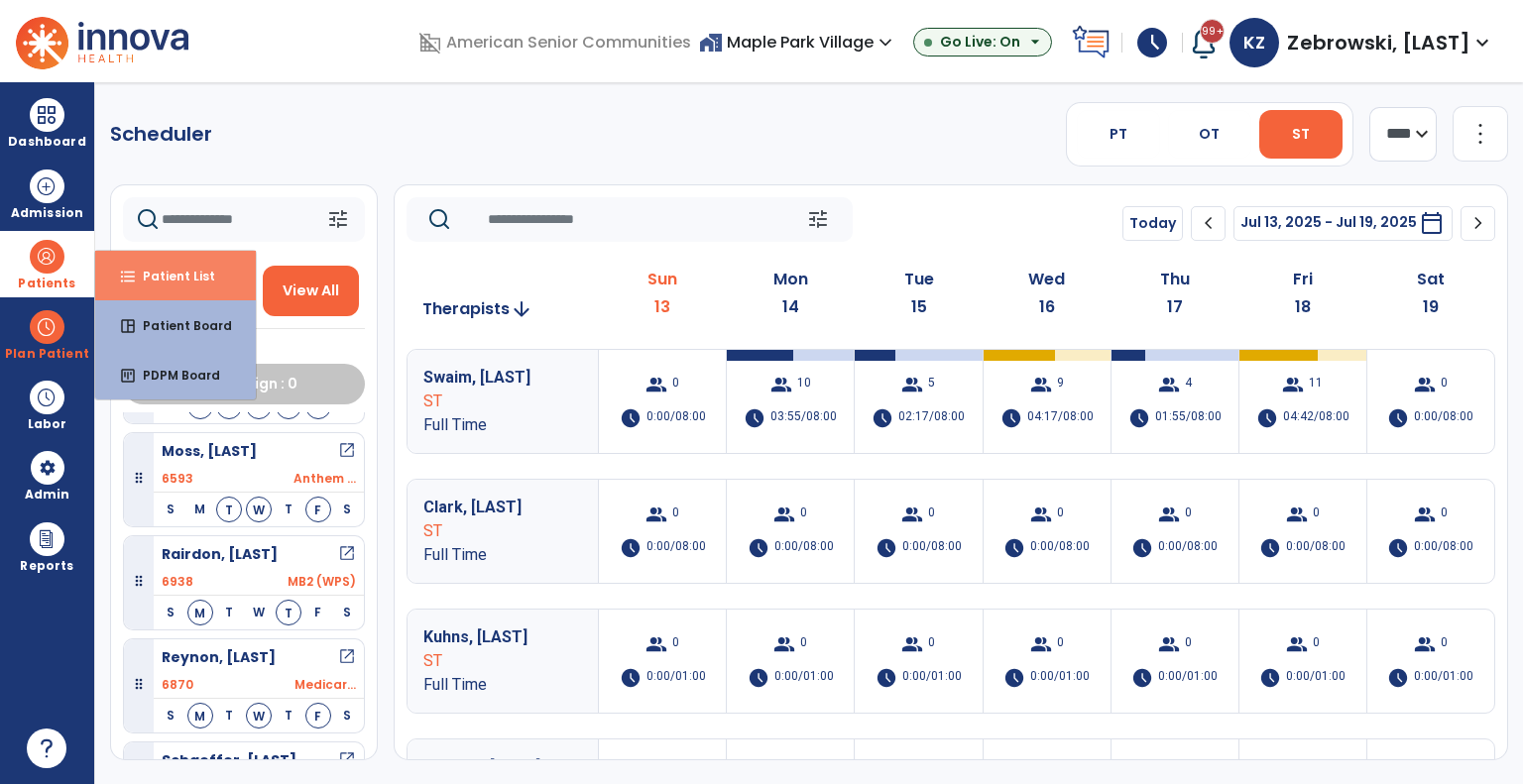 click on "format_list_bulleted" at bounding box center [128, 277] 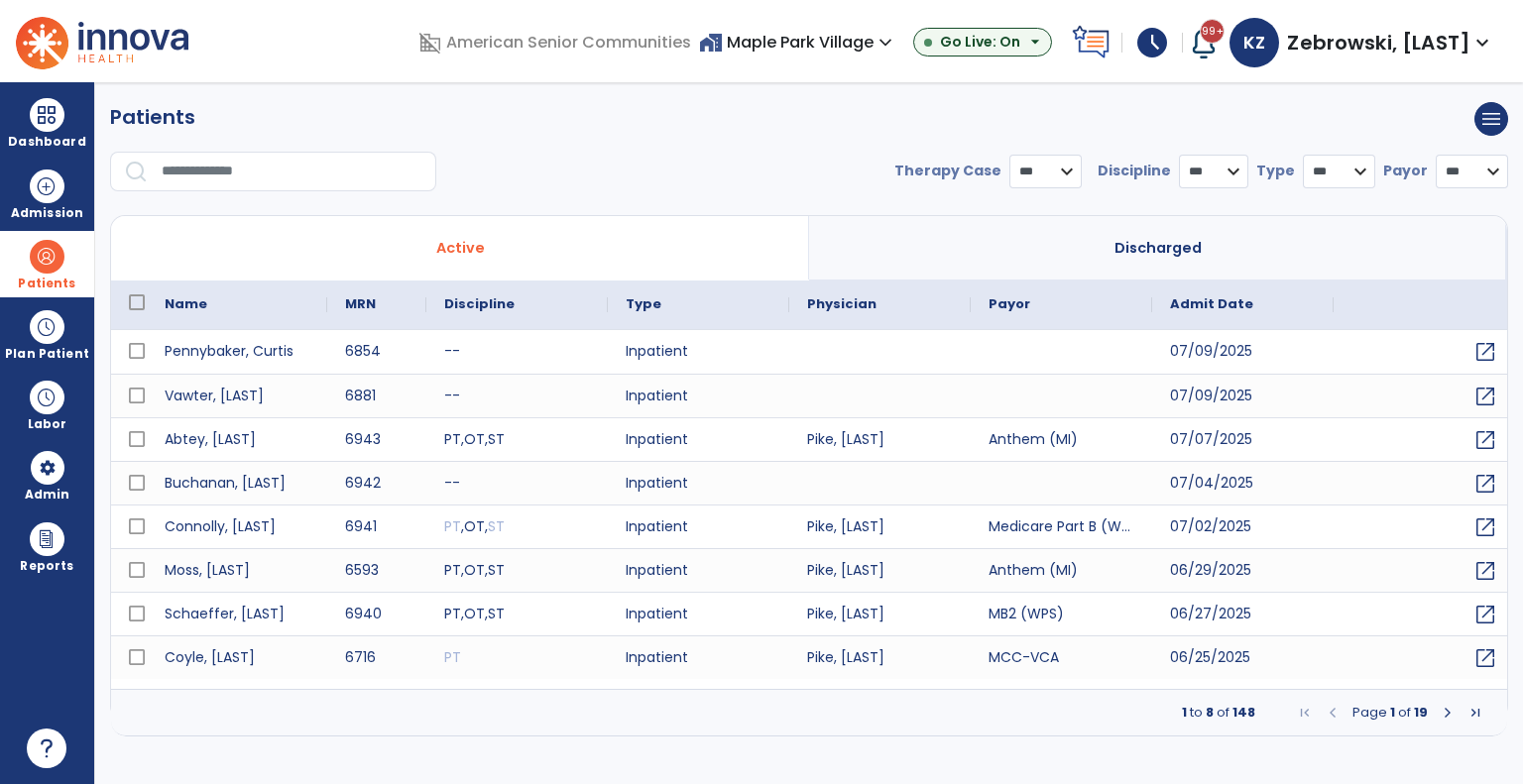 select on "***" 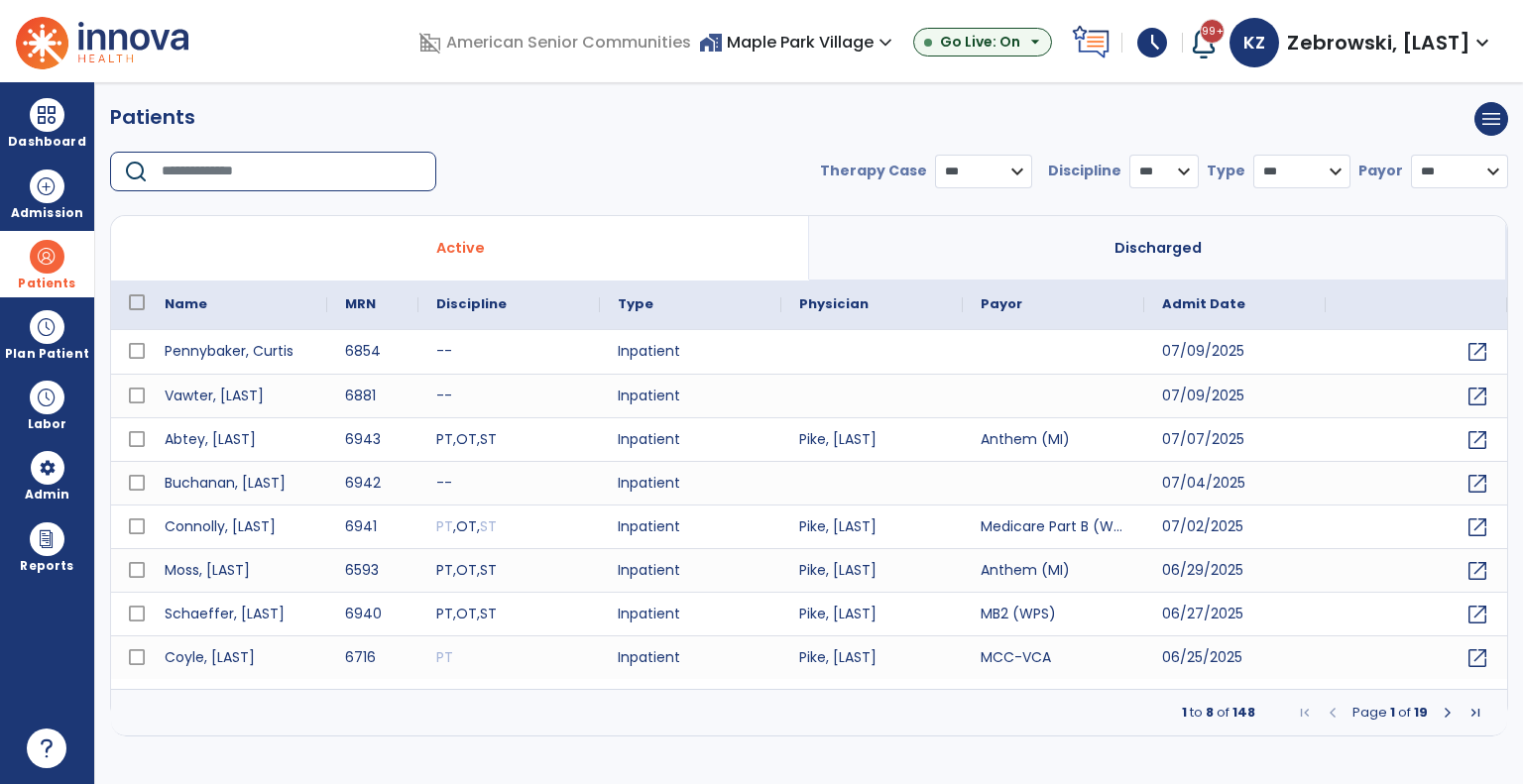 click at bounding box center [292, 171] 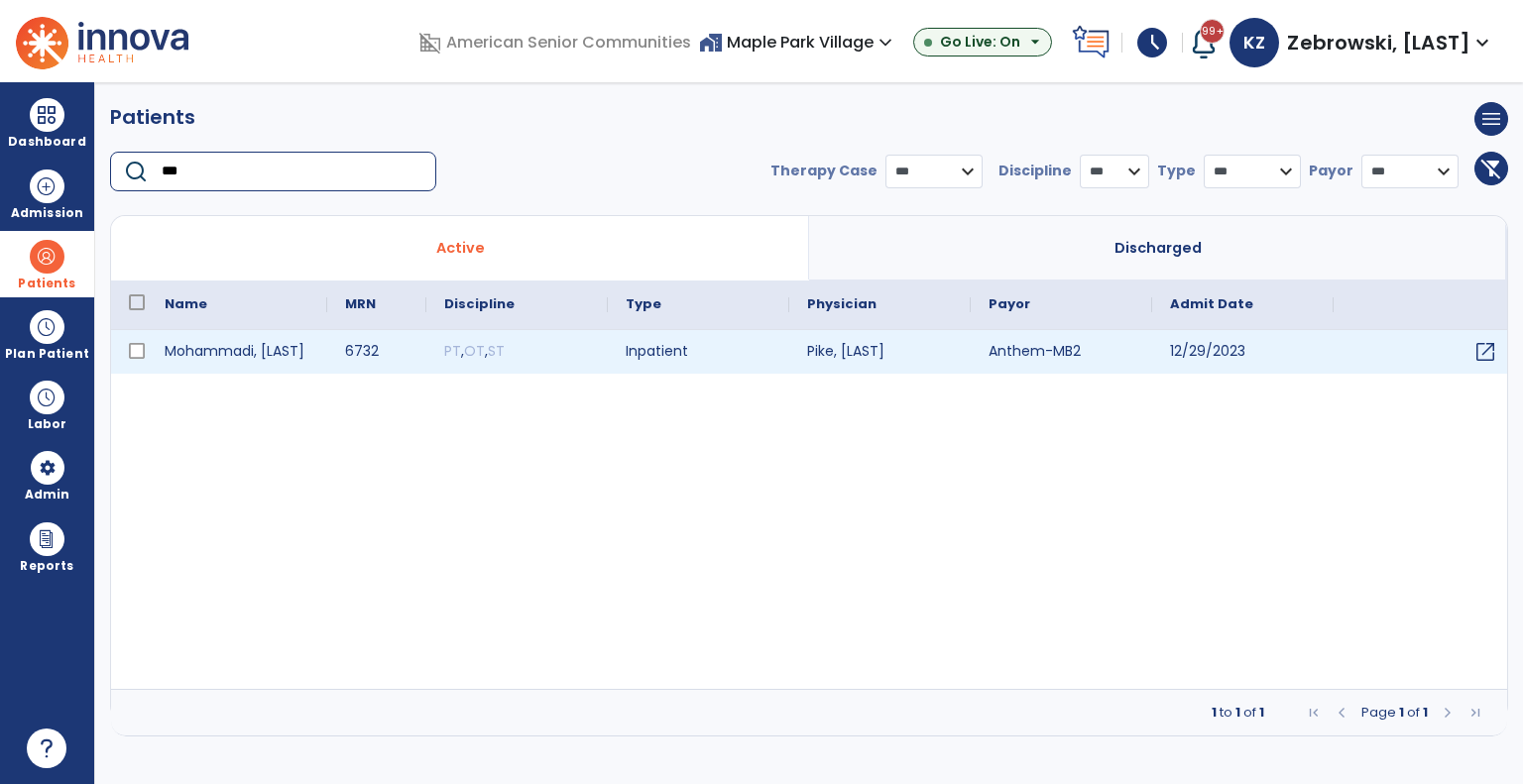type on "***" 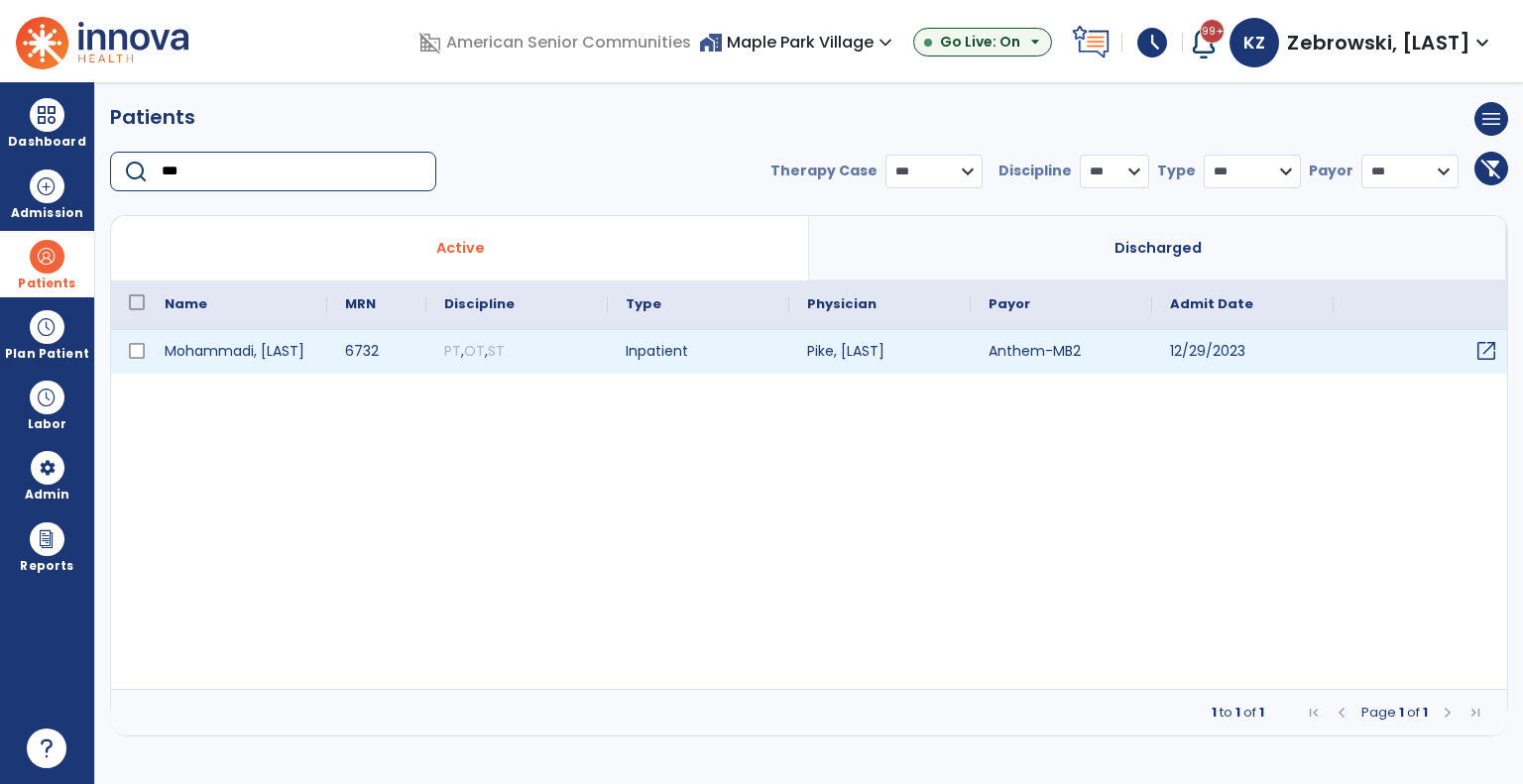click on "open_in_new" at bounding box center (1486, 351) 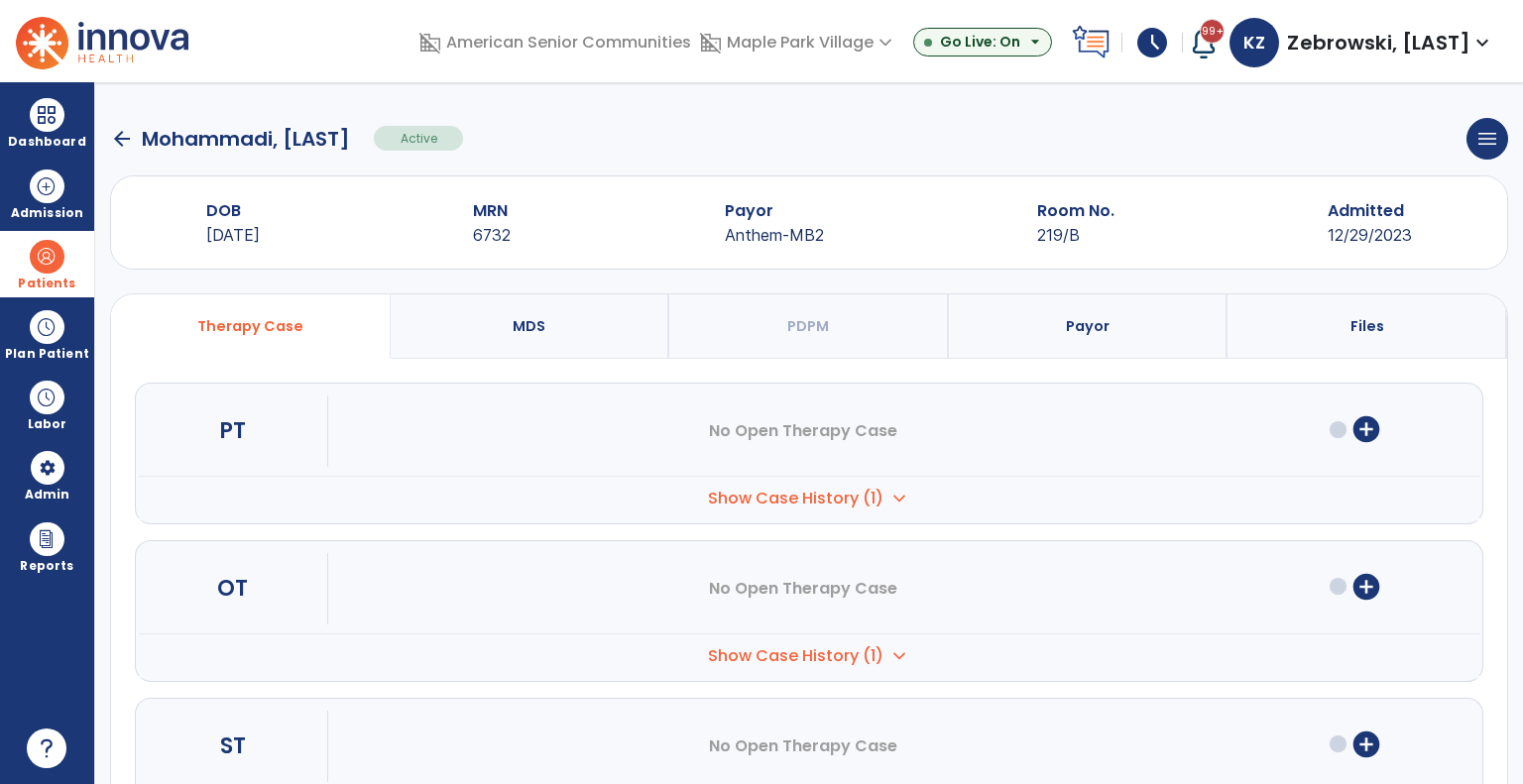 click on "add_circle" at bounding box center (1366, 587) 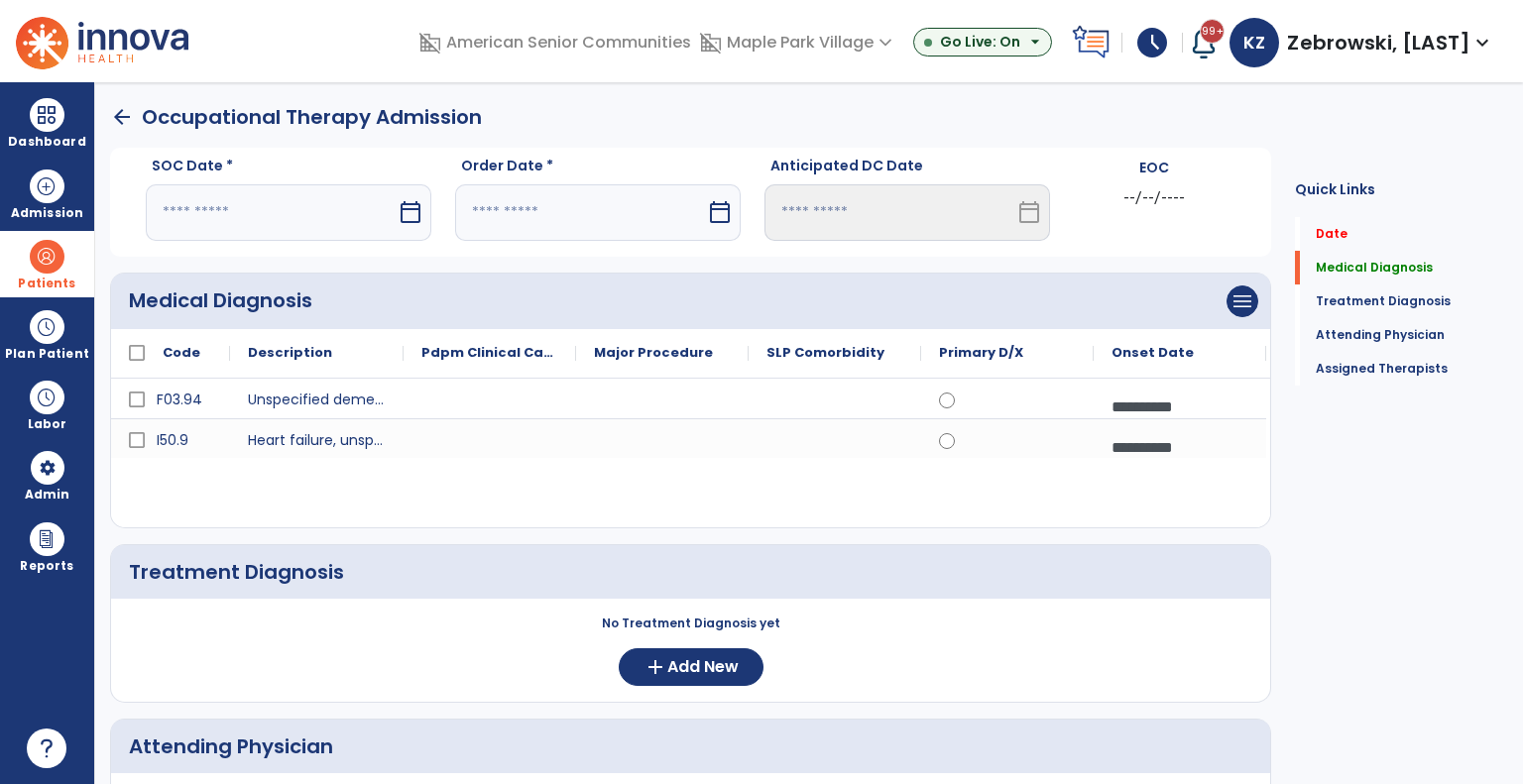 click on "calendar_today" at bounding box center (410, 212) 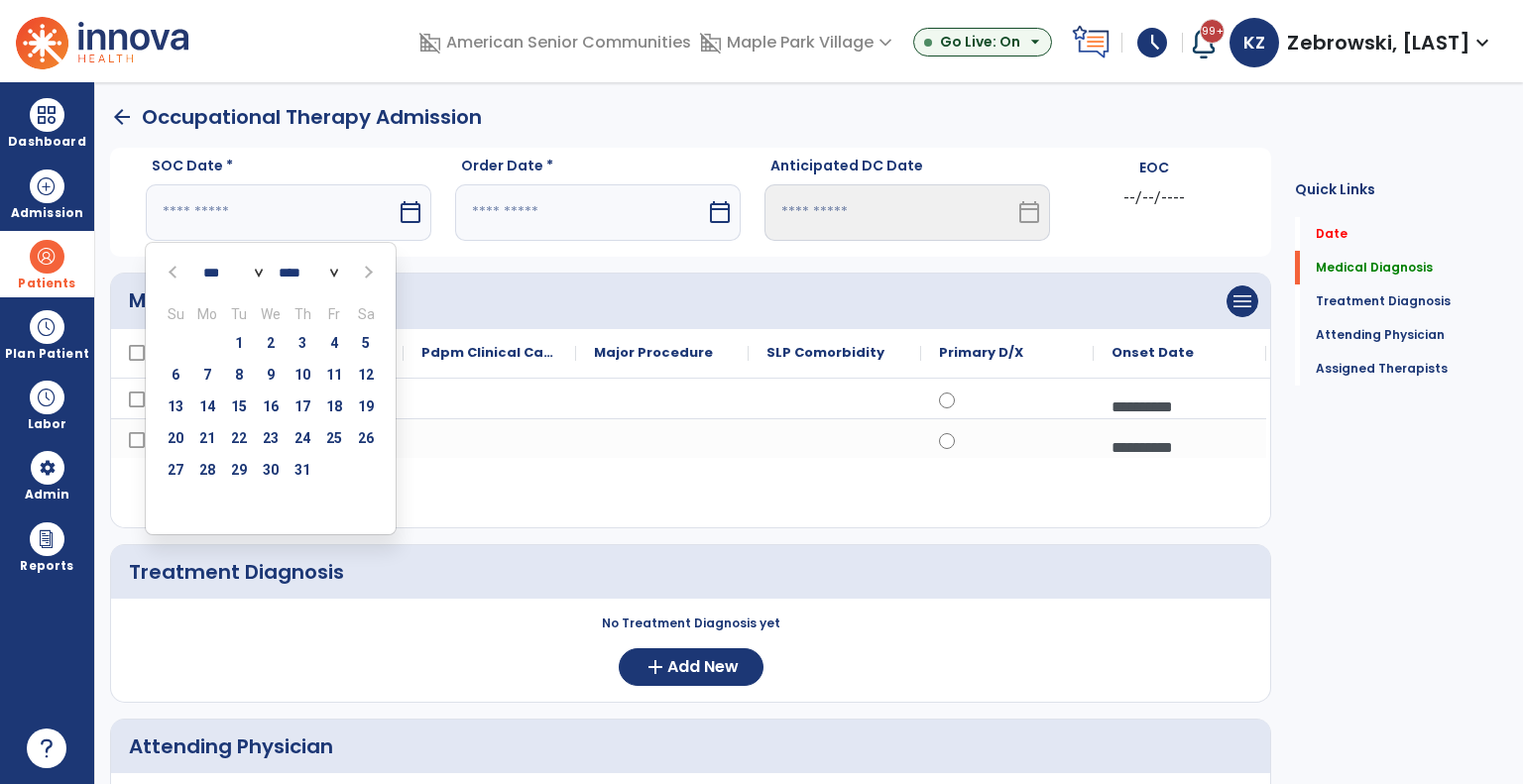 click on "Patients" at bounding box center (47, 283) 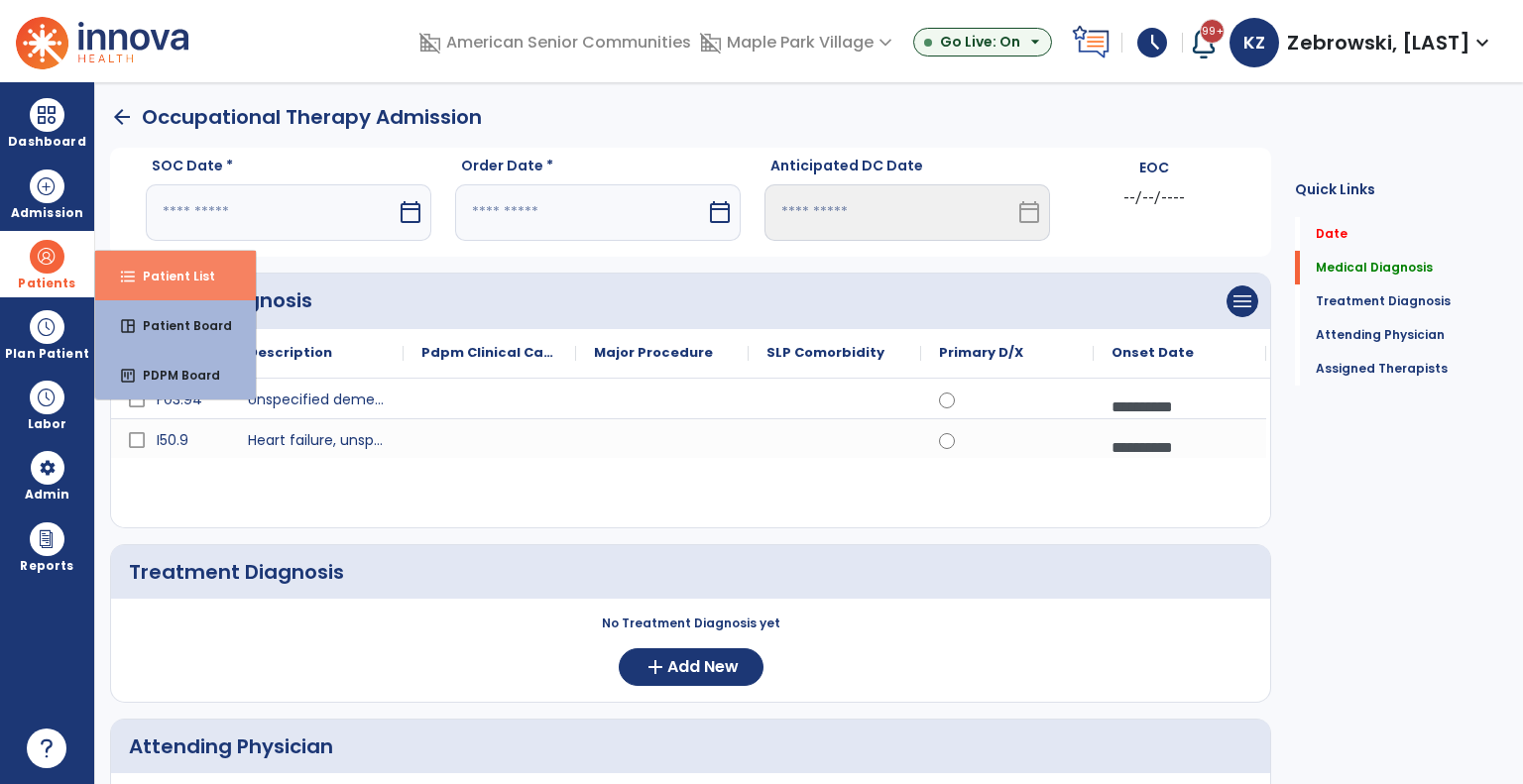 click on "Patient List" at bounding box center (171, 276) 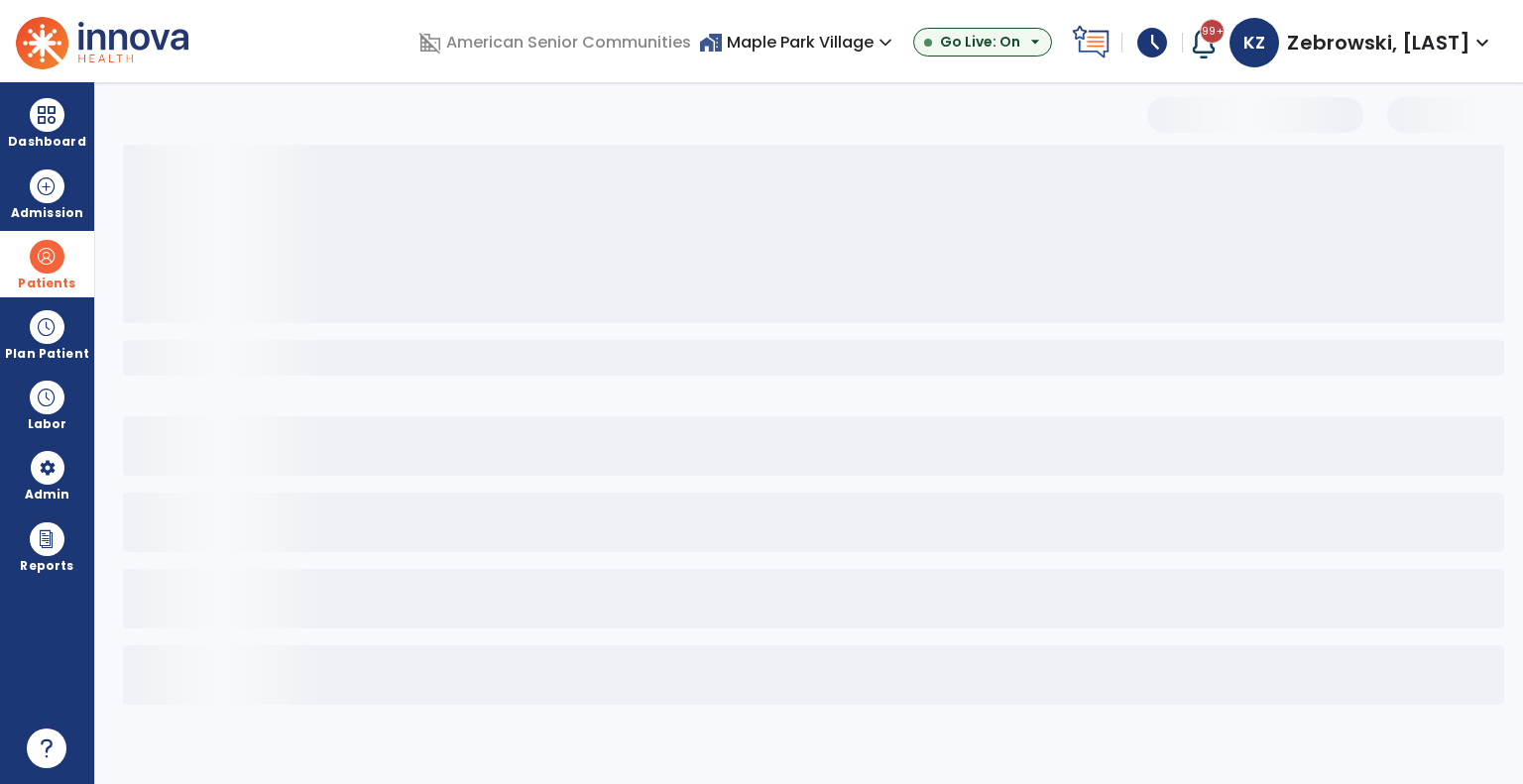 select on "***" 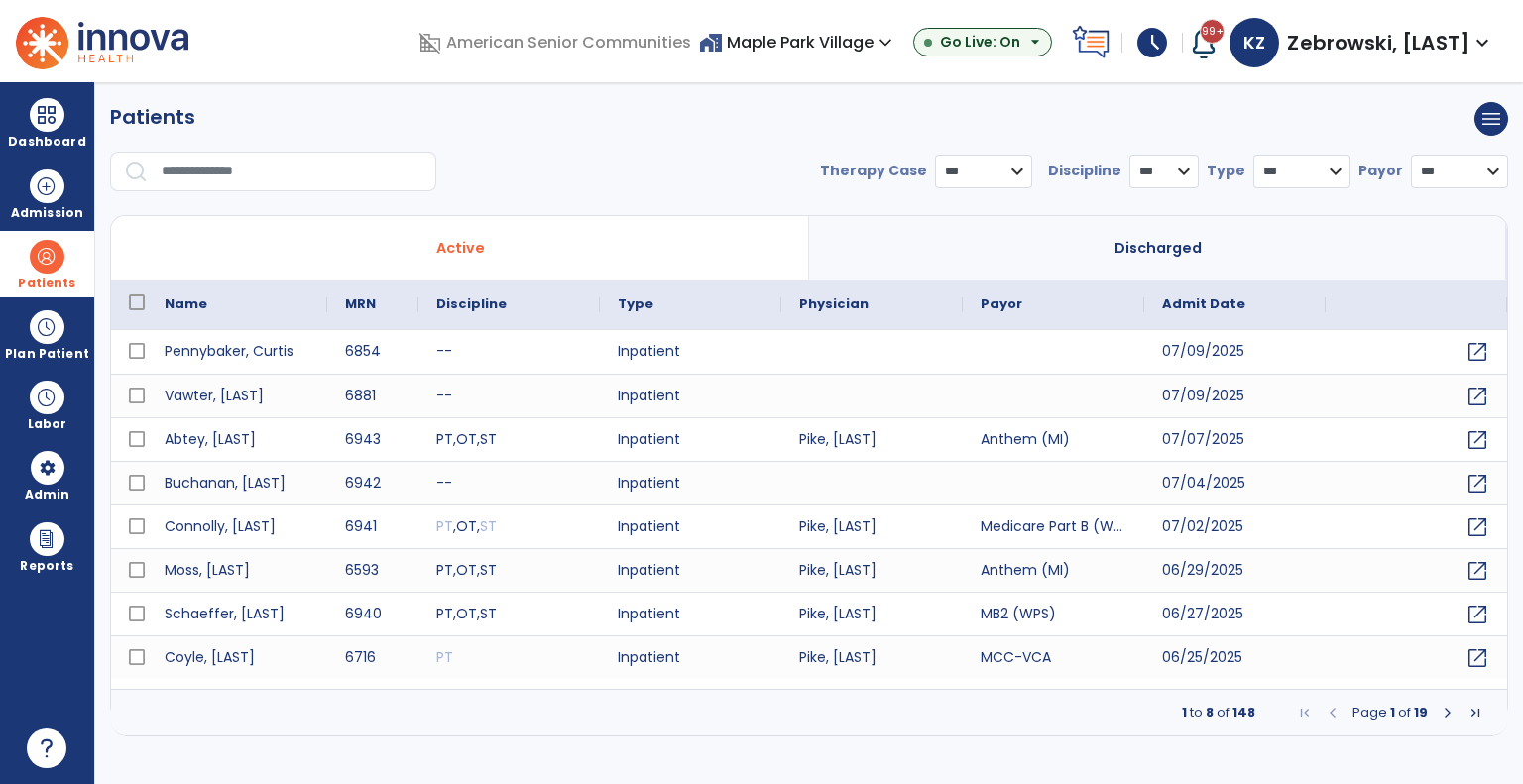 click at bounding box center (292, 171) 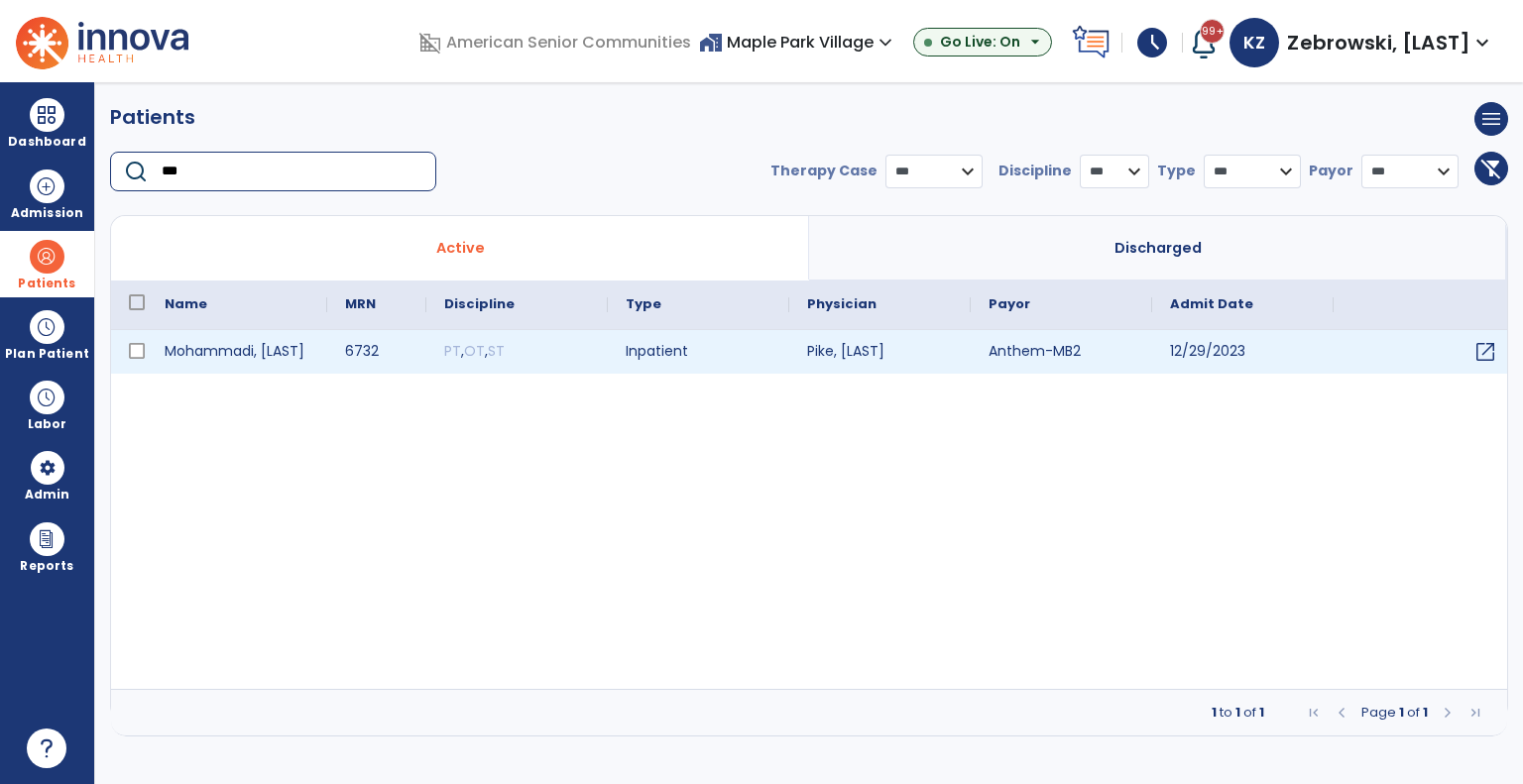 type on "***" 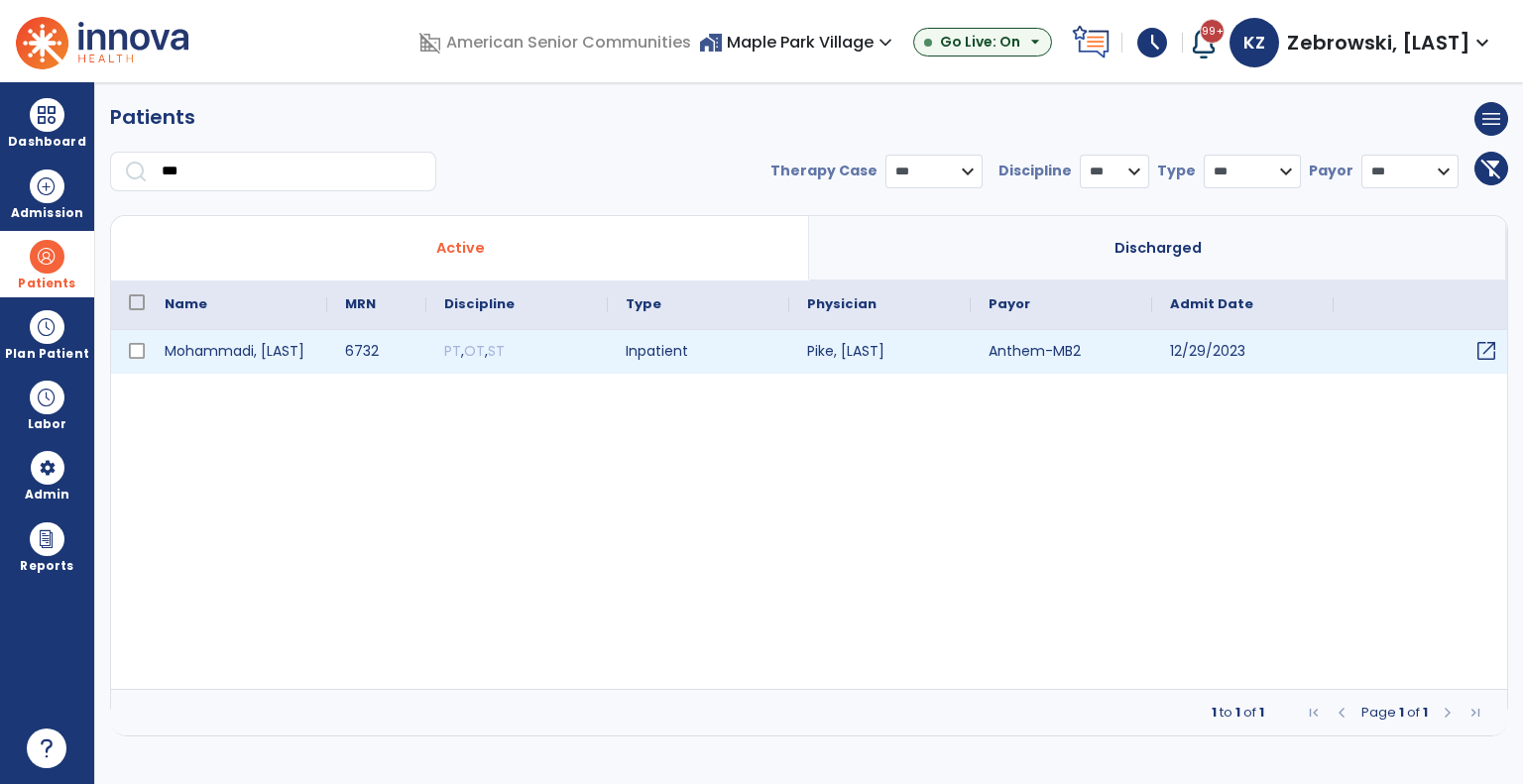 click on "open_in_new" at bounding box center [1486, 351] 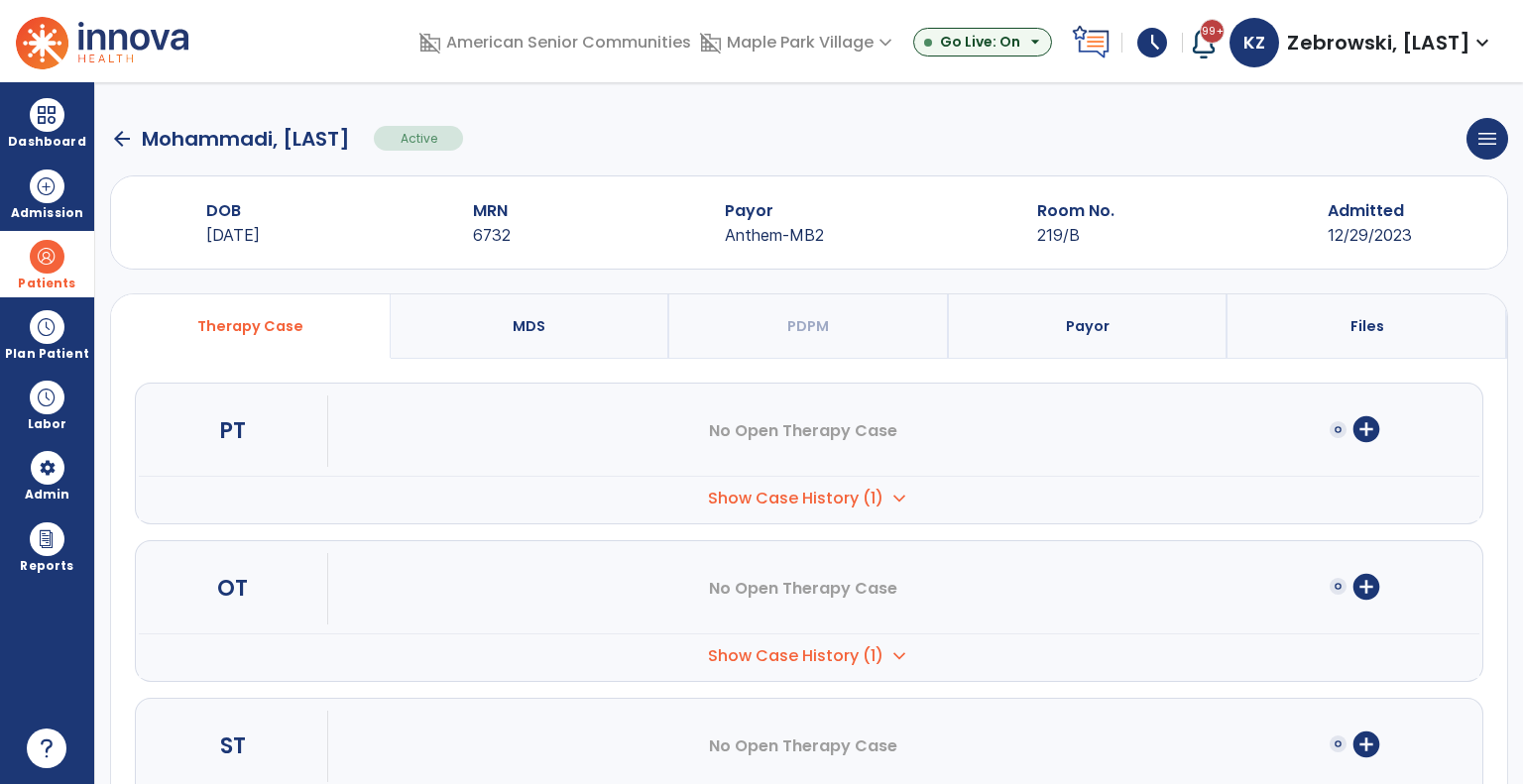 click on "add_circle" at bounding box center [1366, 587] 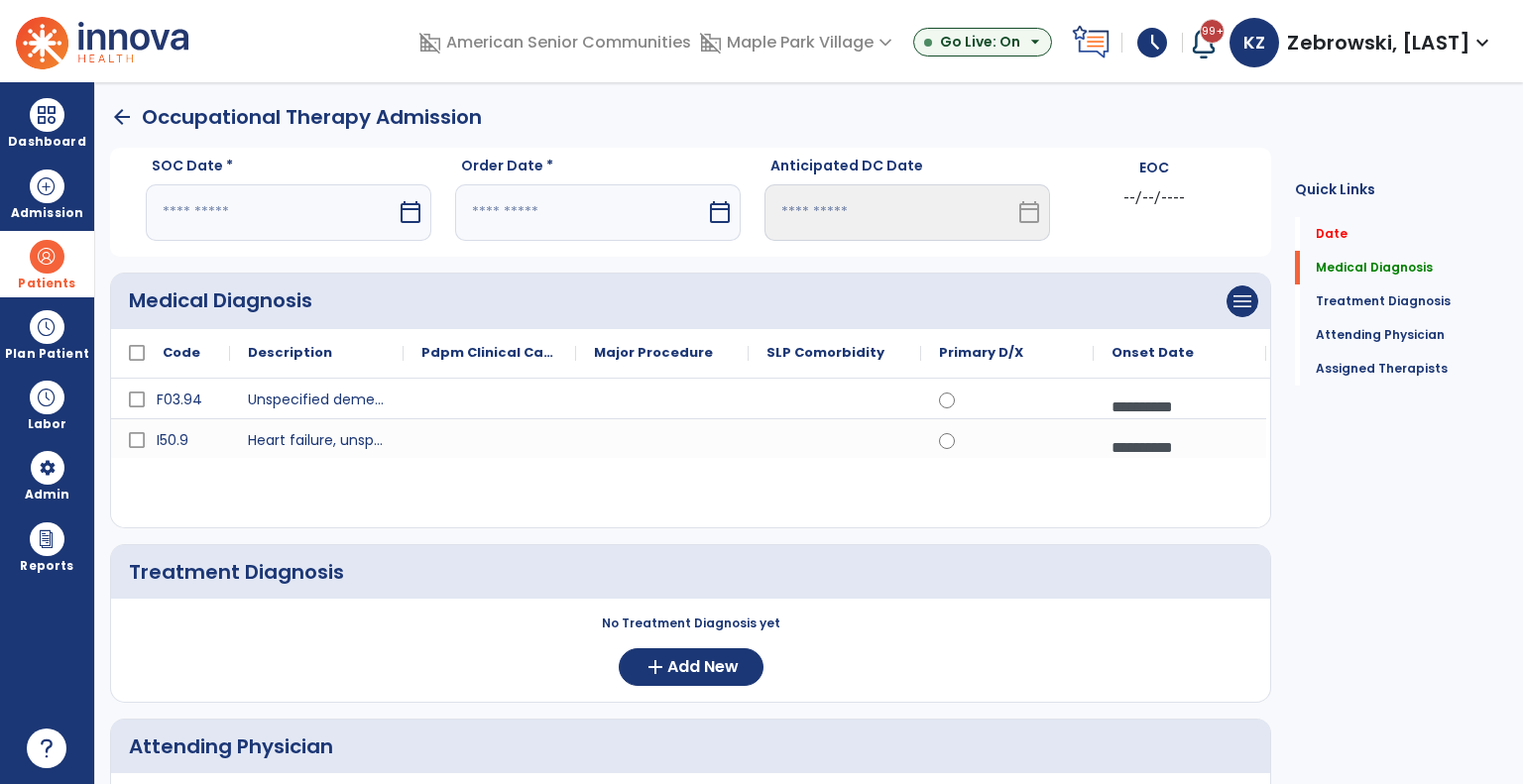 click on "calendar_today" at bounding box center [410, 212] 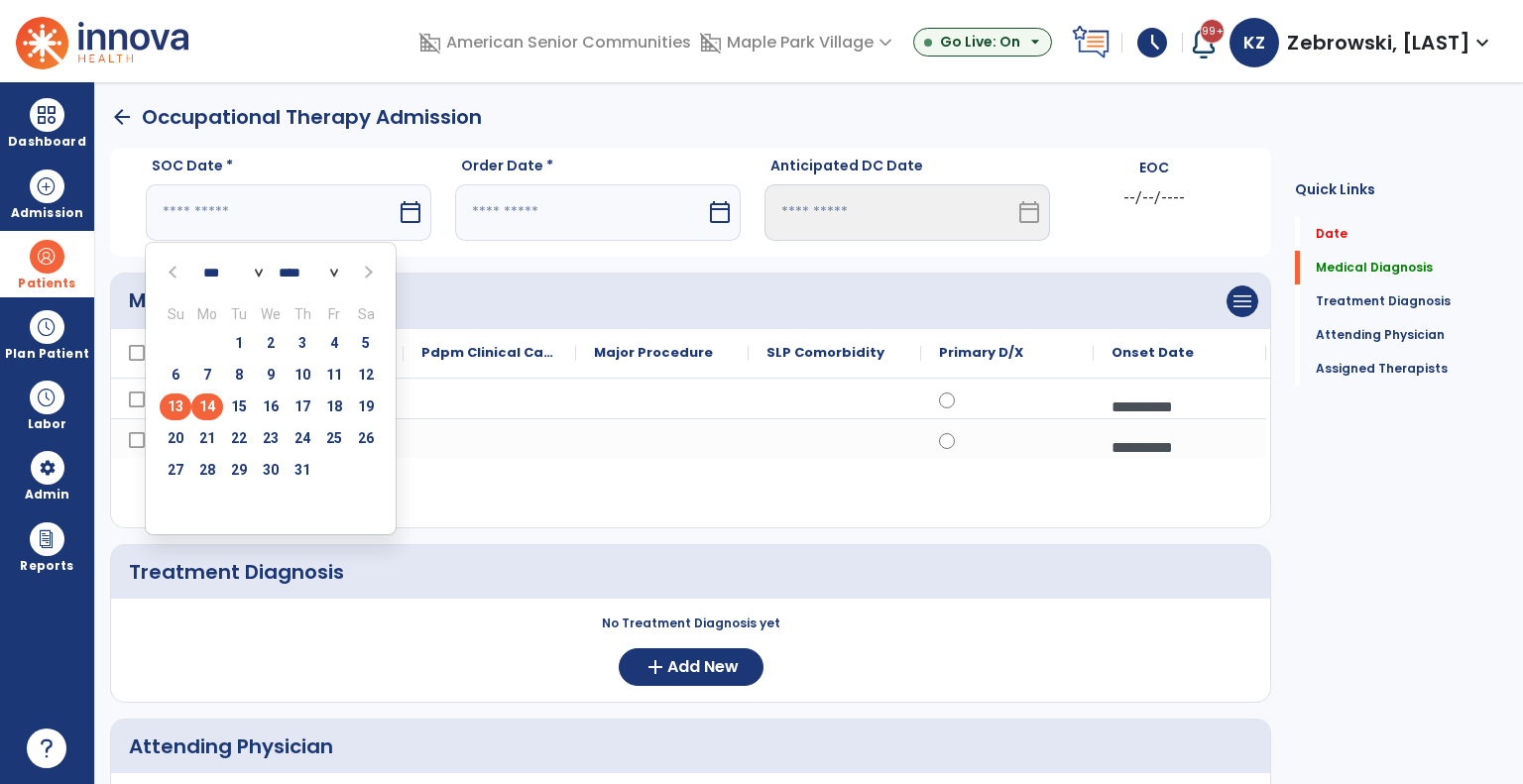 click on "14" at bounding box center [207, 406] 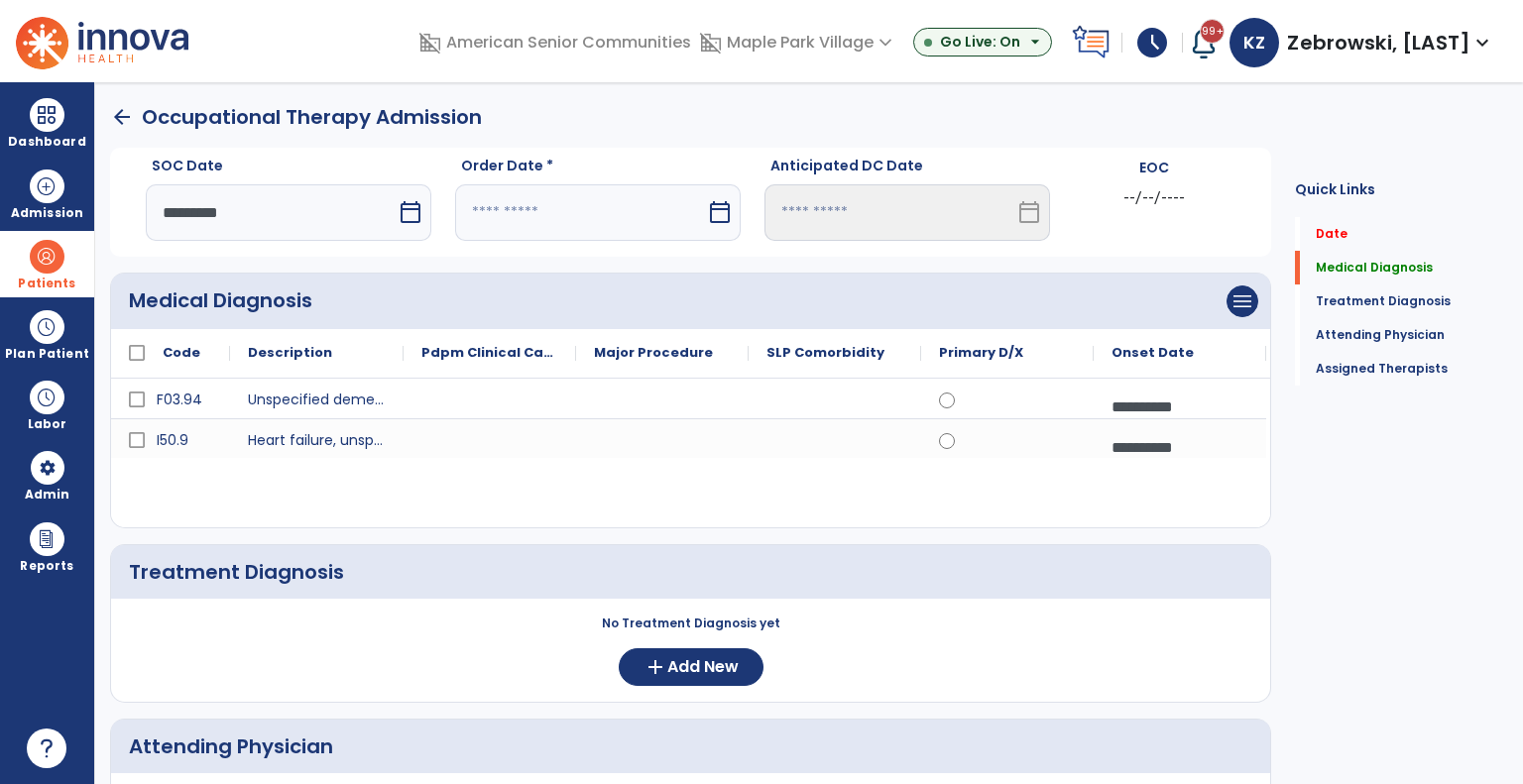 click on "calendar_today" at bounding box center [720, 212] 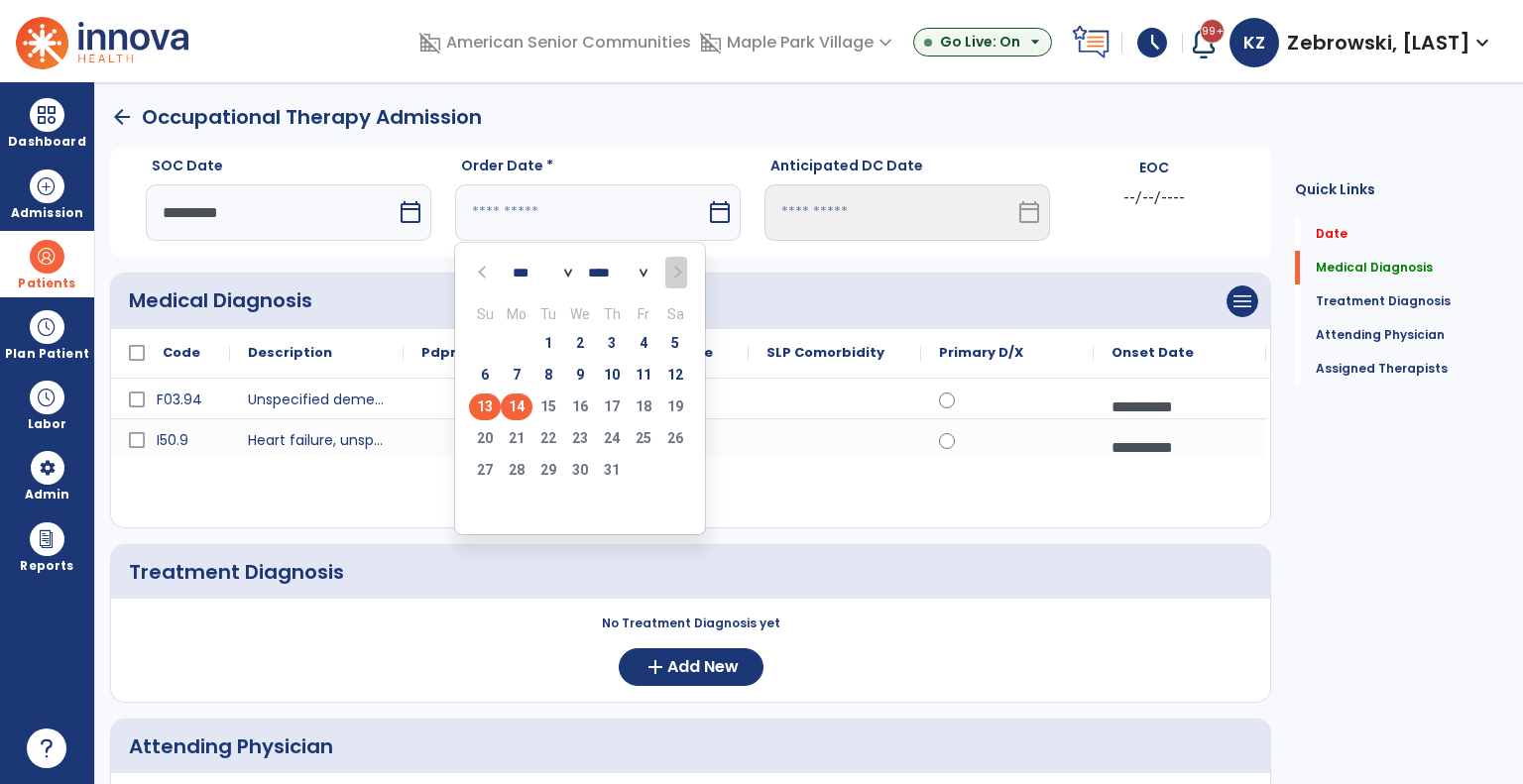 click on "14" at bounding box center (517, 406) 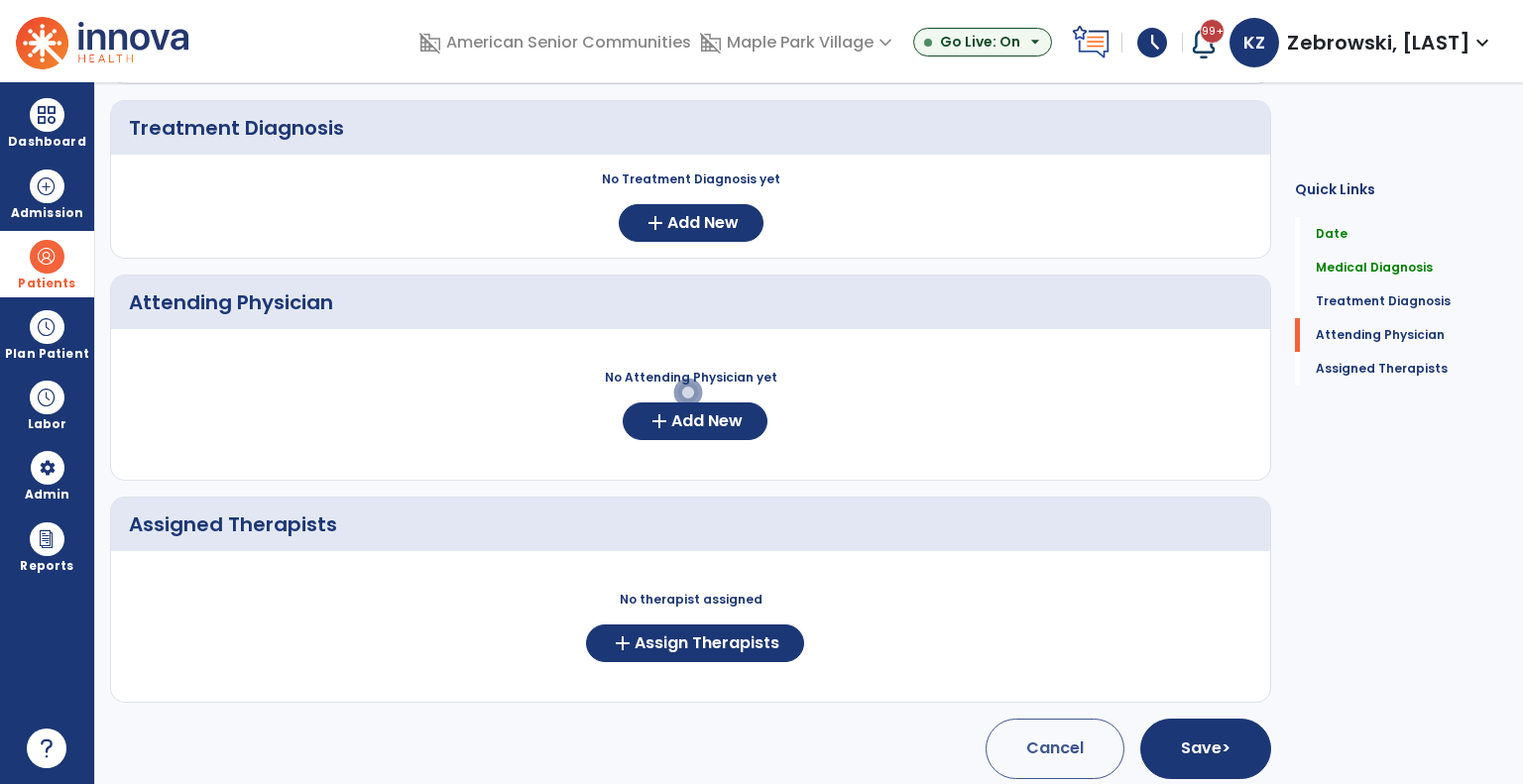 scroll, scrollTop: 451, scrollLeft: 0, axis: vertical 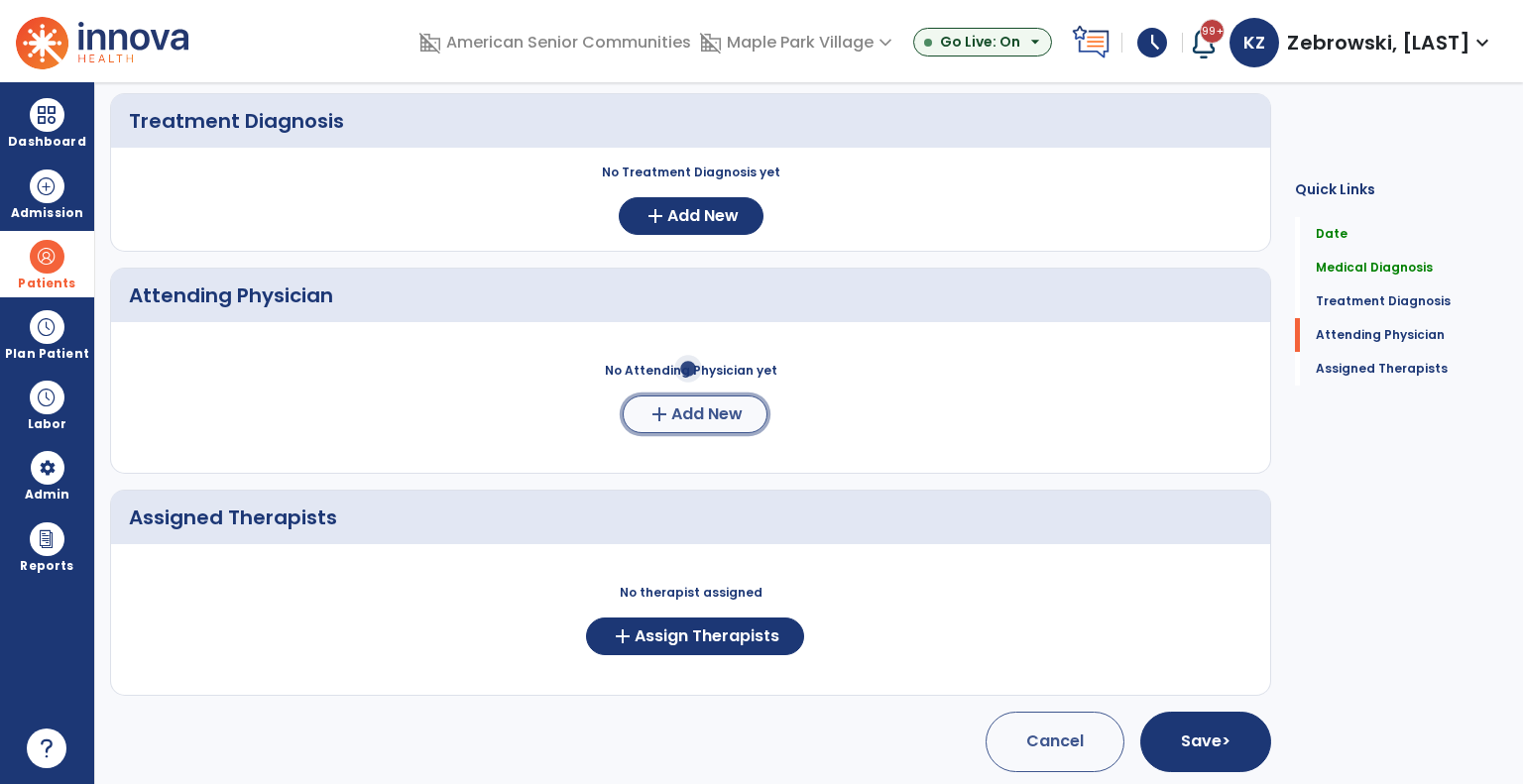 click on "add" 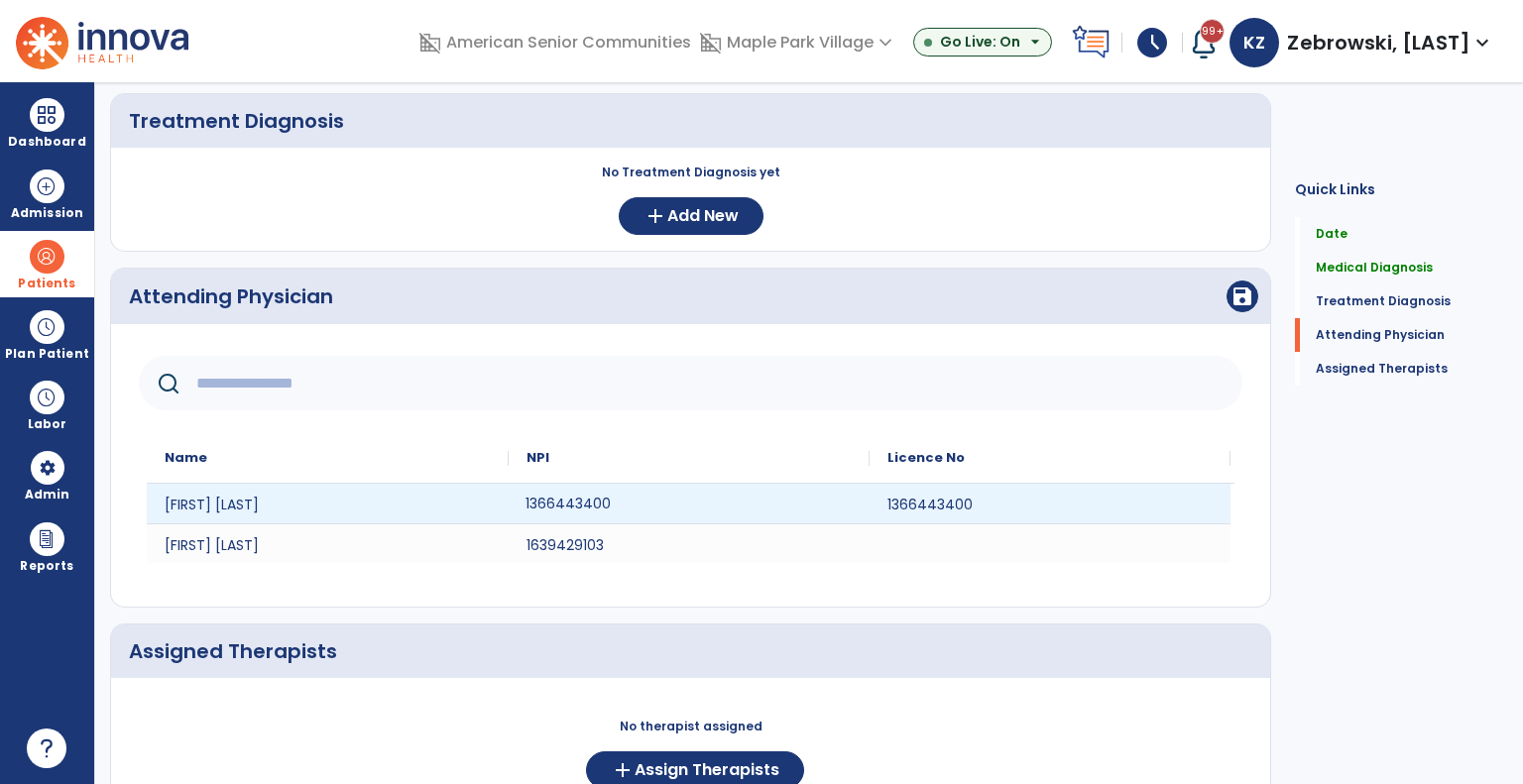 click on "1366443400" 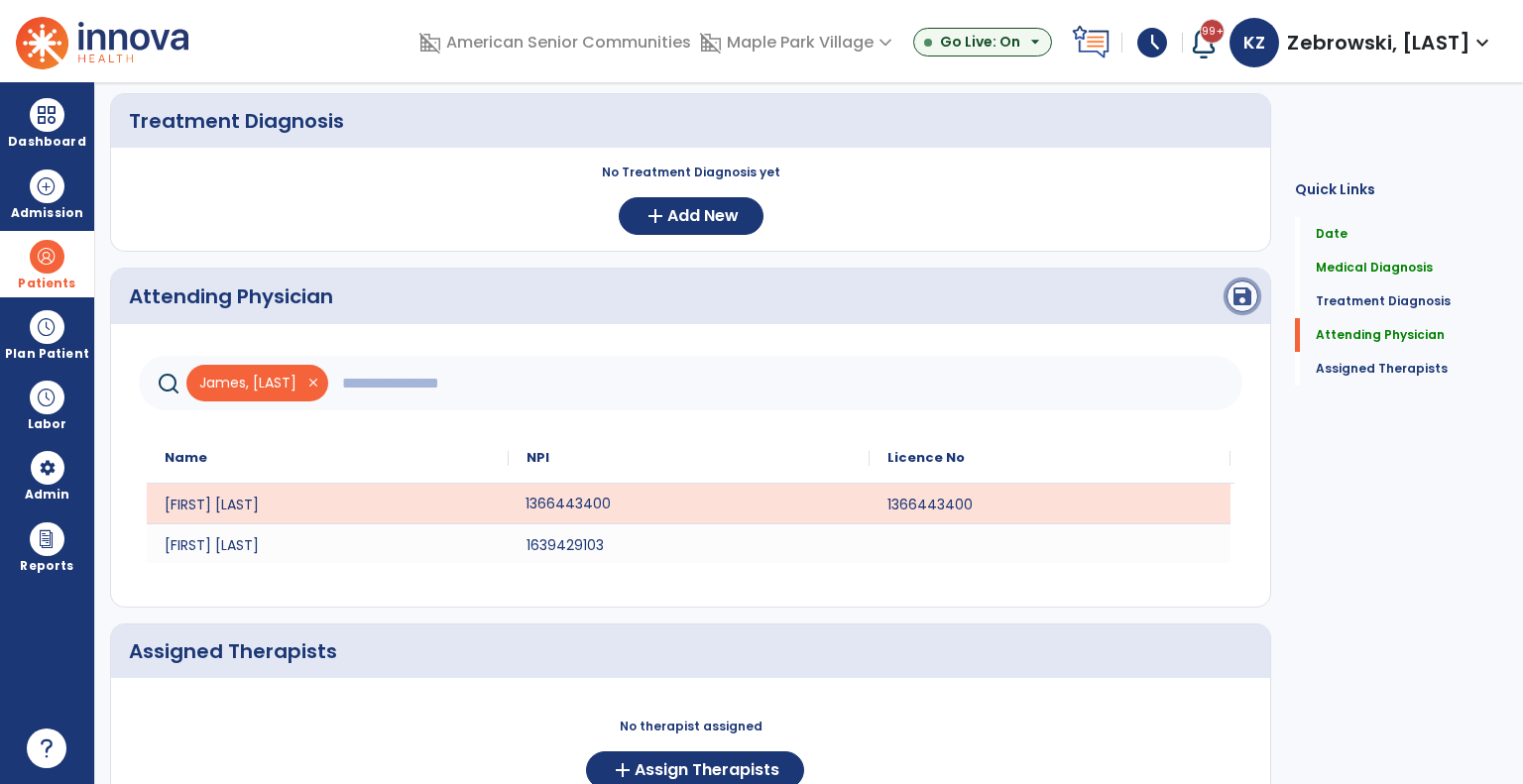 click on "save" 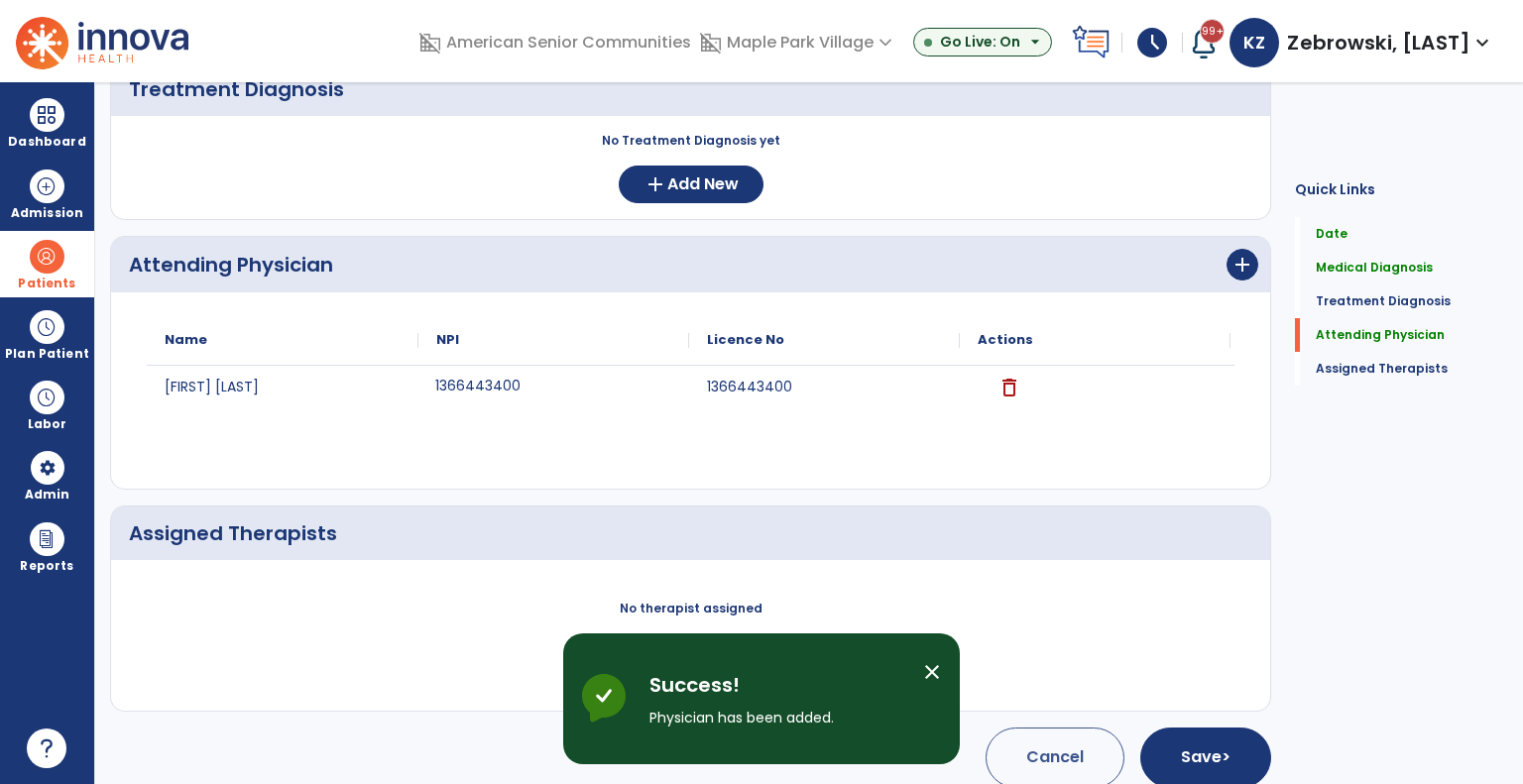 scroll, scrollTop: 499, scrollLeft: 0, axis: vertical 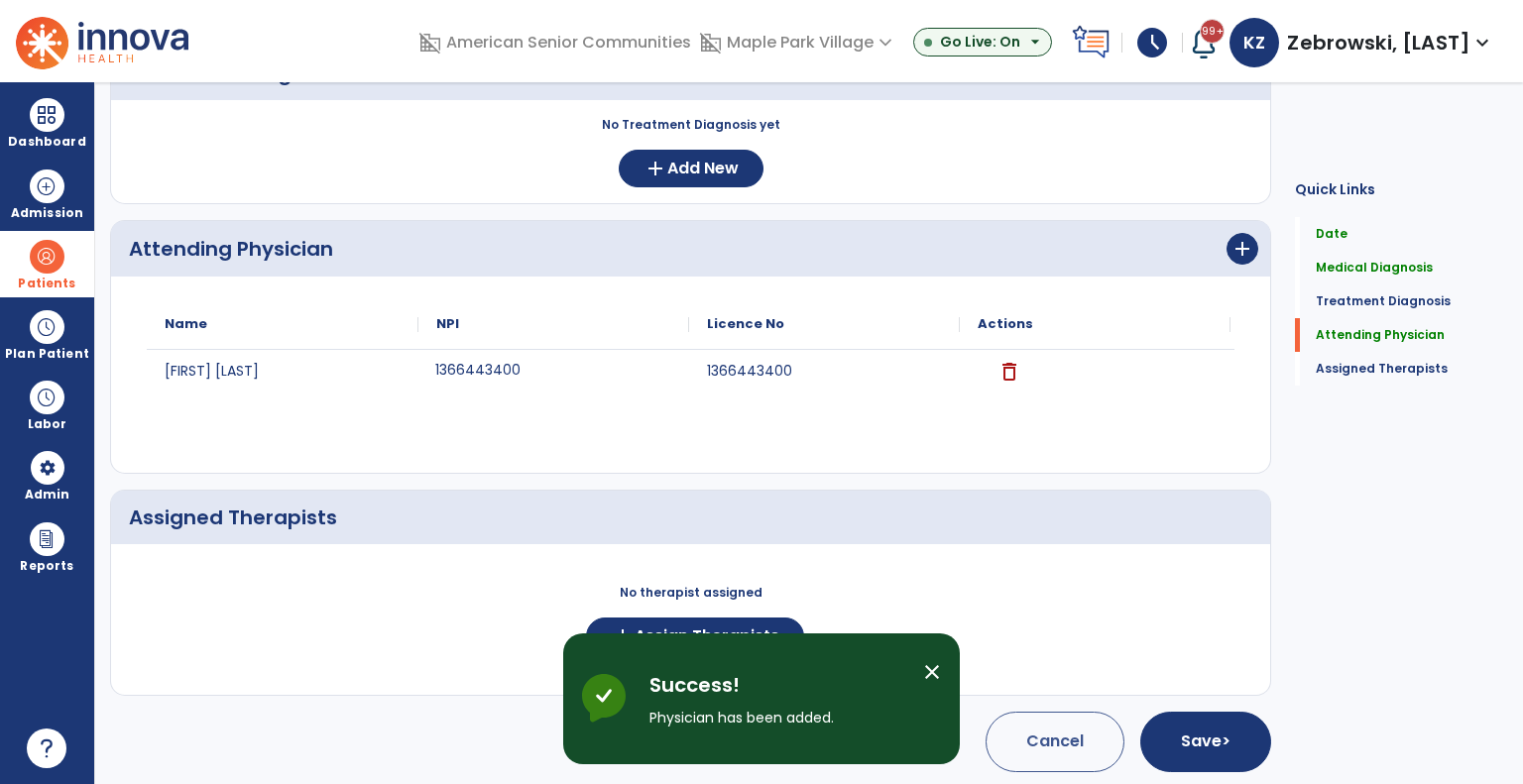 click on "close" at bounding box center [932, 672] 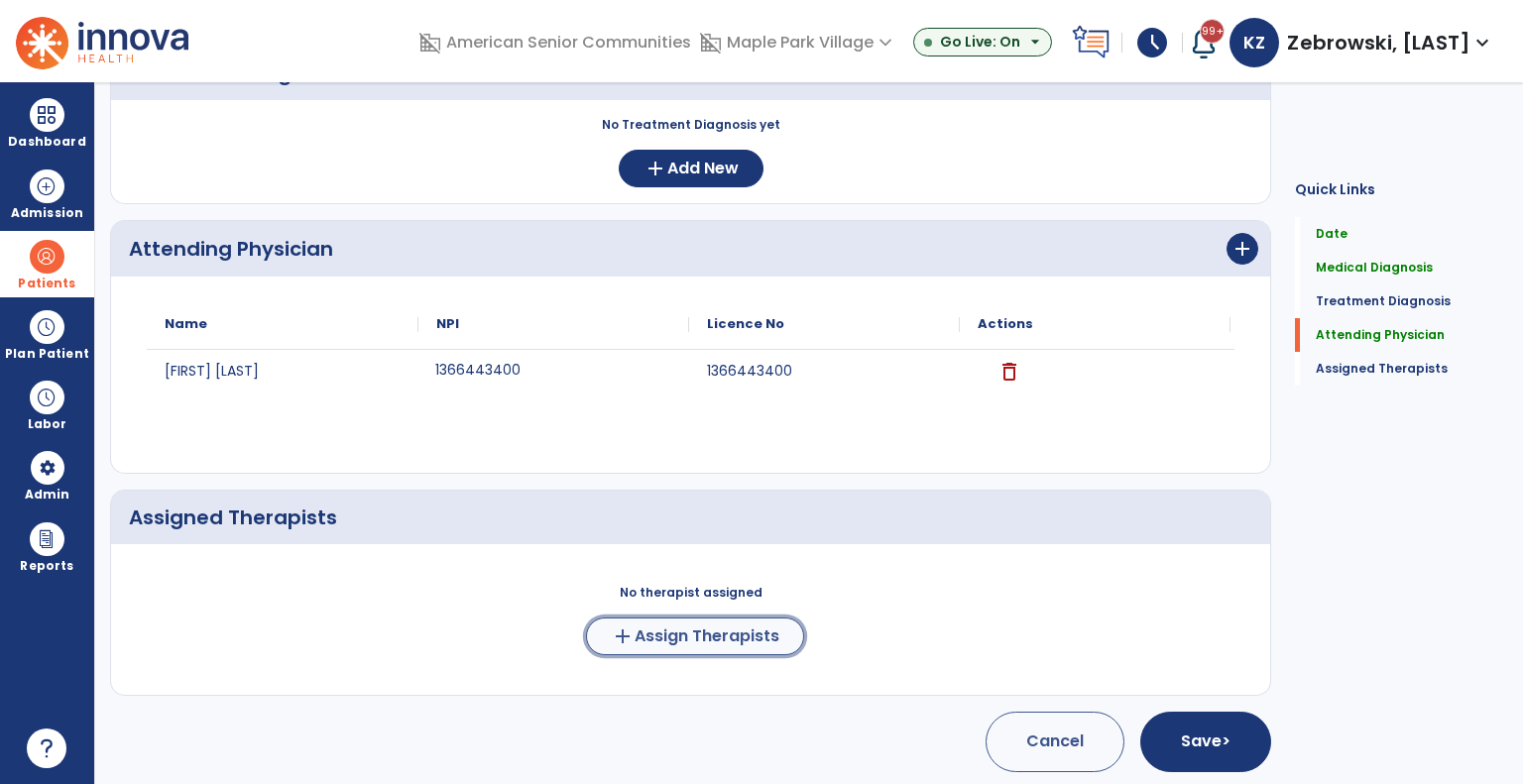 click on "Assign Therapists" 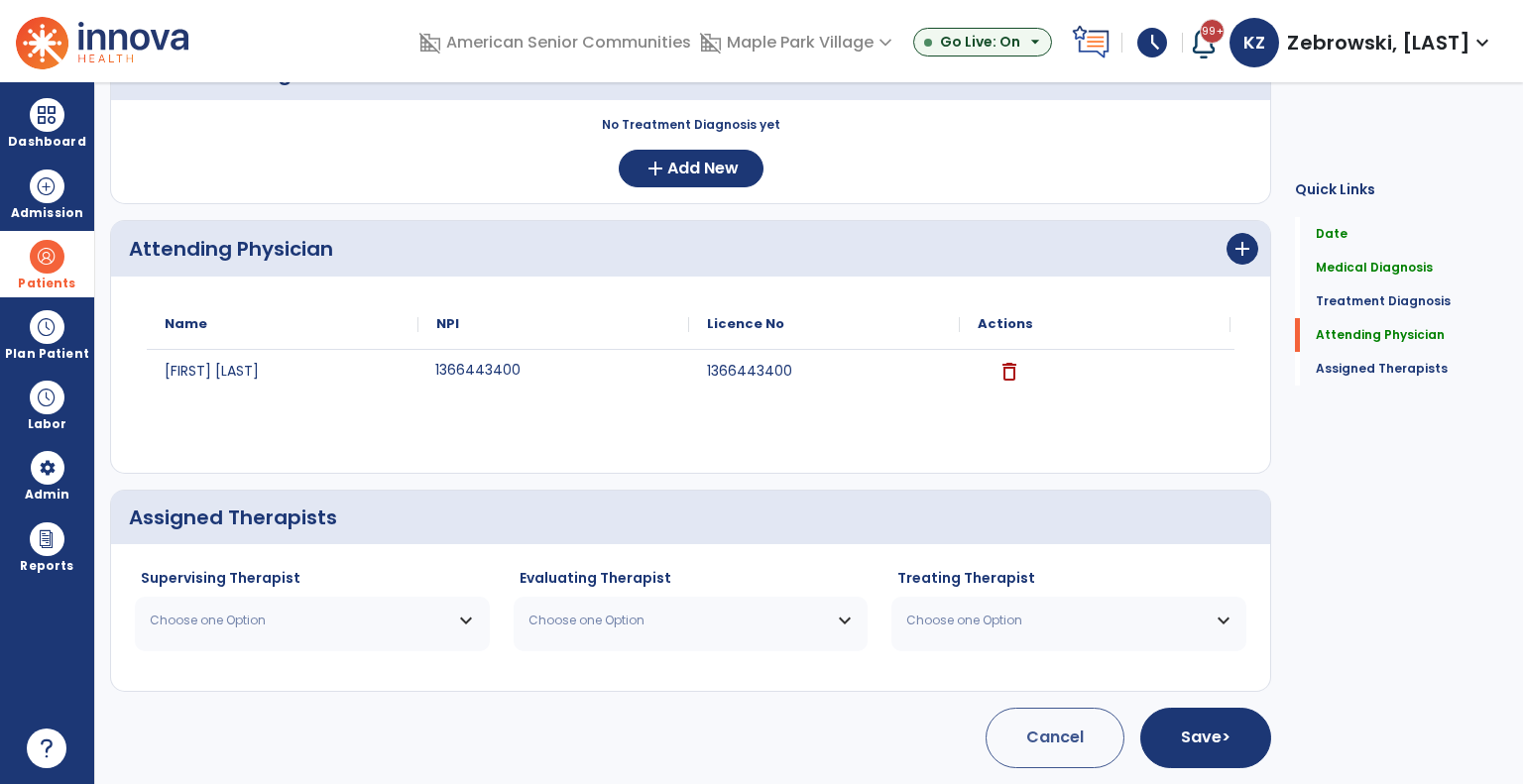 scroll, scrollTop: 496, scrollLeft: 0, axis: vertical 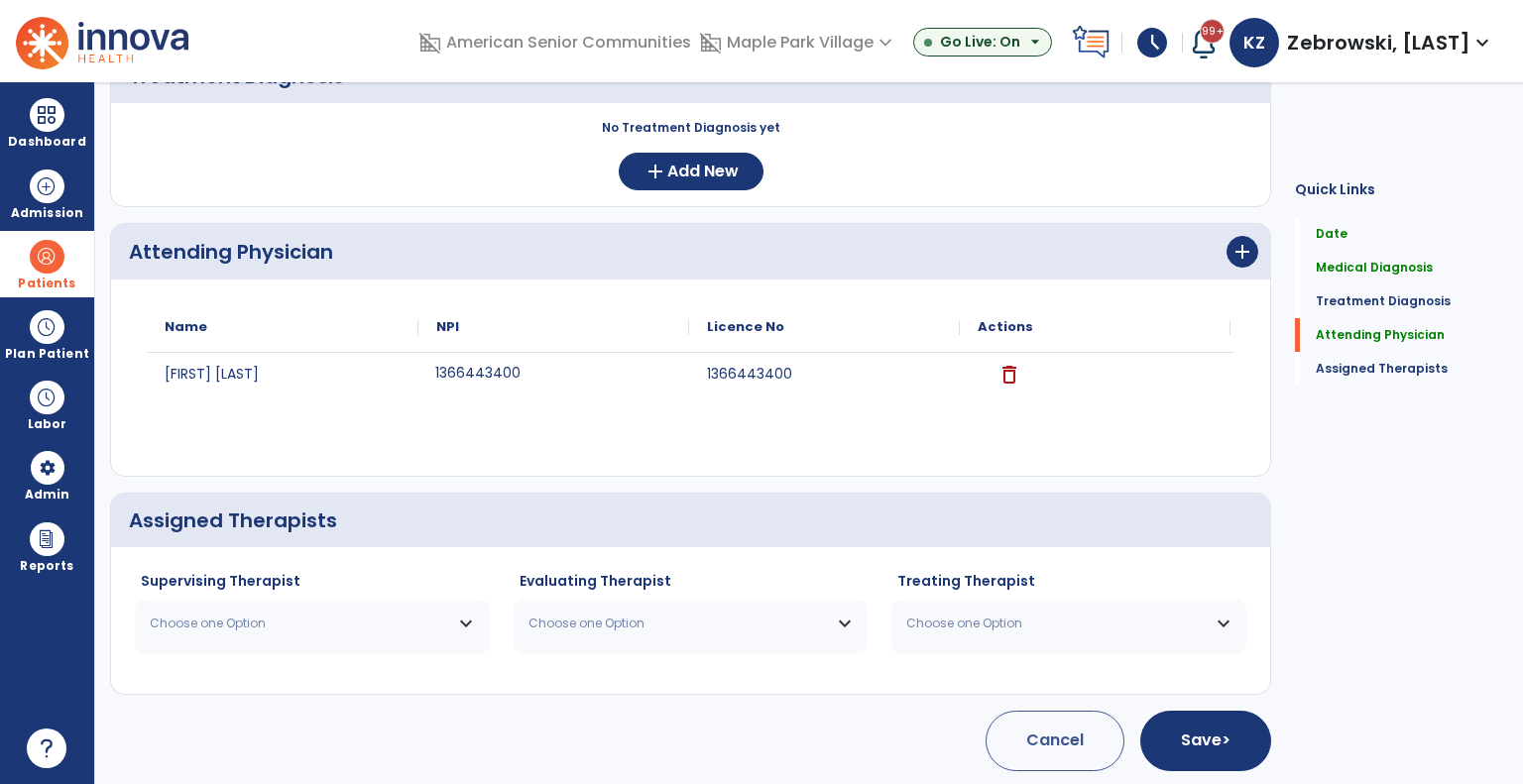 click on "Choose one Option" at bounding box center (299, 623) 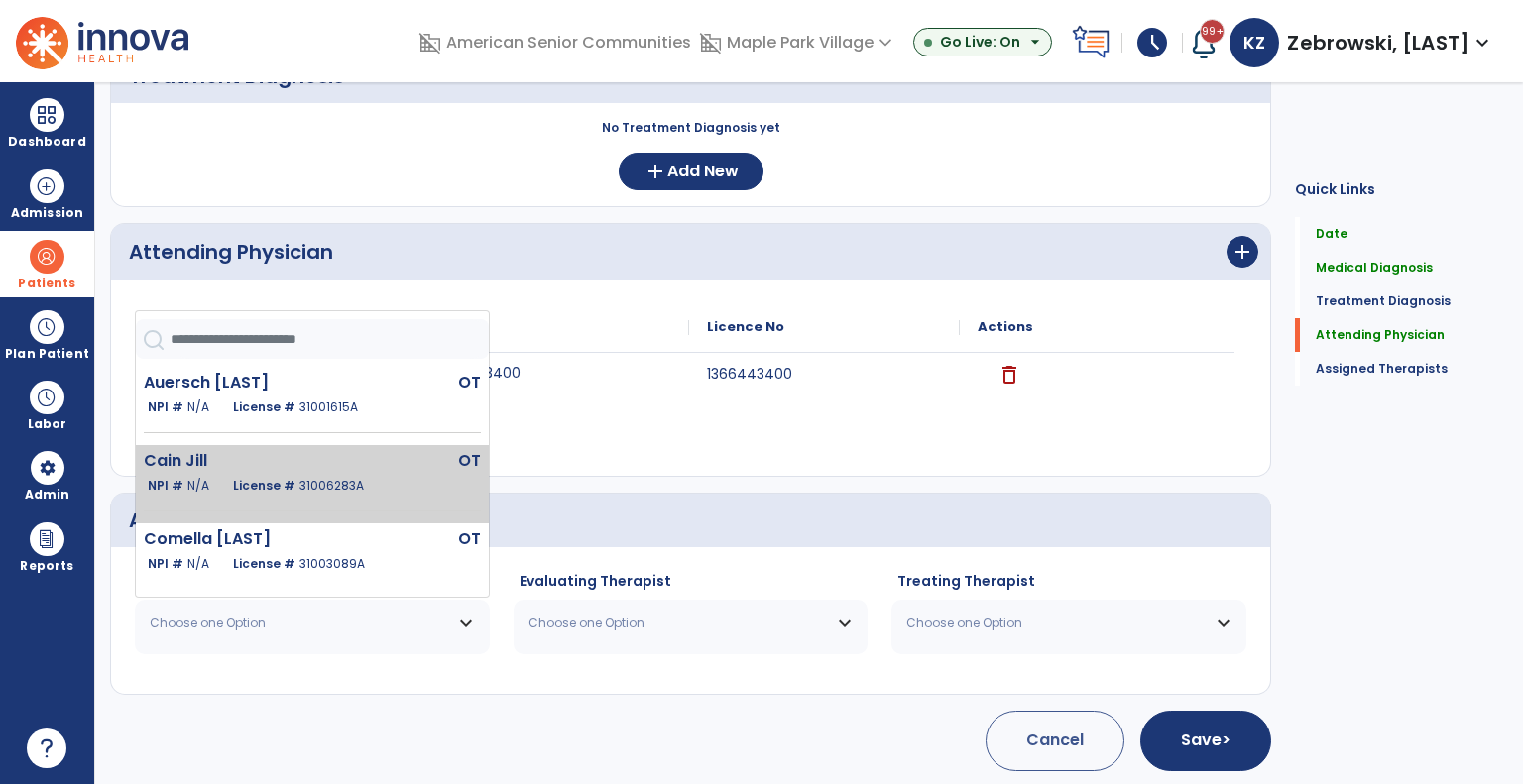 click on "Cain Jill  OT   NPI #  N/A   License #  31006283A" 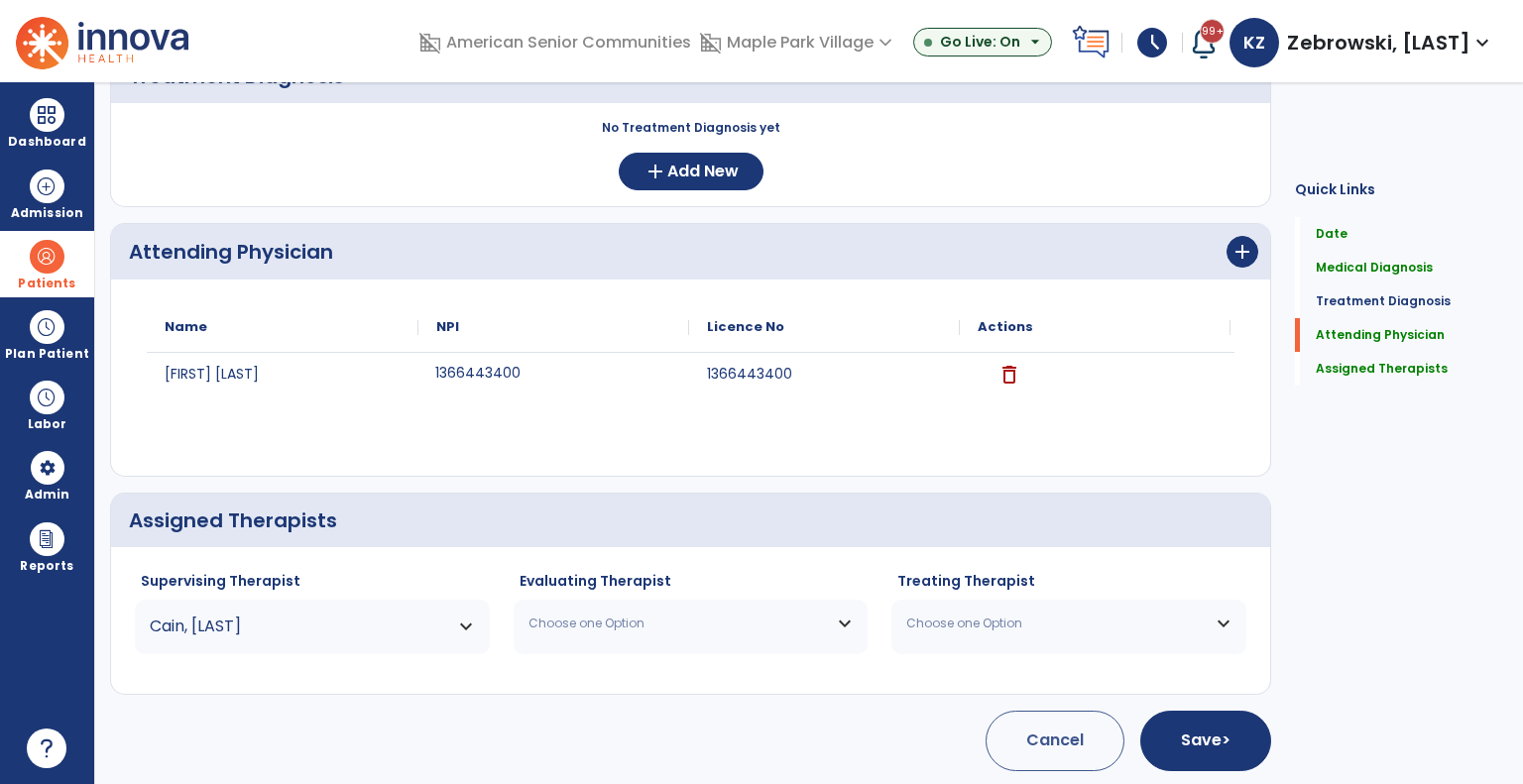 click on "Choose one Option" at bounding box center (678, 623) 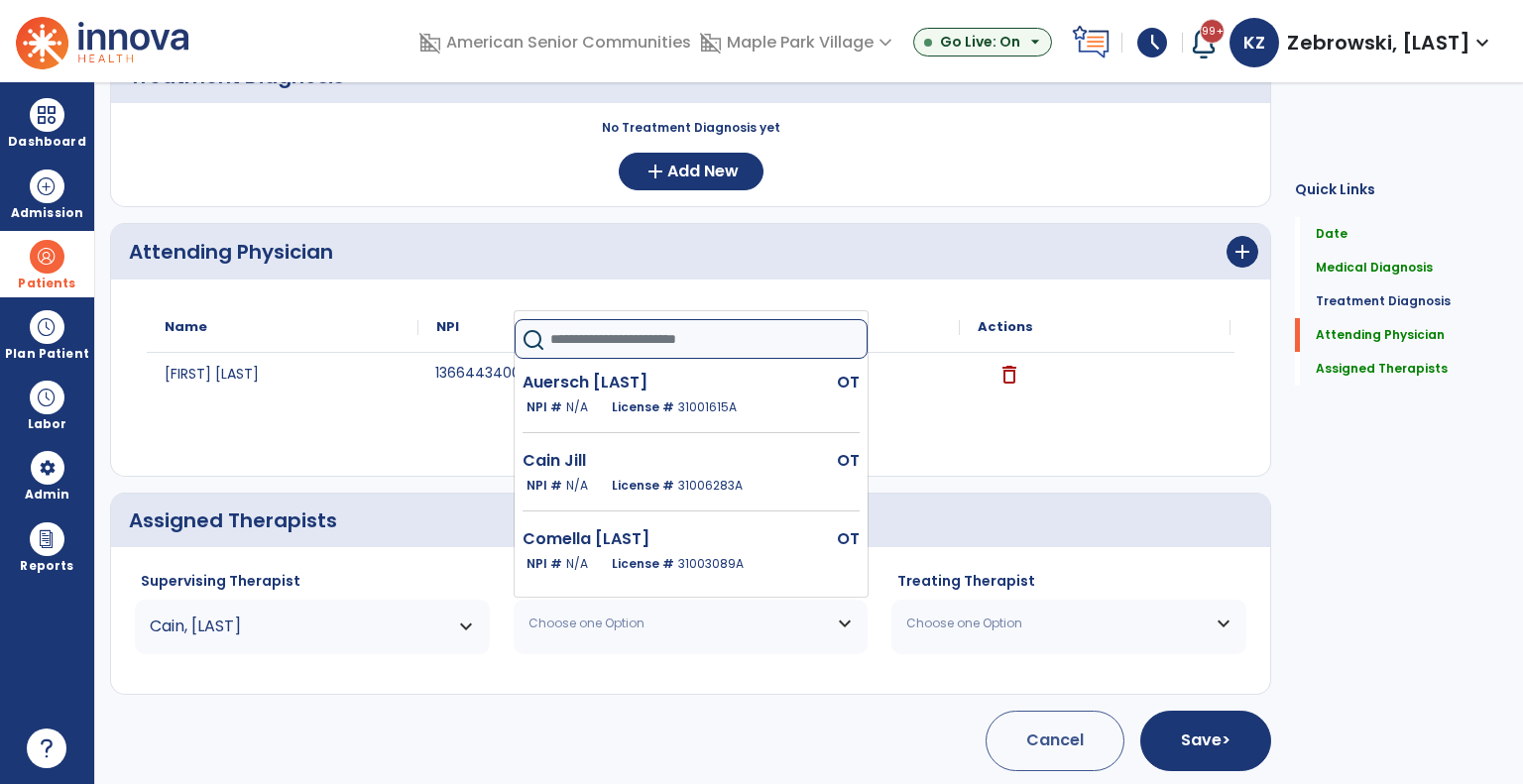click 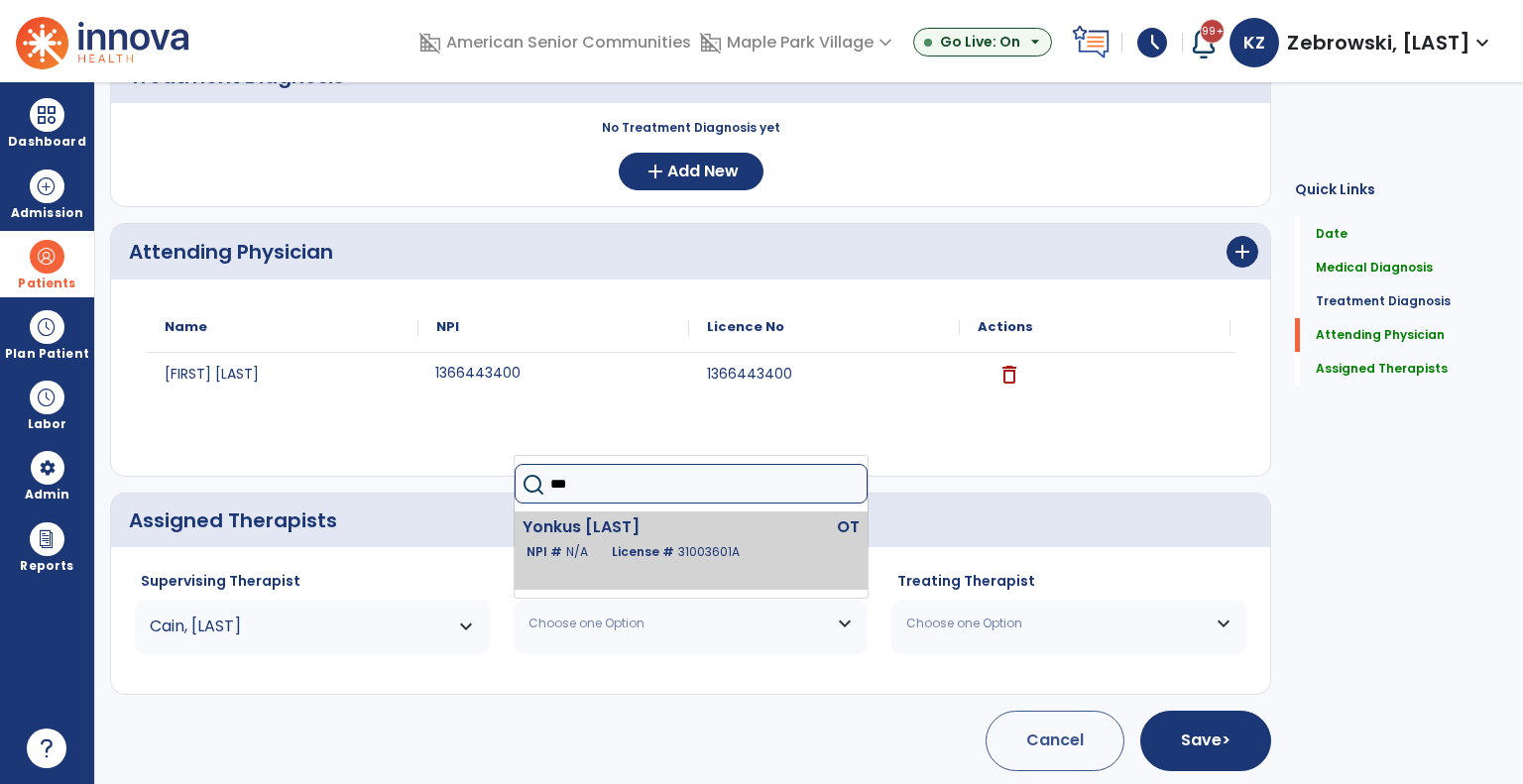 type on "***" 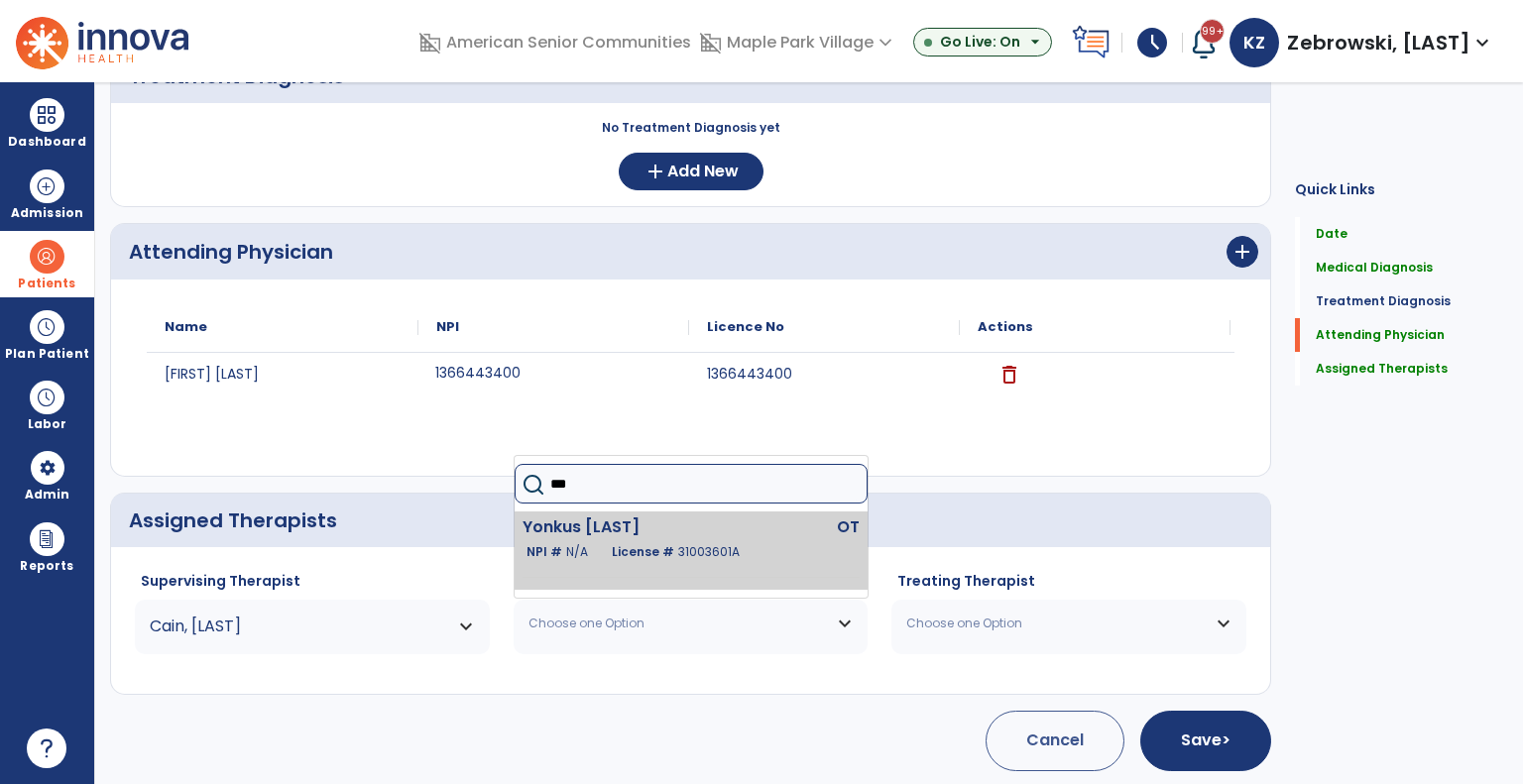 click on "Yonkus Laura" 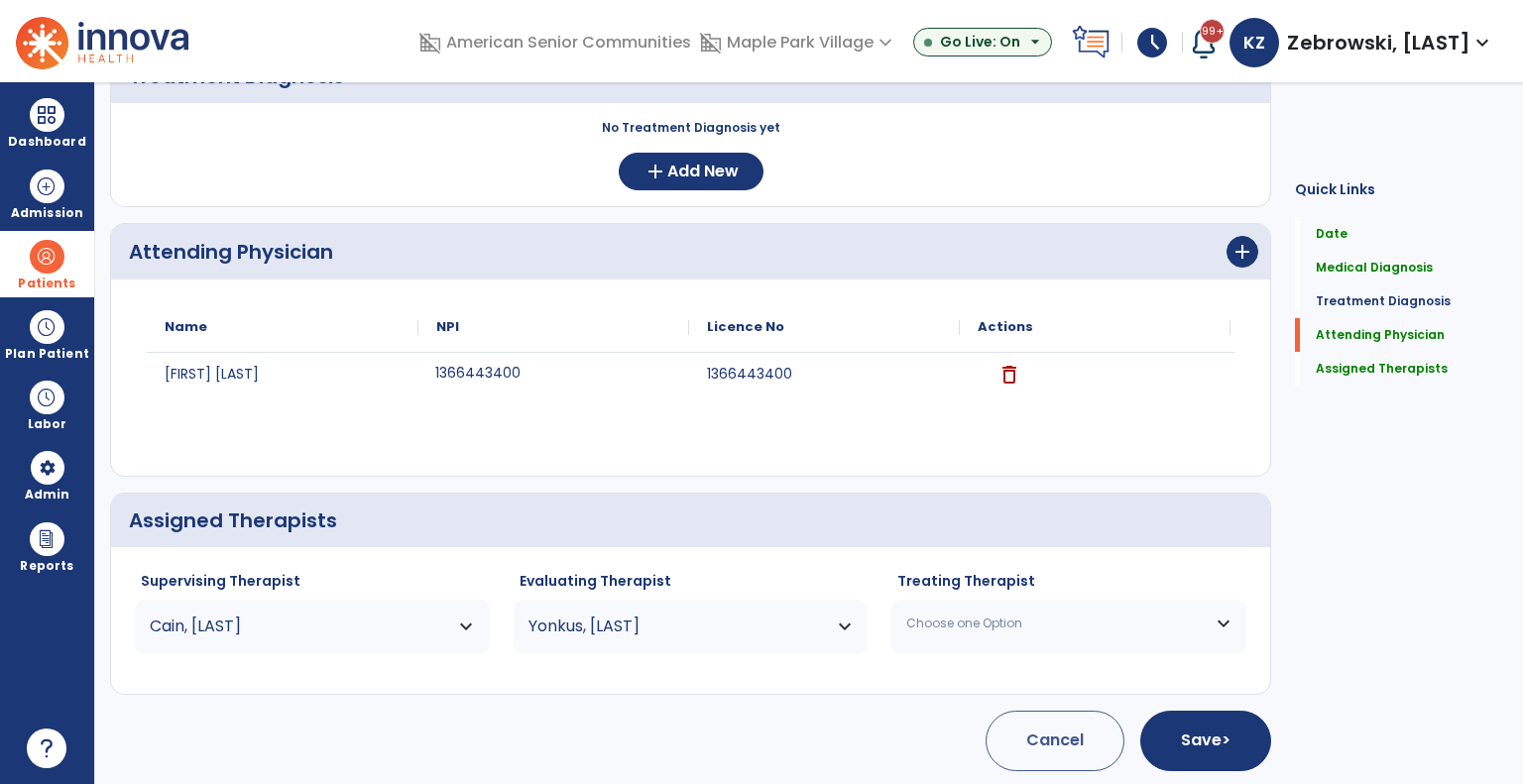 click on "Choose one Option" at bounding box center (1056, 623) 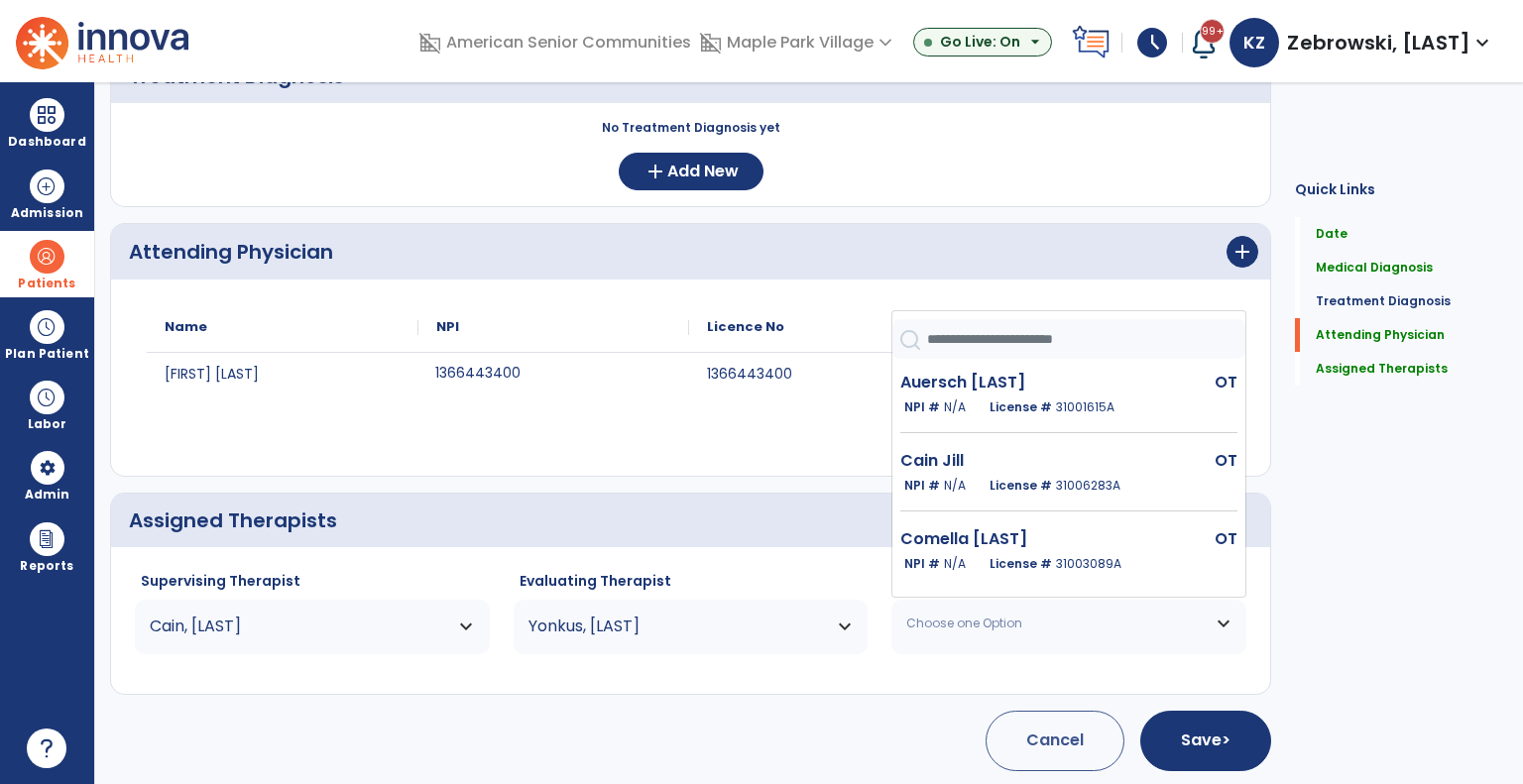 click 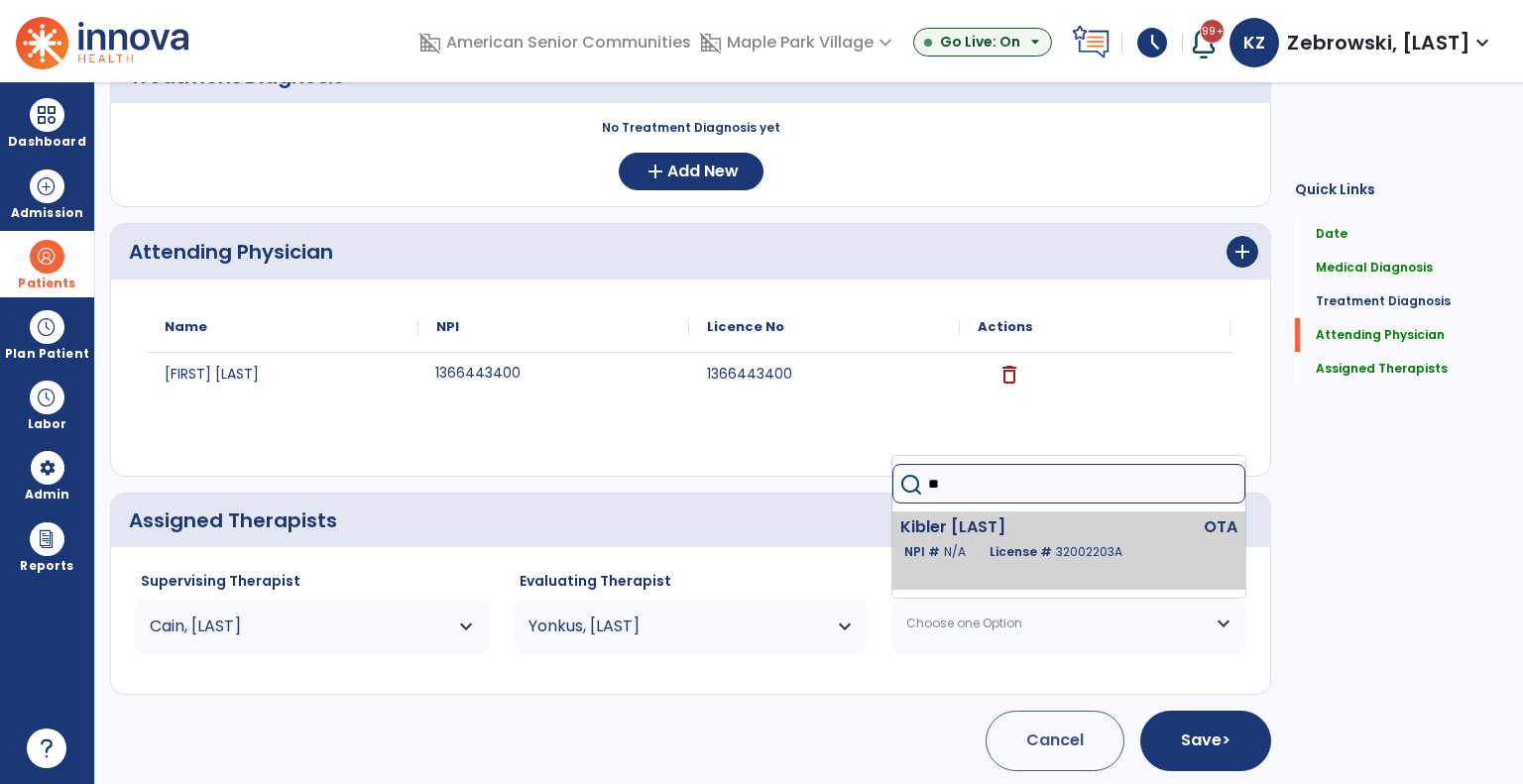 type on "**" 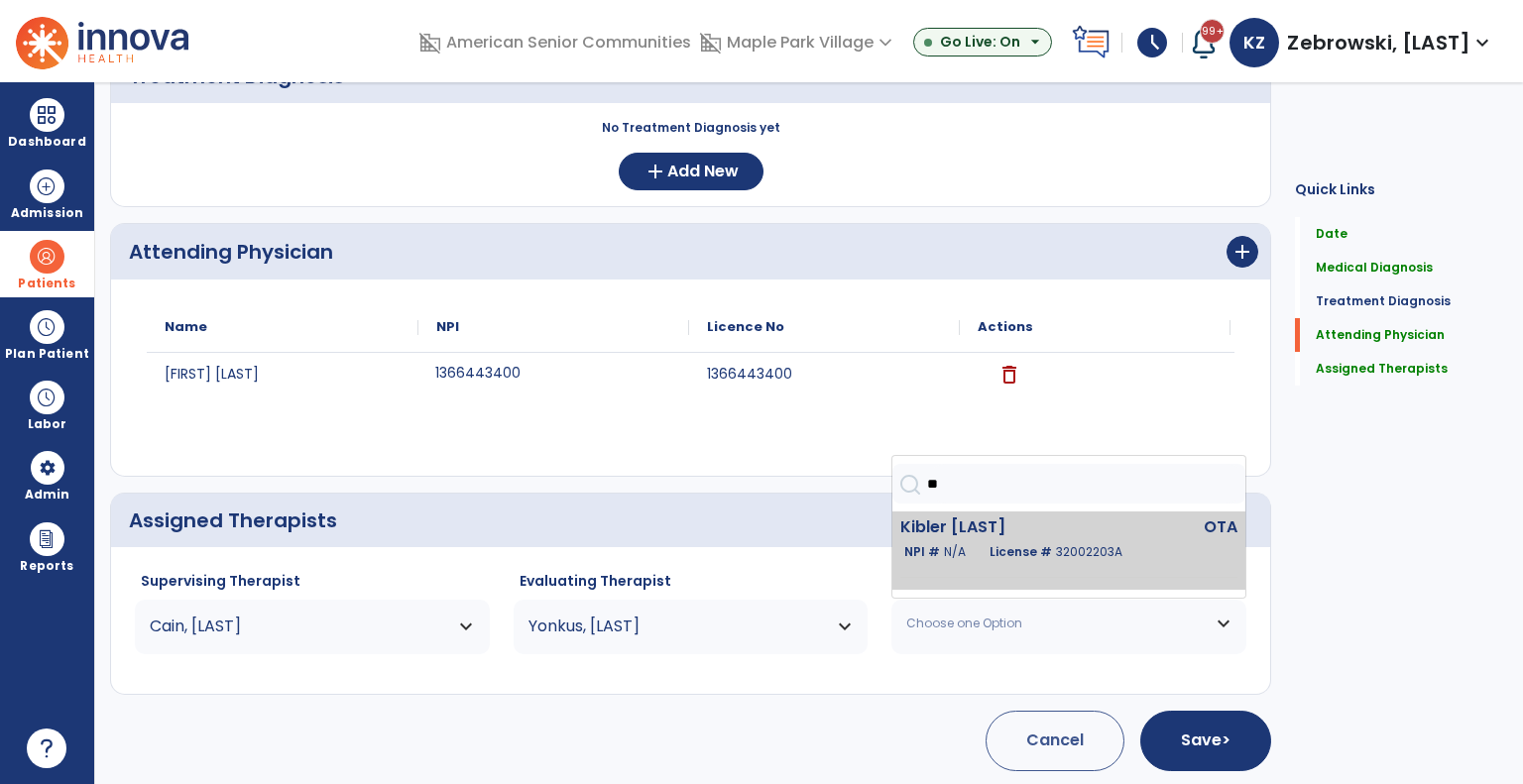 click on "[LAST] [FIRST]" 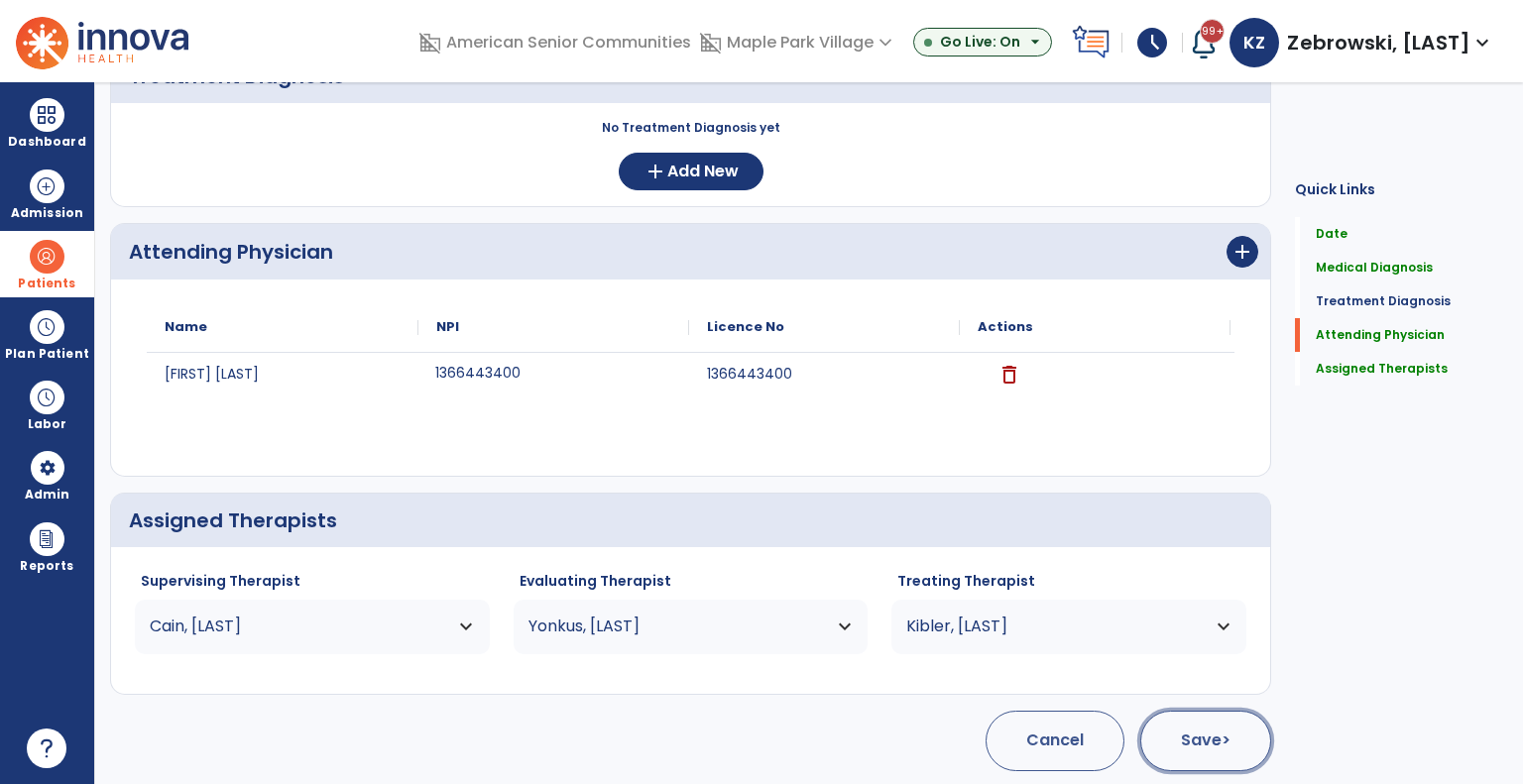 click on "Save  >" 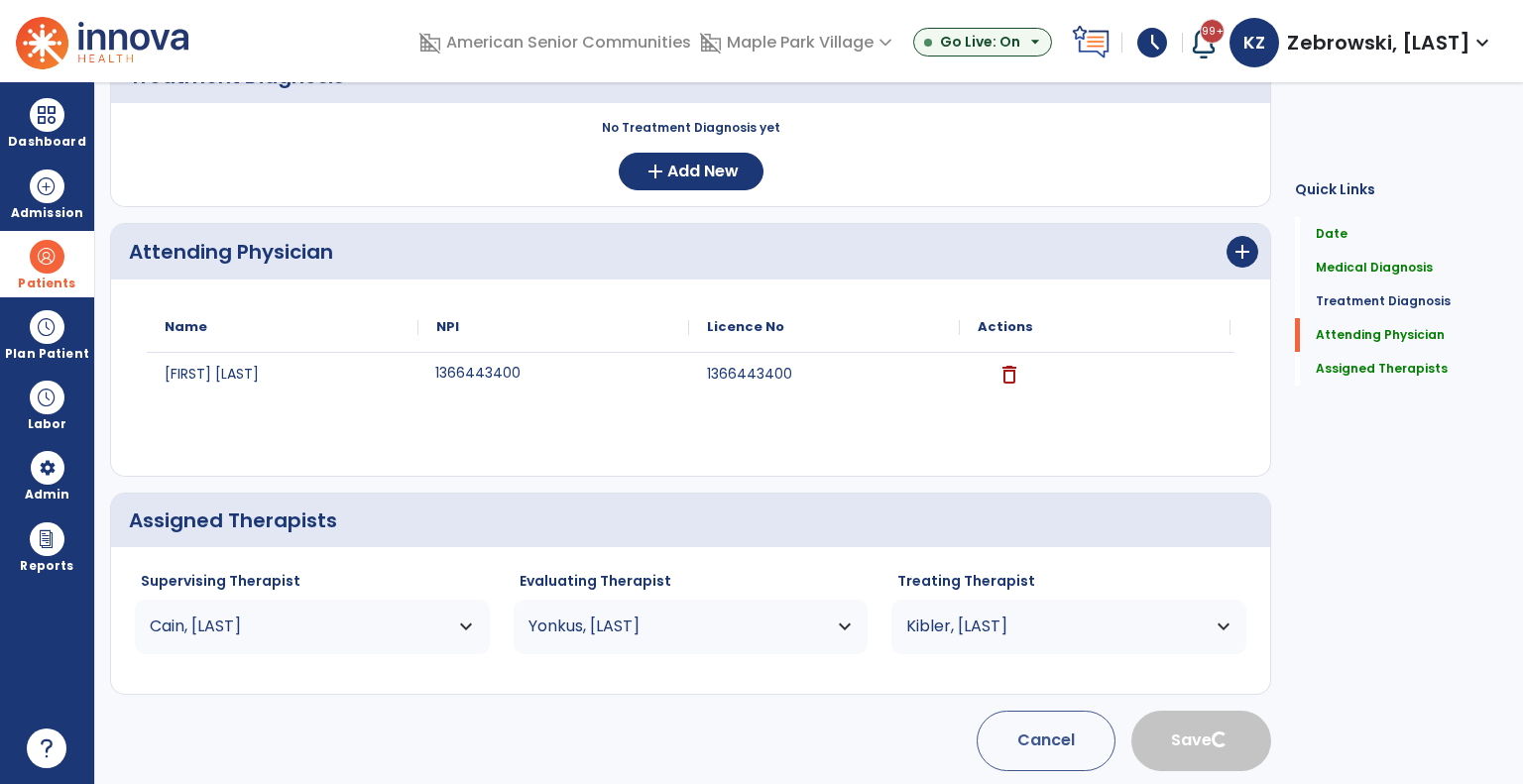 type 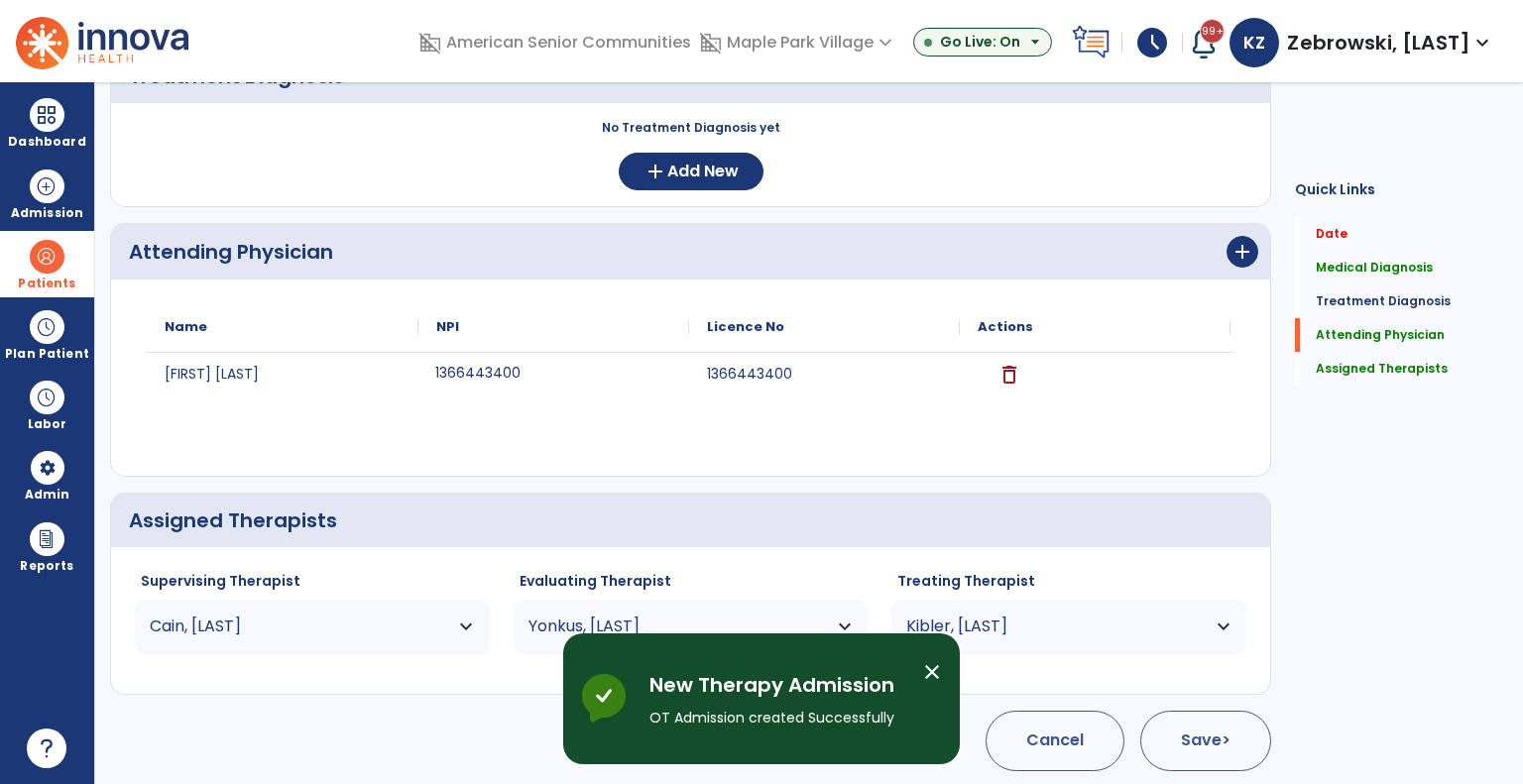 scroll, scrollTop: 99, scrollLeft: 0, axis: vertical 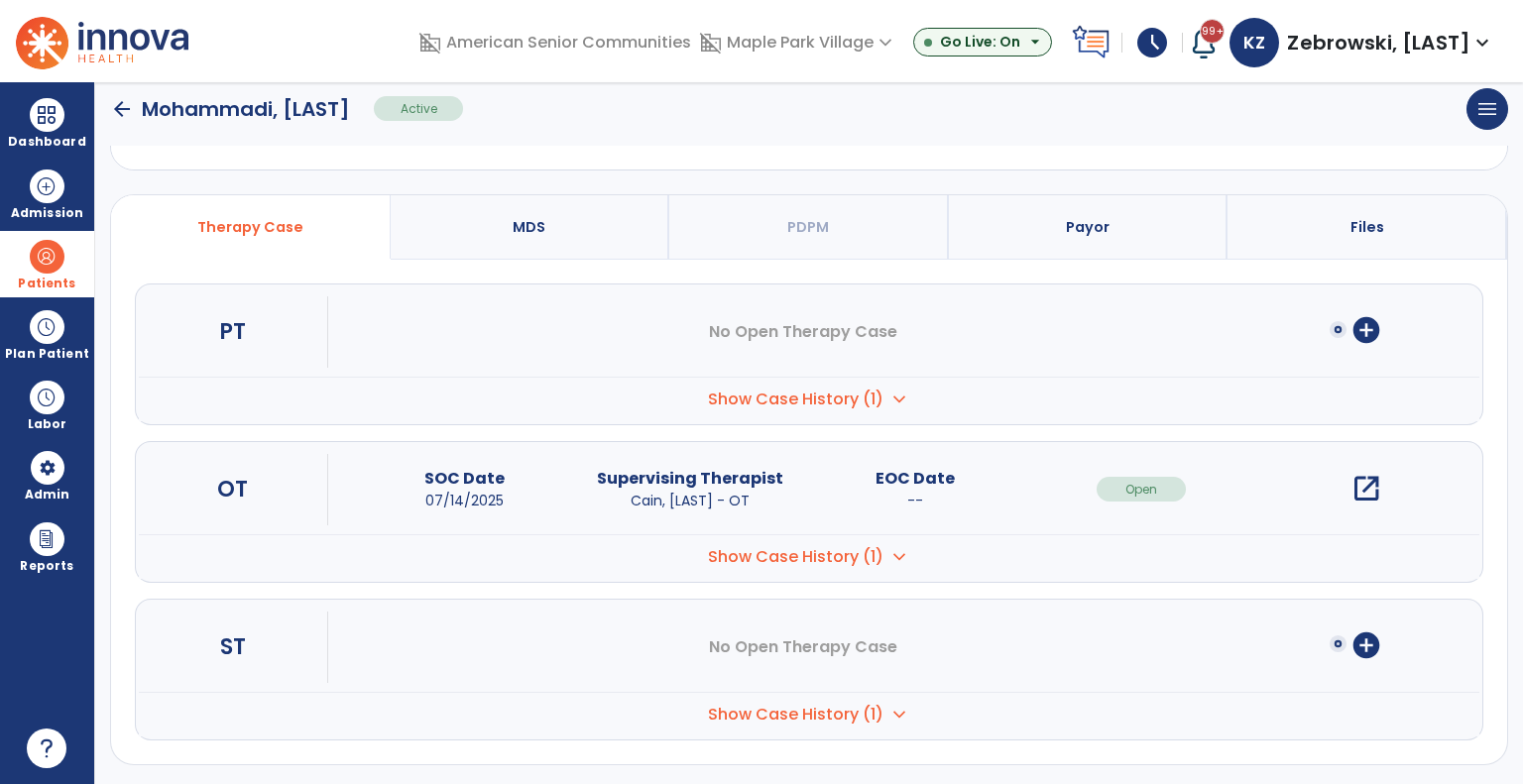 click on "Payor" at bounding box center [1089, 227] 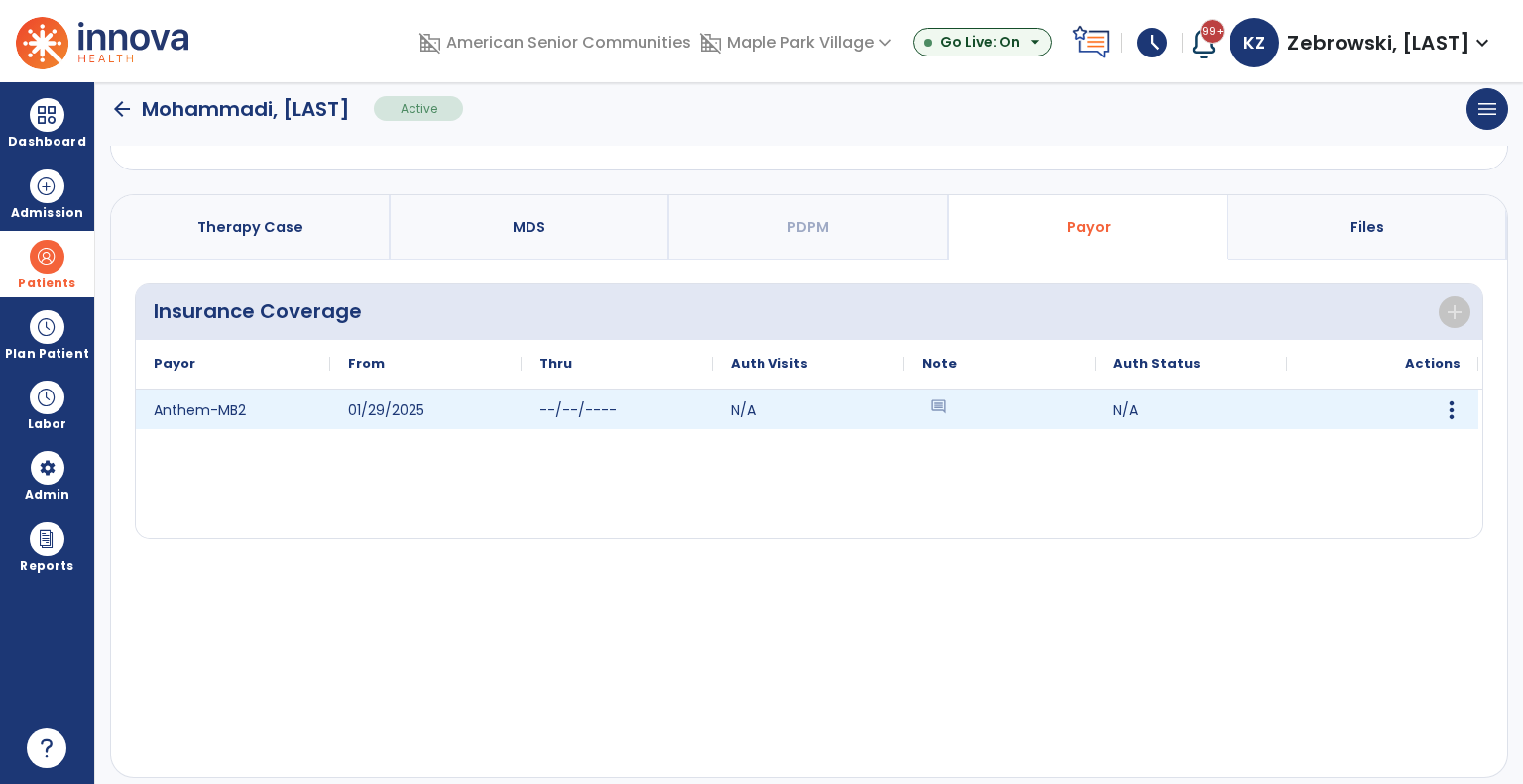 click 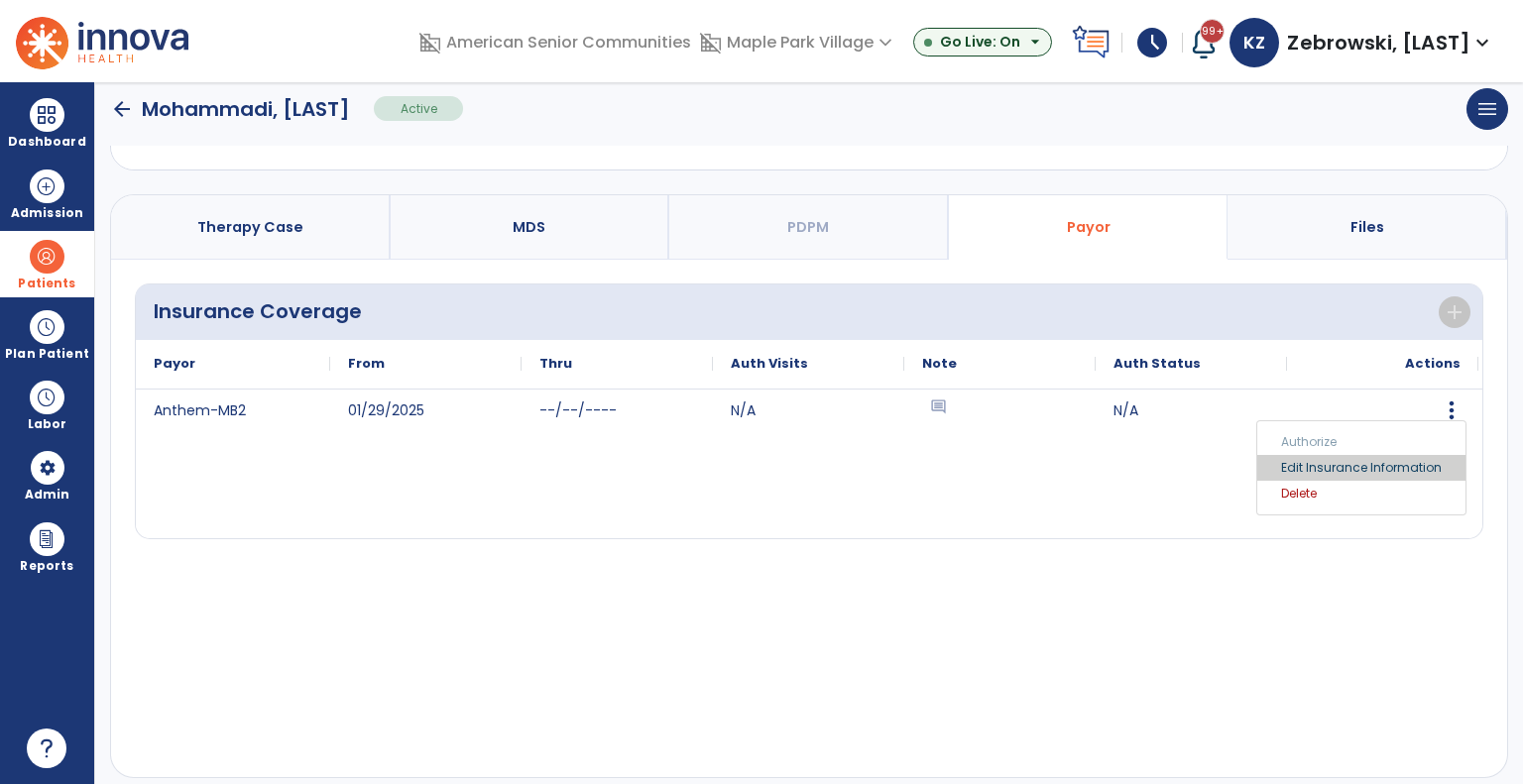 click on "Edit Insurance Information" at bounding box center [1361, 468] 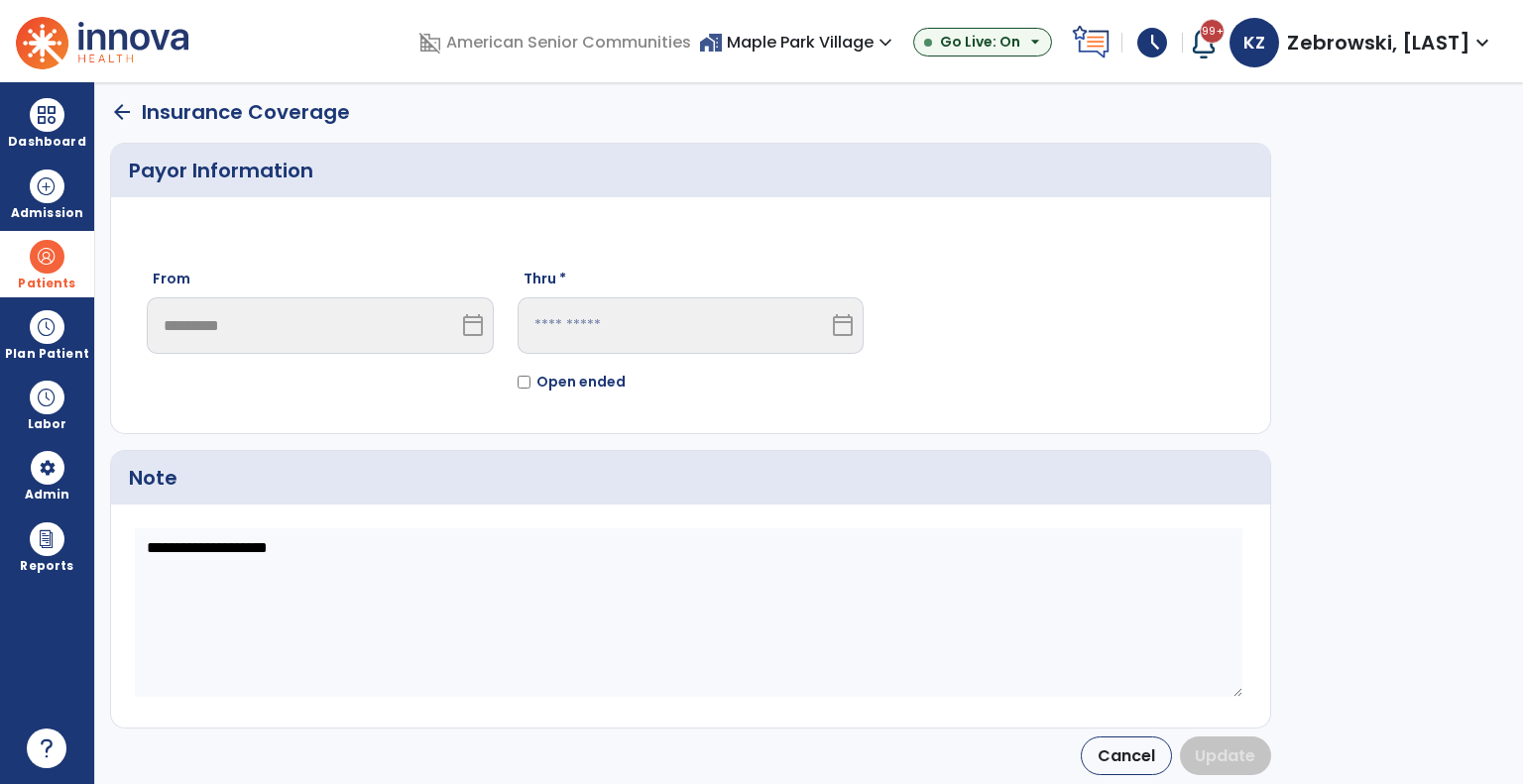 scroll, scrollTop: 1, scrollLeft: 0, axis: vertical 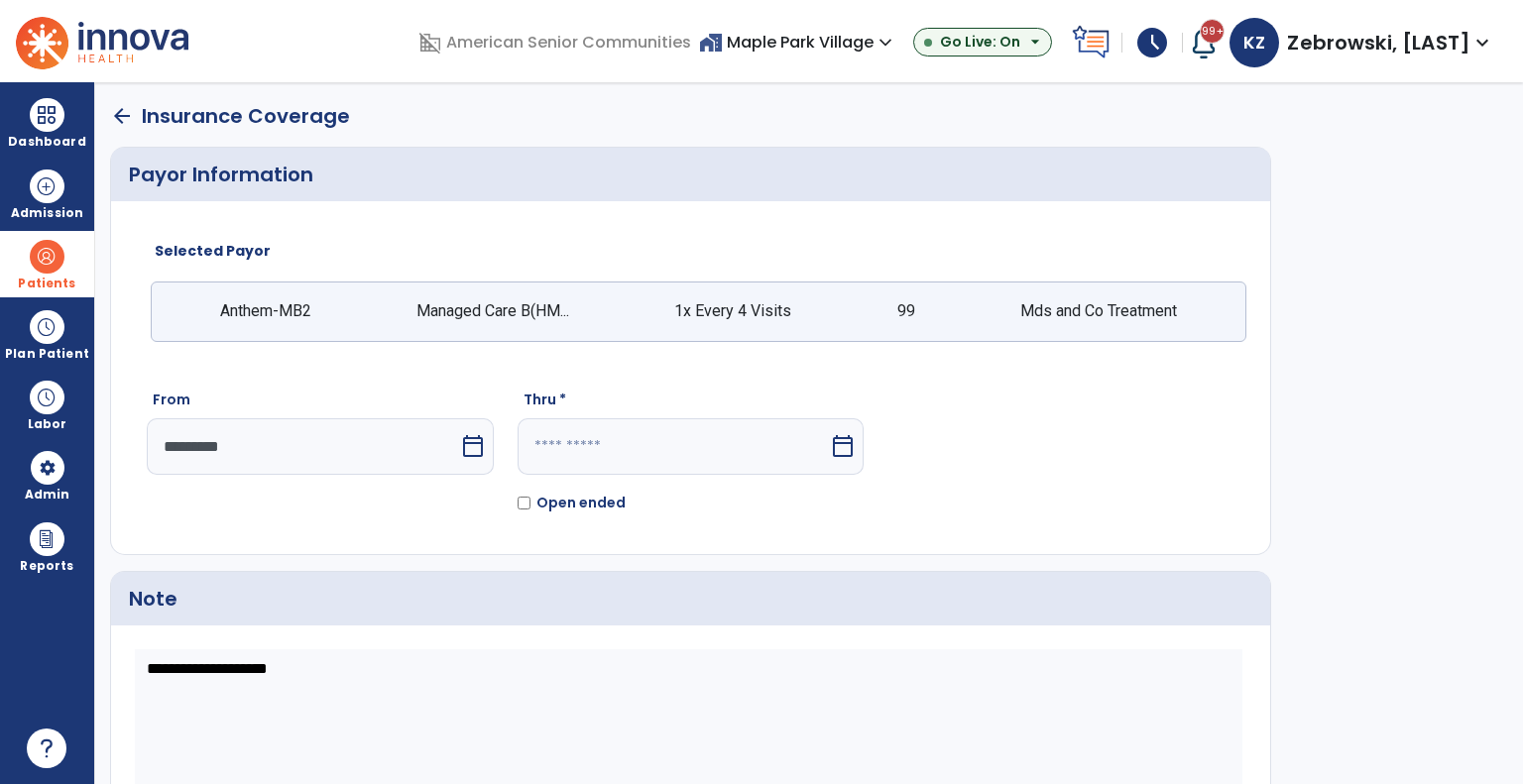 click on "calendar_today" at bounding box center (843, 446) 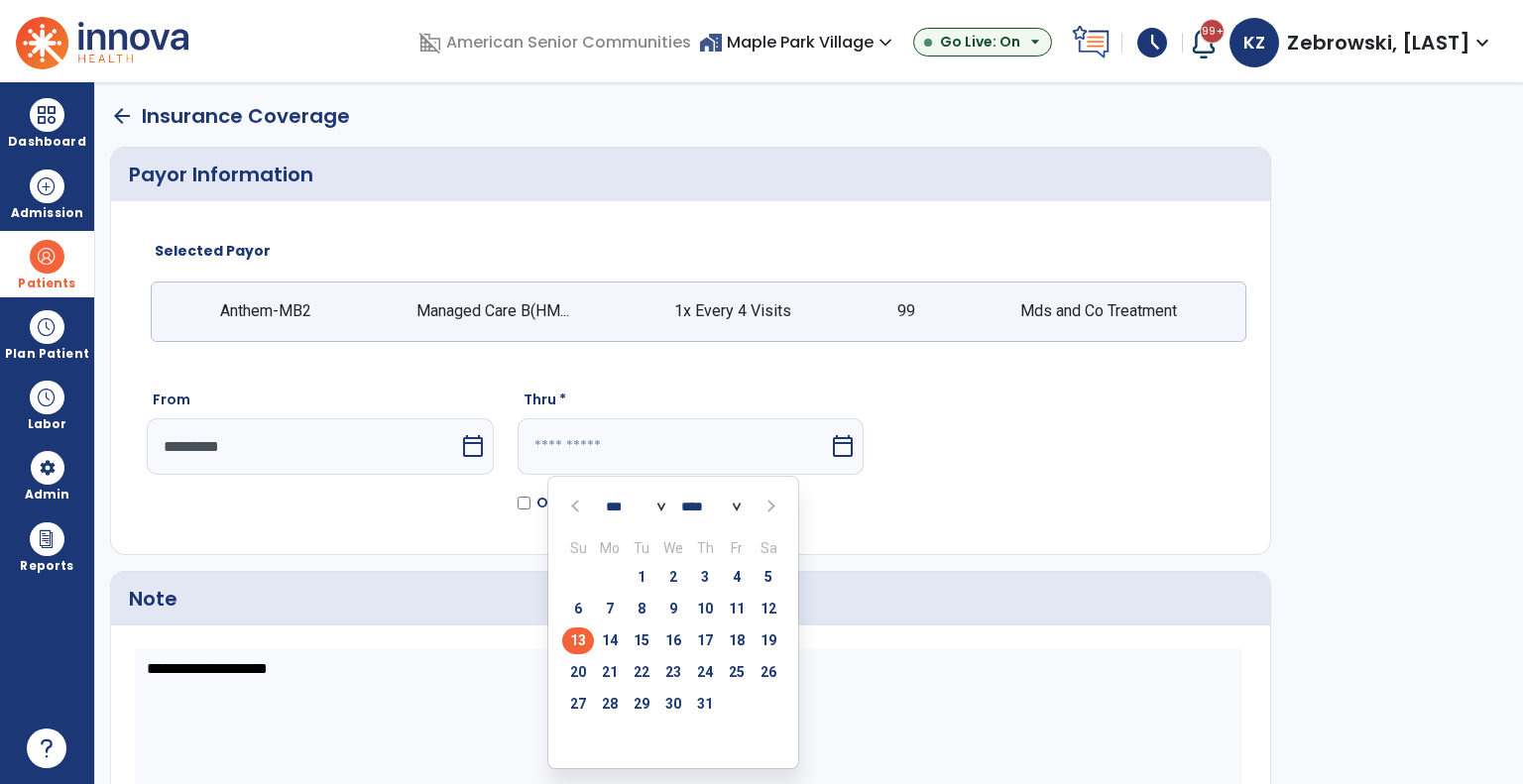 click at bounding box center [577, 505] 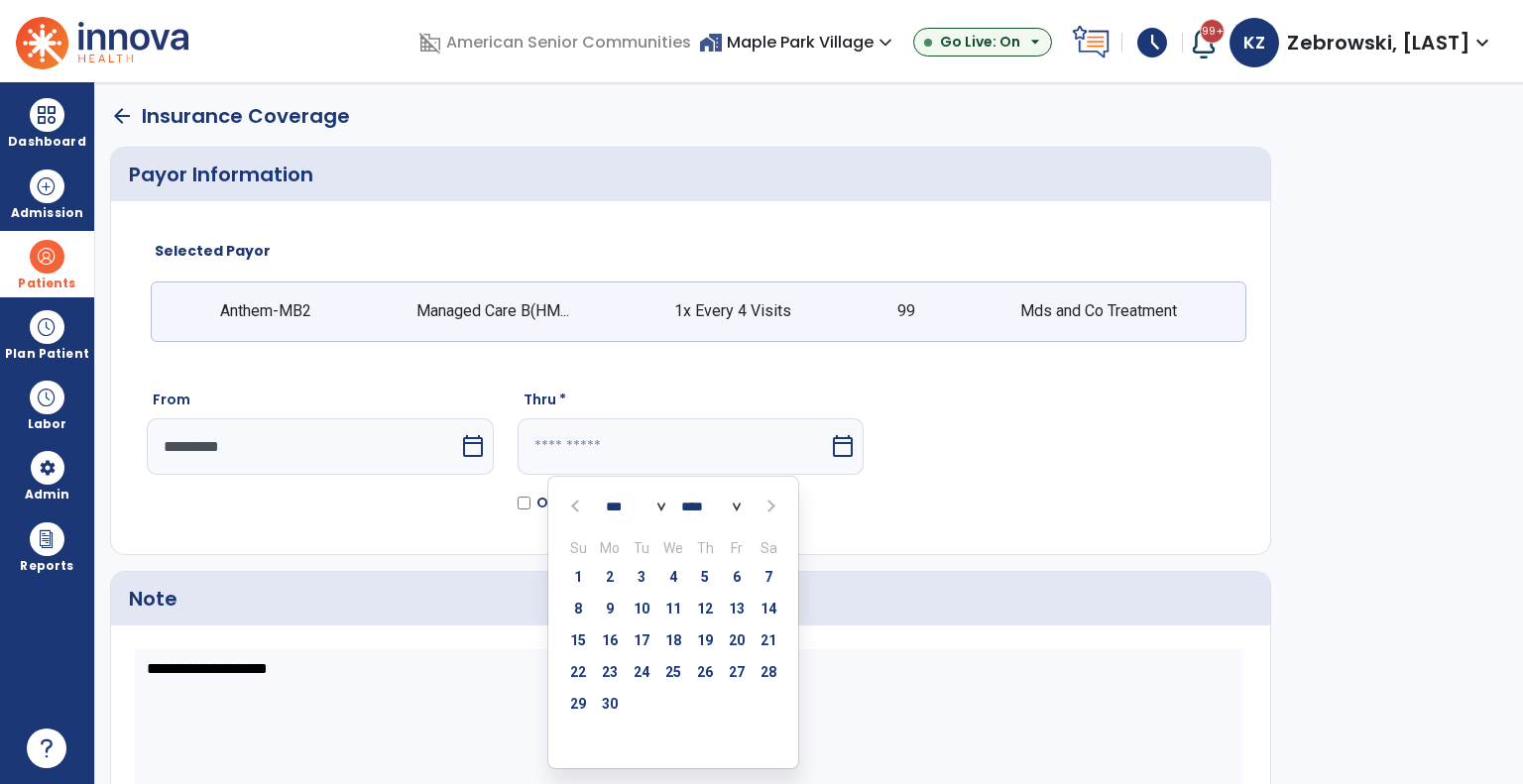 click at bounding box center [577, 505] 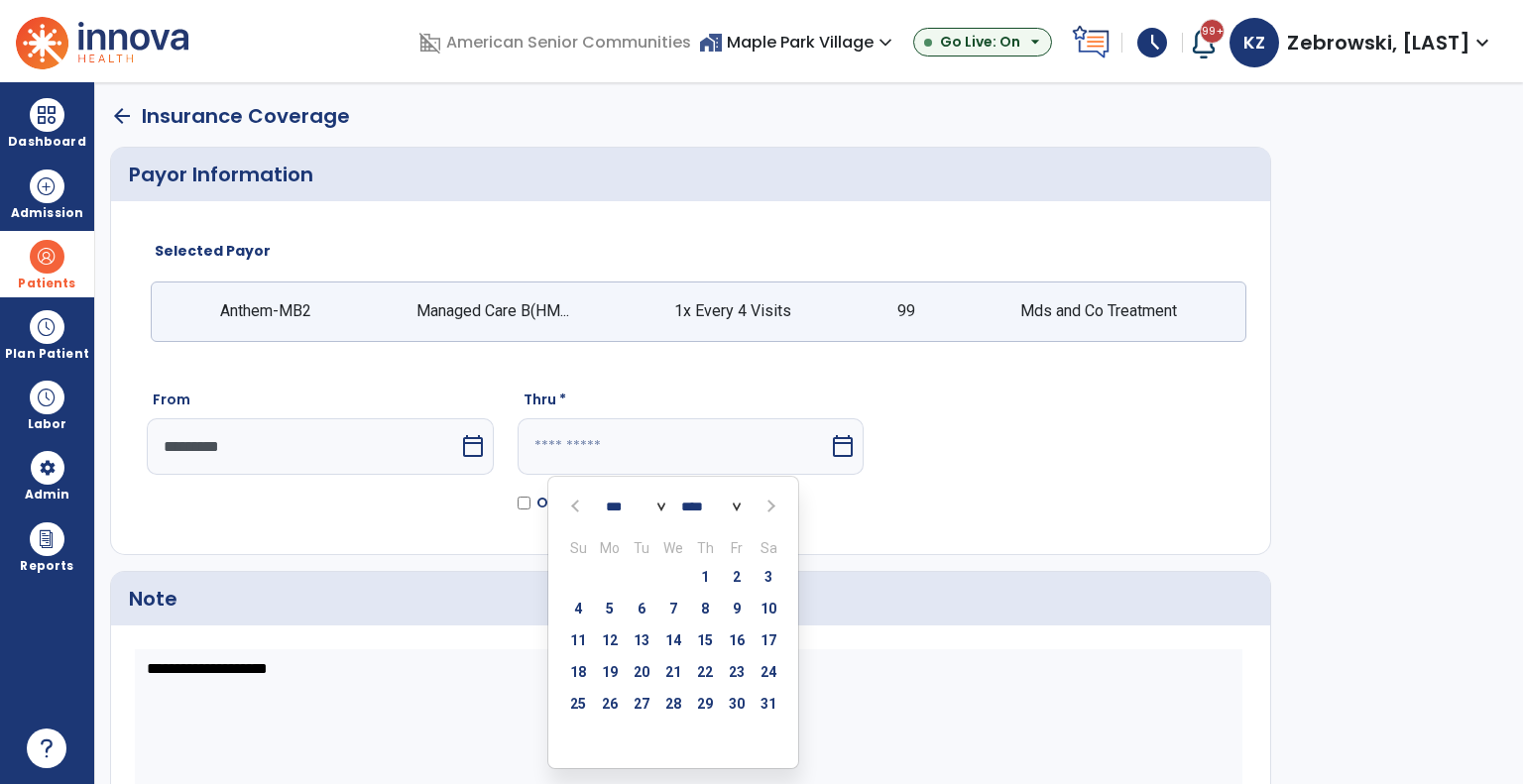 click on "1" at bounding box center (705, 577) 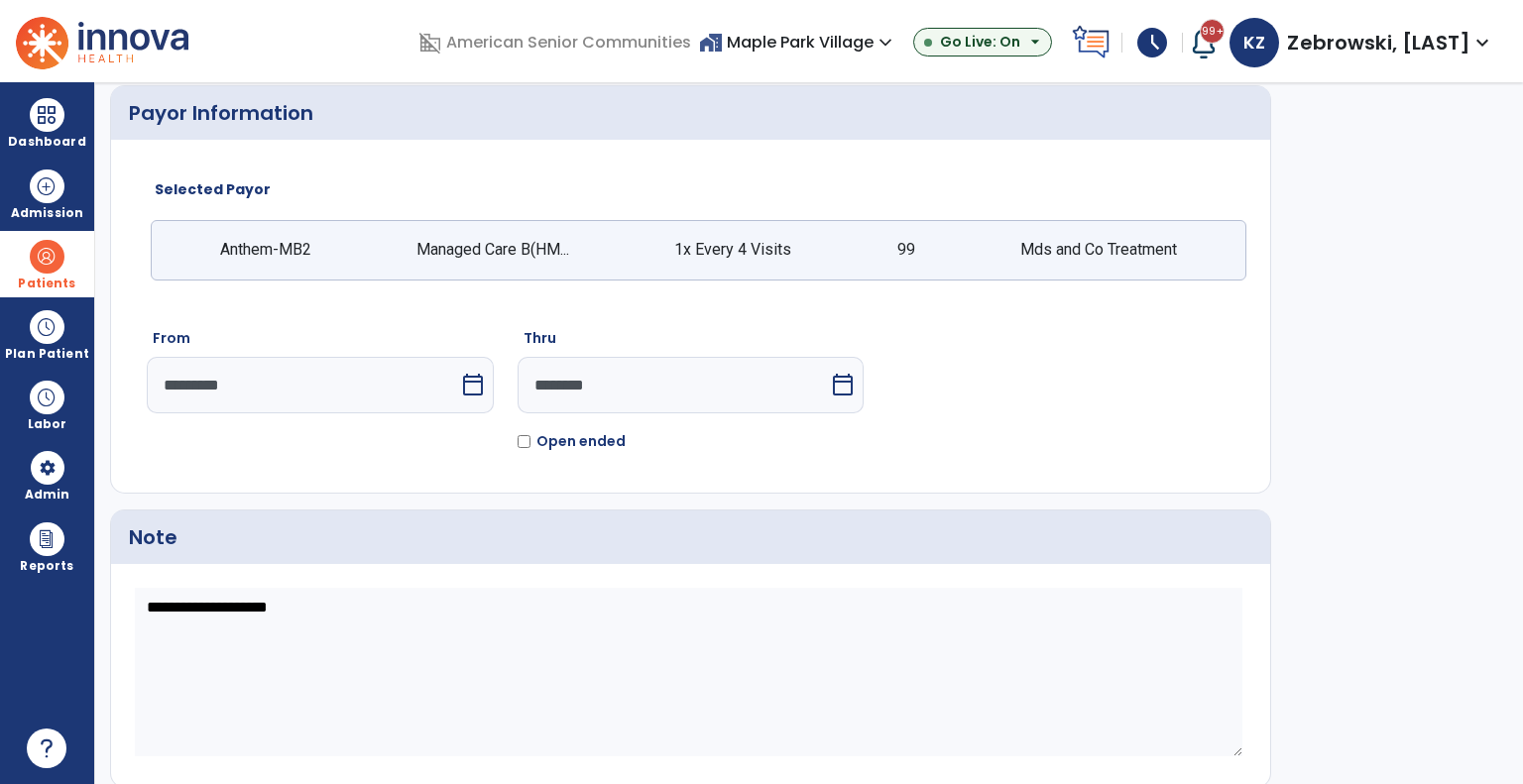 scroll, scrollTop: 118, scrollLeft: 0, axis: vertical 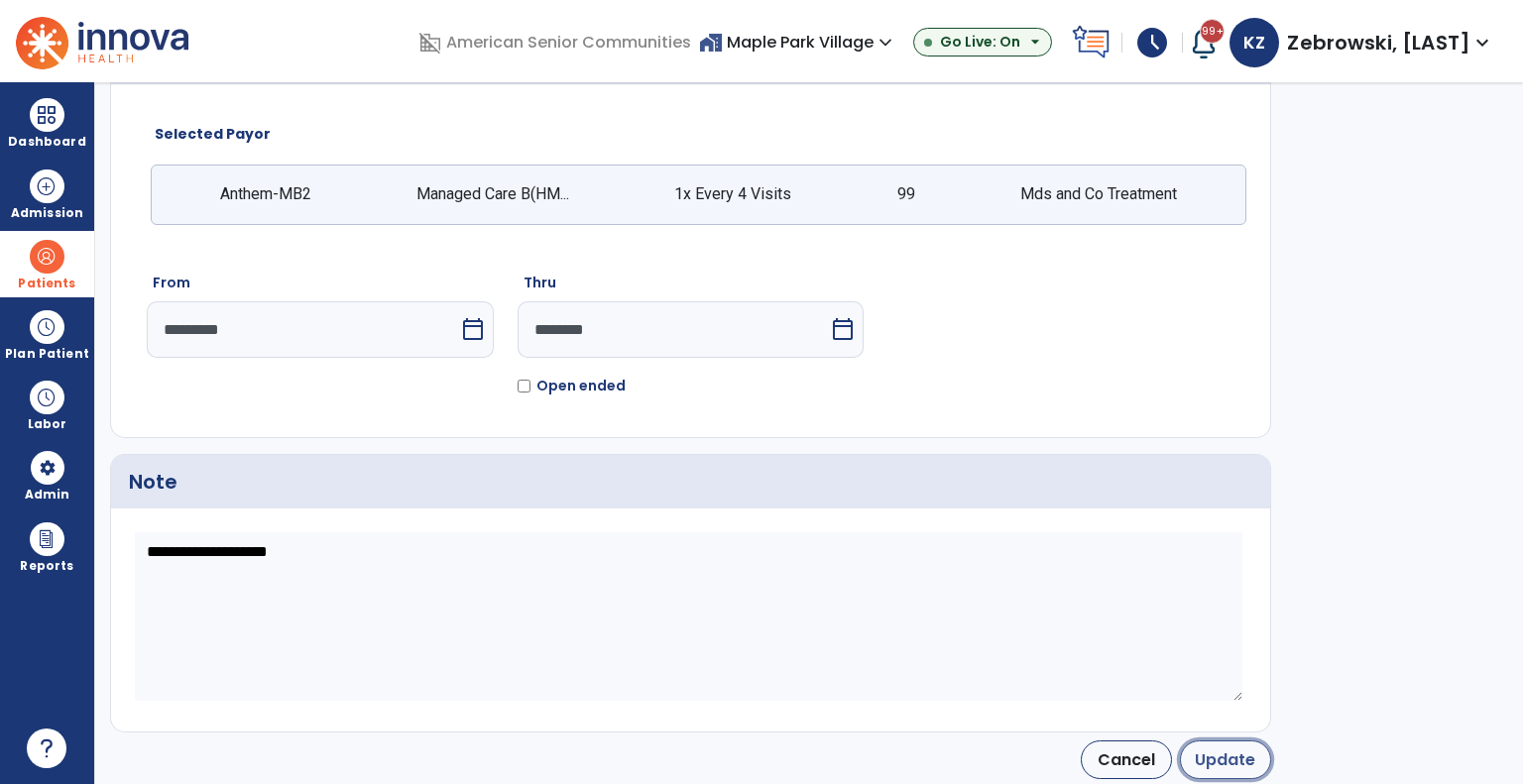click on "Update" 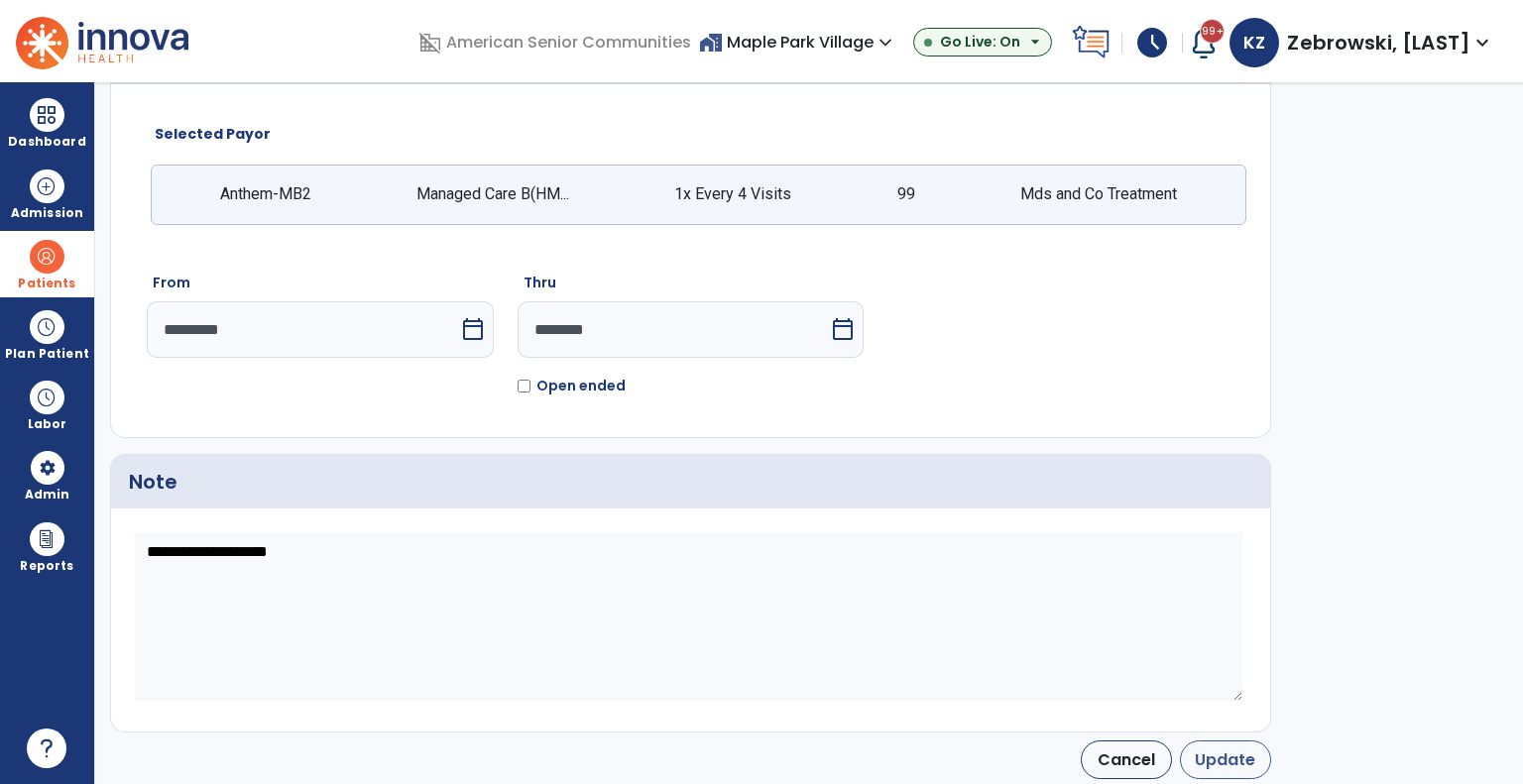 type on "********" 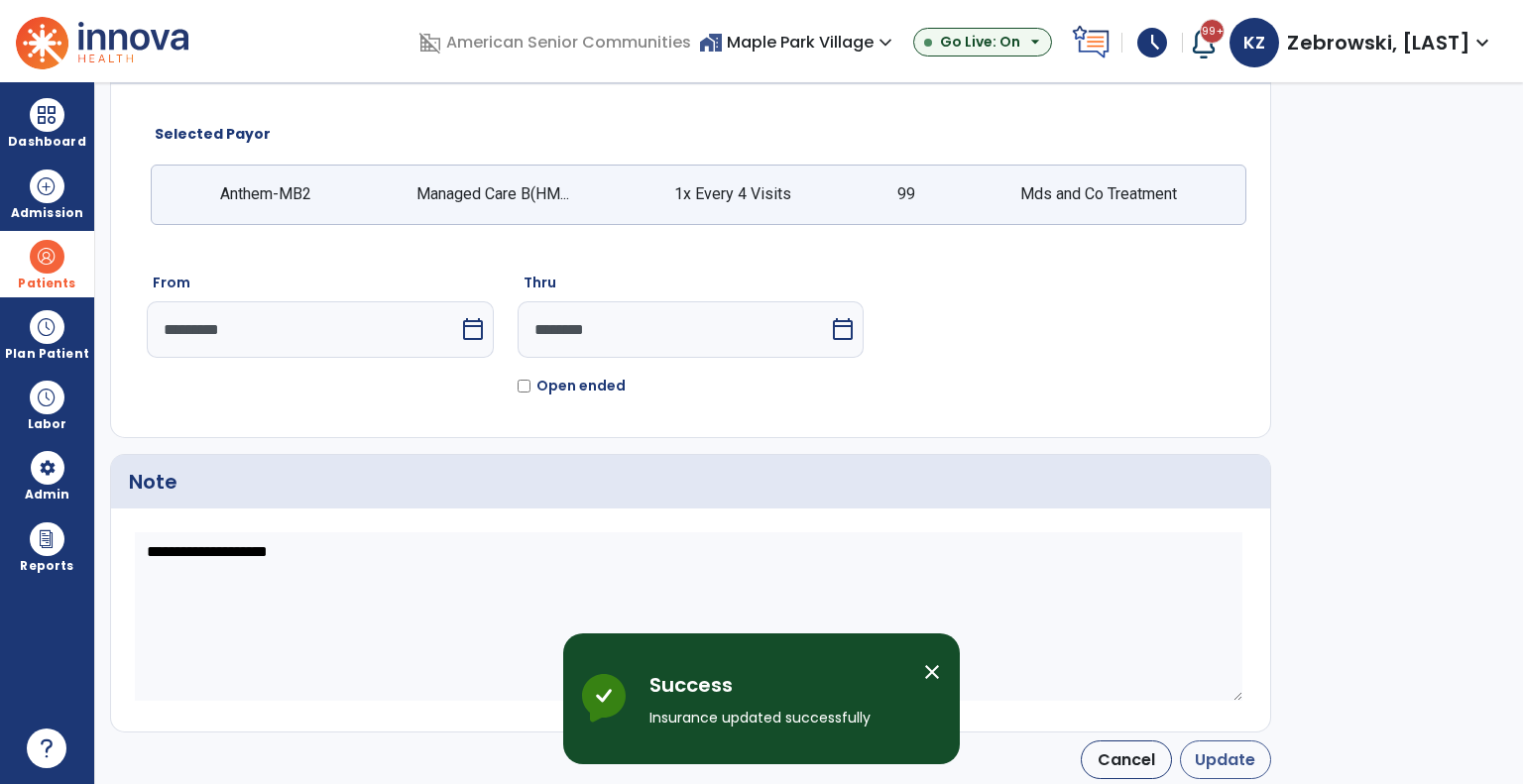 scroll, scrollTop: 115, scrollLeft: 0, axis: vertical 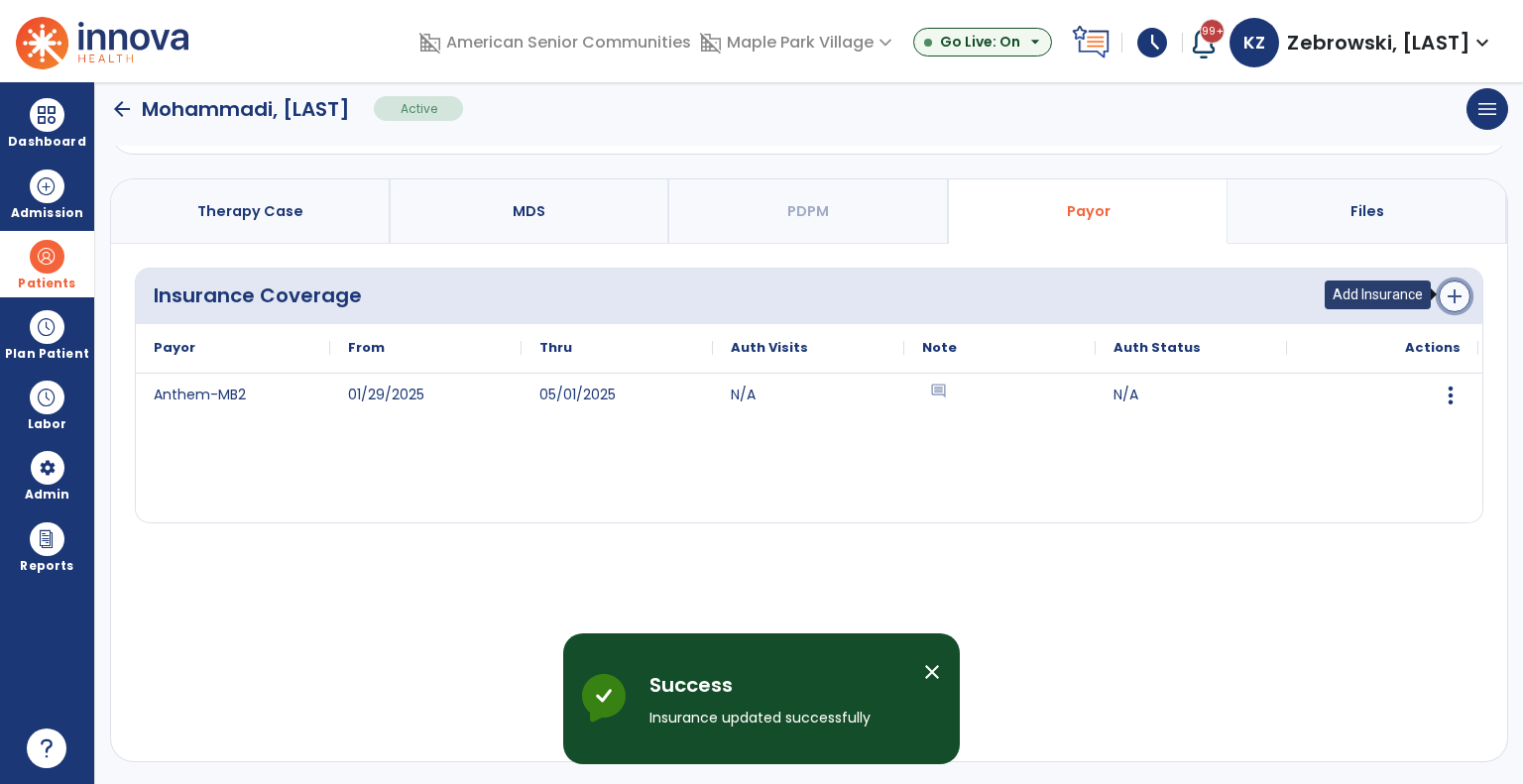 click on "add" 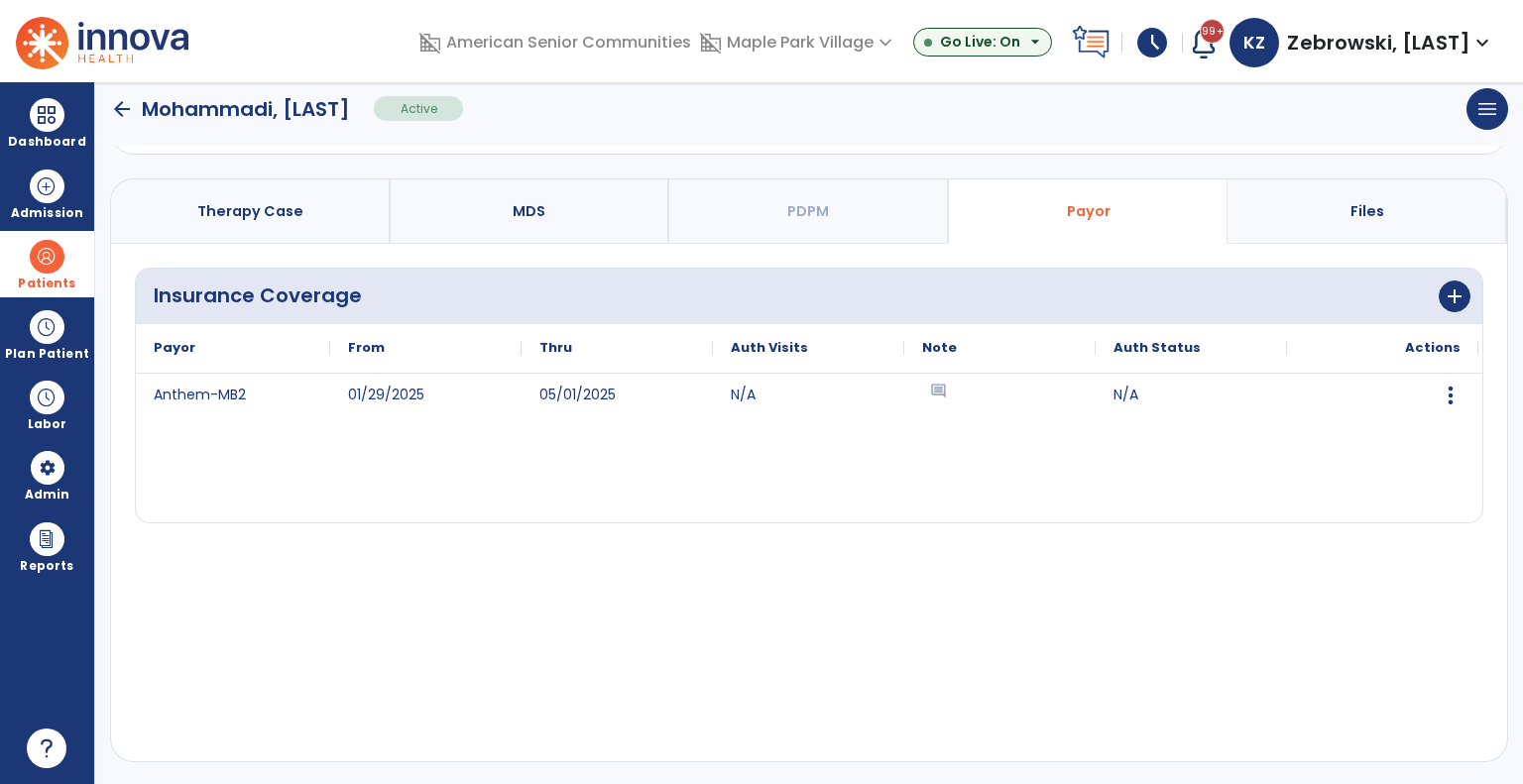 scroll, scrollTop: 48, scrollLeft: 0, axis: vertical 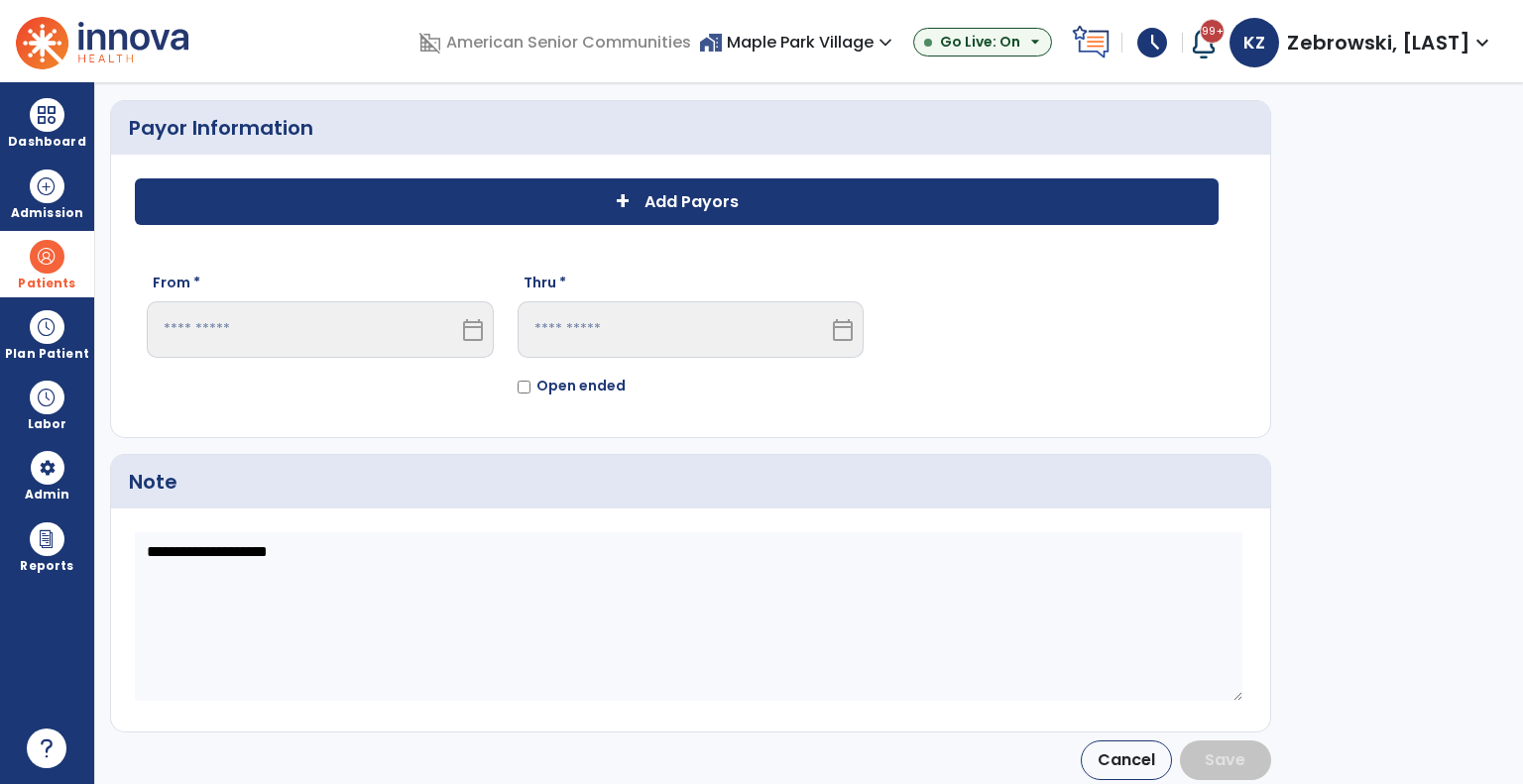 click on "+ Add Payors" 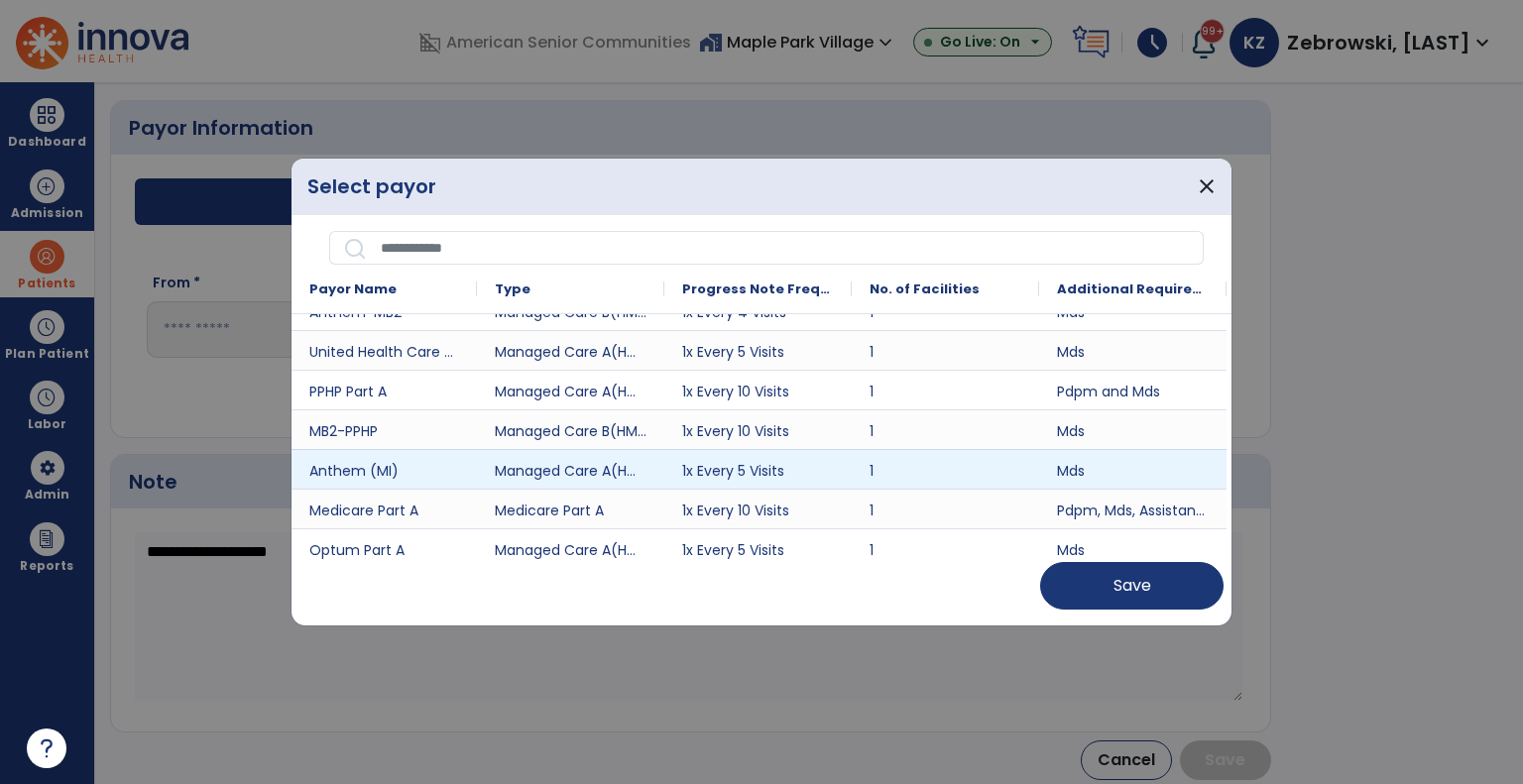 scroll, scrollTop: 595, scrollLeft: 0, axis: vertical 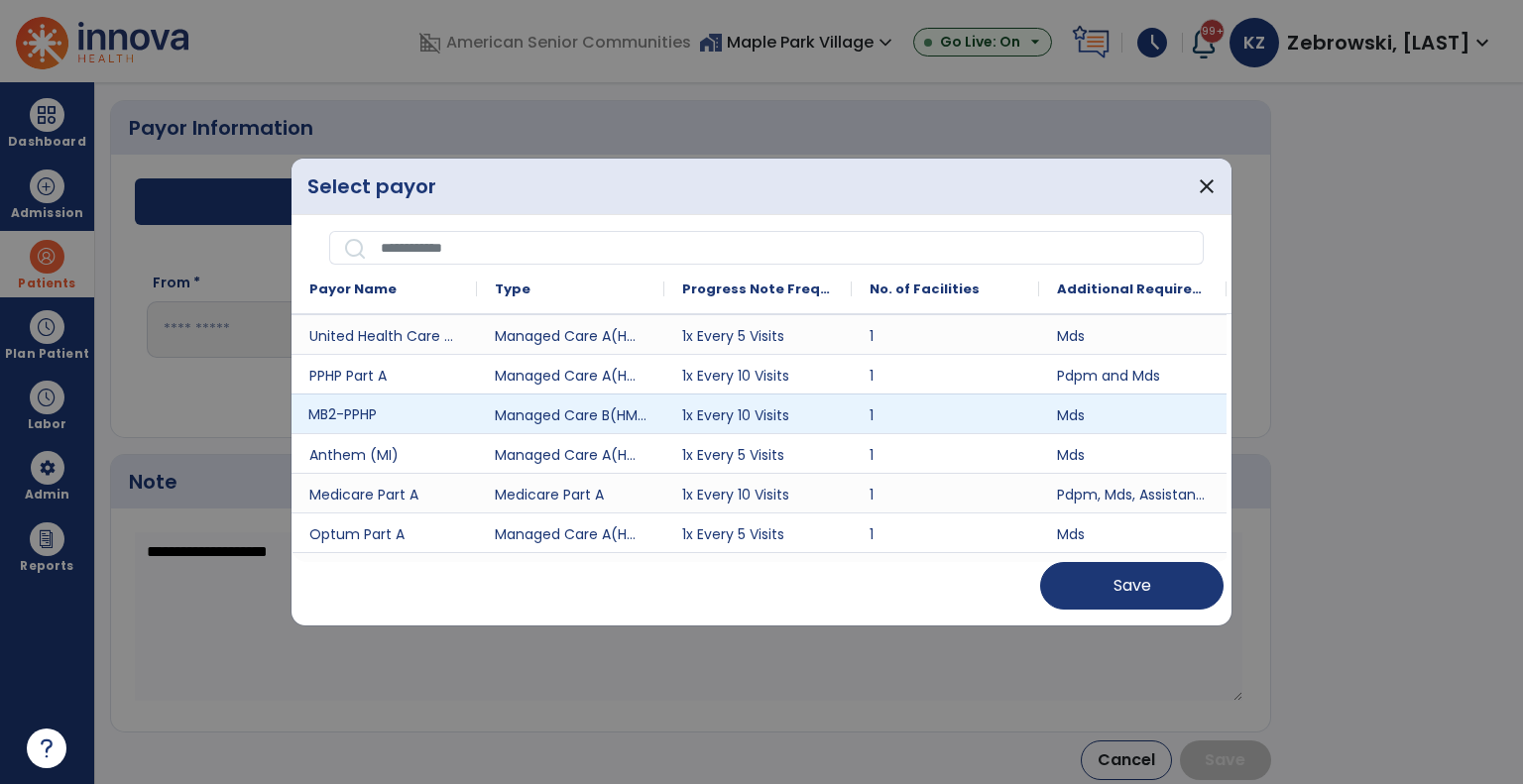 drag, startPoint x: 421, startPoint y: 411, endPoint x: 473, endPoint y: 448, distance: 63.82006 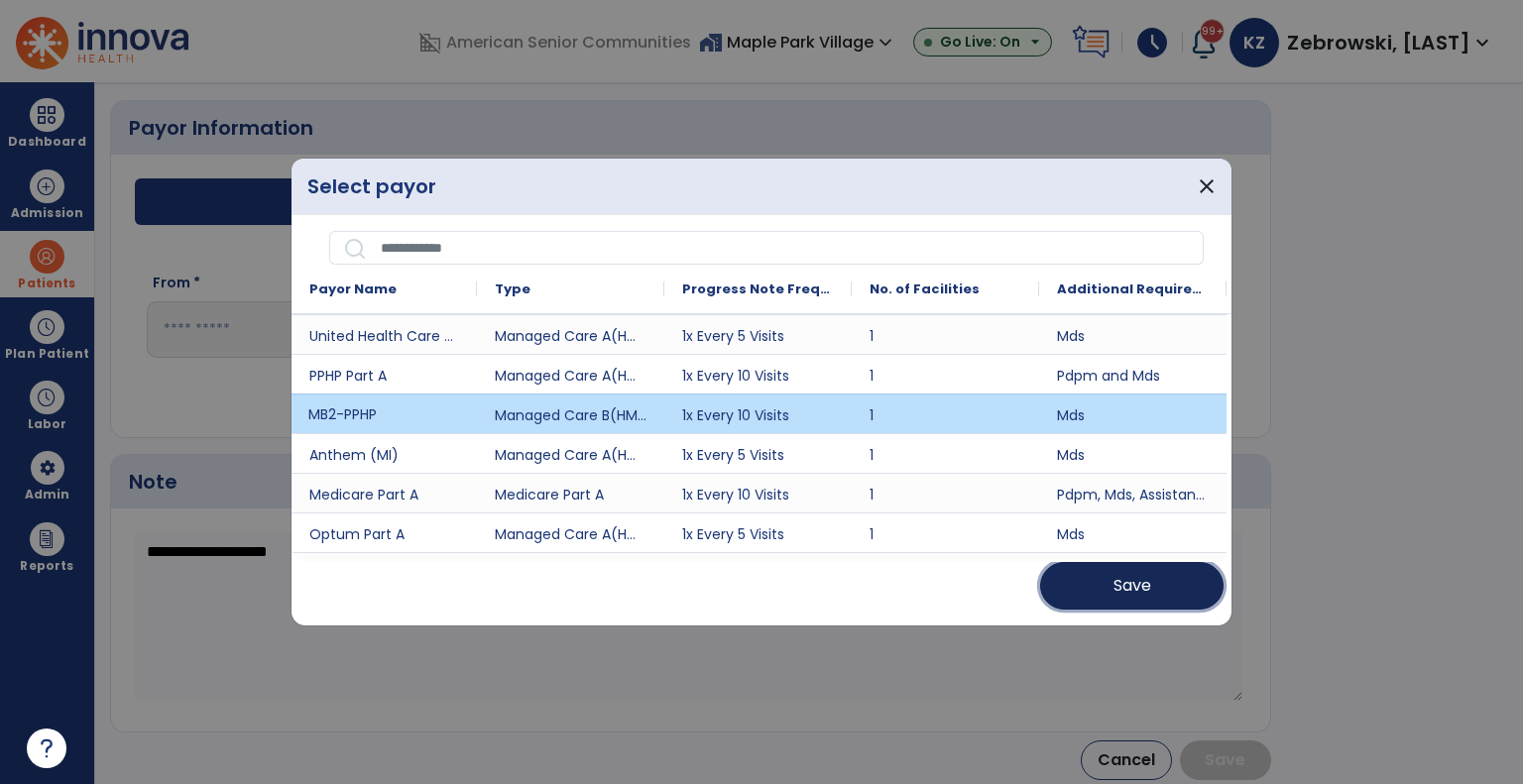 click on "Save" at bounding box center (1131, 586) 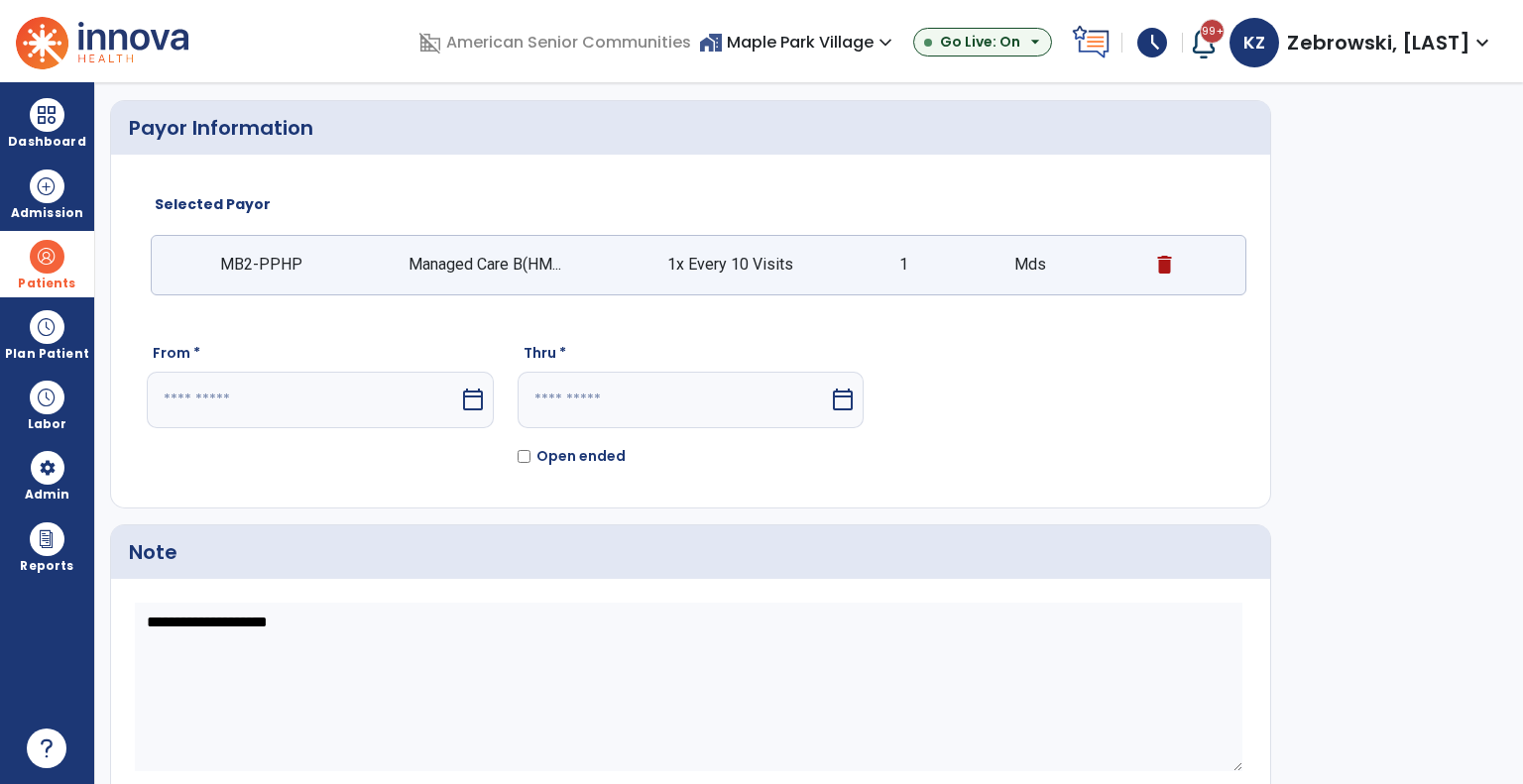 click on "calendar_today" at bounding box center [473, 399] 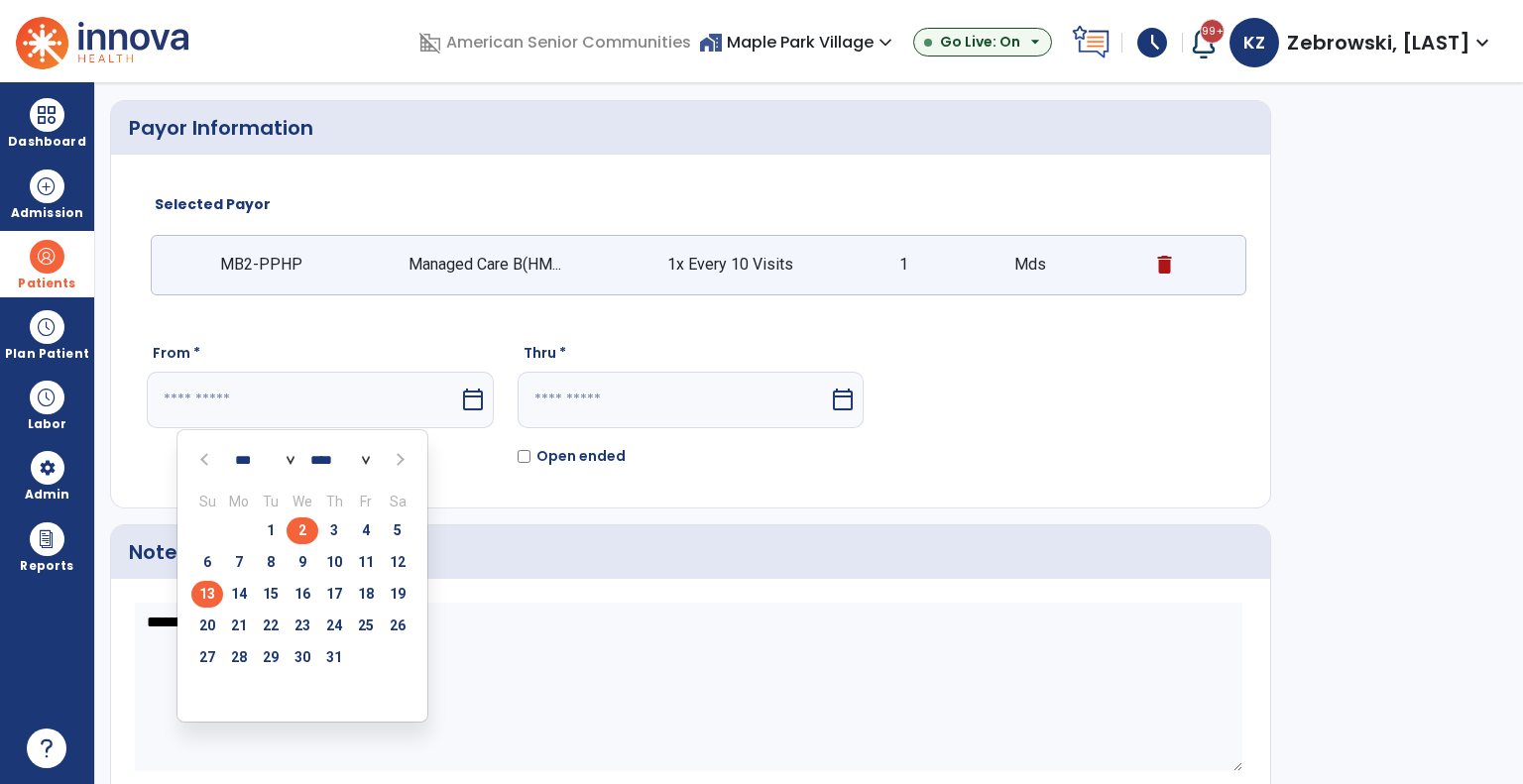 click on "2" at bounding box center (302, 530) 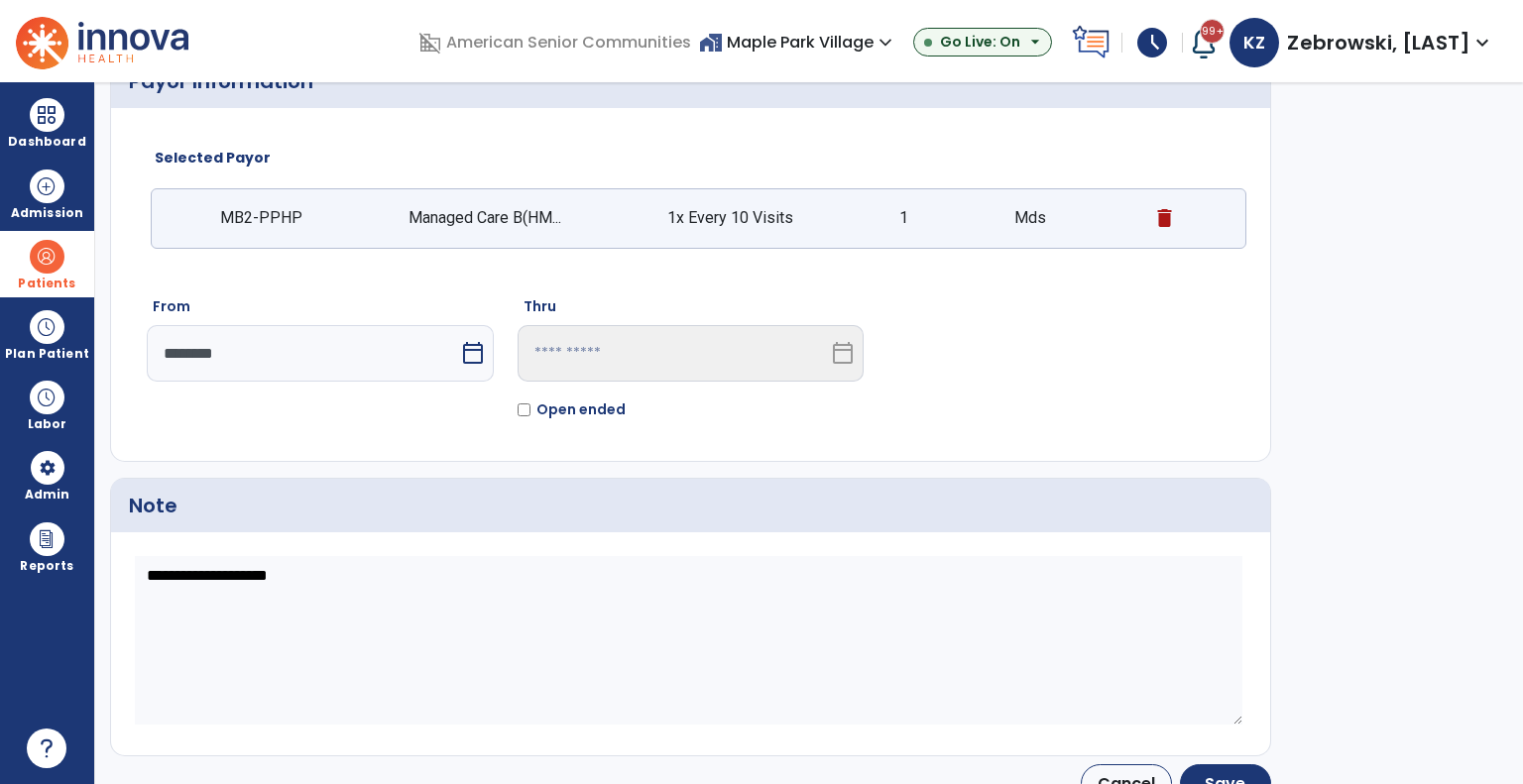scroll, scrollTop: 118, scrollLeft: 0, axis: vertical 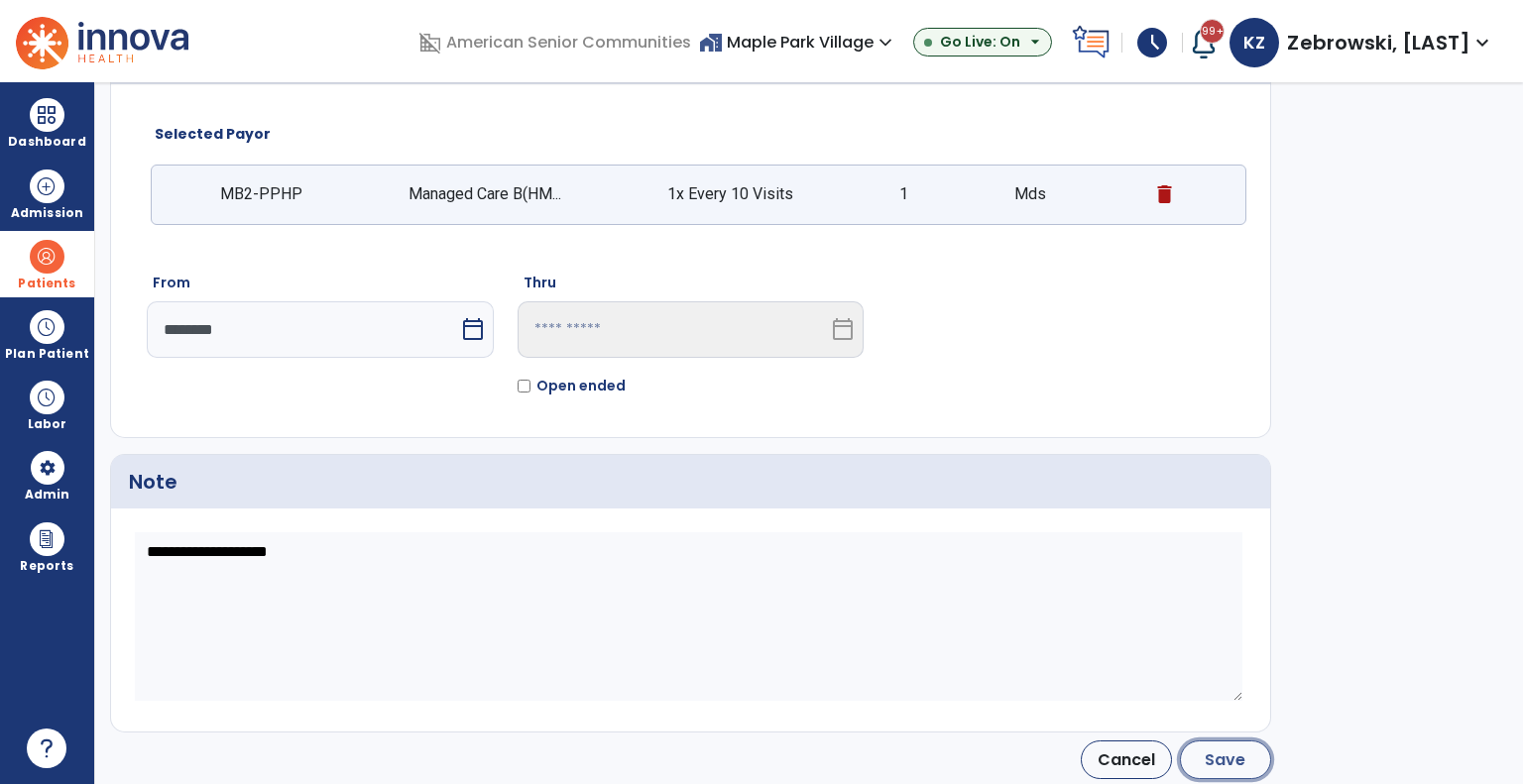 click on "Save" 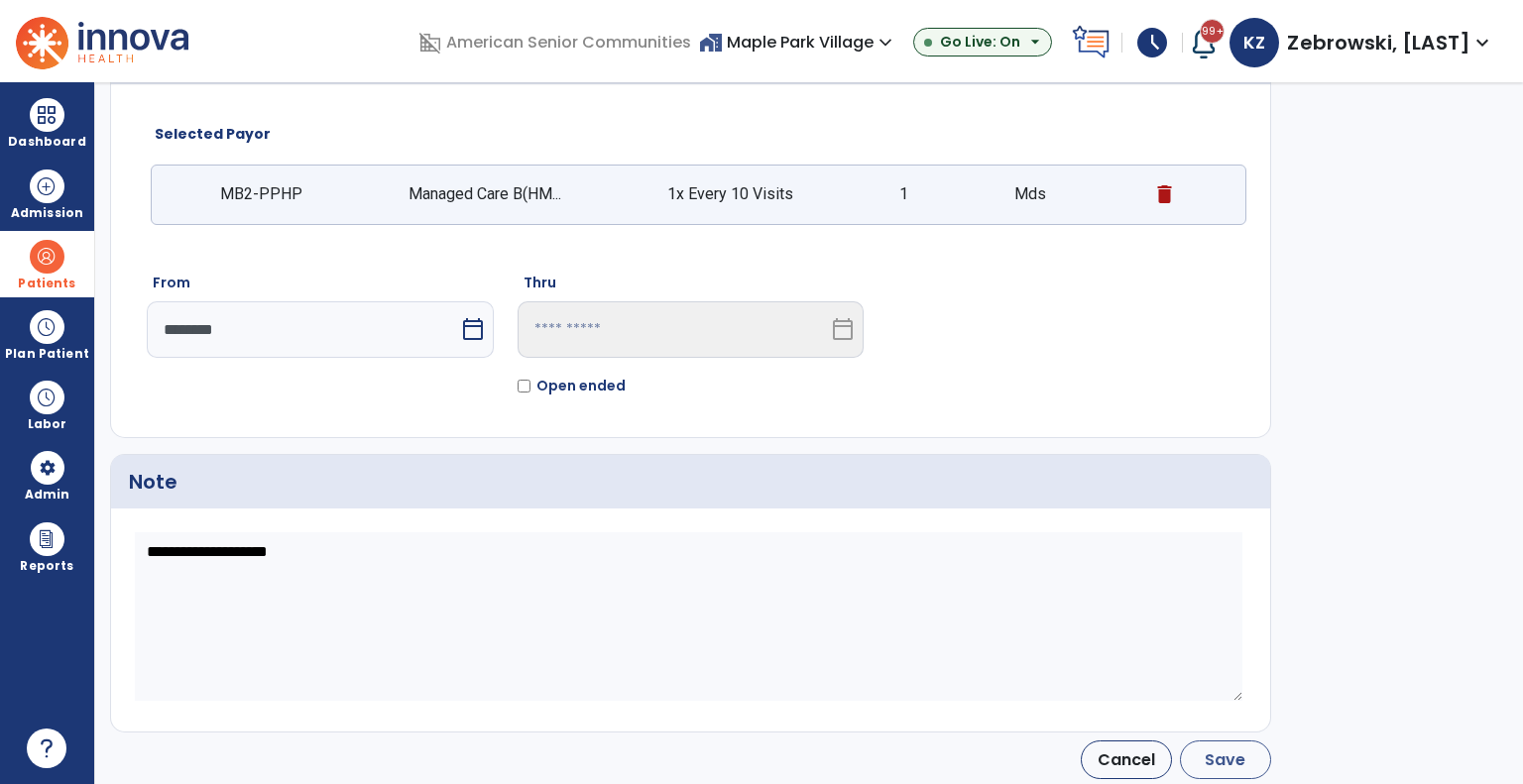 type on "********" 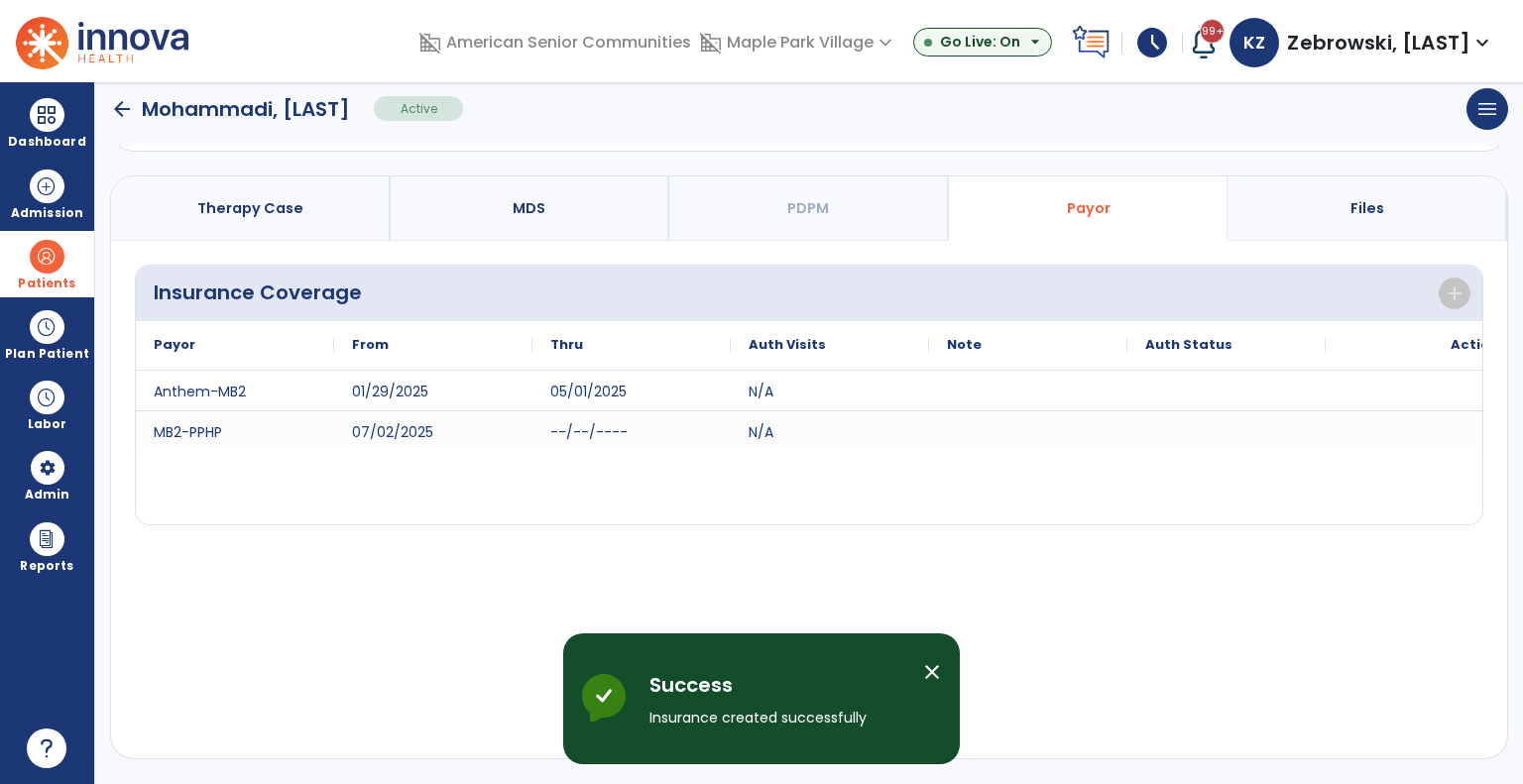 scroll, scrollTop: 115, scrollLeft: 0, axis: vertical 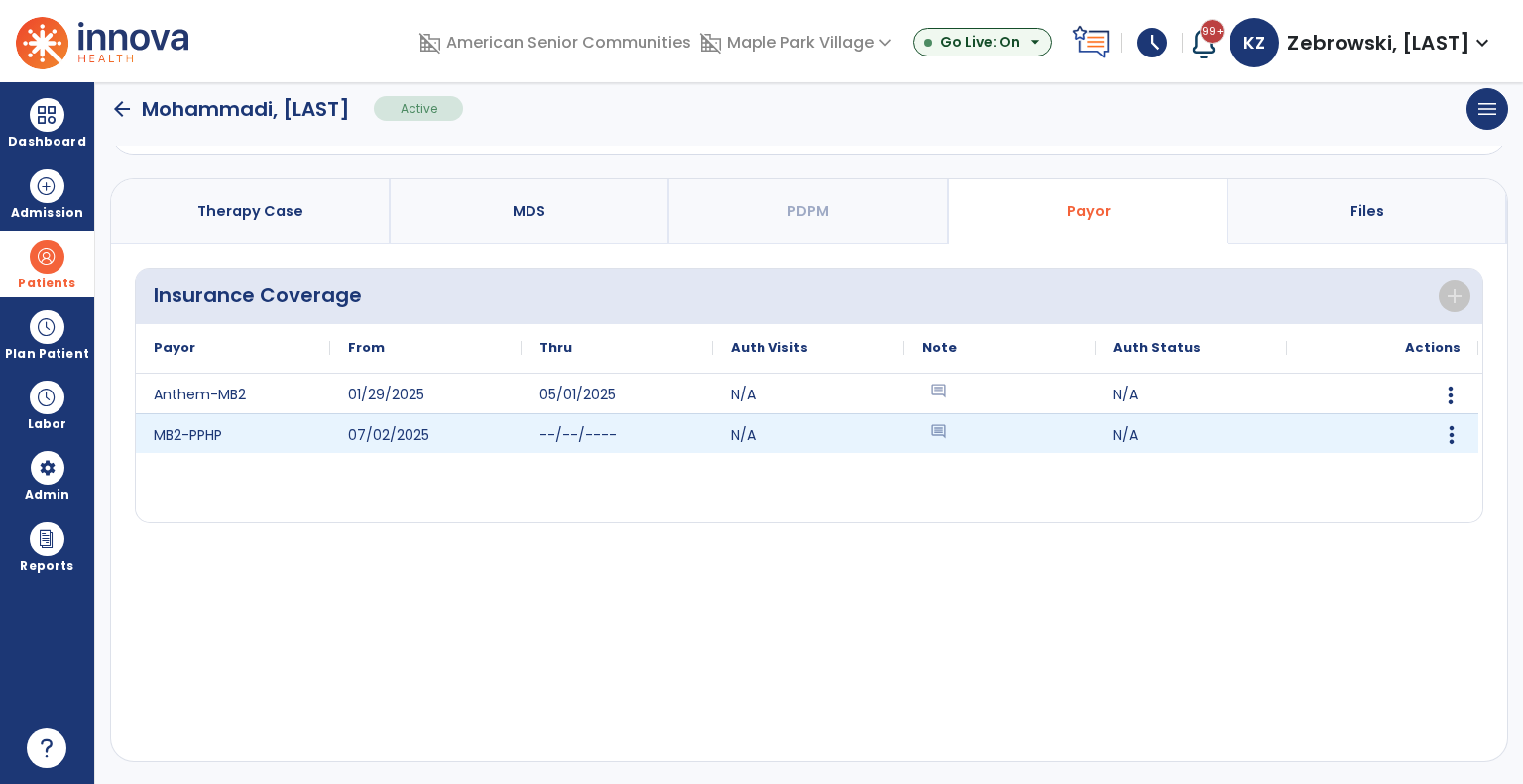 click 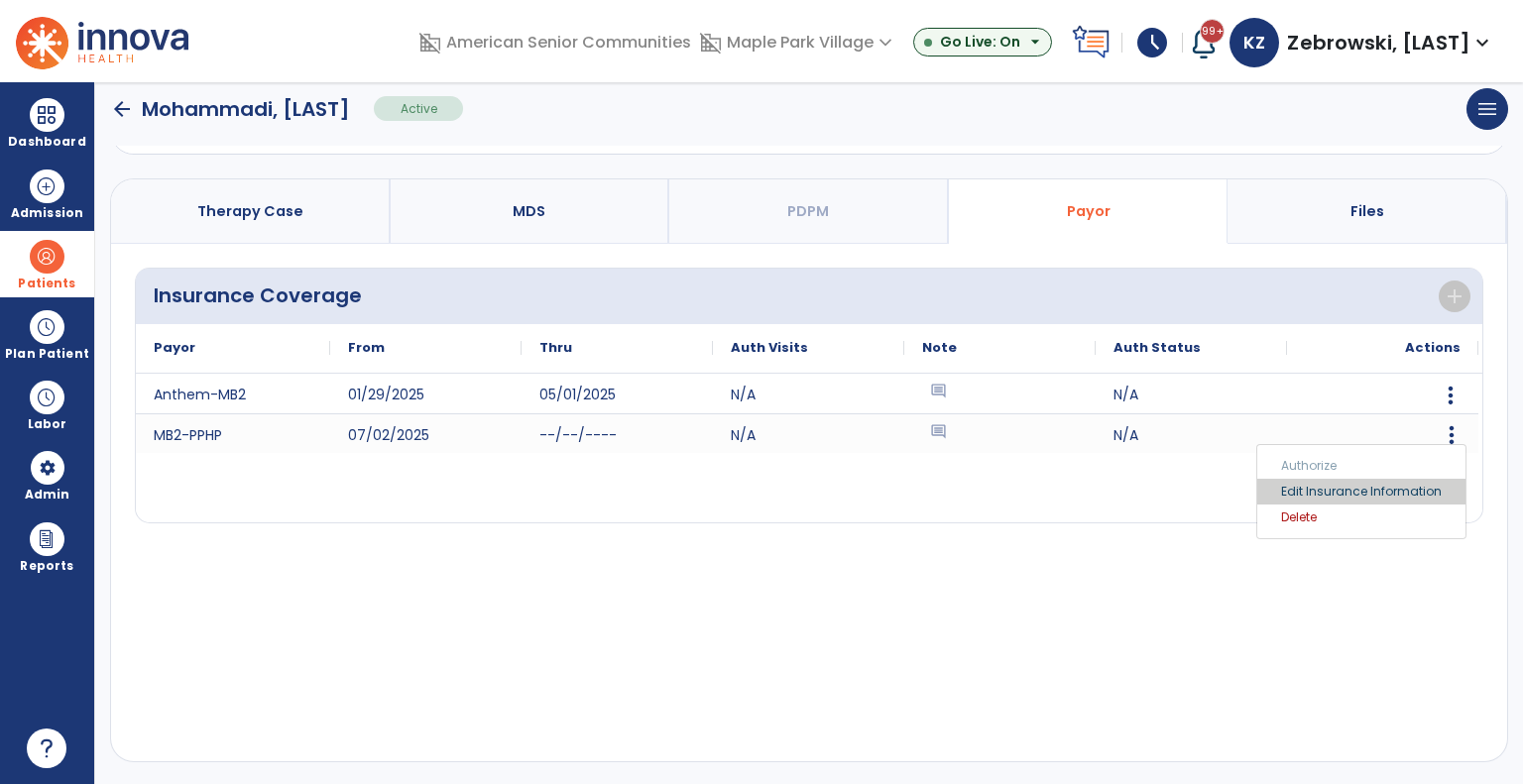 click on "Edit Insurance Information" at bounding box center [1361, 492] 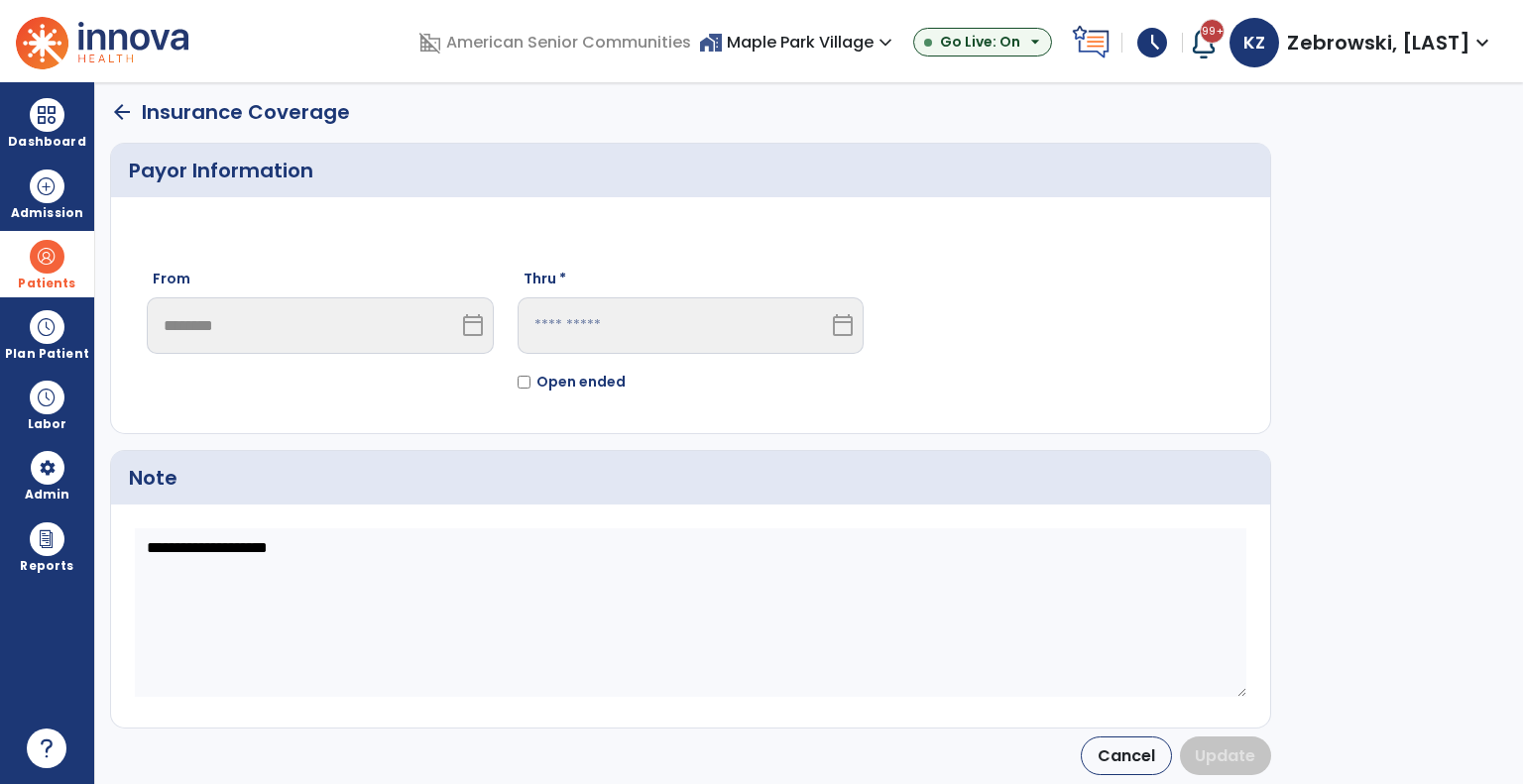 scroll, scrollTop: 1, scrollLeft: 0, axis: vertical 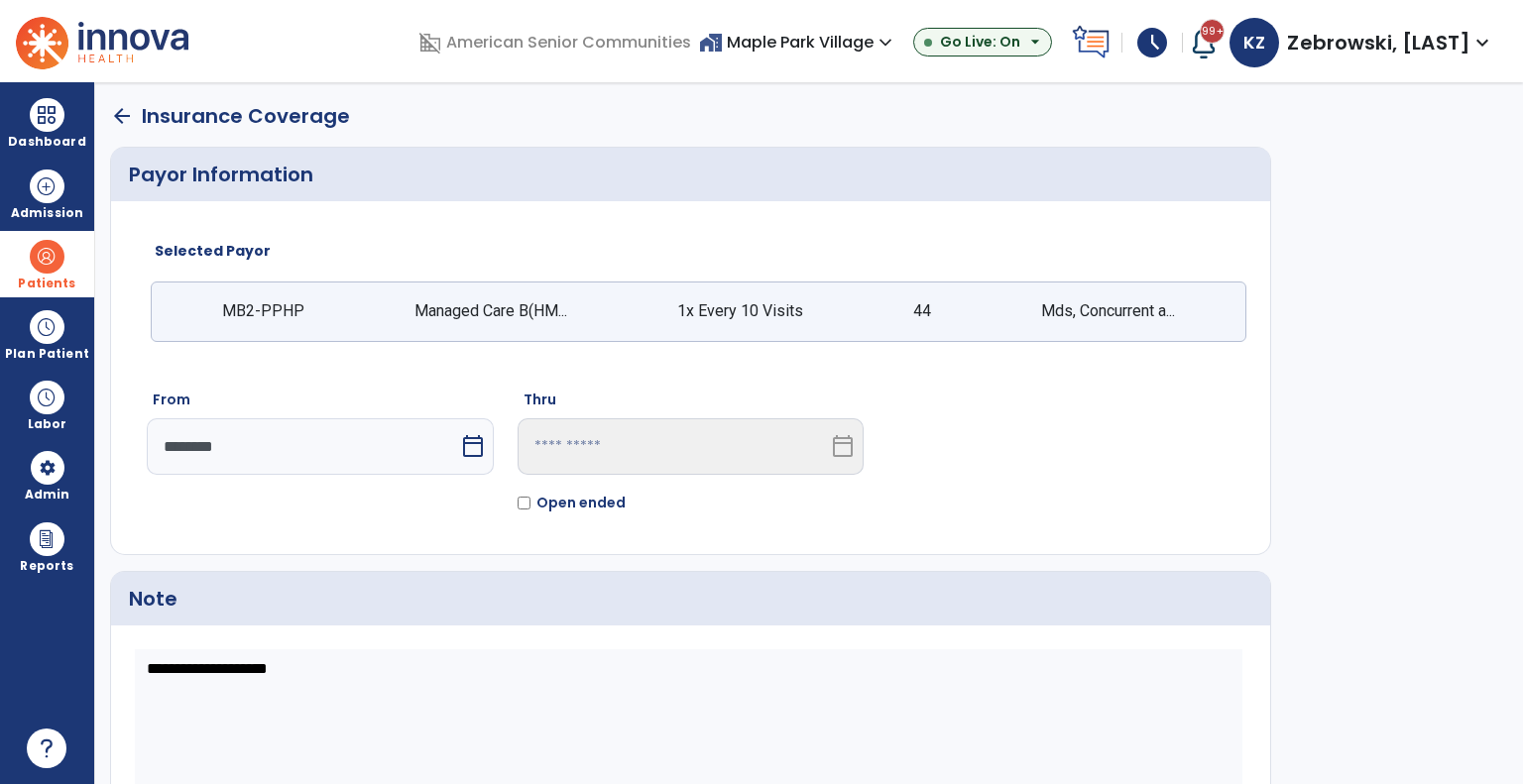 click on "calendar_today" at bounding box center [473, 446] 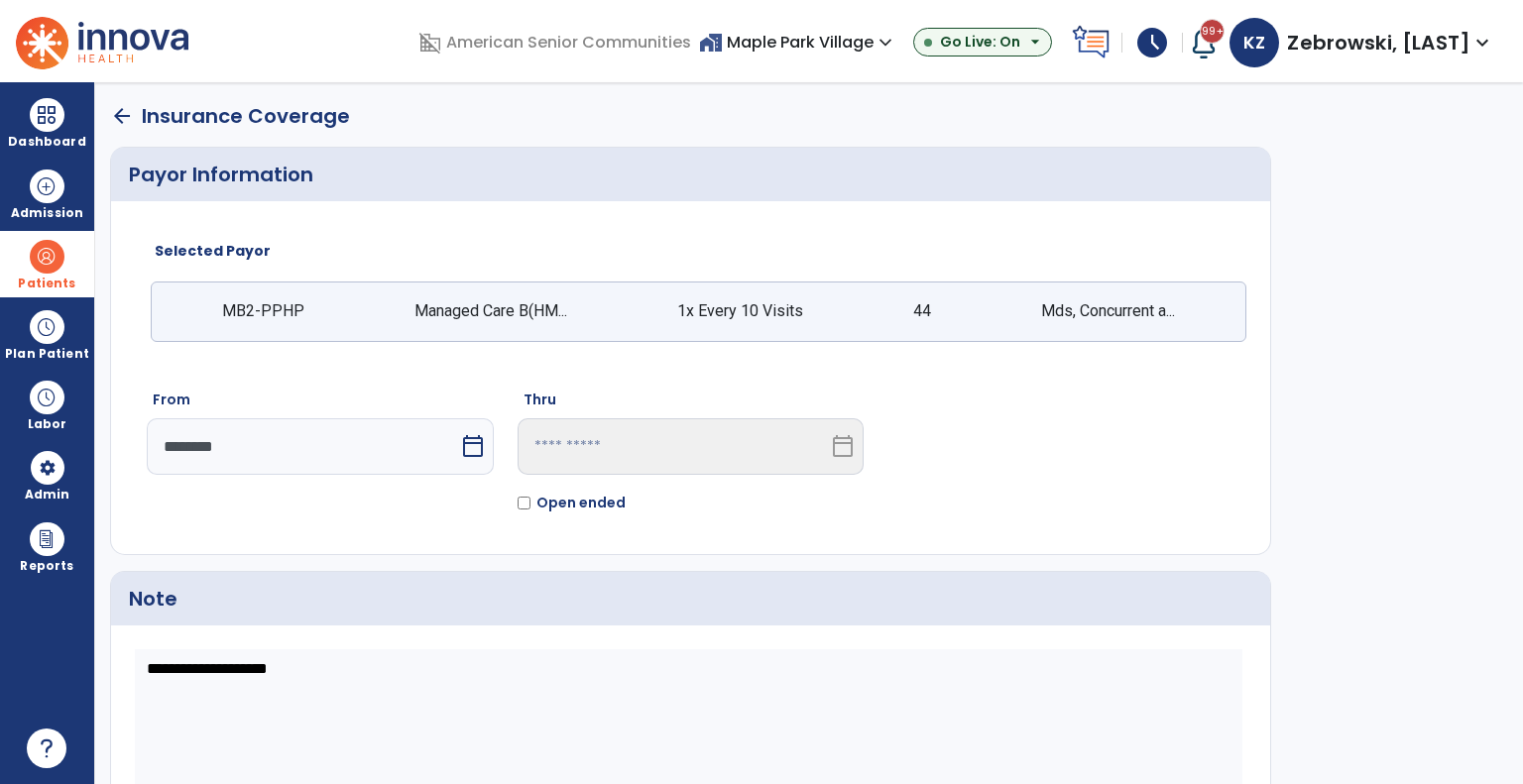 select on "*" 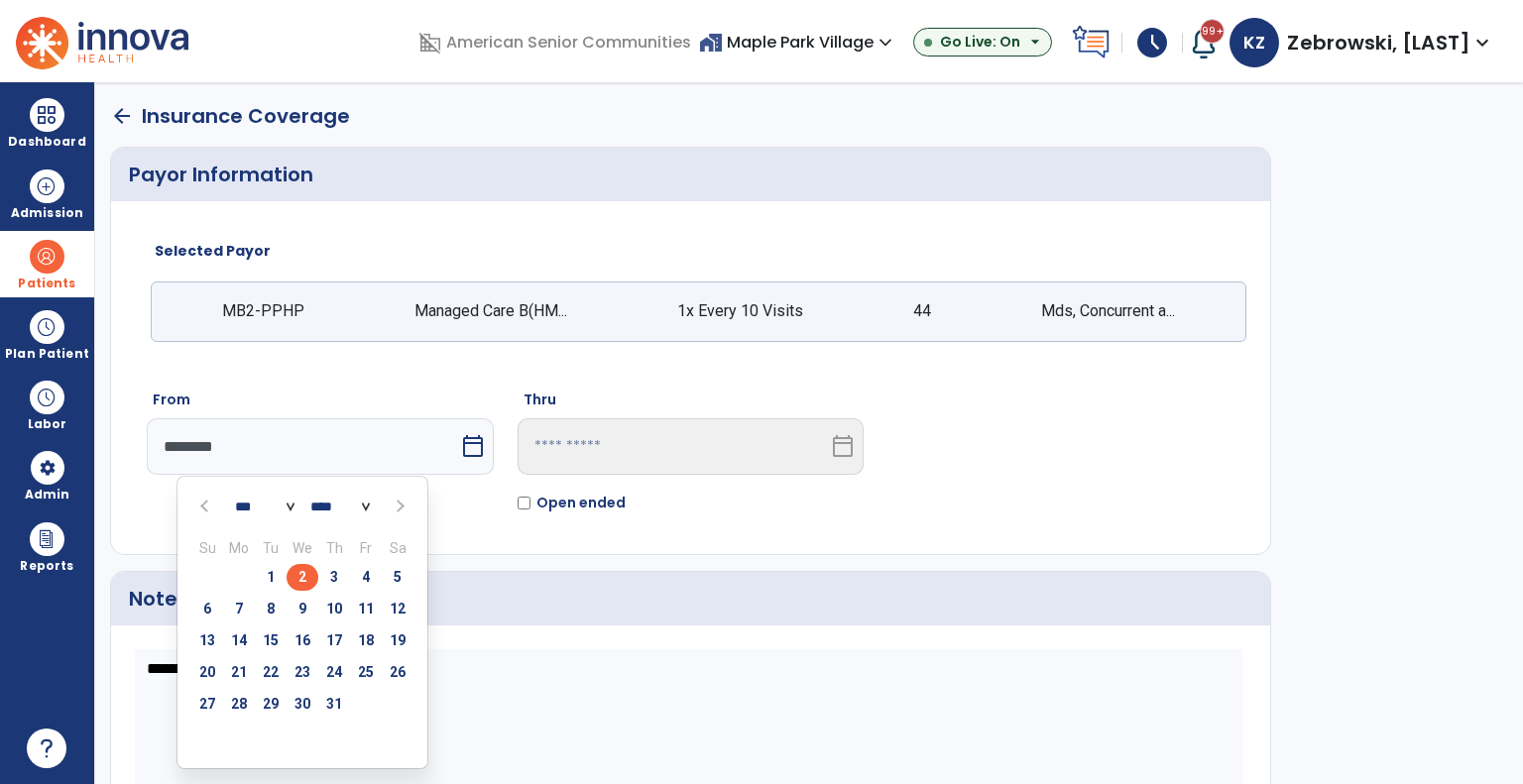 click at bounding box center (206, 506) 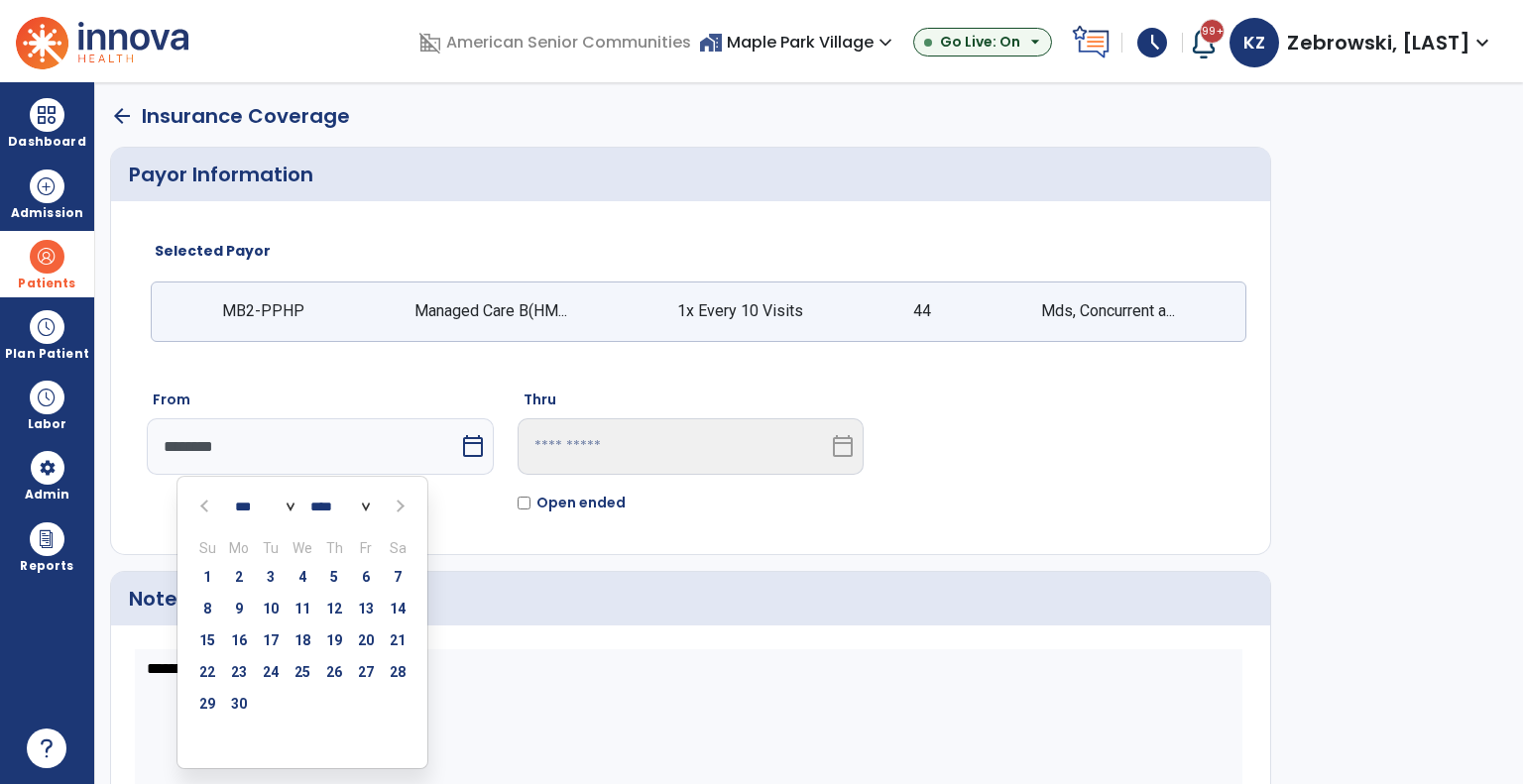 click at bounding box center [206, 506] 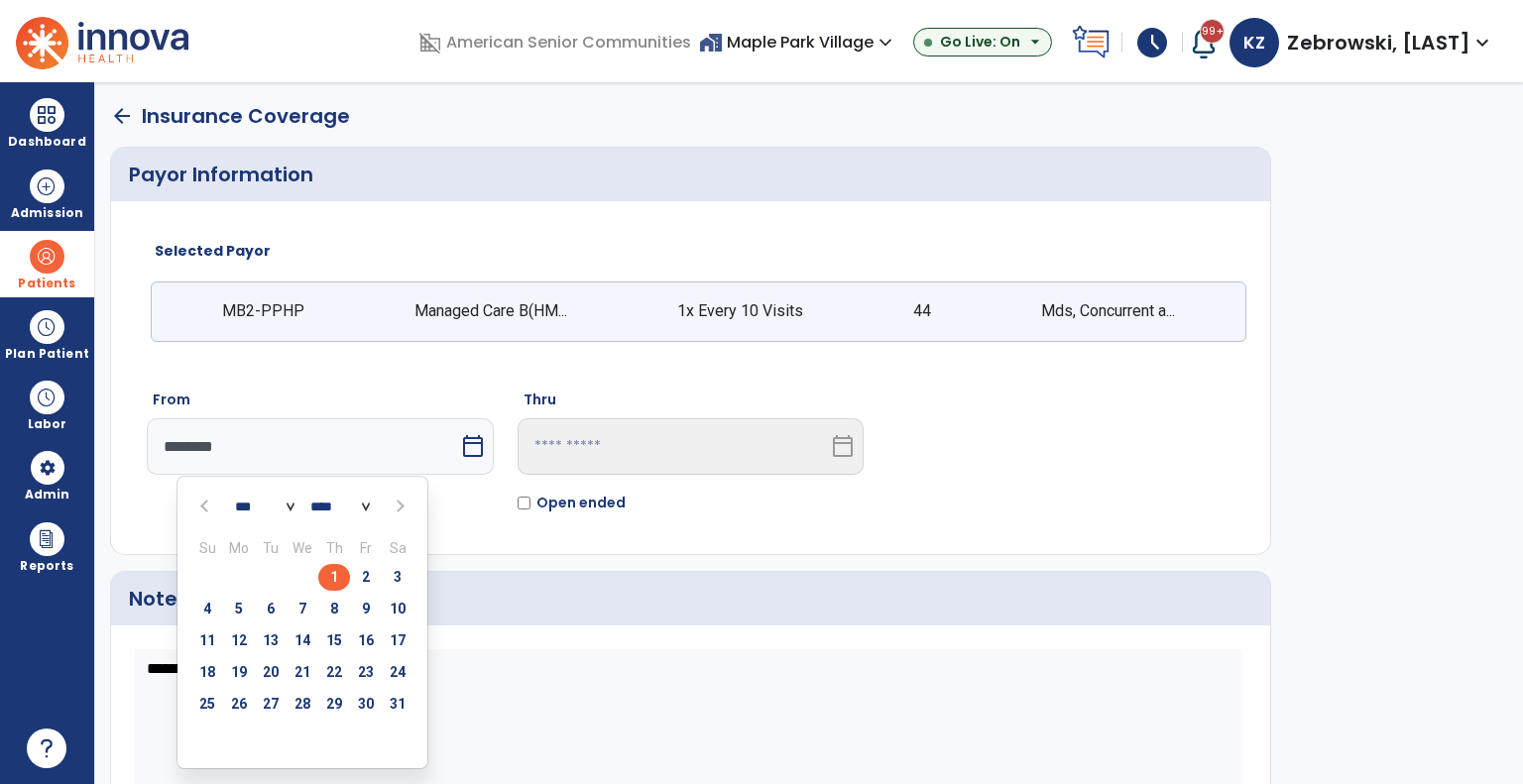click on "1" at bounding box center (334, 577) 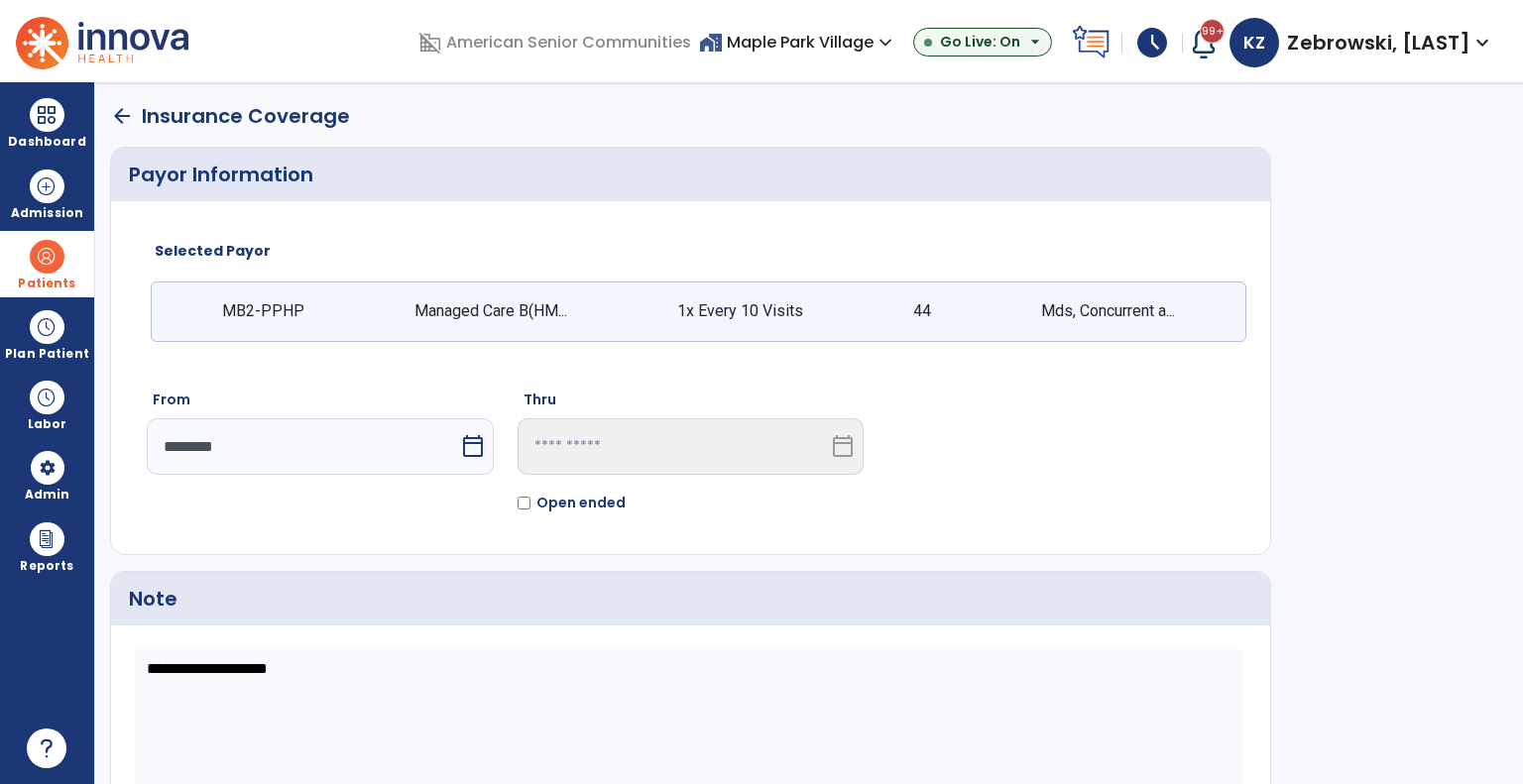 click on "calendar_today" at bounding box center (473, 446) 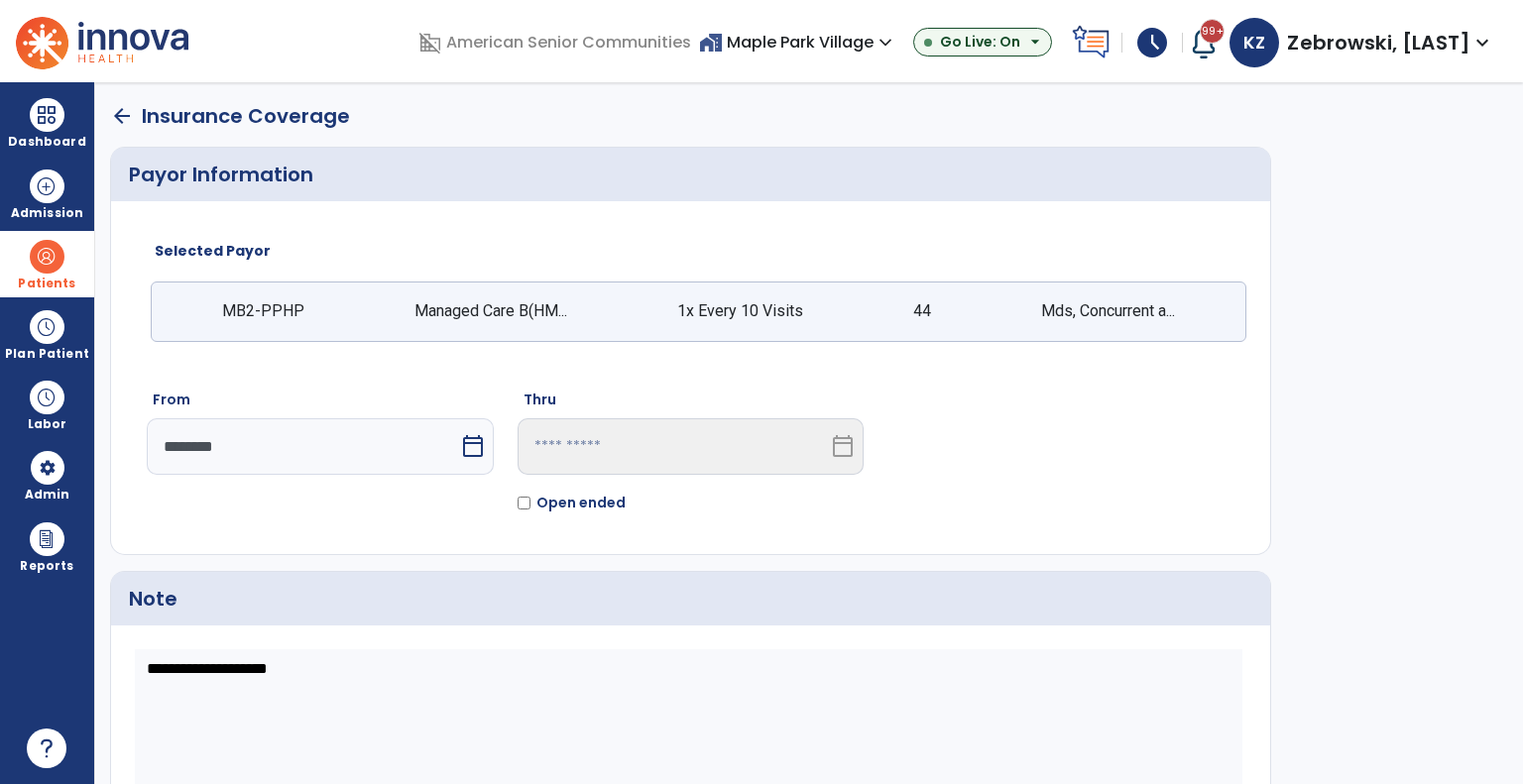 select on "*" 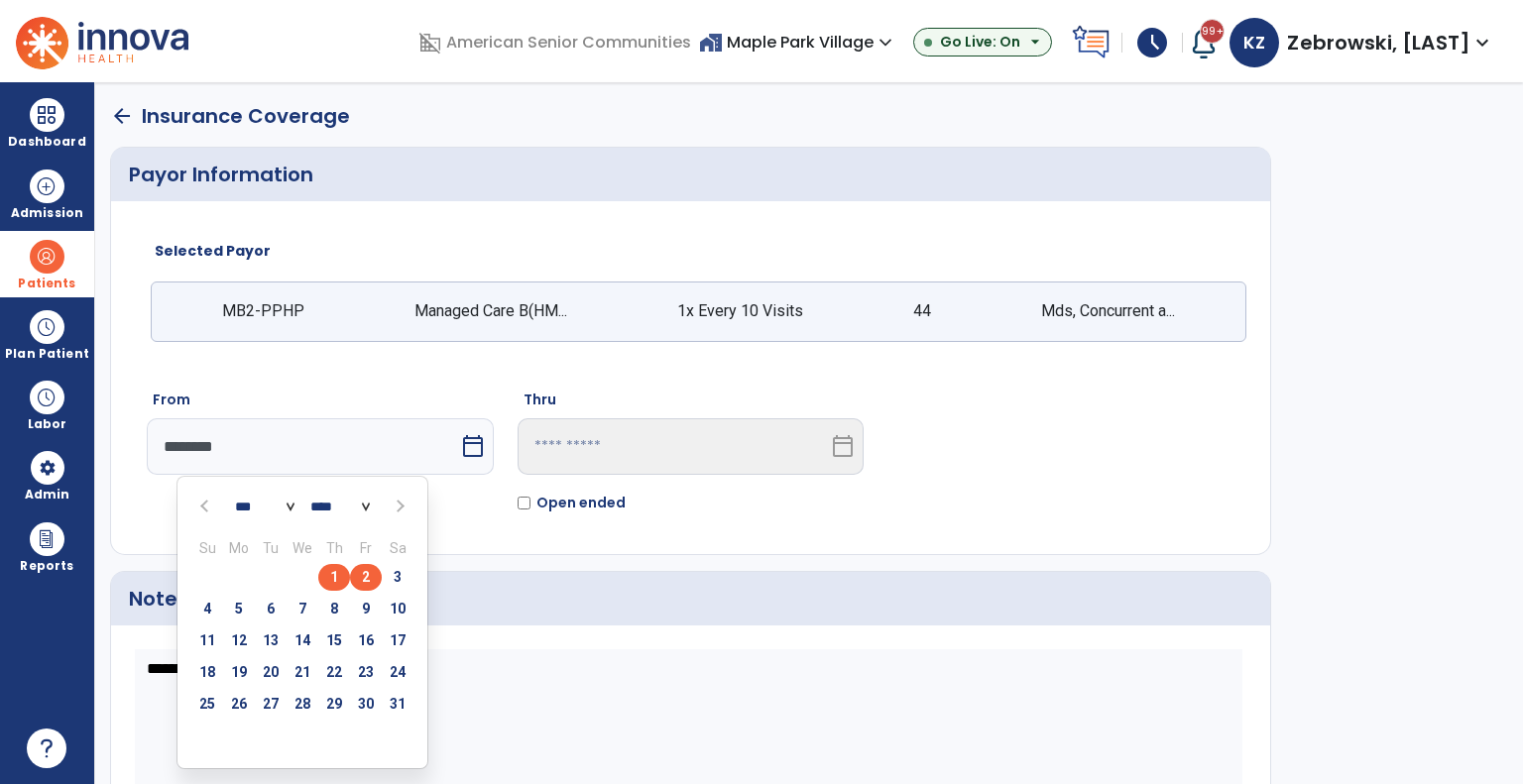 click on "2" at bounding box center [366, 577] 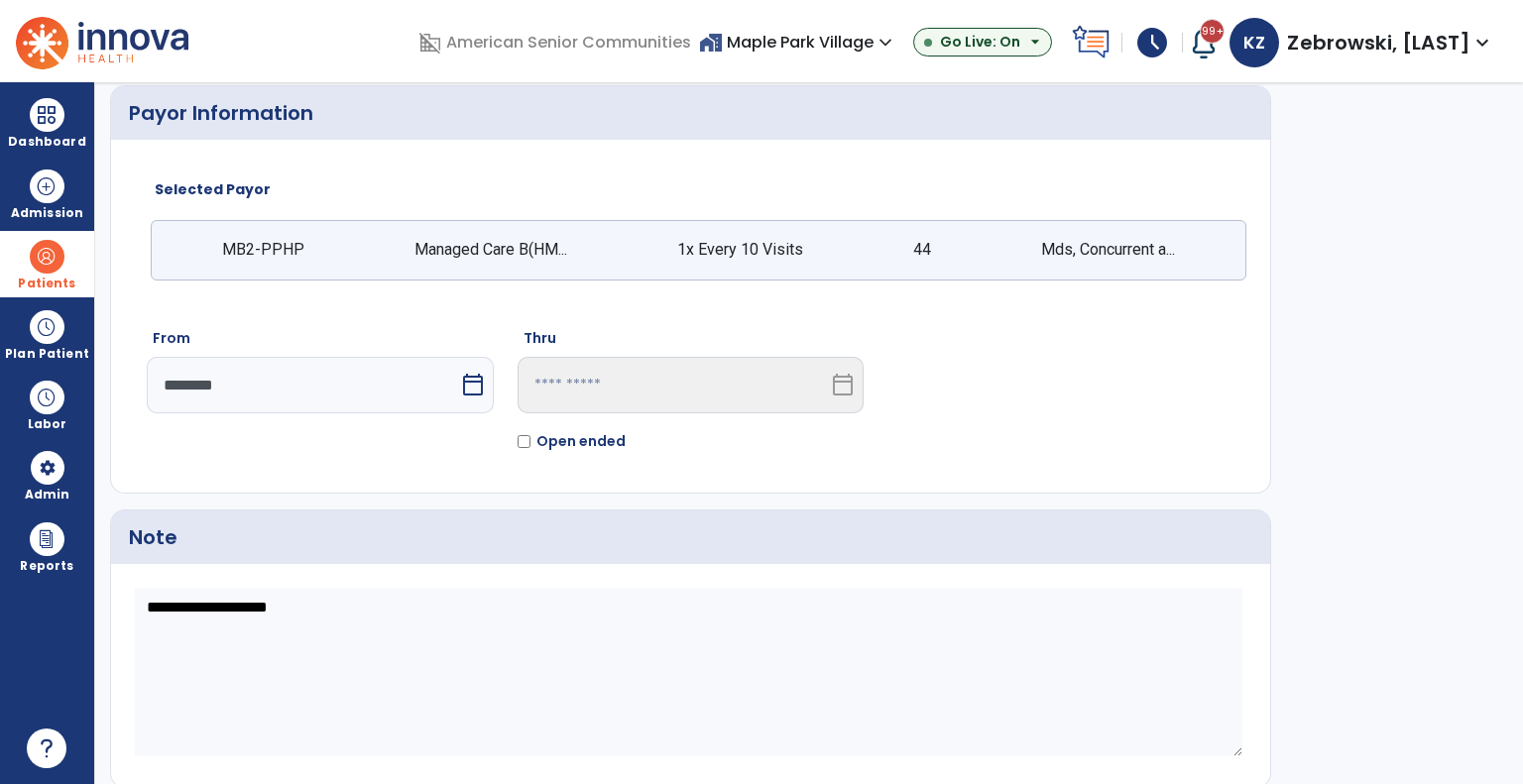 scroll, scrollTop: 118, scrollLeft: 0, axis: vertical 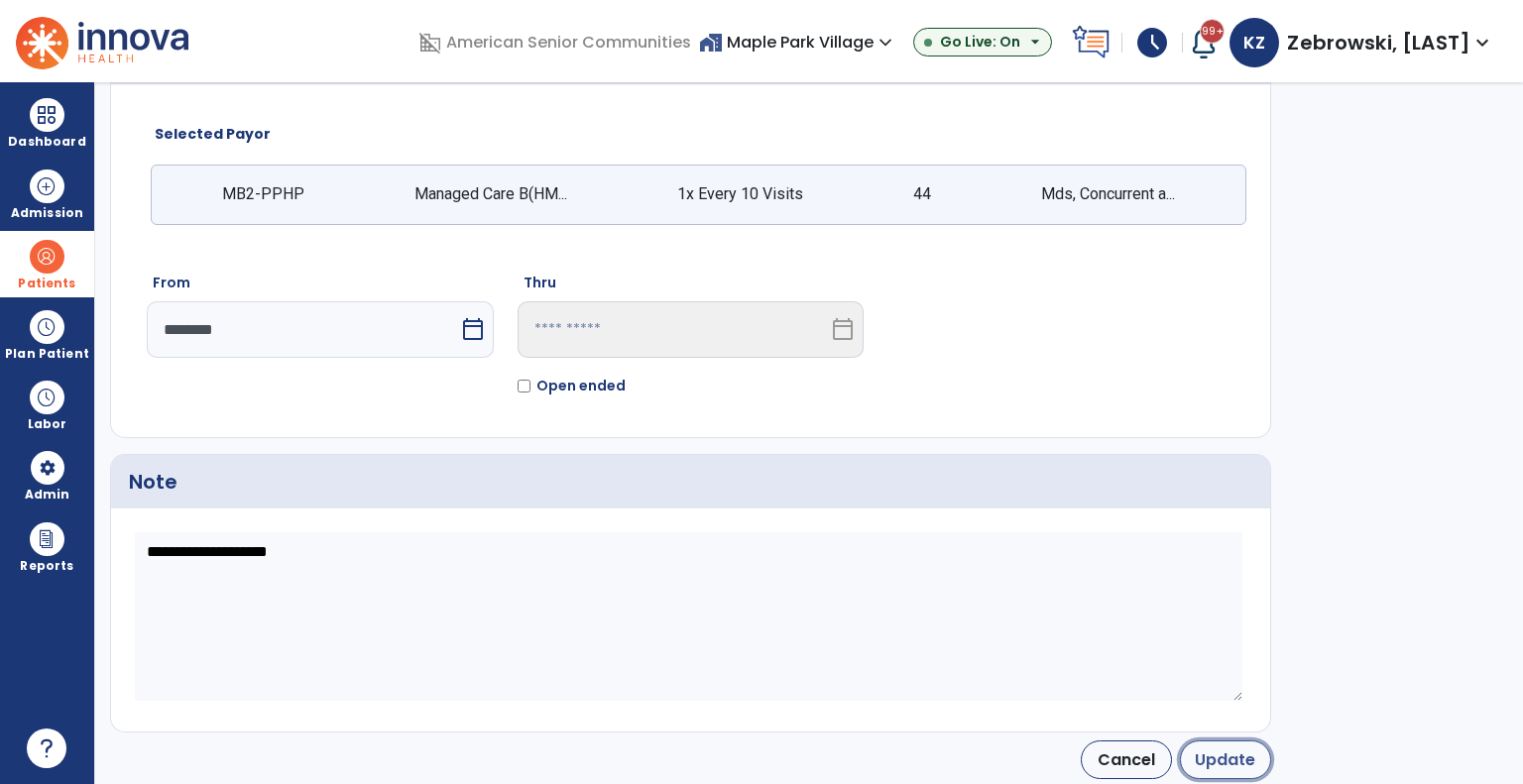 click on "Update" 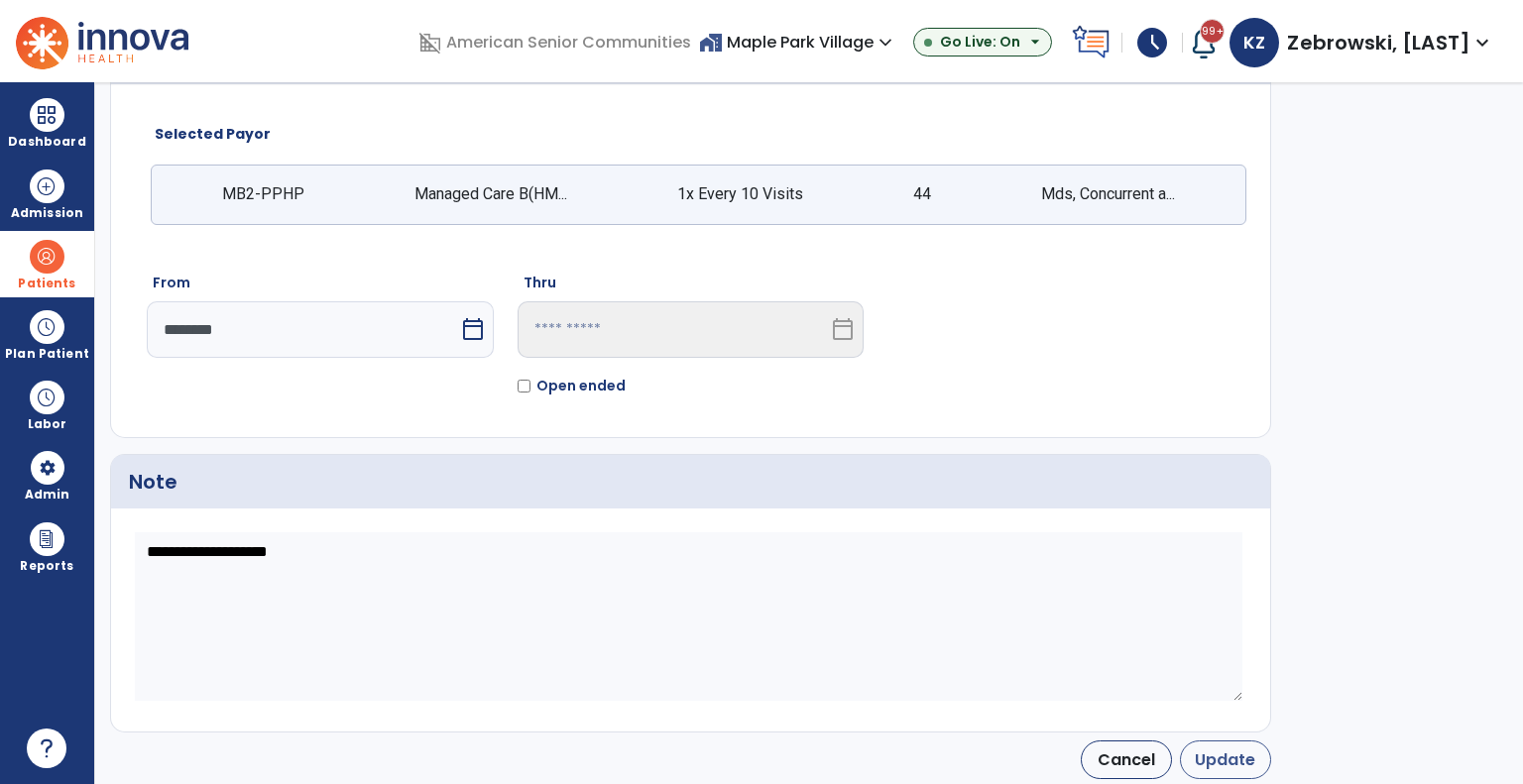 type on "********" 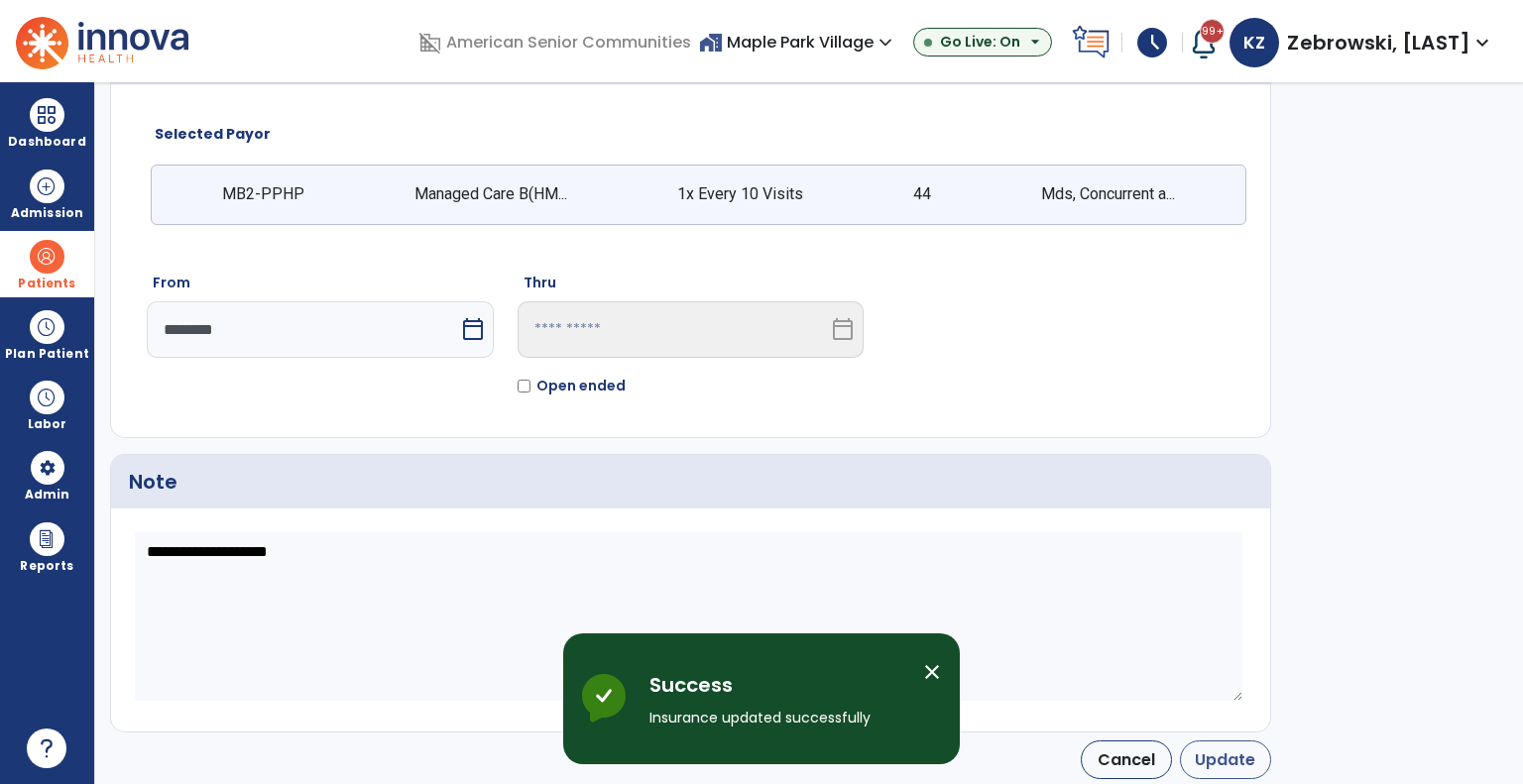 scroll, scrollTop: 115, scrollLeft: 0, axis: vertical 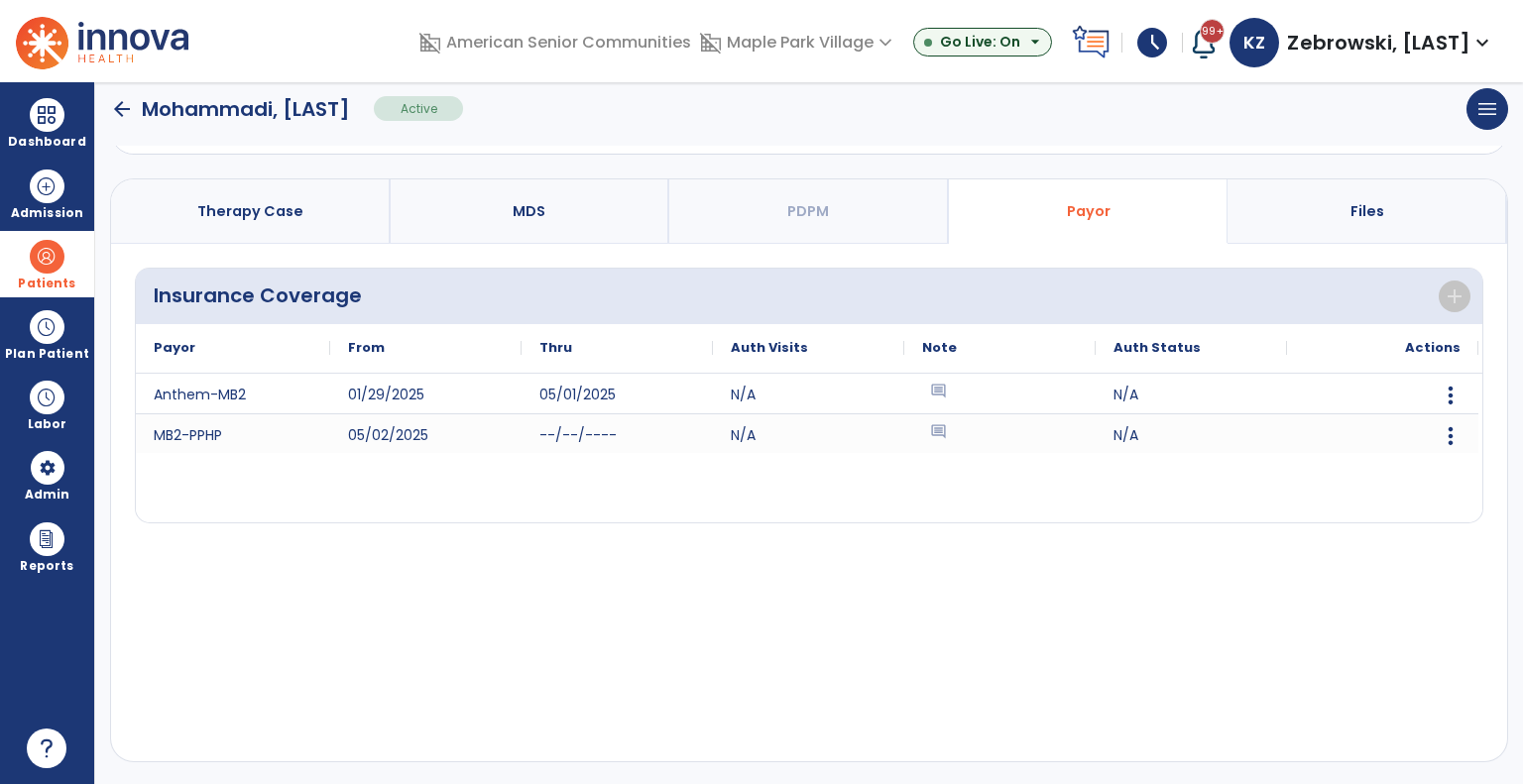 click on "arrow_back" 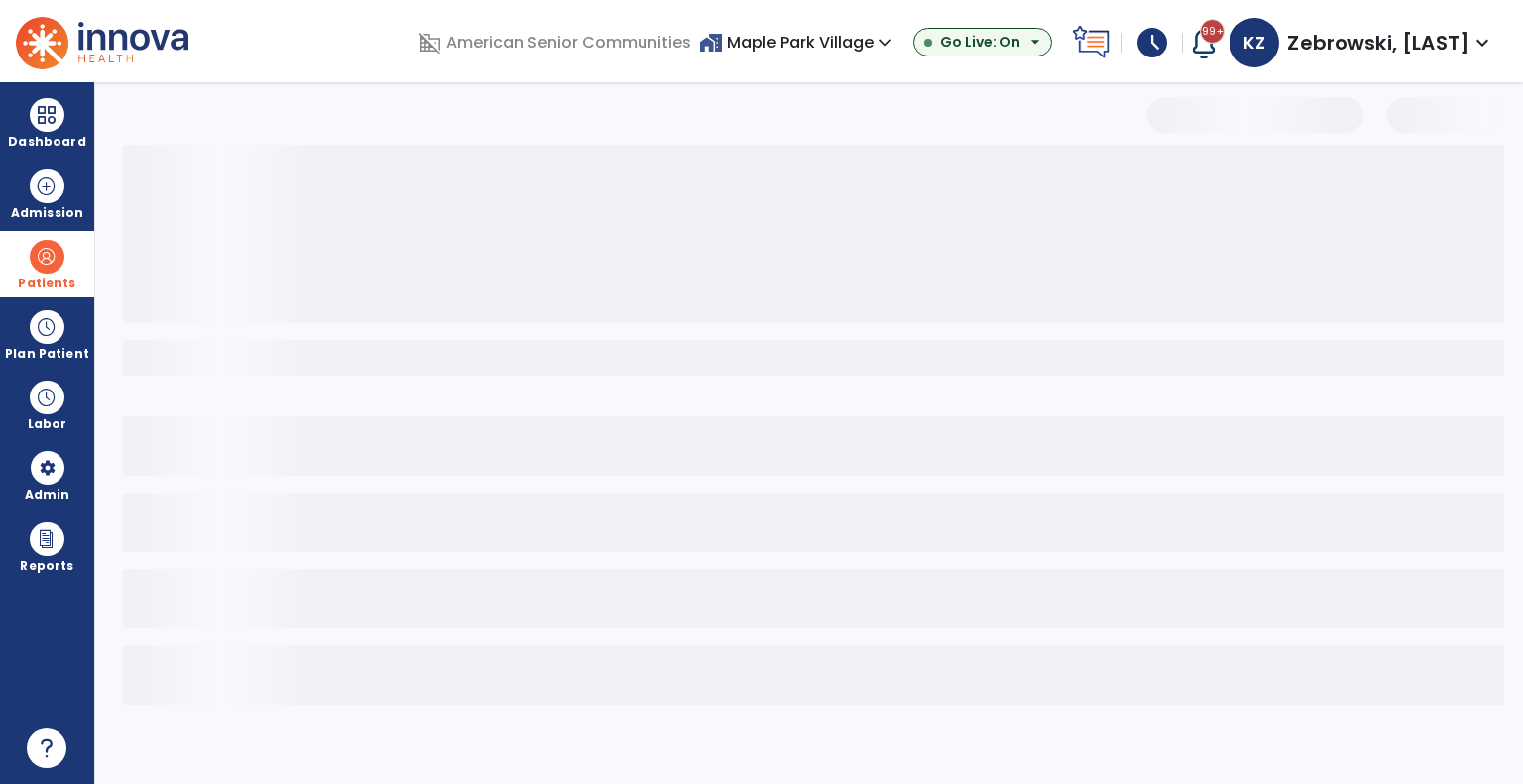 scroll, scrollTop: 0, scrollLeft: 0, axis: both 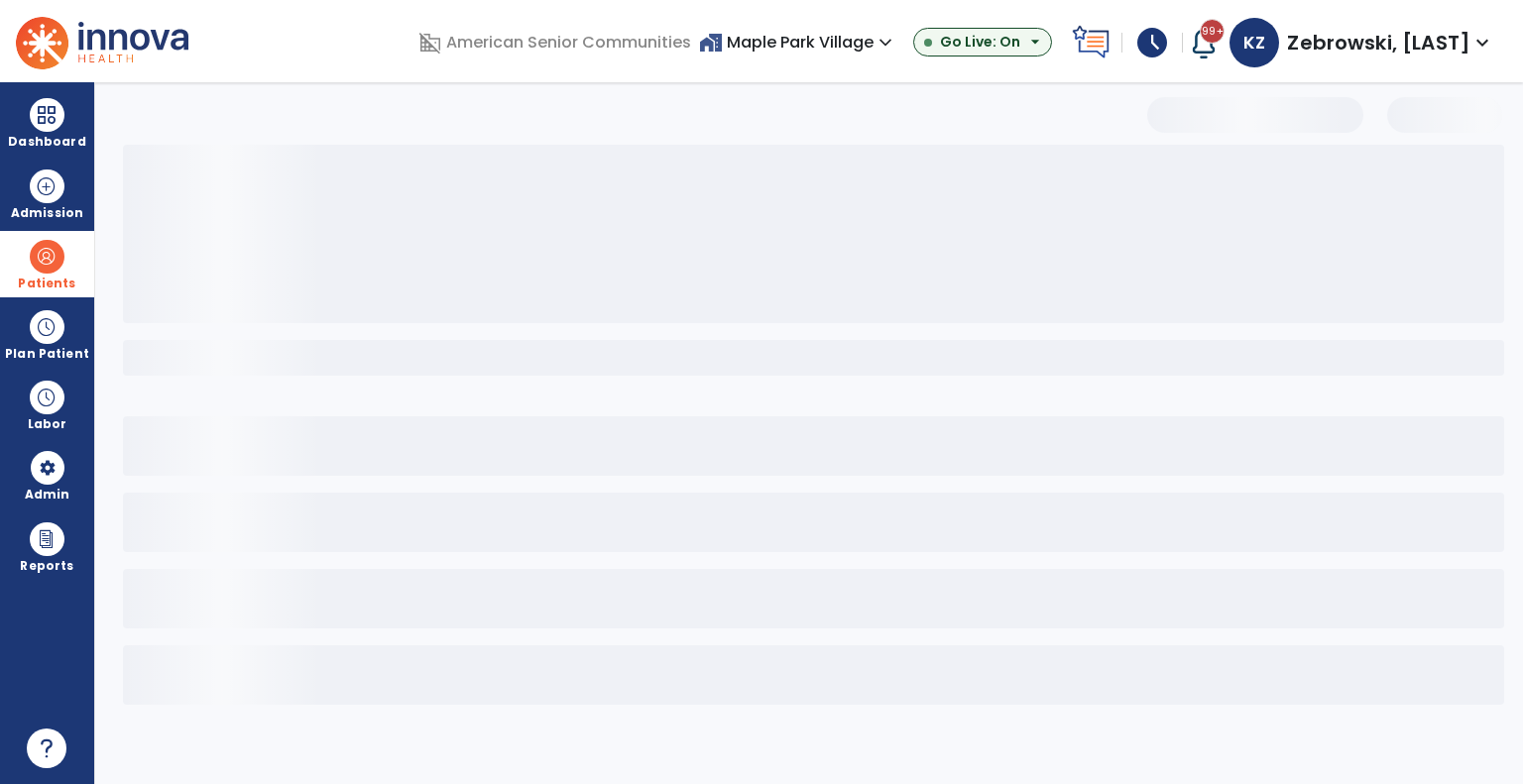 select on "***" 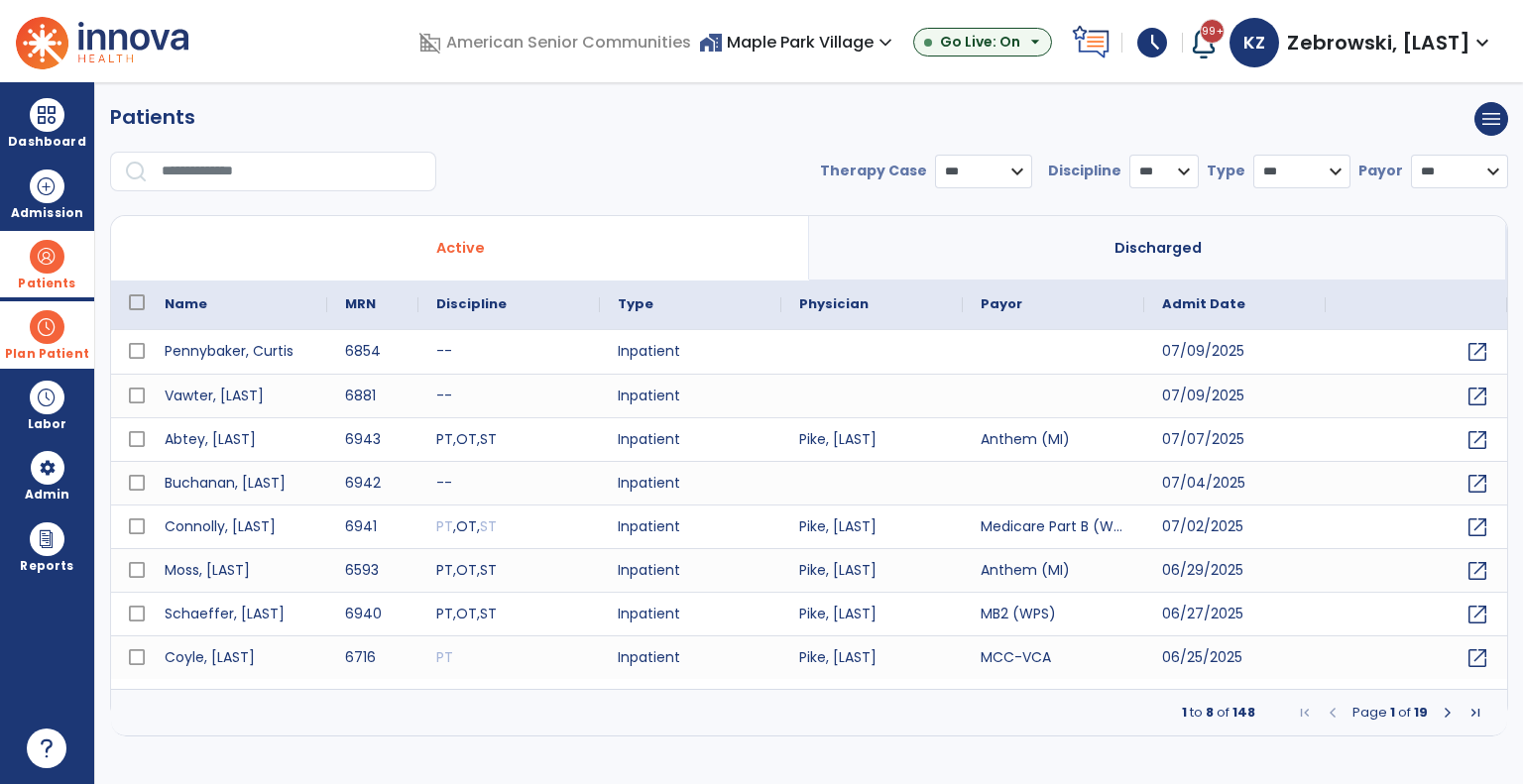 click at bounding box center [47, 327] 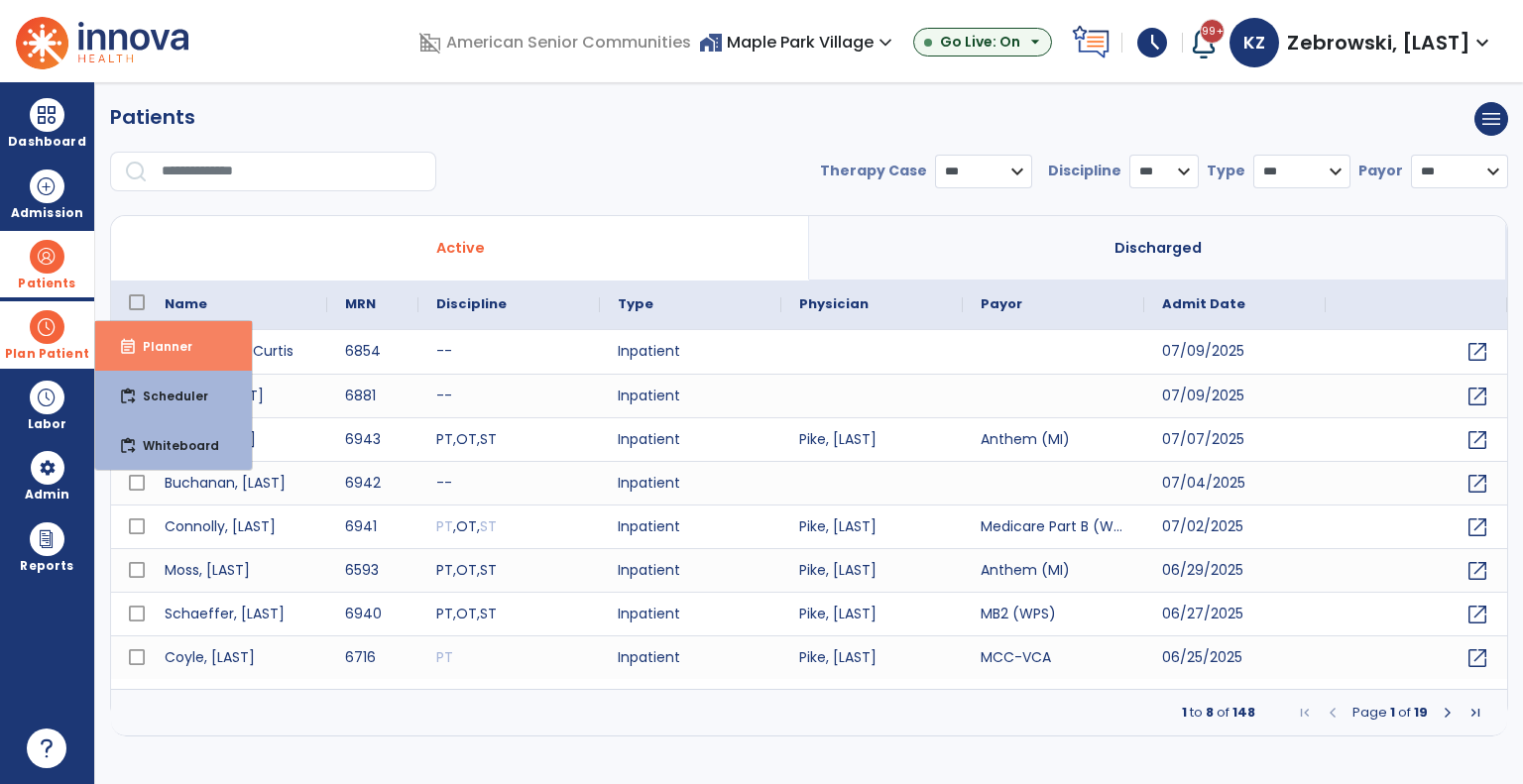 click on "event_note  Planner" at bounding box center (174, 346) 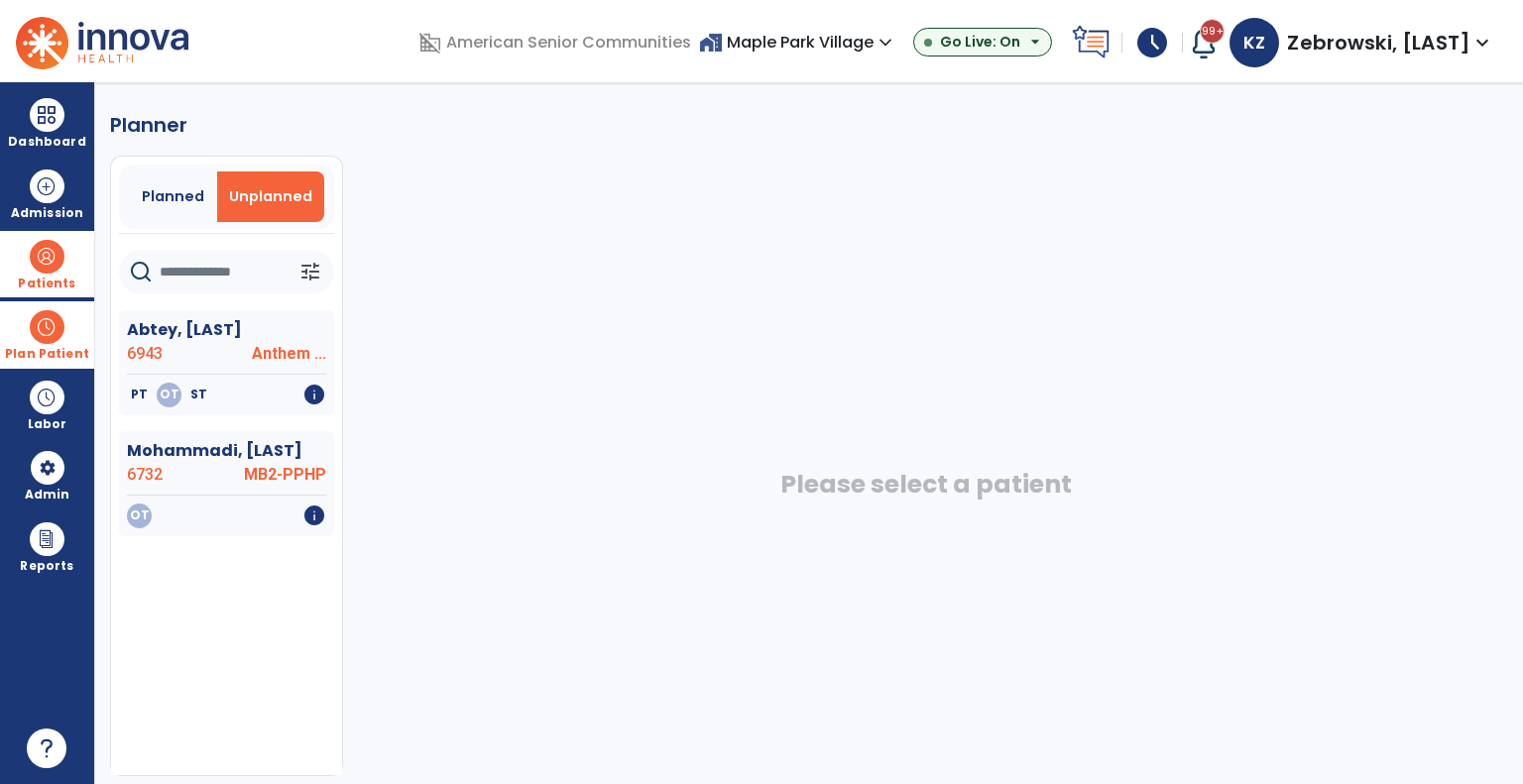 click on "Dashboard  dashboard  Therapist Dashboard  view_quilt  Operations Dashboard Admission Patients  format_list_bulleted  Patient List  space_dashboard  Patient Board  insert_chart  PDPM Board Plan Patient  event_note  Planner  content_paste_go  Scheduler  content_paste_go  Whiteboard Labor  content_paste_go  Timecards  content_paste_go  Labor Management Admin  attach_money  Payors  manage_accounts  Users  group  Roles Reports  export_notes  Billing Exports  note_alt  EOM Report  event_note  Minutes By Payor  sticky_note_2  PBJ Report  inbox_customize  Service Log  playlist_add_check  Triple Check Report" at bounding box center [48, 433] 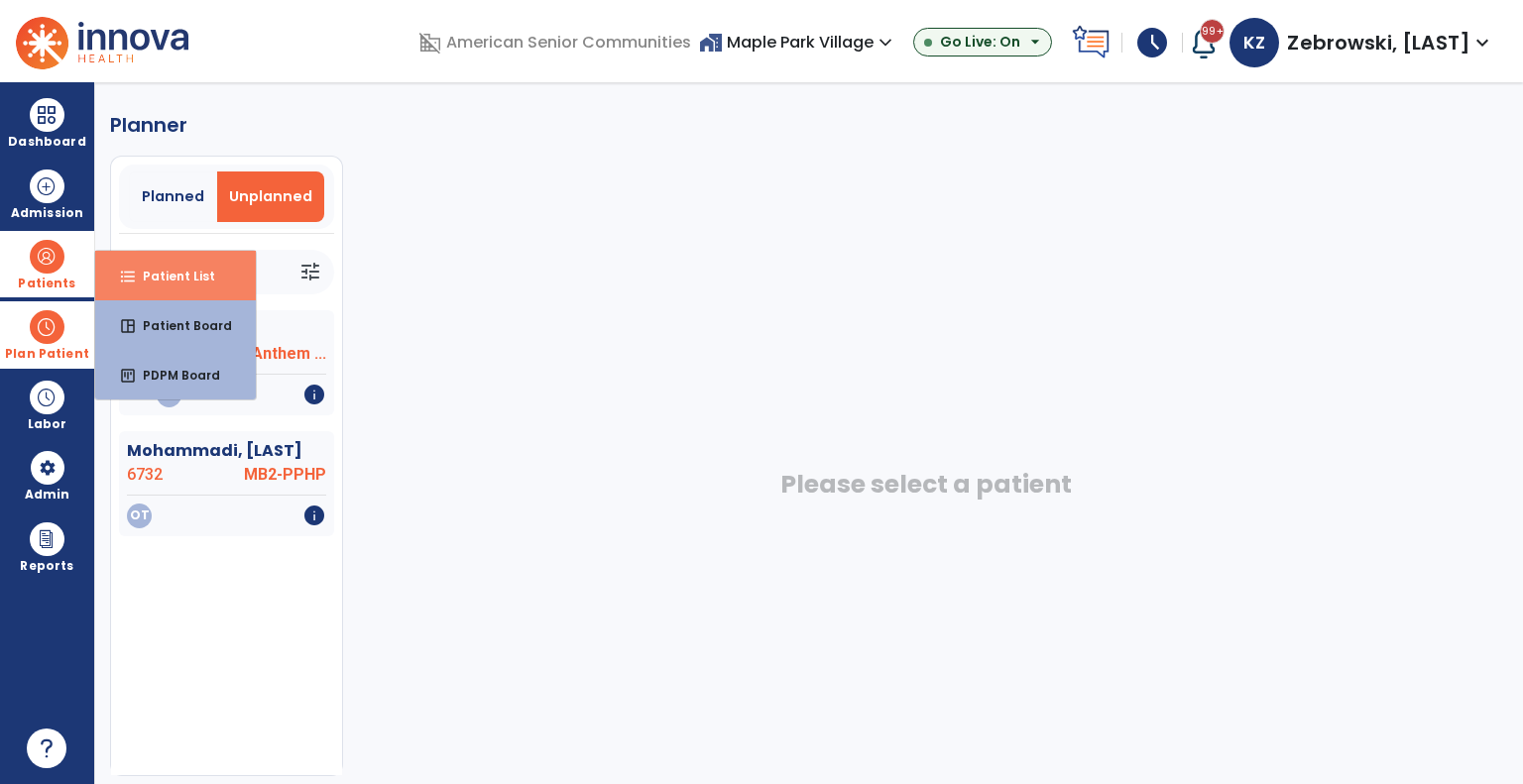 click on "Patient List" at bounding box center [171, 276] 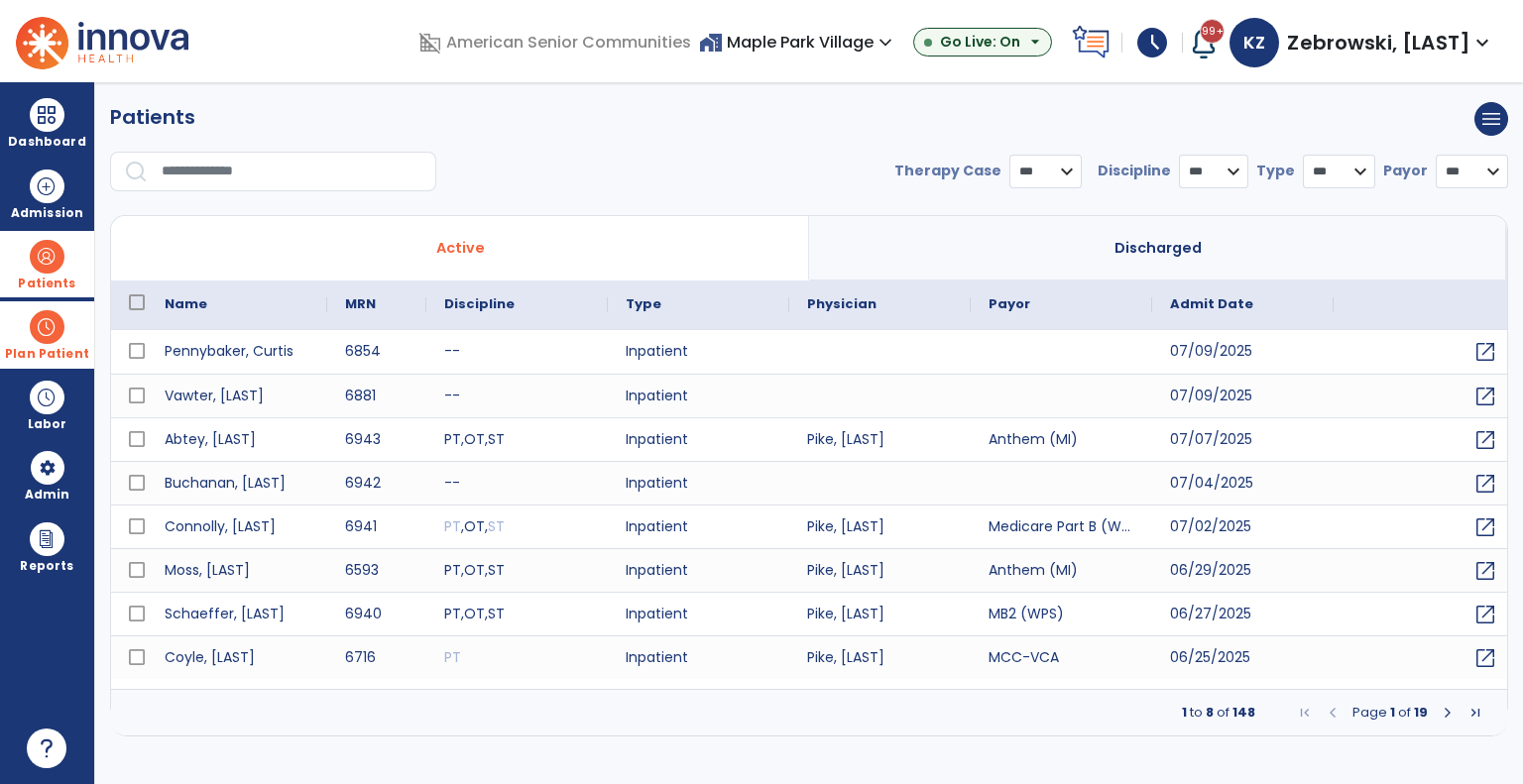 select on "***" 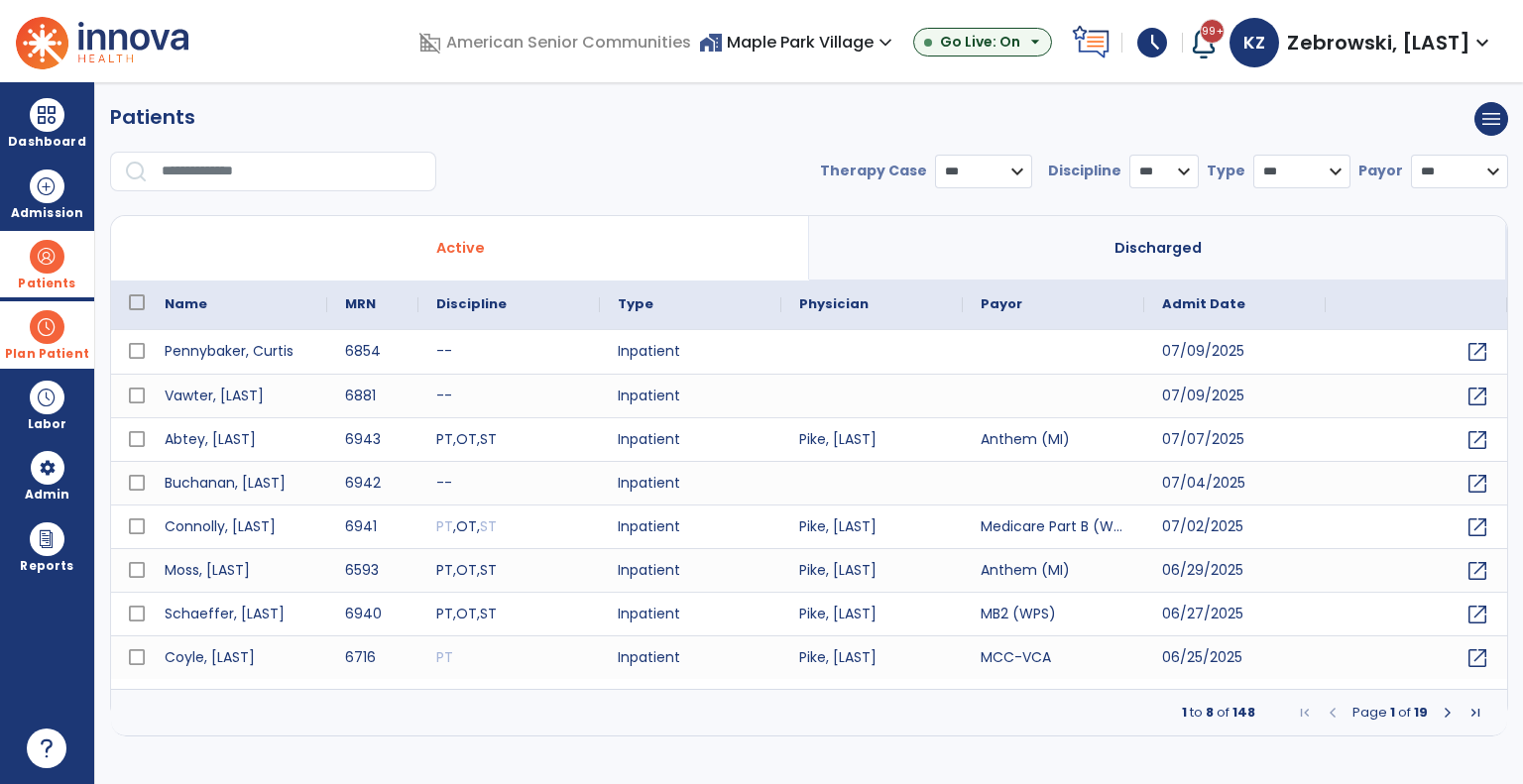 click on "Plan Patient" at bounding box center [47, 264] 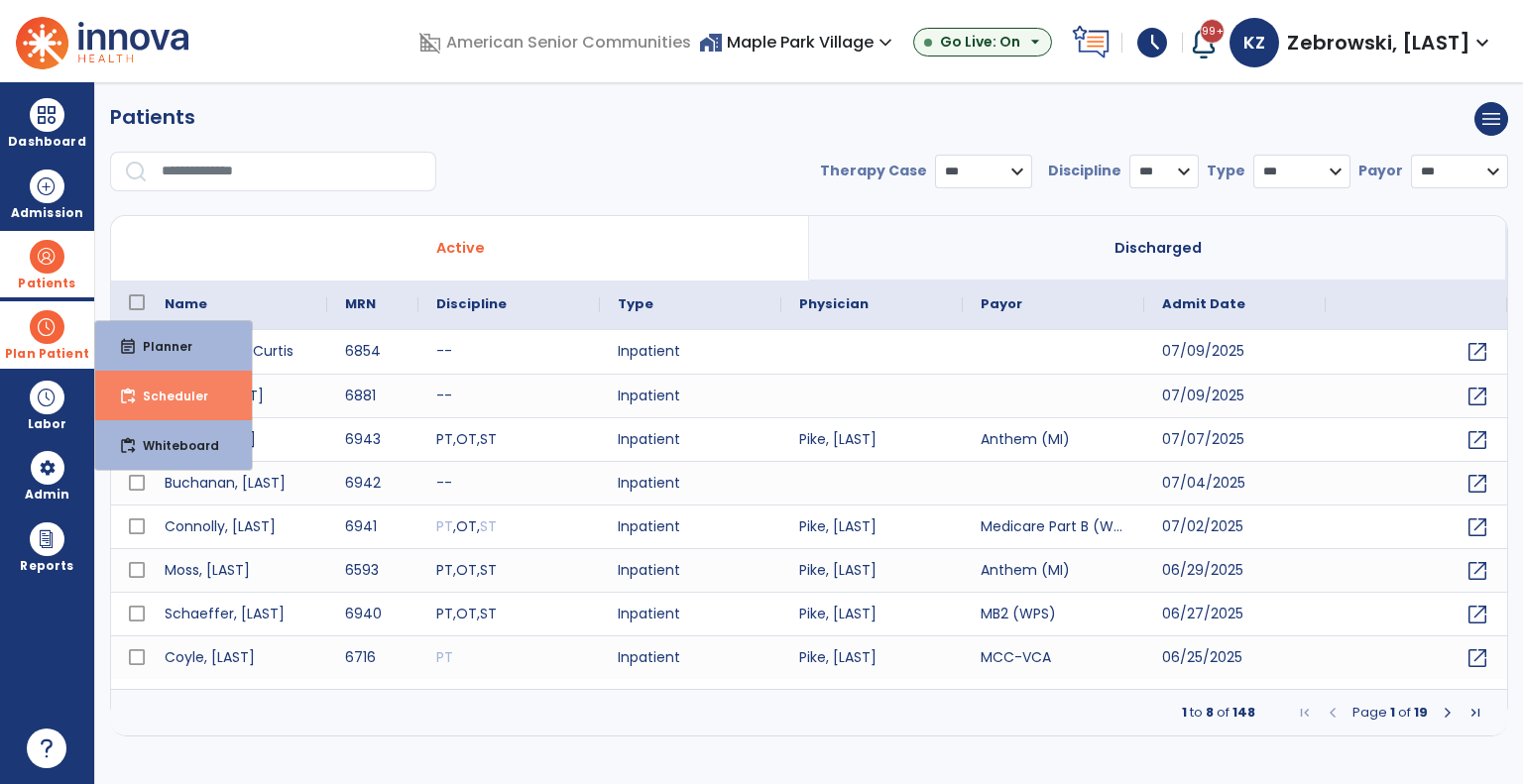 click on "content_paste_go  Scheduler" at bounding box center (174, 395) 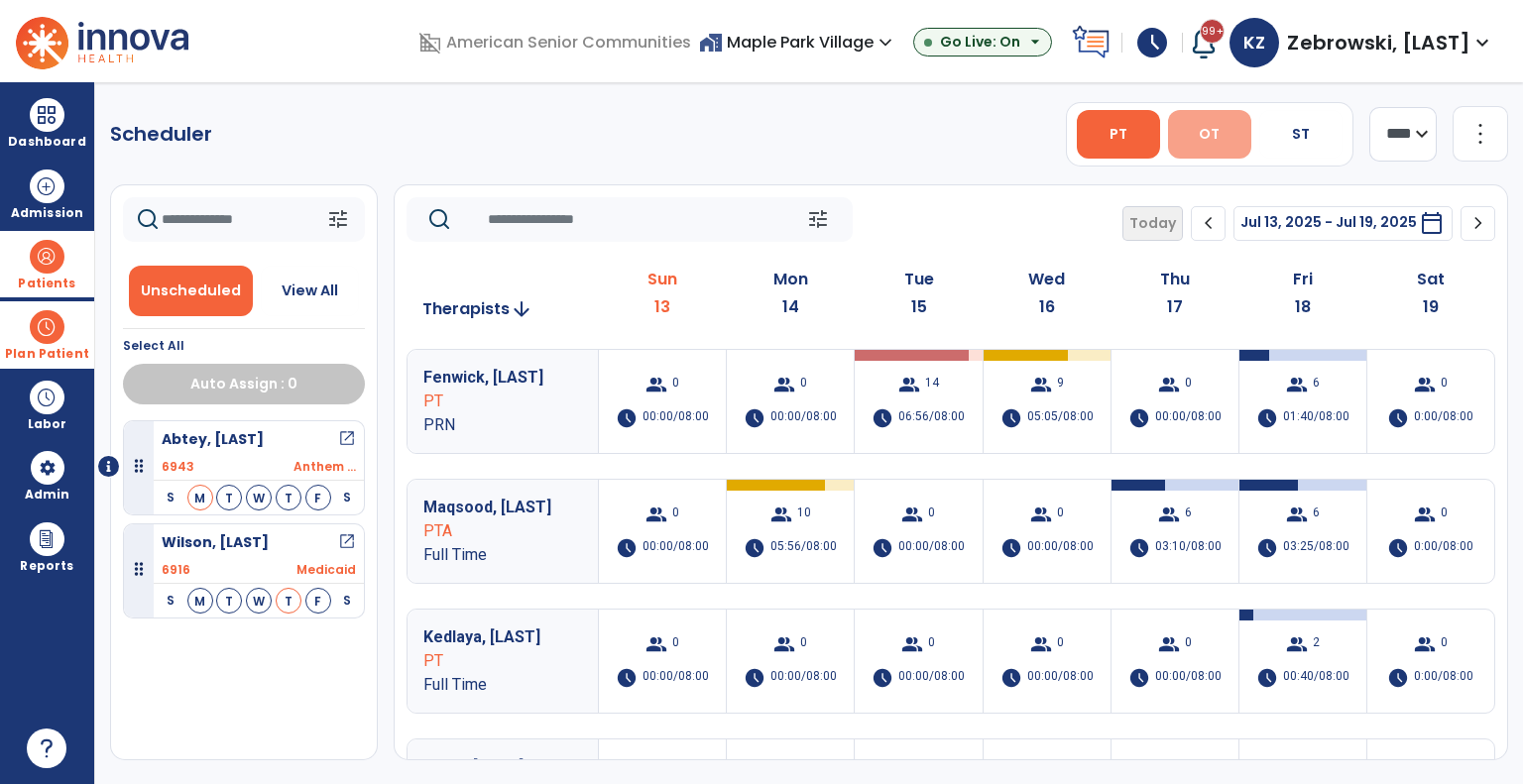 click on "OT" at bounding box center (1209, 134) 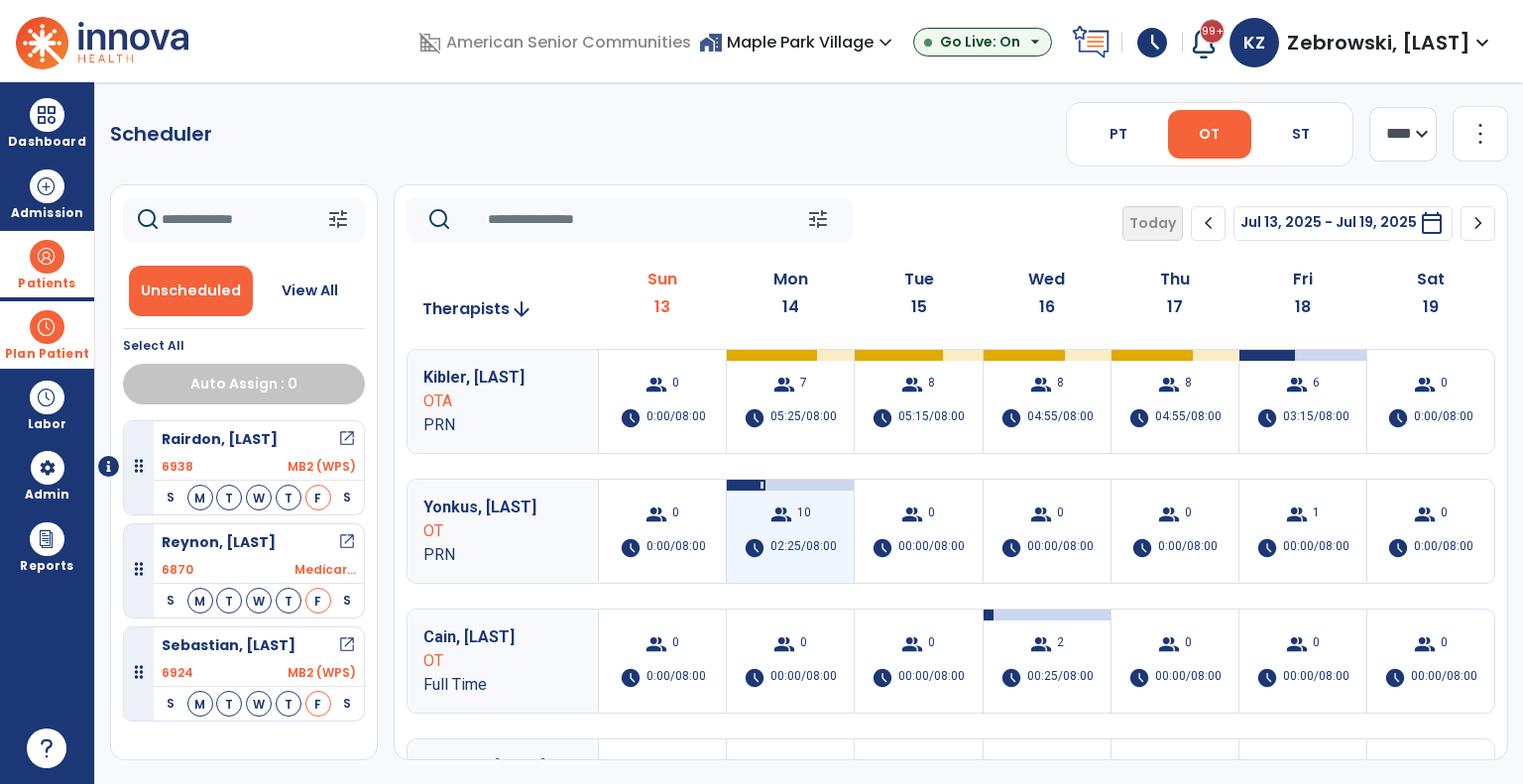 click on "02:25/08:00" at bounding box center [803, 548] 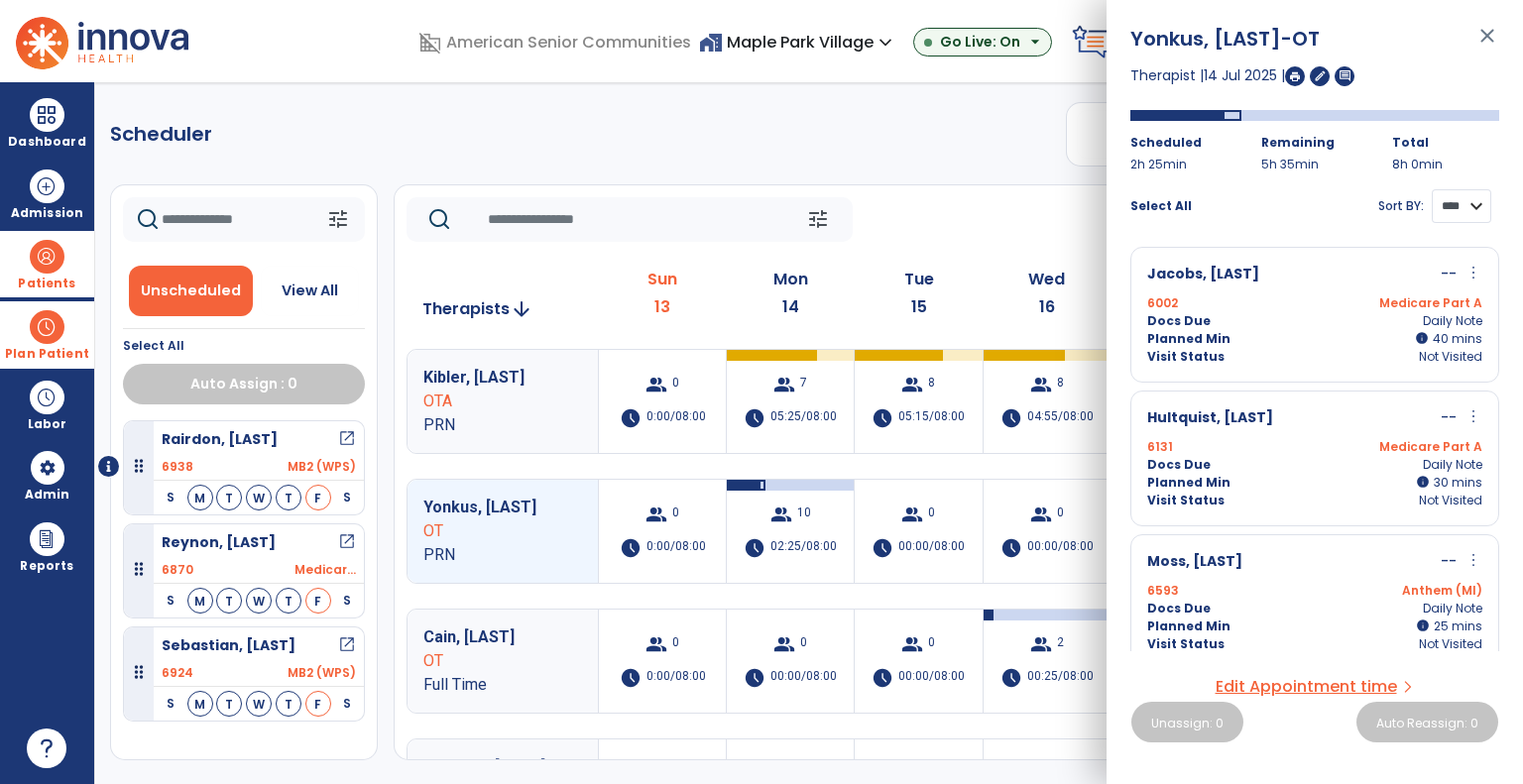 click on "**** ****" at bounding box center [1462, 206] 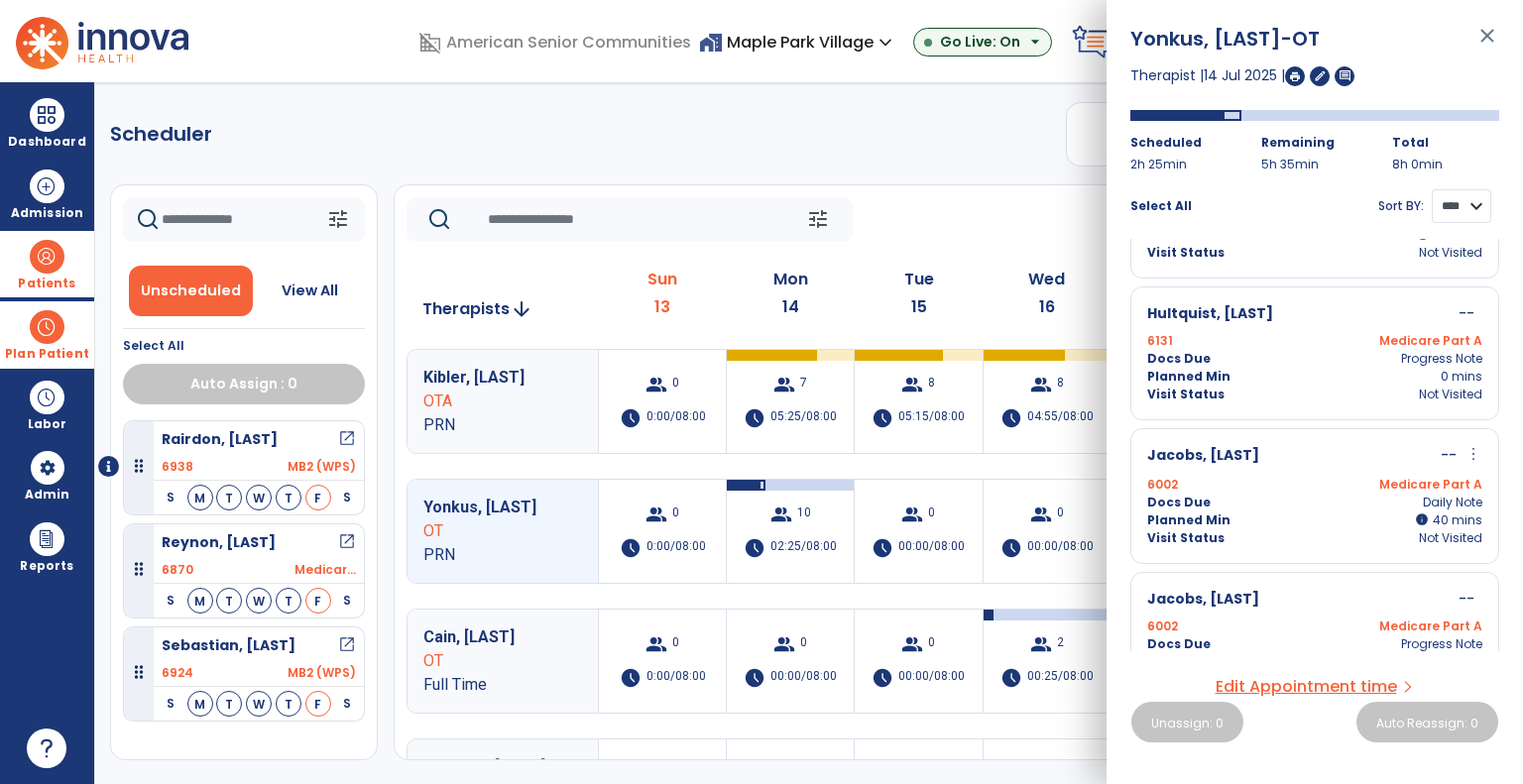 scroll, scrollTop: 0, scrollLeft: 0, axis: both 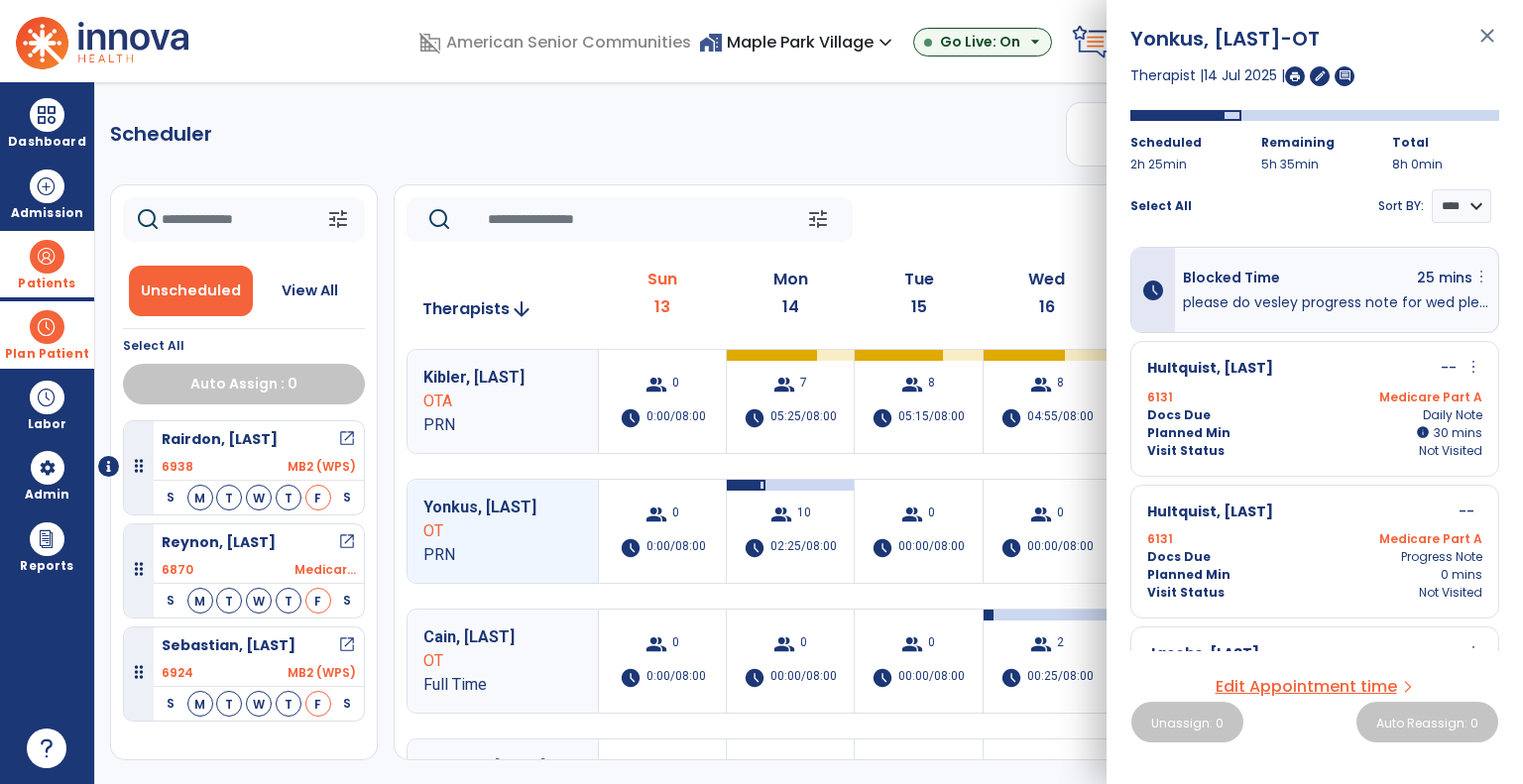 click on "more_vert" at bounding box center (1481, 277) 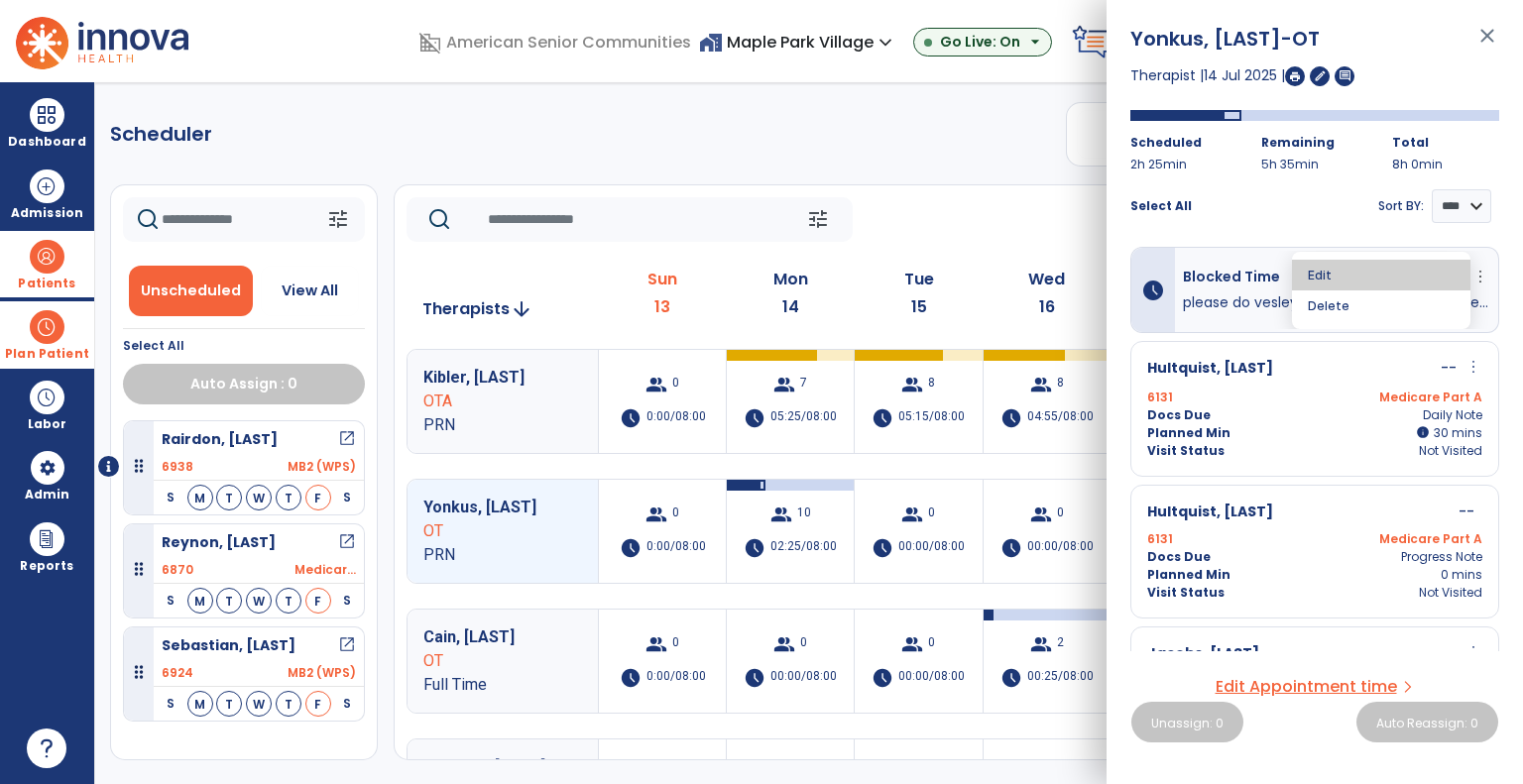 click on "Edit" at bounding box center (1381, 275) 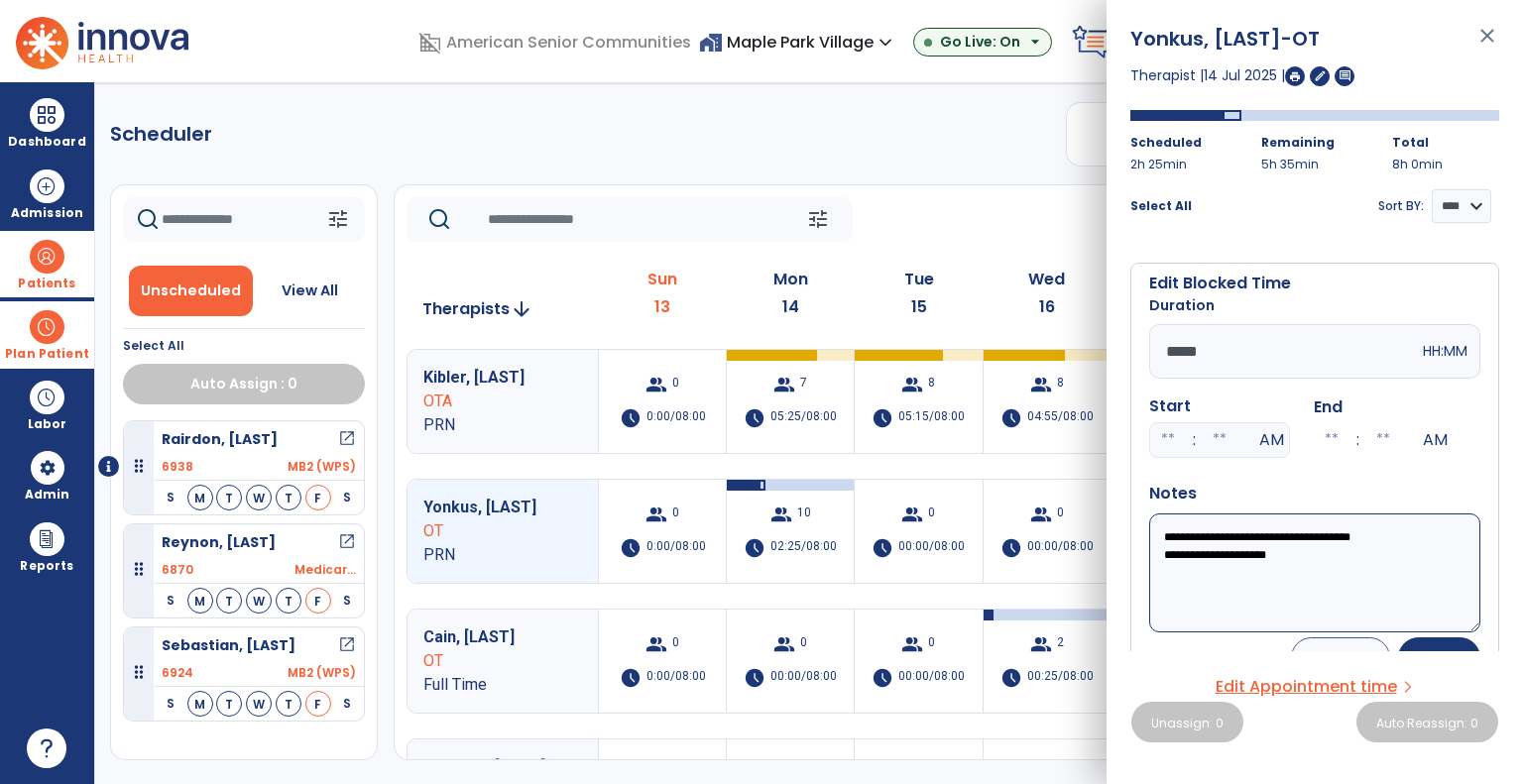 click on "*****" at bounding box center (1284, 351) 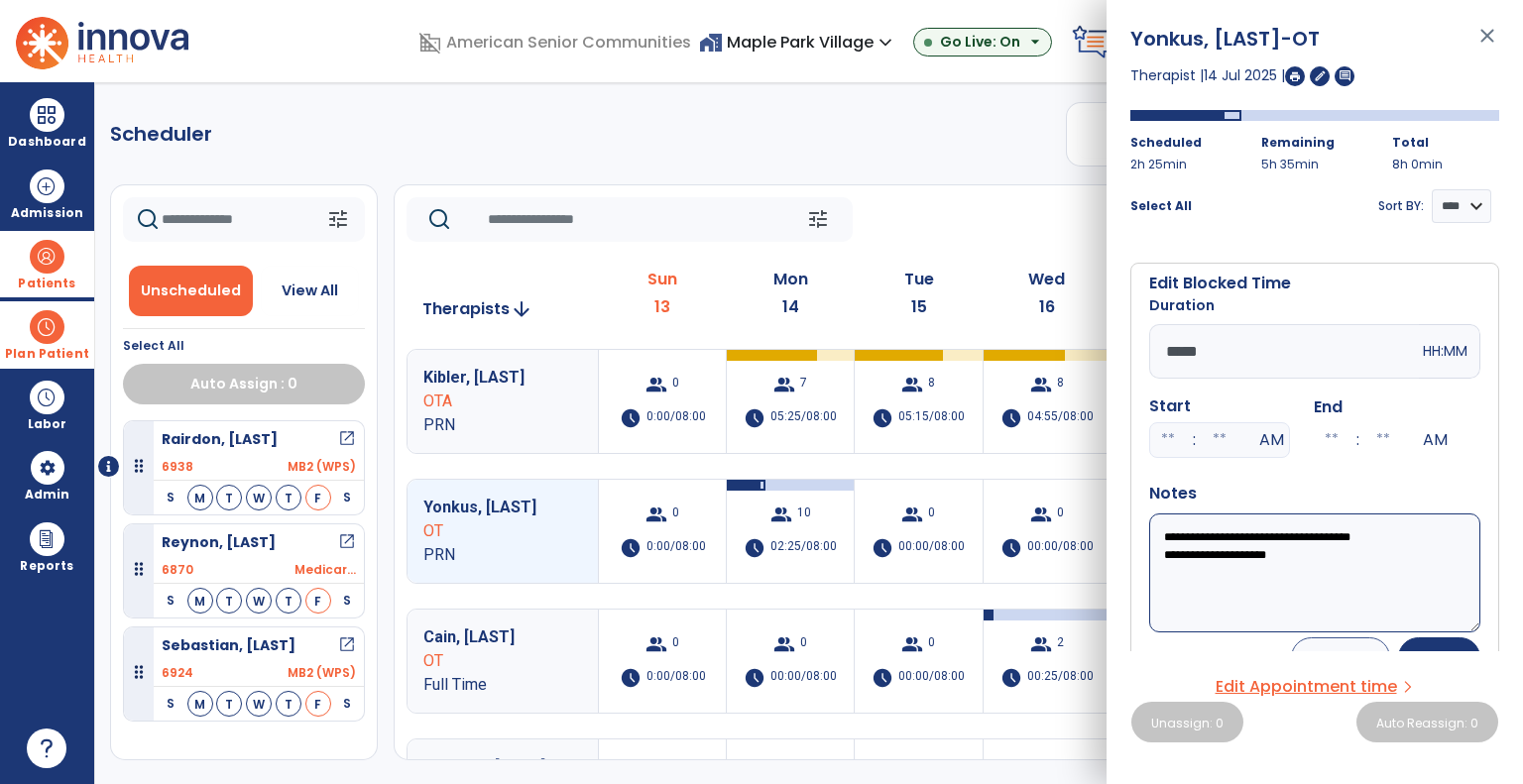 type on "*****" 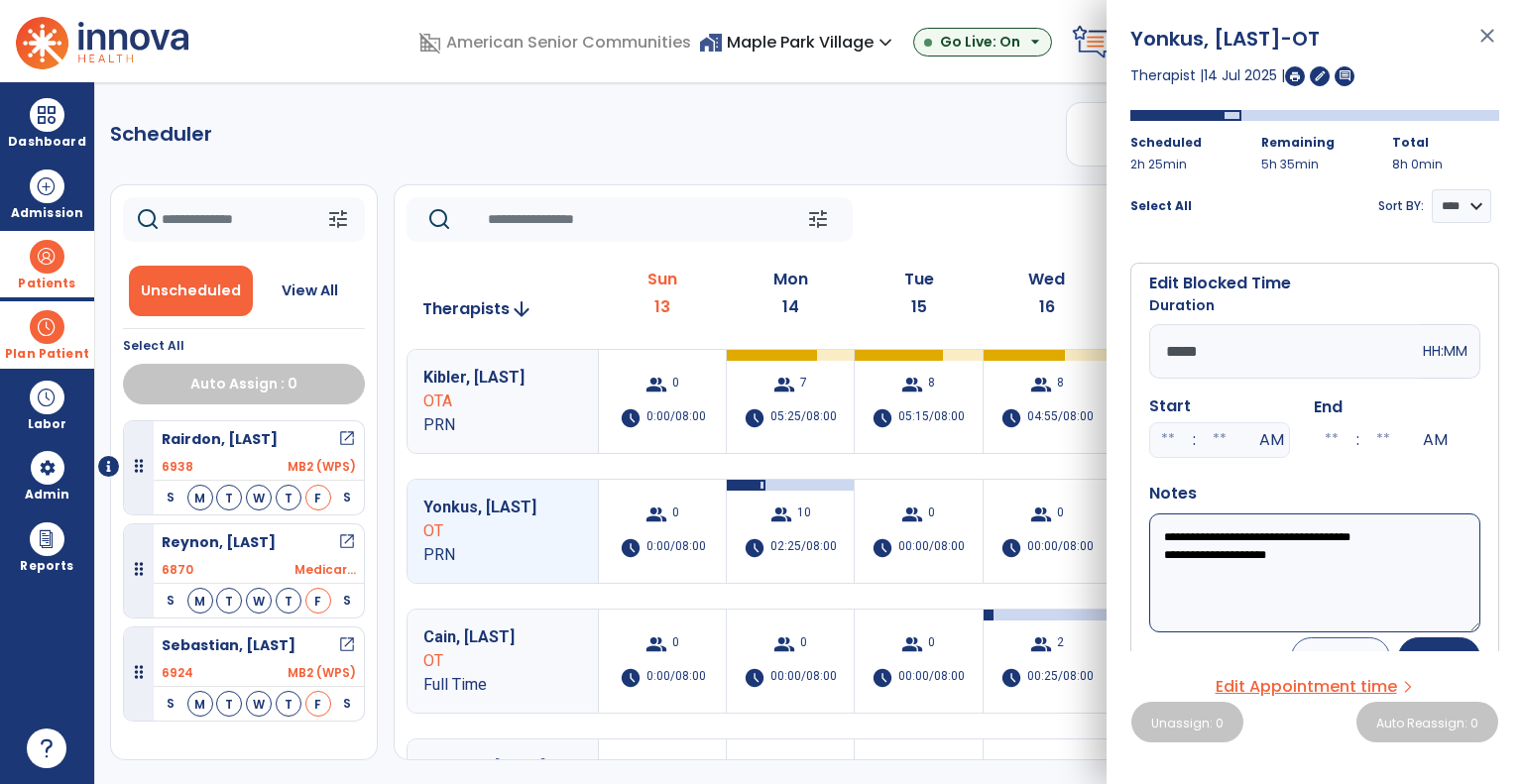 click on "**********" at bounding box center (1315, 573) 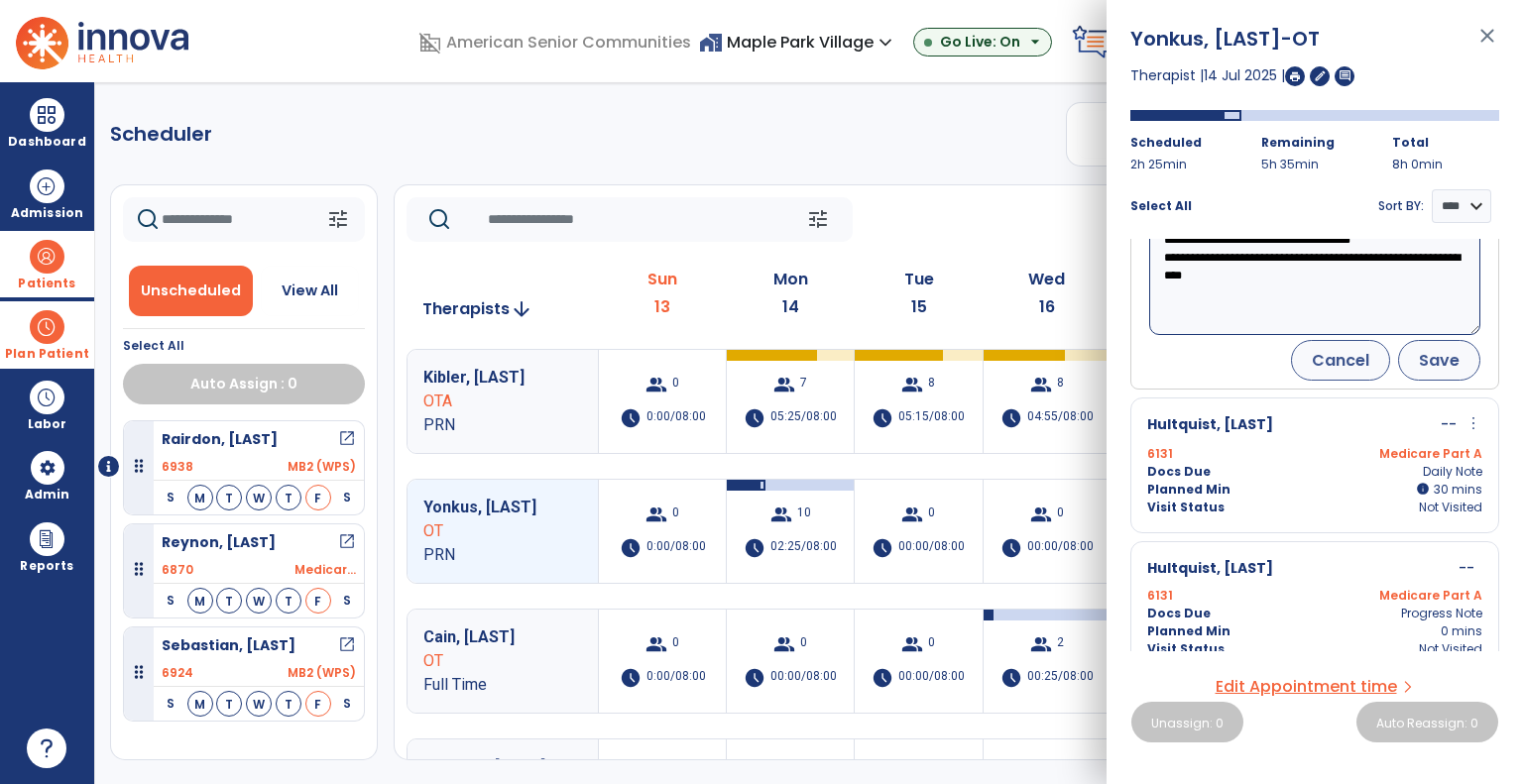 type on "**********" 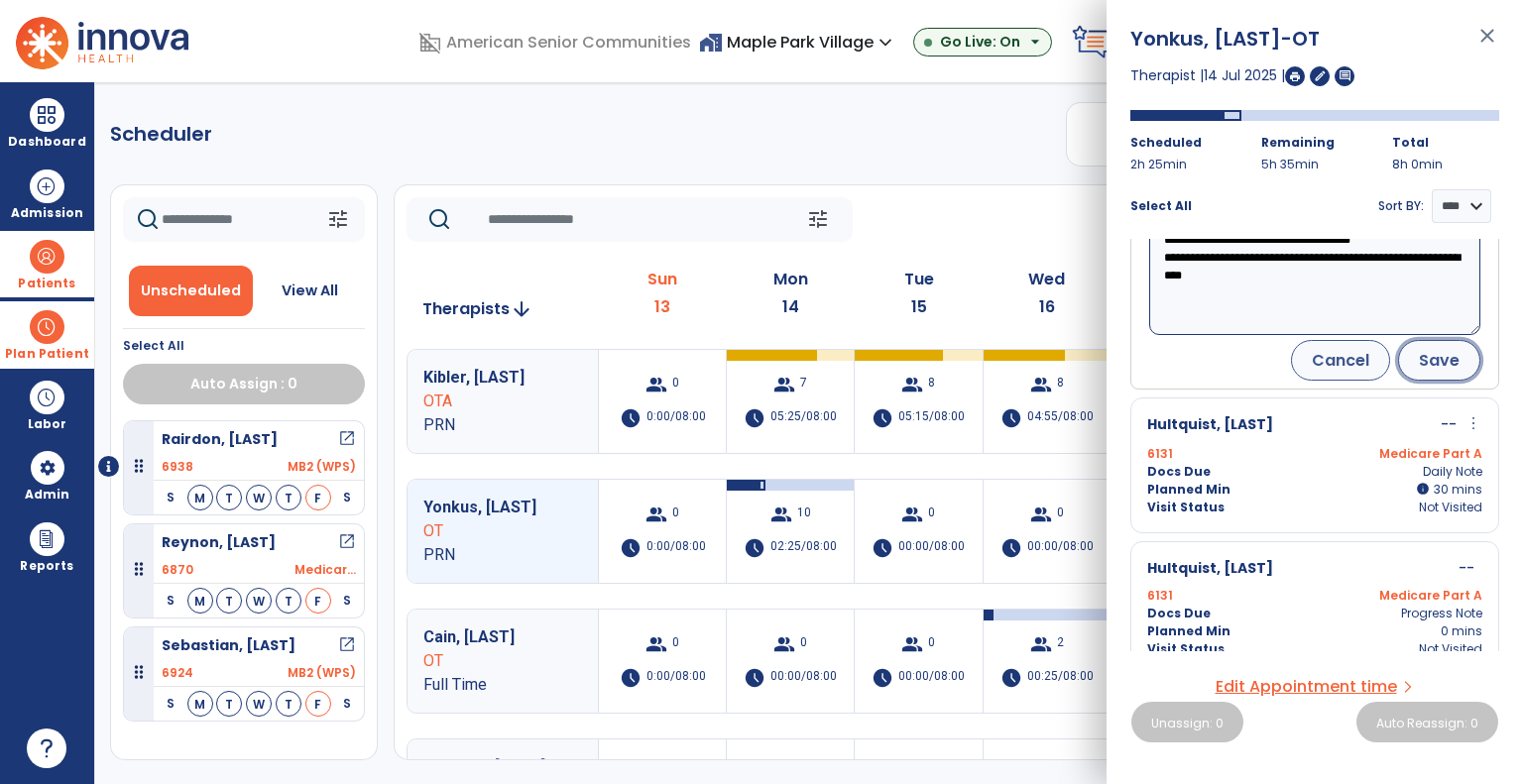 click on "Save" at bounding box center (1439, 360) 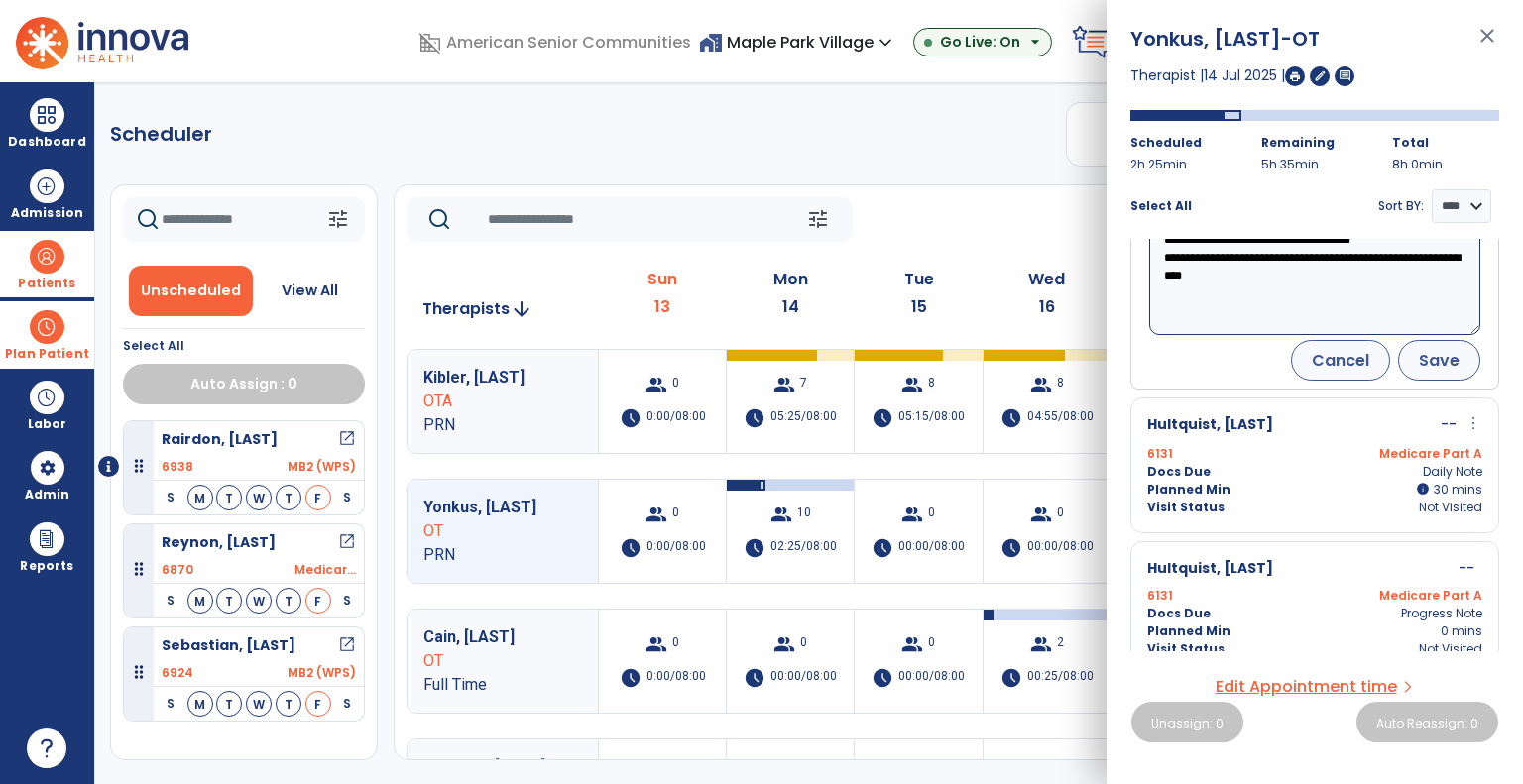 scroll, scrollTop: 281, scrollLeft: 0, axis: vertical 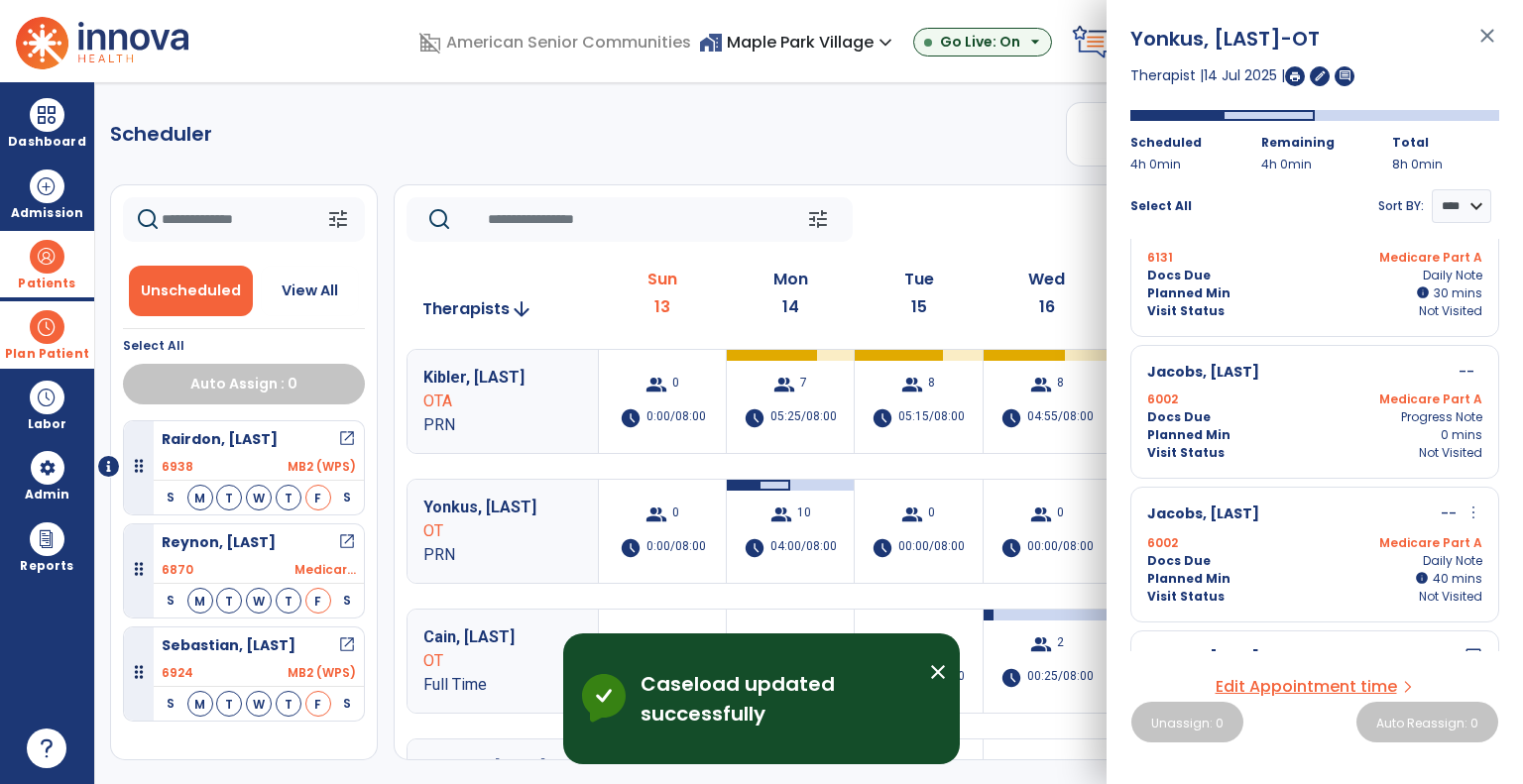 click on "tune   Today  chevron_left Jul 13, 2025 - Jul 19, 2025  *********  calendar_today  chevron_right" 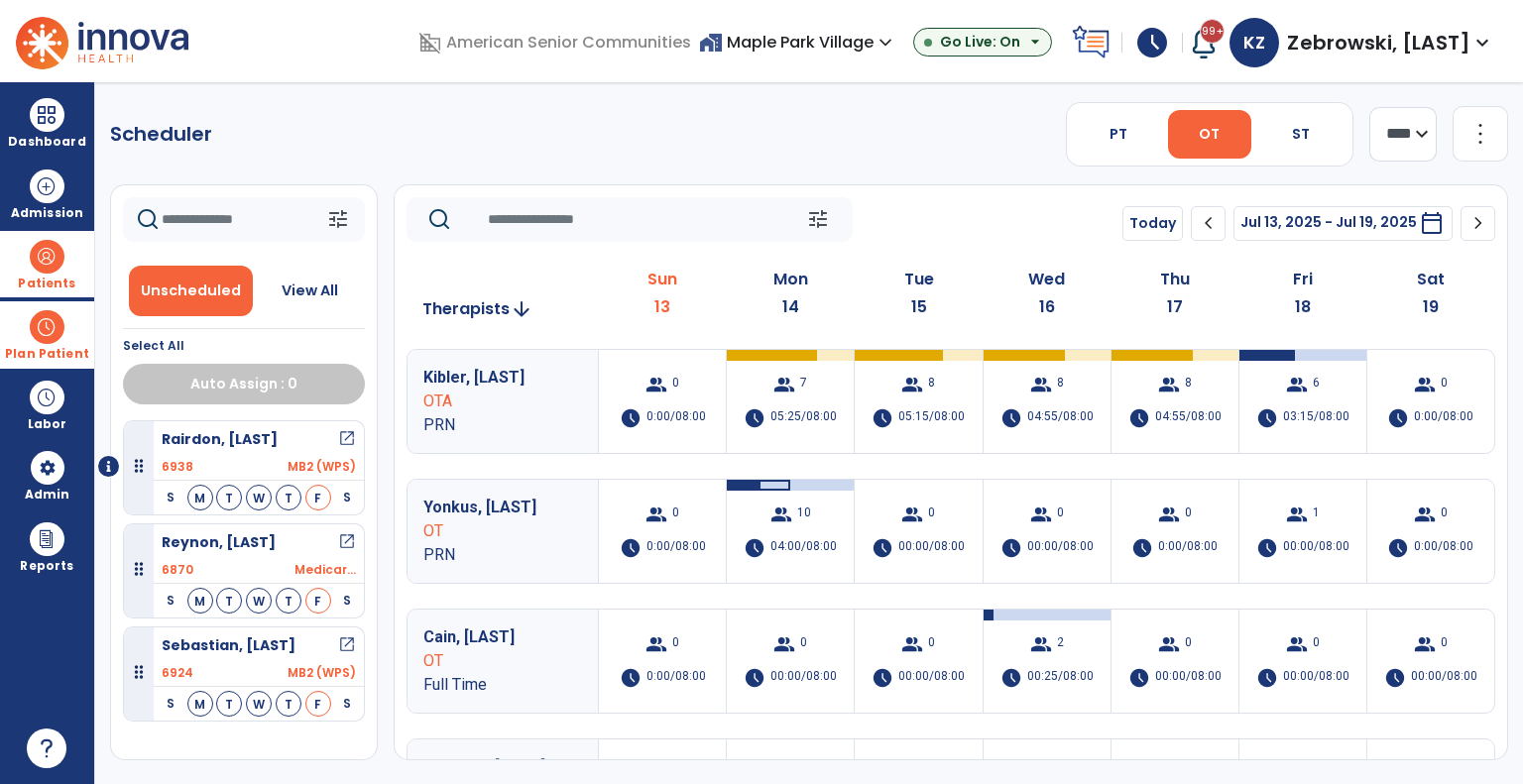 click at bounding box center (47, 327) 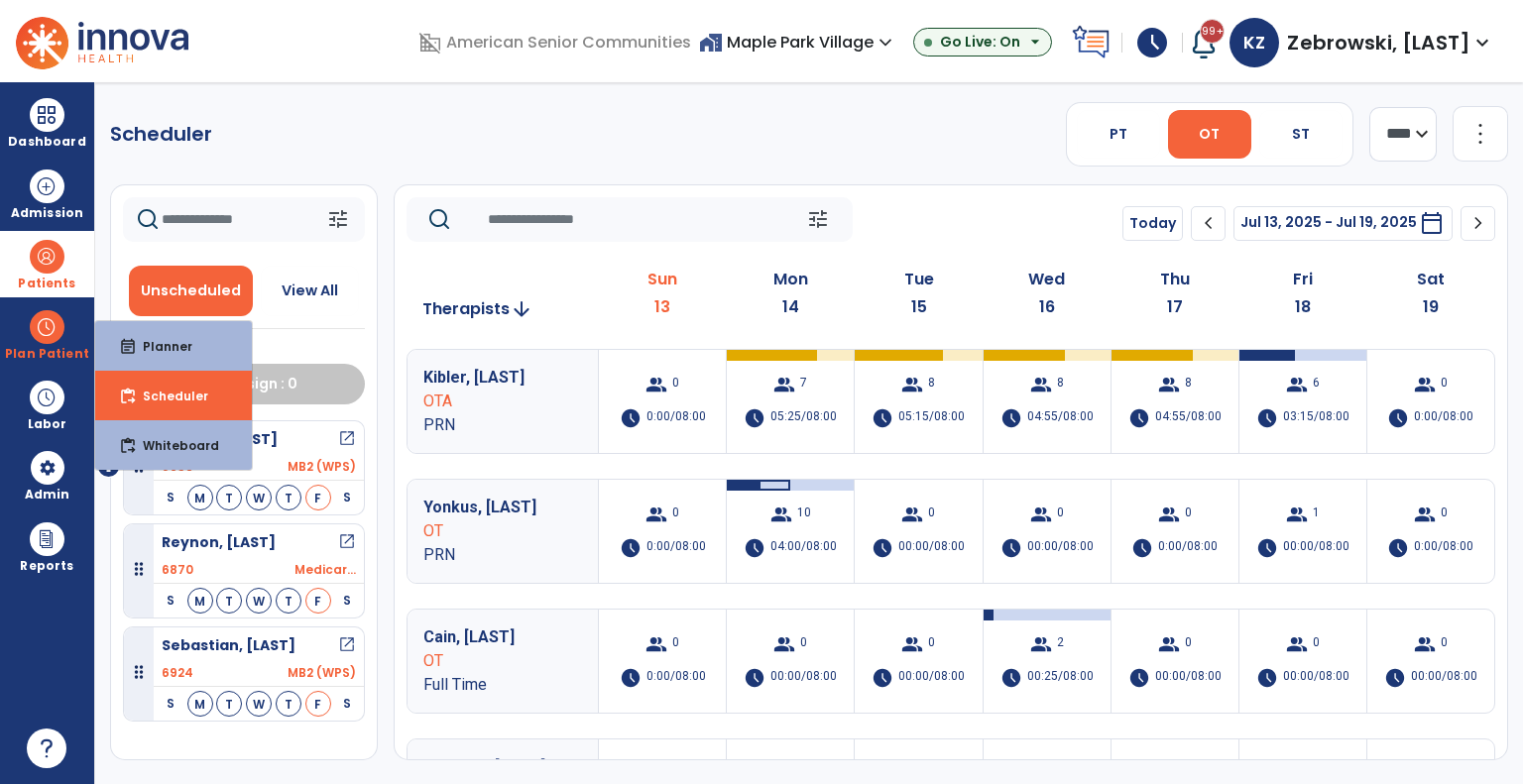 click on "Patients" at bounding box center [47, 283] 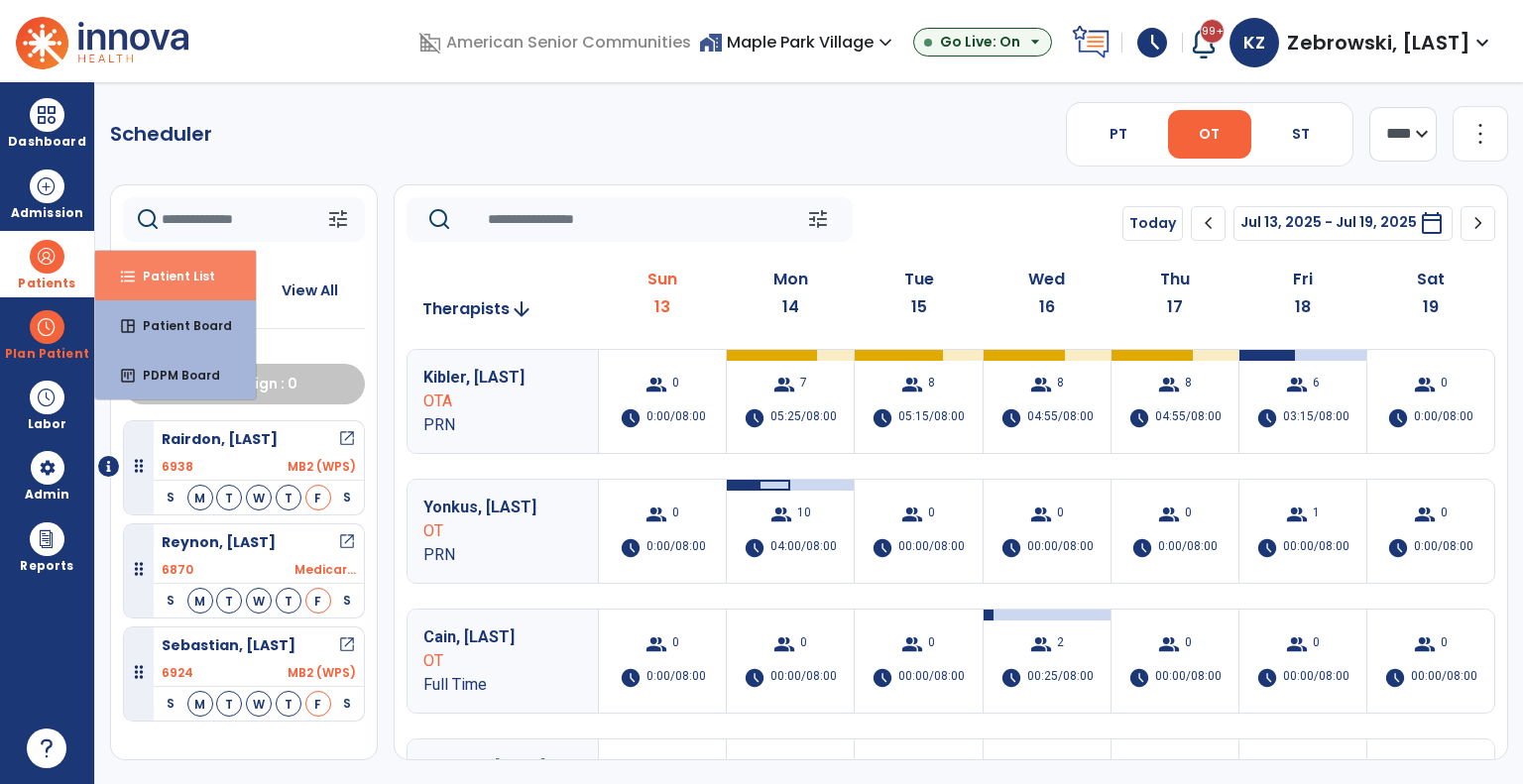 click on "format_list_bulleted" at bounding box center (128, 277) 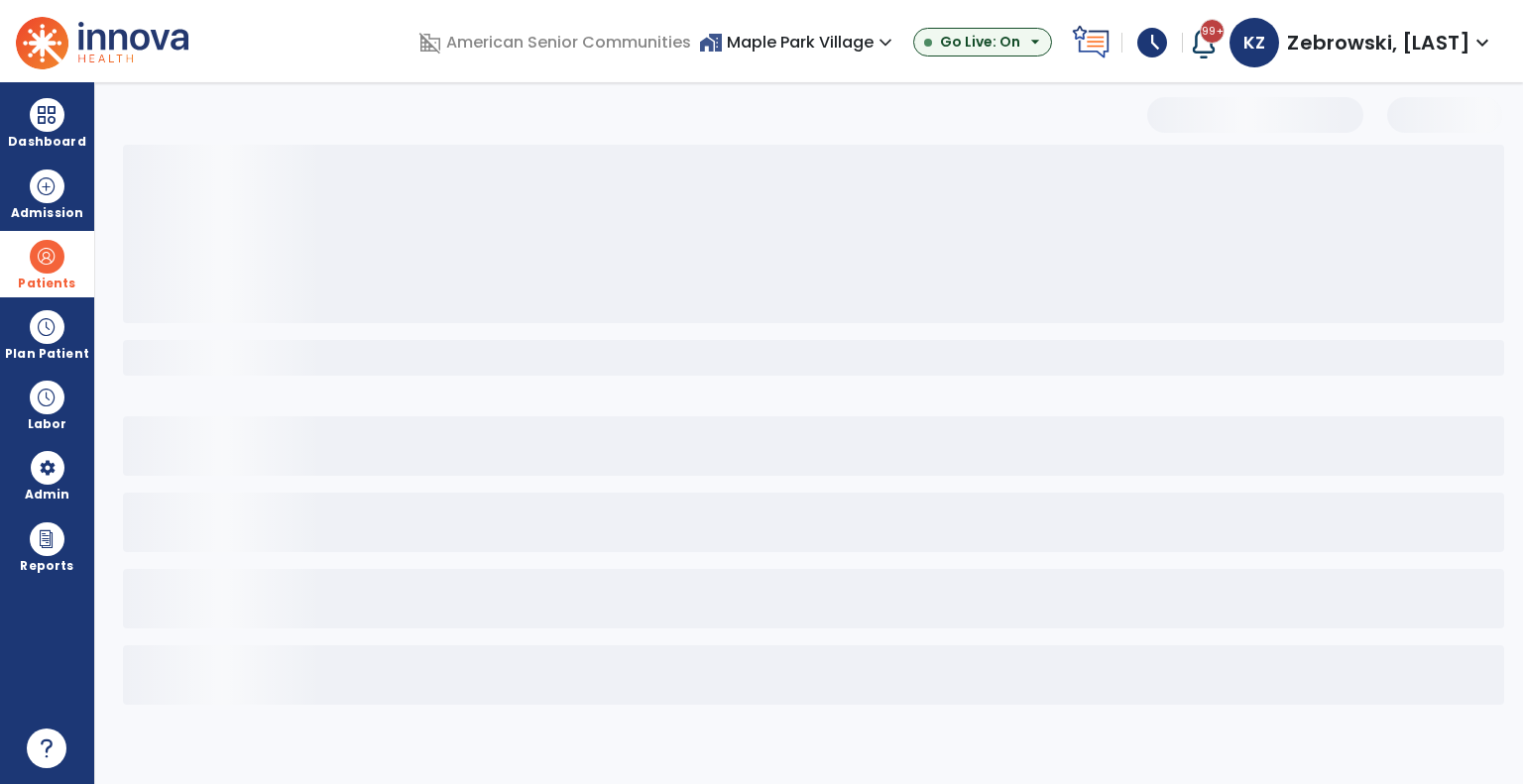 select on "***" 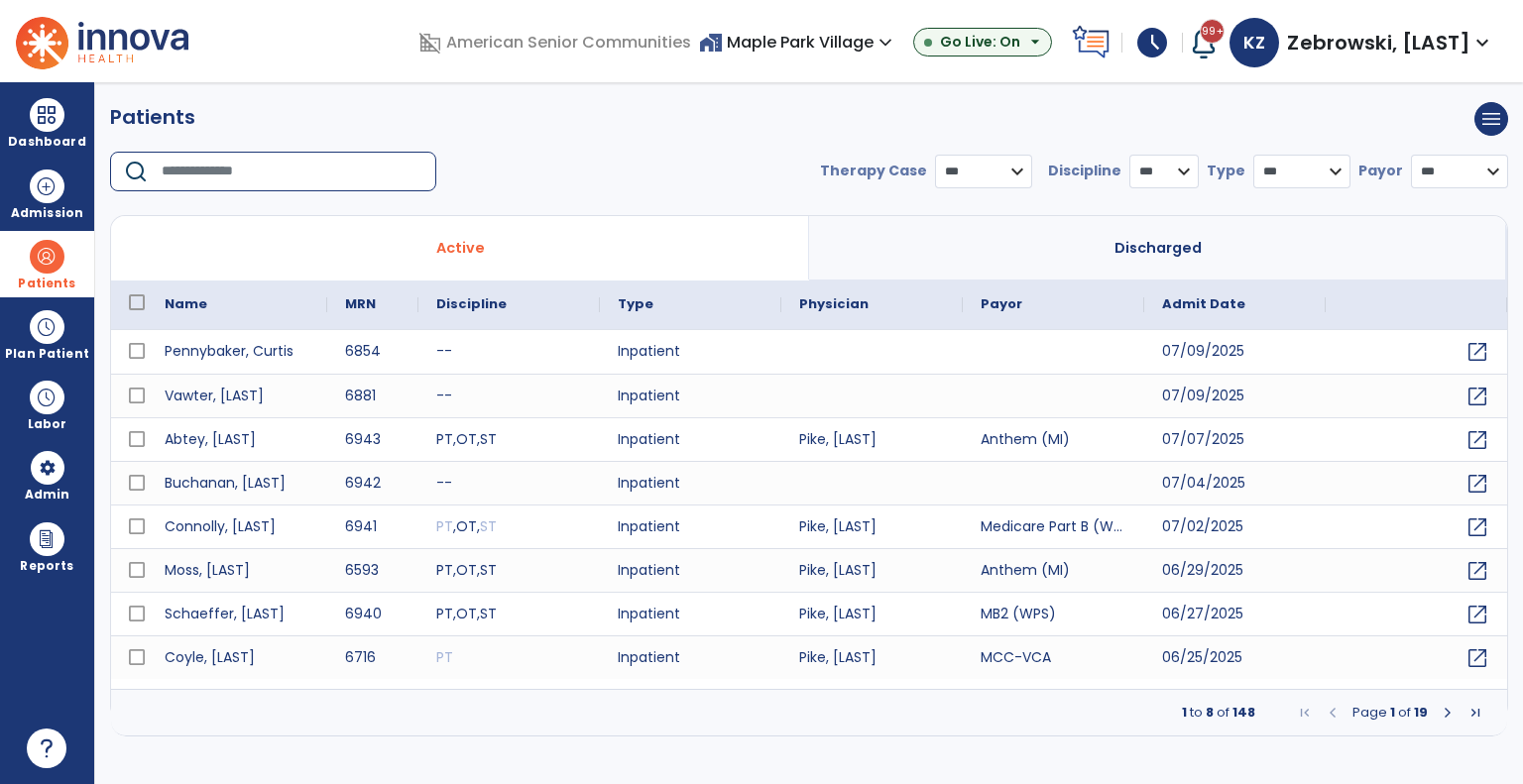 click at bounding box center (292, 171) 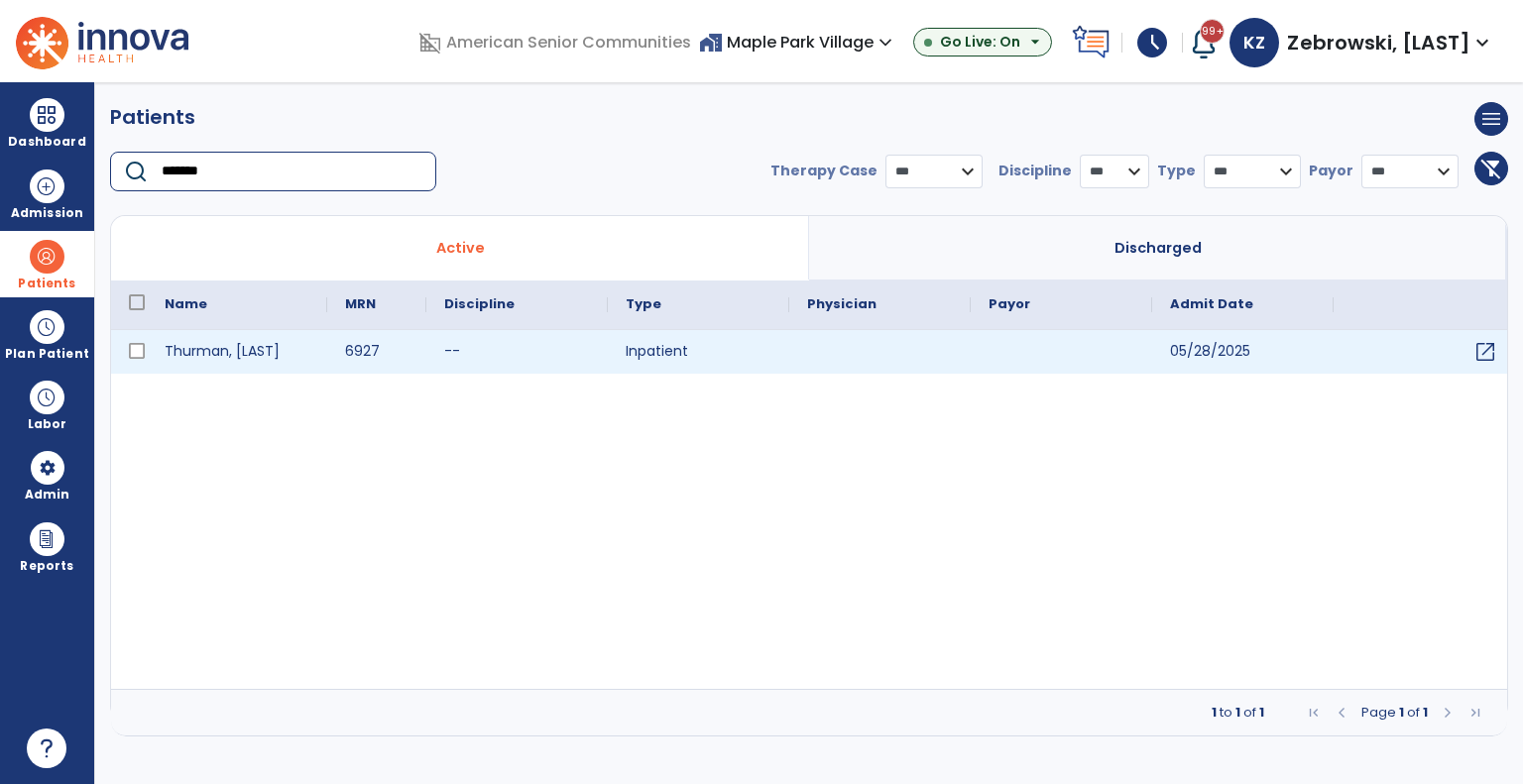 type on "*******" 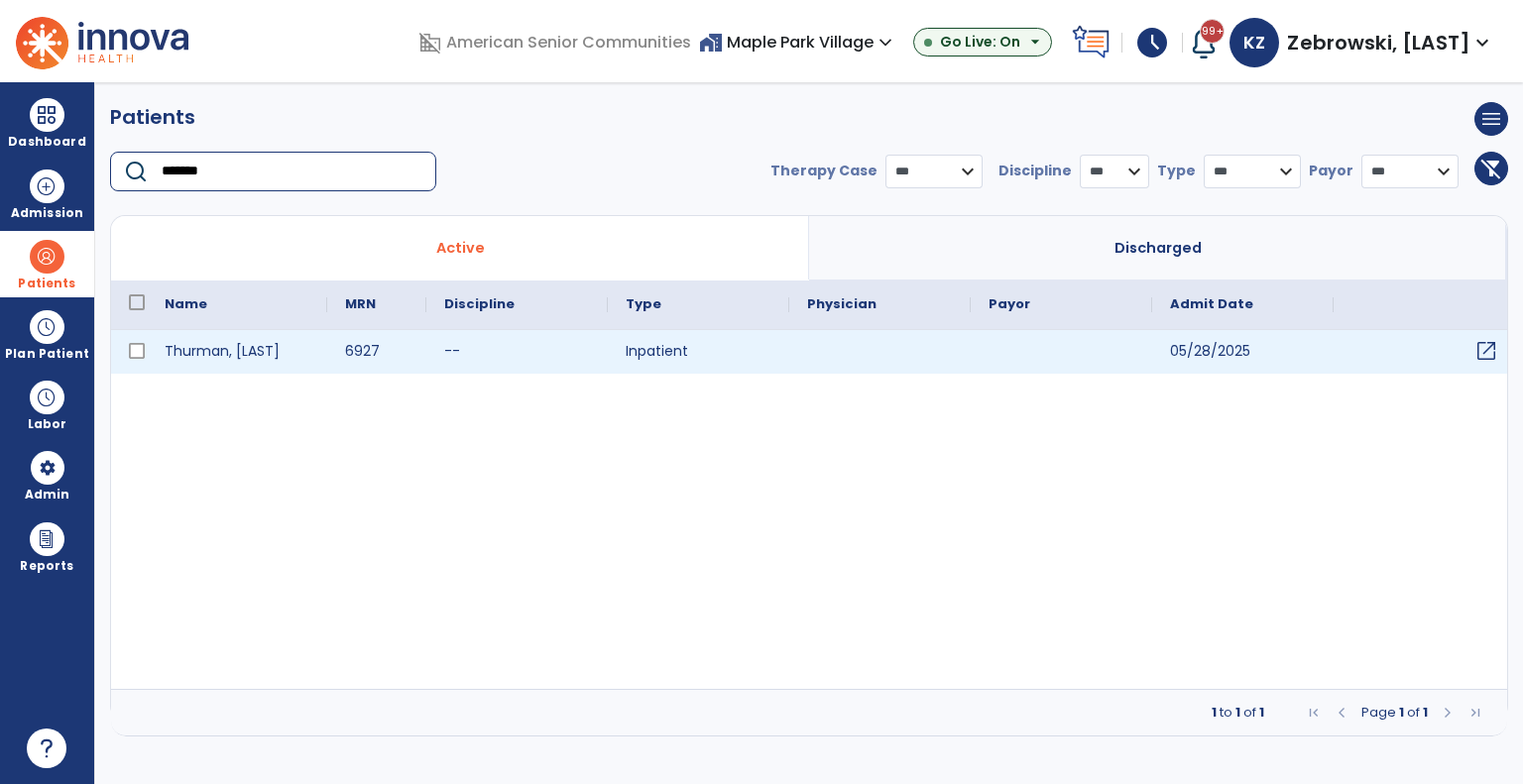 click on "open_in_new" at bounding box center [1486, 351] 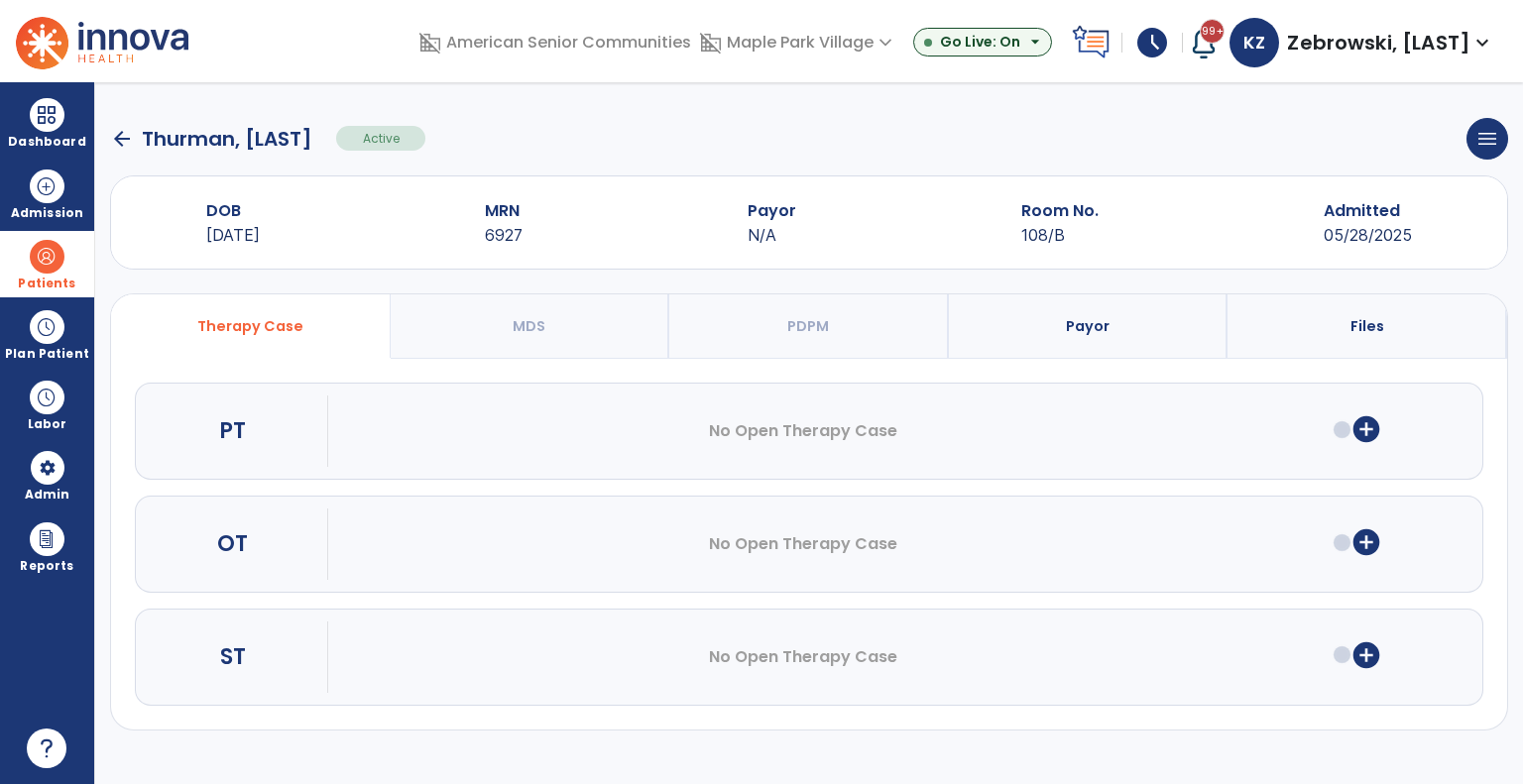 click on "add_circle" at bounding box center [1366, 542] 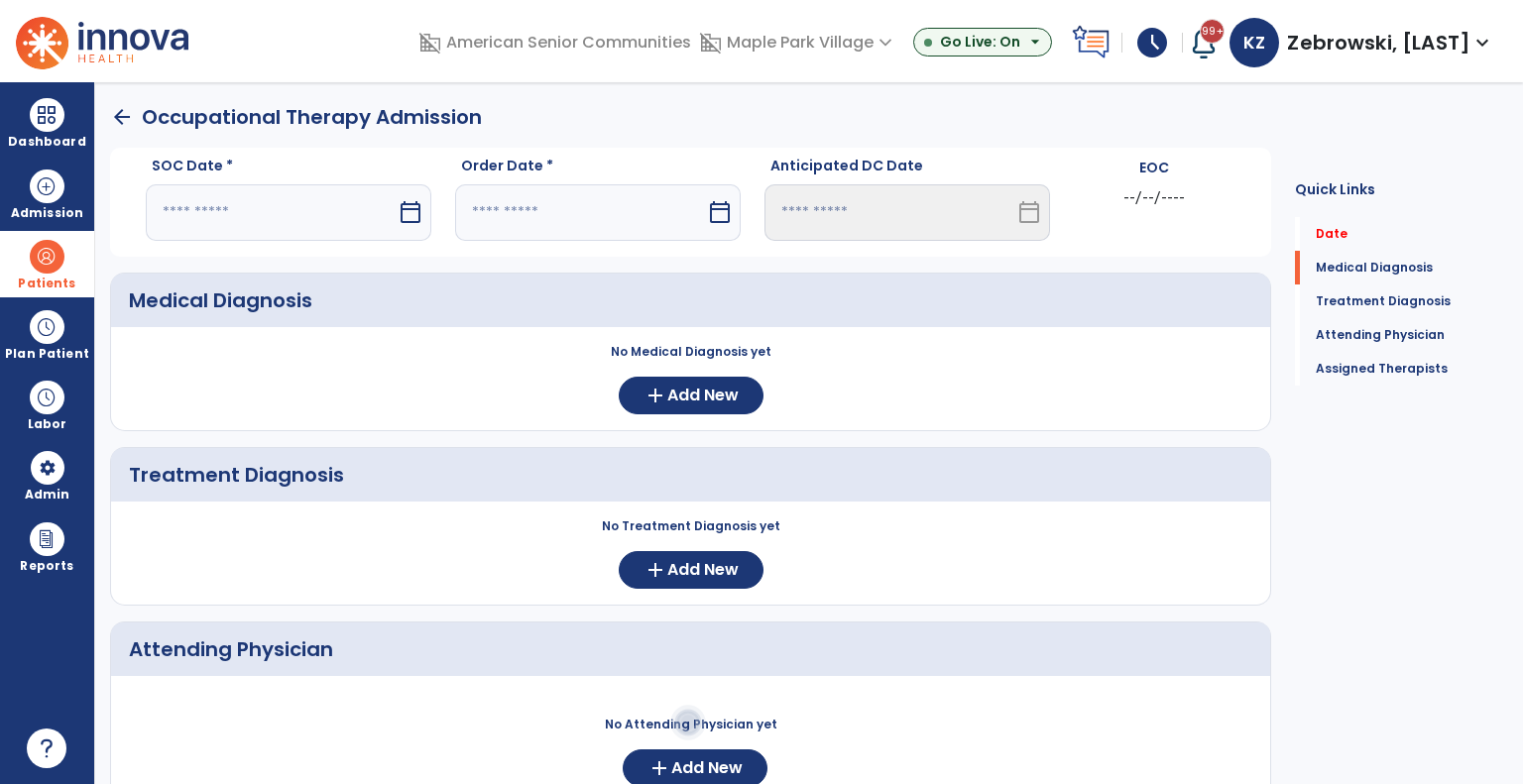 click on "calendar_today" at bounding box center [410, 212] 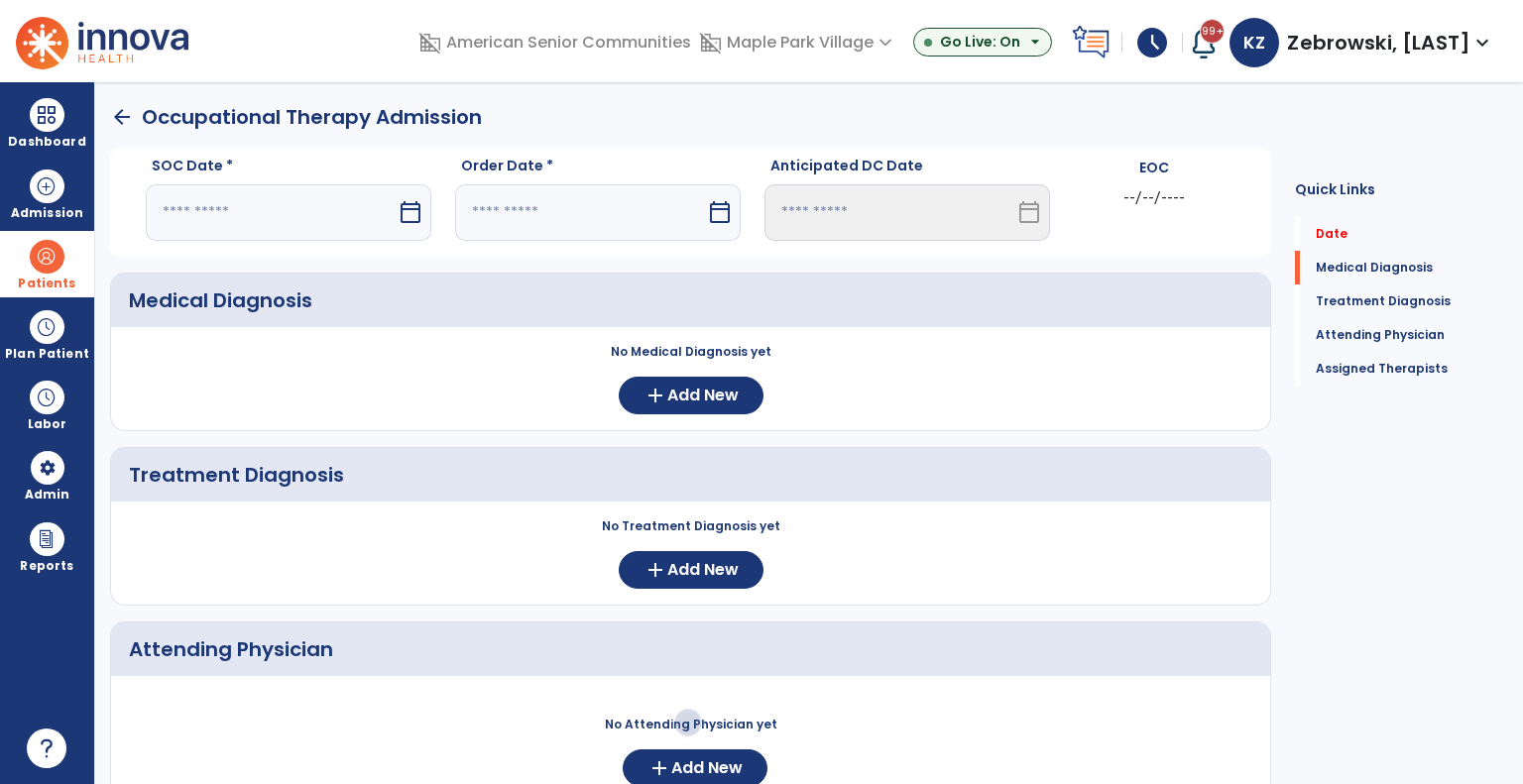 select on "*" 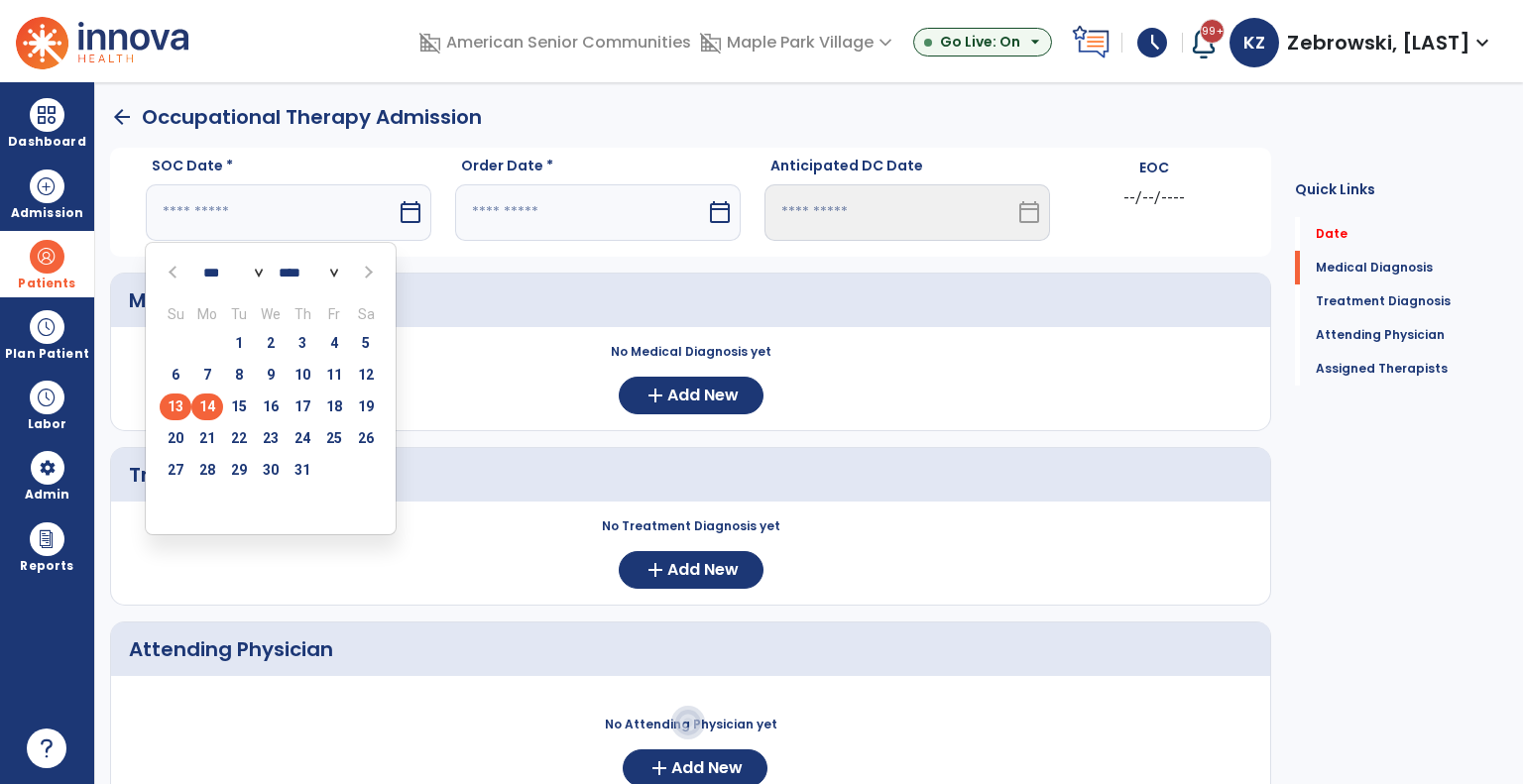 click on "14" at bounding box center (207, 406) 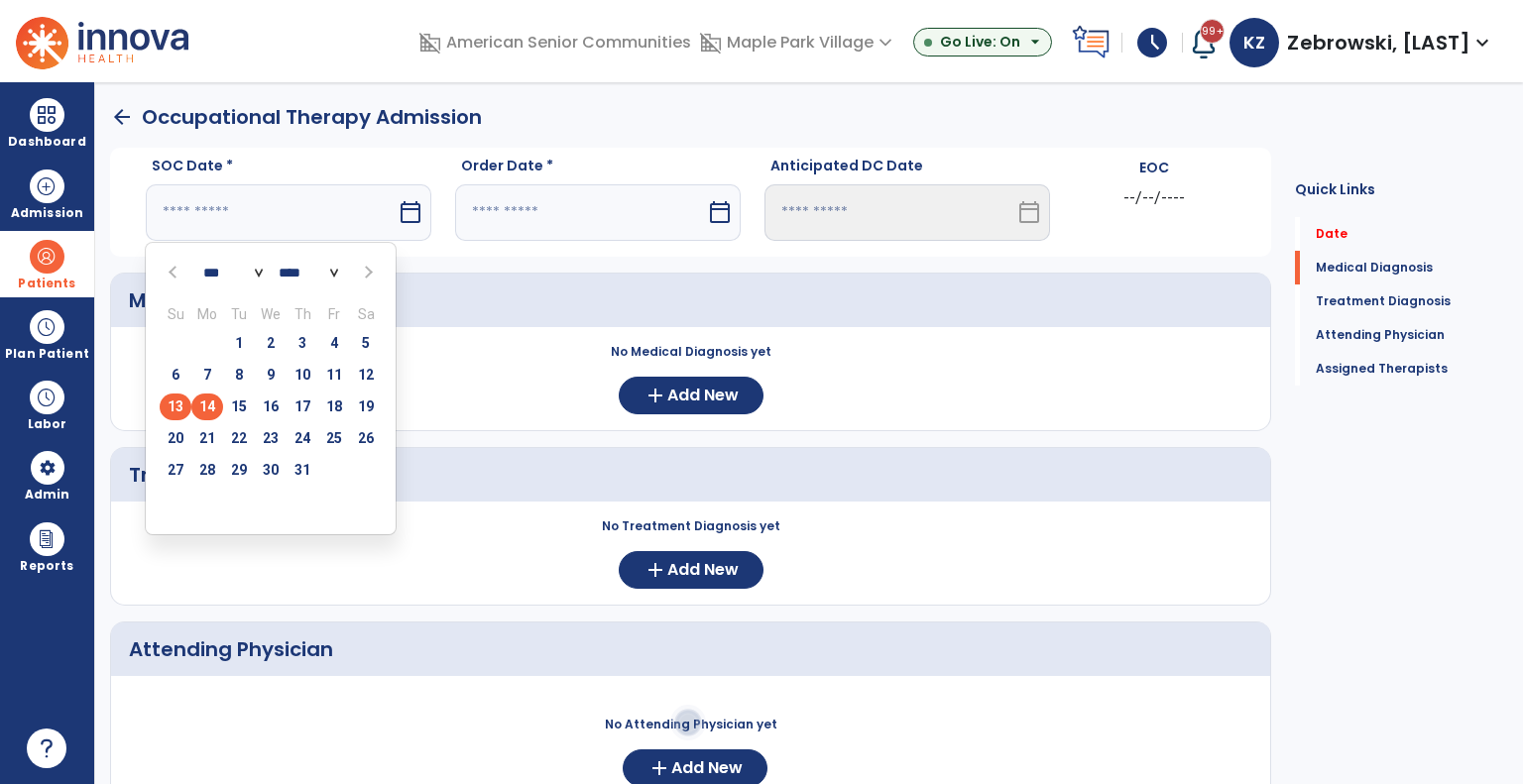 type on "*********" 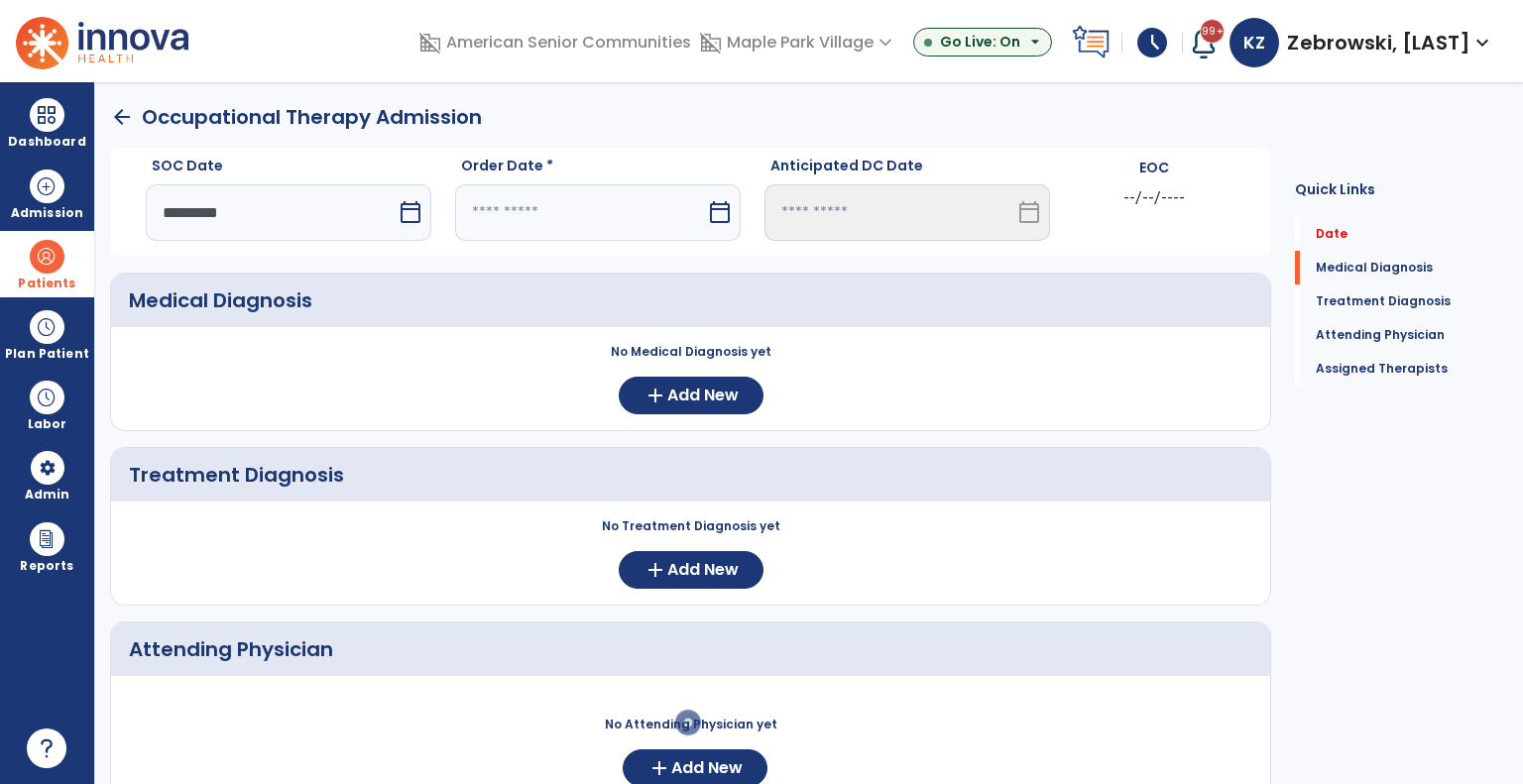click on "calendar_today" at bounding box center [720, 212] 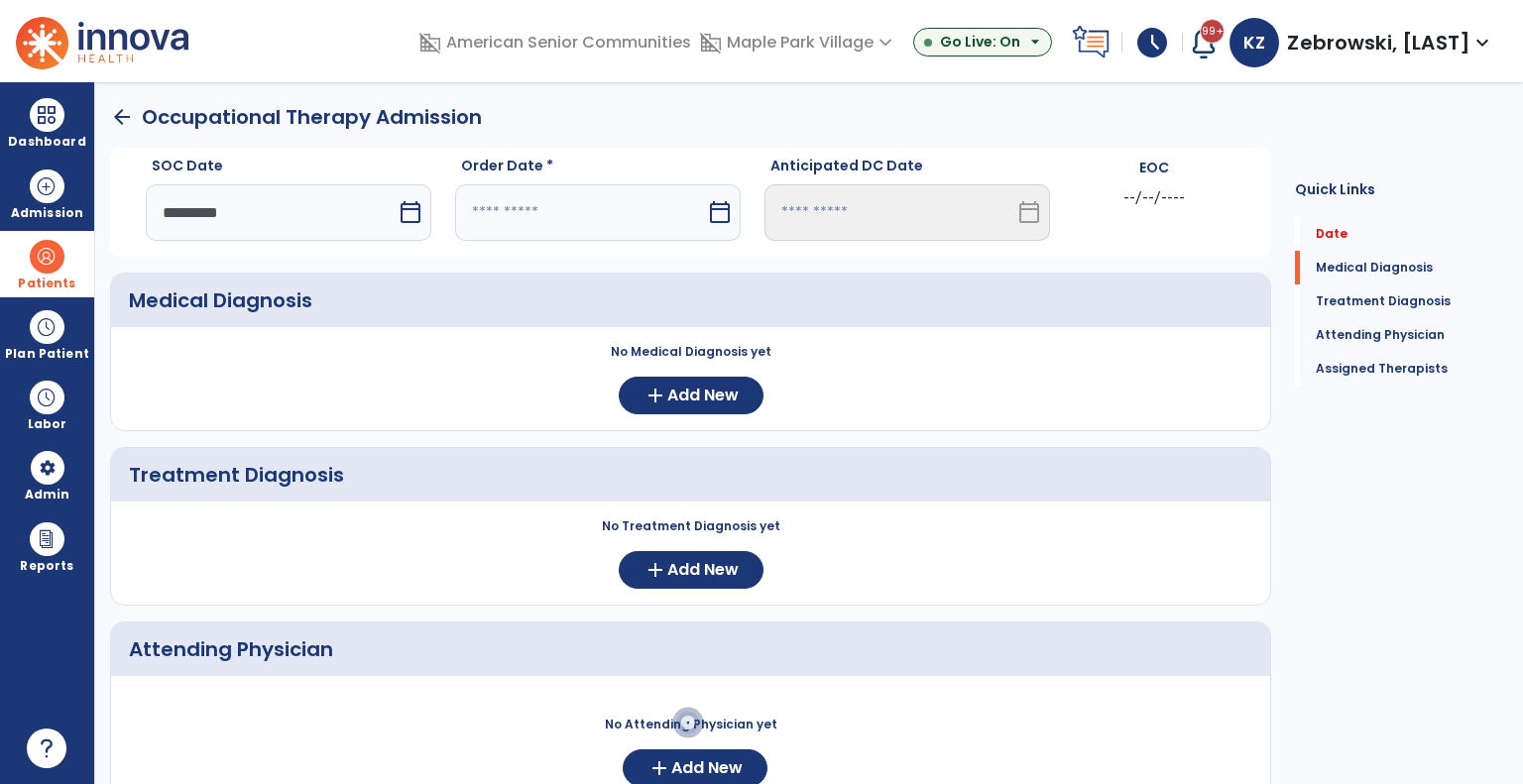 select on "*" 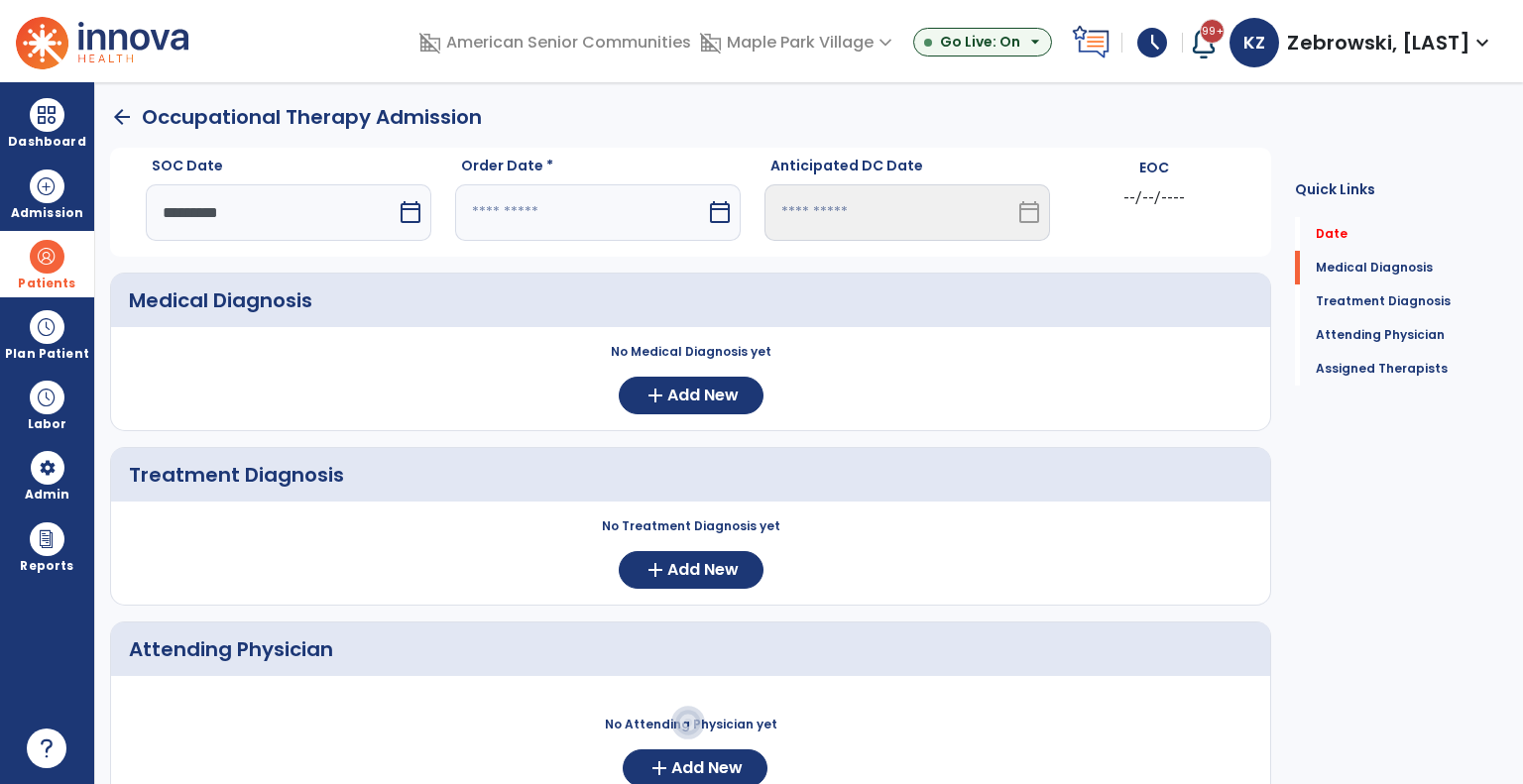 select on "****" 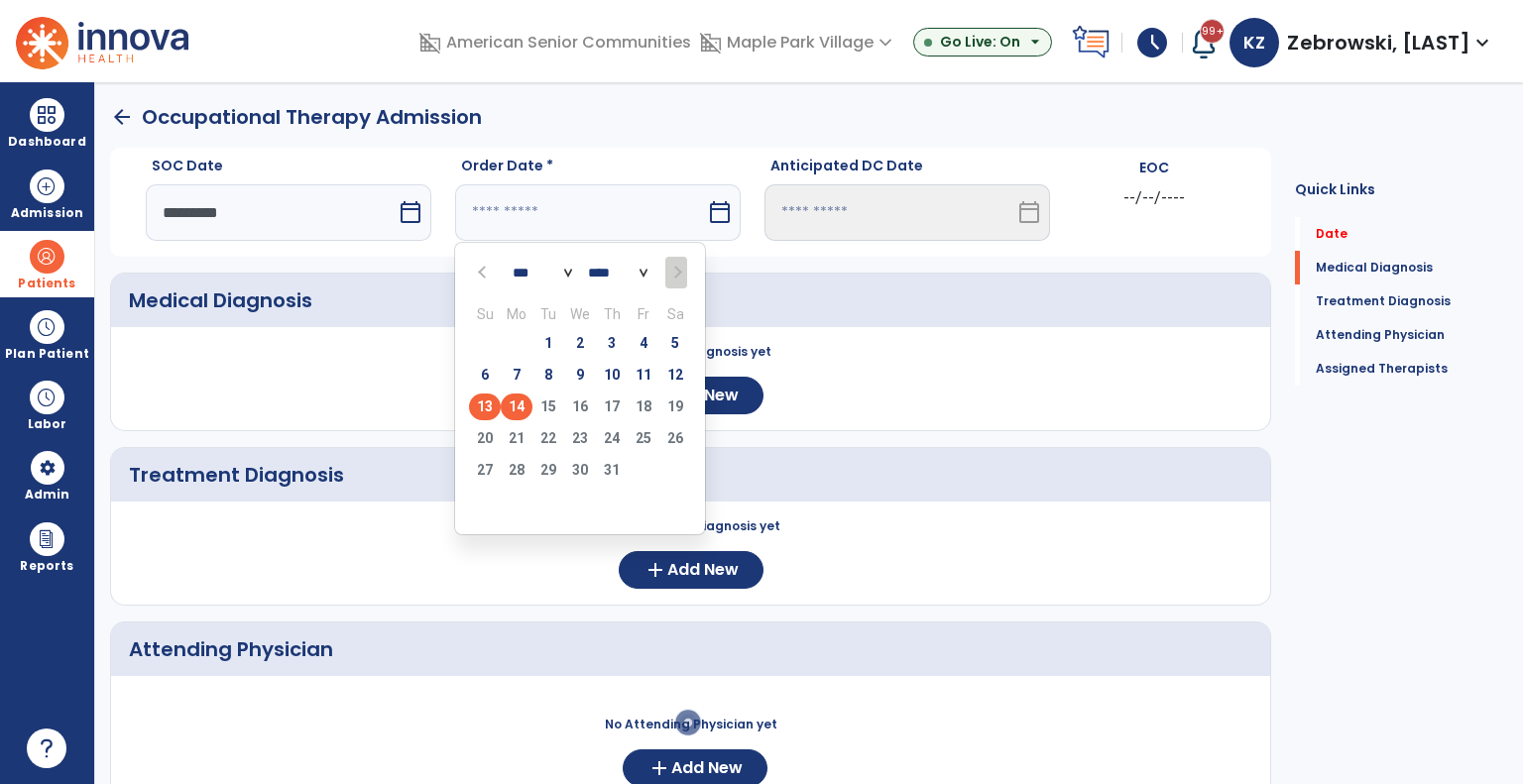 click on "14" at bounding box center [517, 406] 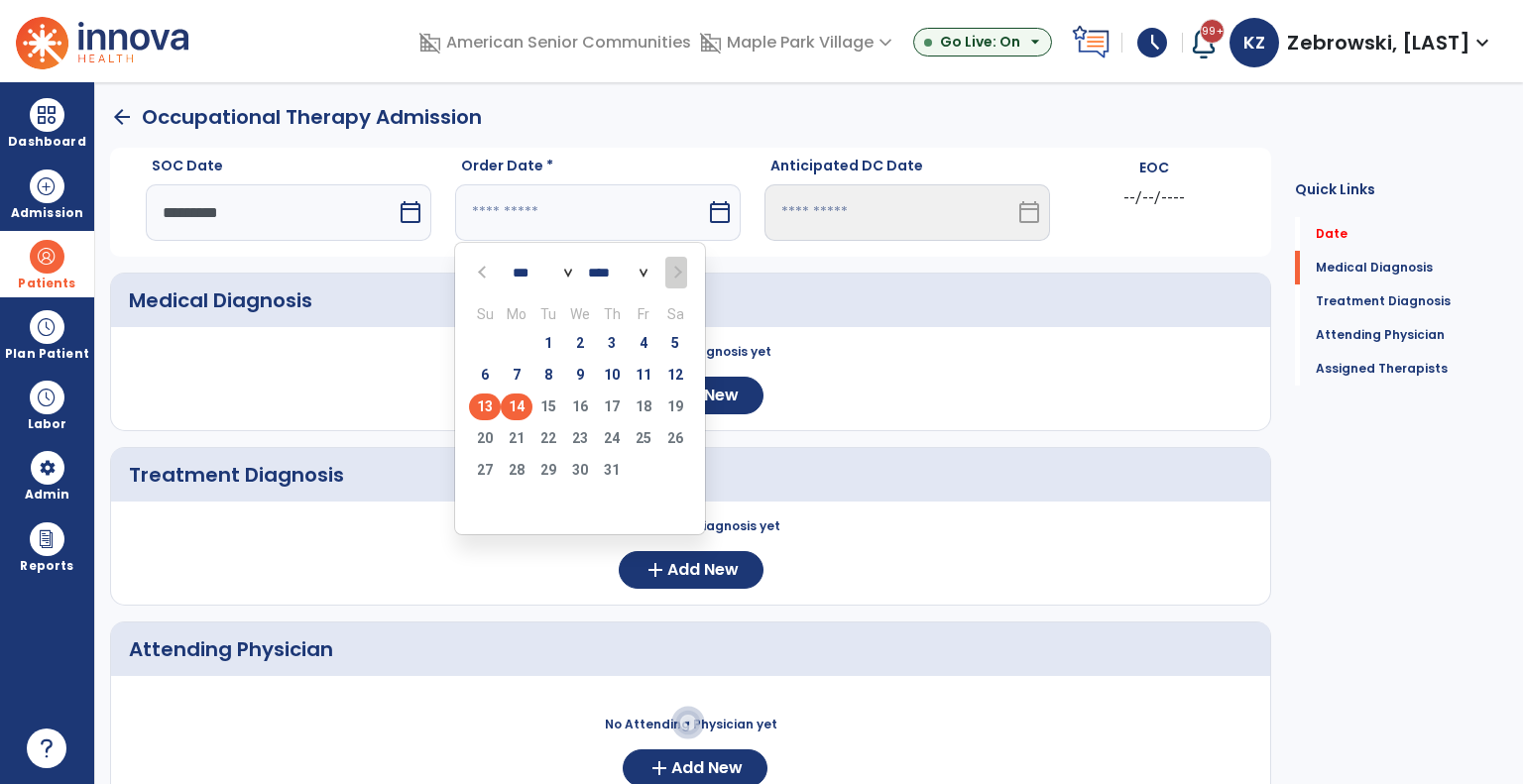 type on "*********" 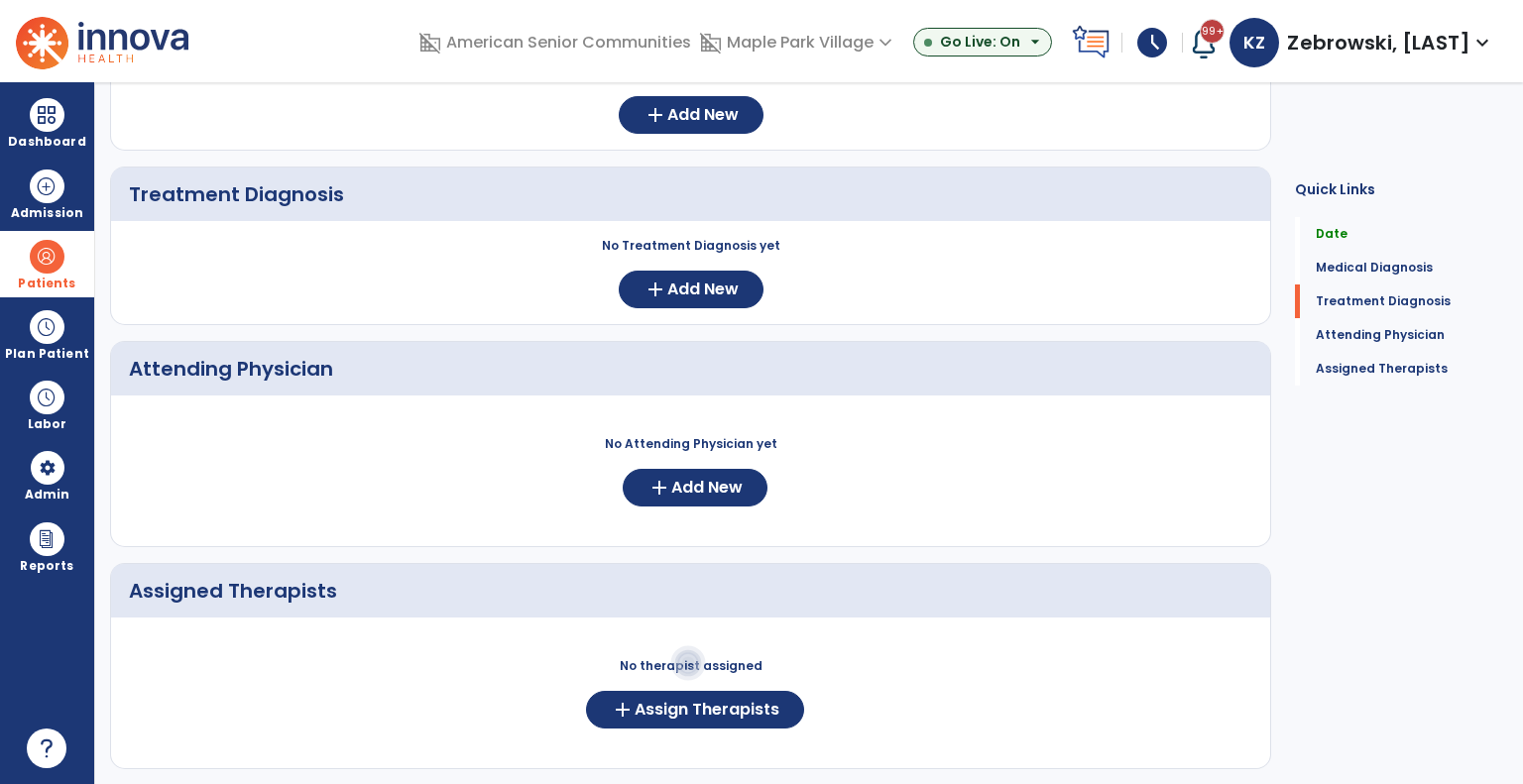 scroll, scrollTop: 297, scrollLeft: 0, axis: vertical 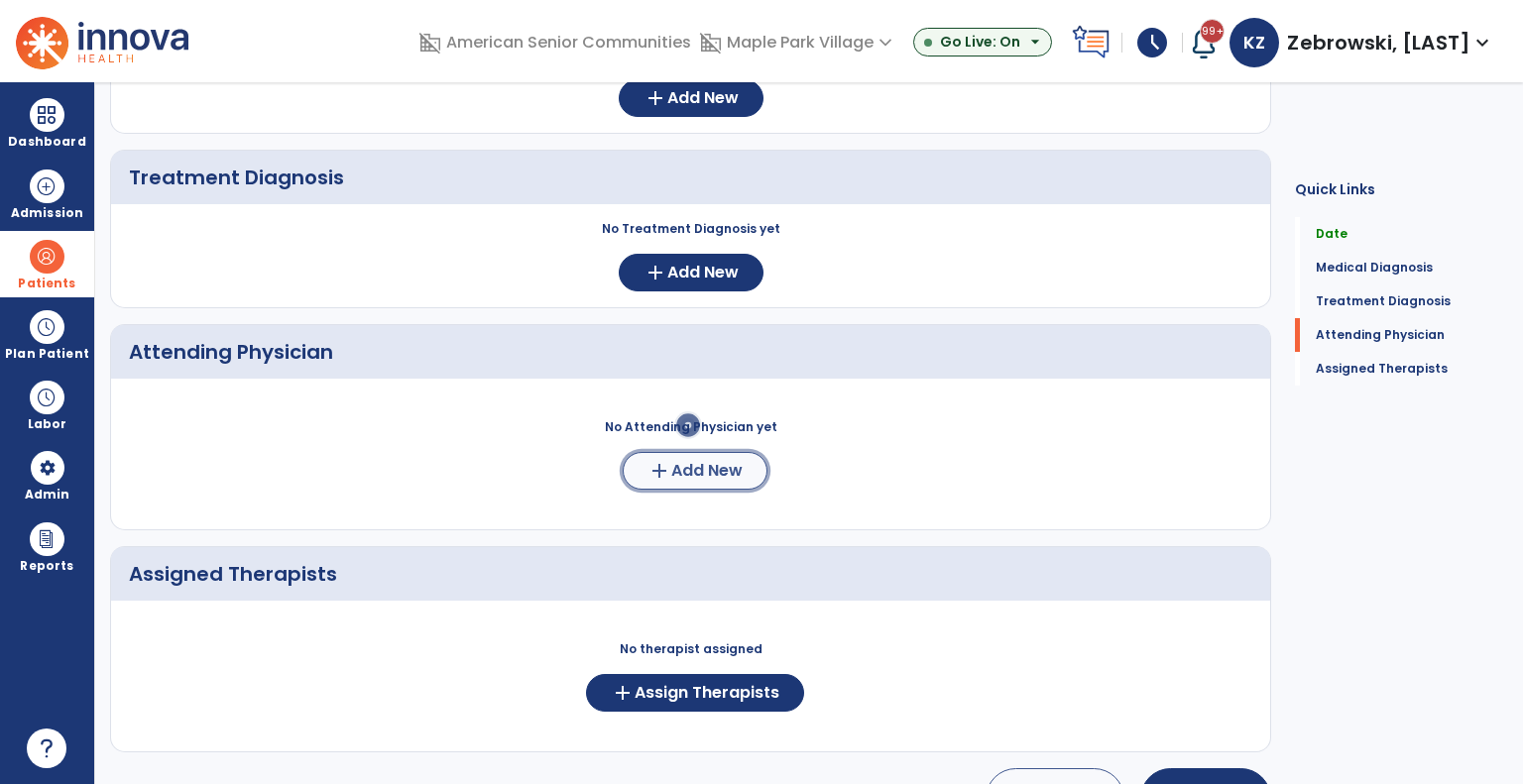 click on "Add New" 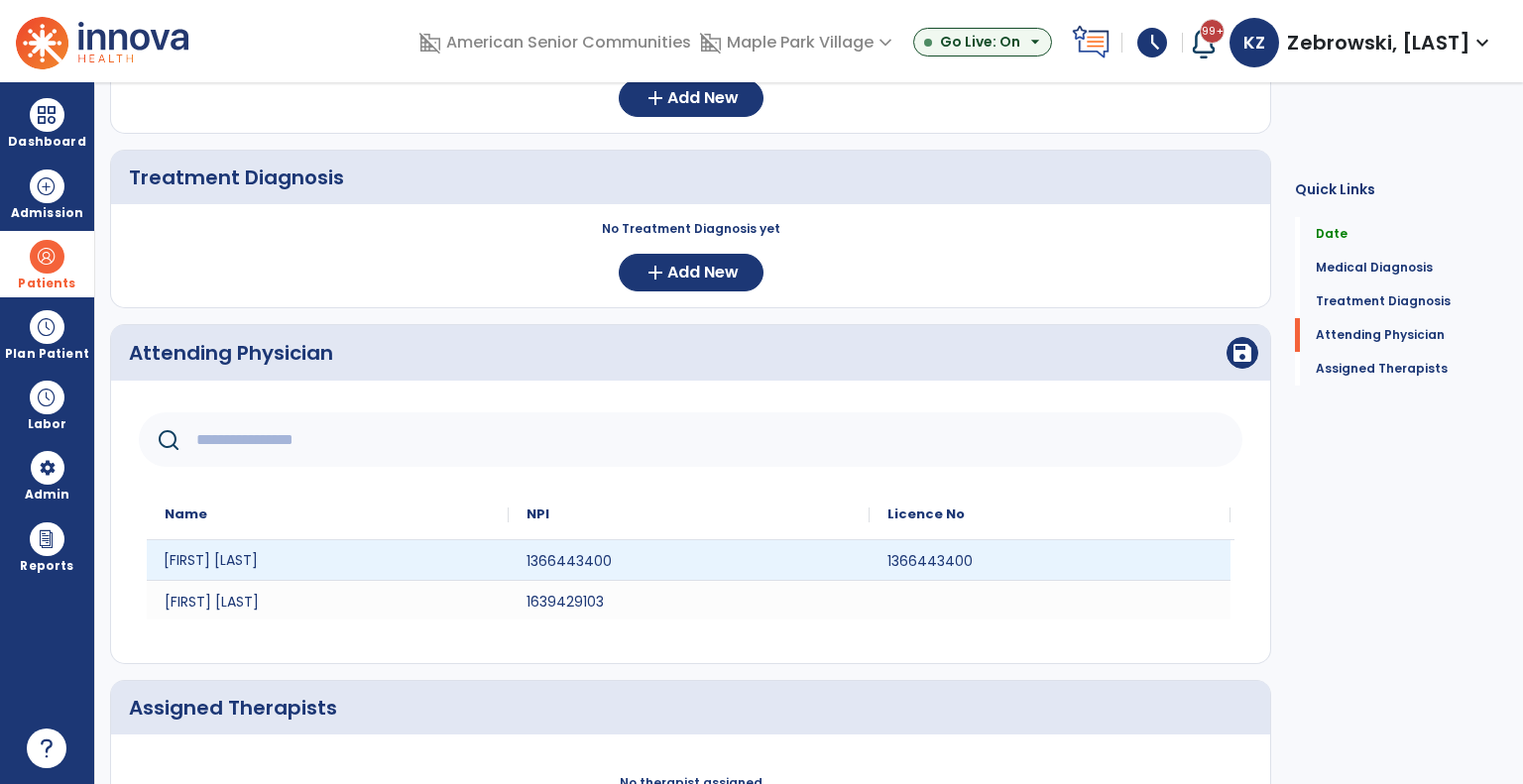 click on "James Pike" 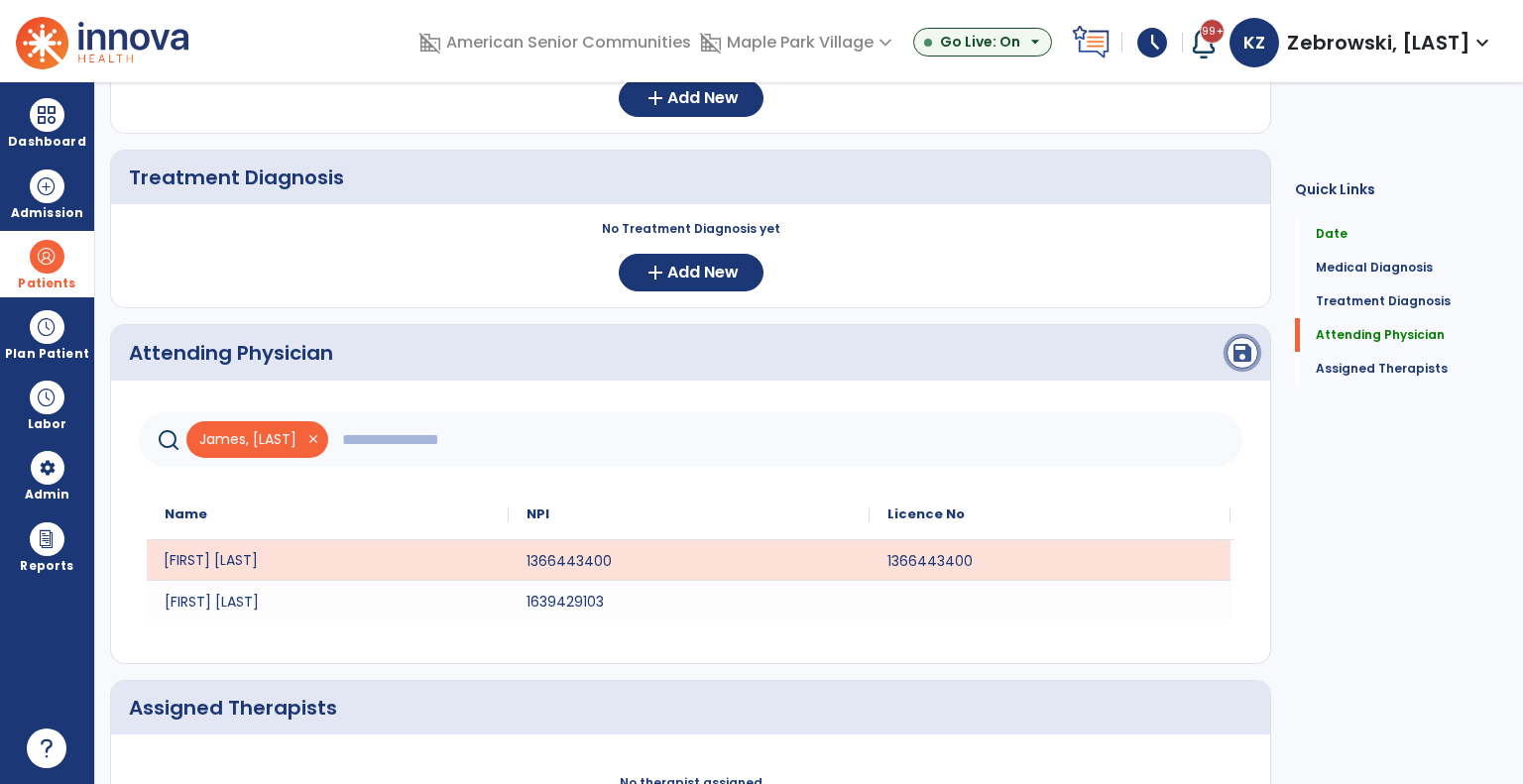click on "save" 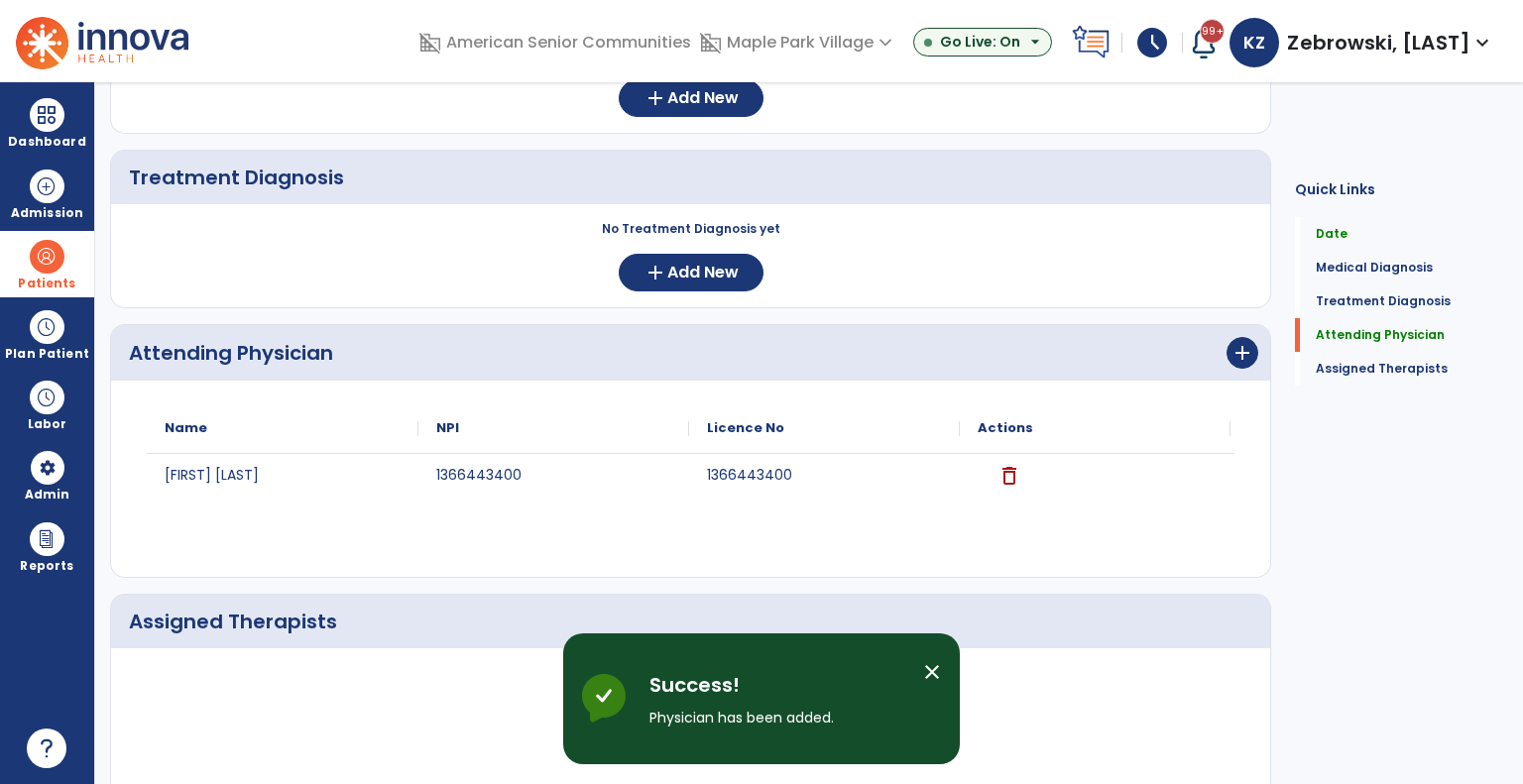 click on "close" at bounding box center [932, 672] 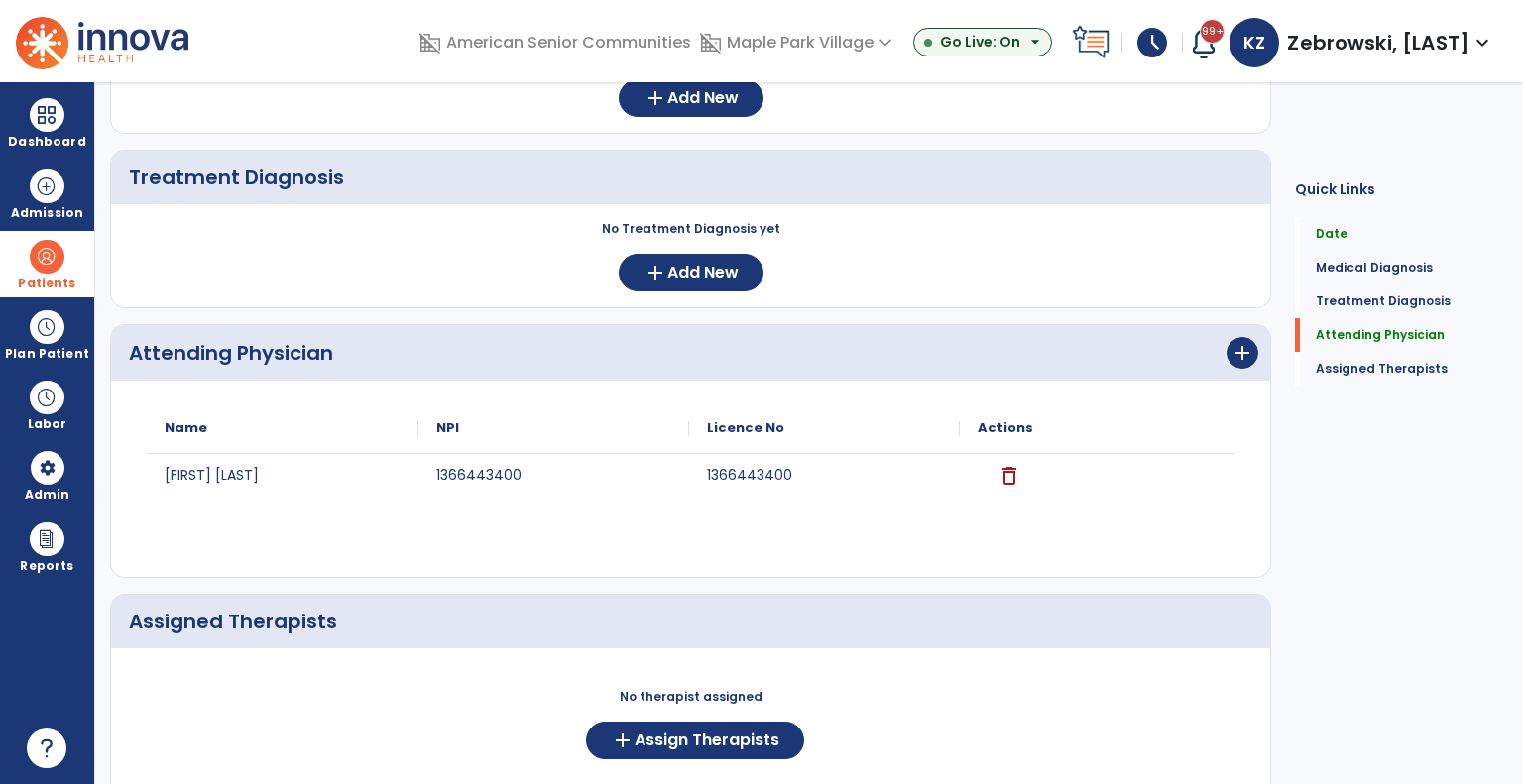 scroll, scrollTop: 400, scrollLeft: 0, axis: vertical 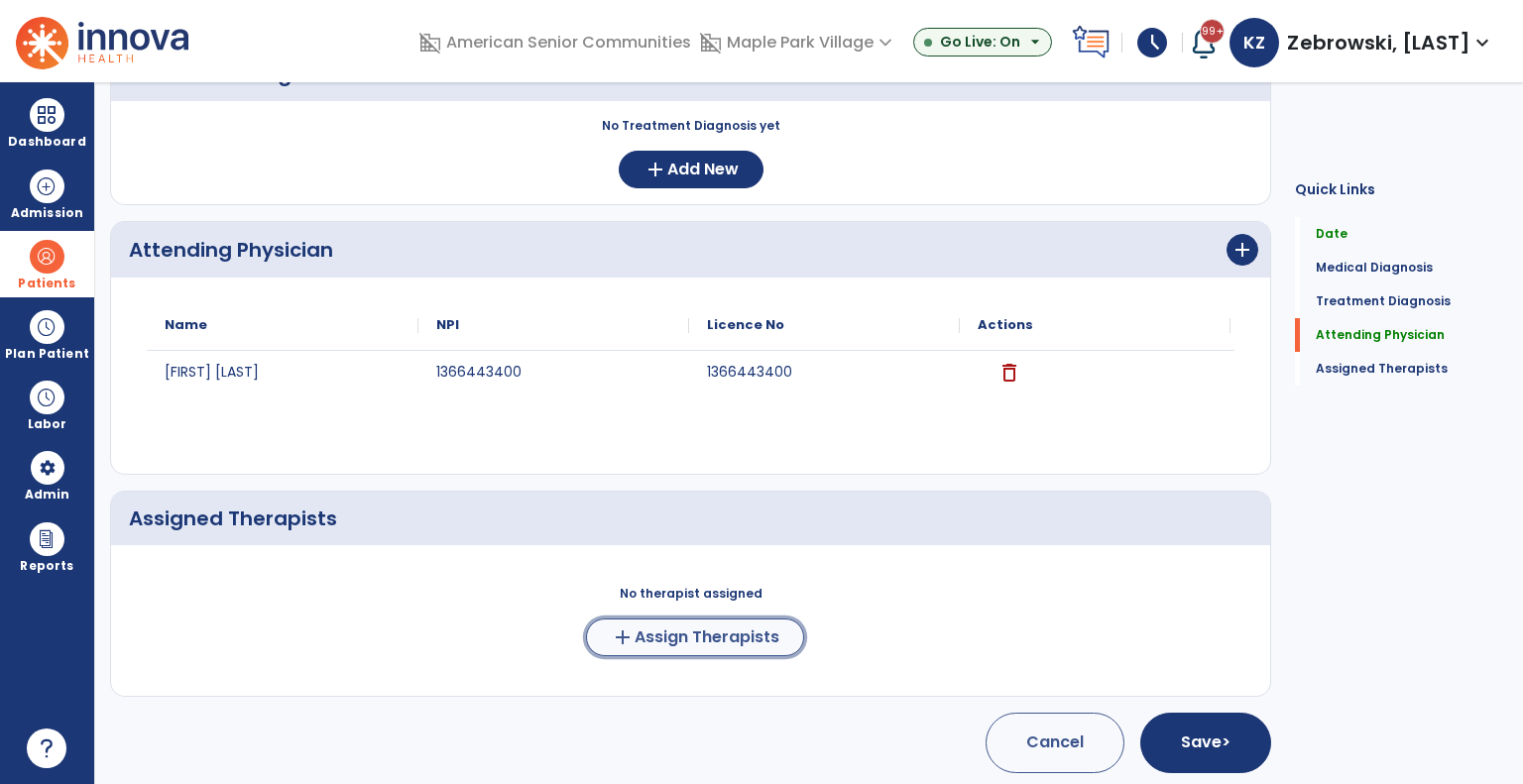 click on "Assign Therapists" 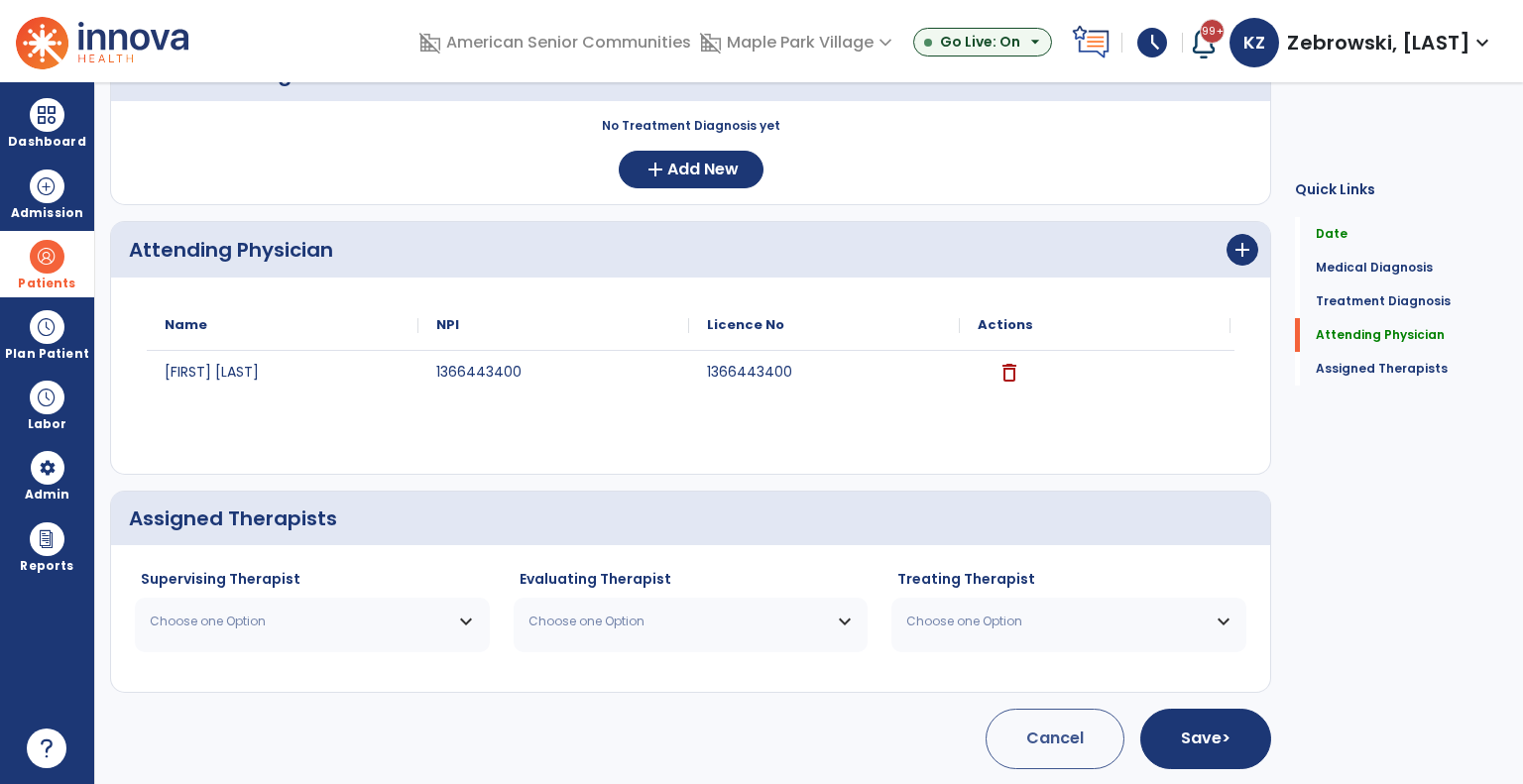 scroll, scrollTop: 397, scrollLeft: 0, axis: vertical 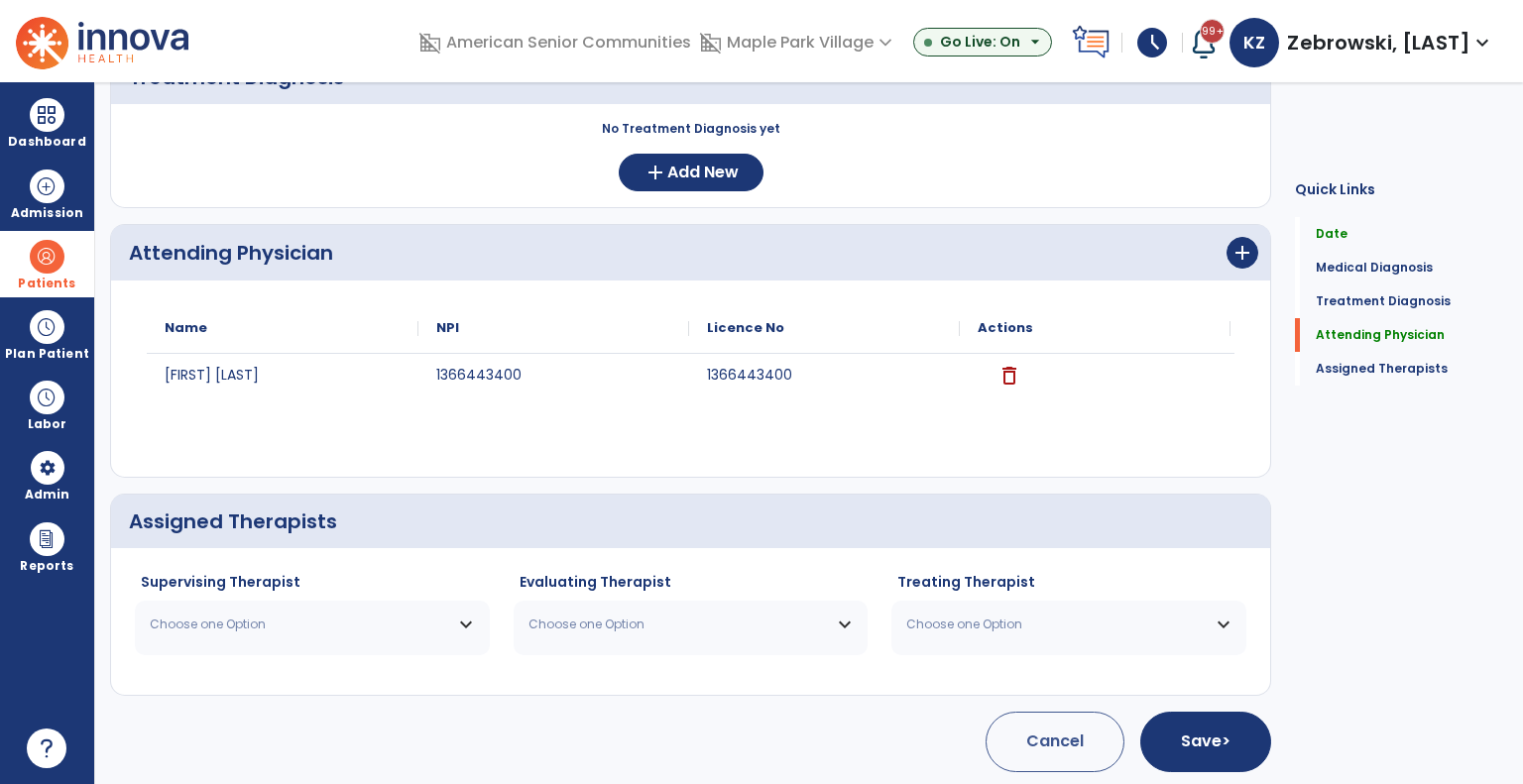 click on "Choose one Option" at bounding box center (312, 624) 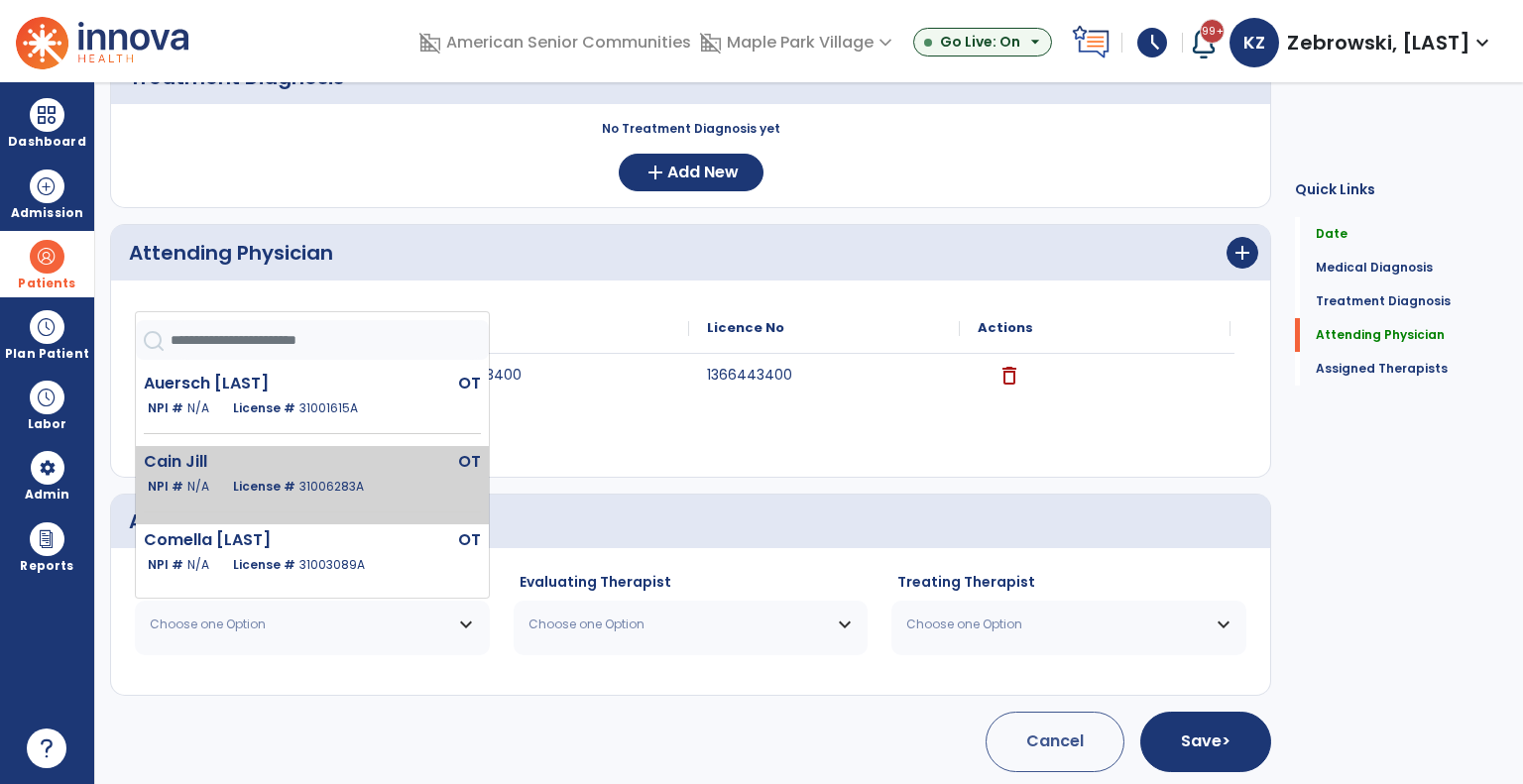 click on "31006283A" 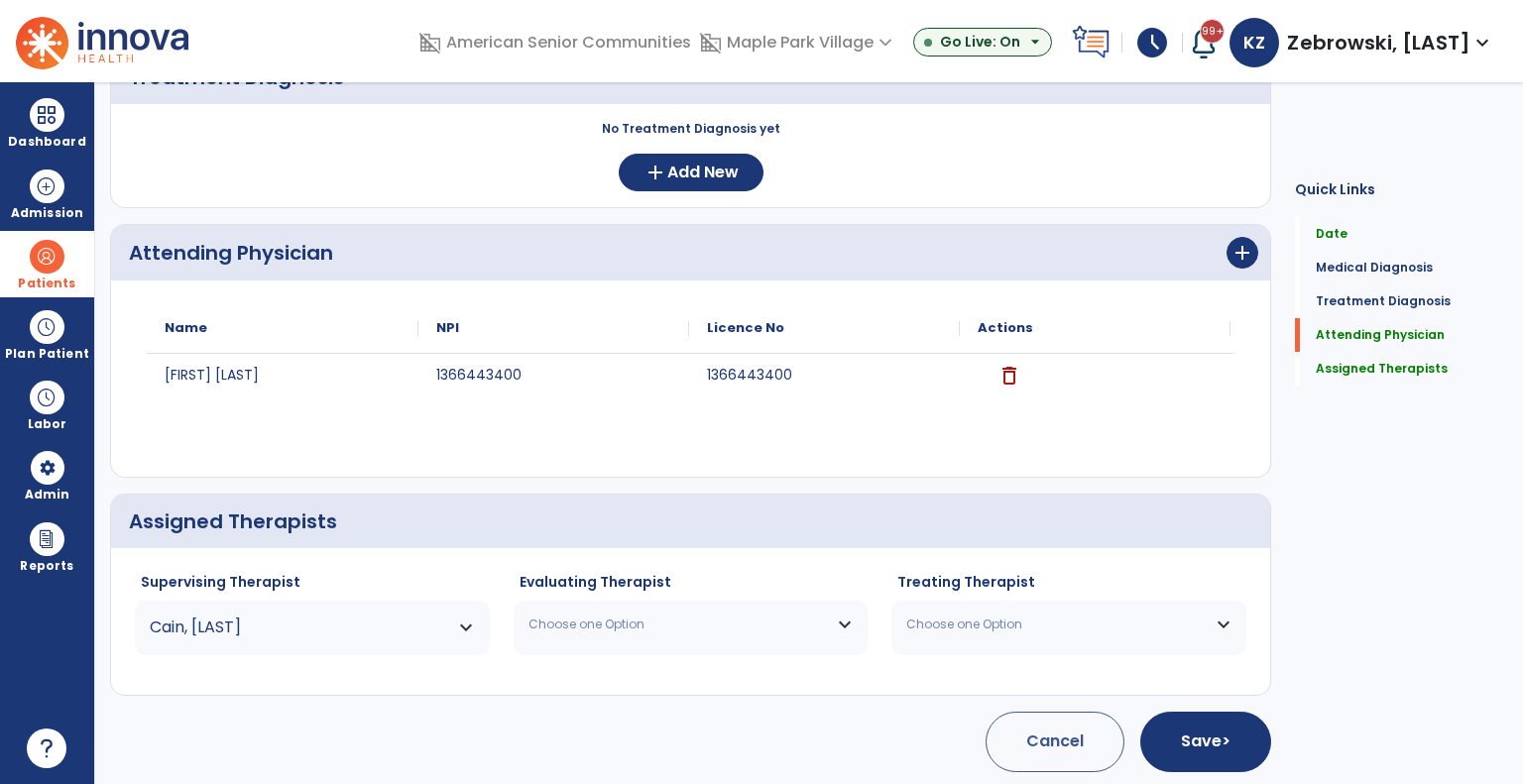 click on "Choose one Option" at bounding box center [678, 624] 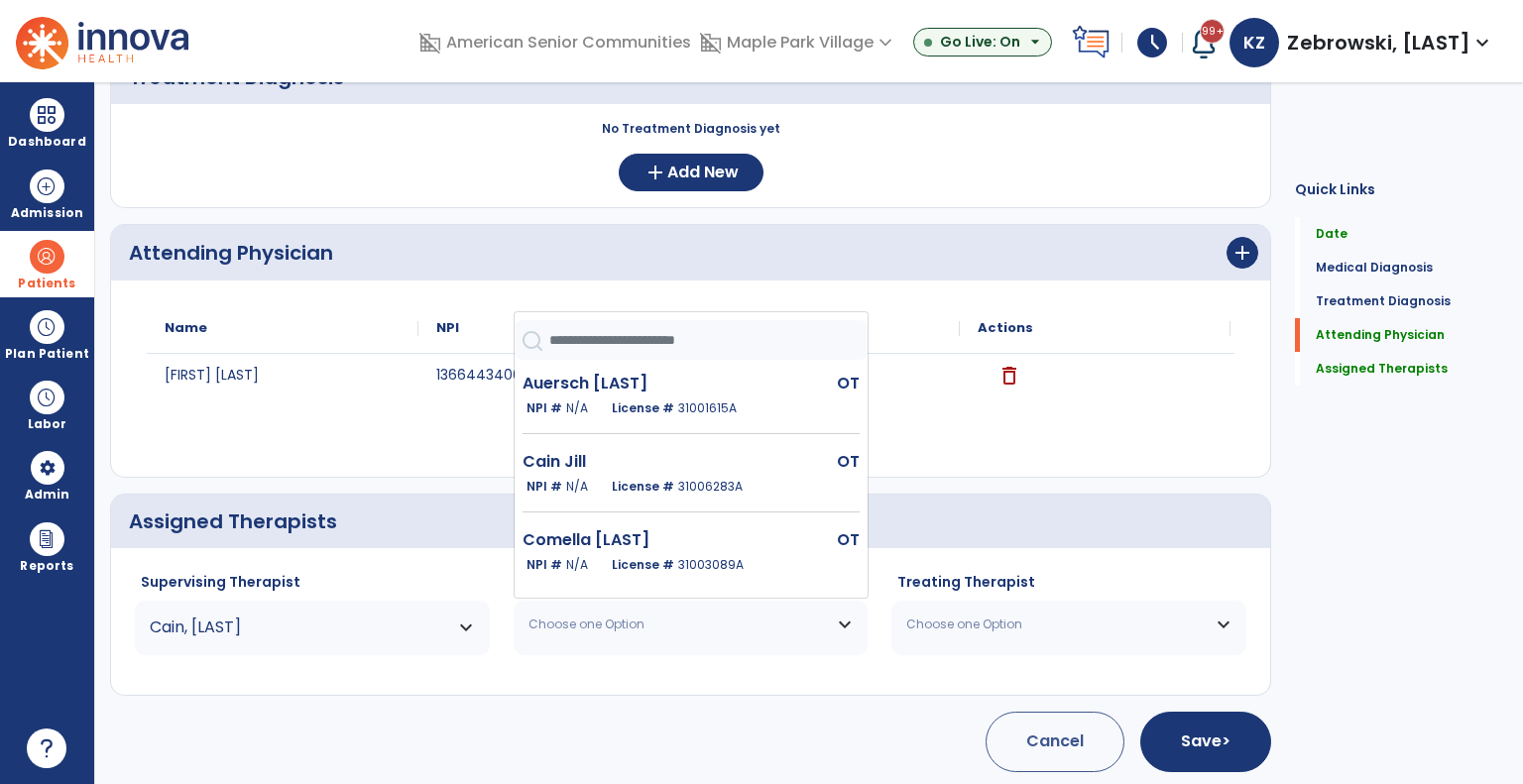 click 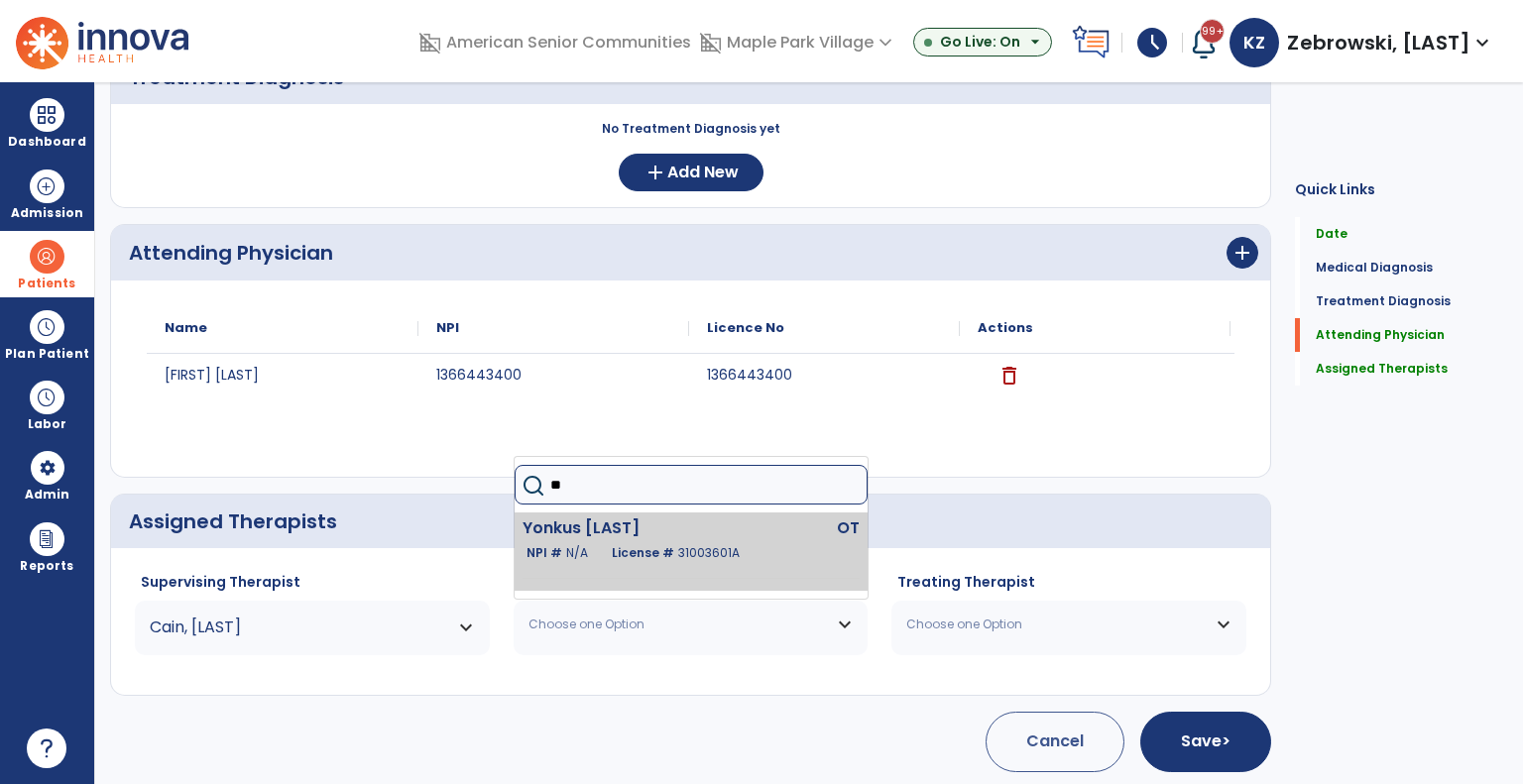 type on "**" 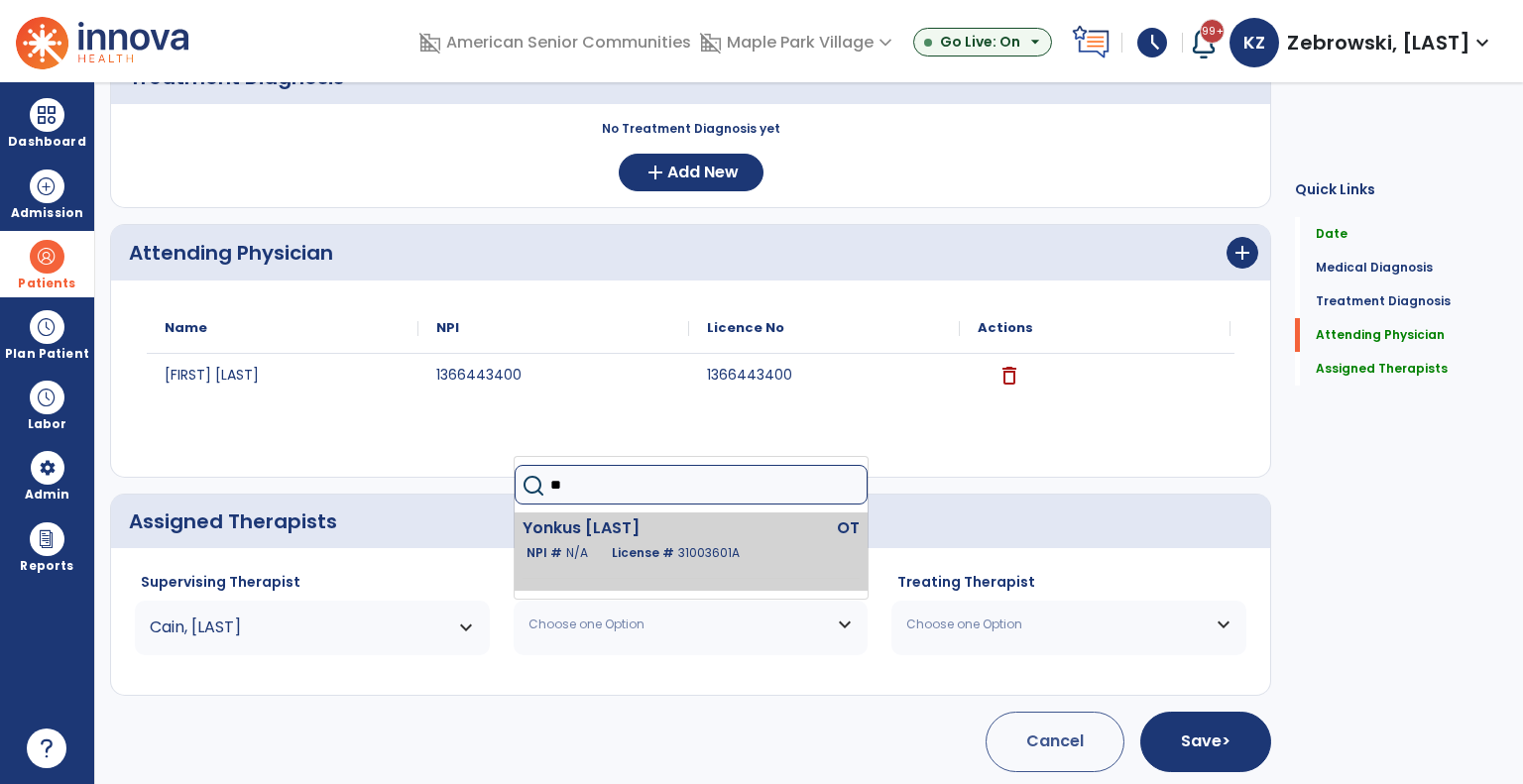click on "Yonkus Laura" 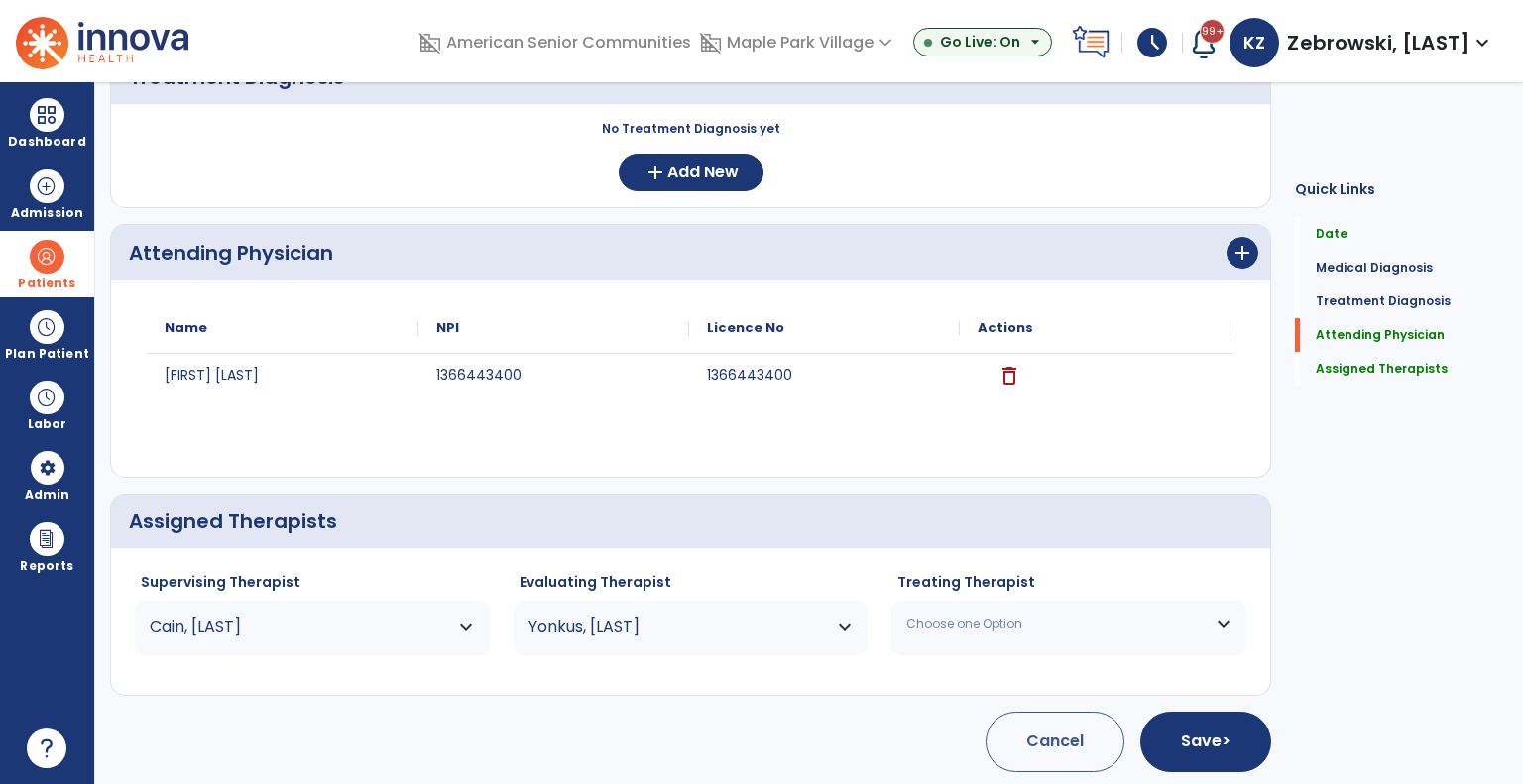 click on "Choose one Option" at bounding box center (1069, 624) 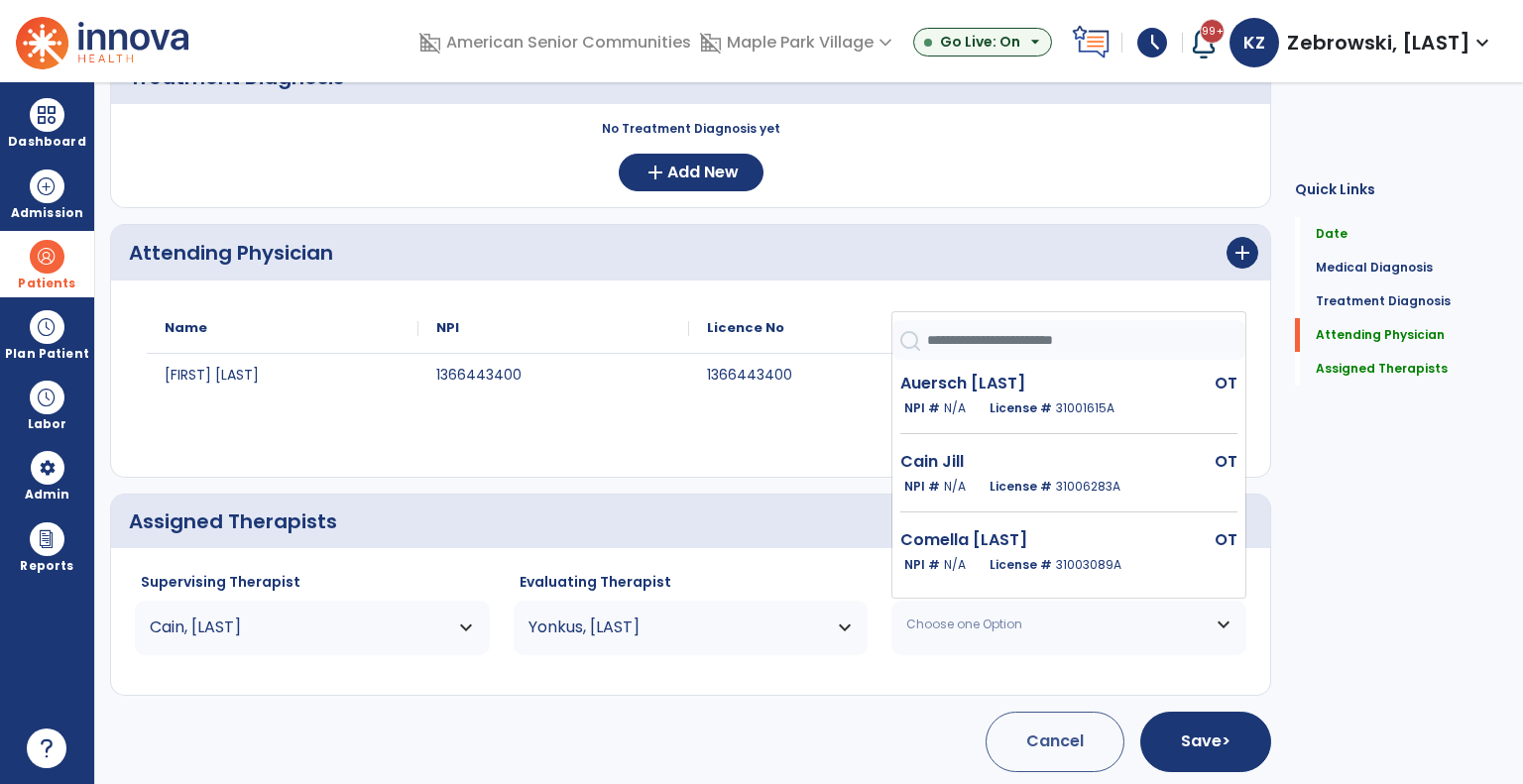 click 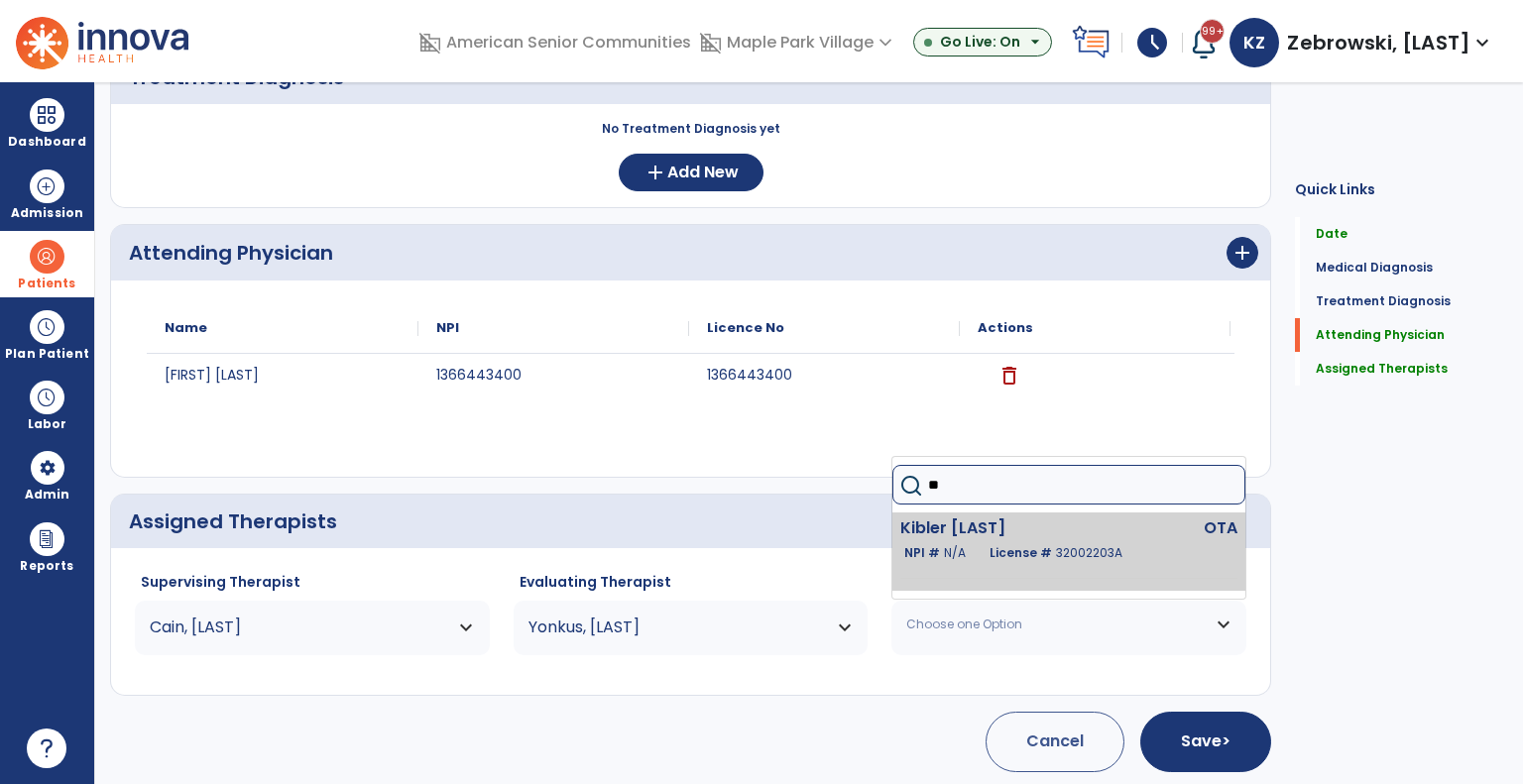 type on "**" 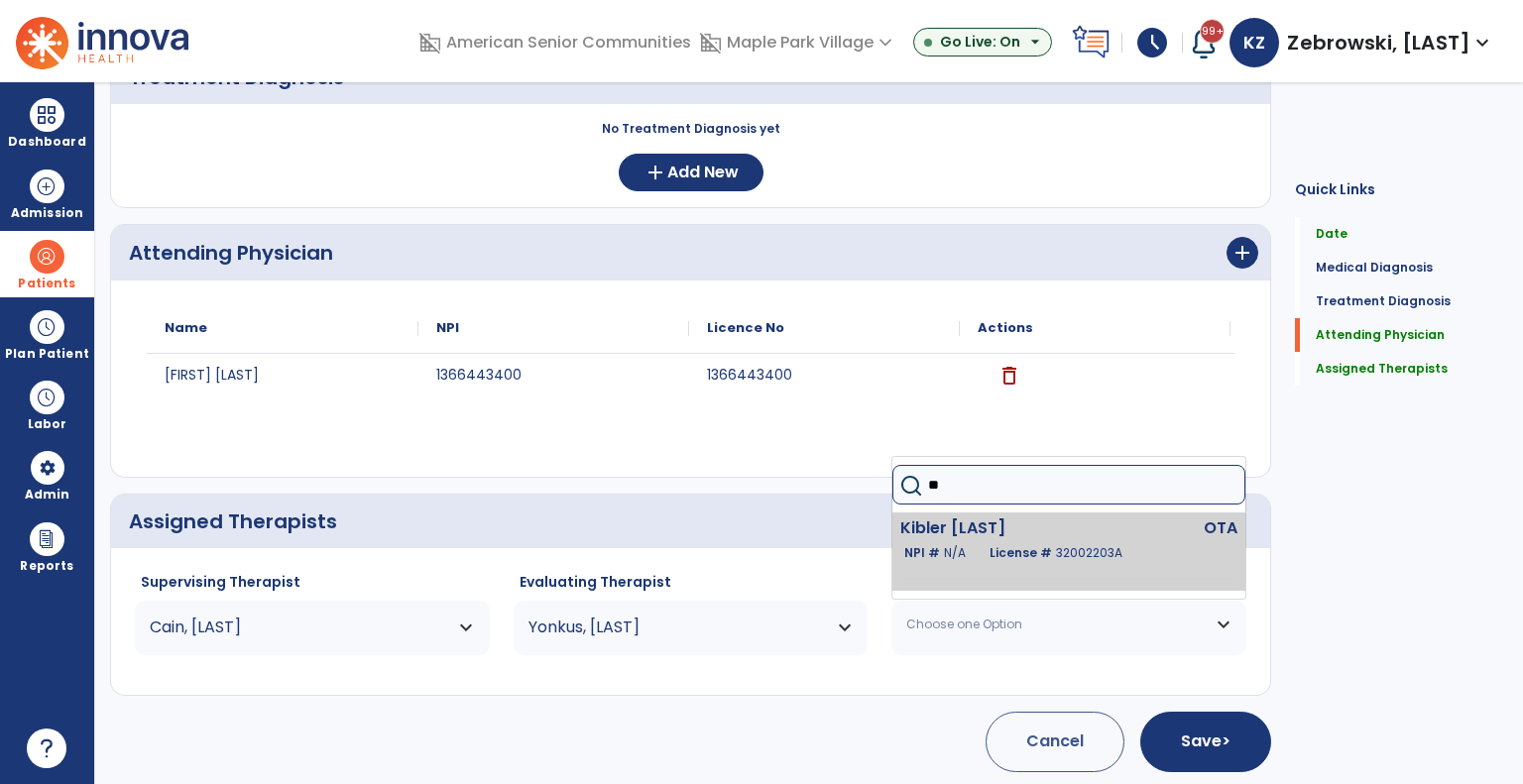 click on "[LAST] [FIRST]" 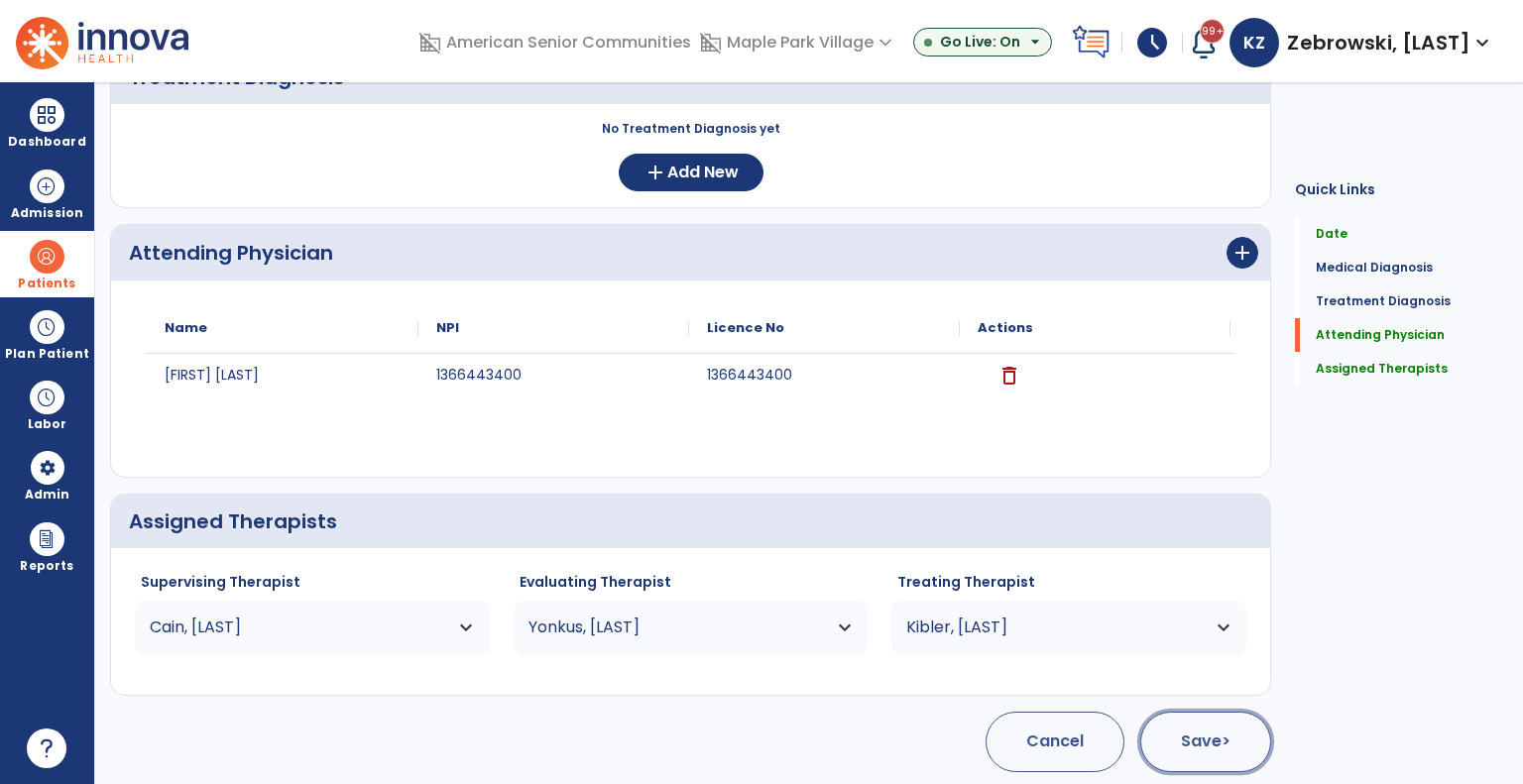 click on "Save  >" 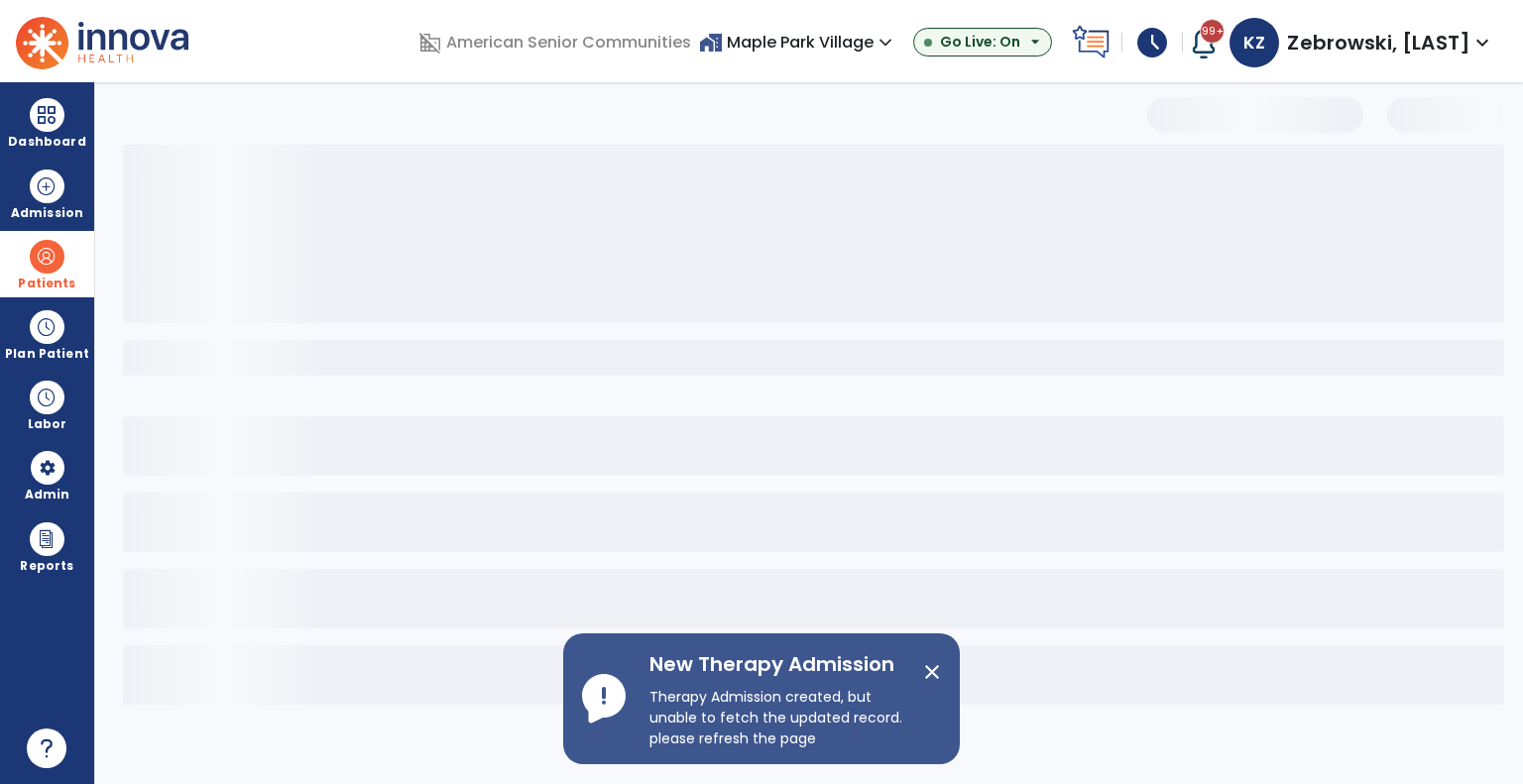scroll, scrollTop: 0, scrollLeft: 0, axis: both 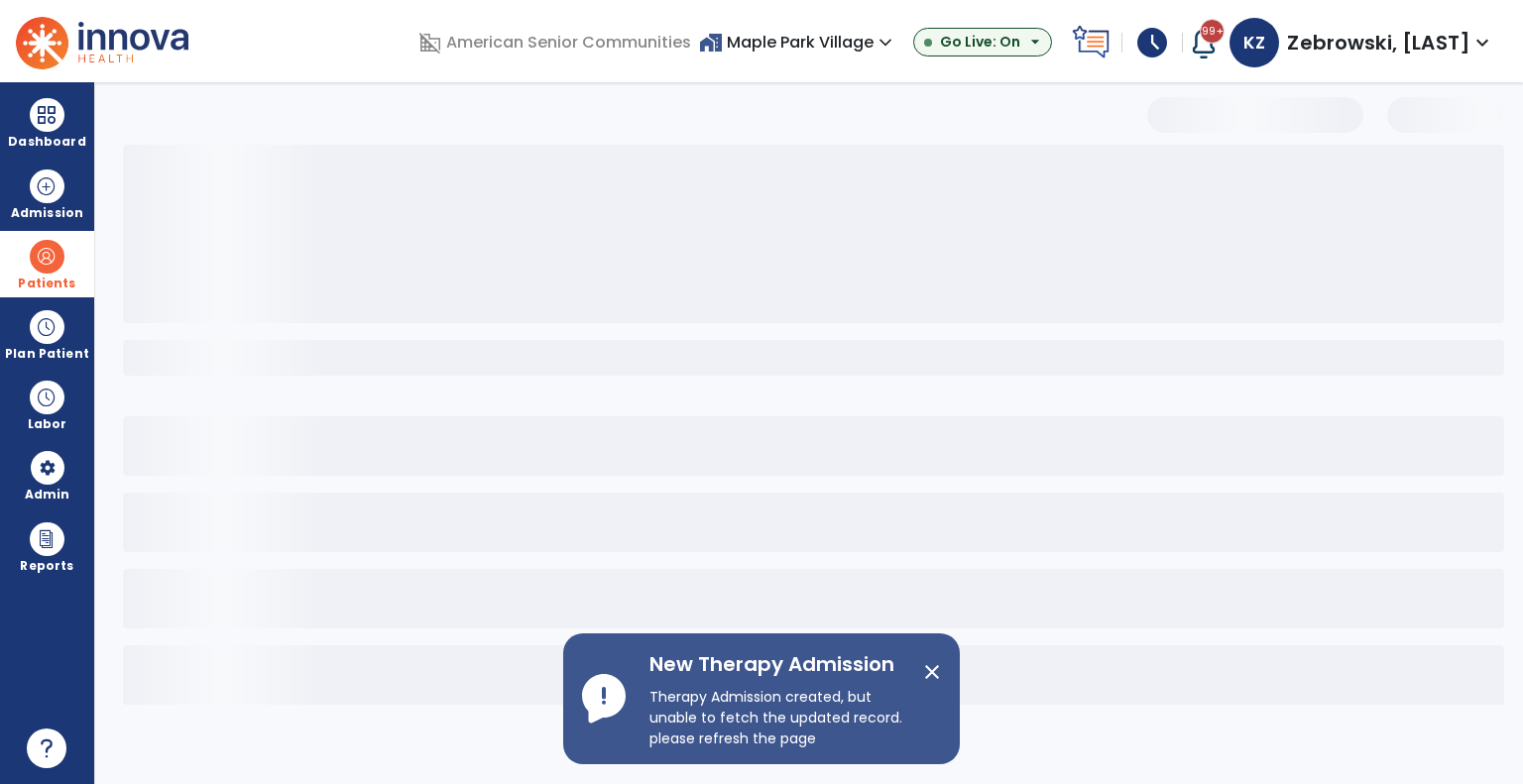 select on "***" 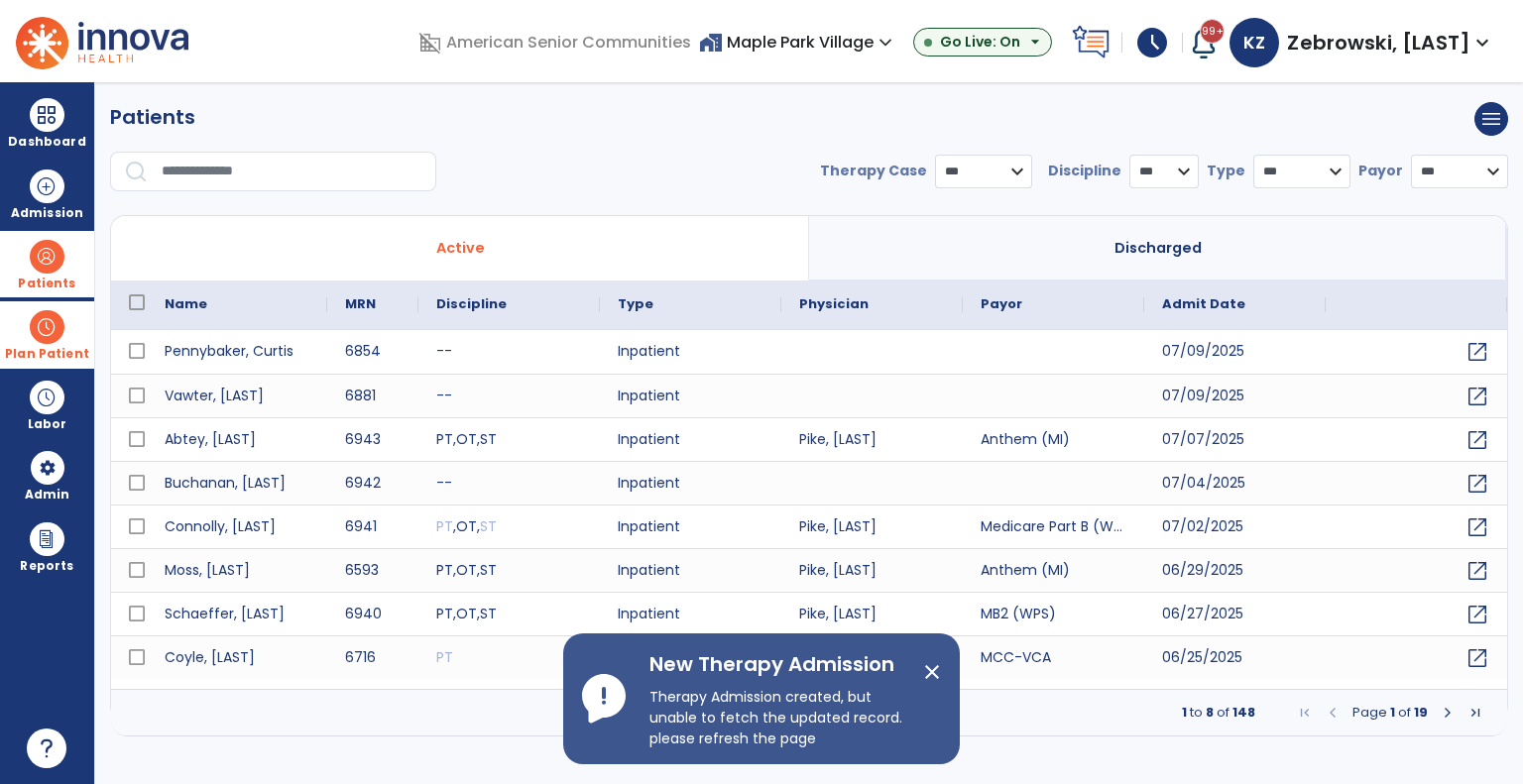 click on "Plan Patient" at bounding box center [47, 283] 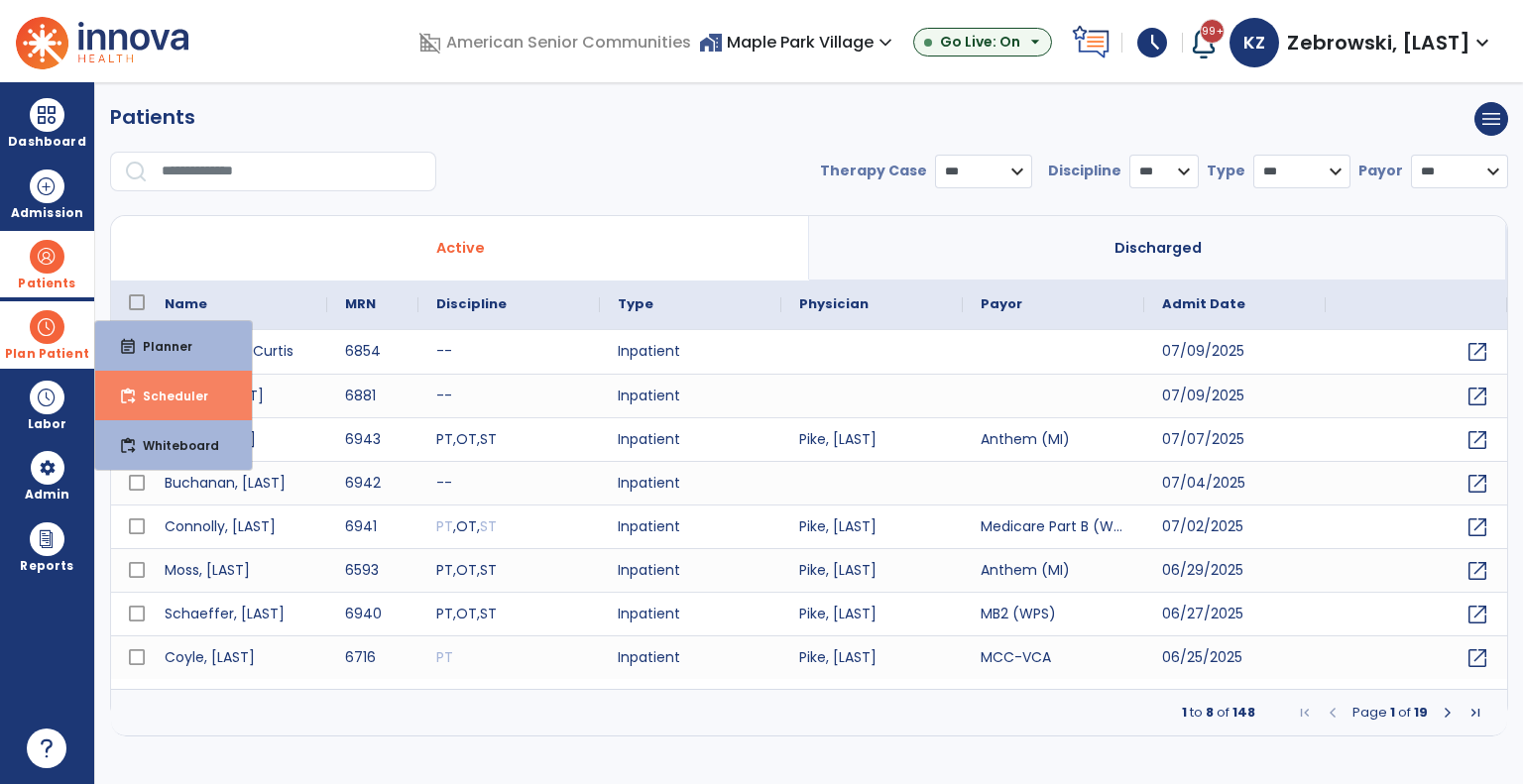 click on "Scheduler" at bounding box center [168, 395] 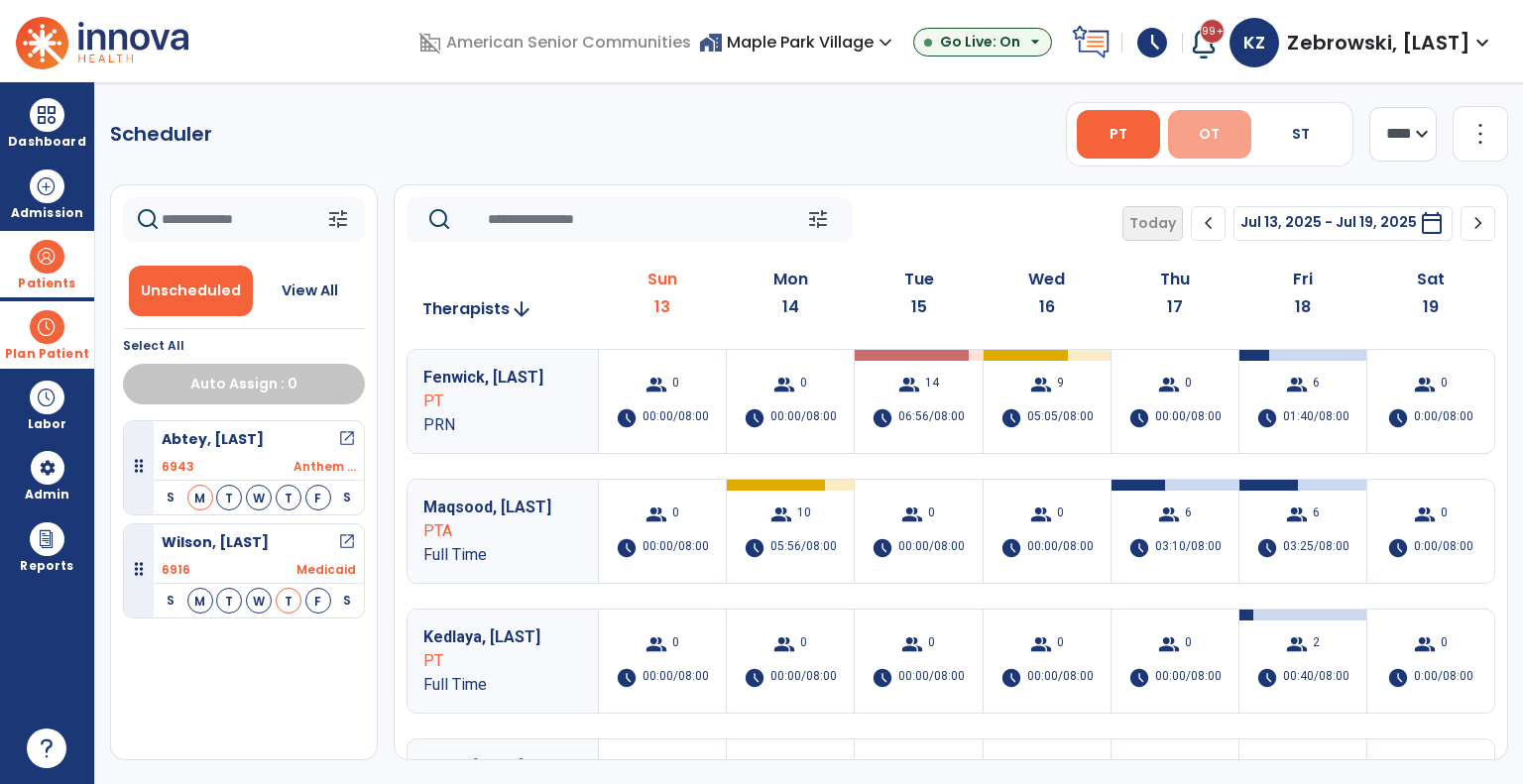 click on "OT" at bounding box center (1210, 134) 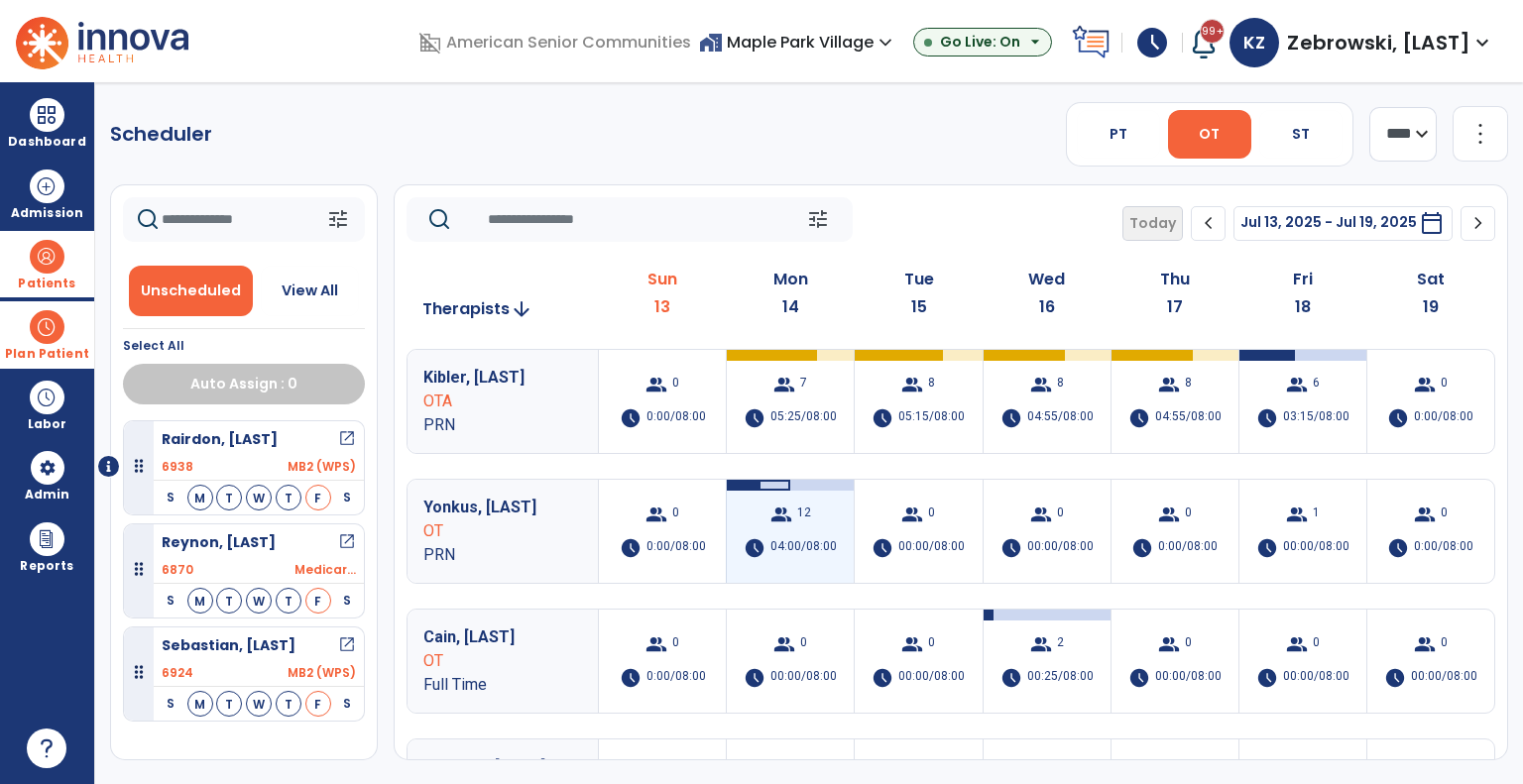 click on "group  12  schedule  04:00/08:00" at bounding box center (790, 531) 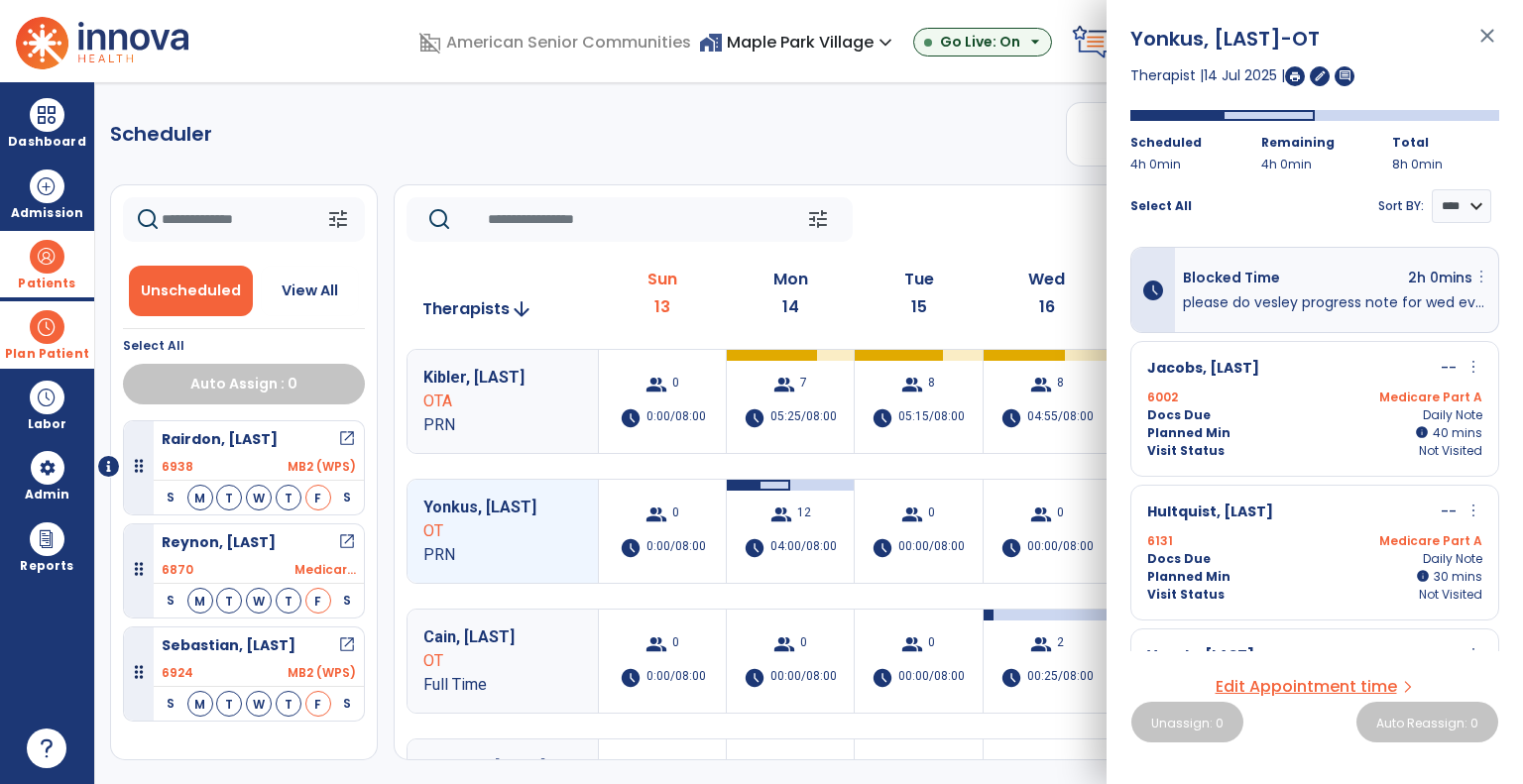 click on "more_vert" at bounding box center [1481, 277] 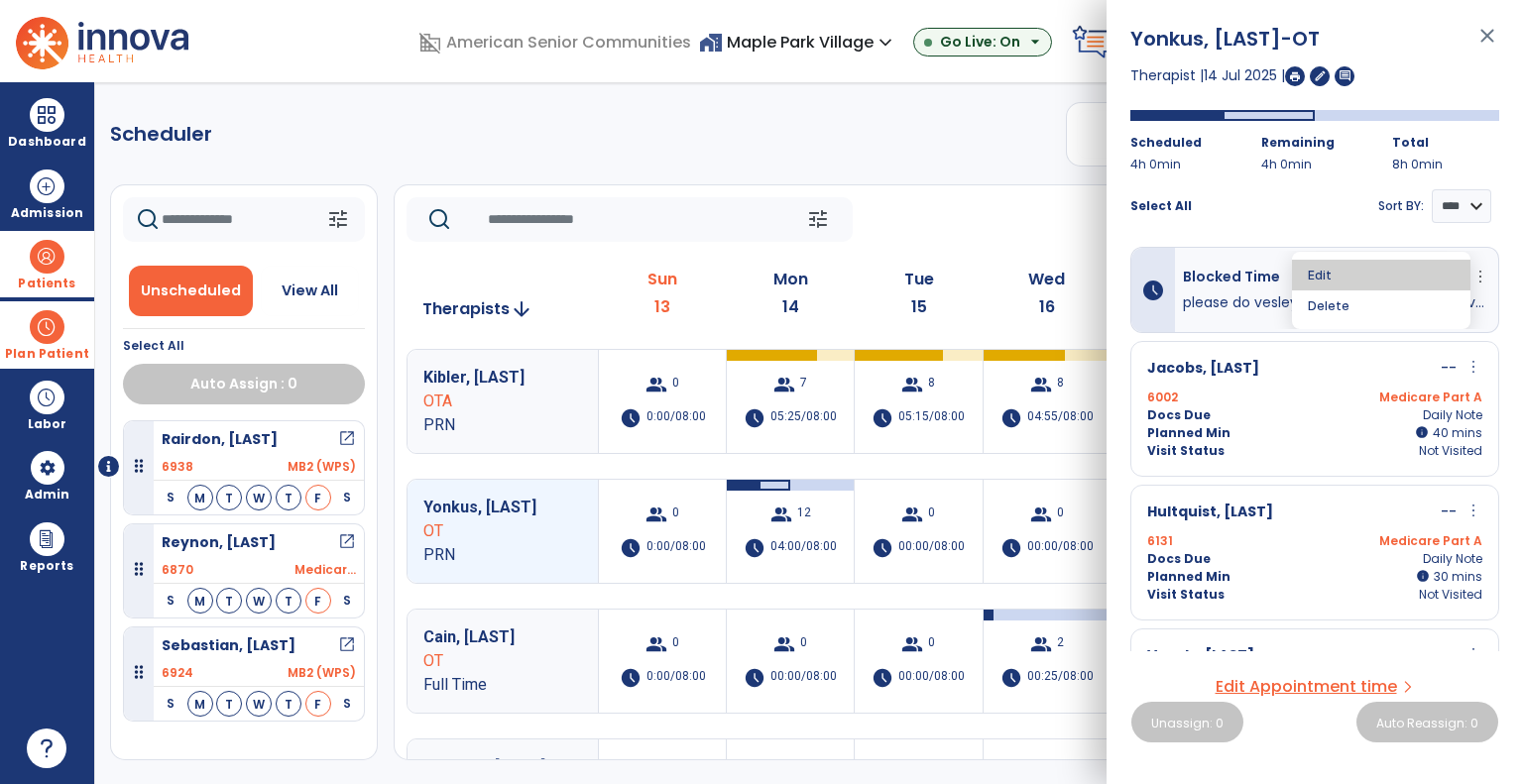 click on "Edit" at bounding box center (1381, 275) 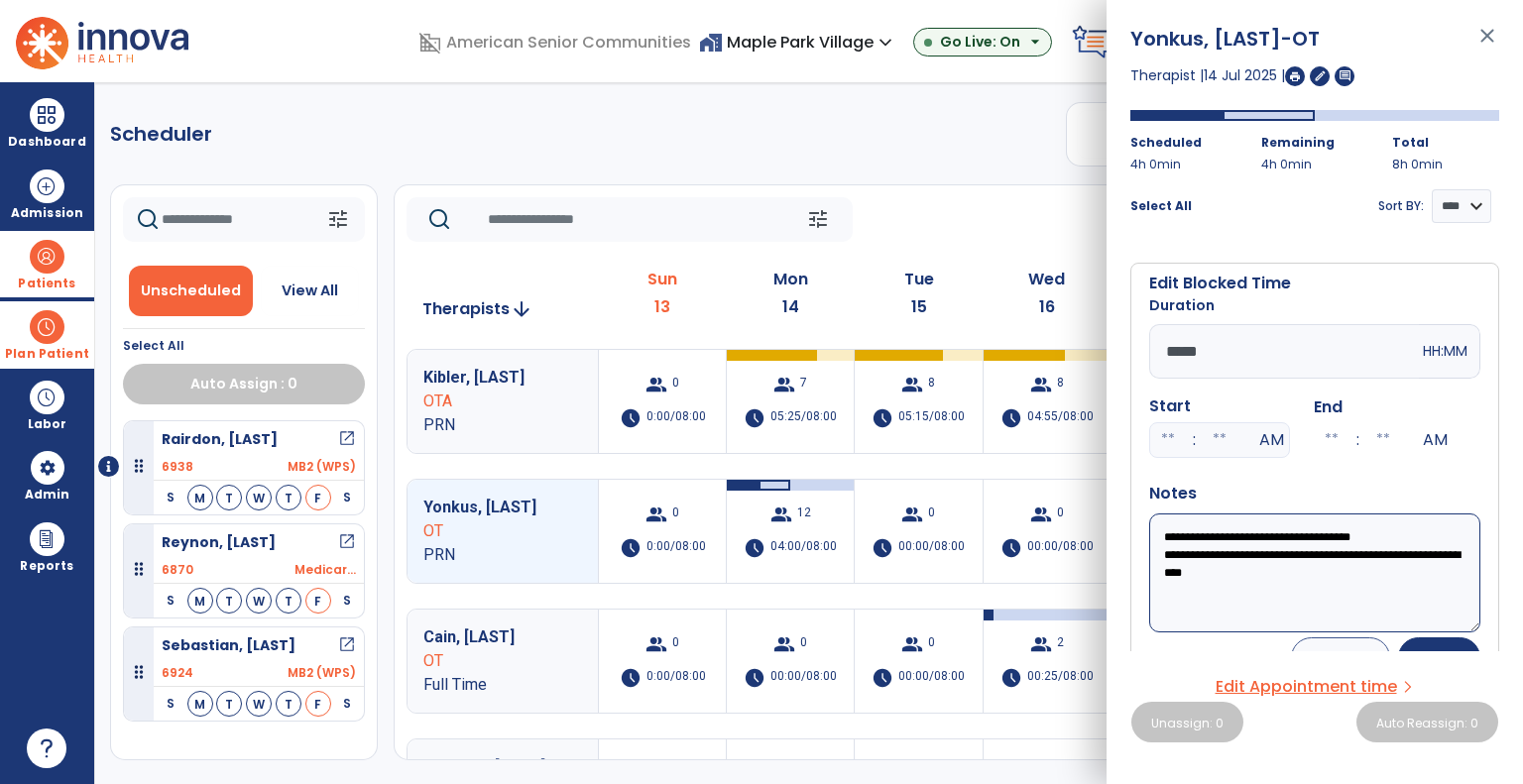 click on "*****" at bounding box center [1284, 351] 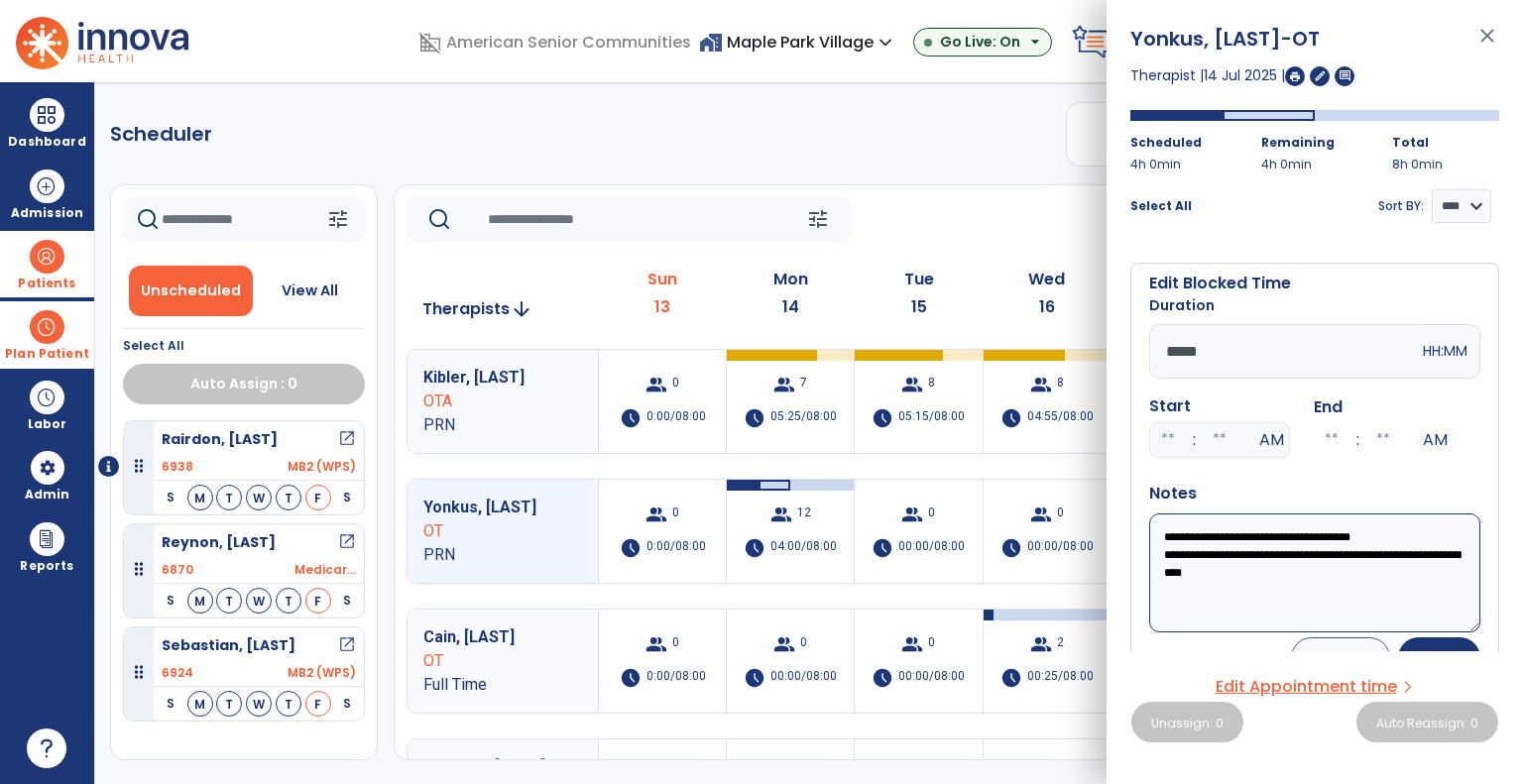 type on "*****" 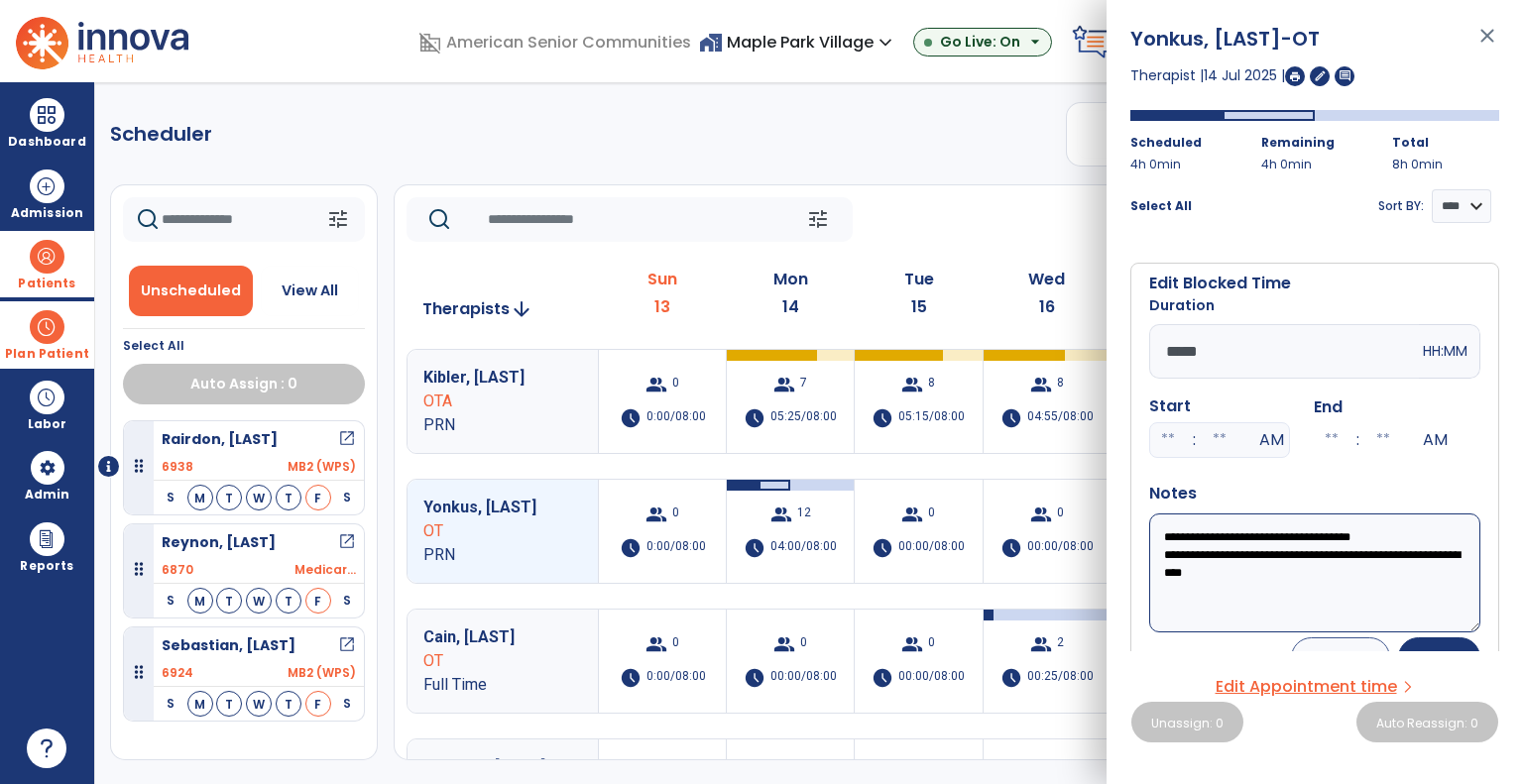 click on "**********" at bounding box center (1315, 573) 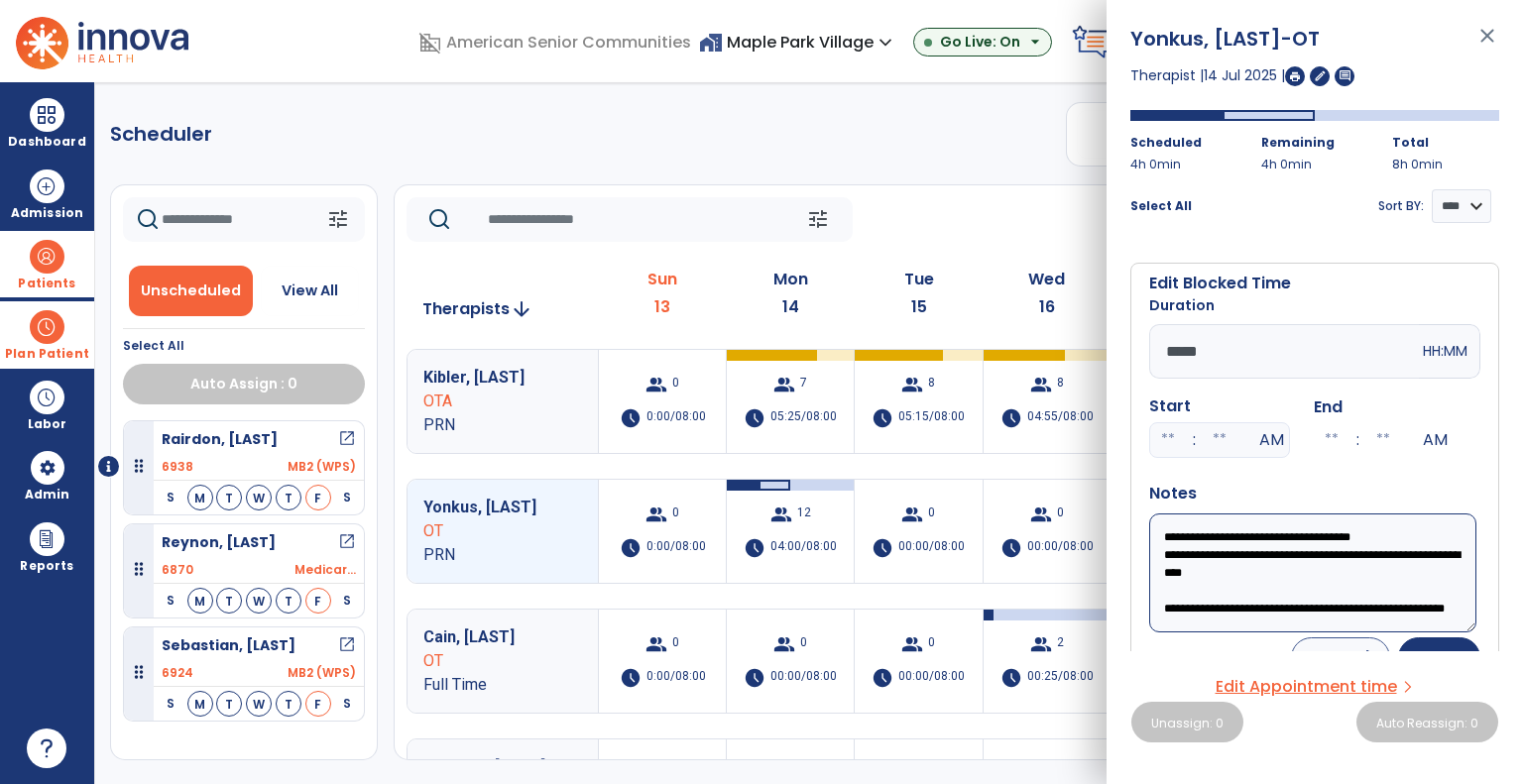 scroll, scrollTop: 17, scrollLeft: 0, axis: vertical 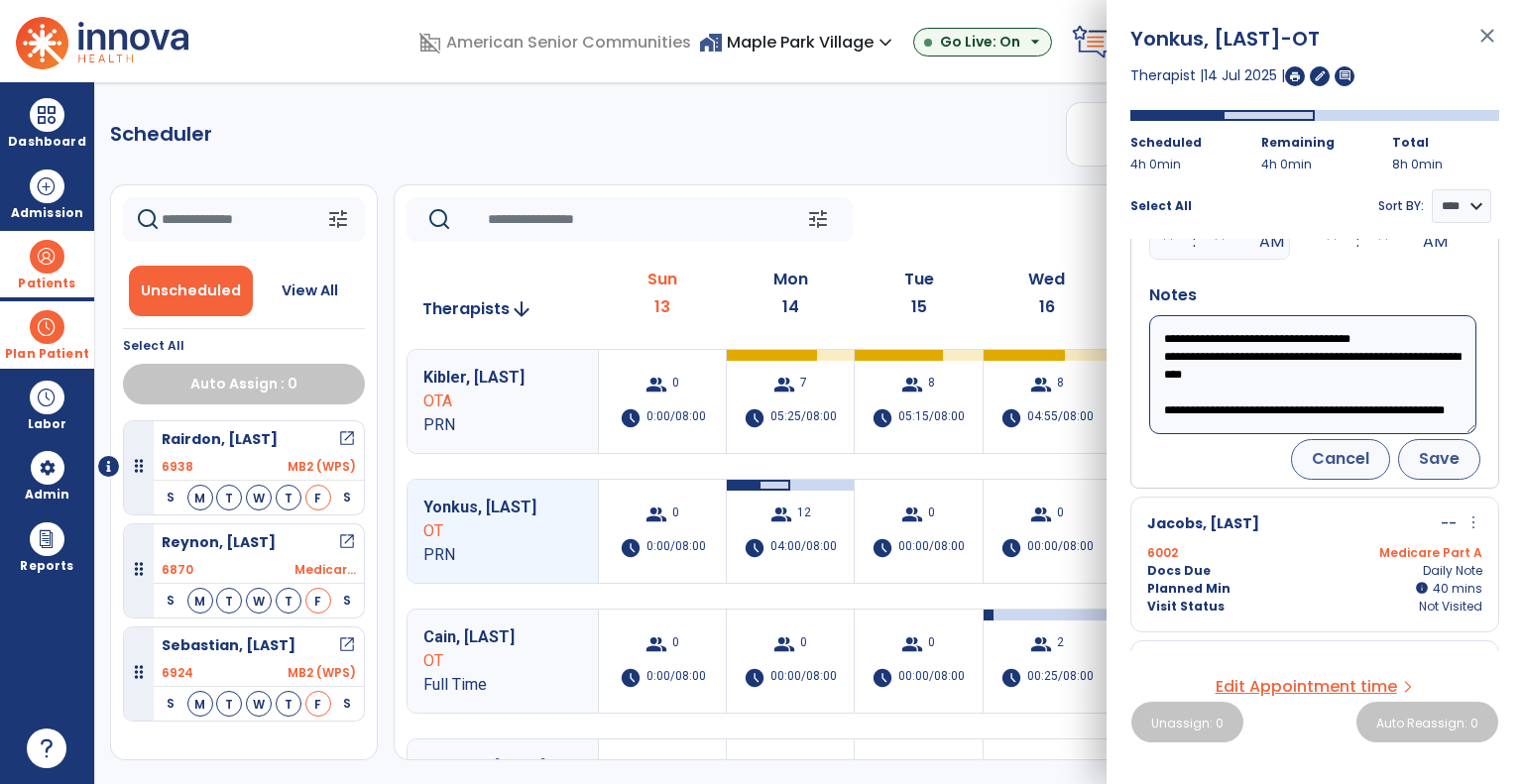 type on "**********" 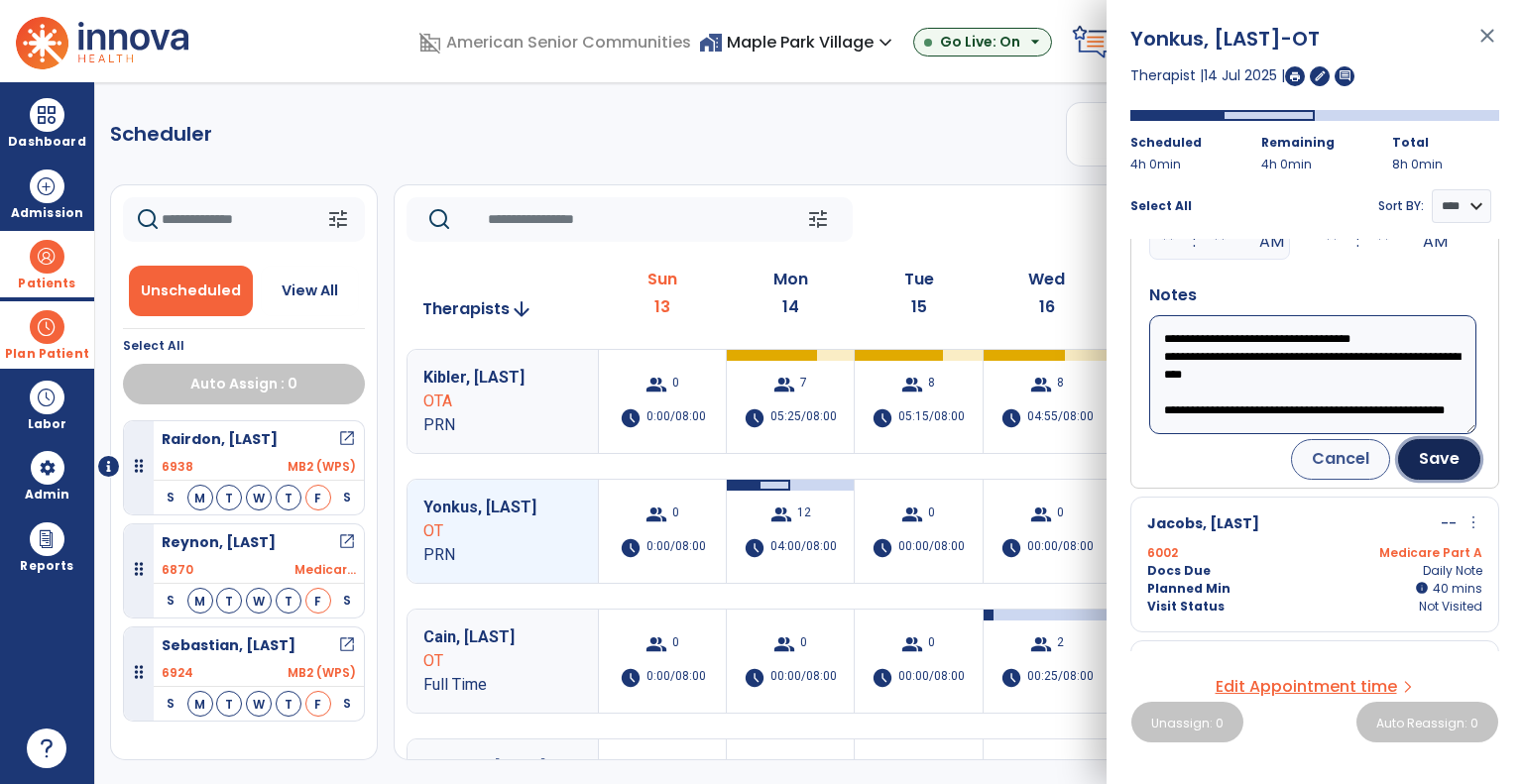 click on "Save" at bounding box center [1439, 459] 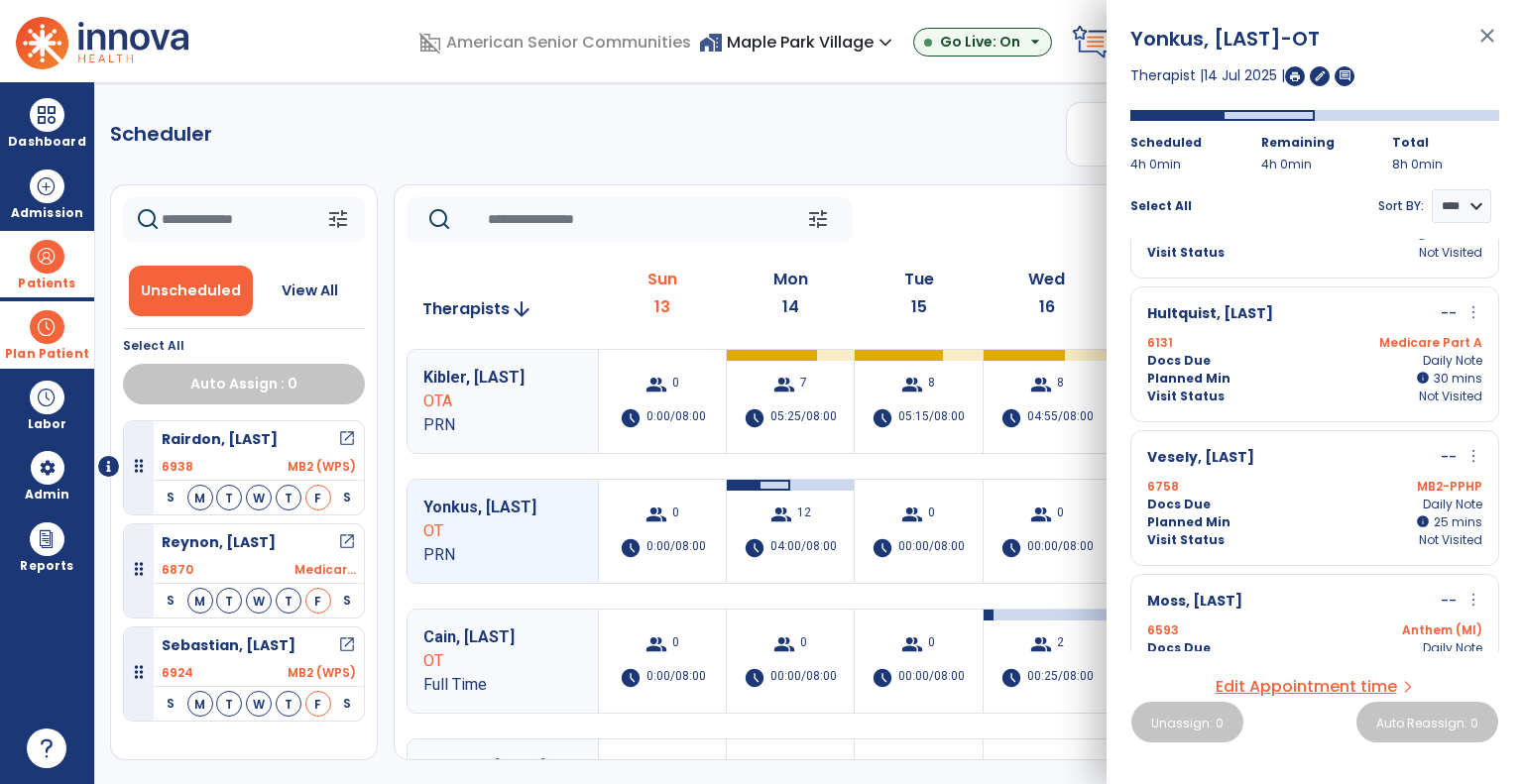 scroll, scrollTop: 182, scrollLeft: 0, axis: vertical 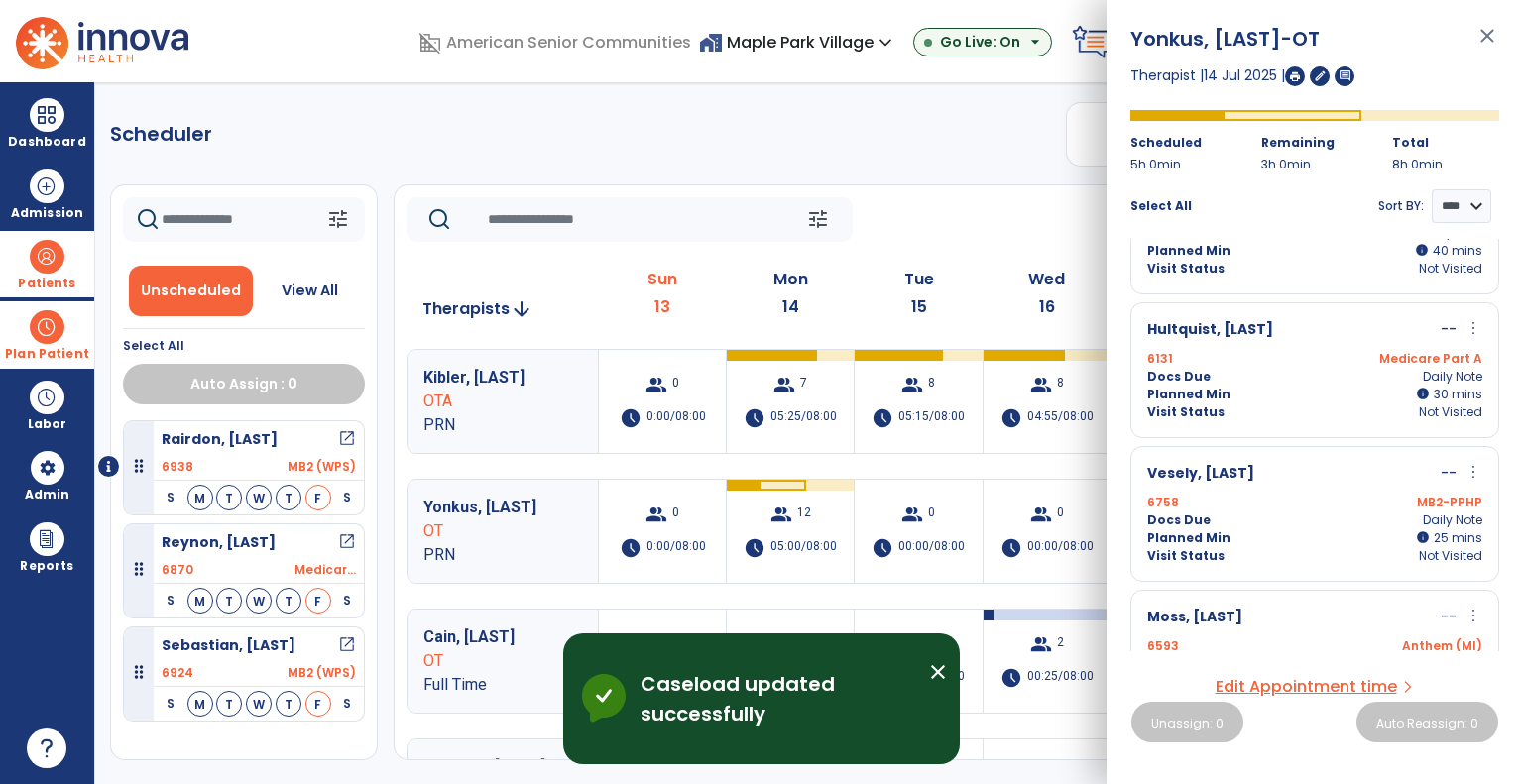 click on "Scheduler   PT   OT   ST  **** *** more_vert  Manage Labor   View All Therapists   Print" 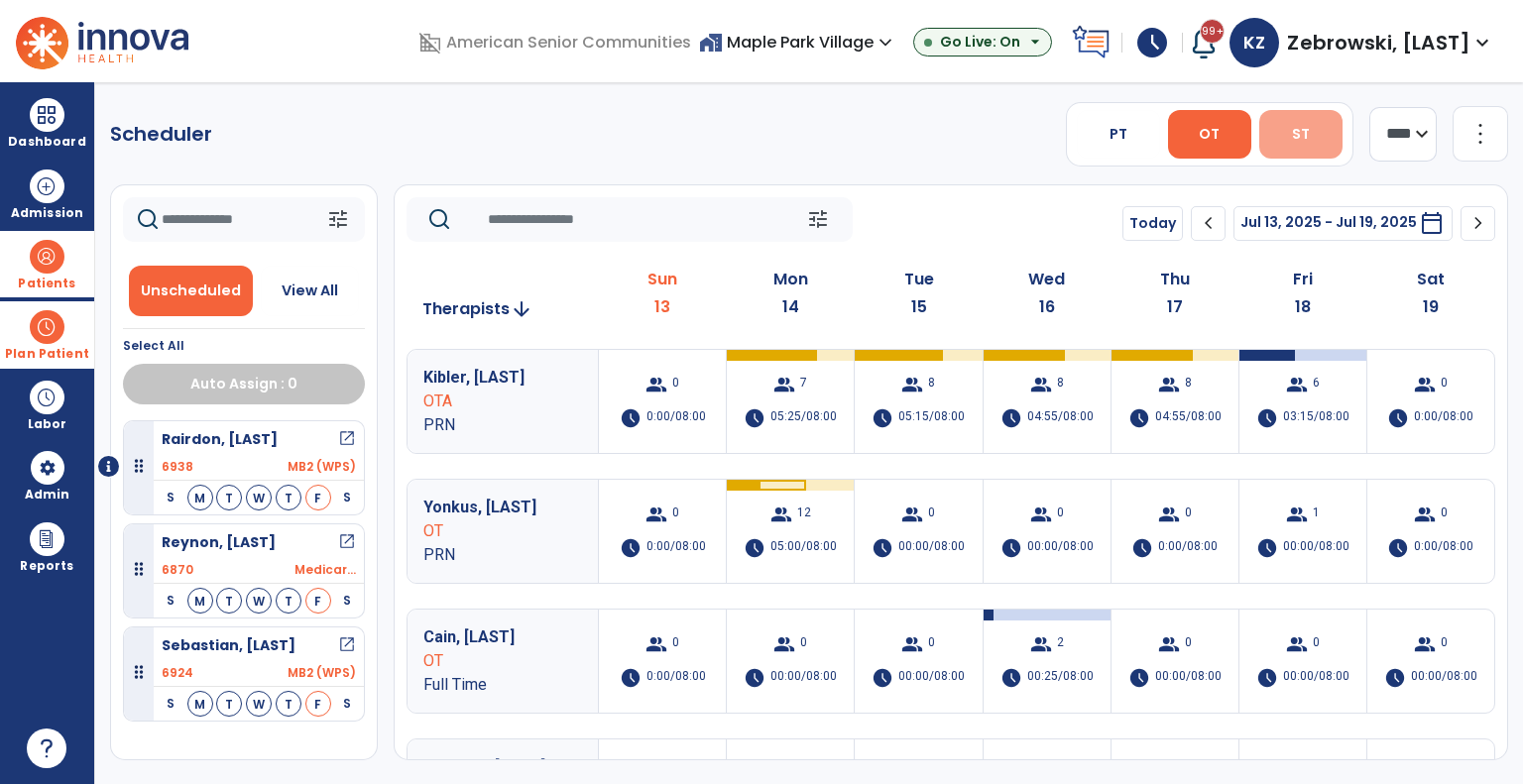 click on "ST" at bounding box center (1301, 134) 